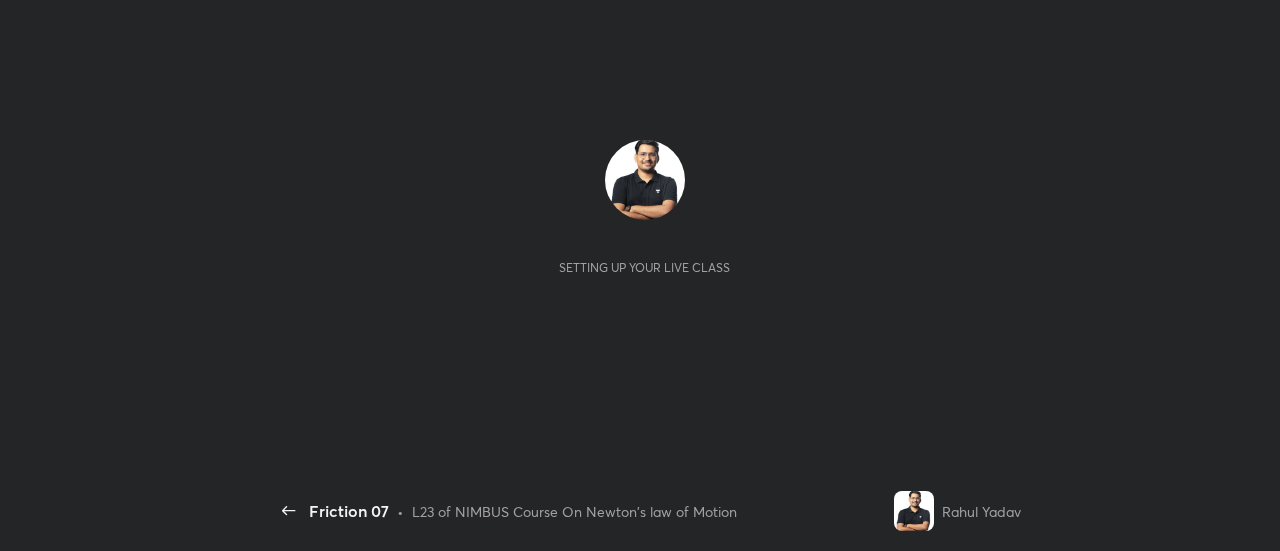 scroll, scrollTop: 0, scrollLeft: 0, axis: both 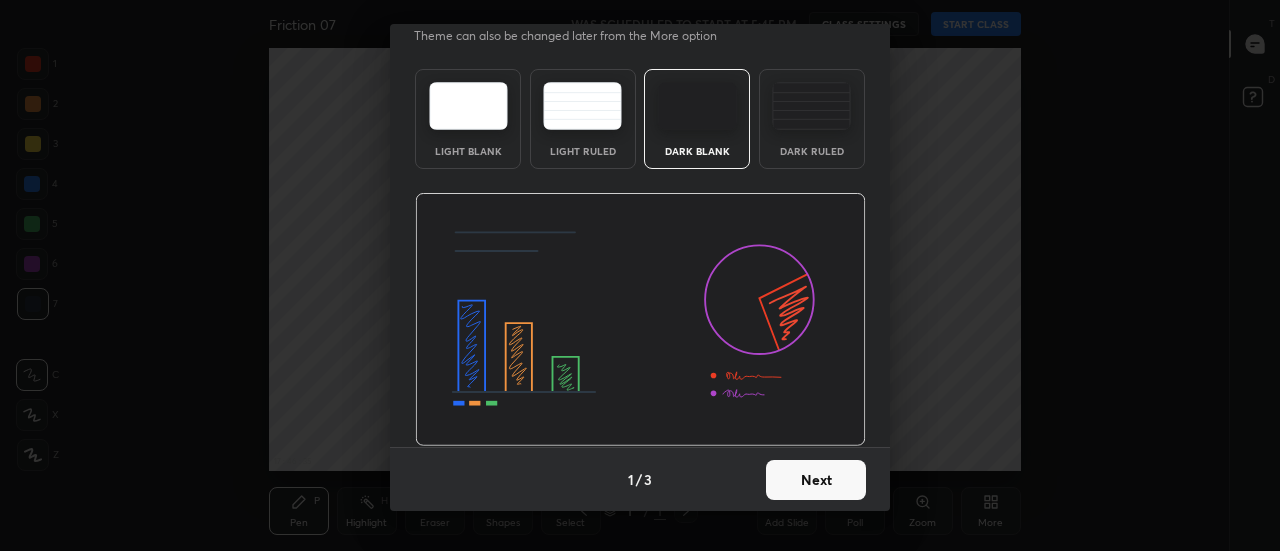 click on "Next" at bounding box center [816, 480] 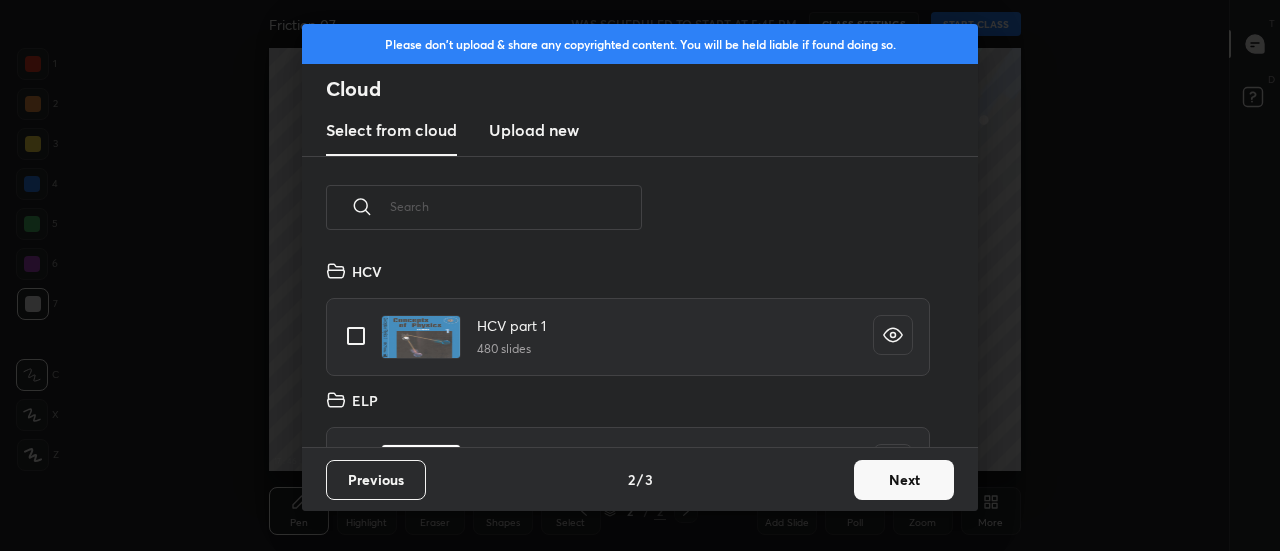 scroll, scrollTop: 7, scrollLeft: 11, axis: both 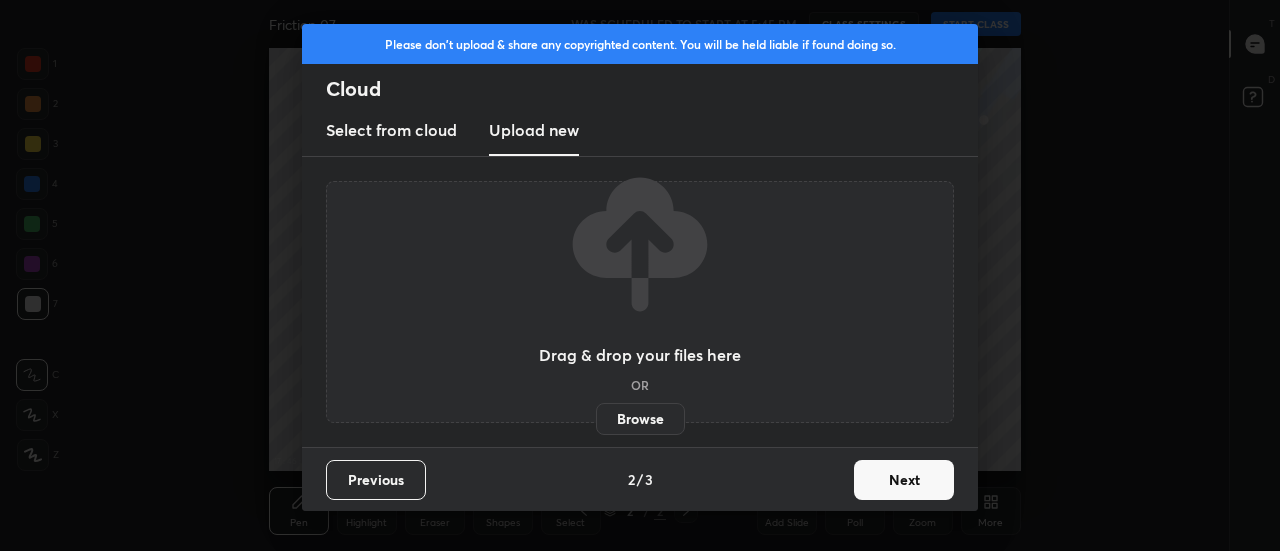 click on "Browse" at bounding box center [640, 419] 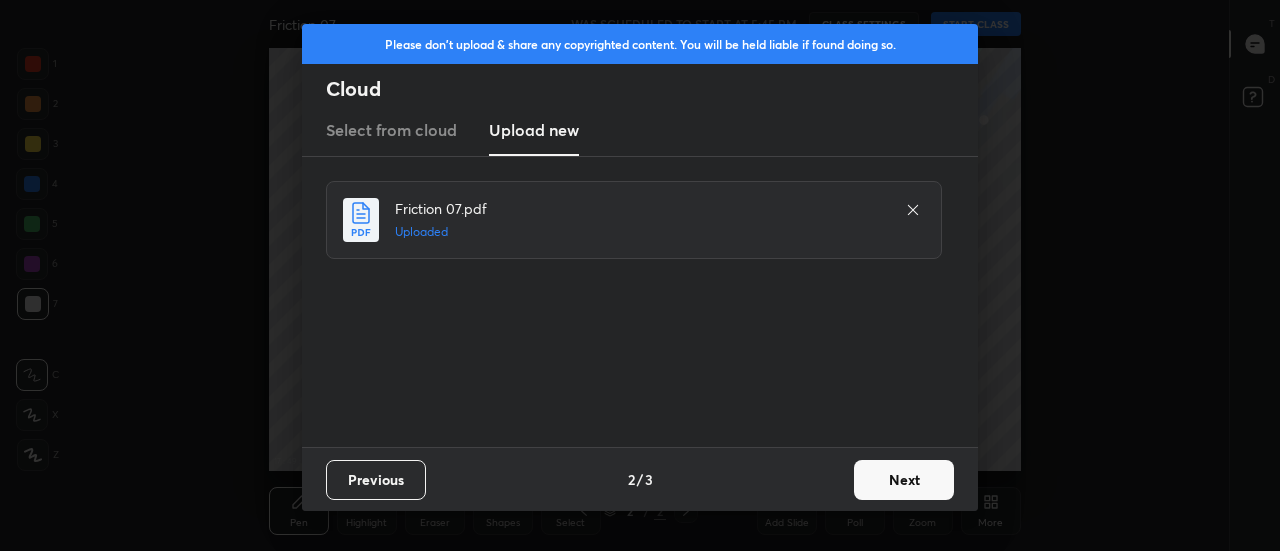 click on "Next" at bounding box center [904, 480] 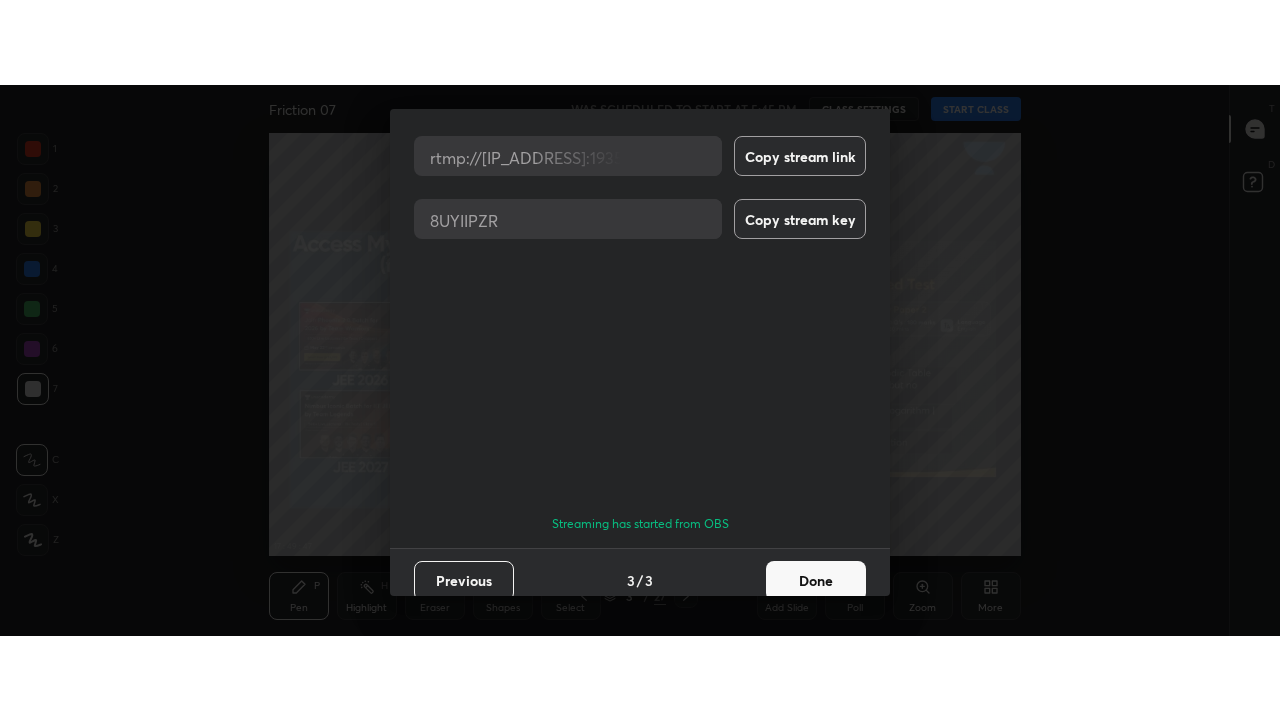 scroll, scrollTop: 106, scrollLeft: 0, axis: vertical 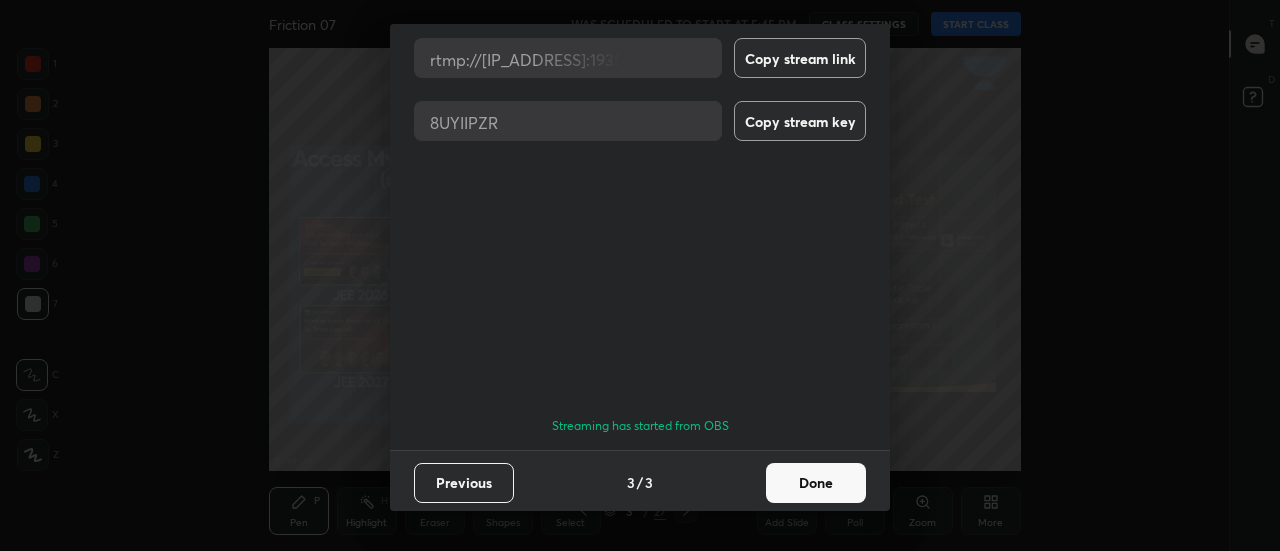 click on "Done" at bounding box center [816, 483] 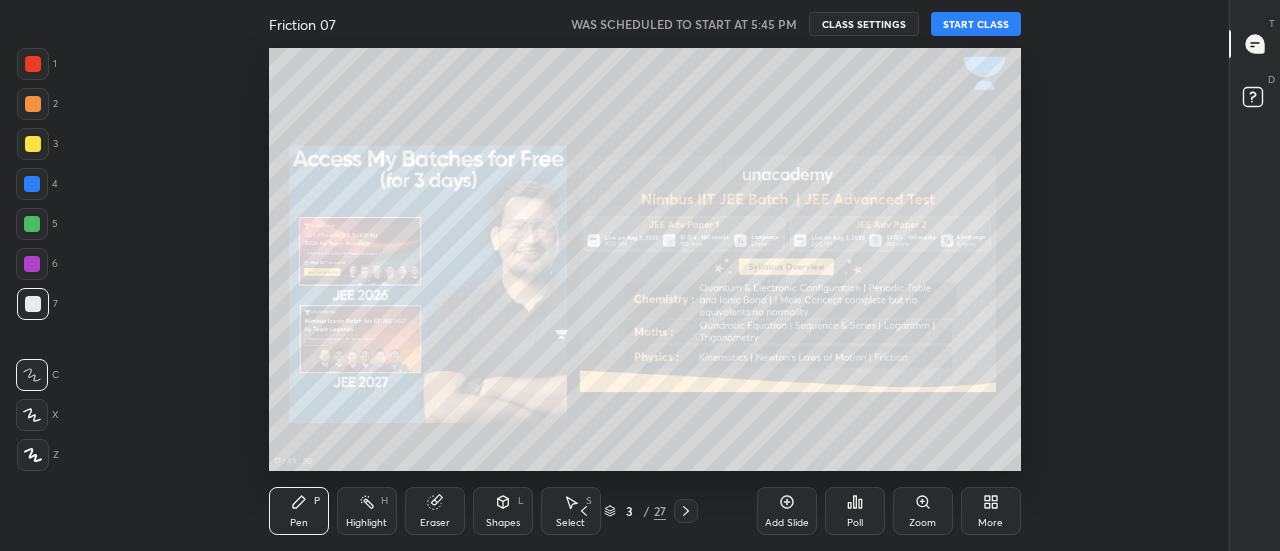 click on "More" at bounding box center (991, 511) 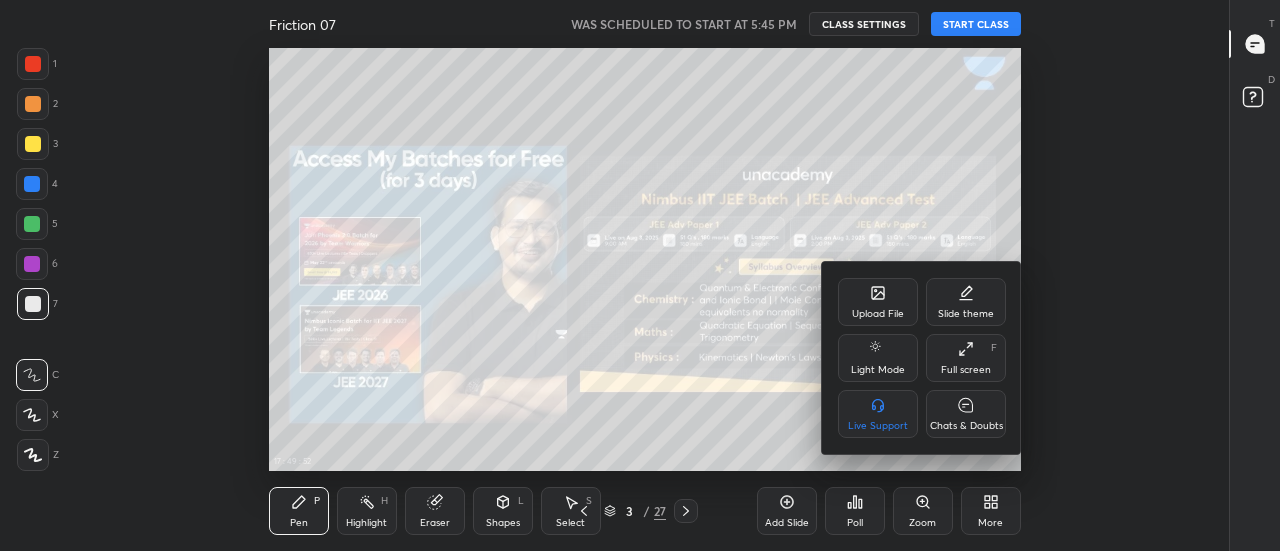 click 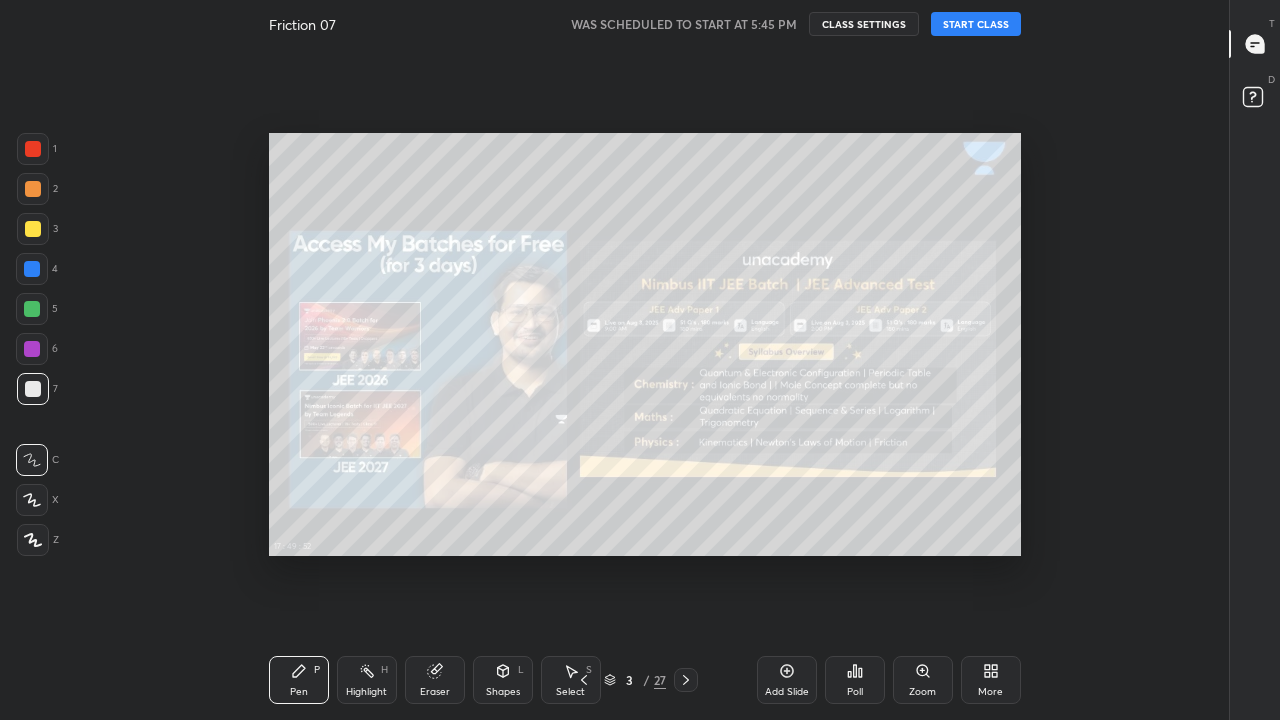 scroll, scrollTop: 99408, scrollLeft: 98838, axis: both 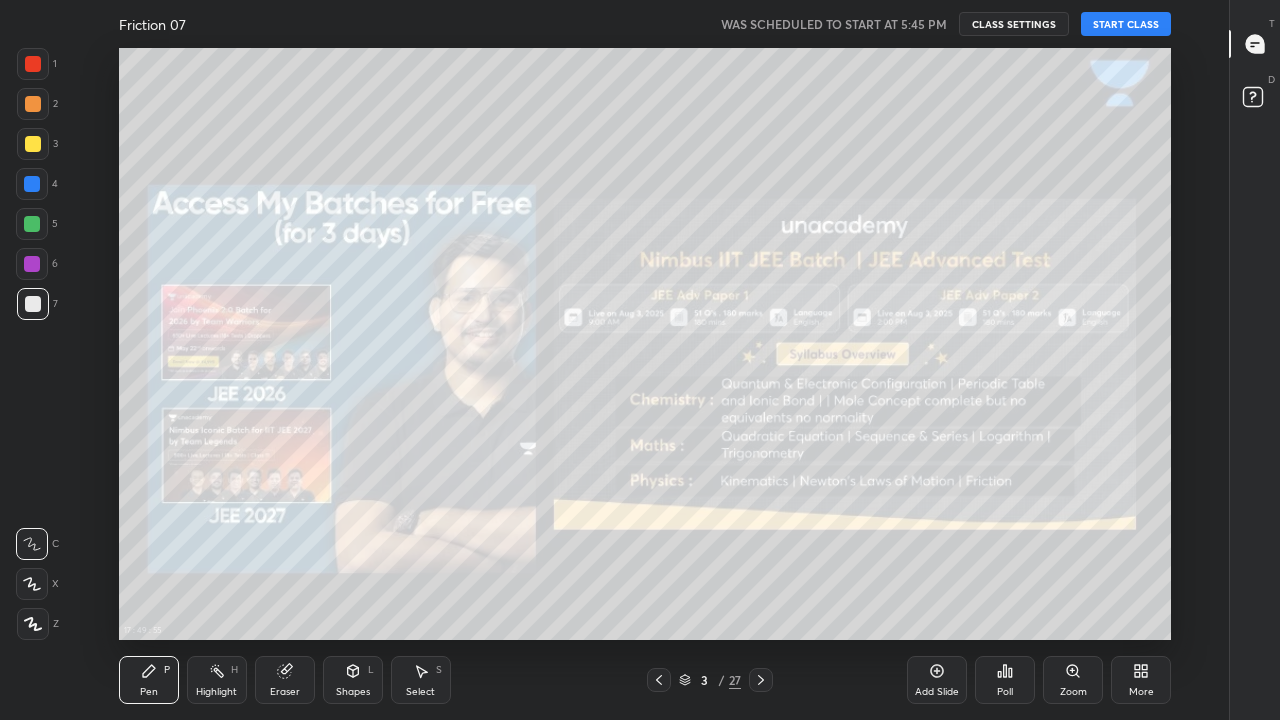 click 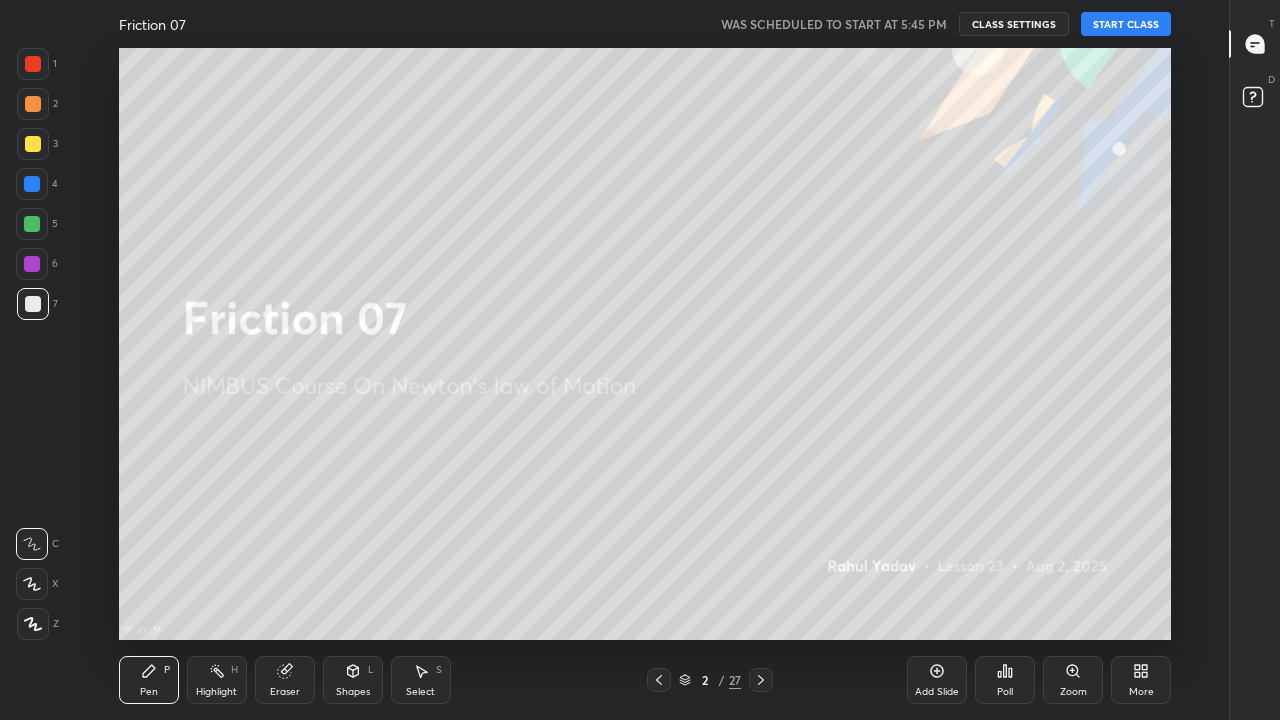 click 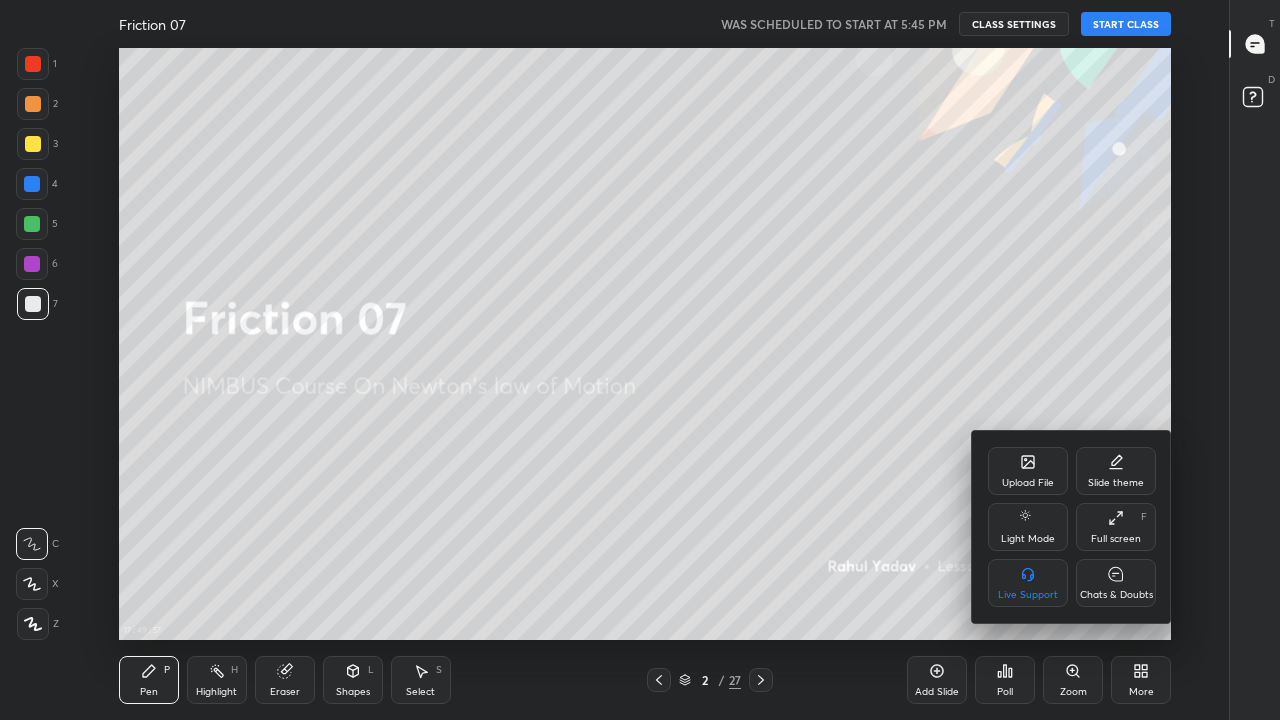 click 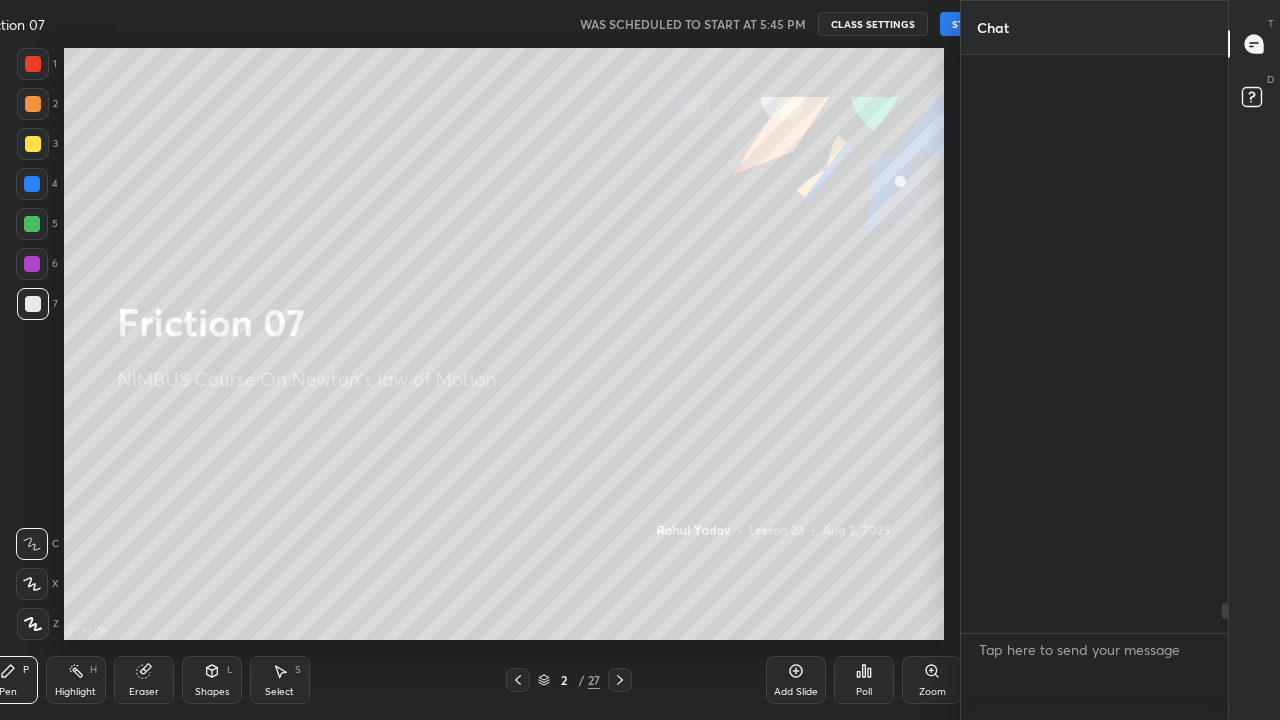 scroll, scrollTop: 592, scrollLeft: 1120, axis: both 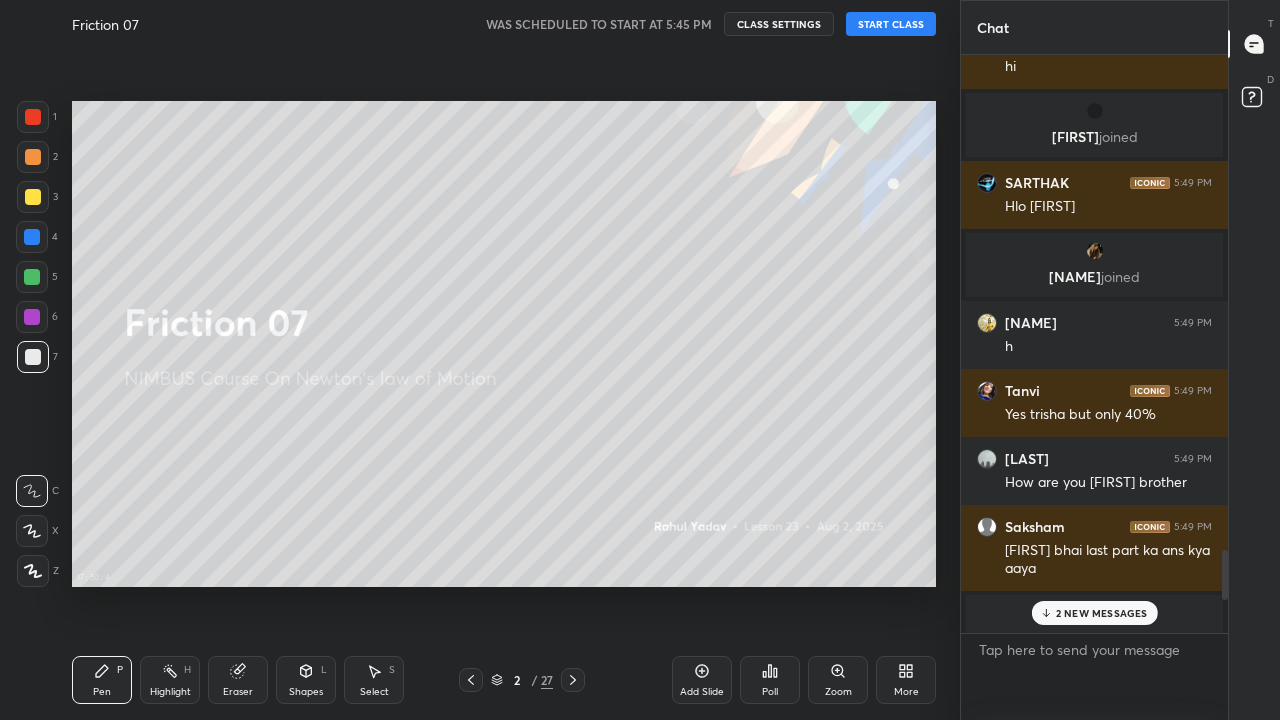 click on "2 NEW MESSAGES" at bounding box center (1102, 613) 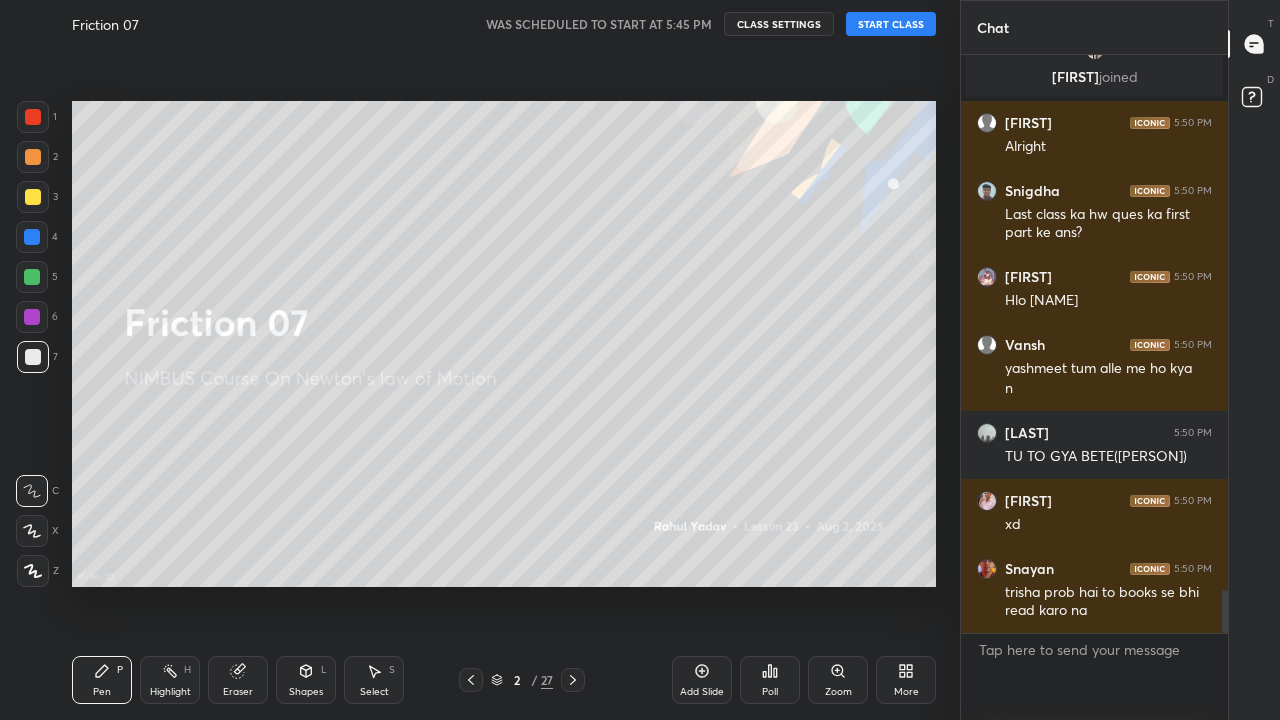 scroll, scrollTop: 7182, scrollLeft: 0, axis: vertical 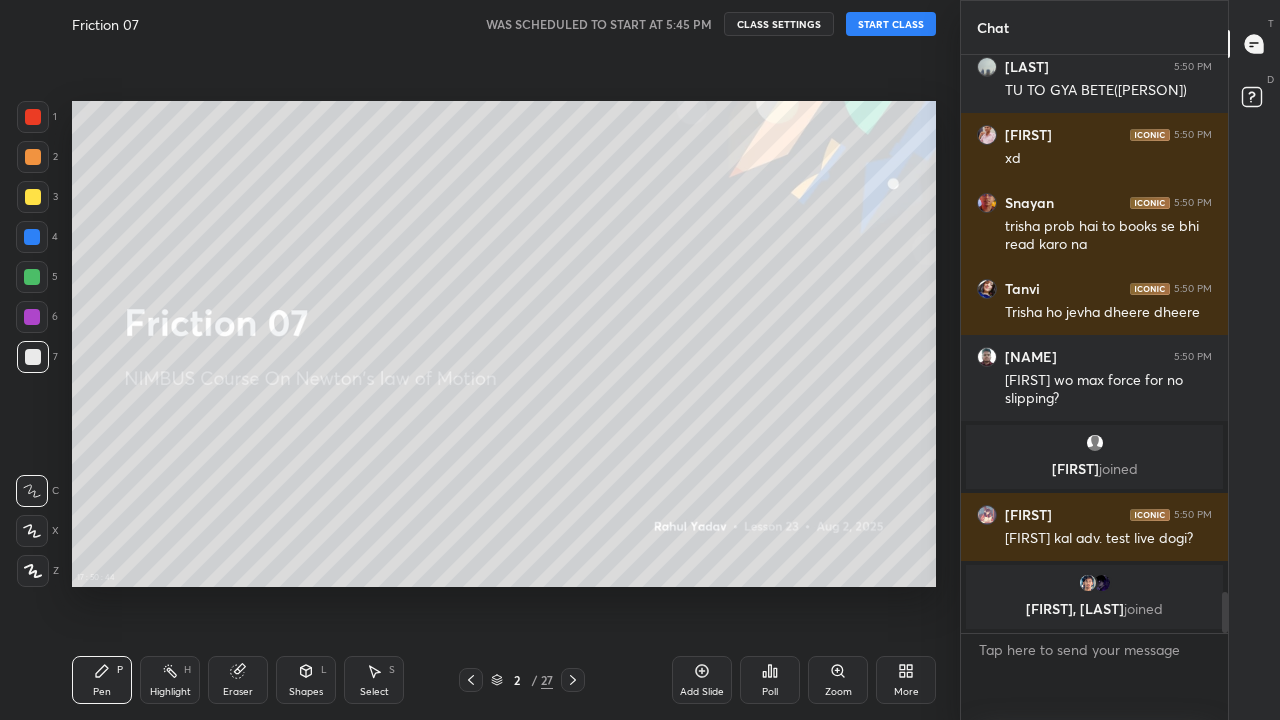 click 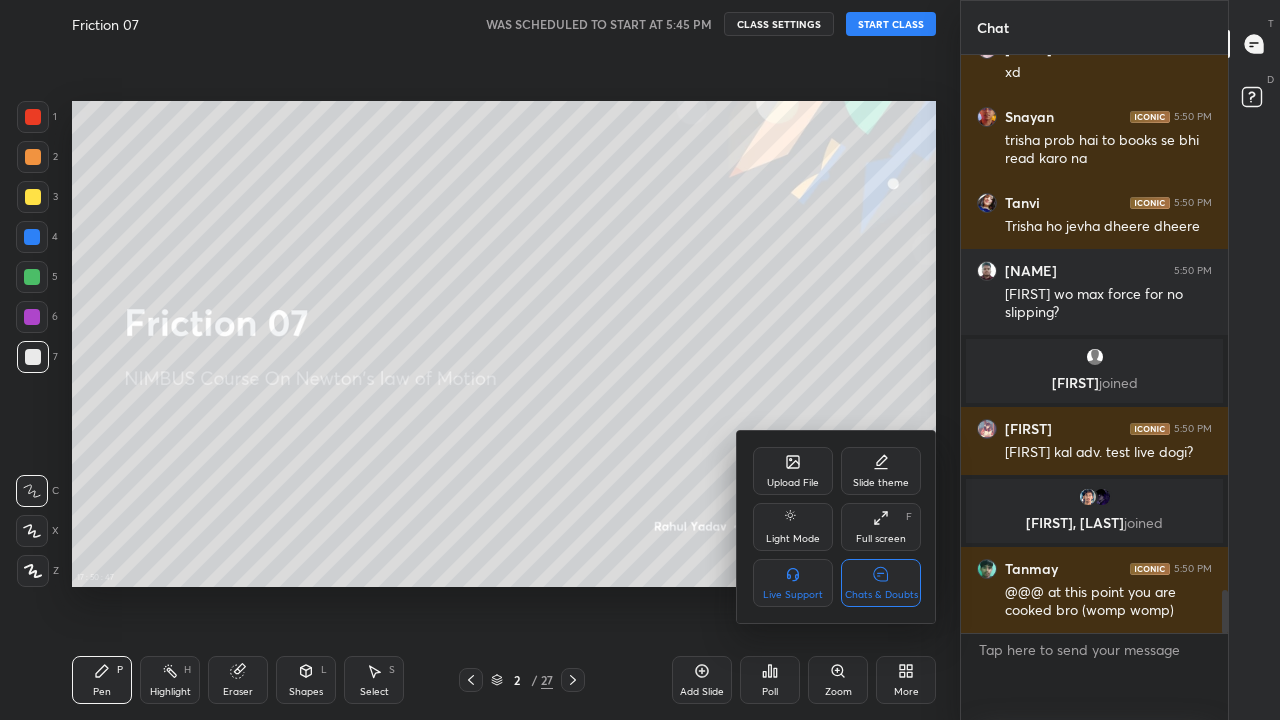 click at bounding box center (640, 360) 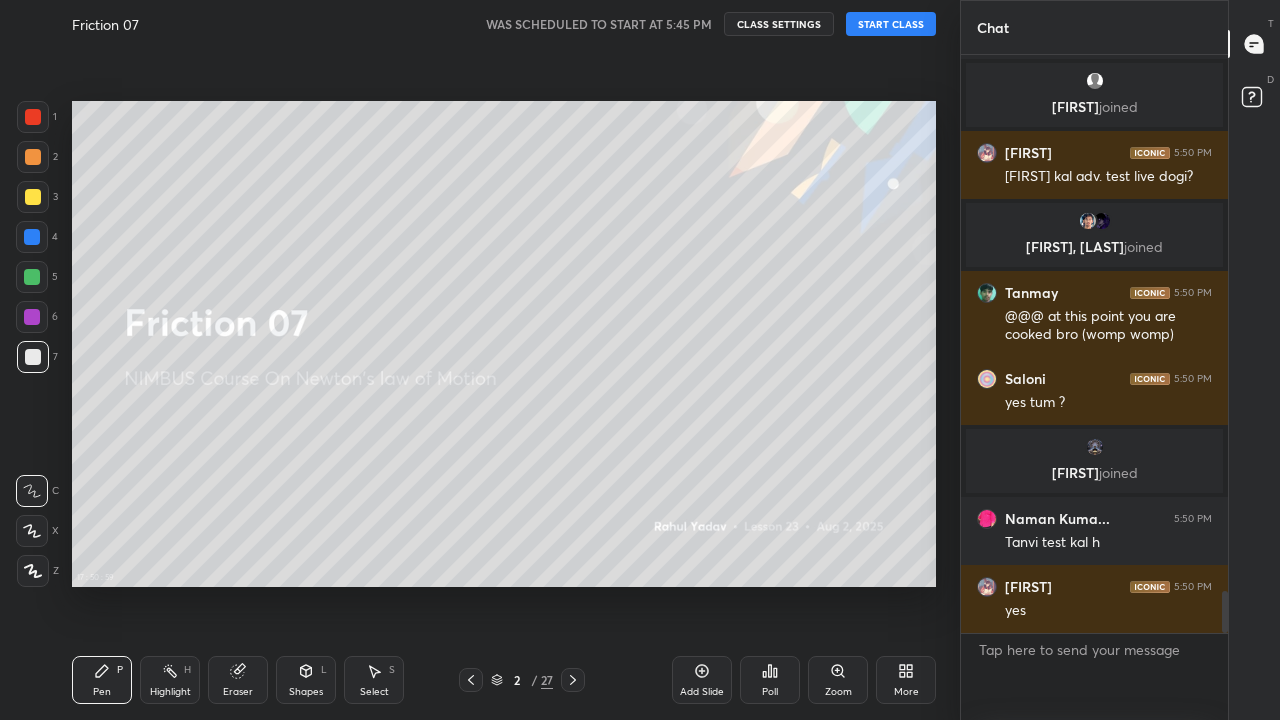 click on "START CLASS" at bounding box center (891, 24) 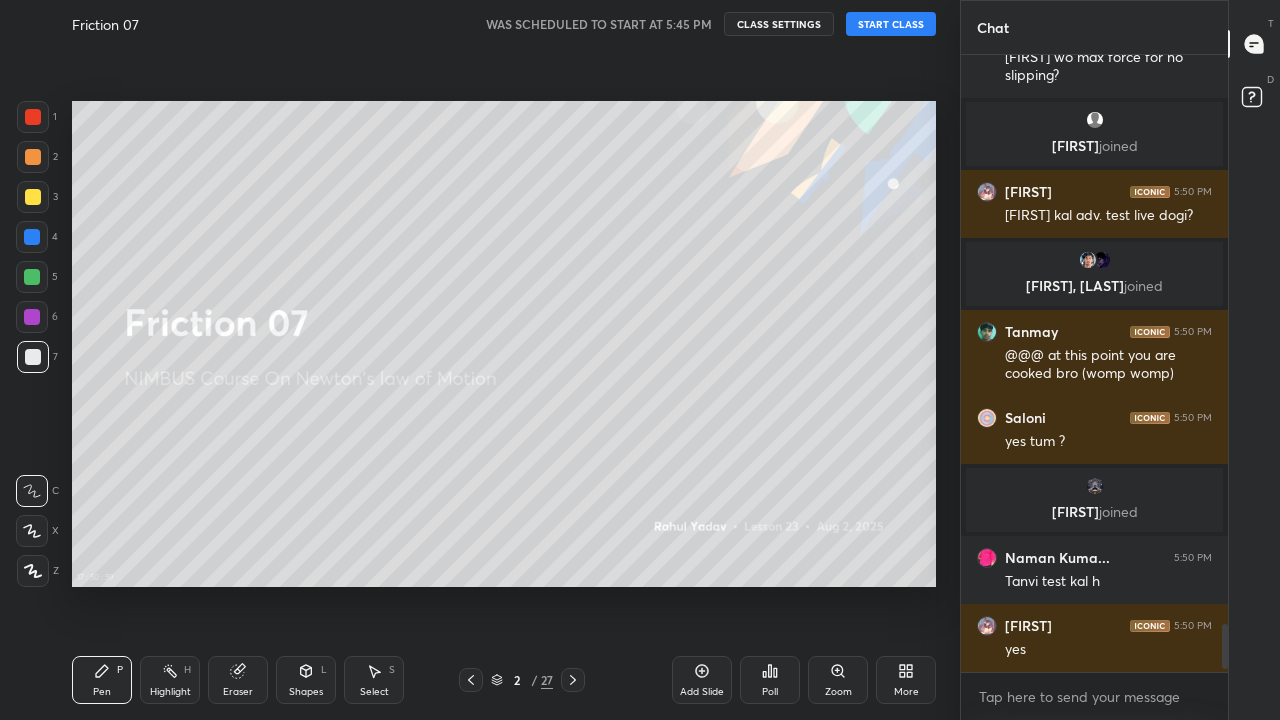 scroll, scrollTop: 7, scrollLeft: 7, axis: both 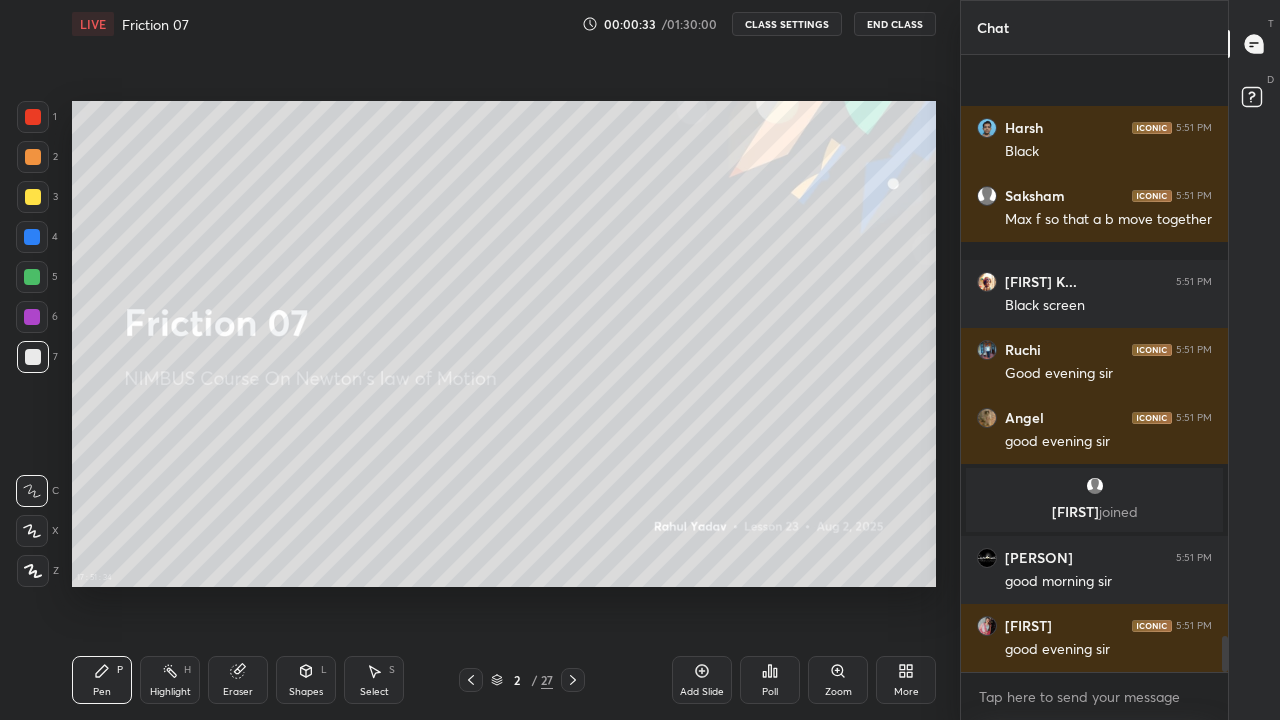 click on "More" at bounding box center (906, 680) 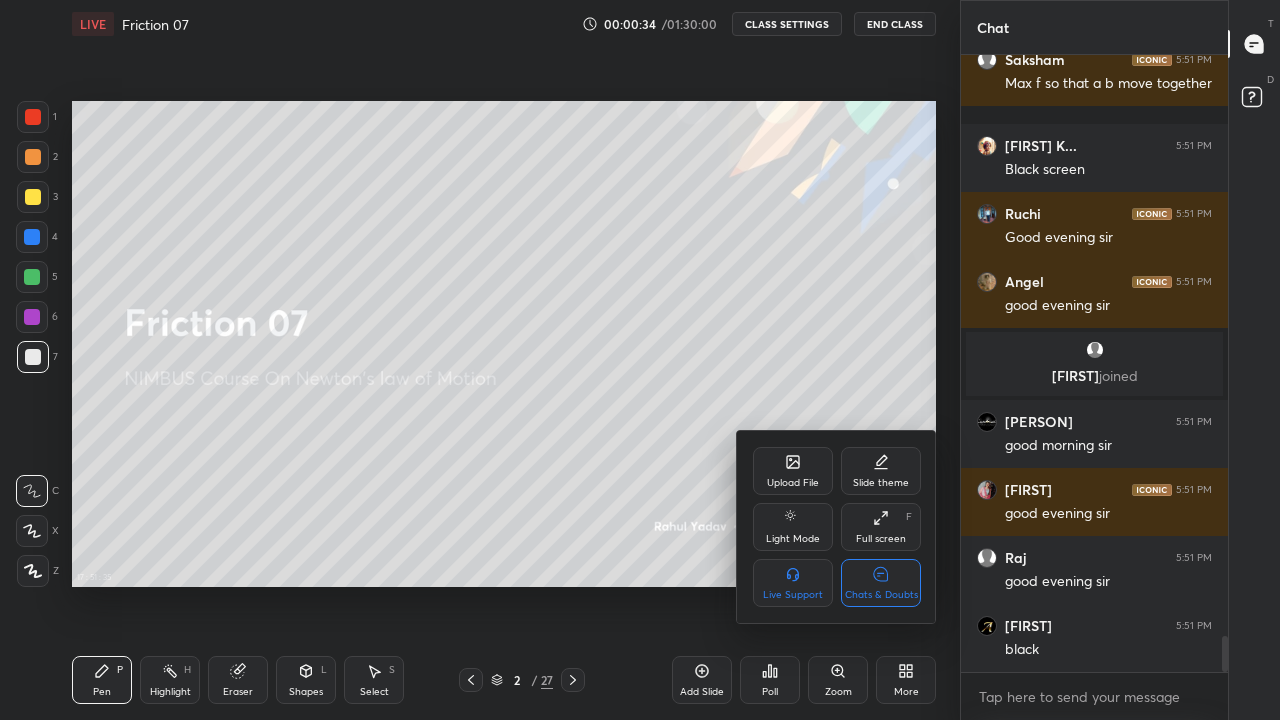 click on "Chats & Doubts" at bounding box center (881, 595) 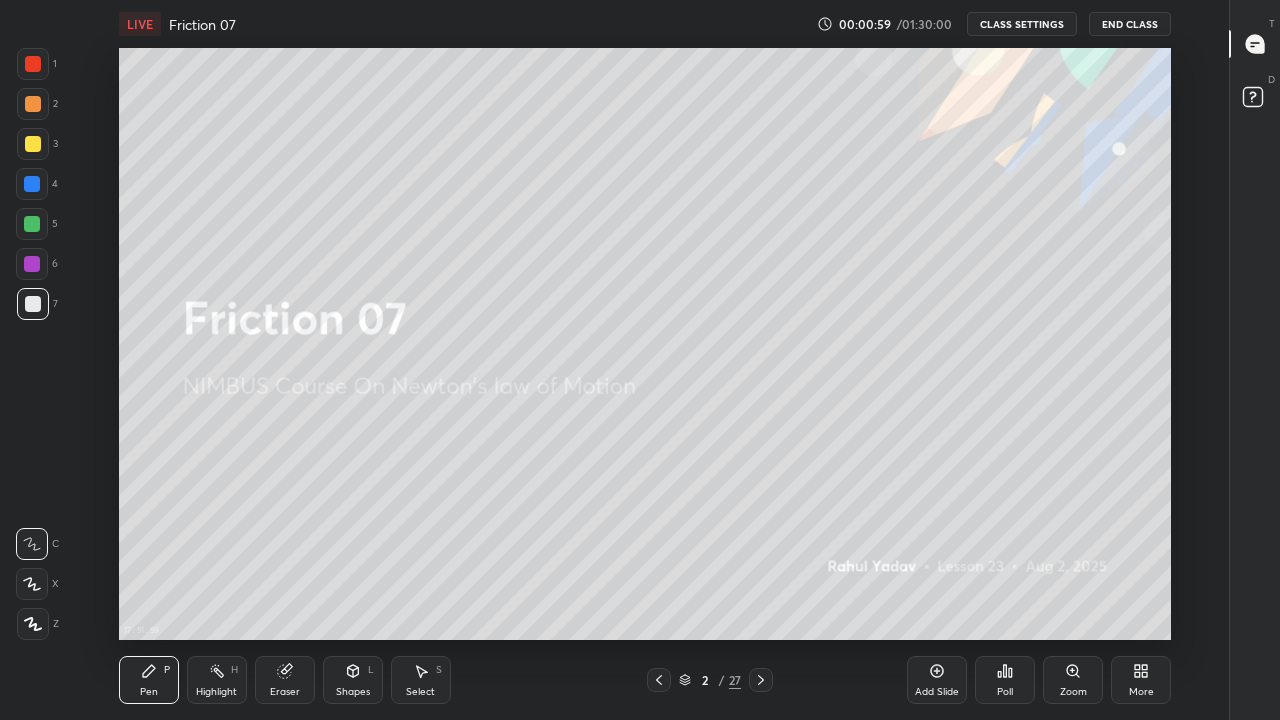 click 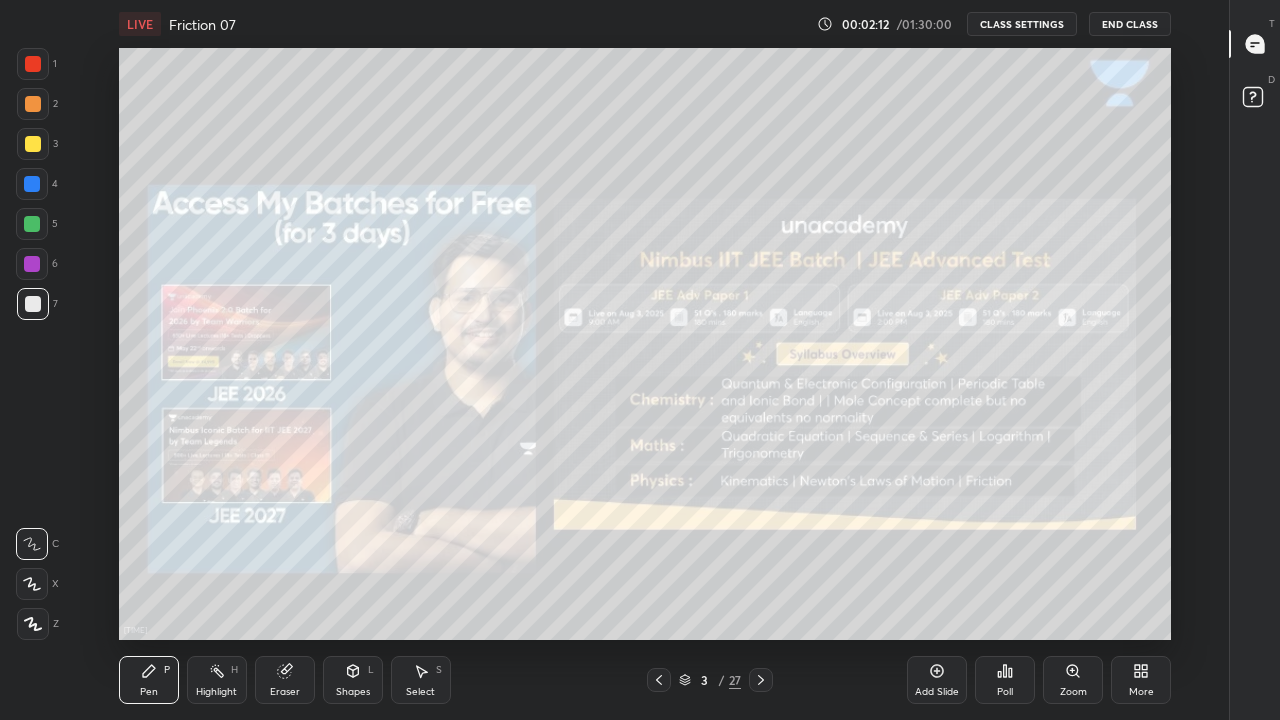 click 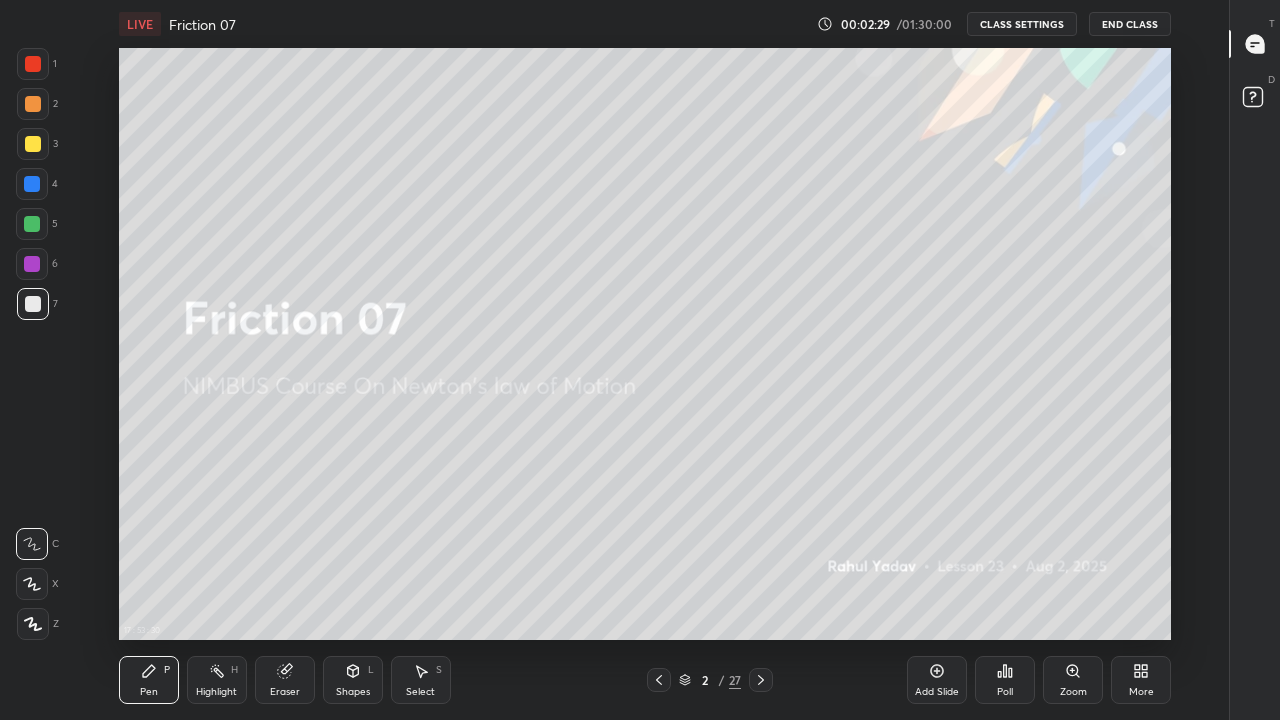 click 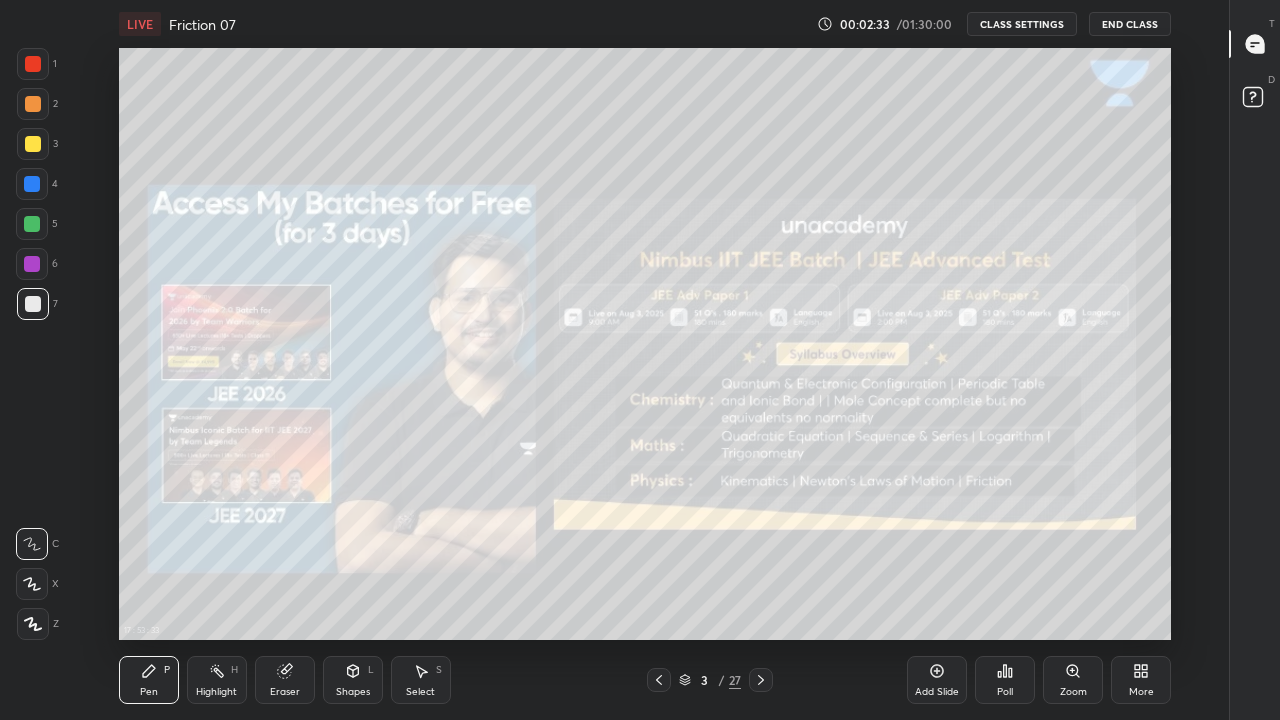 click 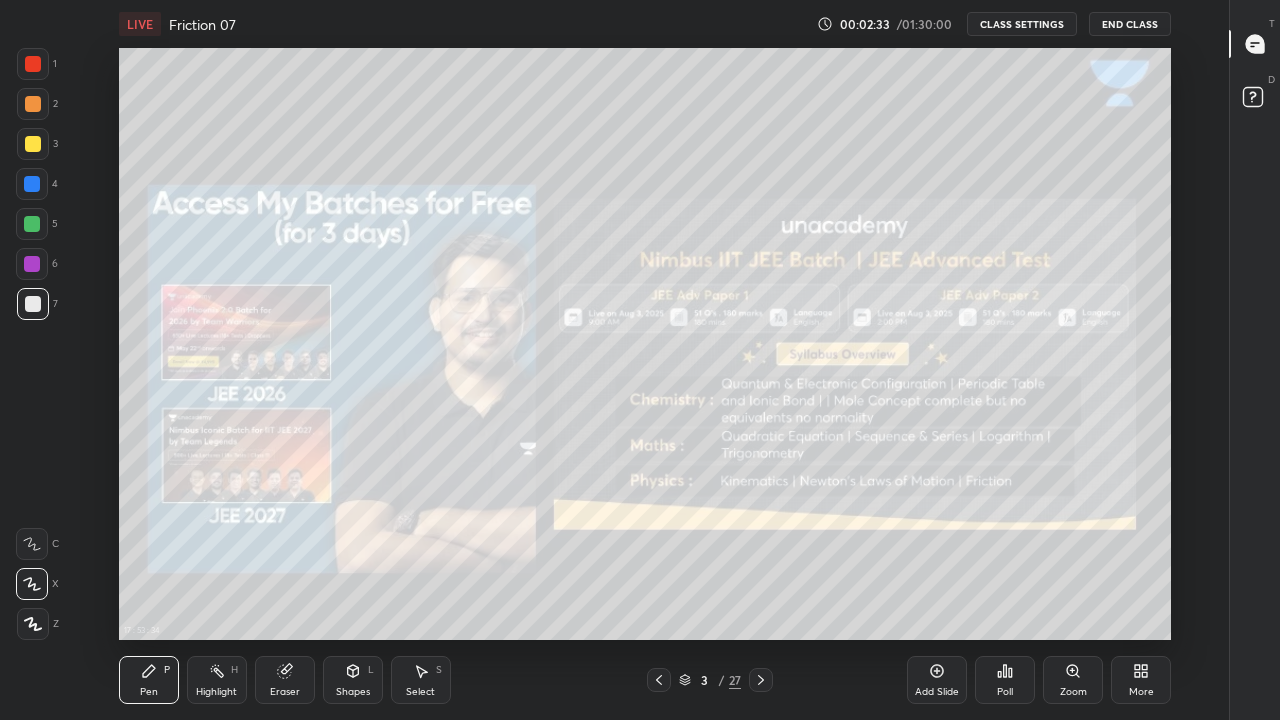 click 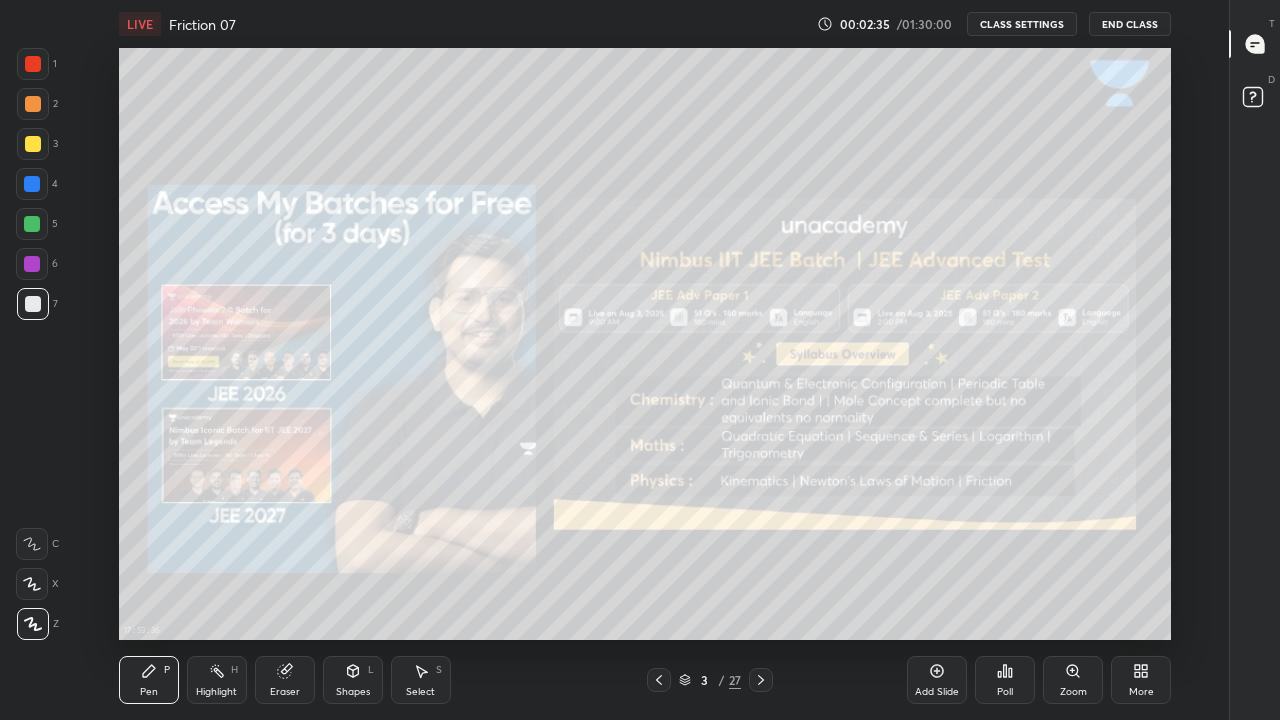 click at bounding box center (33, 64) 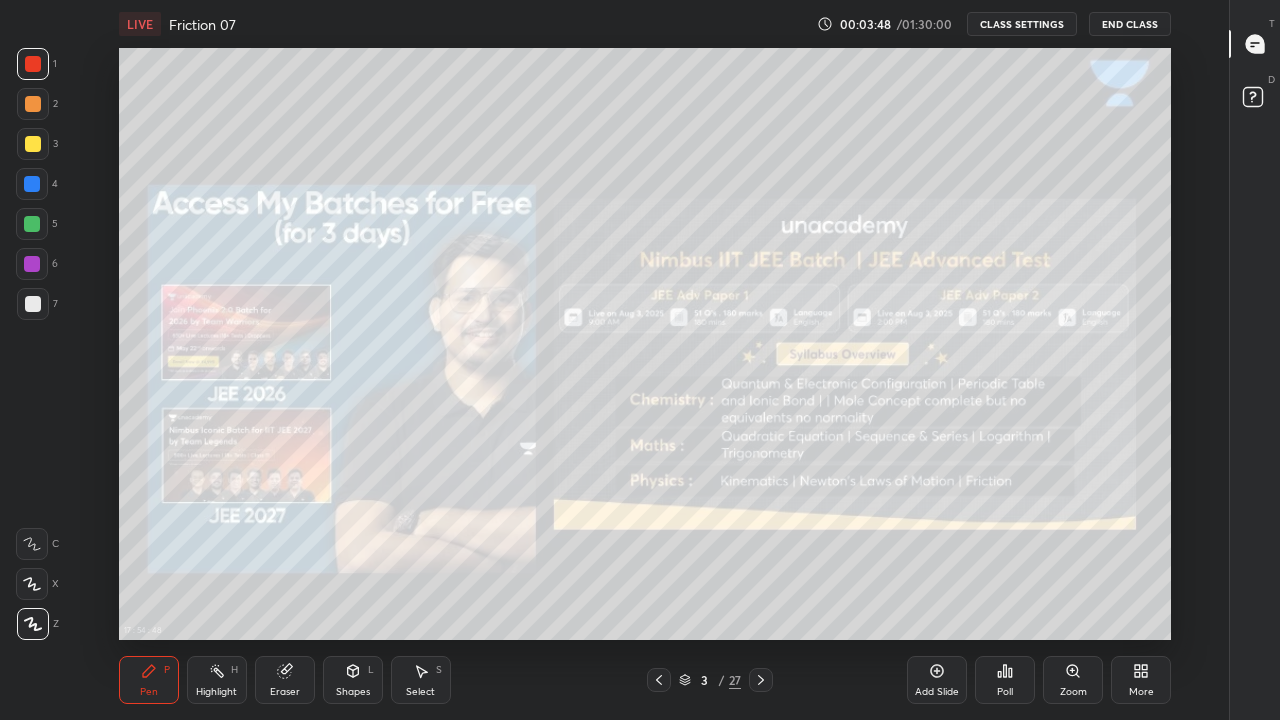 click 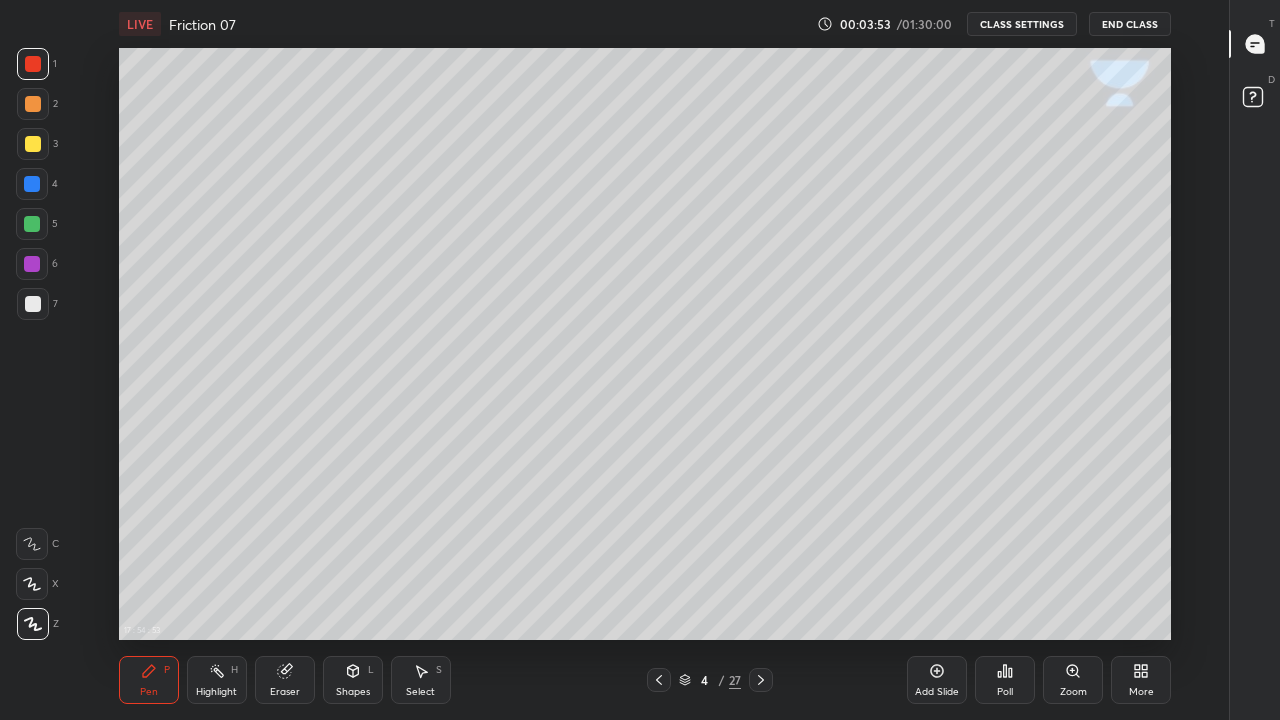 click at bounding box center [33, 304] 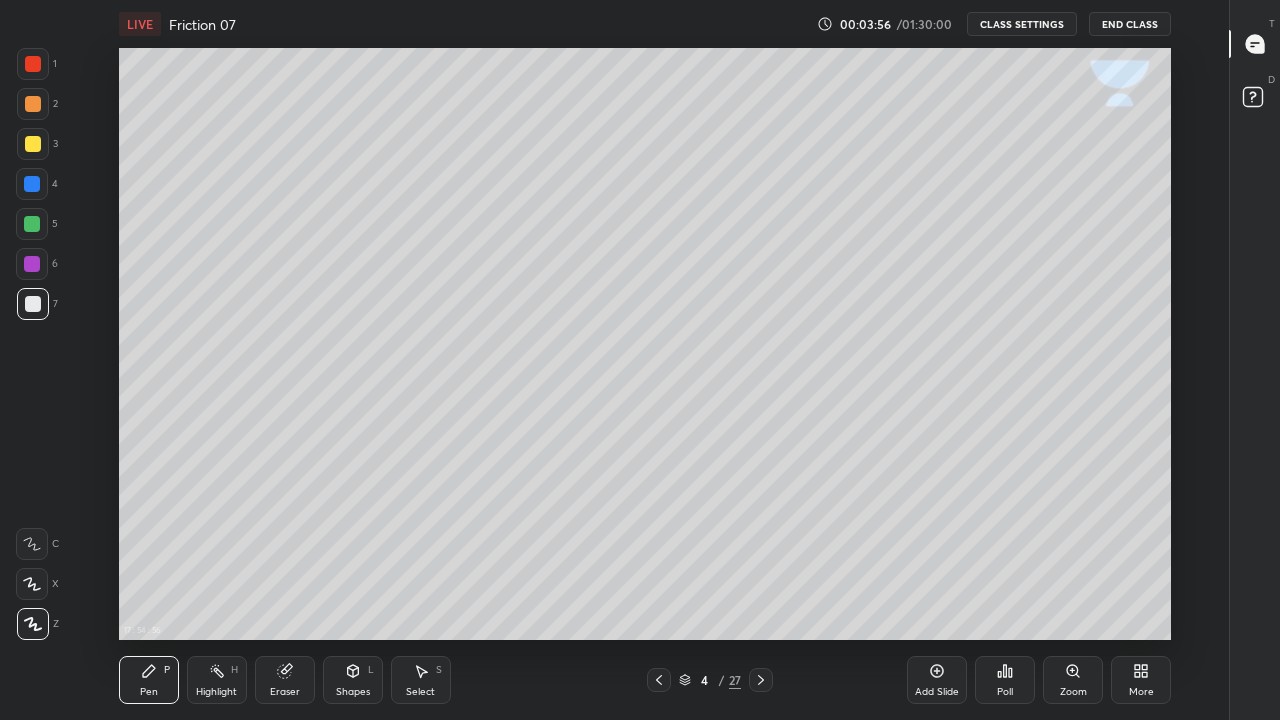 click 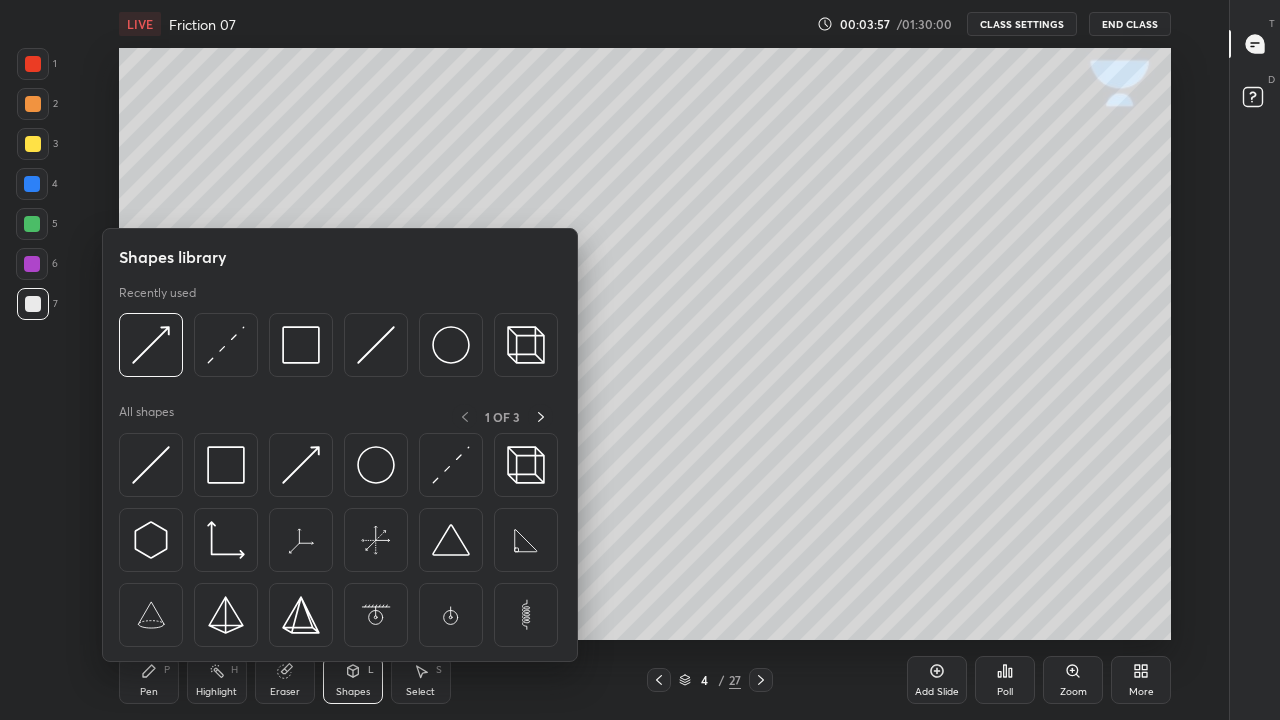 click at bounding box center [301, 345] 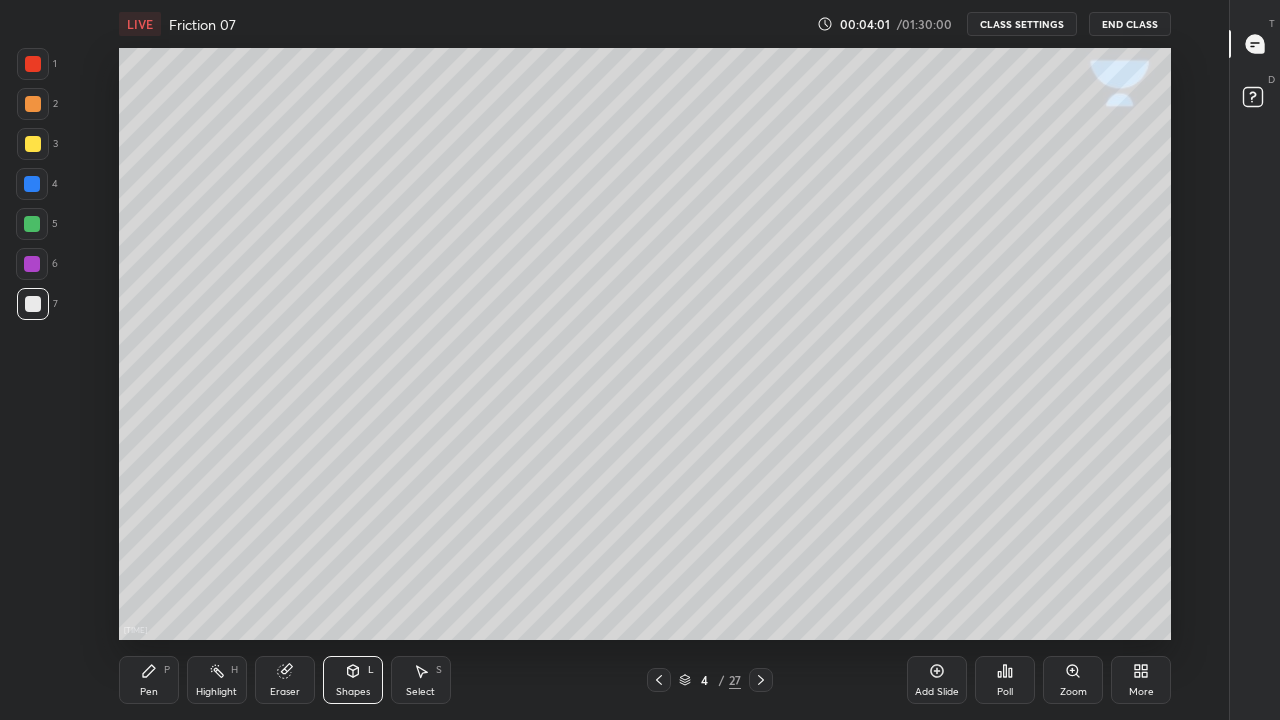 click on "Pen" at bounding box center [149, 692] 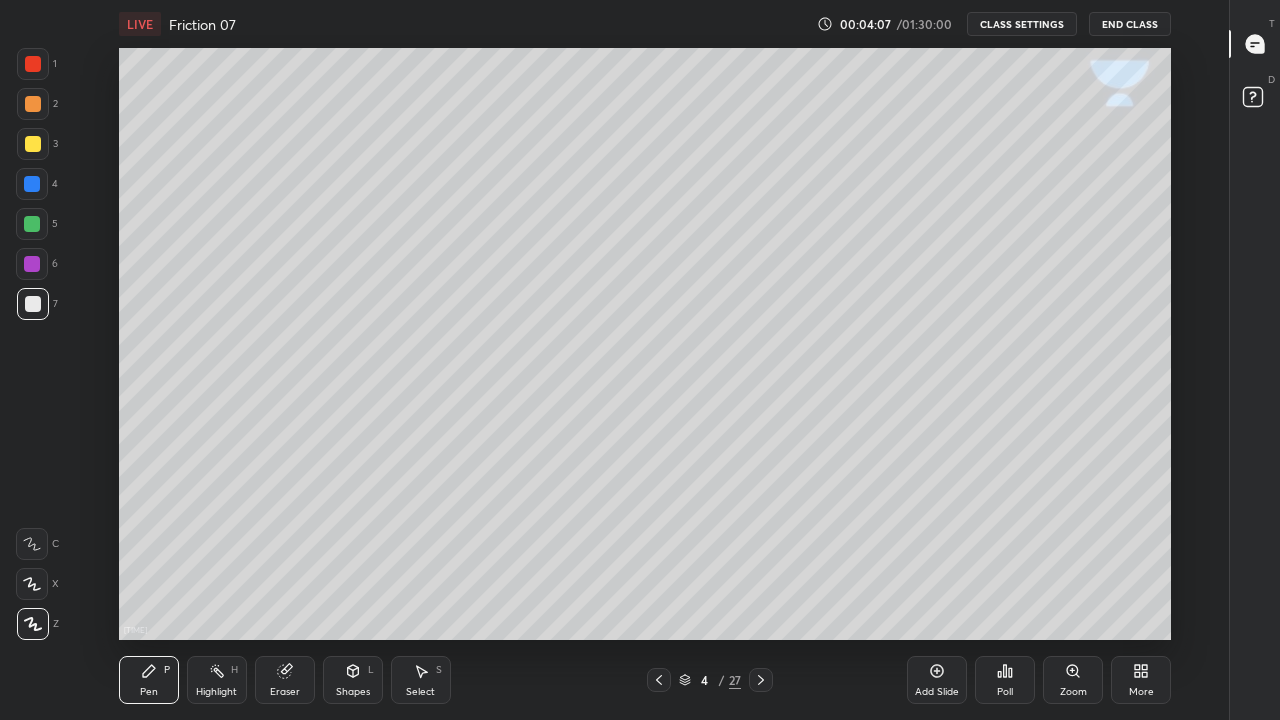click at bounding box center [33, 144] 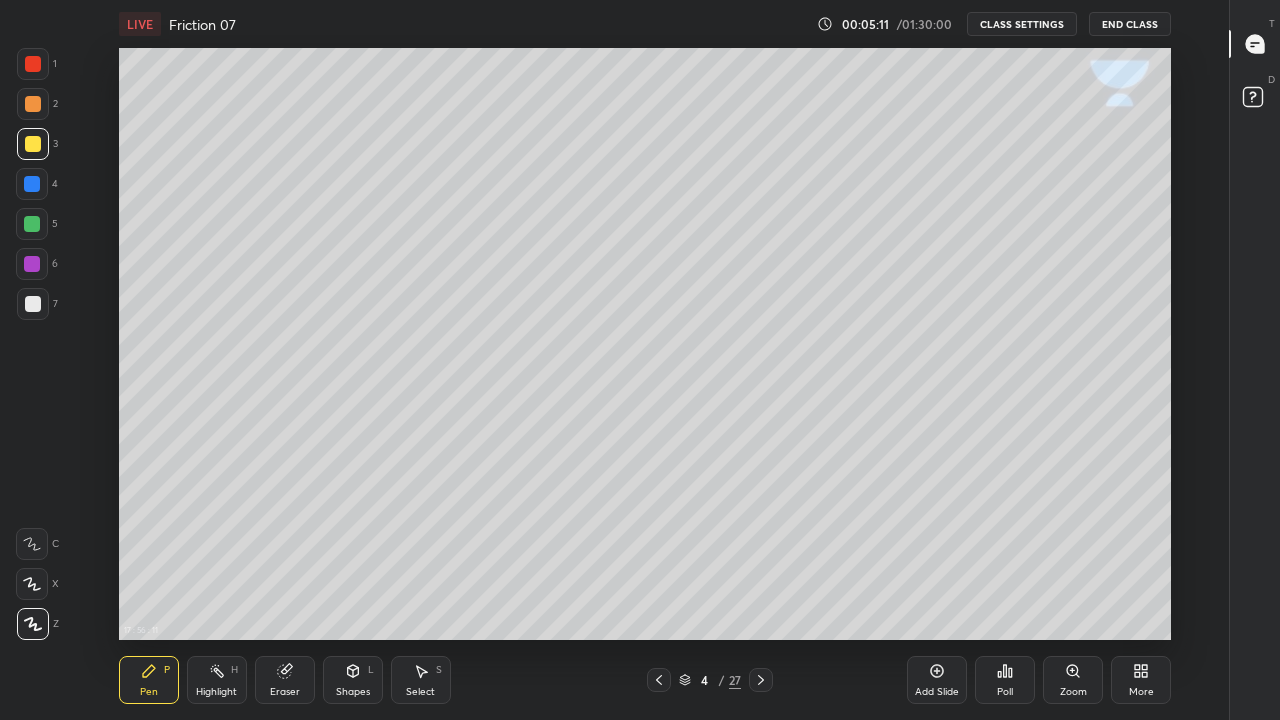 click on "Eraser" at bounding box center (285, 692) 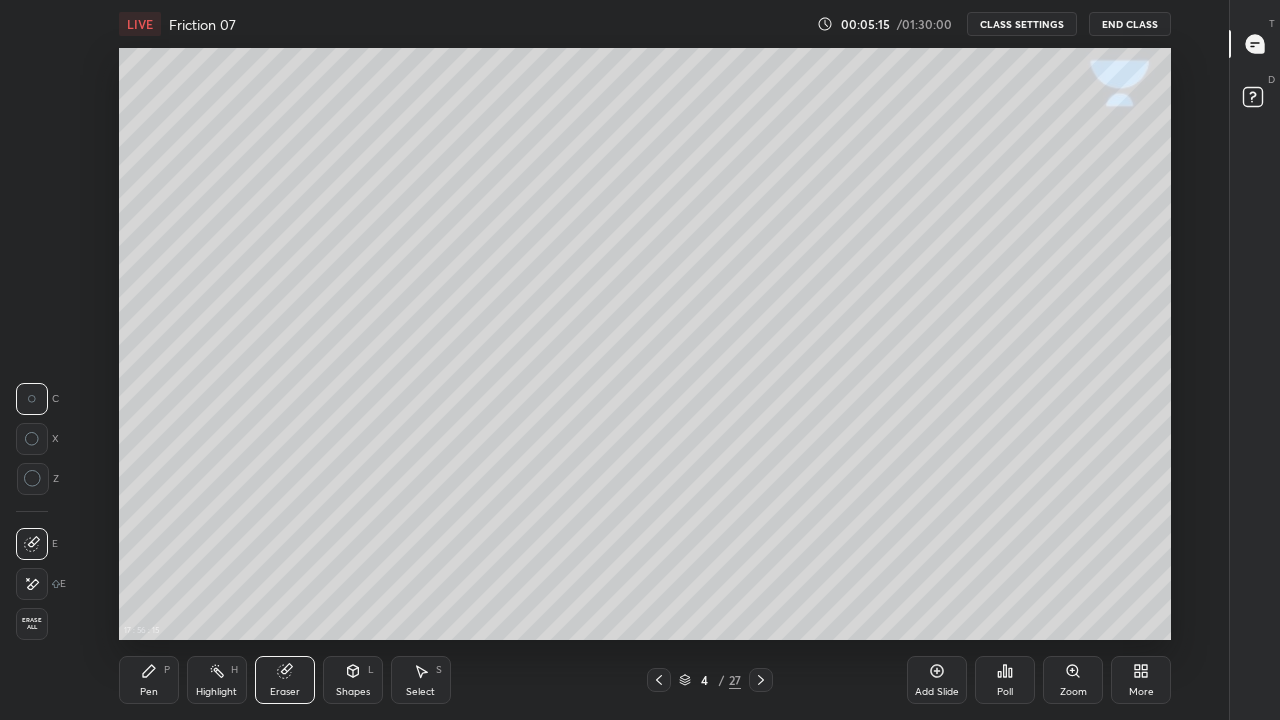 click on "Pen" at bounding box center [149, 692] 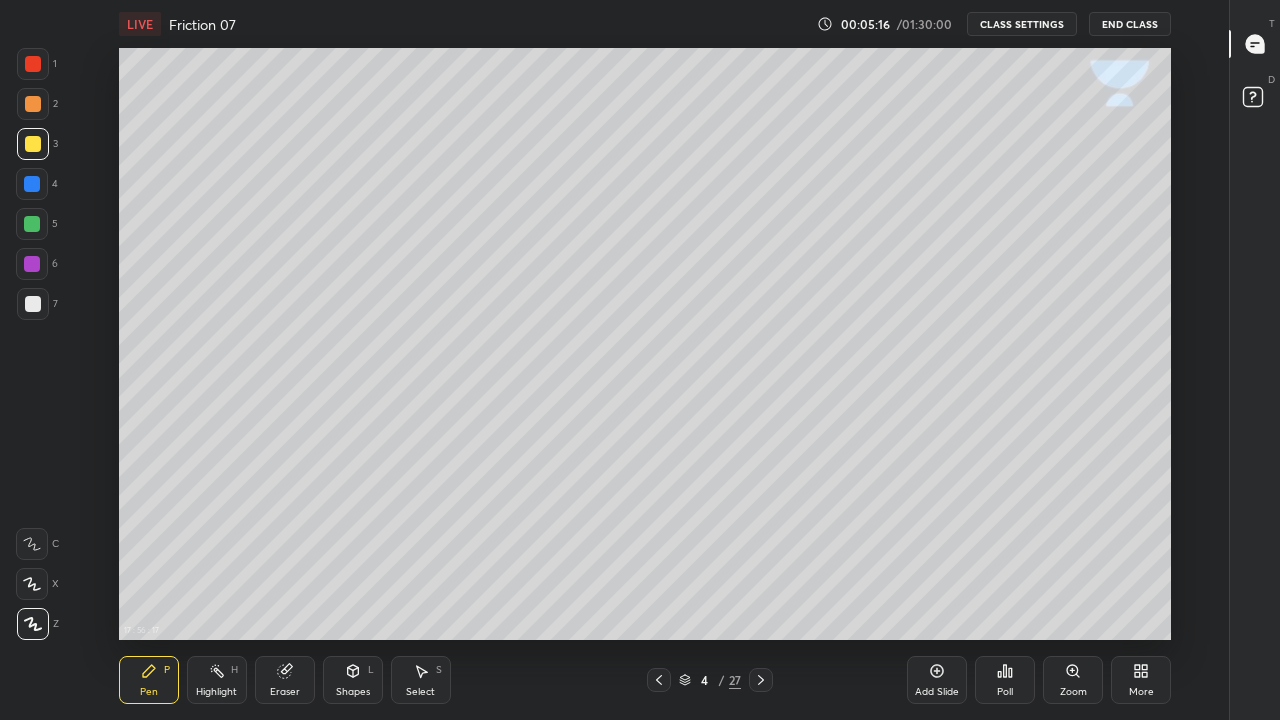 click at bounding box center [33, 144] 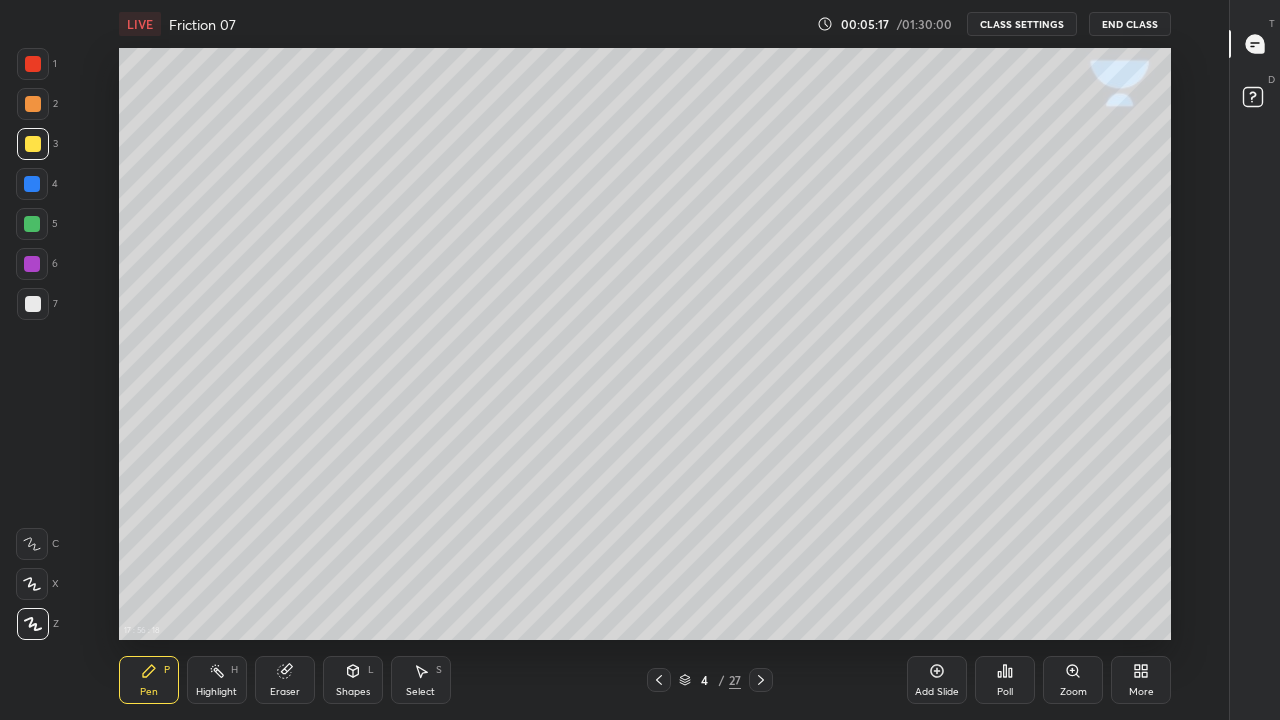 click at bounding box center [33, 304] 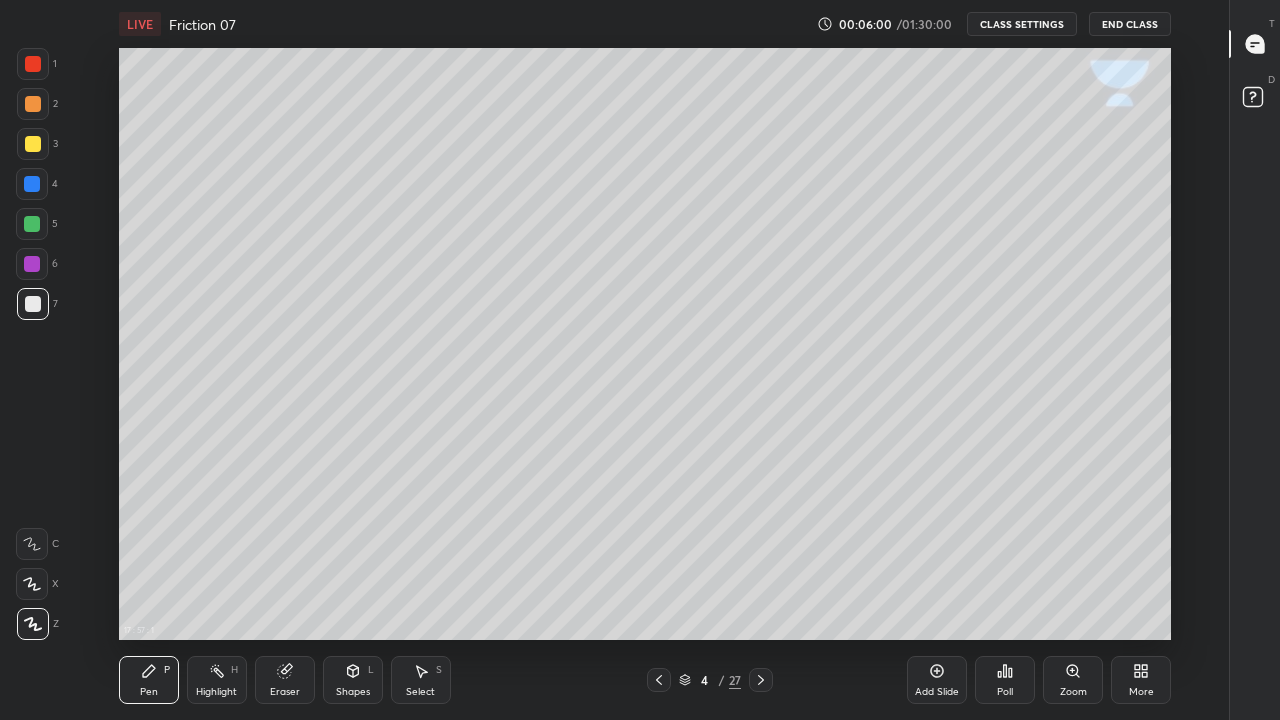 click 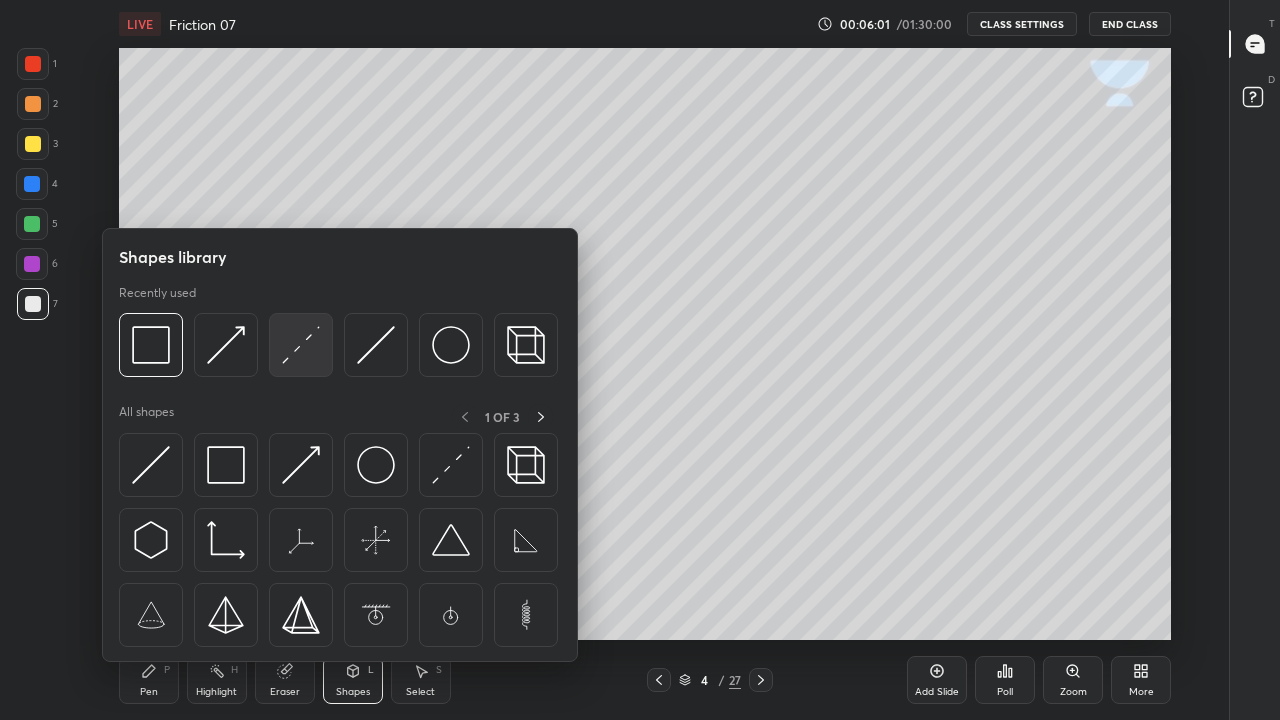 click at bounding box center (301, 345) 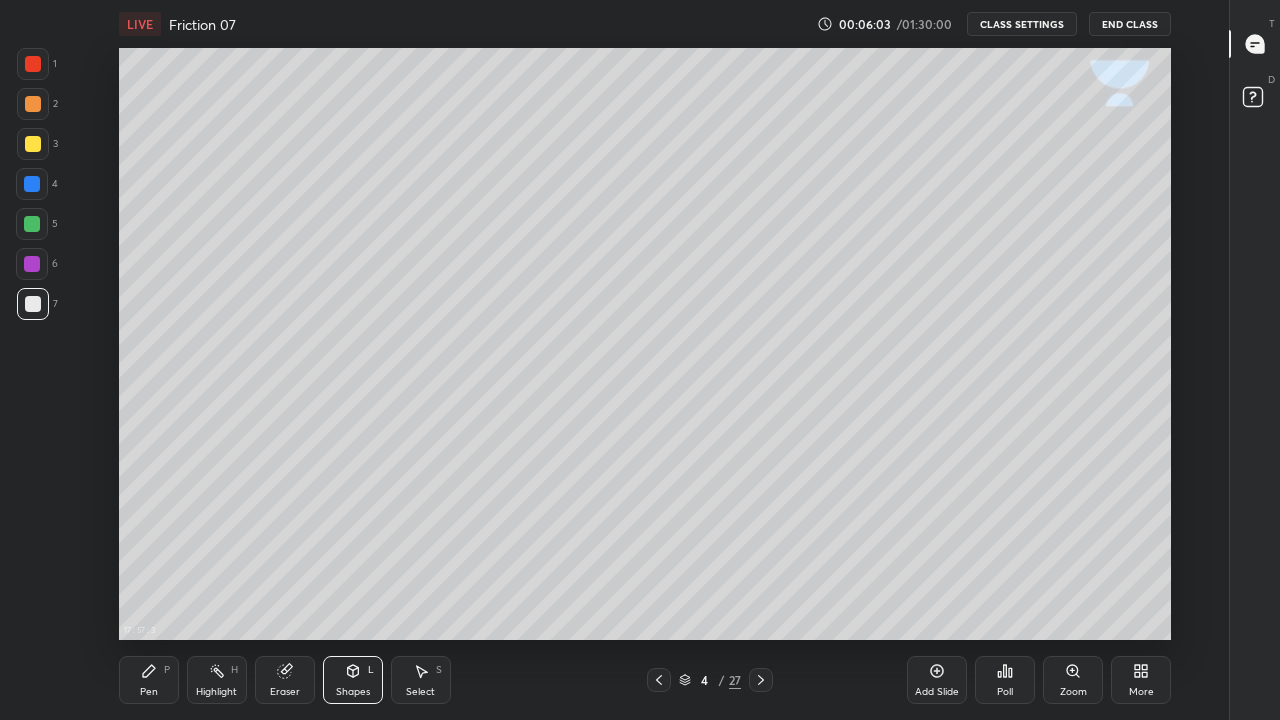 click on "Pen P" at bounding box center [149, 680] 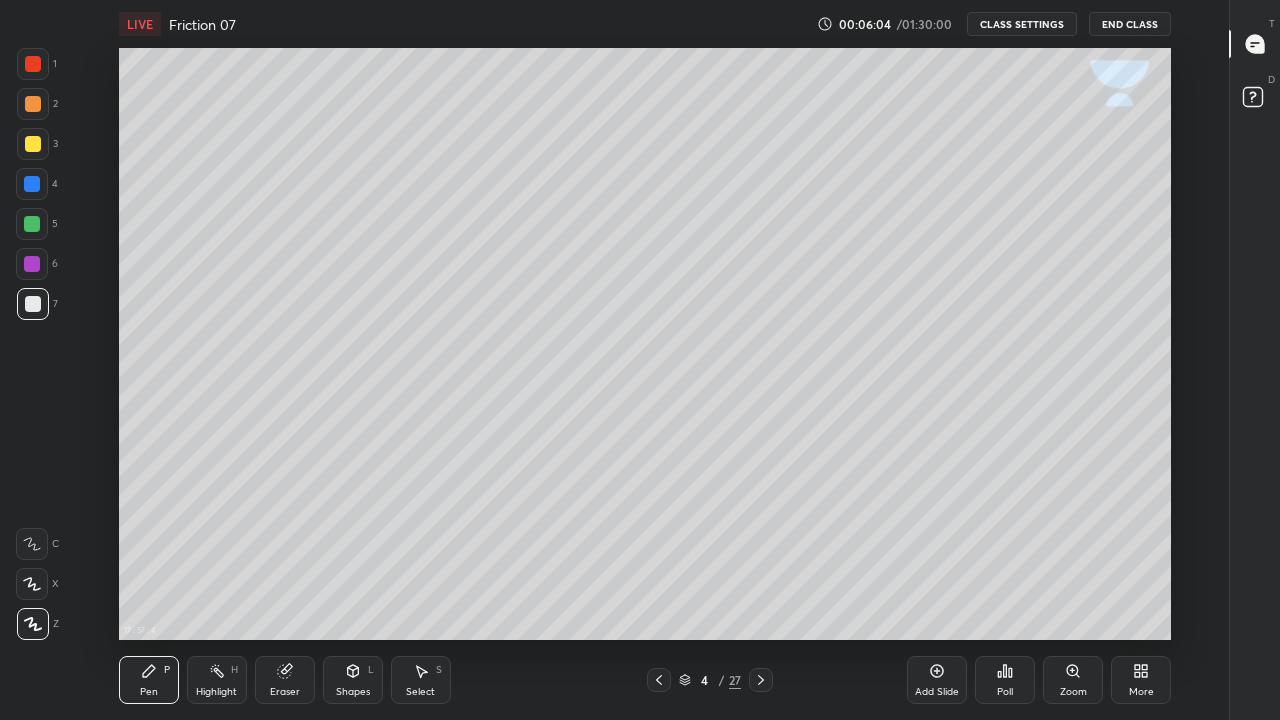 click at bounding box center [33, 304] 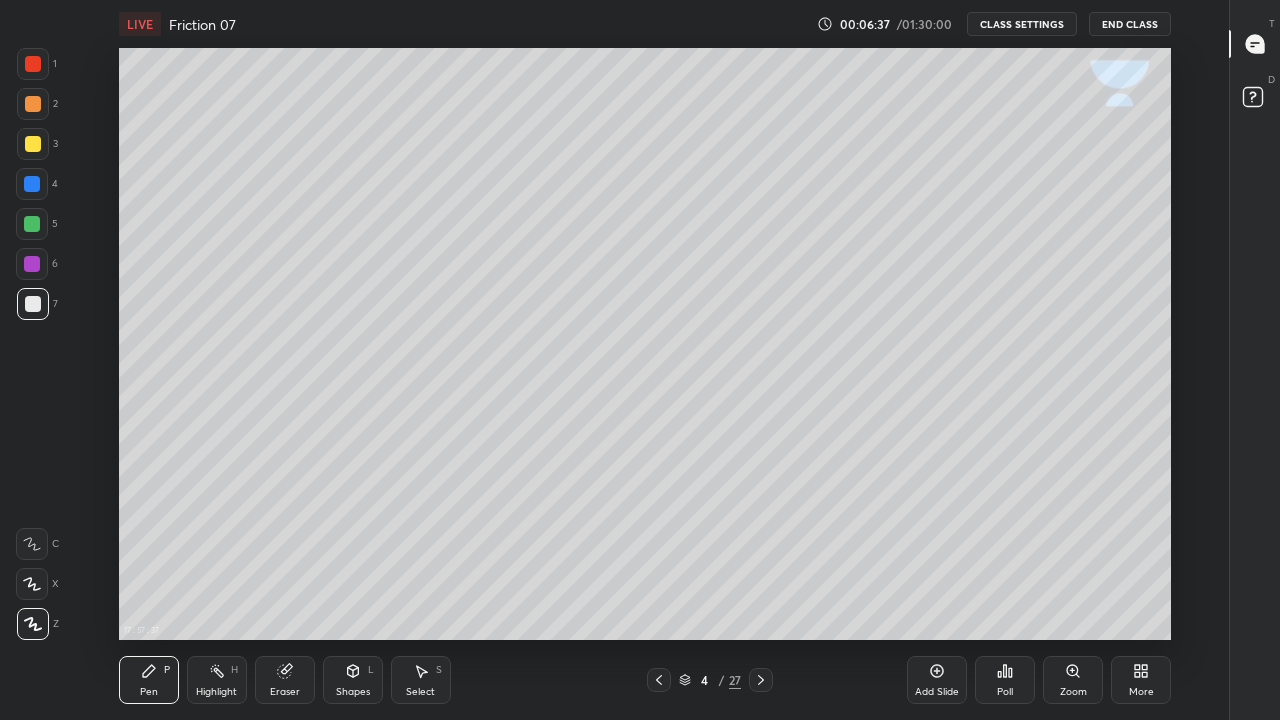click on "Shapes" at bounding box center (353, 692) 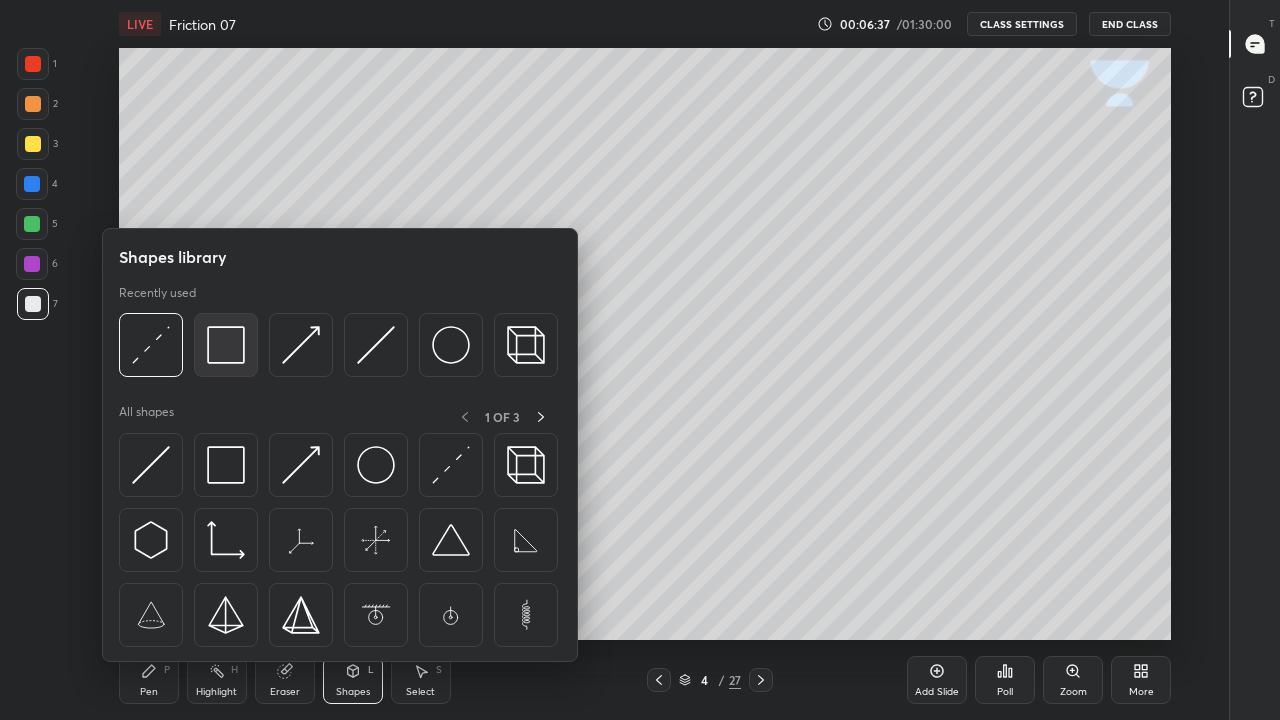 click at bounding box center (226, 345) 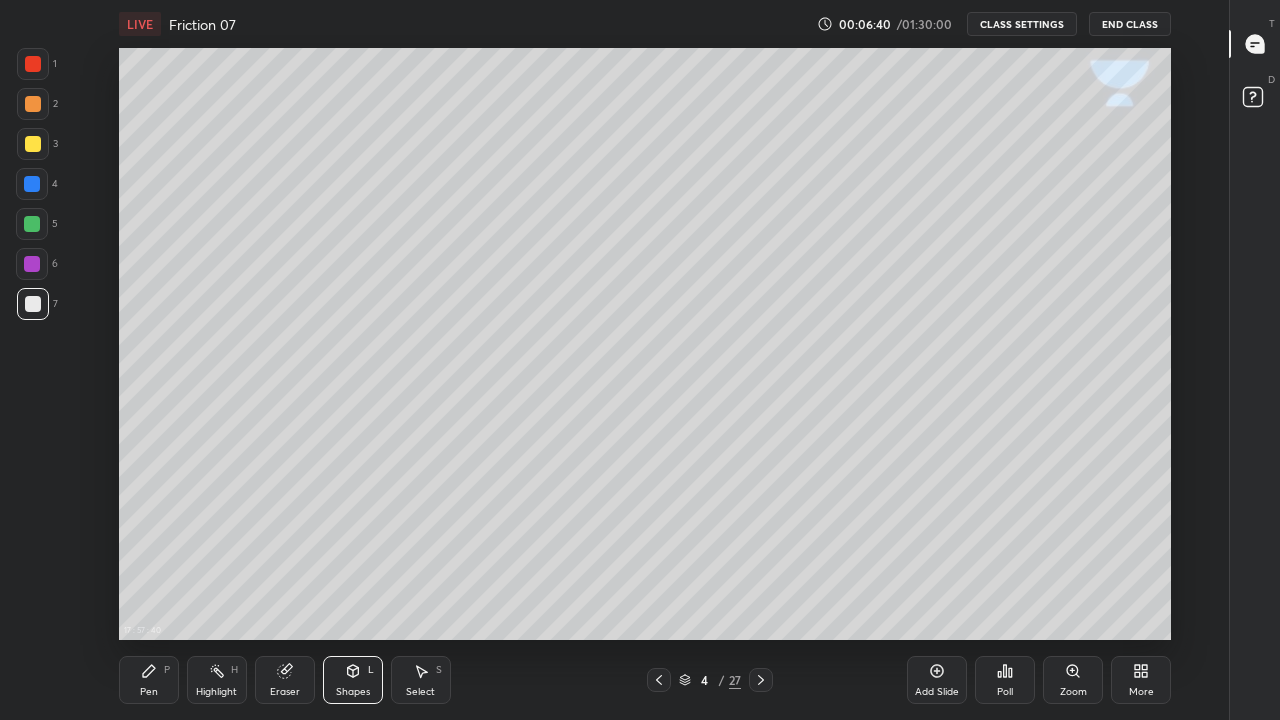 click on "Pen" at bounding box center [149, 692] 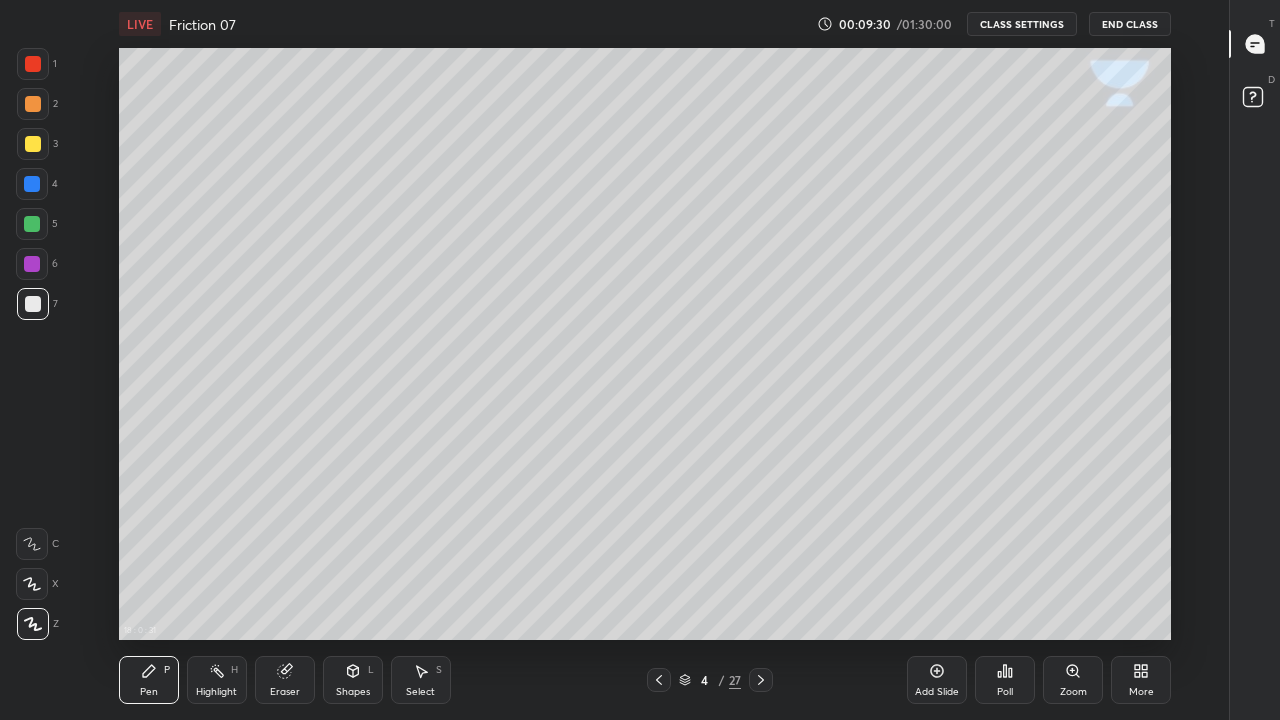 click at bounding box center [33, 144] 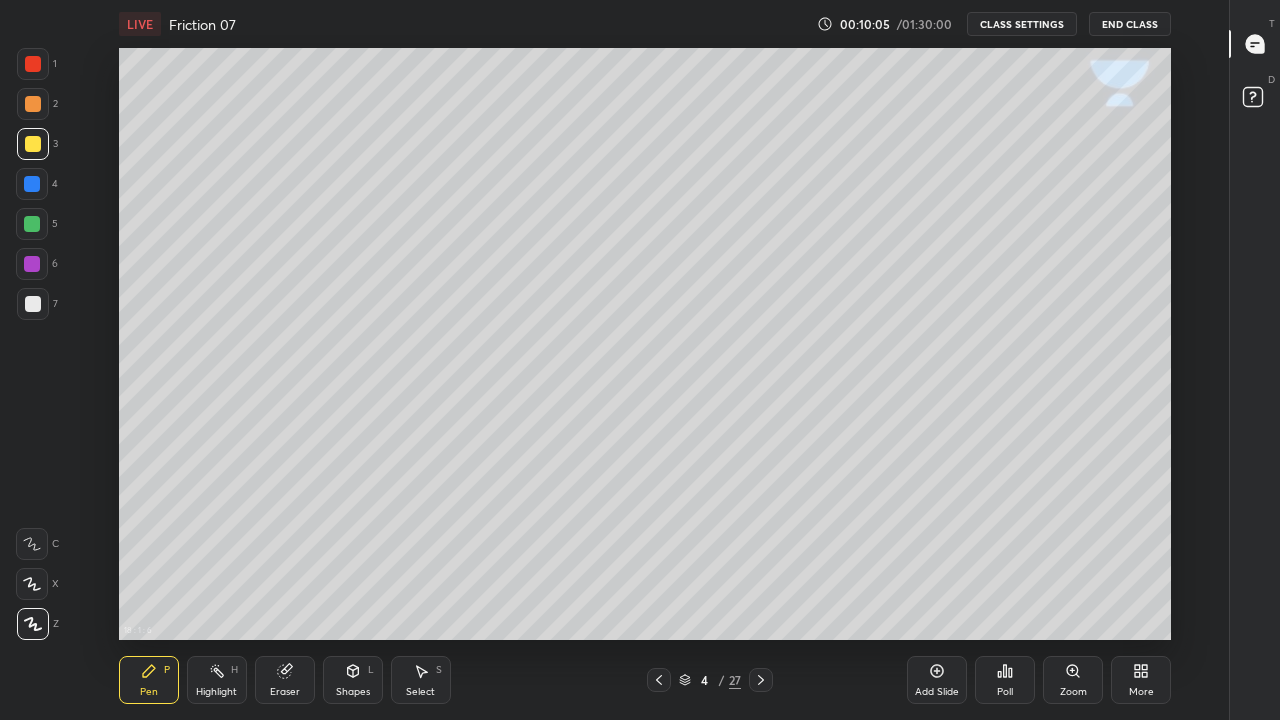 click 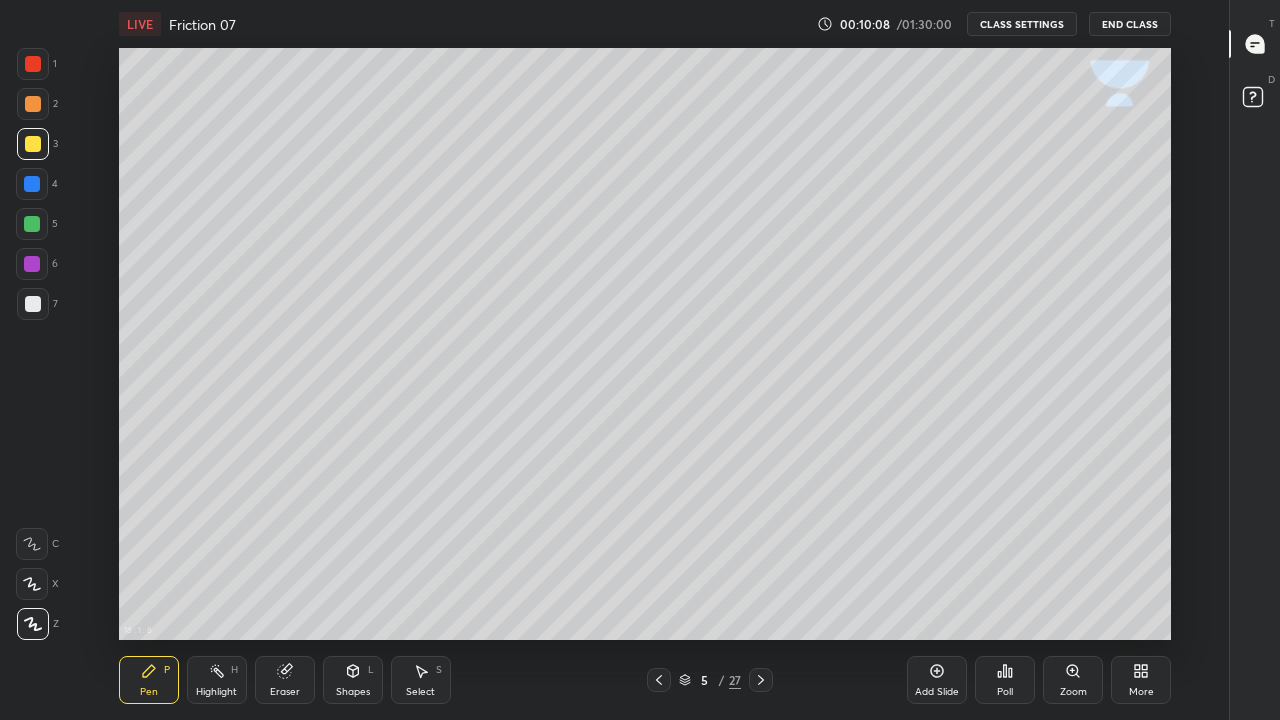 click 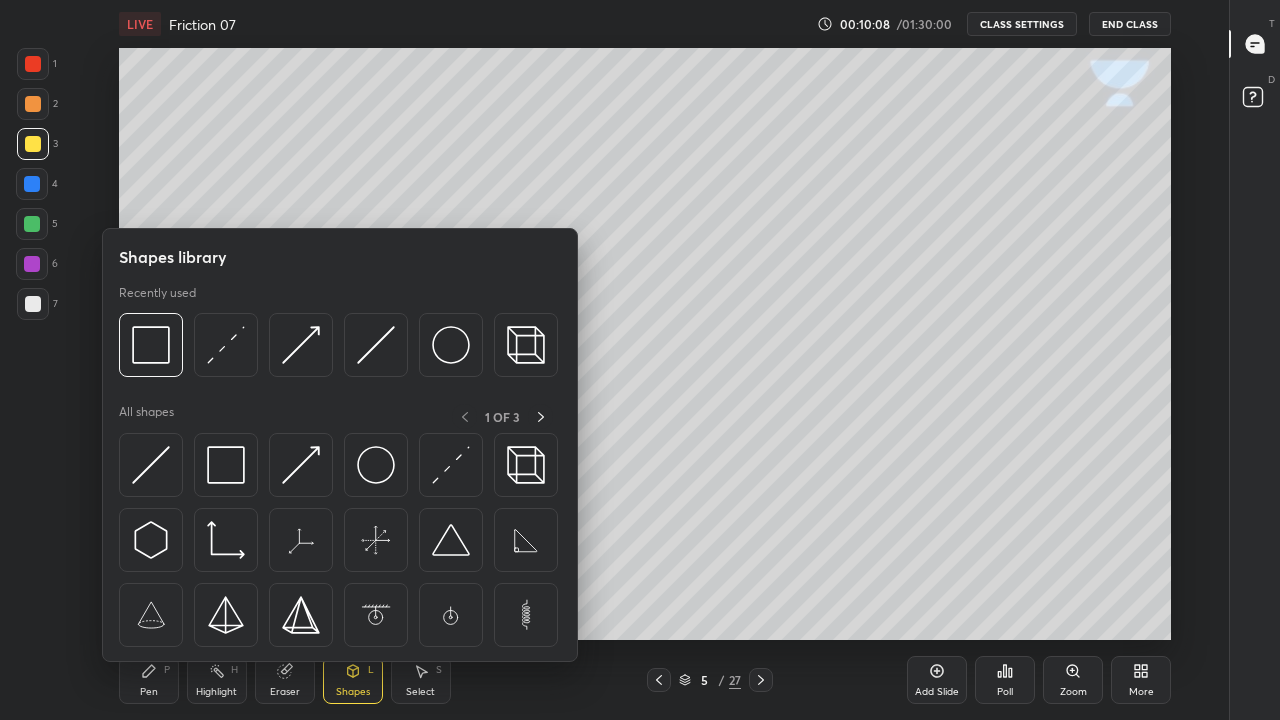 click at bounding box center [151, 345] 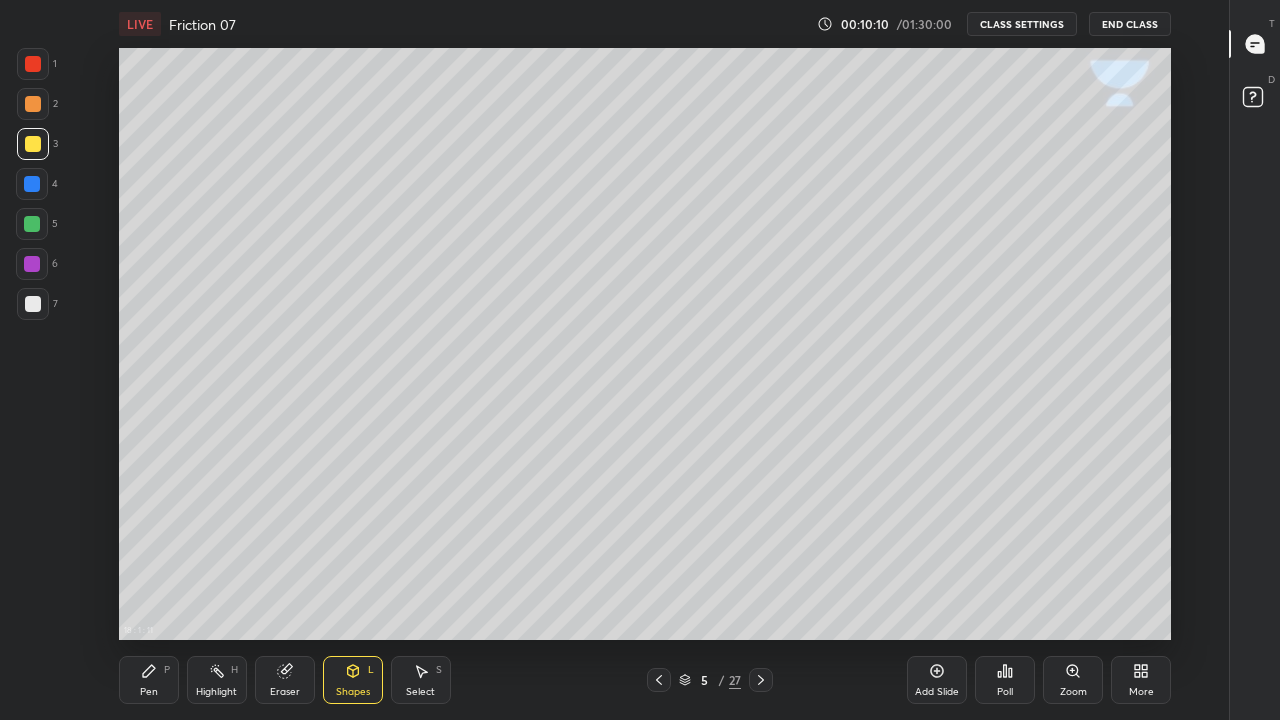 click on "Pen" at bounding box center [149, 692] 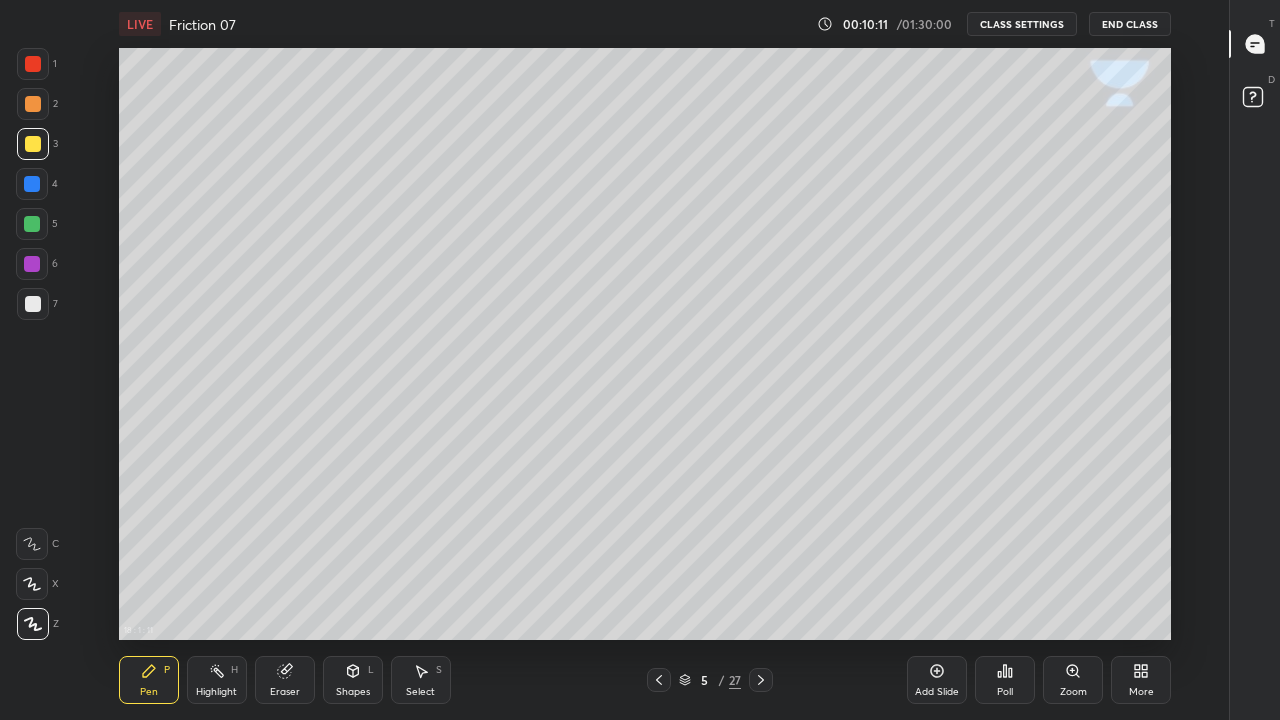 click at bounding box center [33, 304] 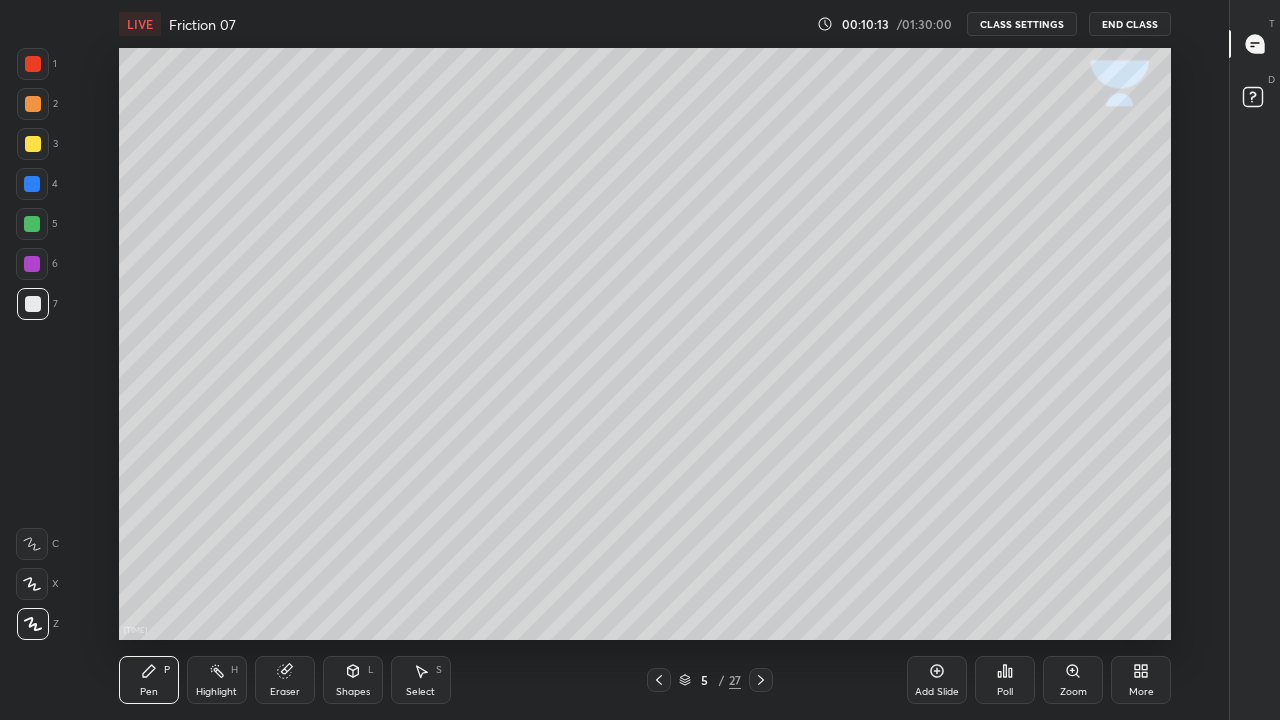 click on "Shapes L" at bounding box center (353, 680) 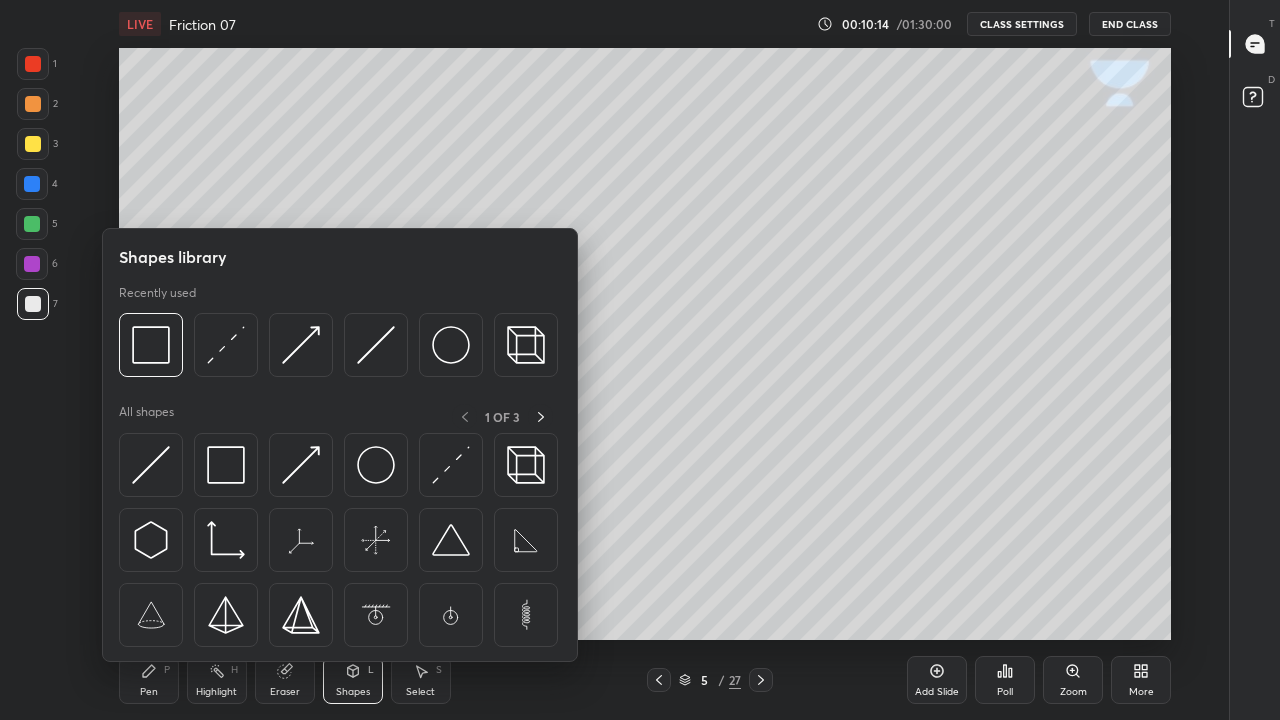 click at bounding box center [151, 345] 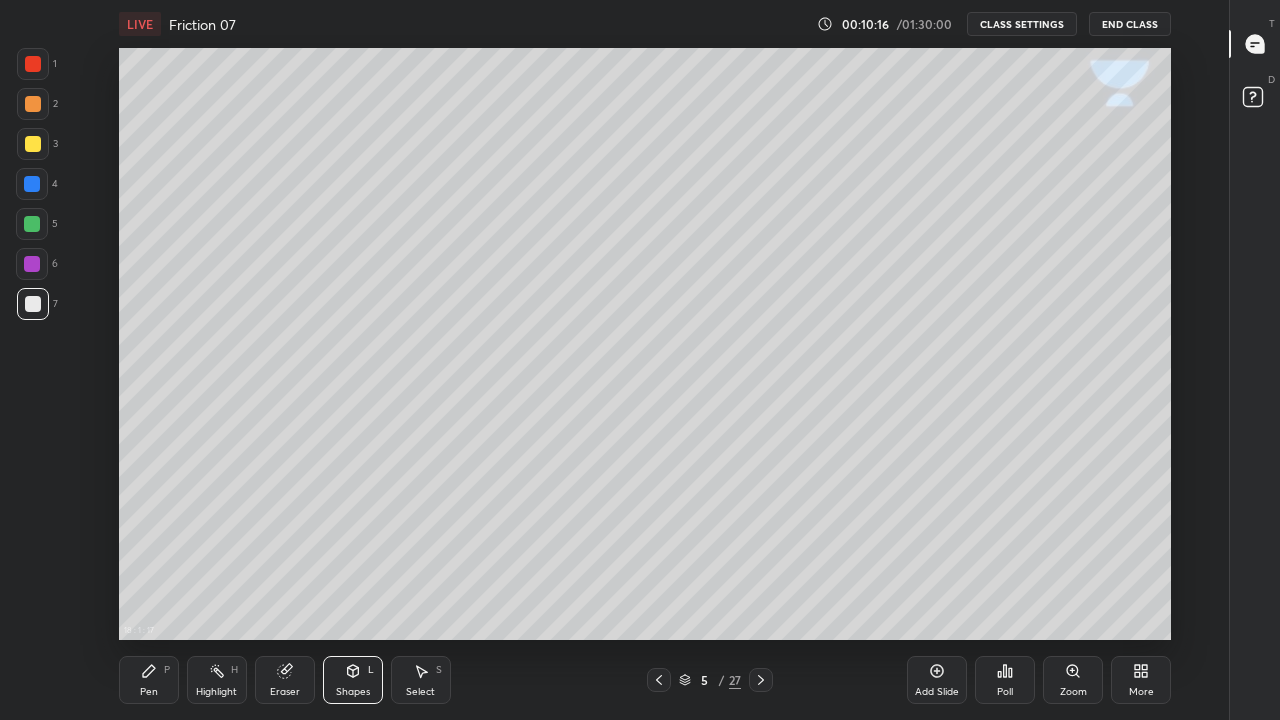 click 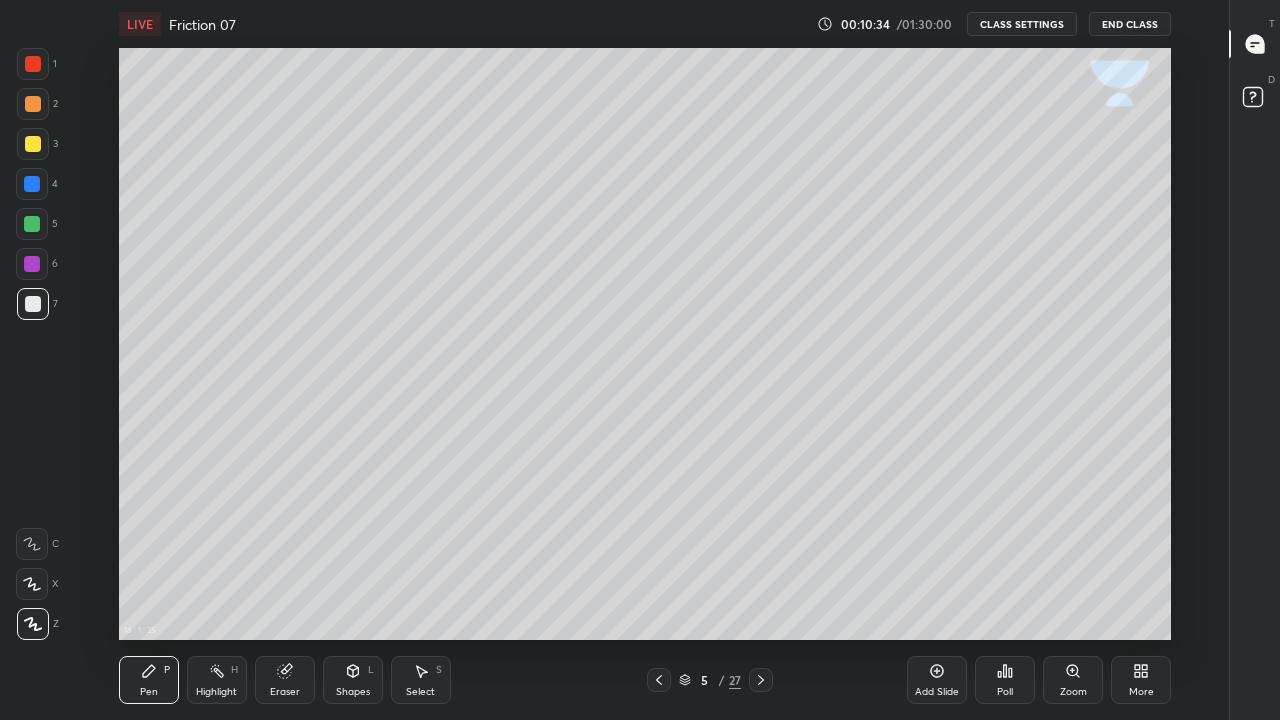 click on "Shapes L" at bounding box center (353, 680) 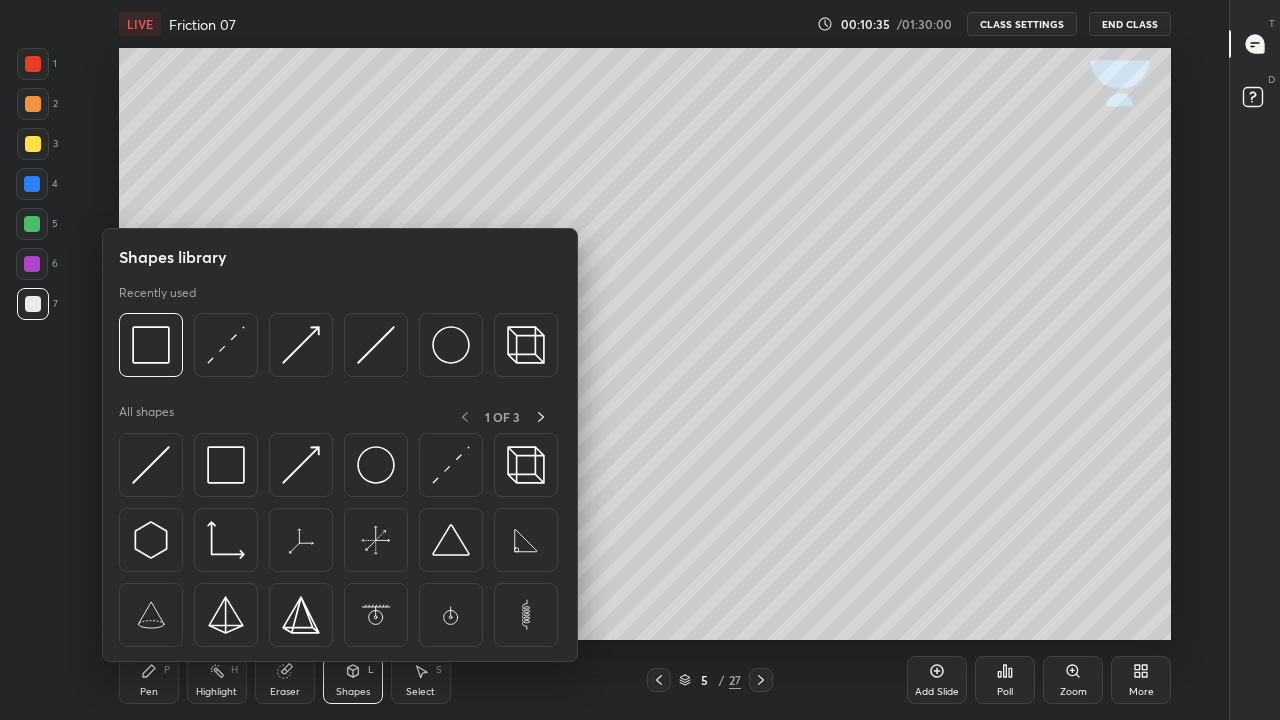click at bounding box center [151, 345] 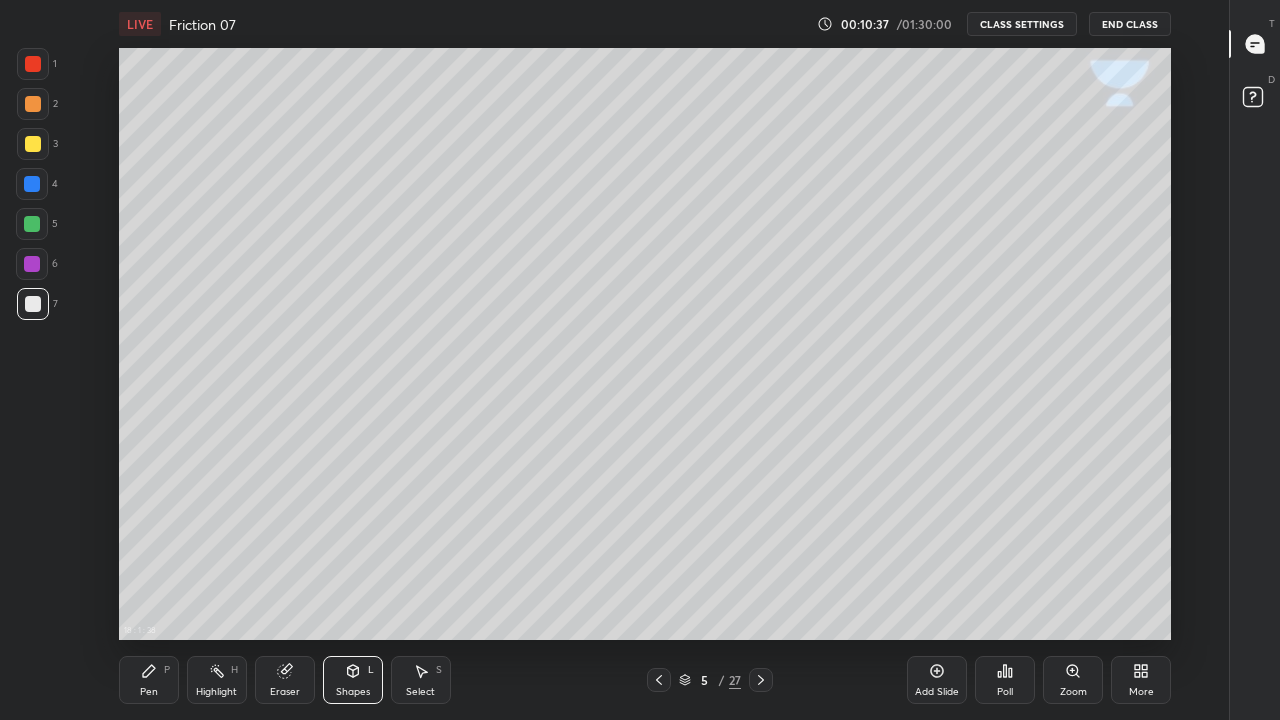 click on "Pen P" at bounding box center [149, 680] 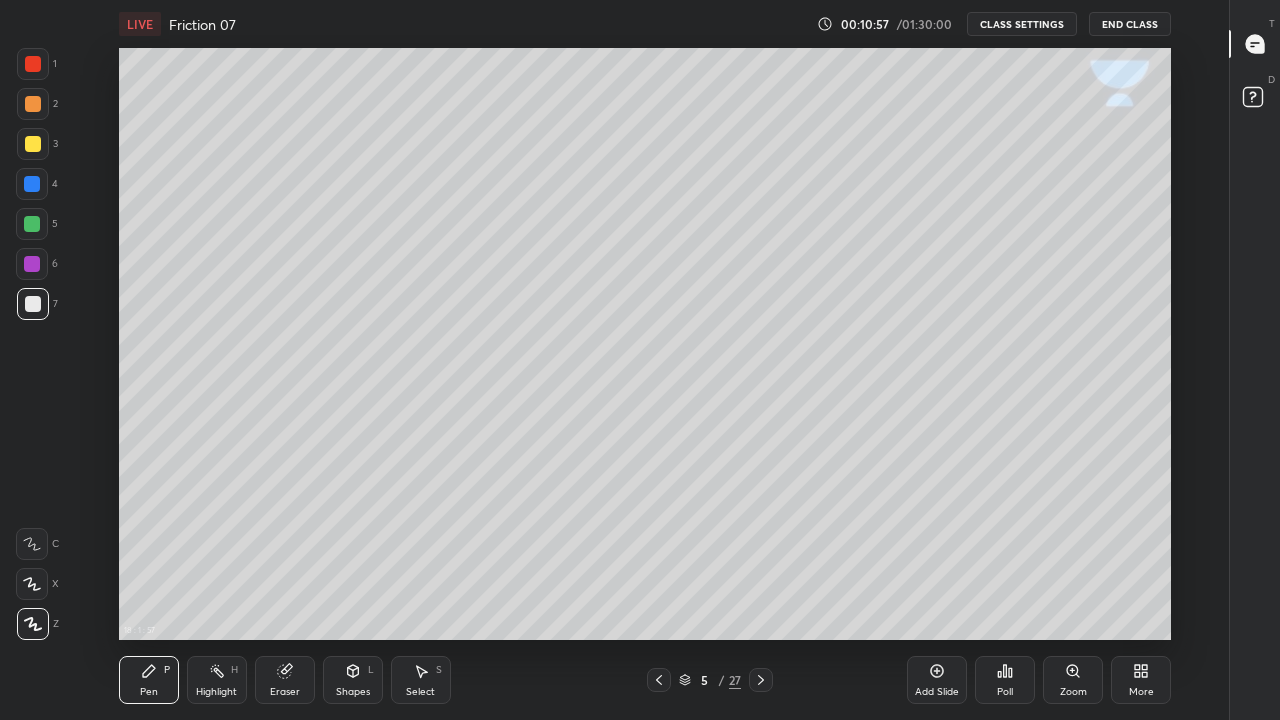 click on "Shapes L" at bounding box center (353, 680) 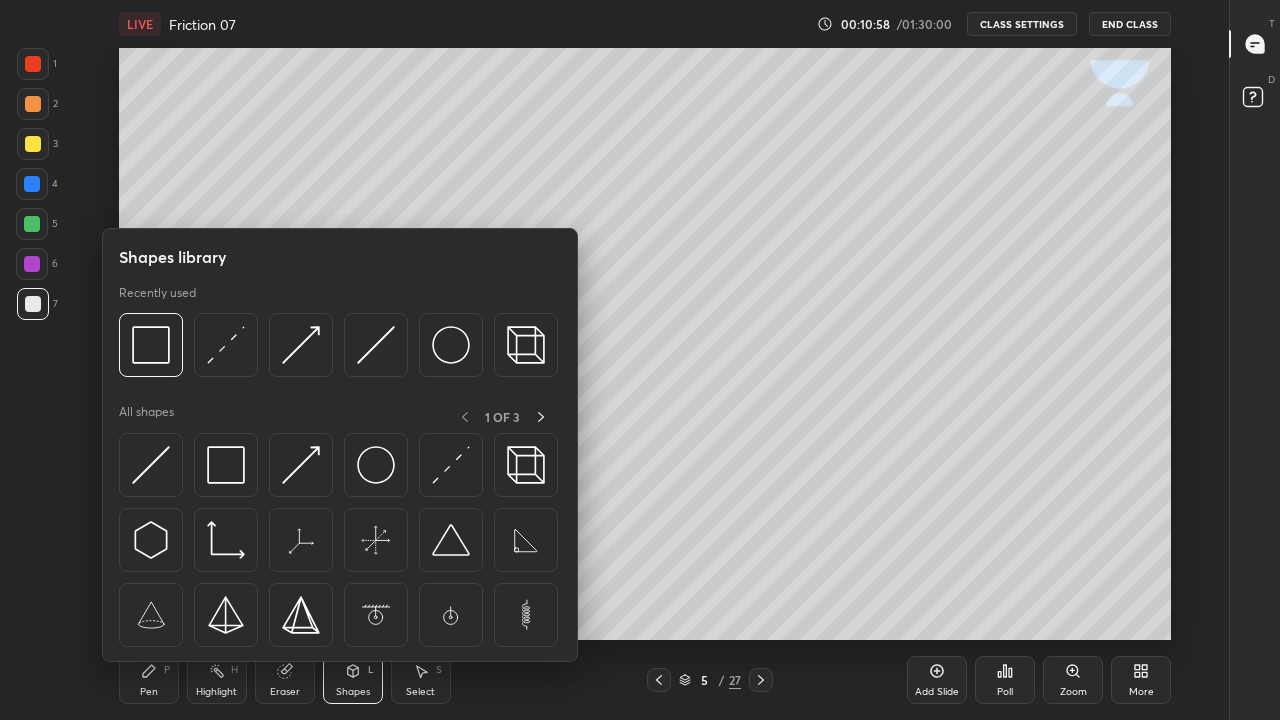 click at bounding box center (226, 345) 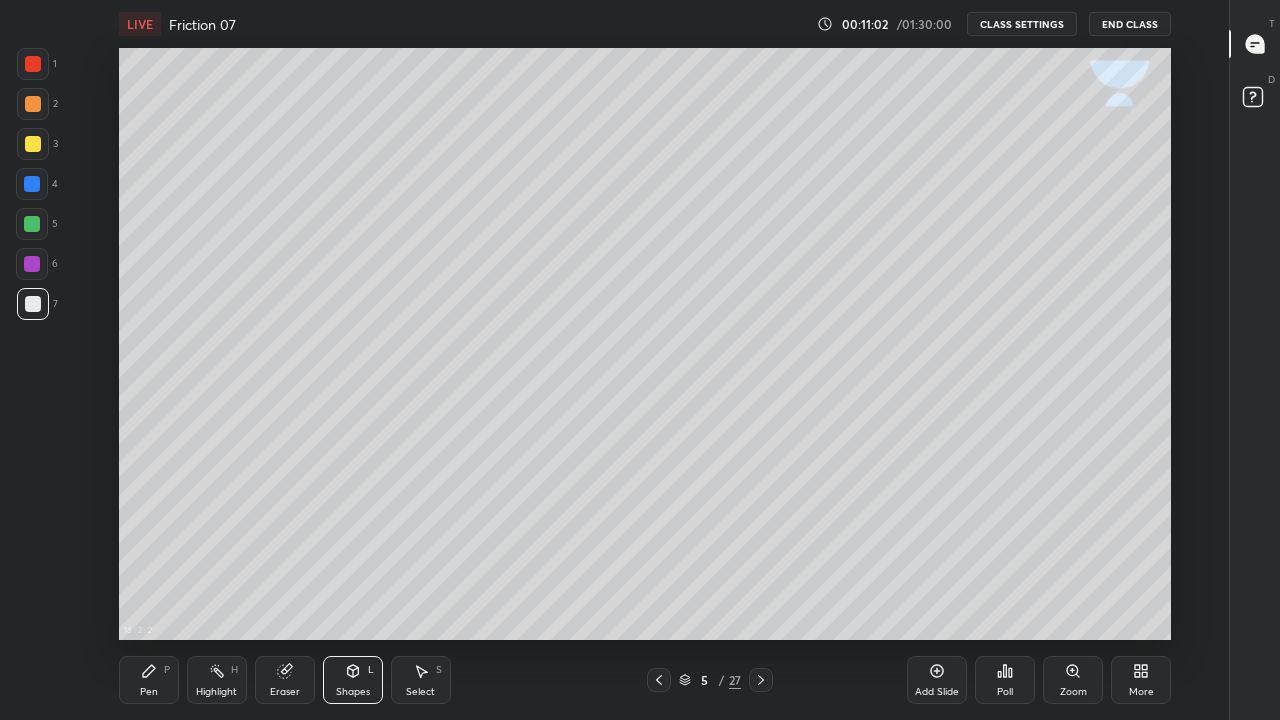 click on "Pen P" at bounding box center (149, 680) 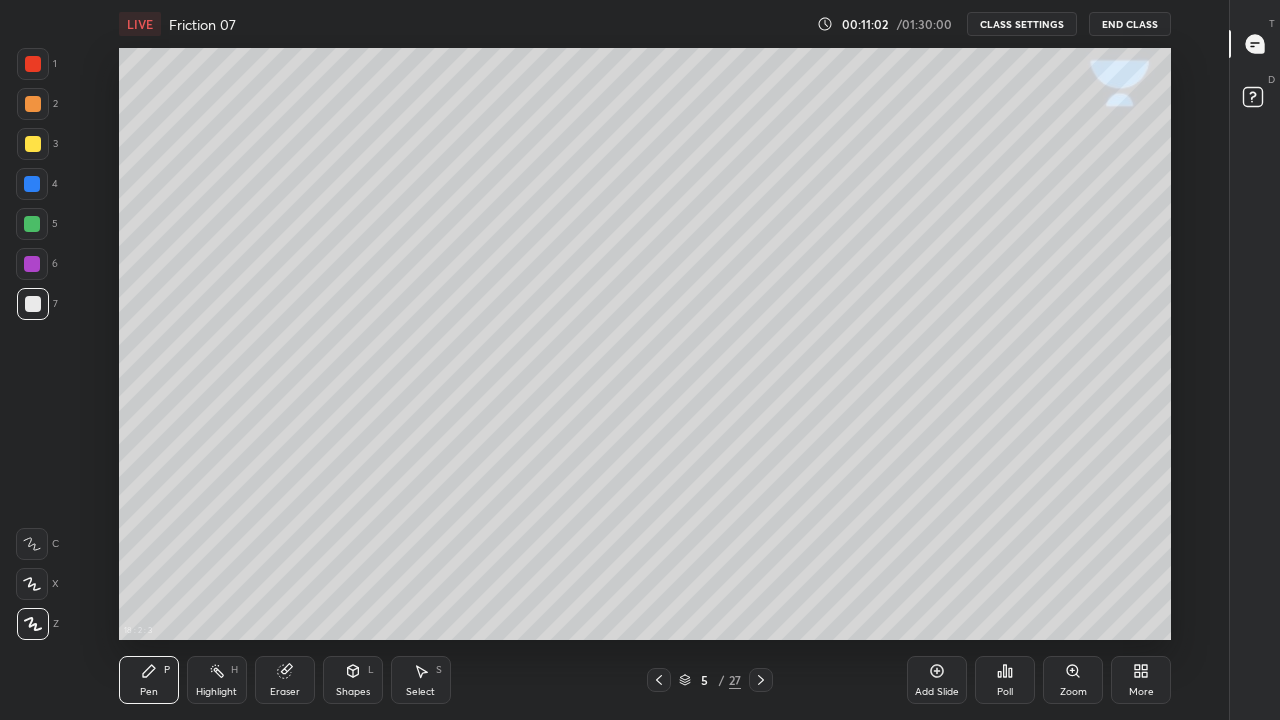 click at bounding box center [33, 304] 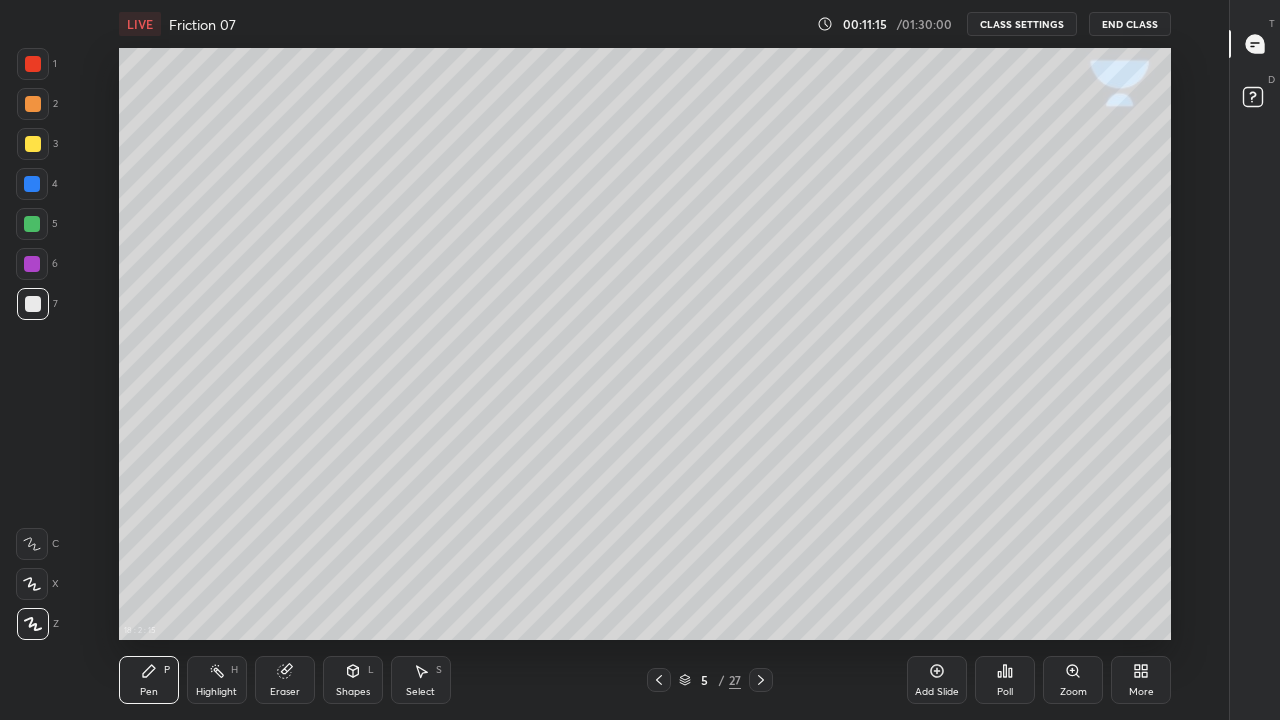click 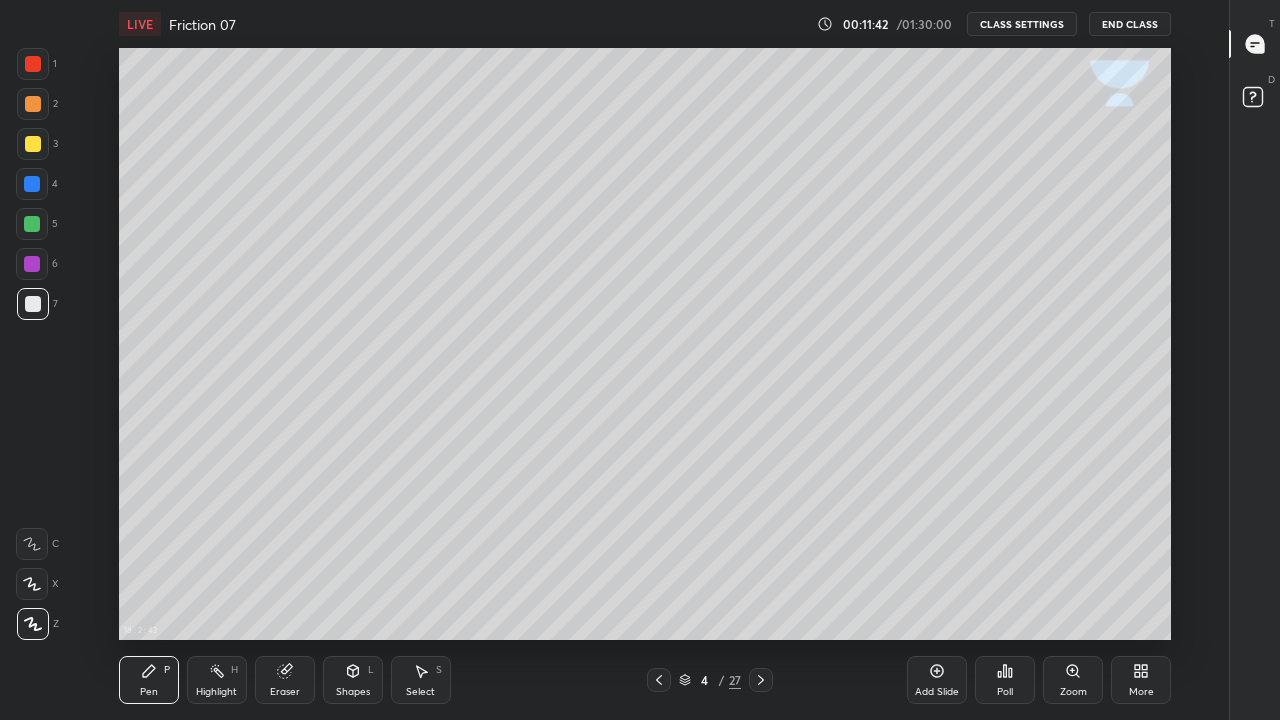 click 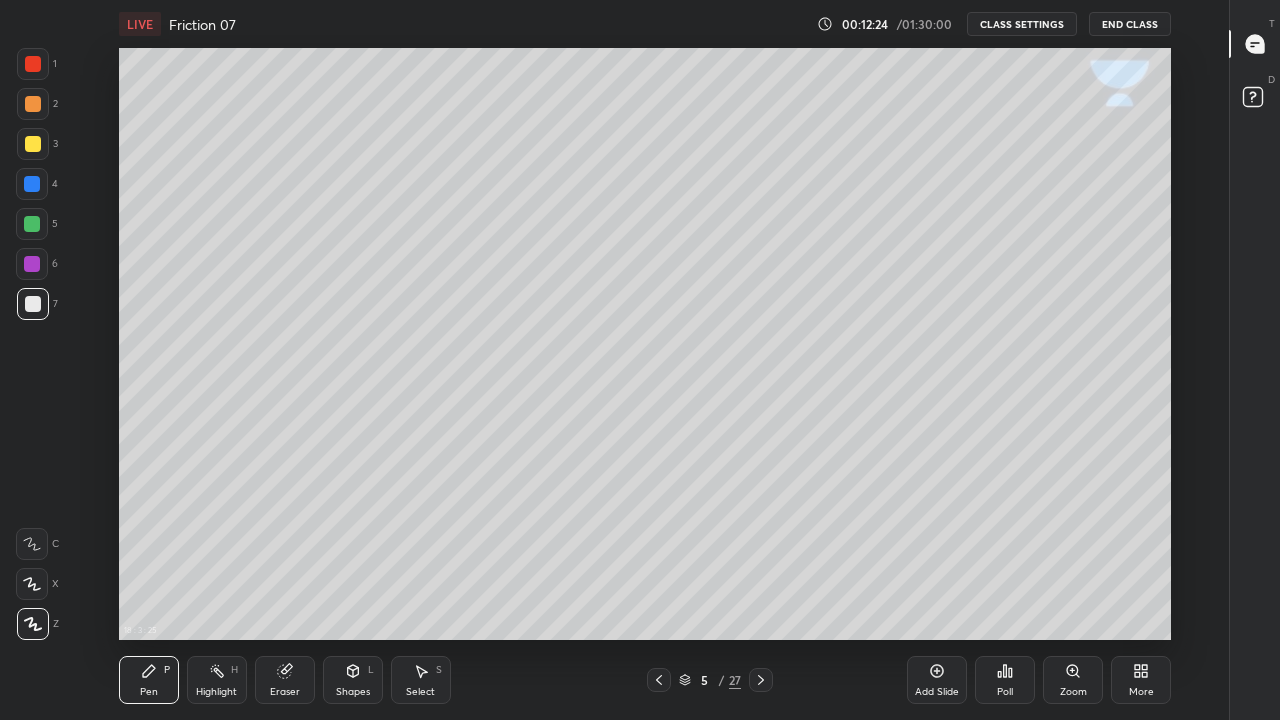 click on "Shapes L" at bounding box center (353, 680) 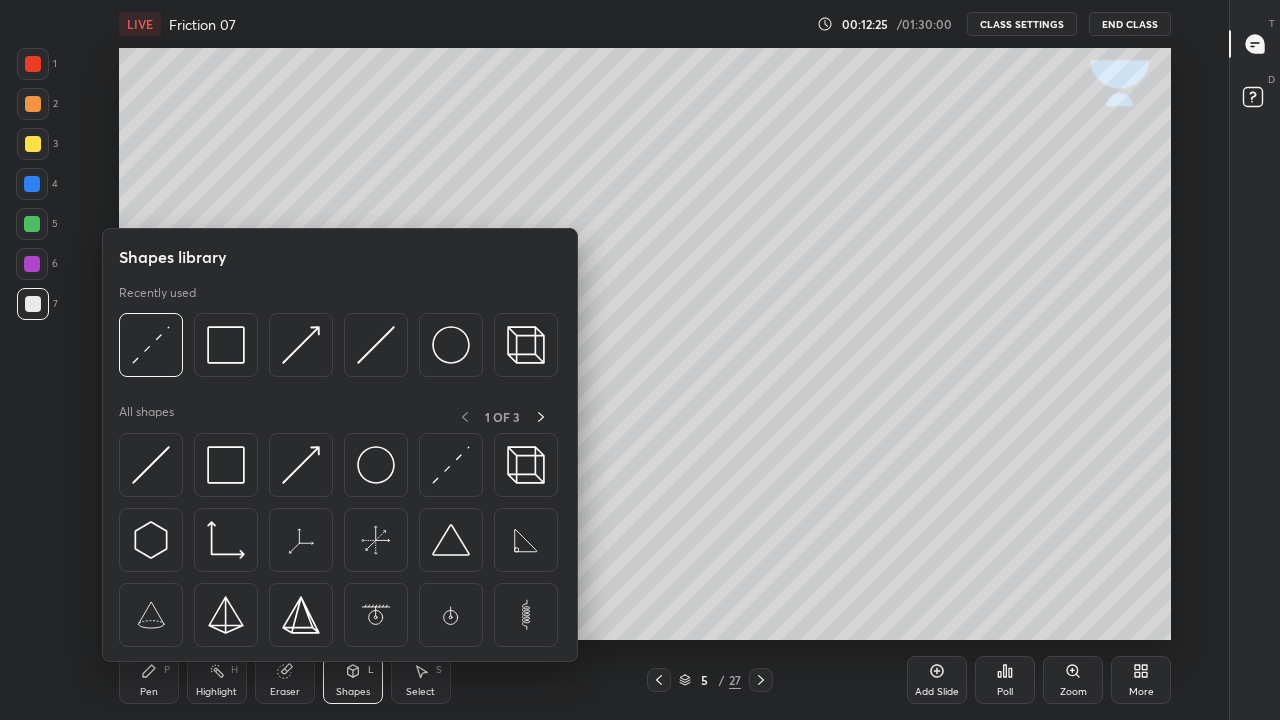 click at bounding box center [226, 345] 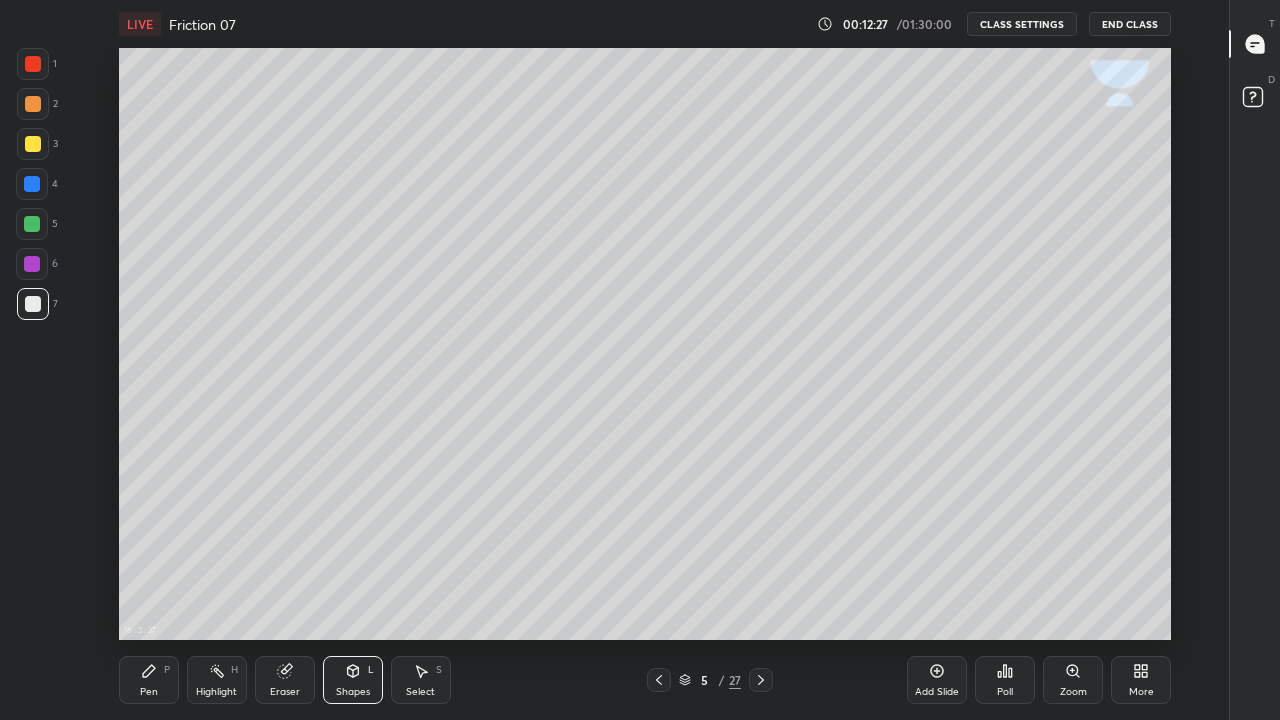 click on "Pen" at bounding box center (149, 692) 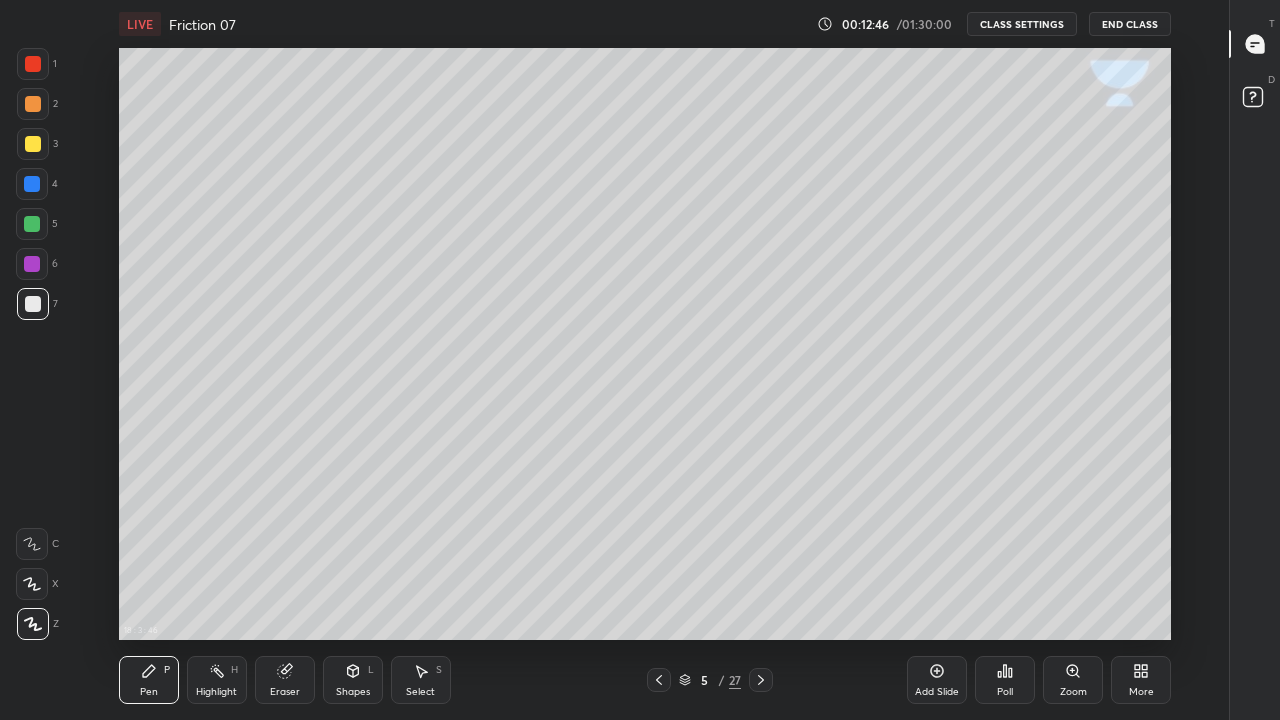 click on "Eraser" at bounding box center [285, 692] 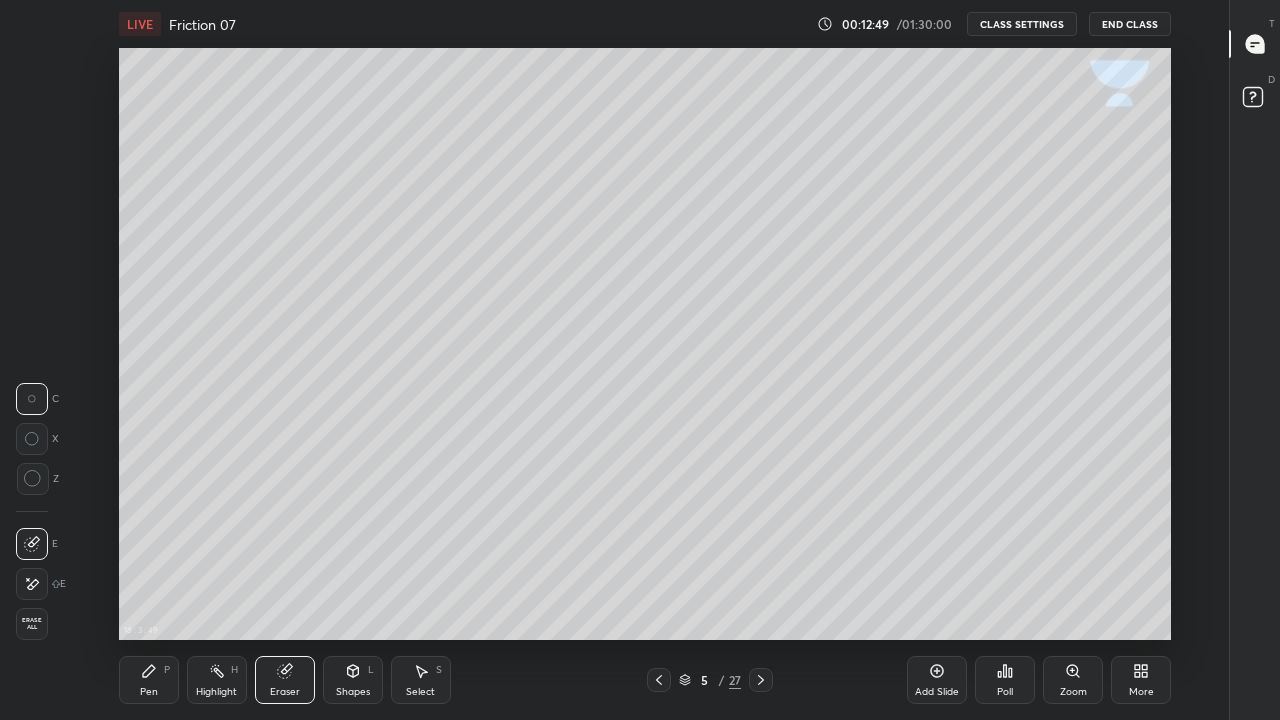 click on "Pen" at bounding box center [149, 692] 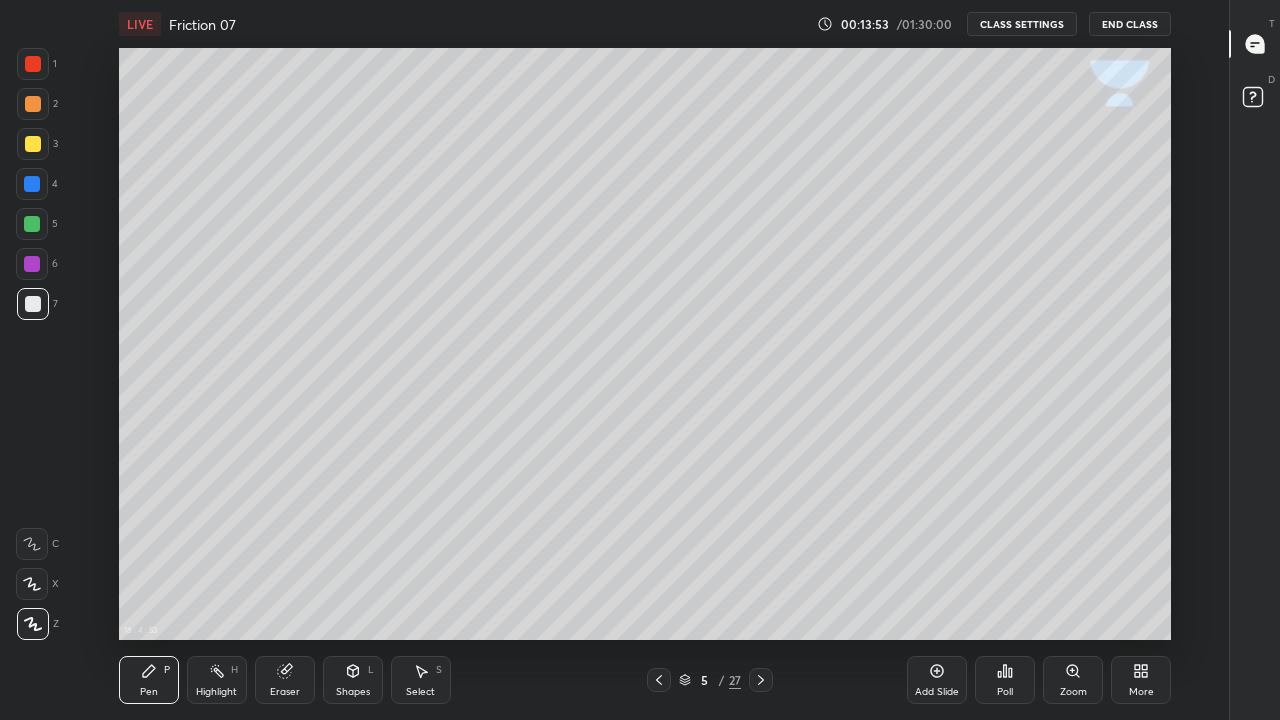 click 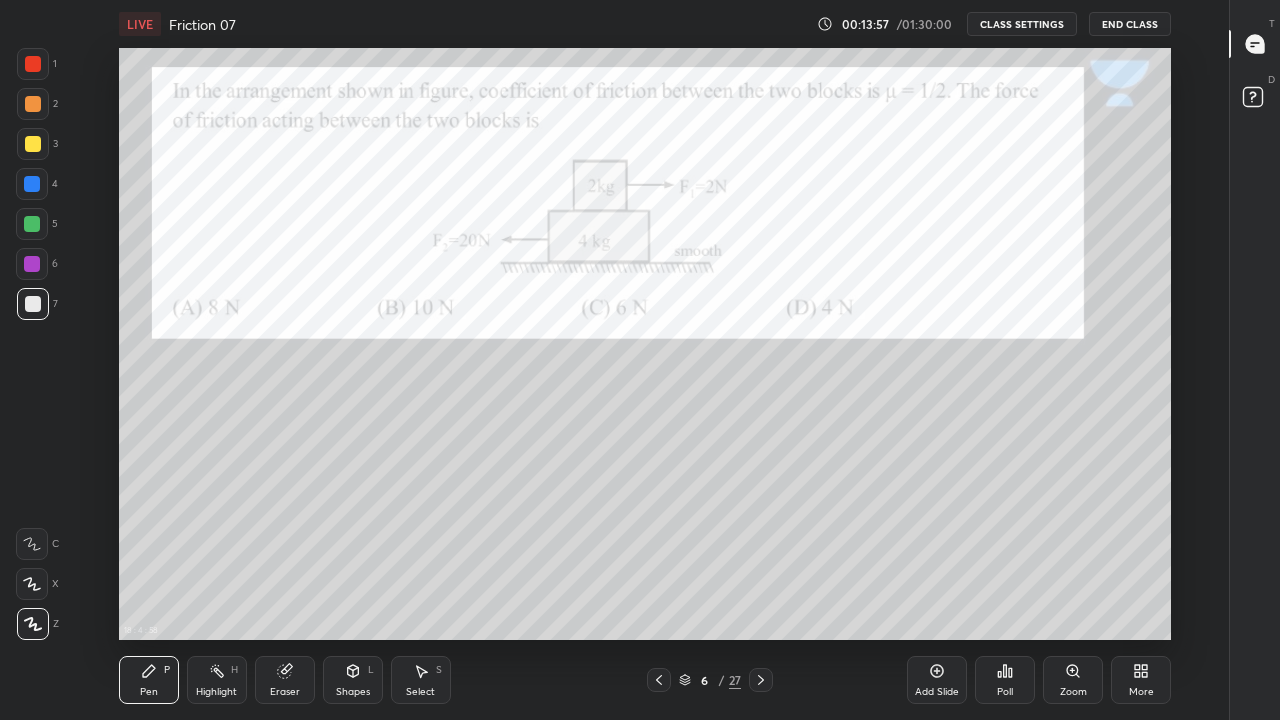 type on "x" 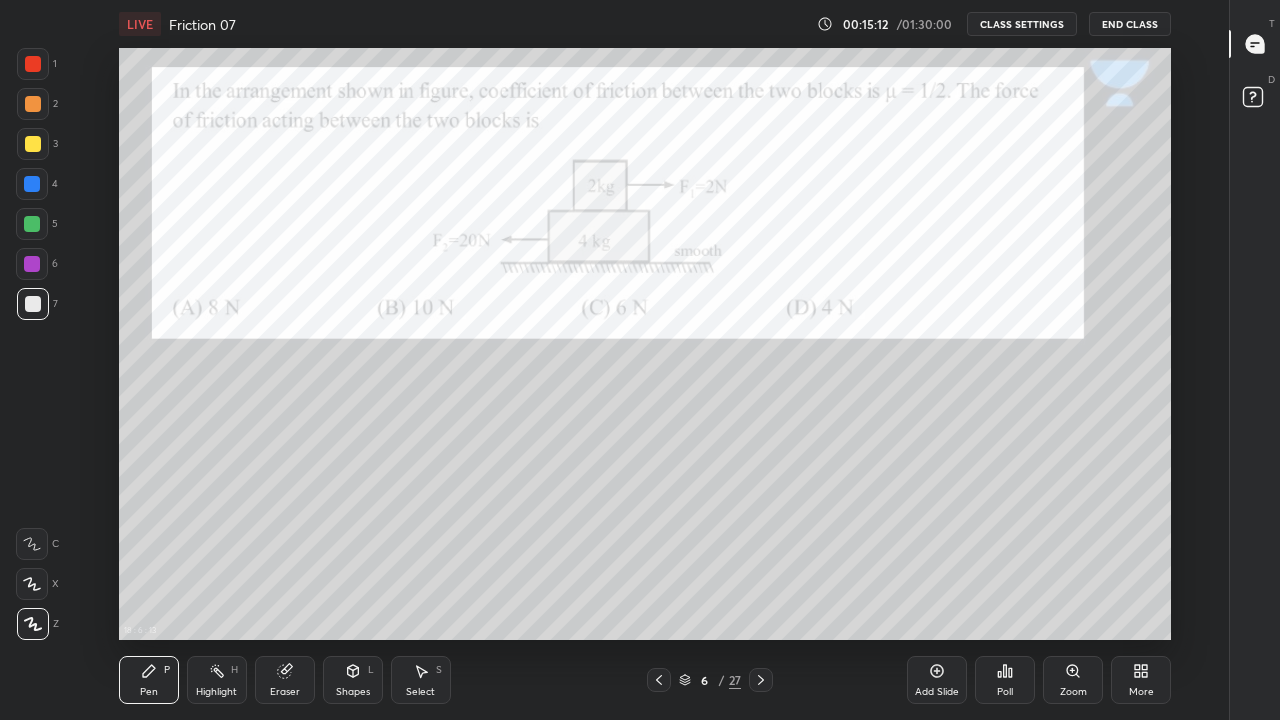 click at bounding box center (33, 64) 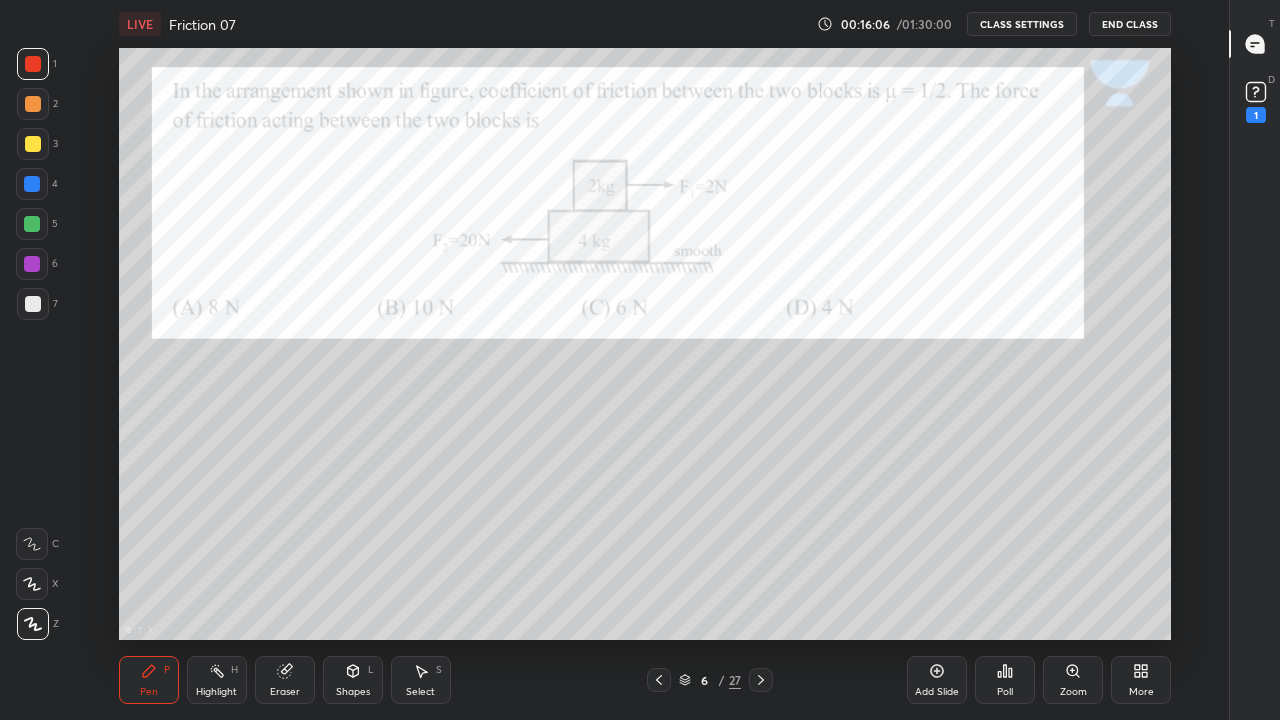 click on "Poll" at bounding box center [1005, 680] 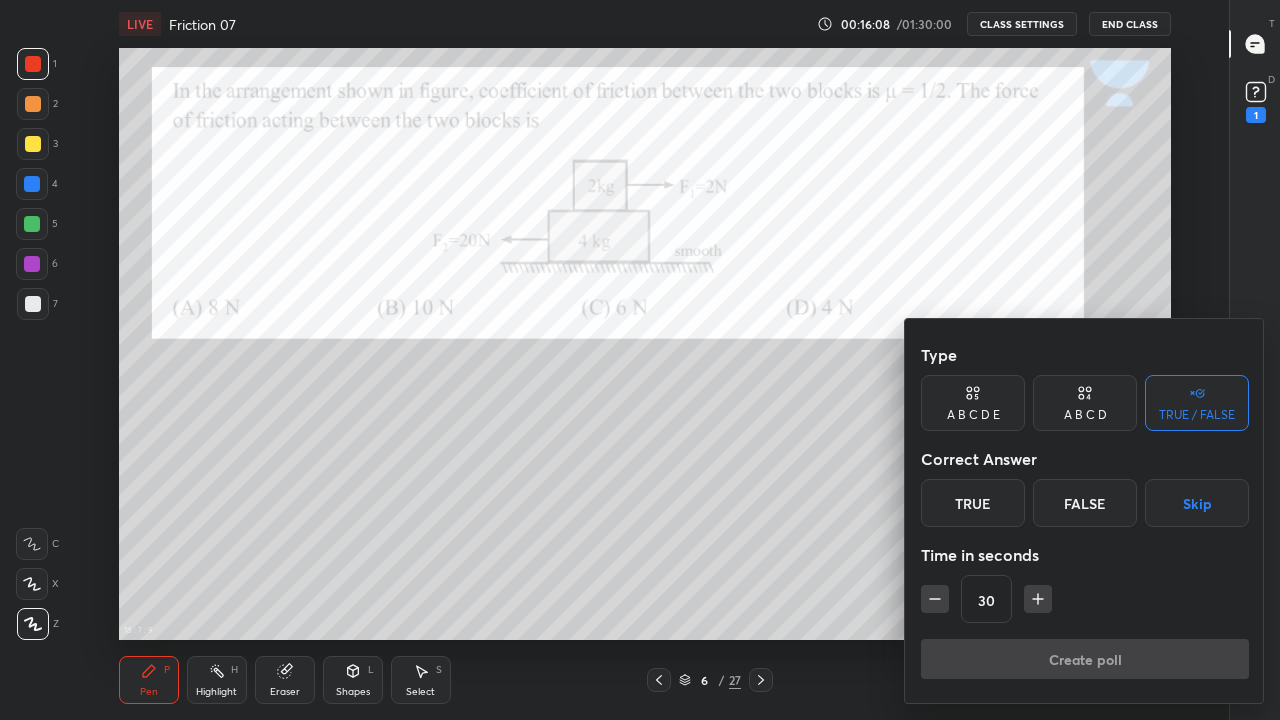 click 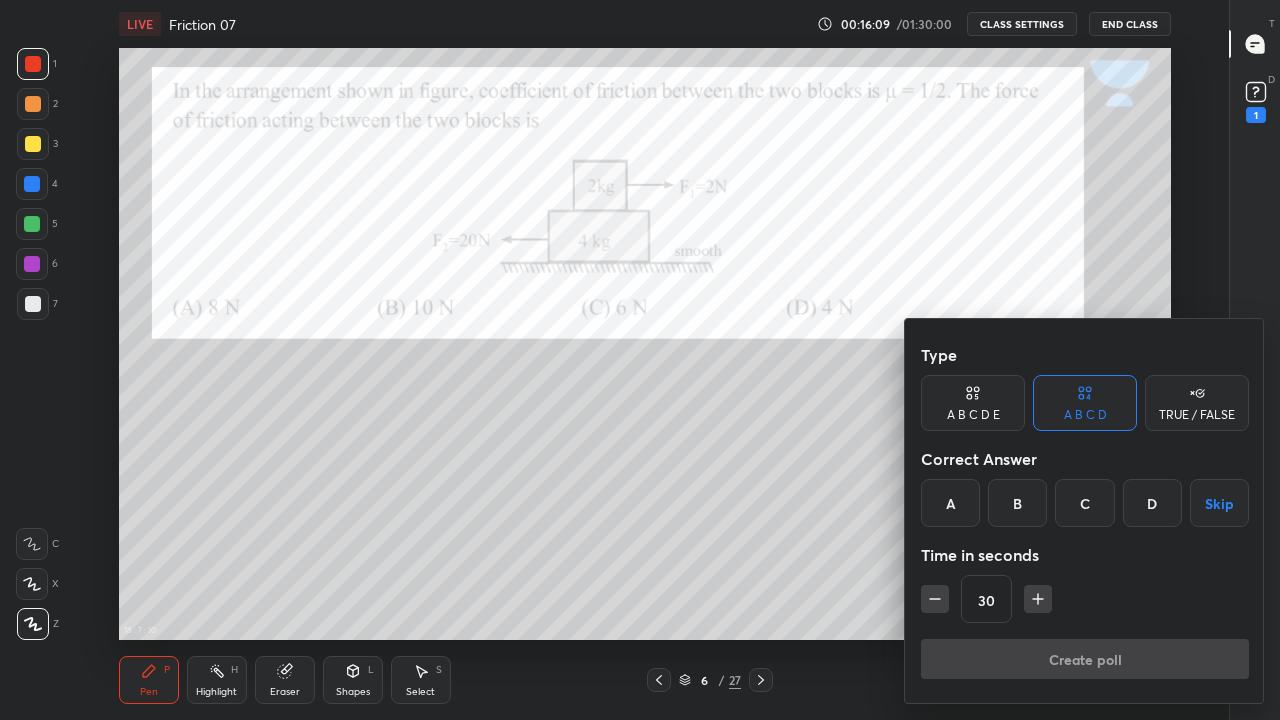 click on "A" at bounding box center [950, 503] 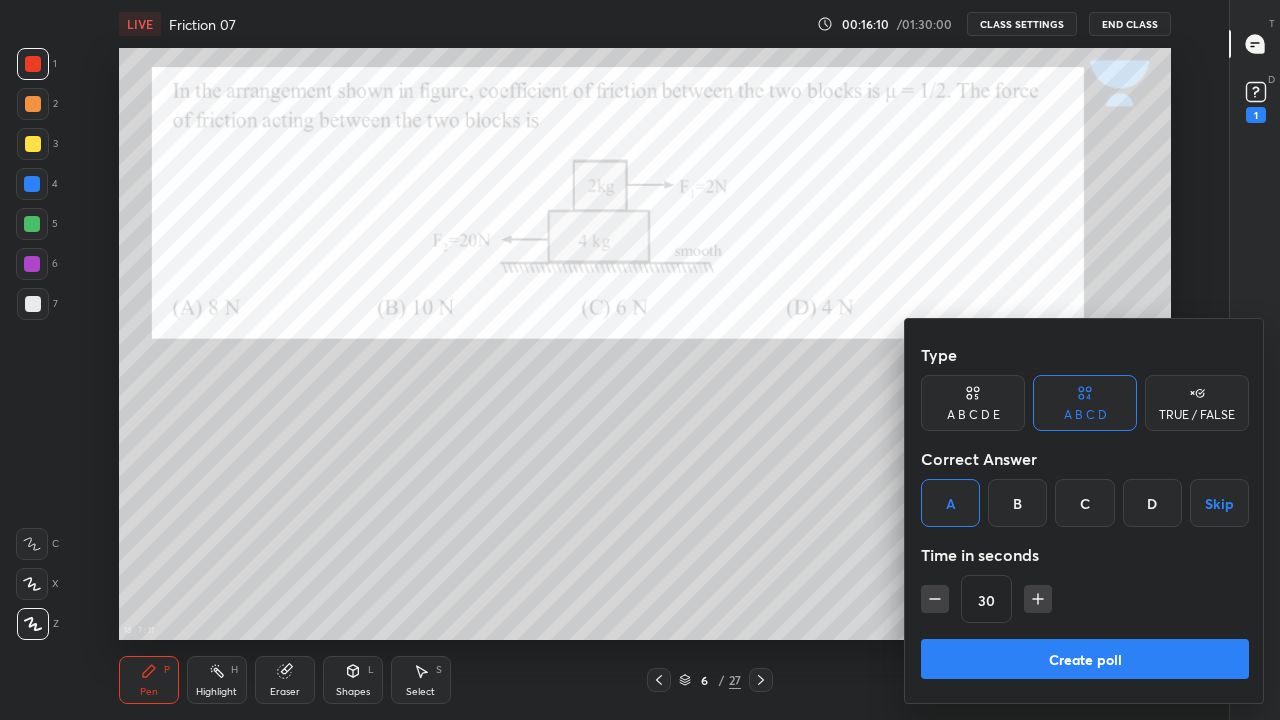 click 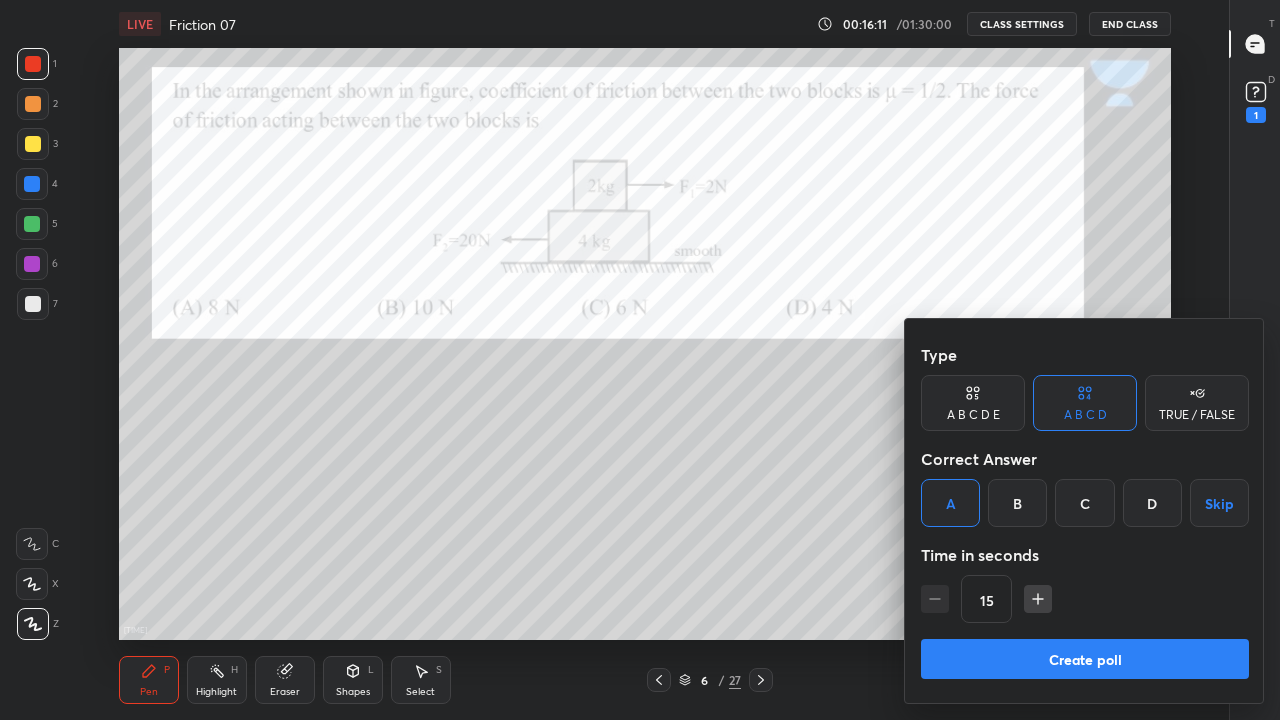 click on "Create poll" at bounding box center [1085, 659] 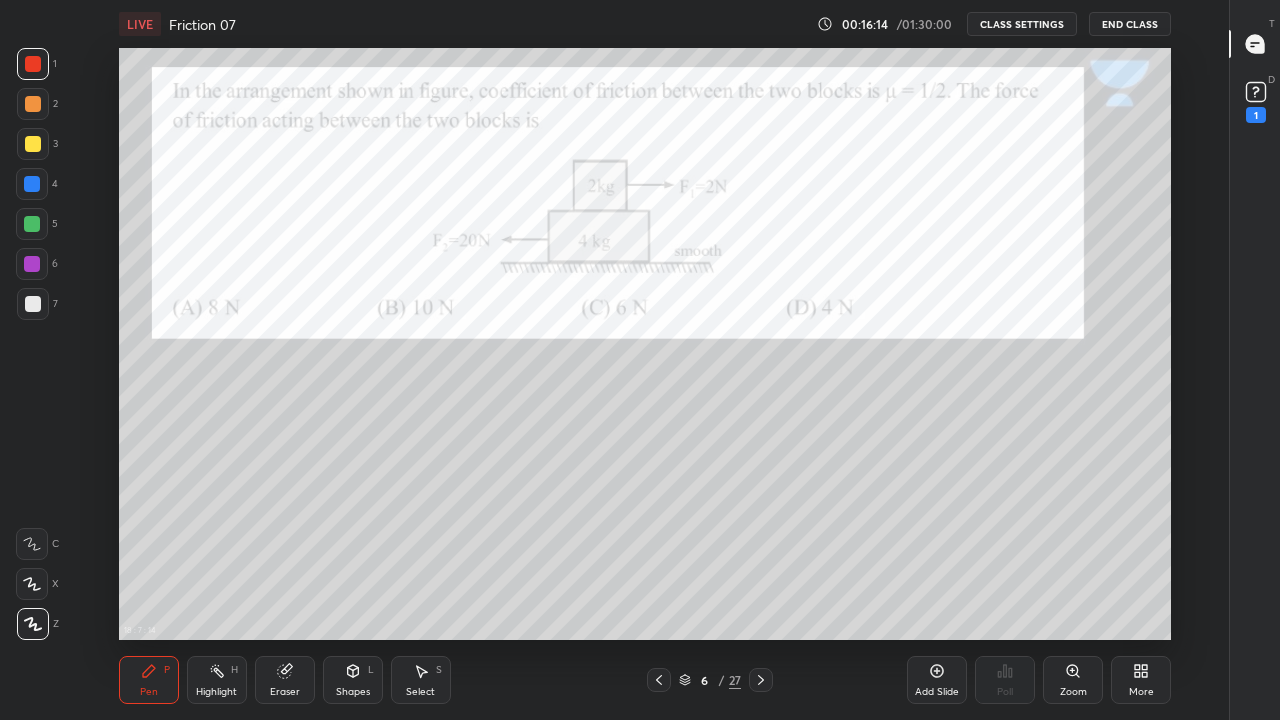 scroll, scrollTop: 7, scrollLeft: 1, axis: both 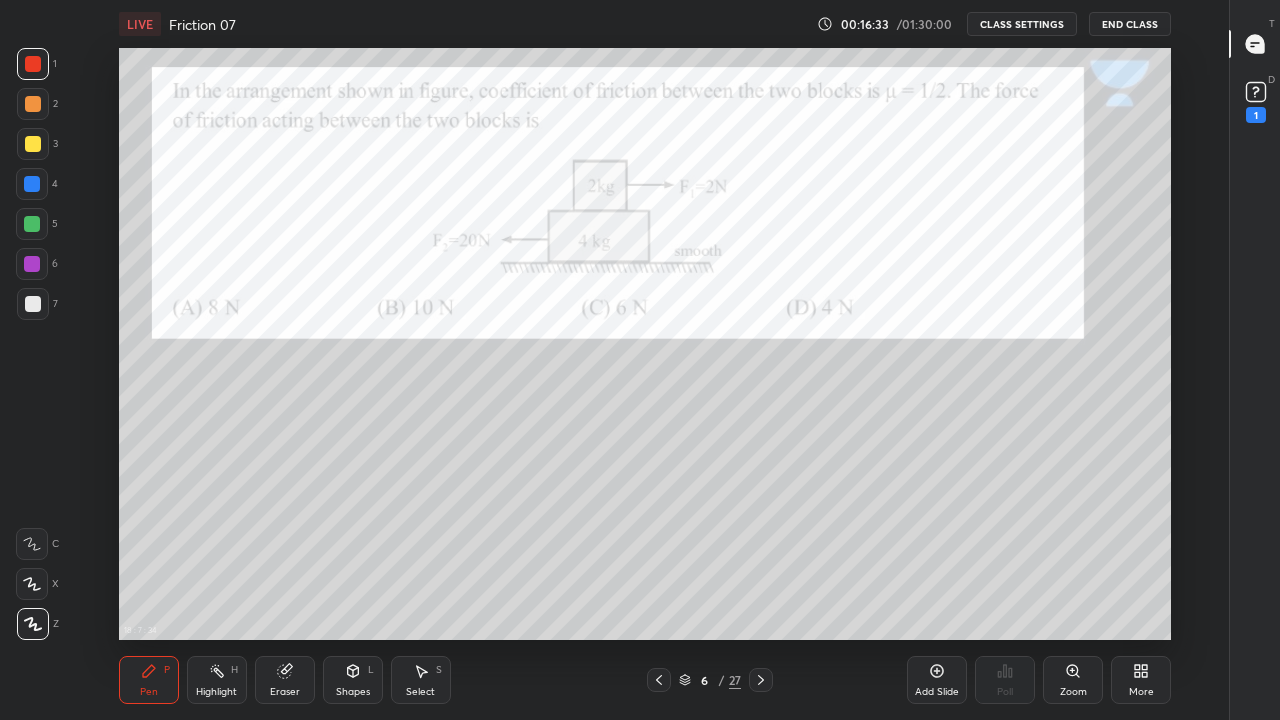 click on "Shapes" at bounding box center [353, 692] 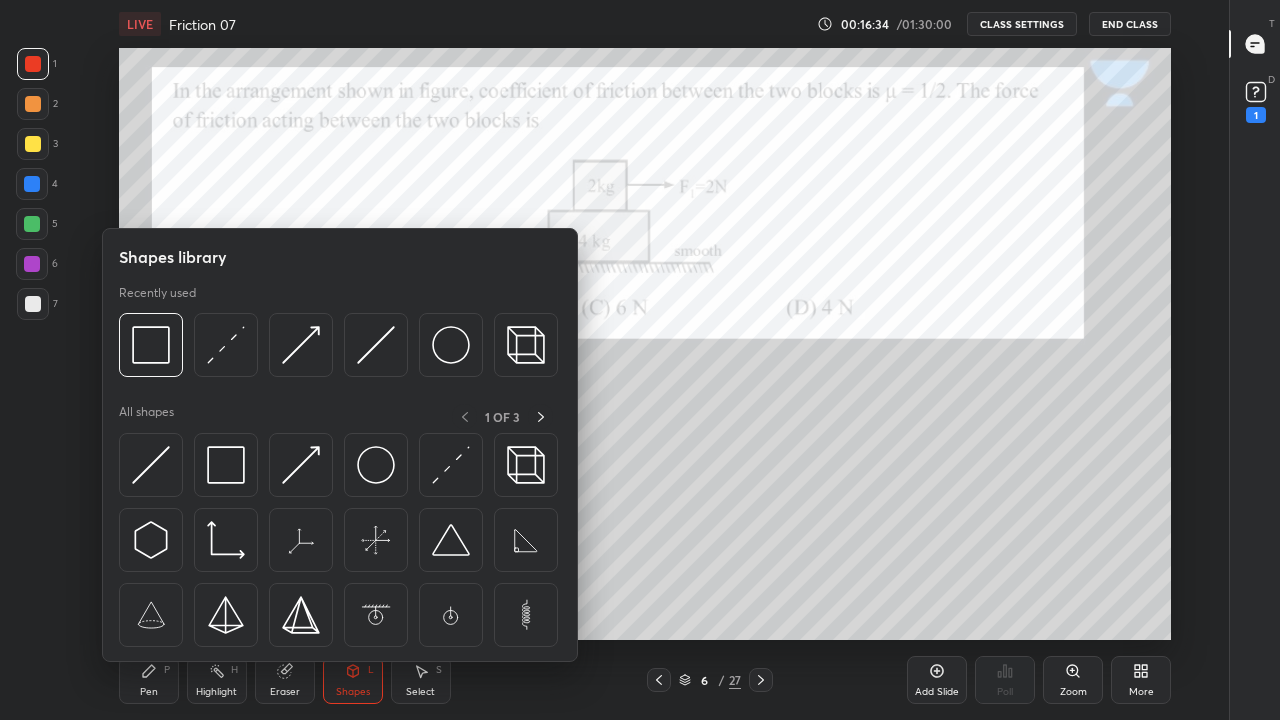 click at bounding box center [226, 345] 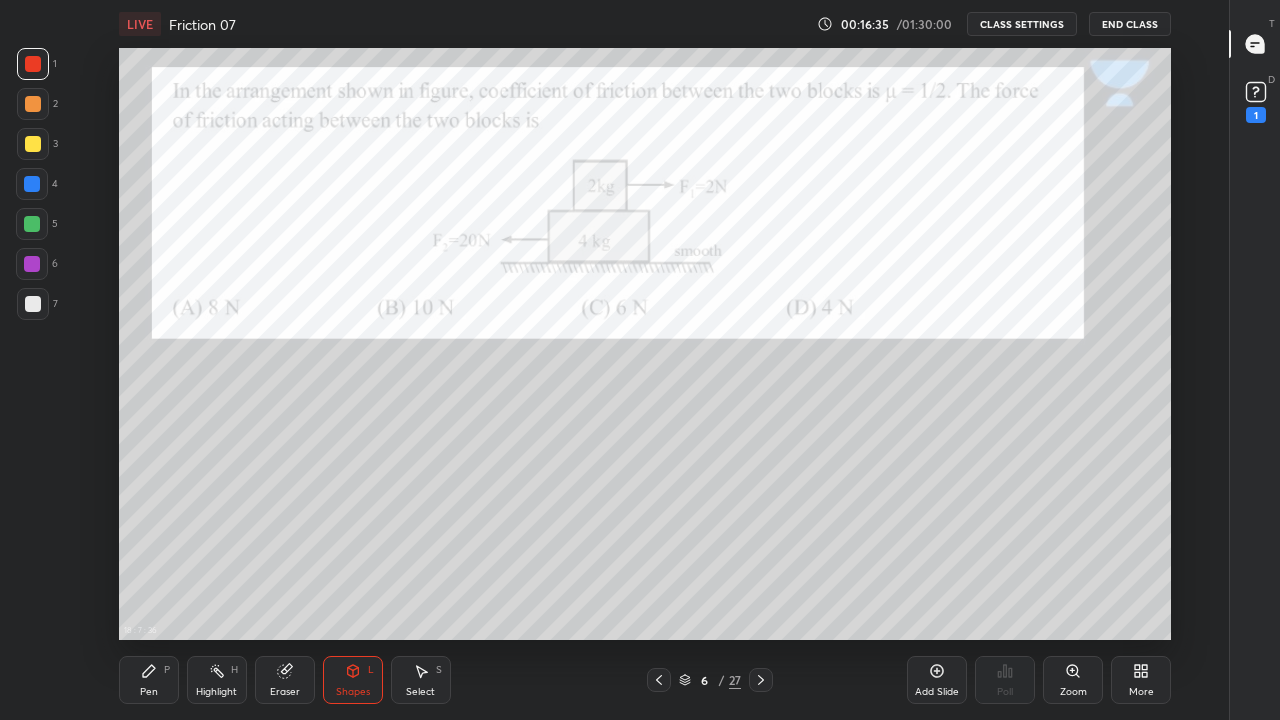 click at bounding box center [33, 64] 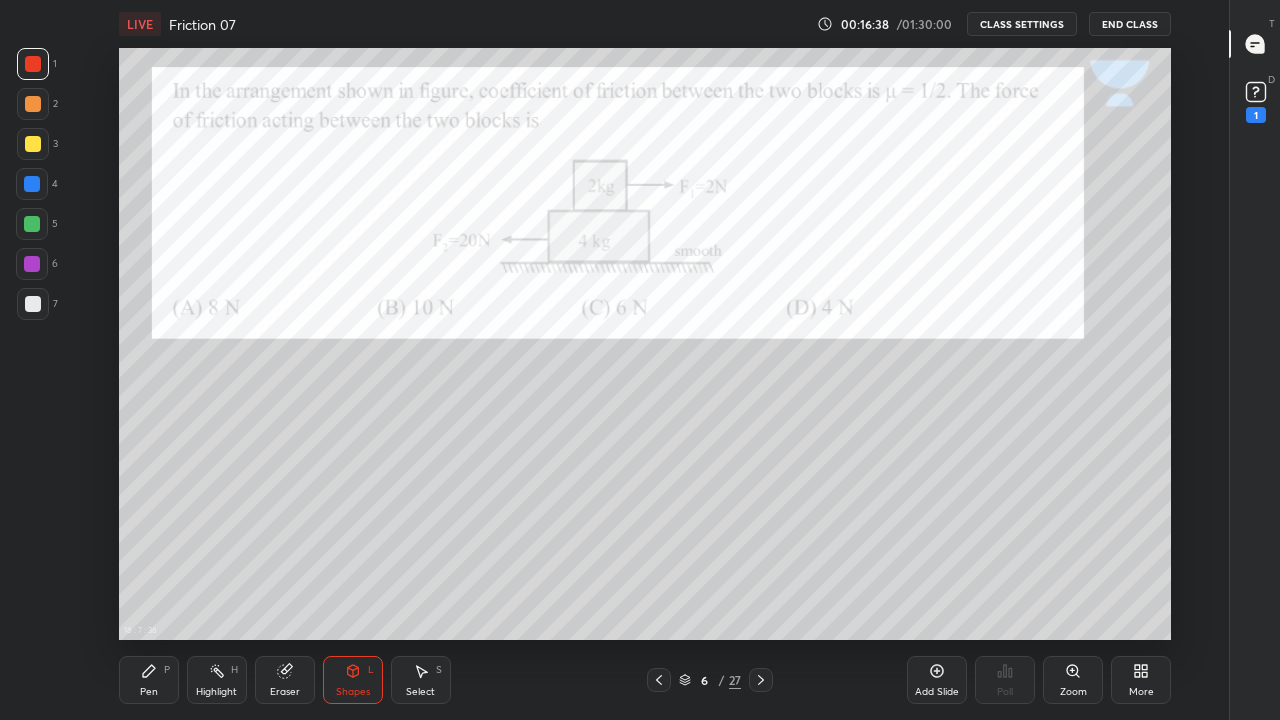 click on "Eraser" at bounding box center (285, 680) 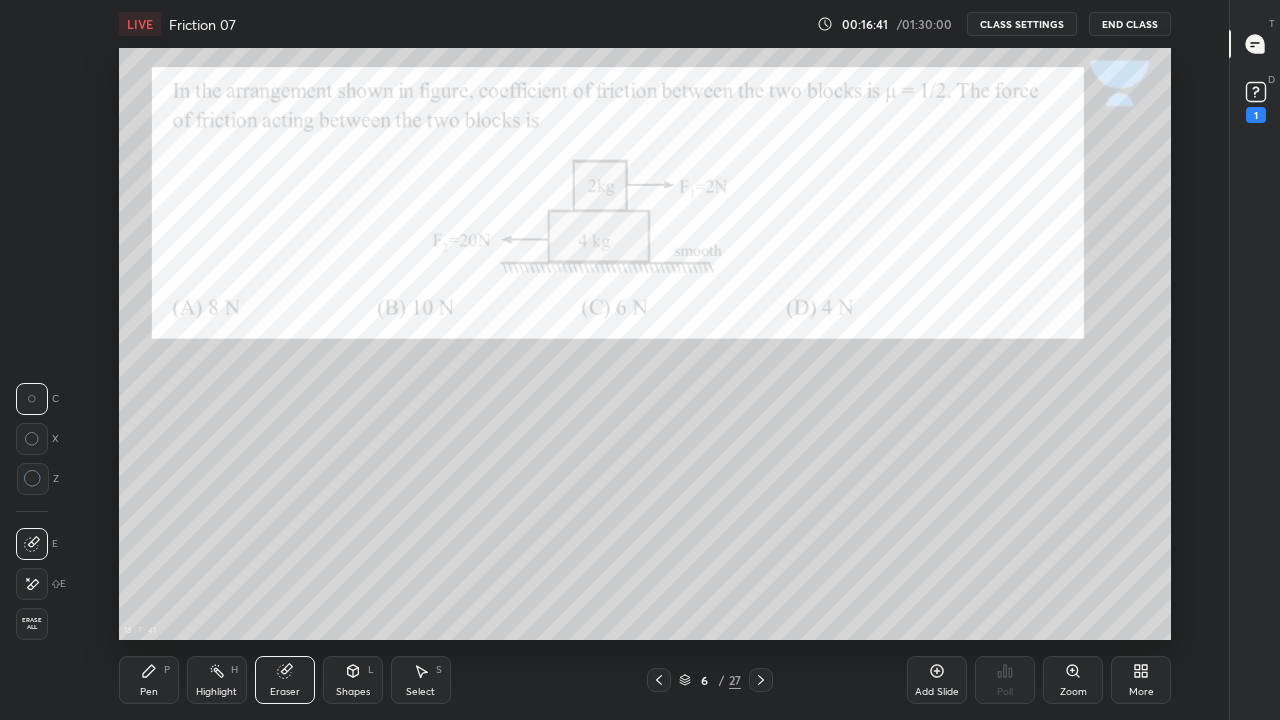 click on "Shapes" at bounding box center (353, 692) 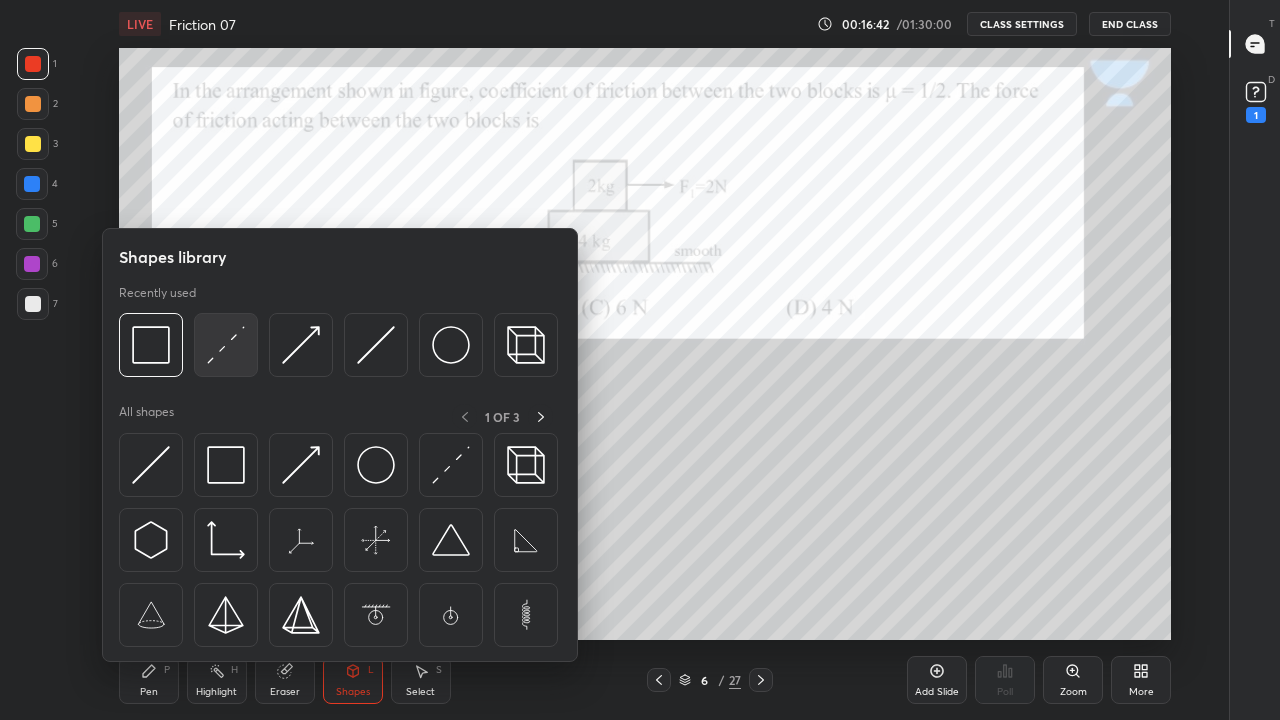 click at bounding box center (226, 345) 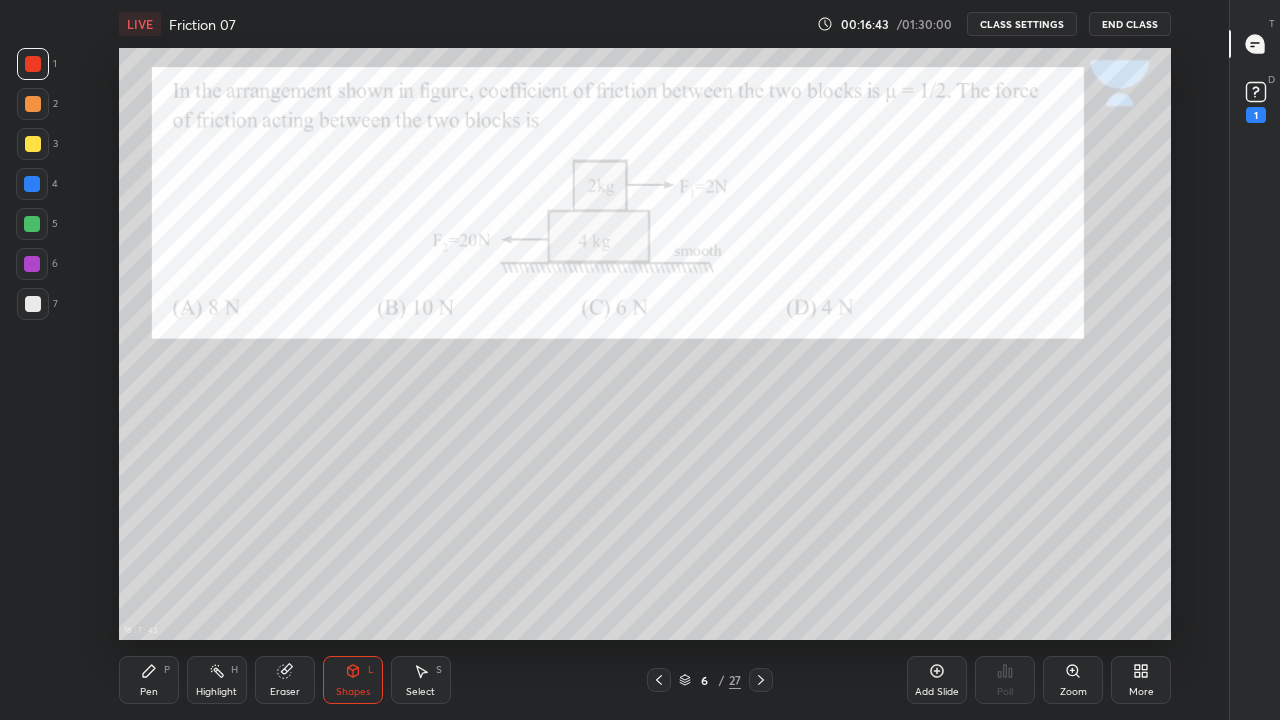click at bounding box center [33, 64] 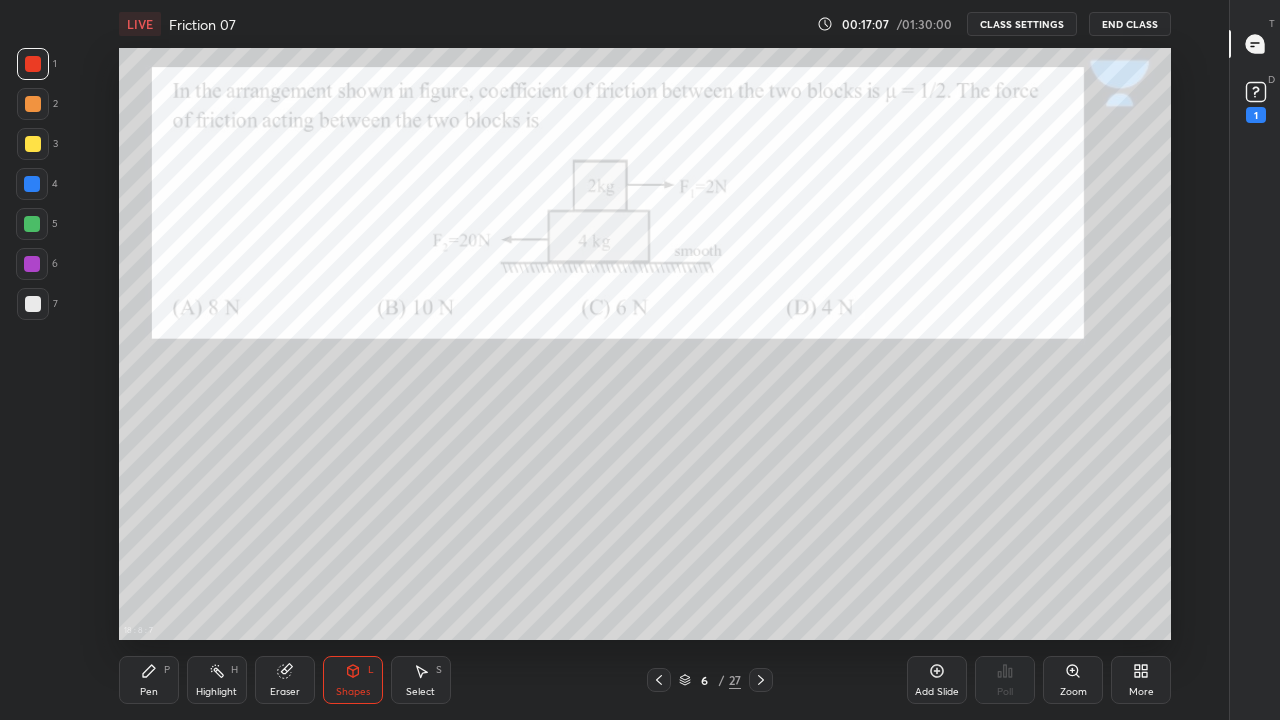 click at bounding box center (33, 304) 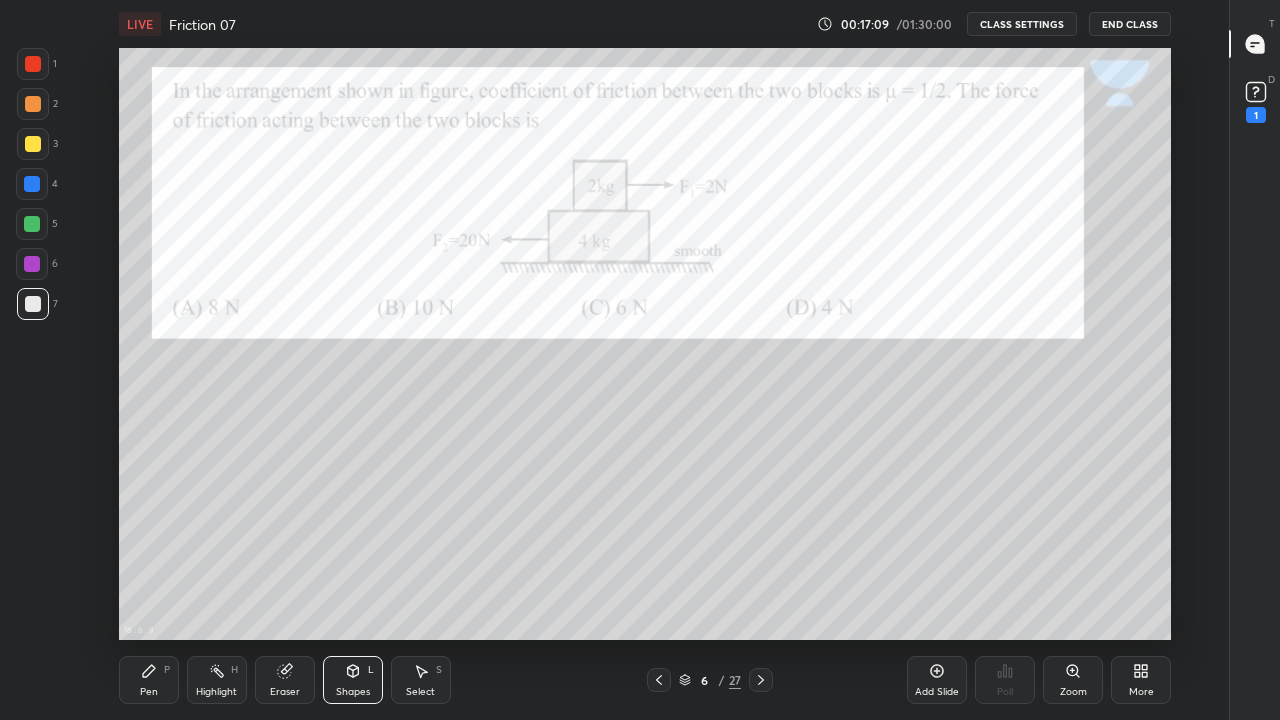 click on "Pen" at bounding box center (149, 692) 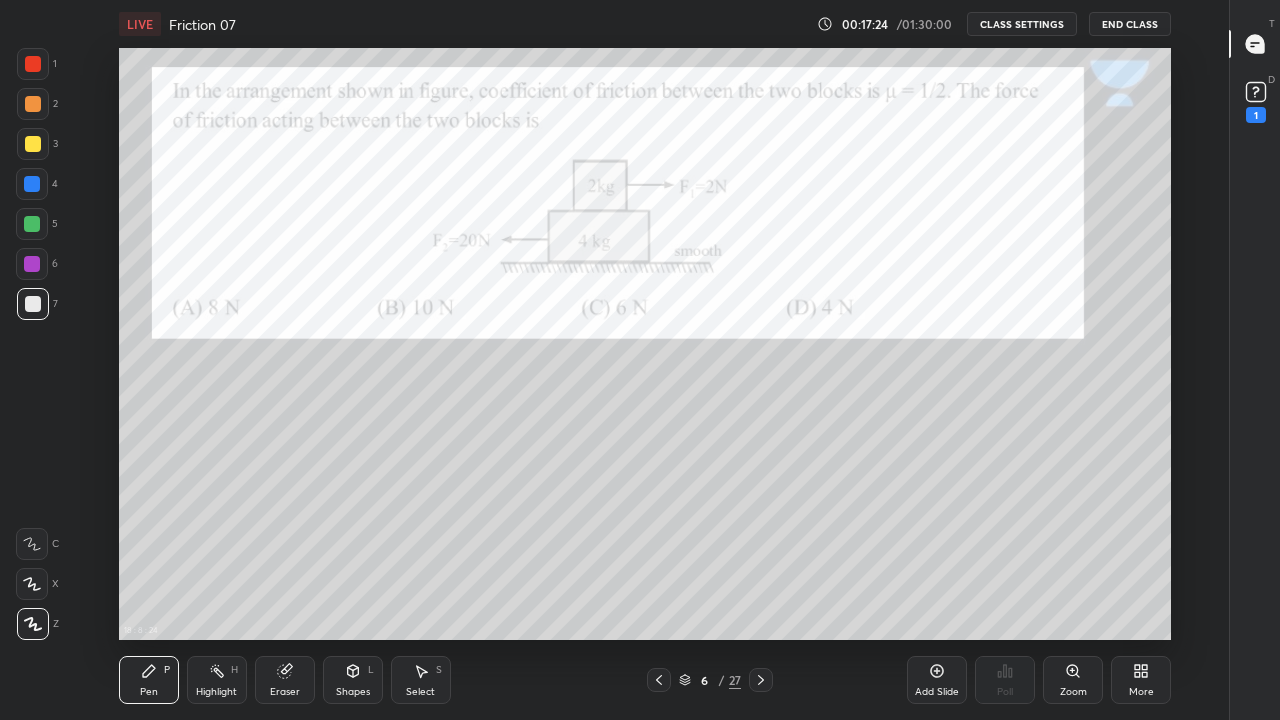 click at bounding box center (33, 64) 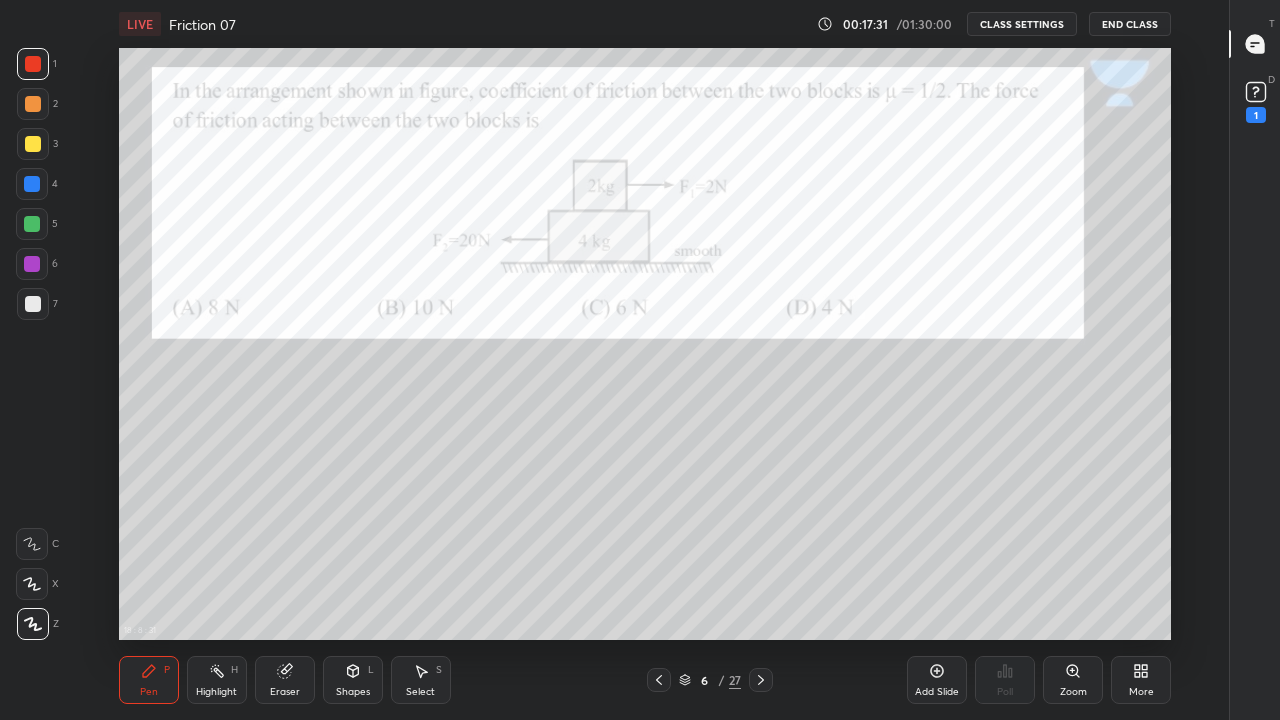 click on "Shapes" at bounding box center [353, 692] 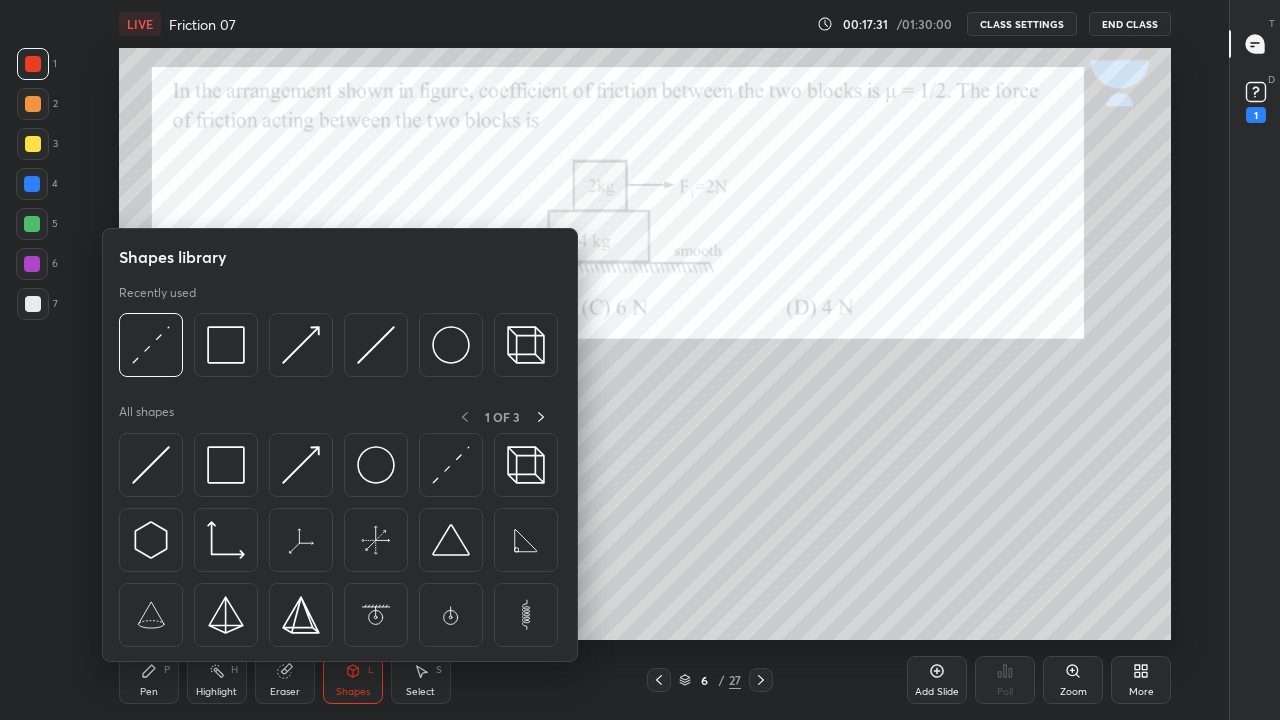 click at bounding box center (226, 345) 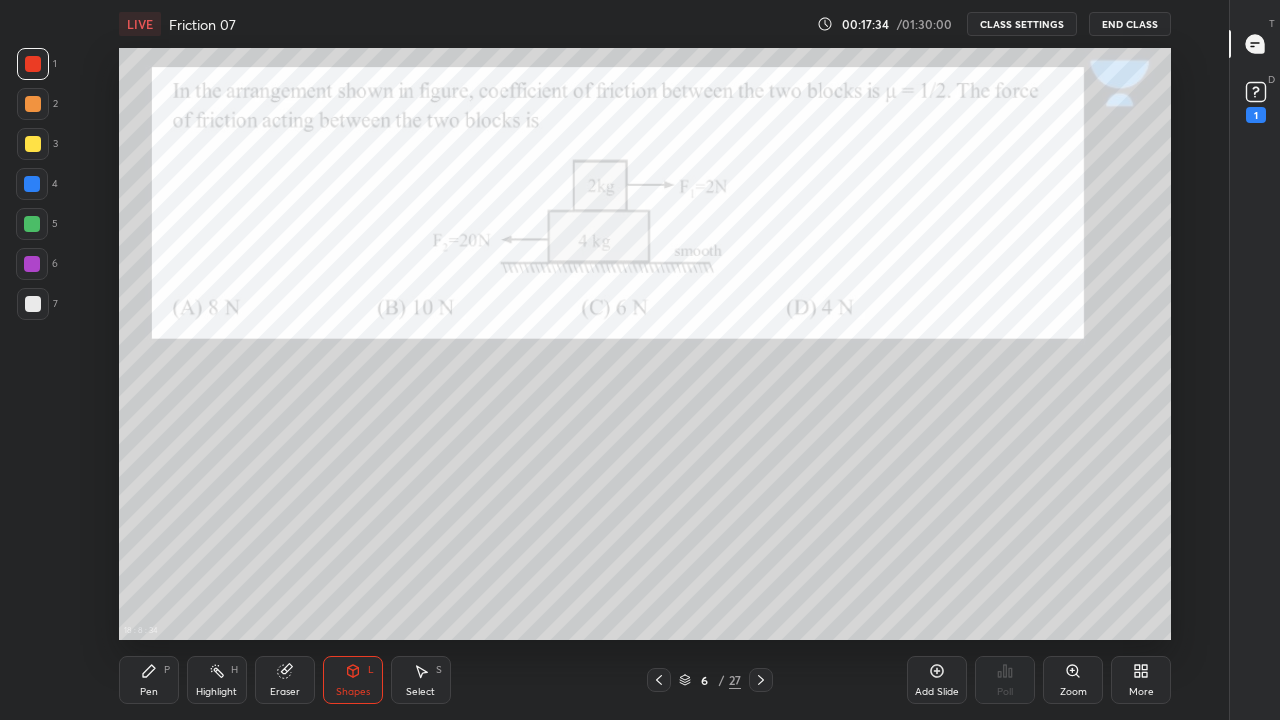 click on "Pen P" at bounding box center [149, 680] 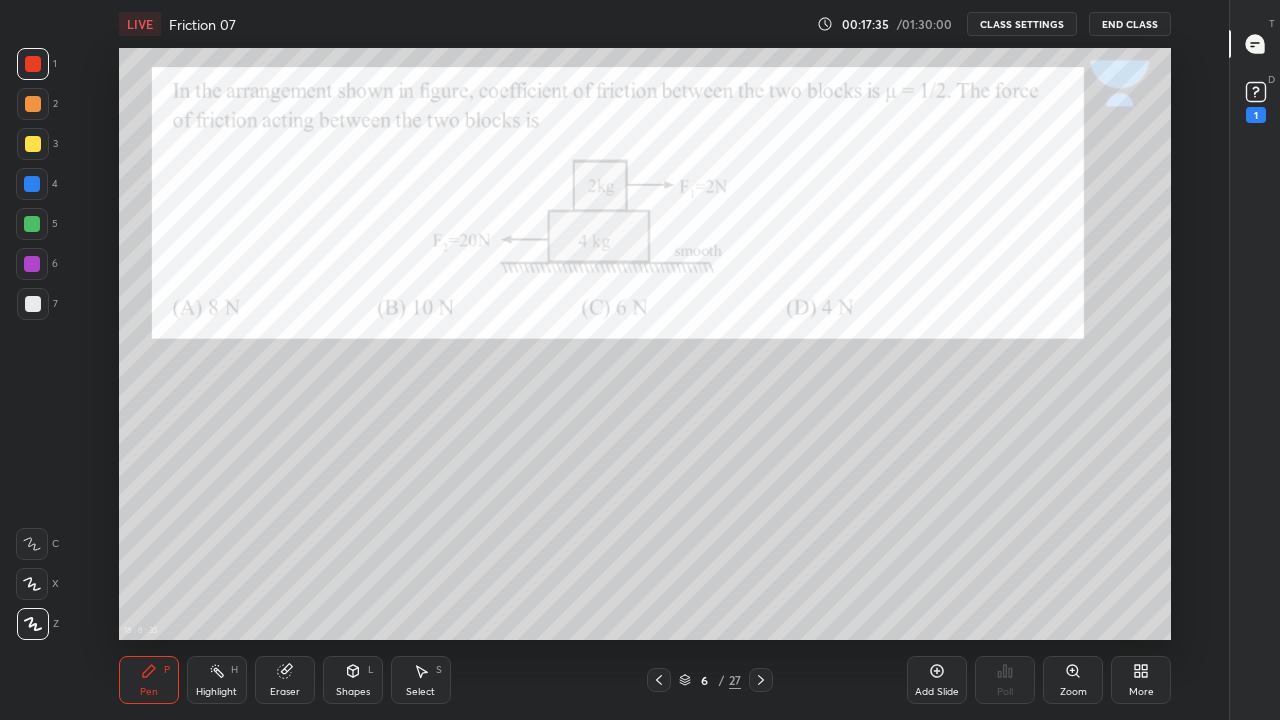 click at bounding box center [33, 304] 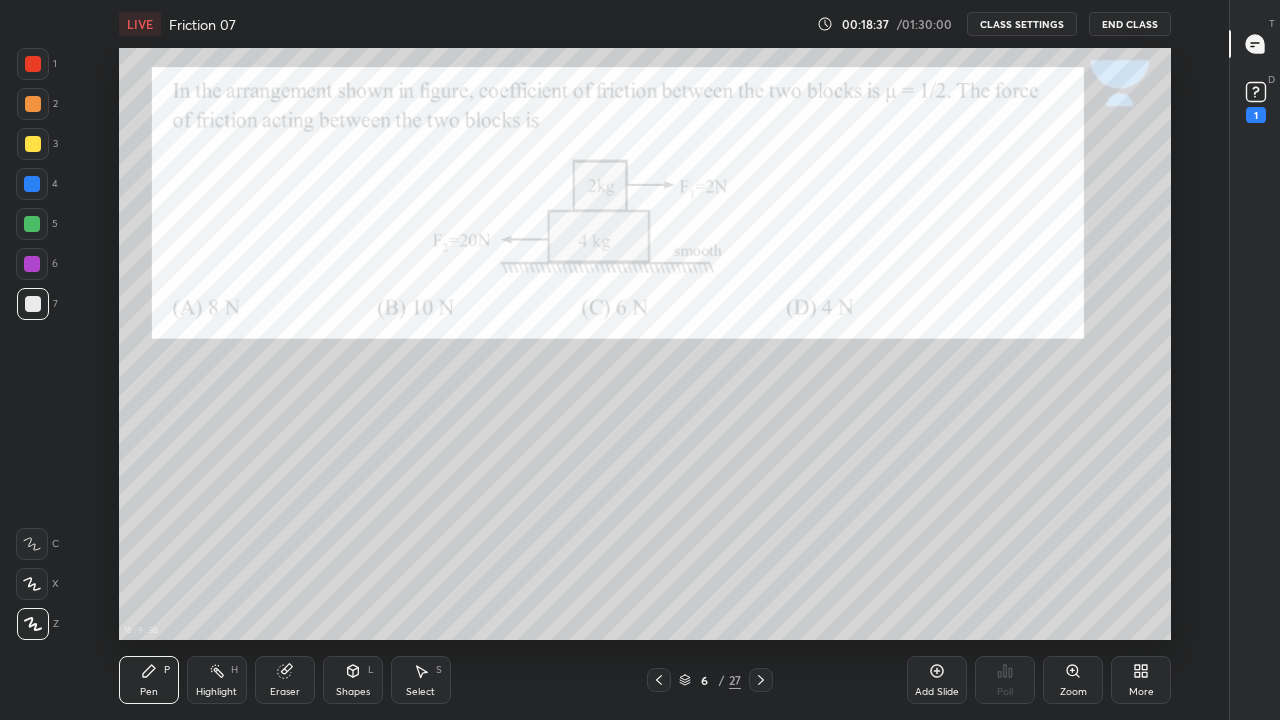 click at bounding box center (32, 184) 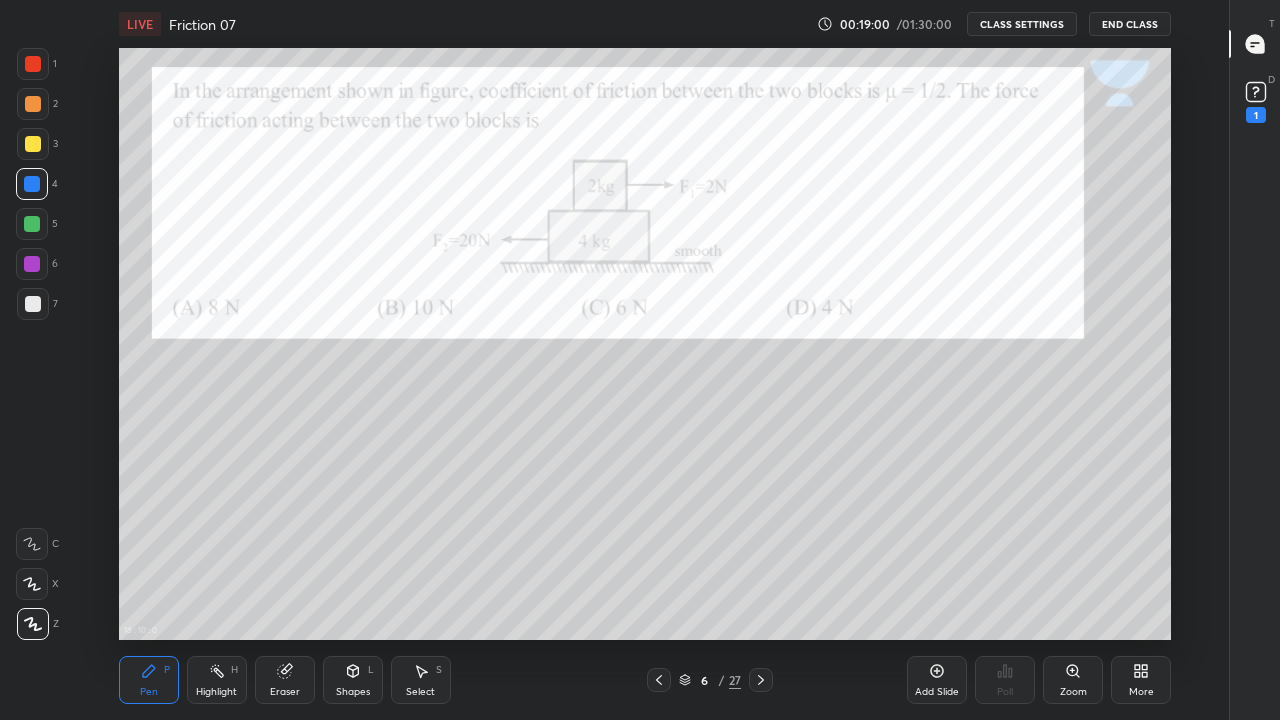 click on "Eraser" at bounding box center [285, 680] 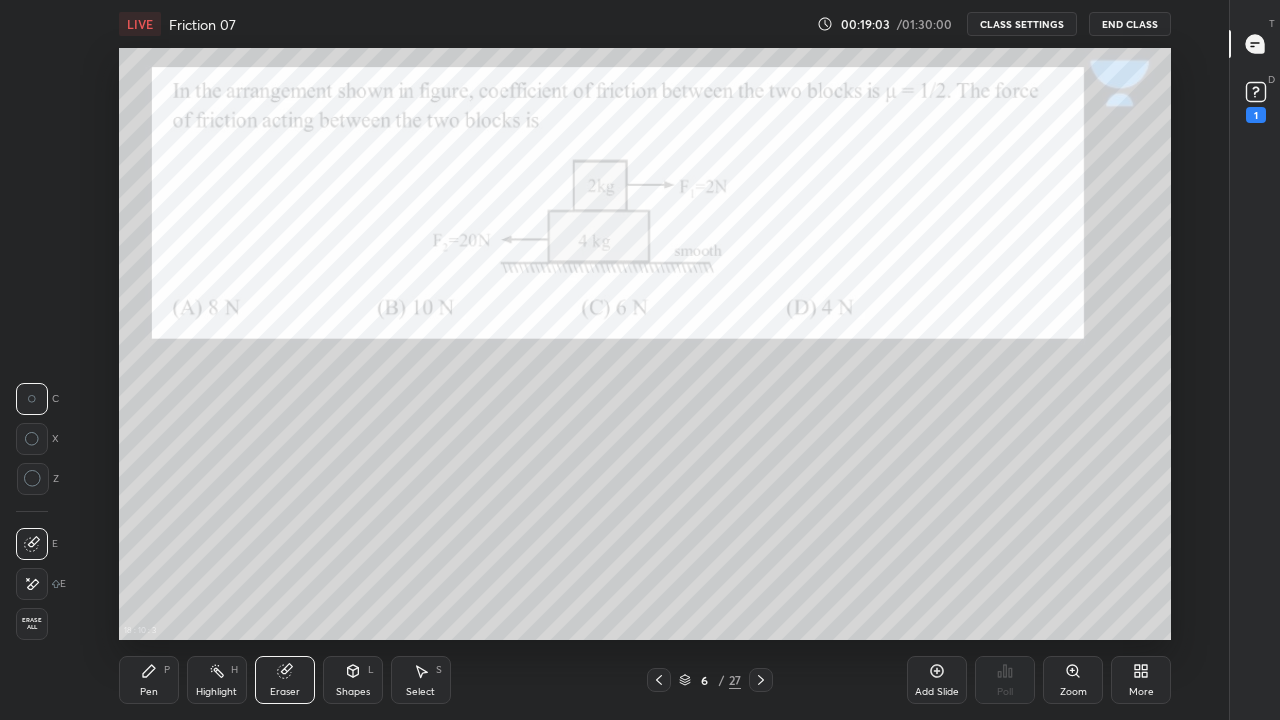 click on "Pen" at bounding box center [149, 692] 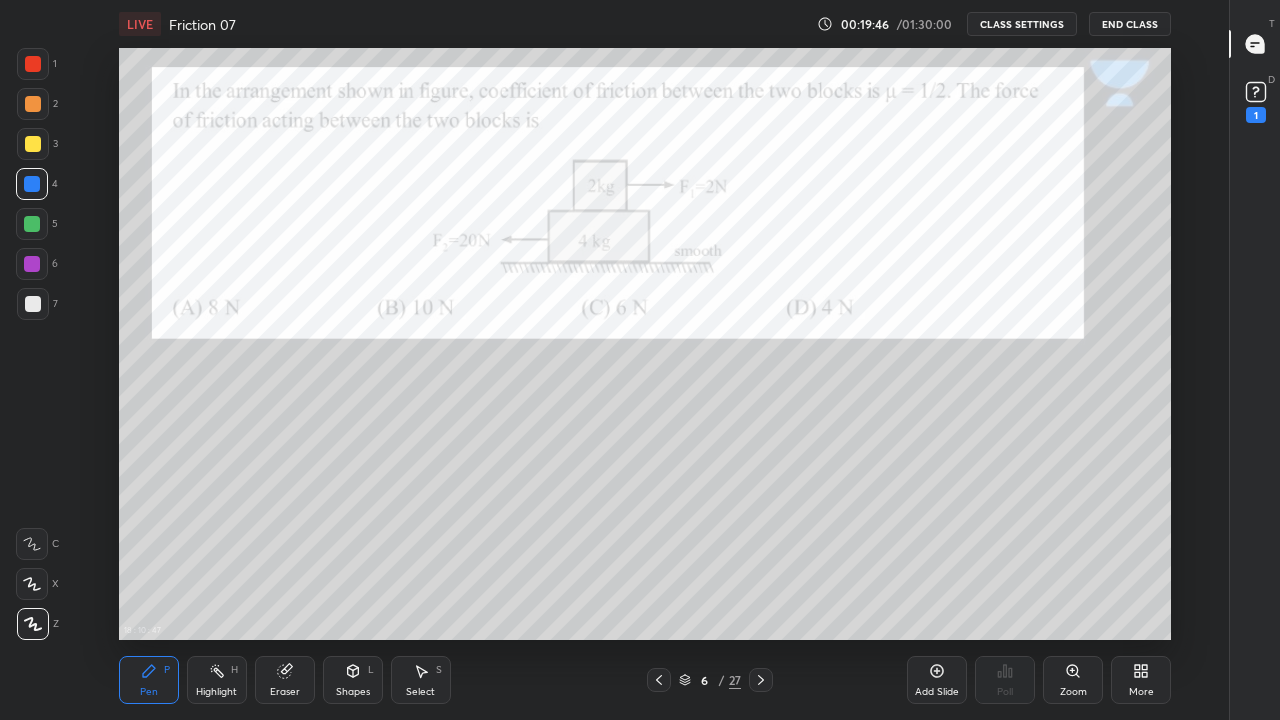 click 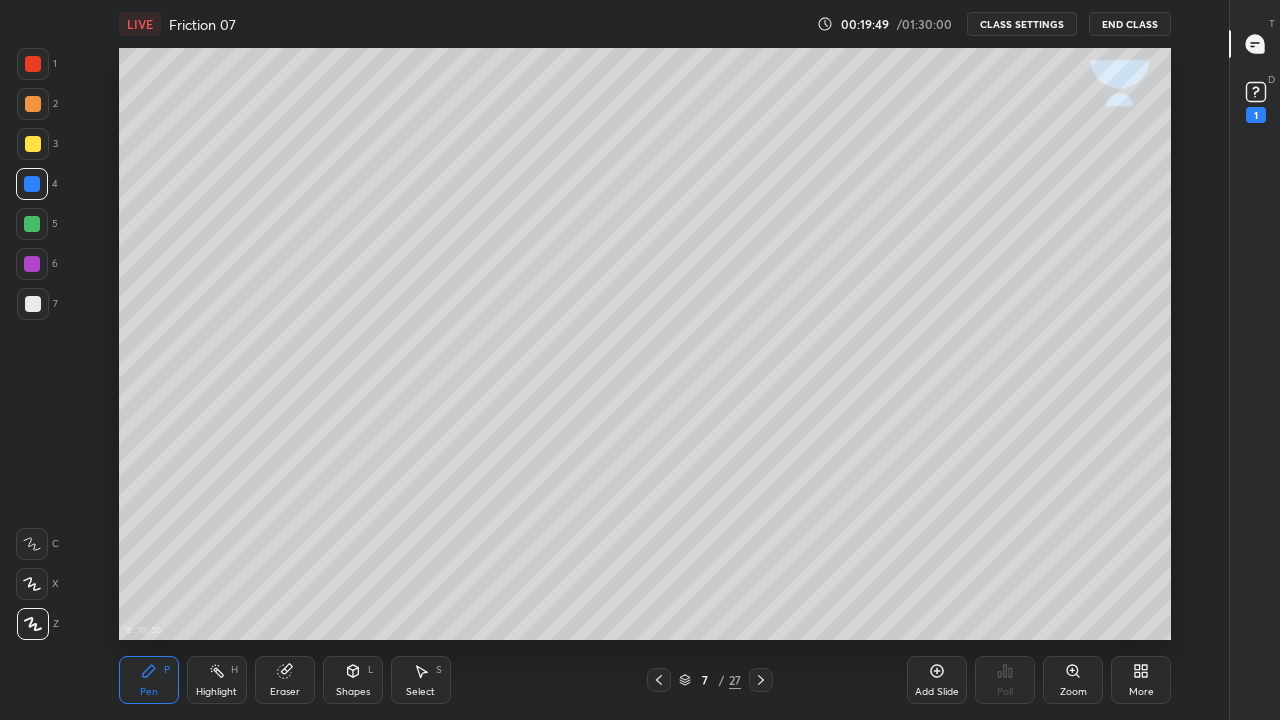 click 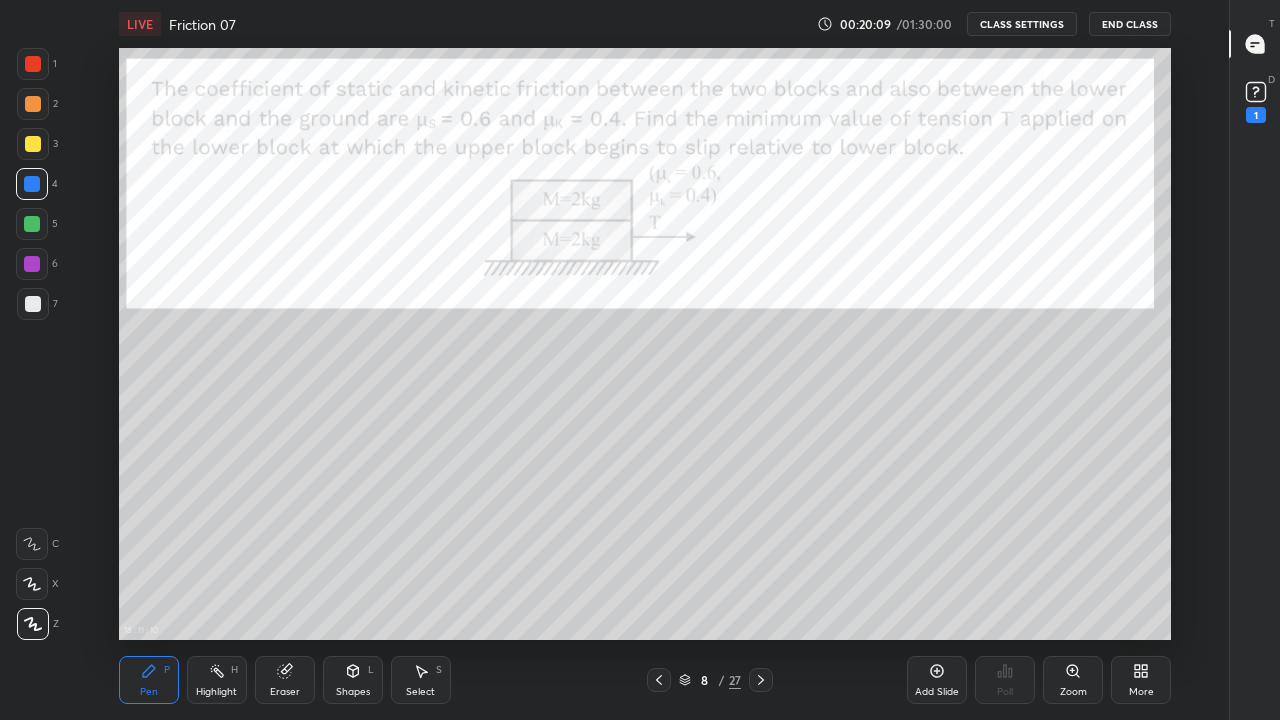 click 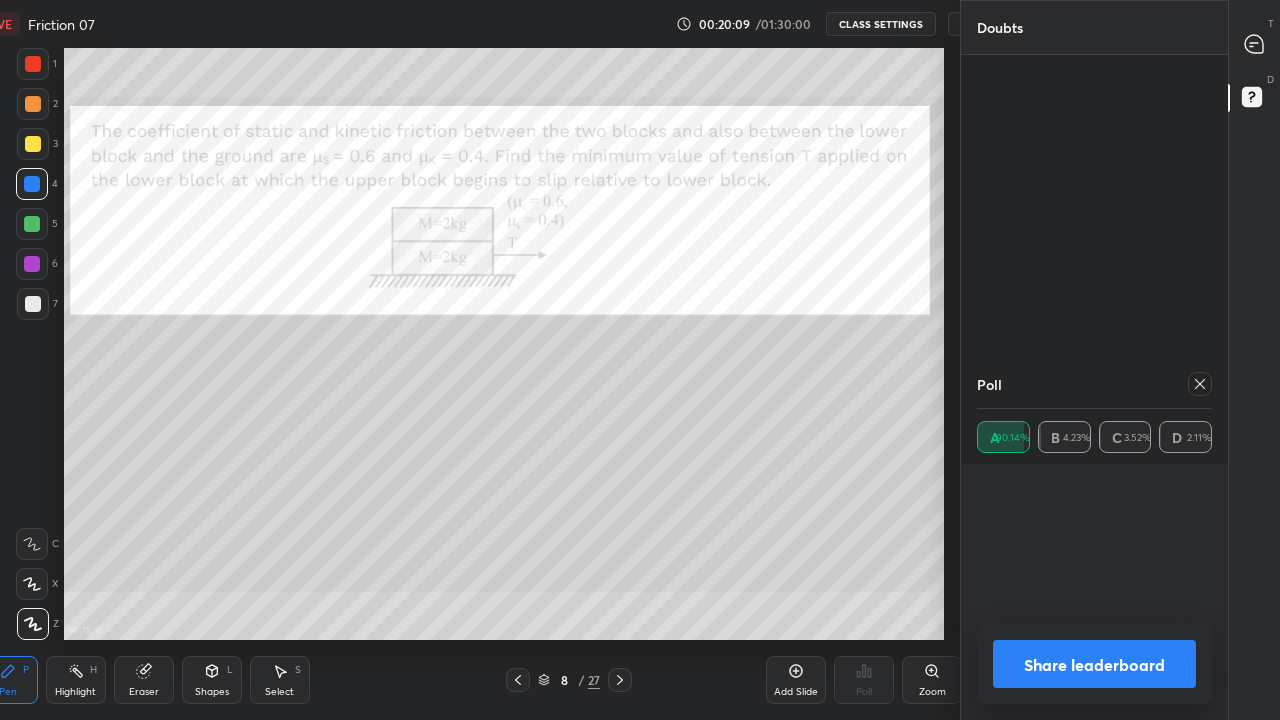 scroll, scrollTop: 592, scrollLeft: 1109, axis: both 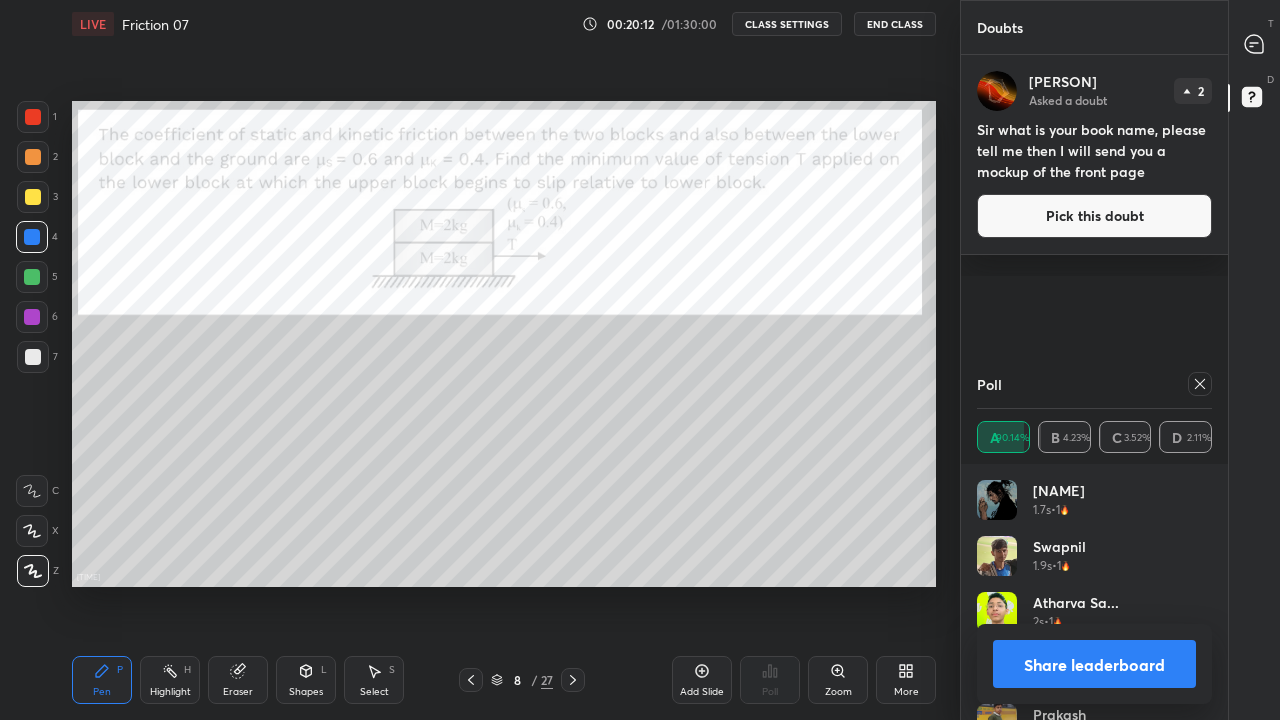 click 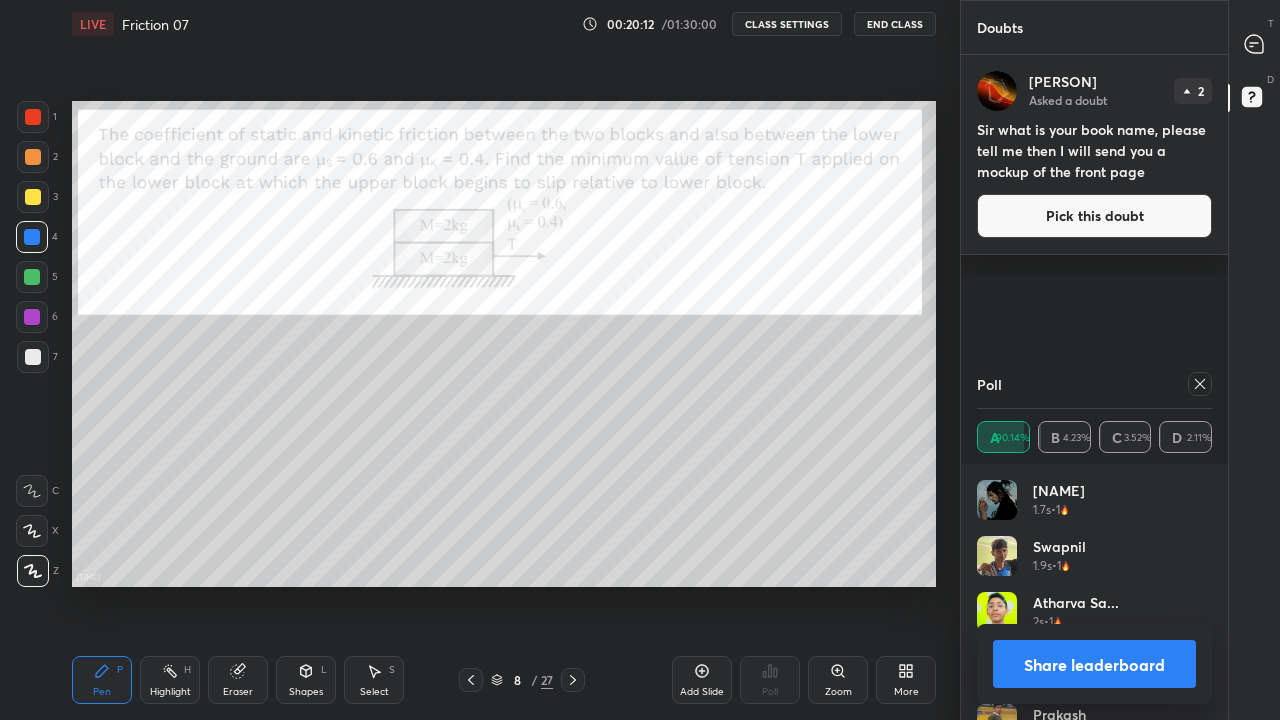 scroll, scrollTop: 88, scrollLeft: 229, axis: both 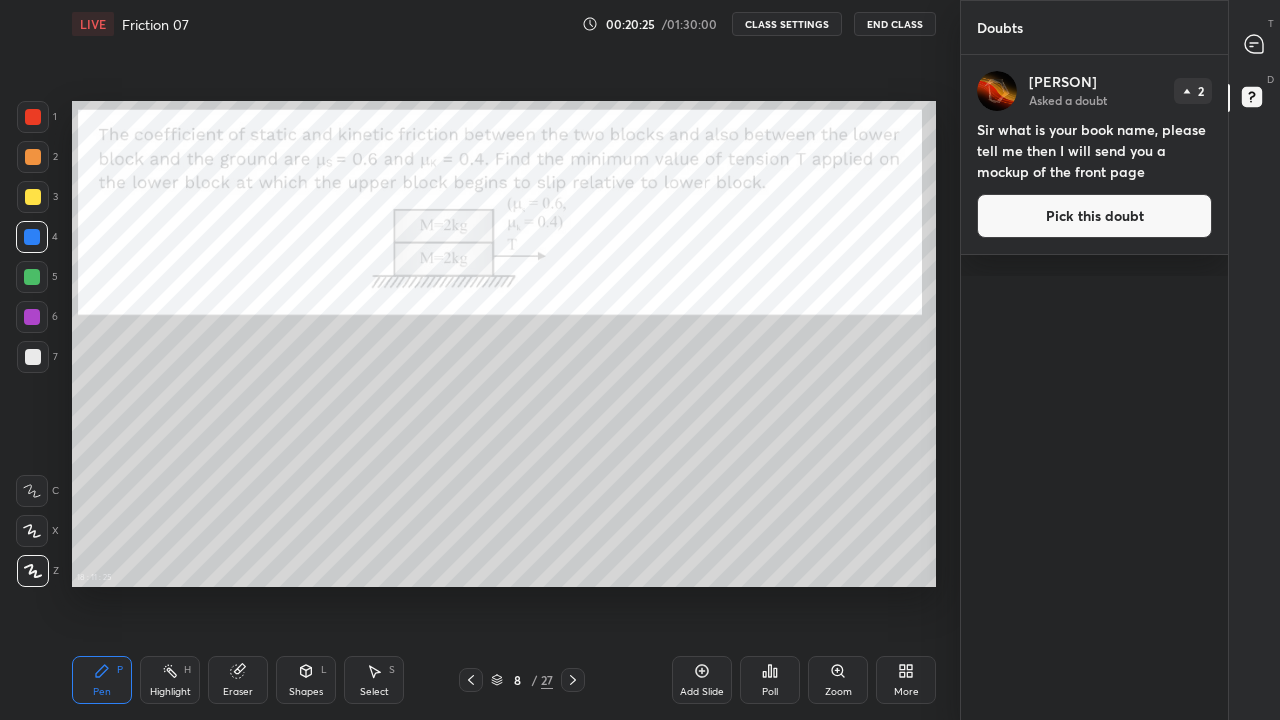 click 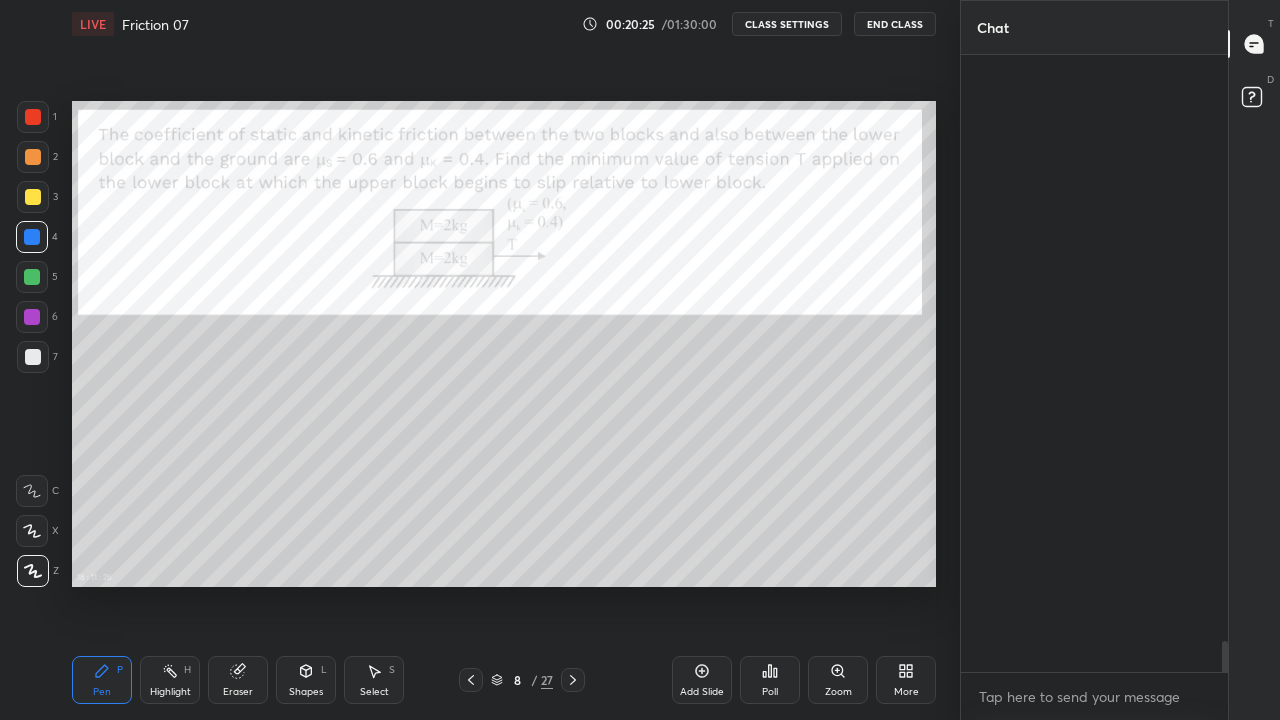 scroll, scrollTop: 16369, scrollLeft: 0, axis: vertical 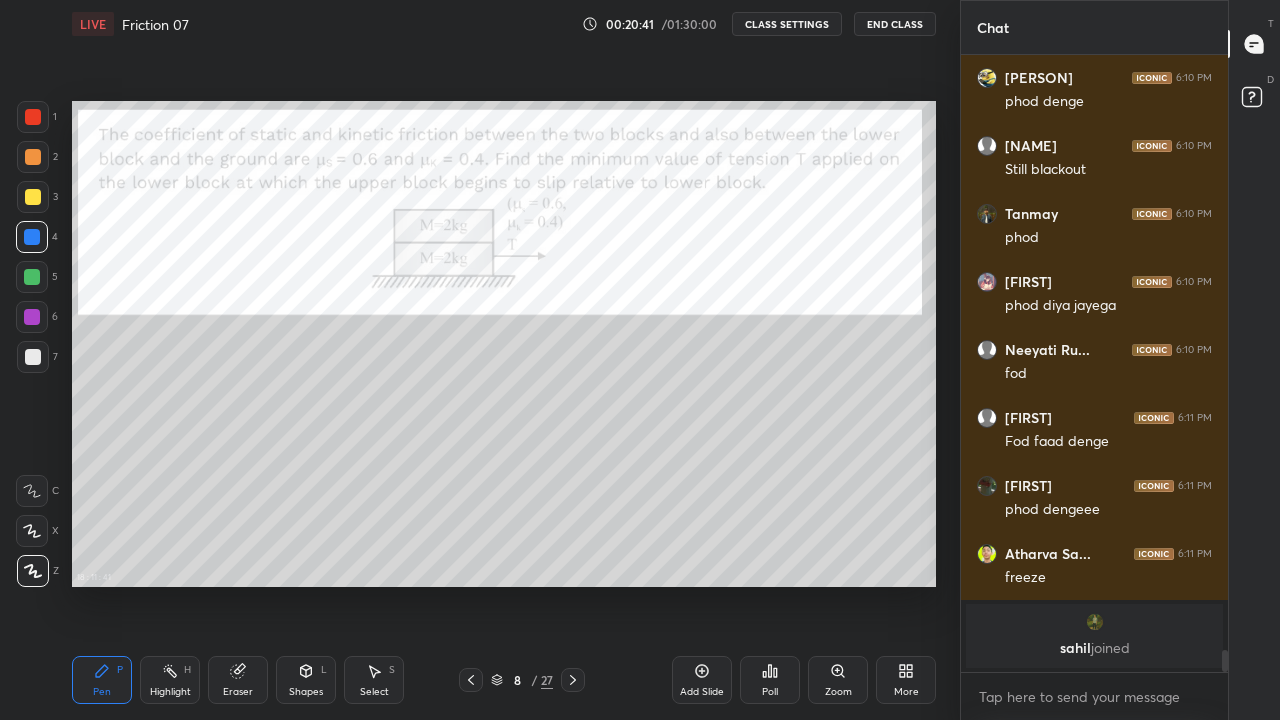 click on "More" at bounding box center (906, 680) 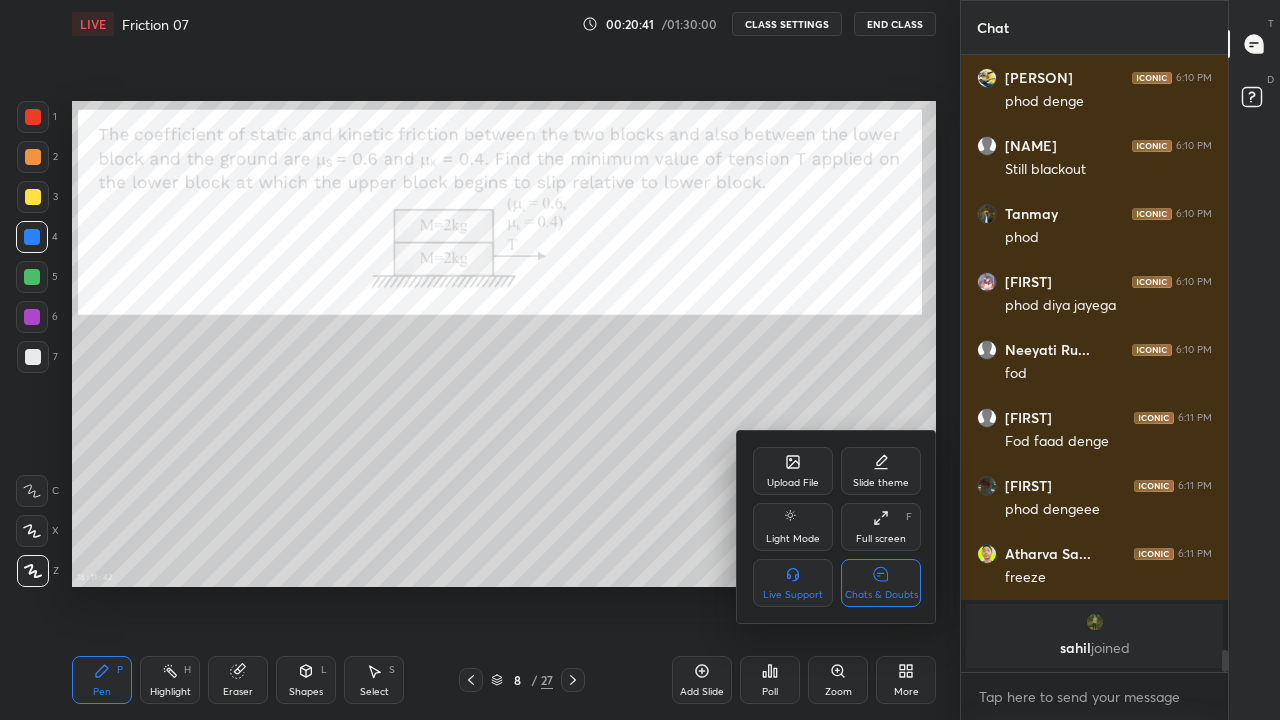 click 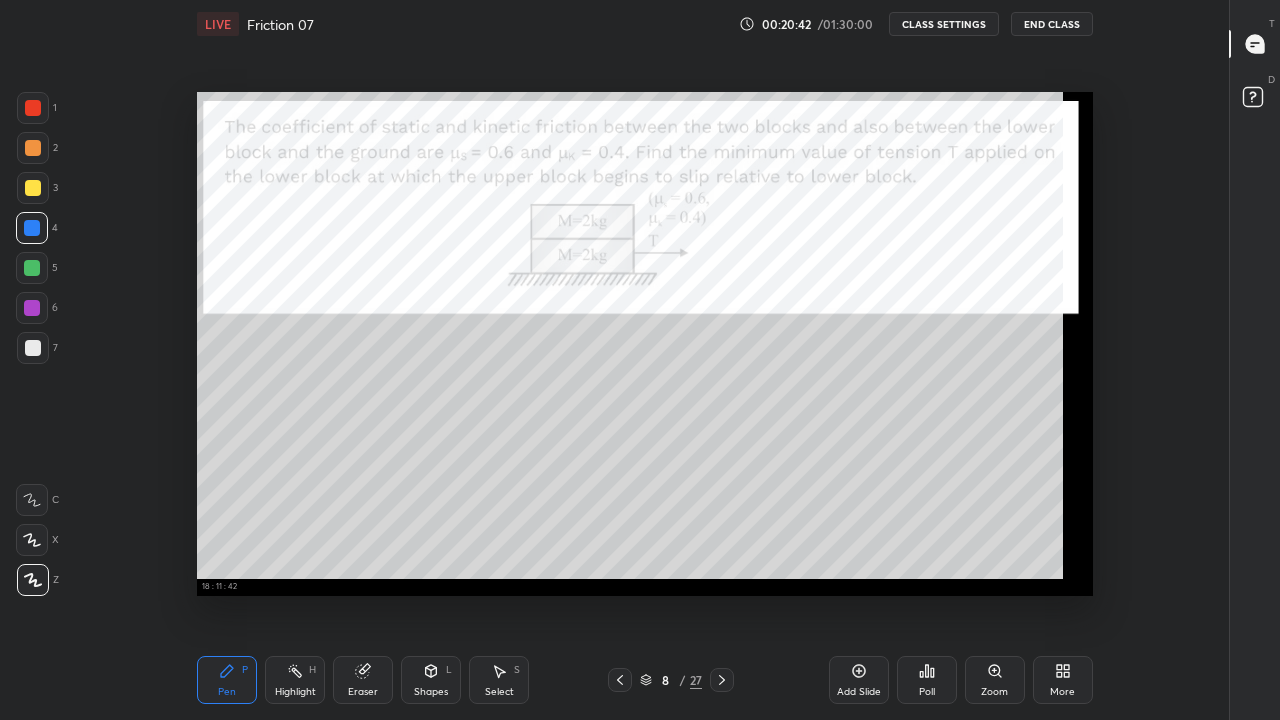 scroll, scrollTop: 7, scrollLeft: 1, axis: both 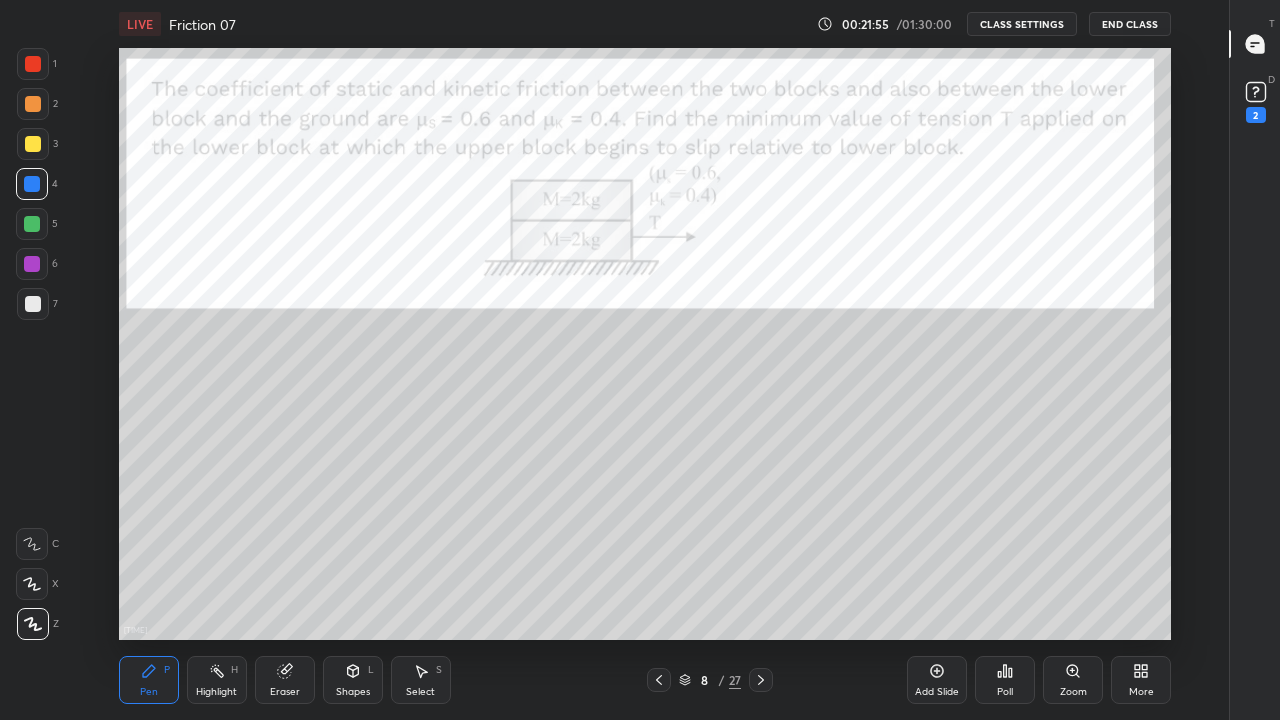 click at bounding box center (33, 64) 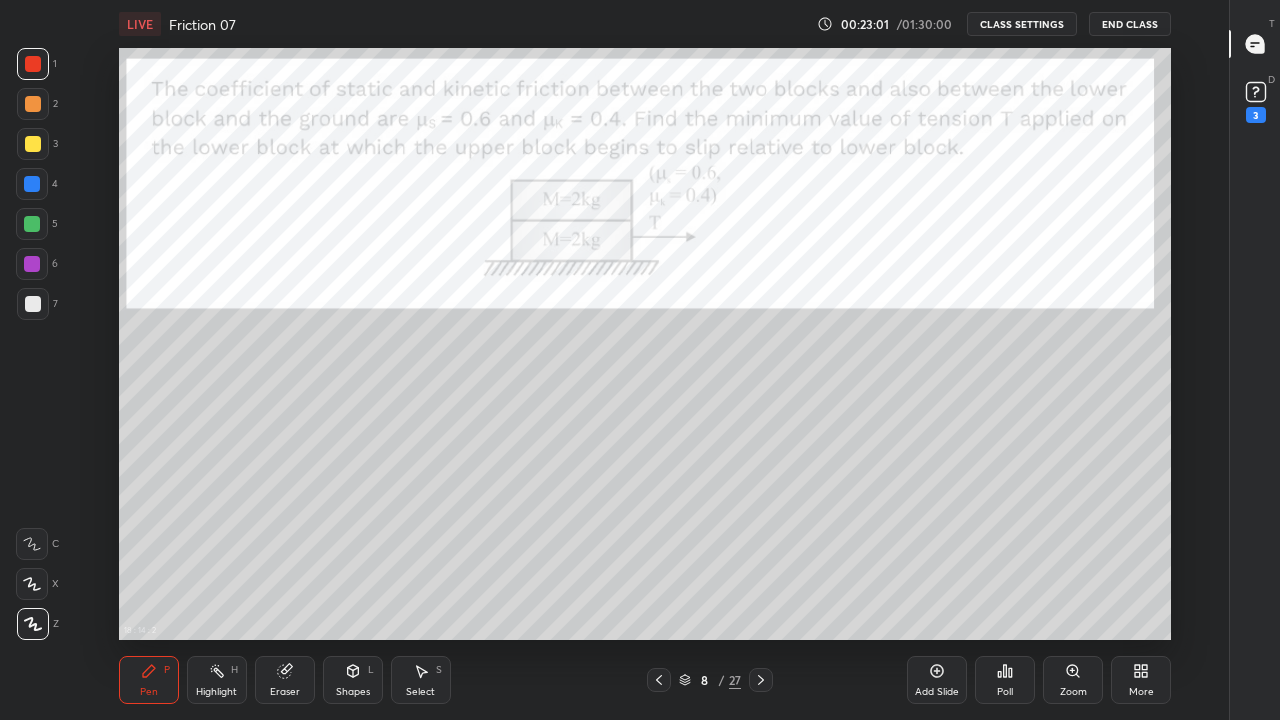 click on "Eraser" at bounding box center (285, 680) 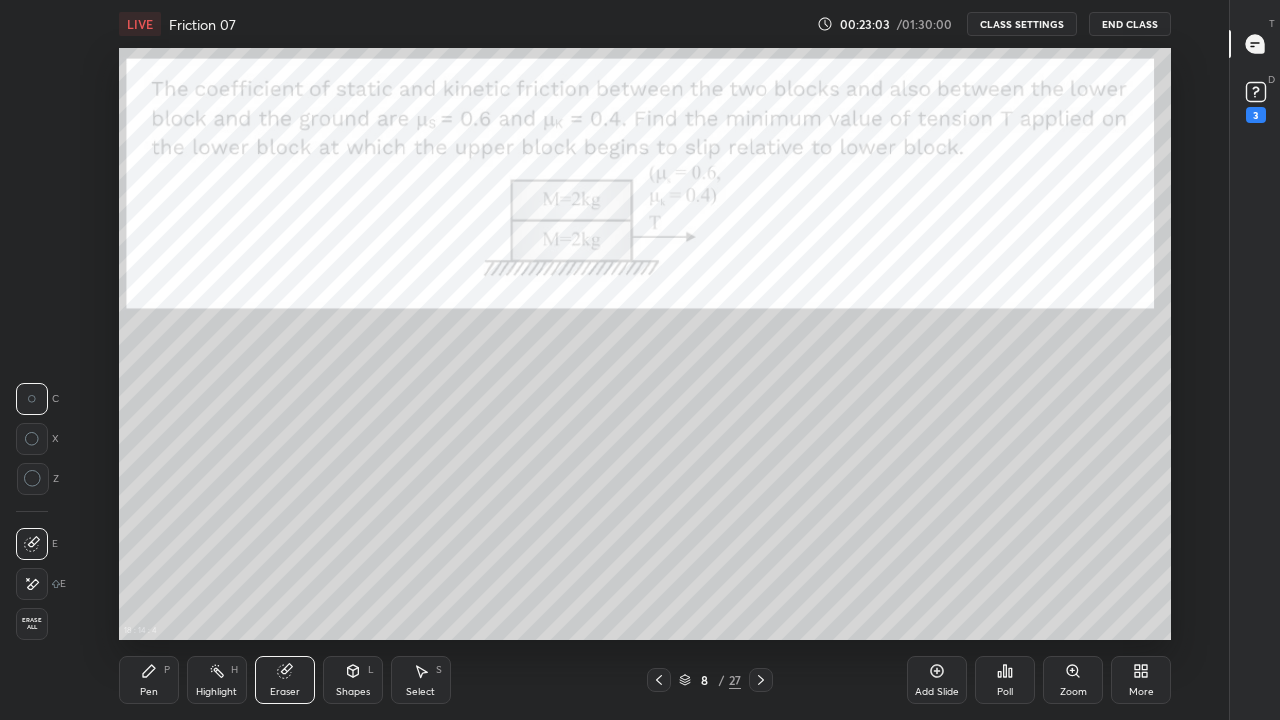 click on "Pen P" at bounding box center (149, 680) 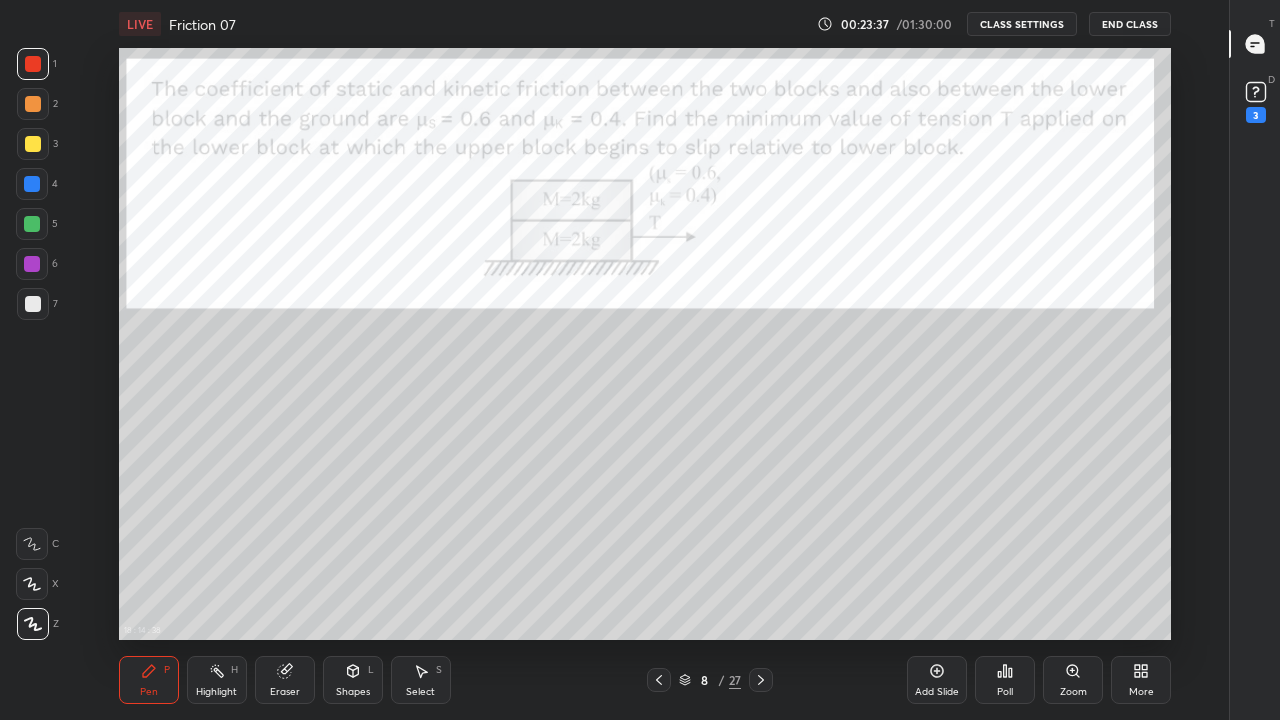 click on "Shapes L" at bounding box center (353, 680) 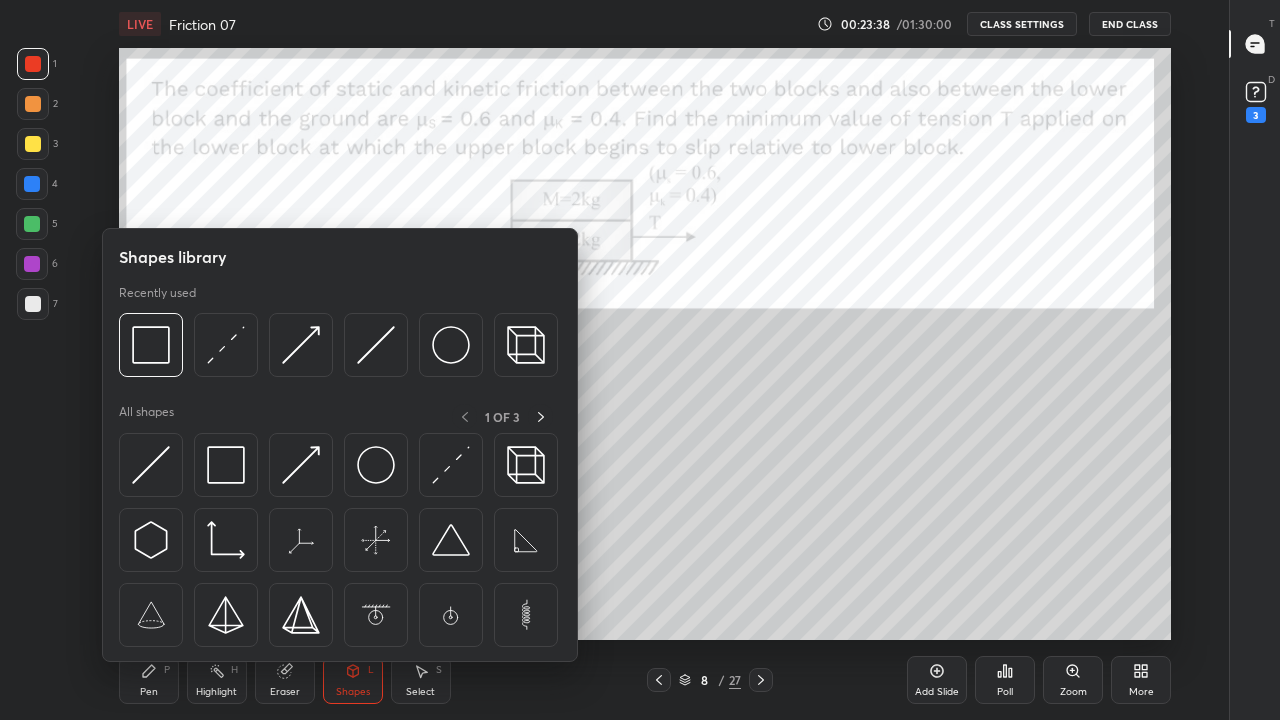 click at bounding box center (151, 345) 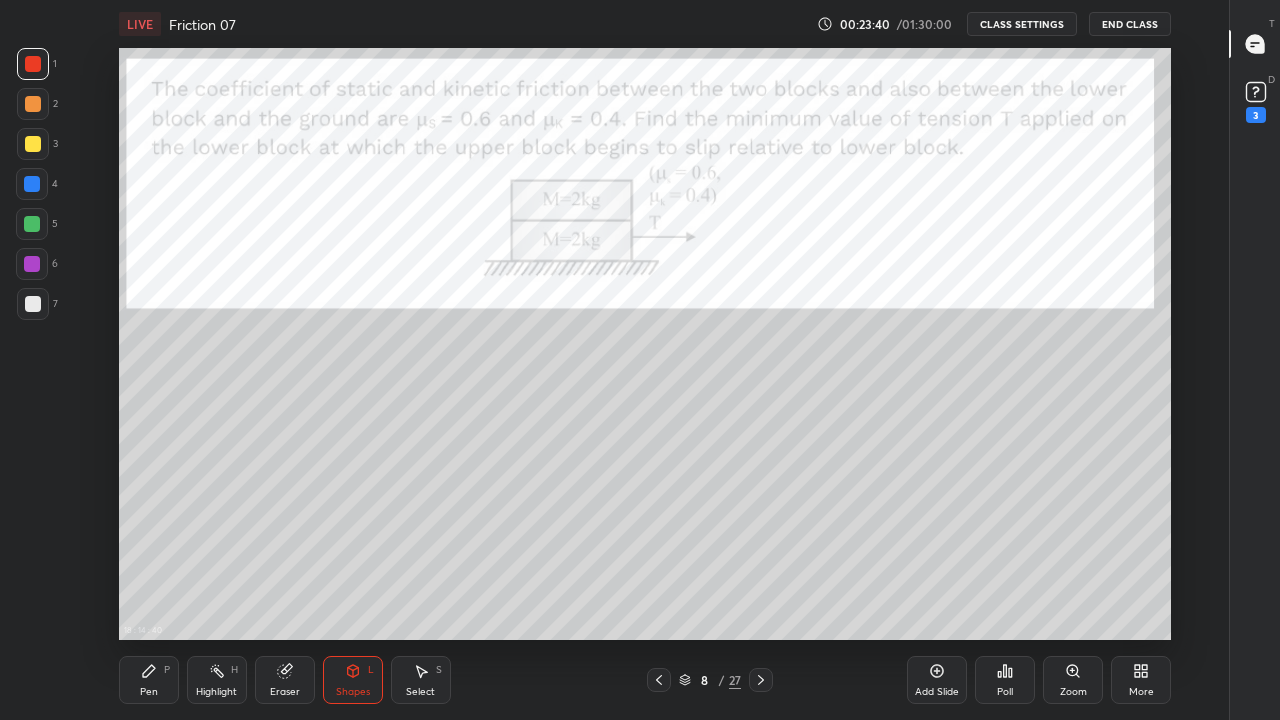 click at bounding box center (33, 304) 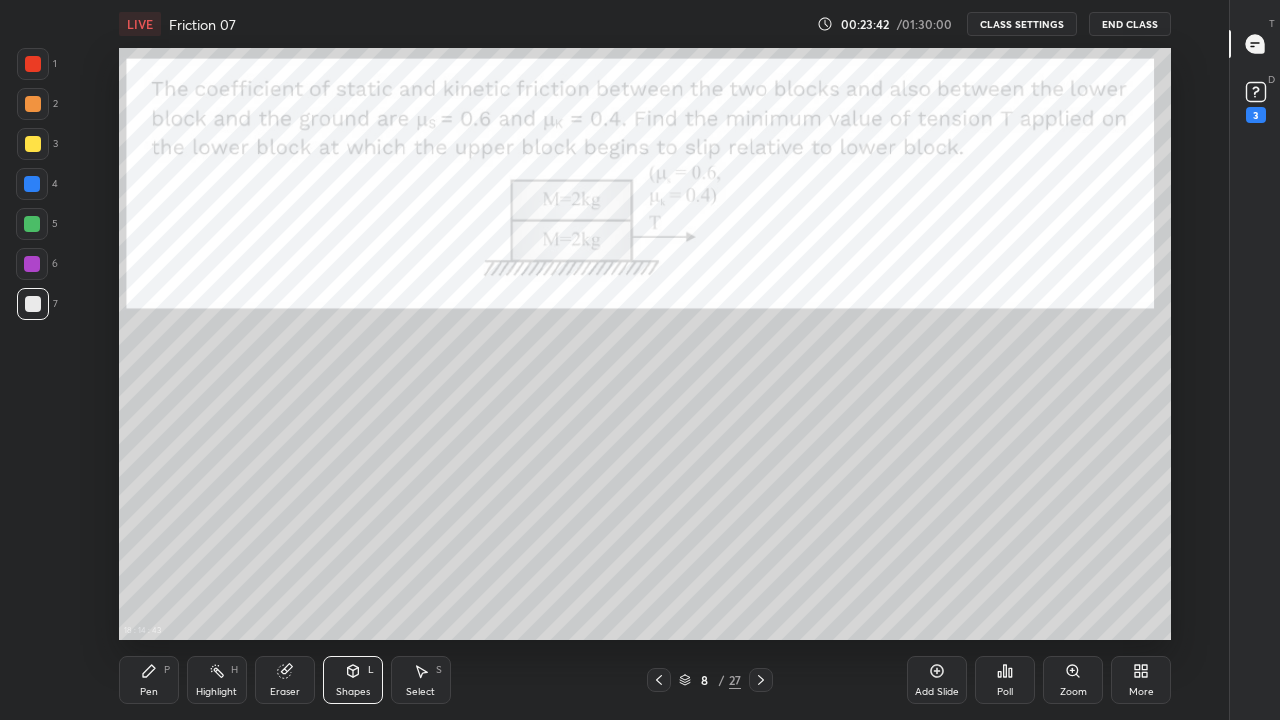 click on "Pen P" at bounding box center [149, 680] 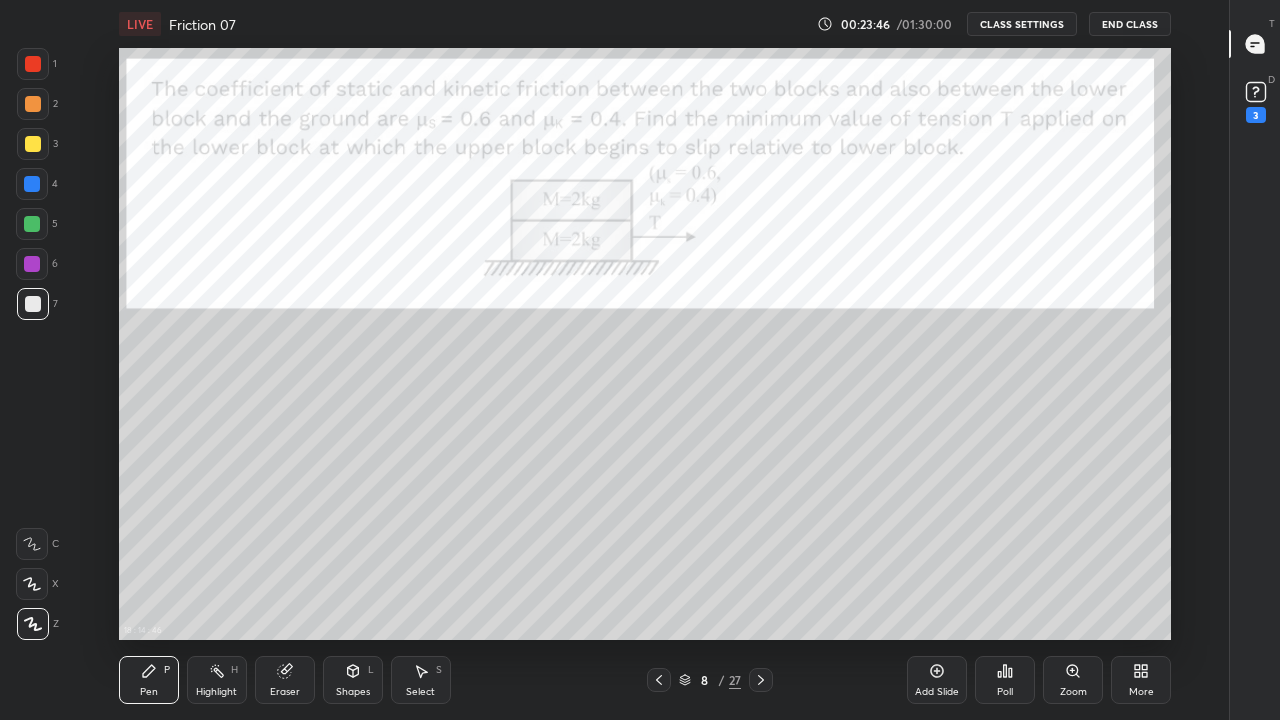 click at bounding box center (33, 304) 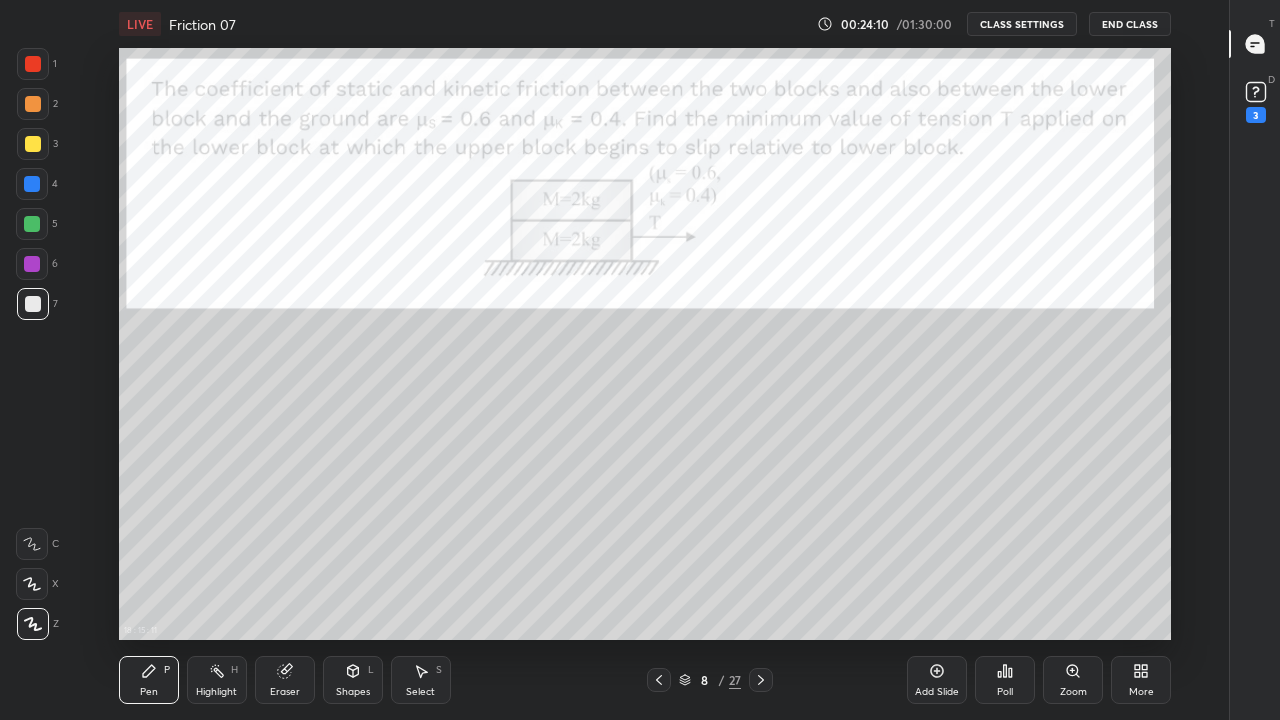 click on "Shapes L" at bounding box center (353, 680) 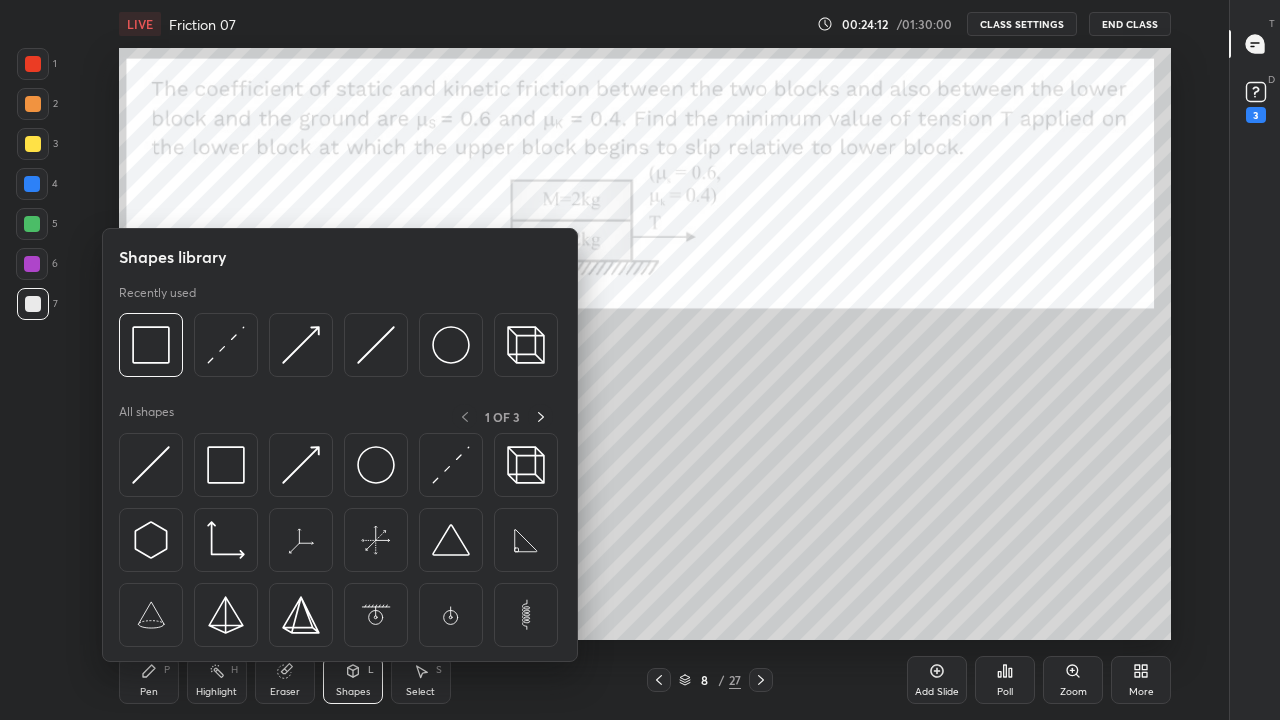 click at bounding box center (151, 345) 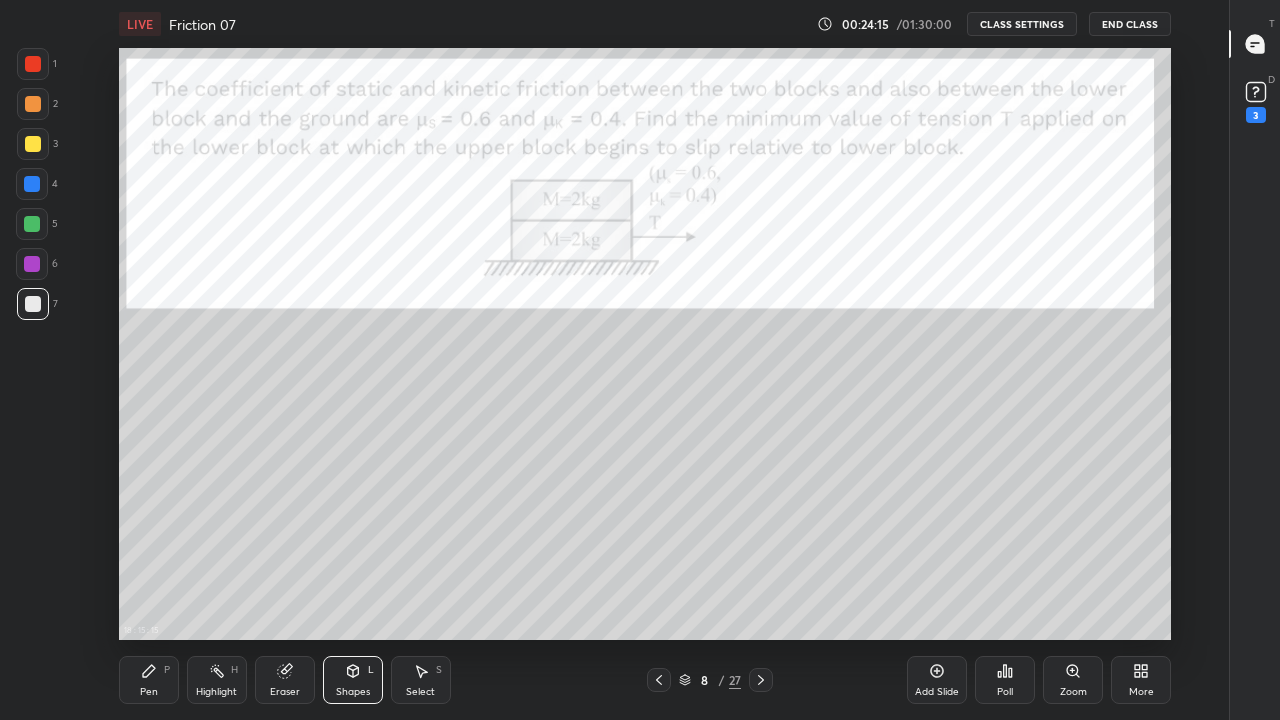 click on "Pen P" at bounding box center [149, 680] 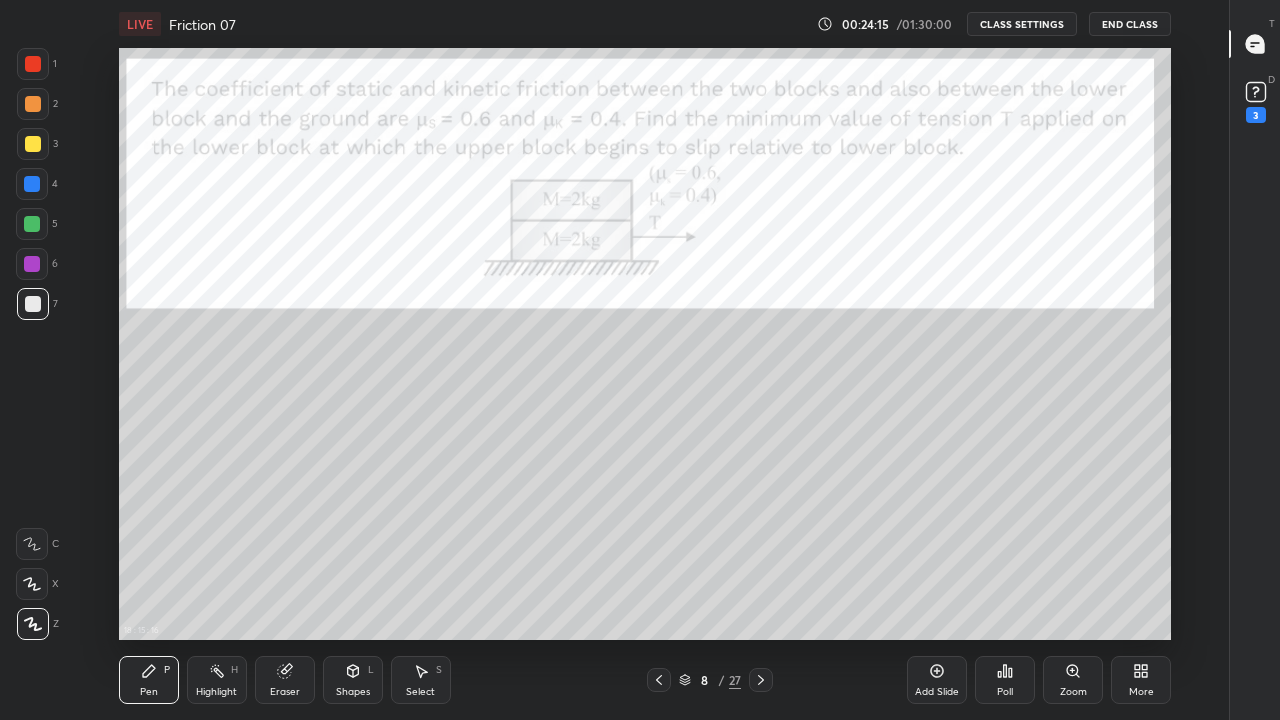 click at bounding box center [33, 304] 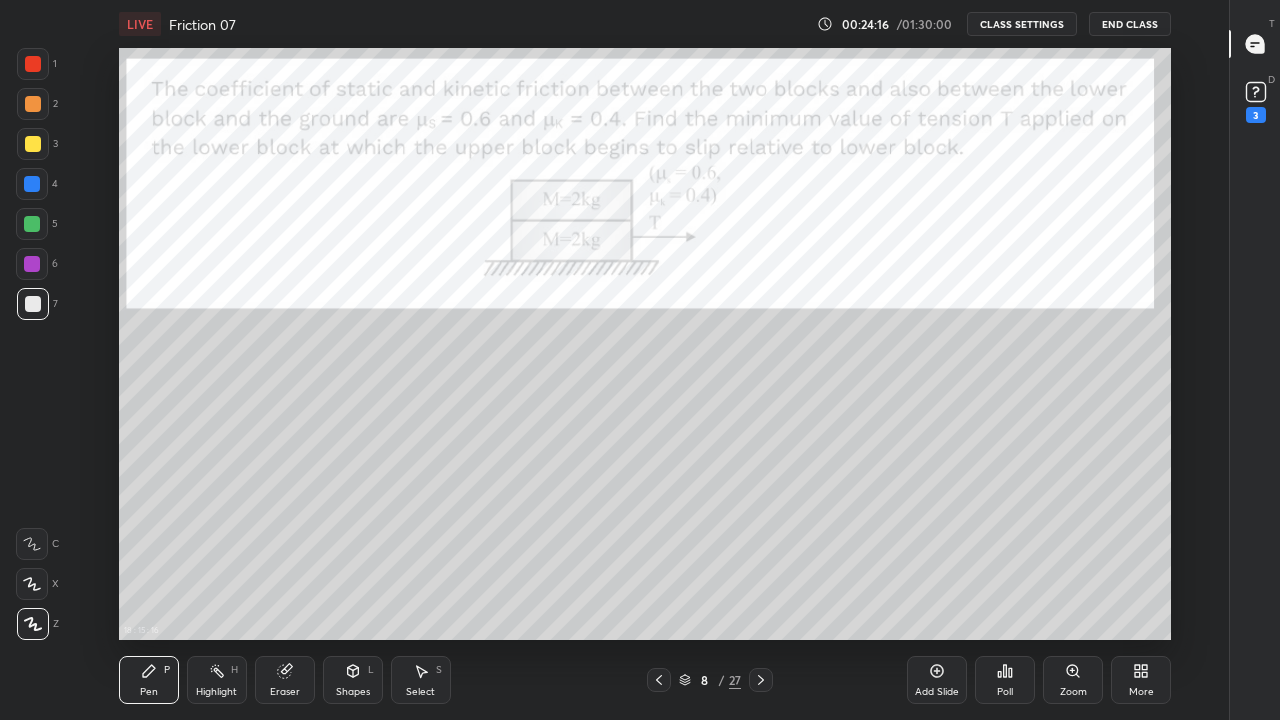 click at bounding box center (33, 104) 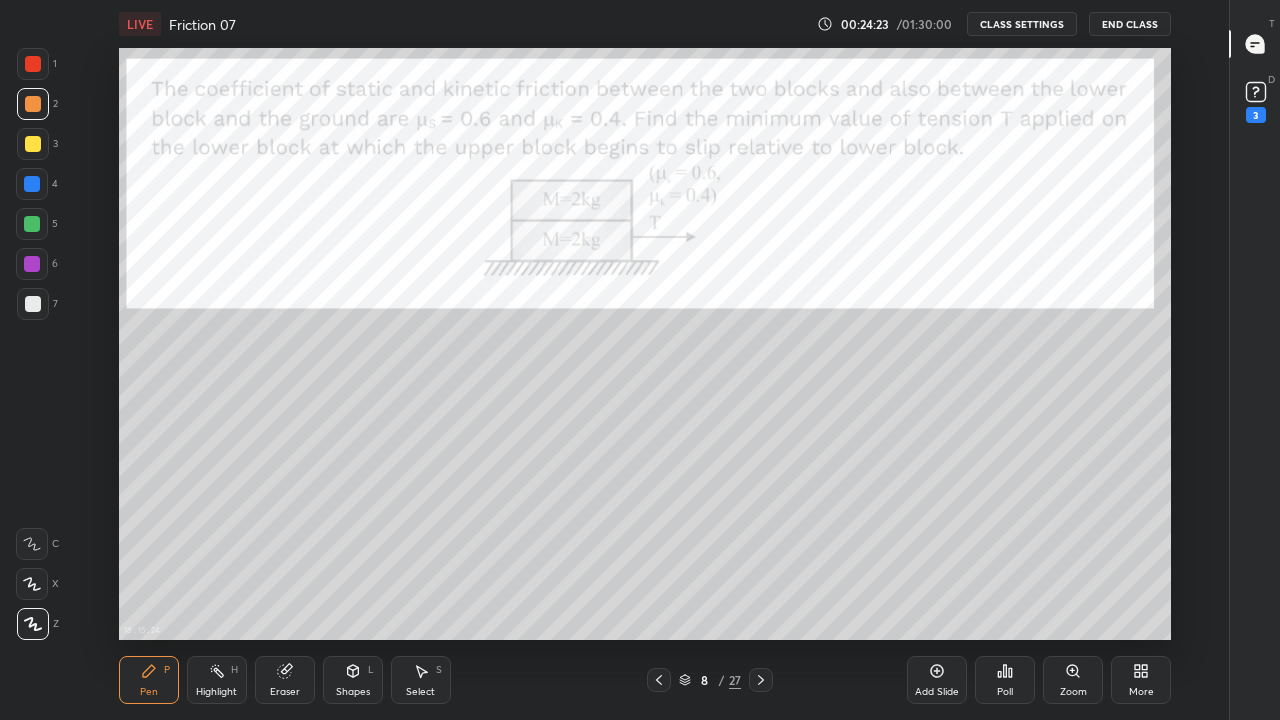 click at bounding box center (32, 184) 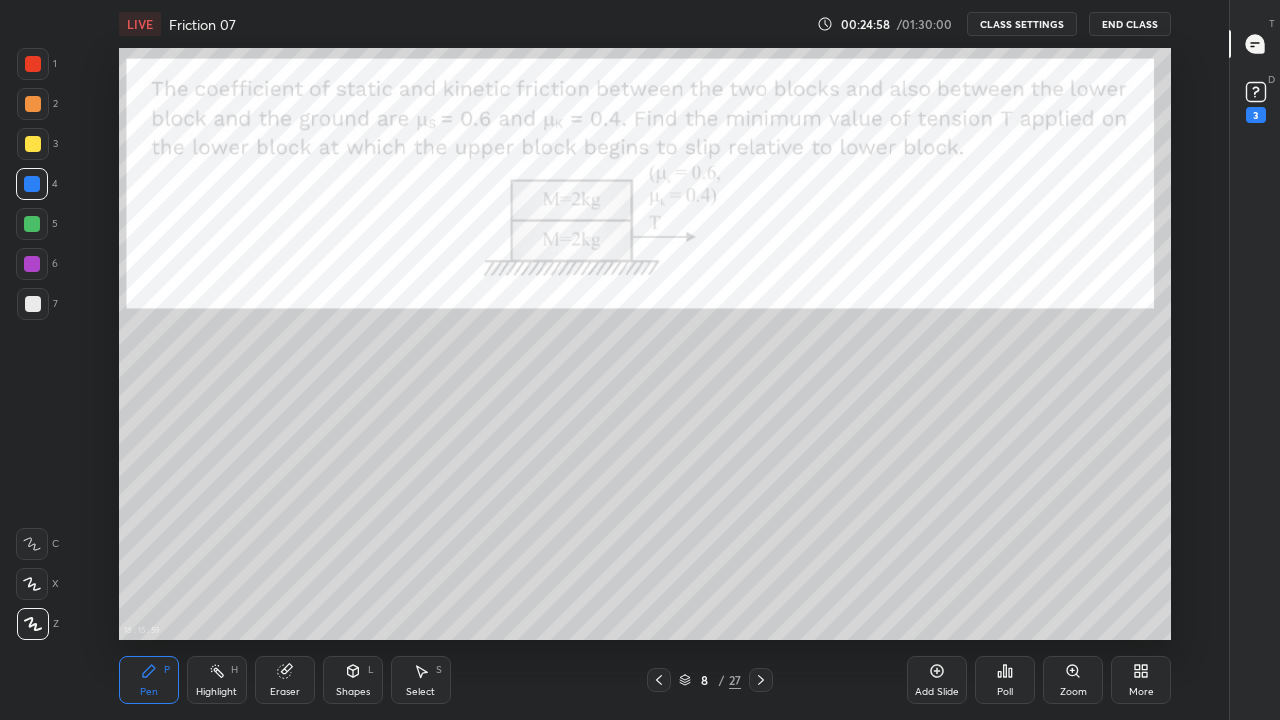 click at bounding box center [33, 304] 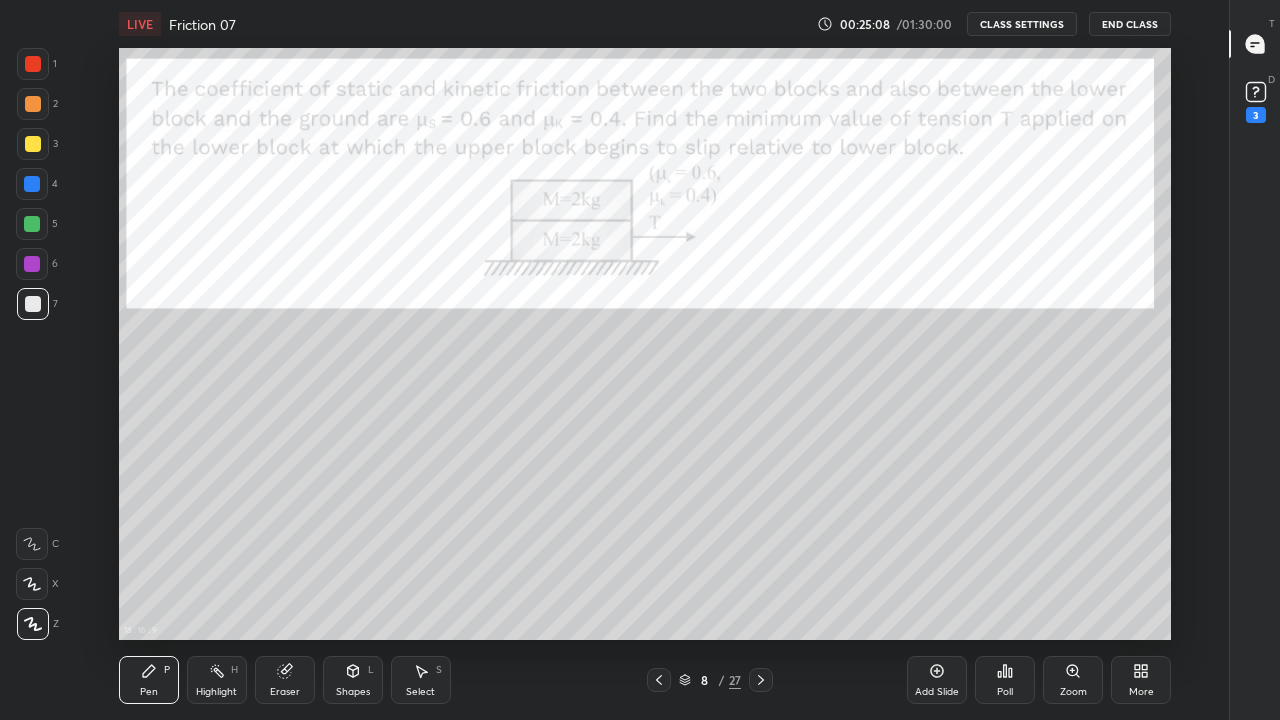 click at bounding box center (33, 304) 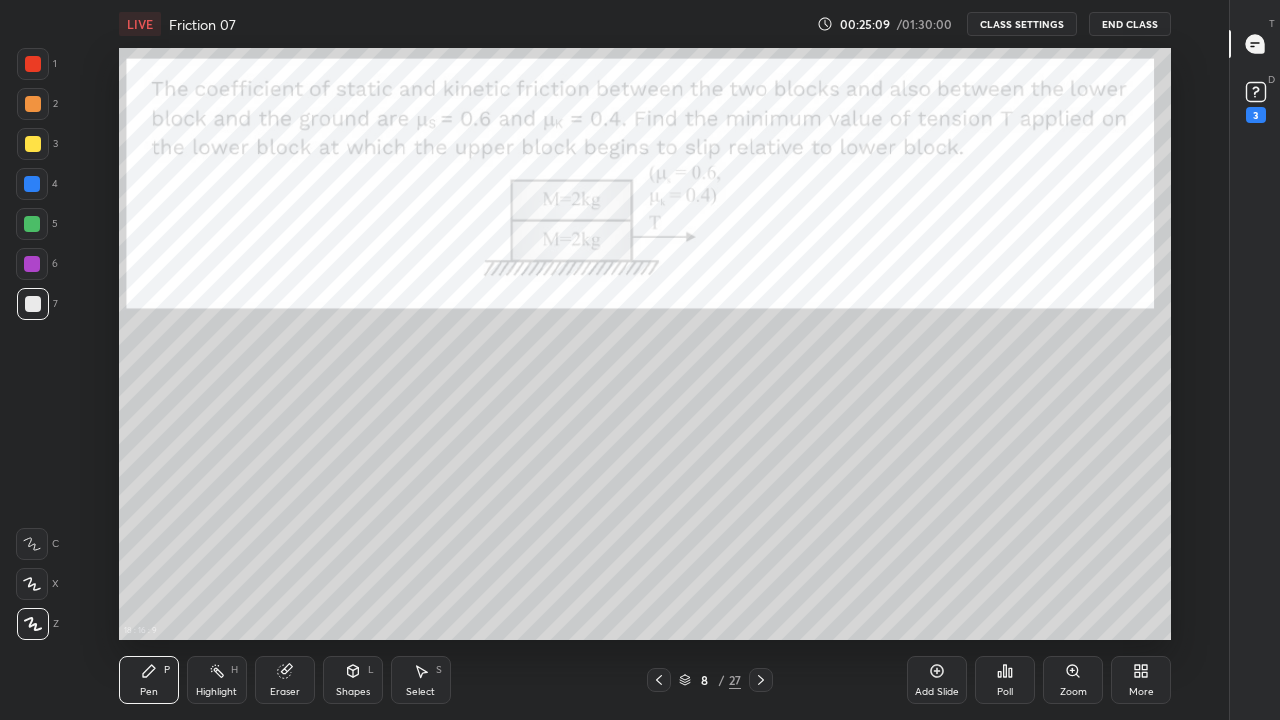 click at bounding box center [33, 64] 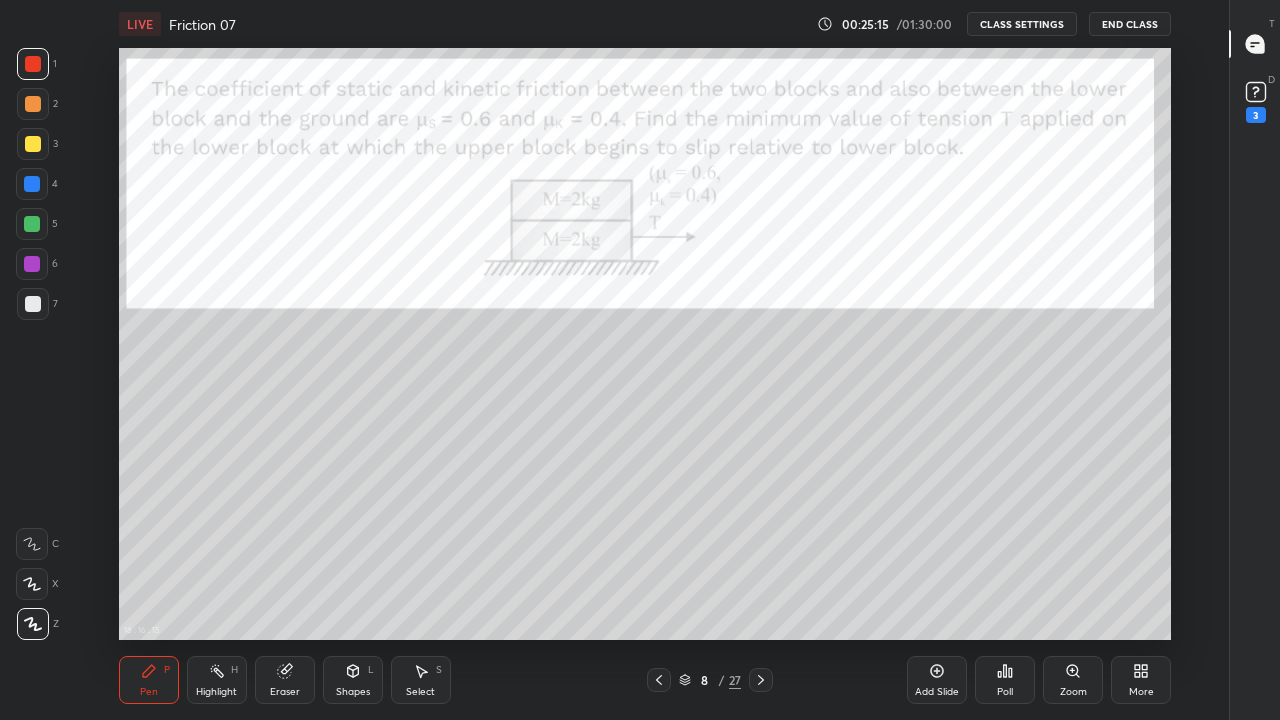 click at bounding box center (33, 304) 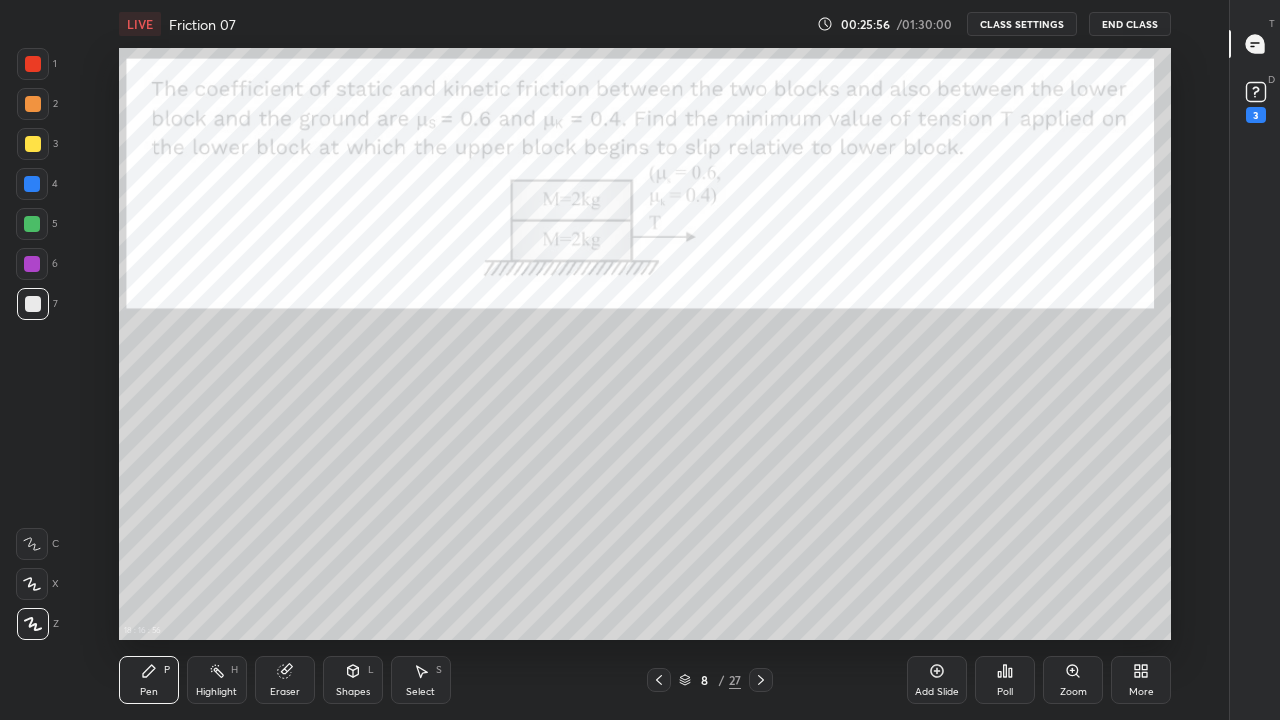 click at bounding box center (33, 64) 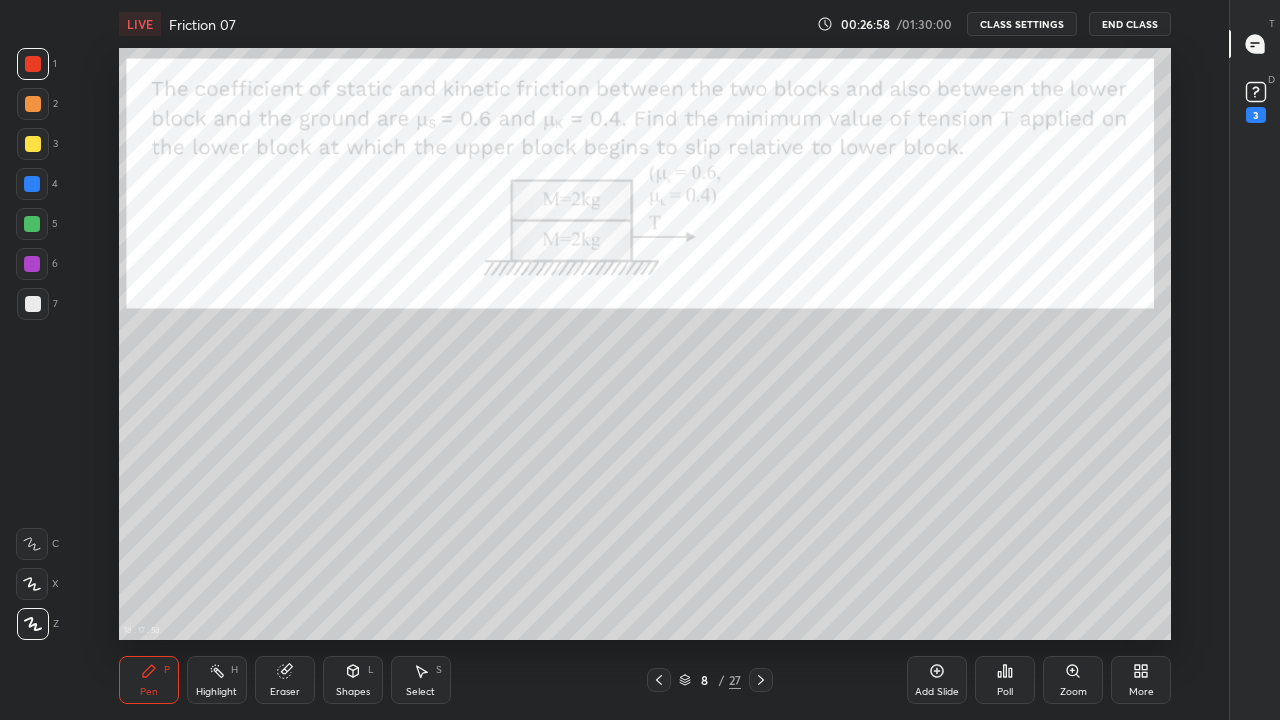 click 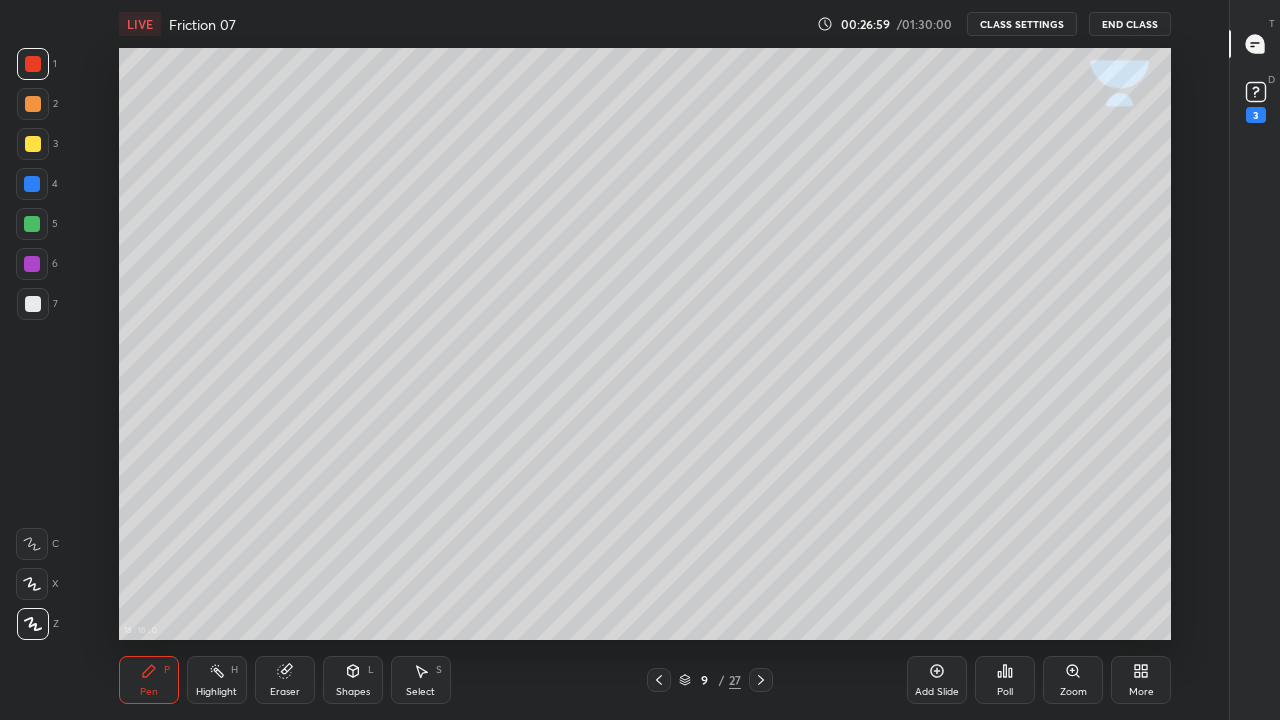 click 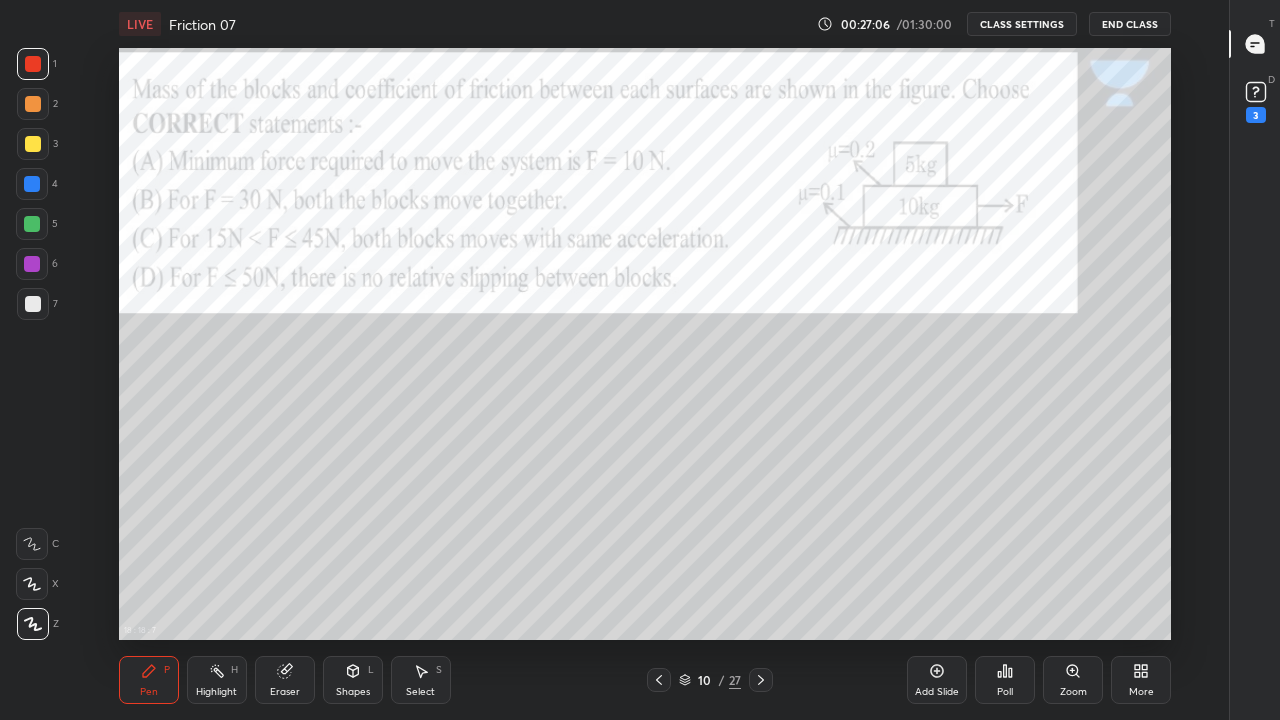 click at bounding box center (33, 64) 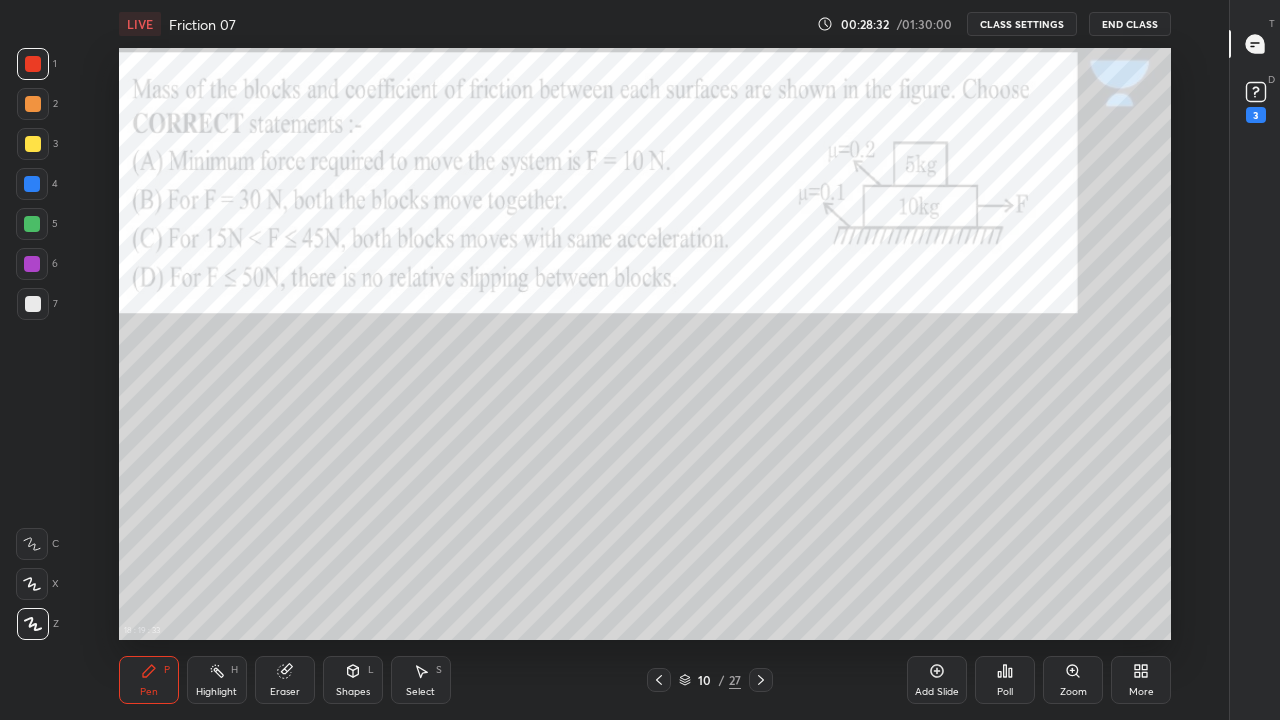 click at bounding box center (33, 64) 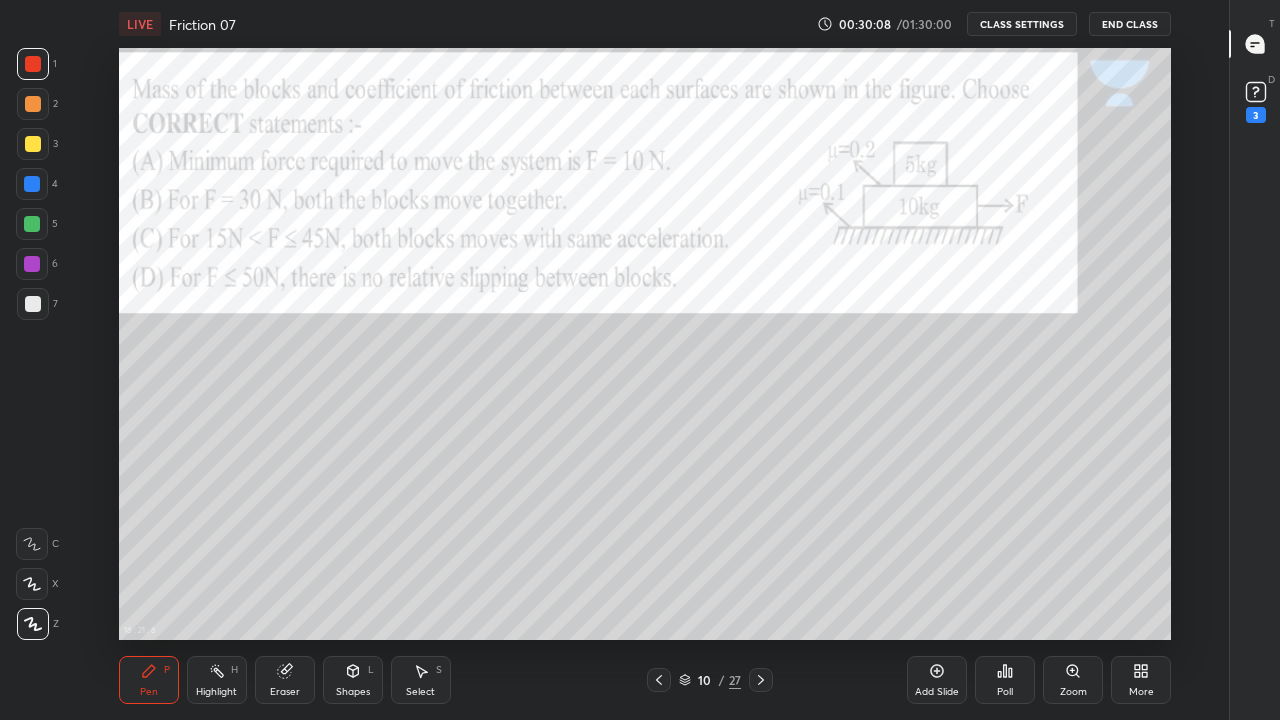 click at bounding box center [32, 184] 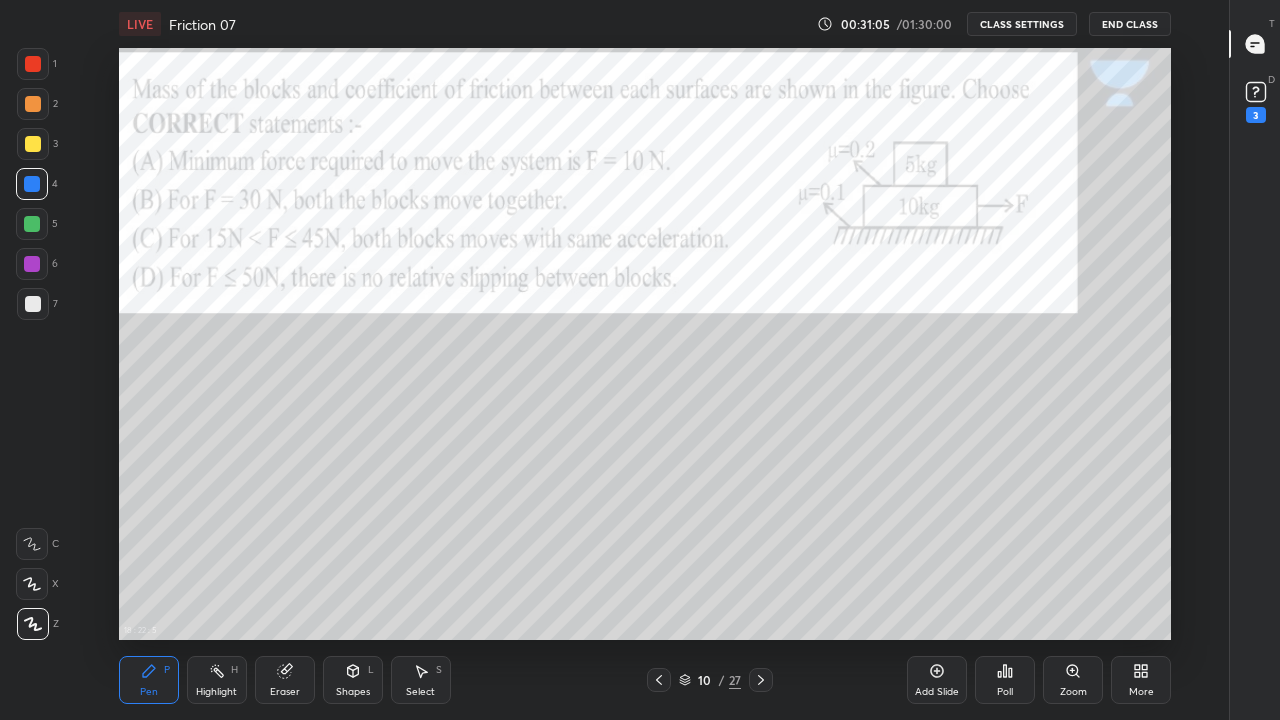 click at bounding box center (33, 64) 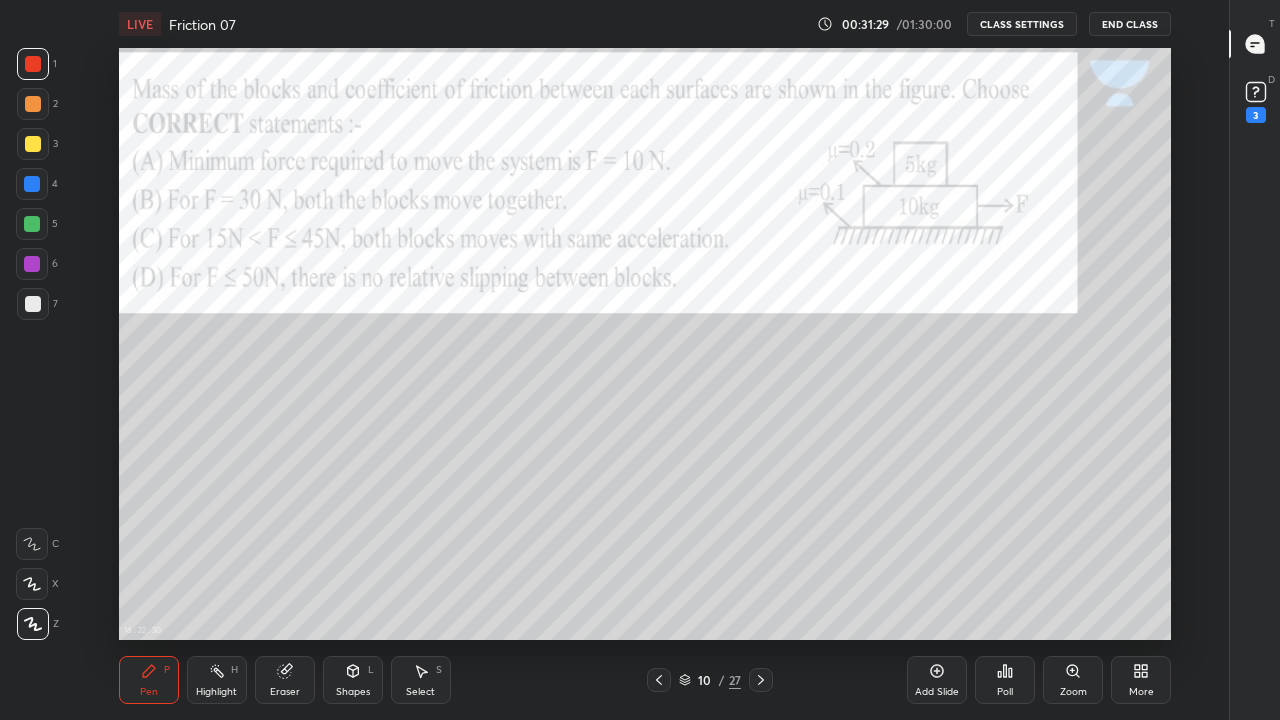 click on "Shapes L" at bounding box center (353, 680) 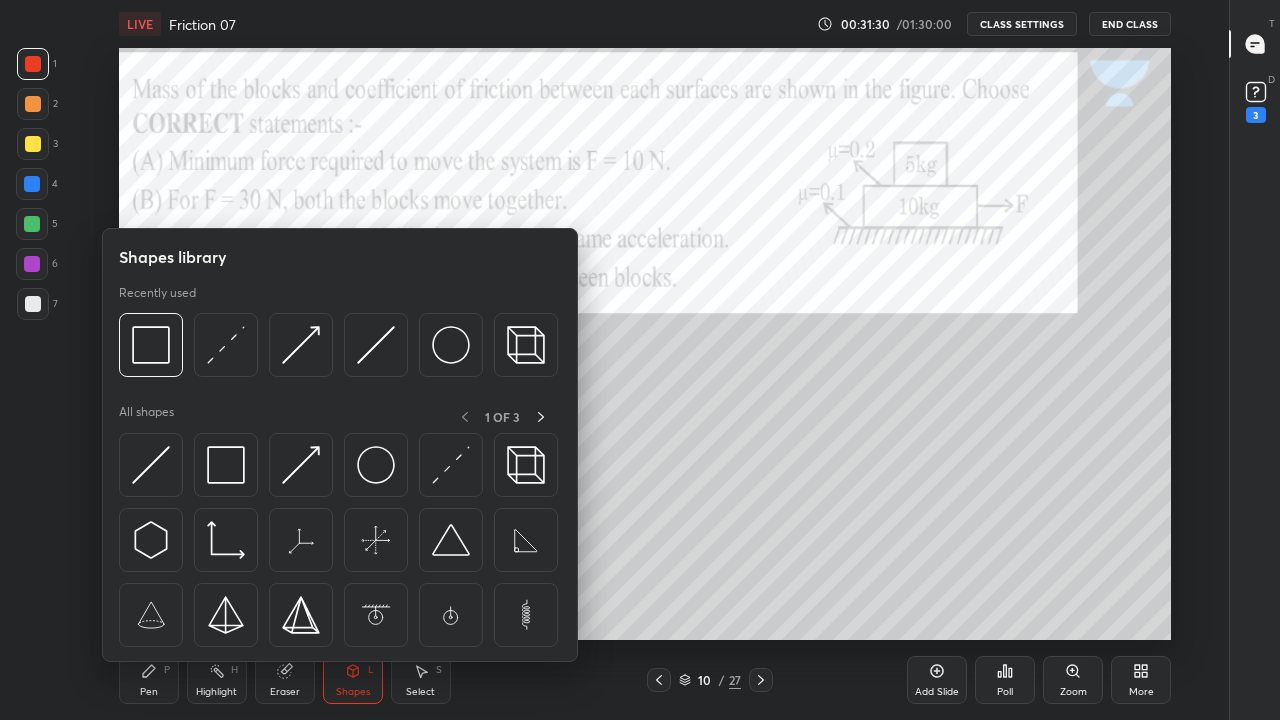 click at bounding box center (226, 345) 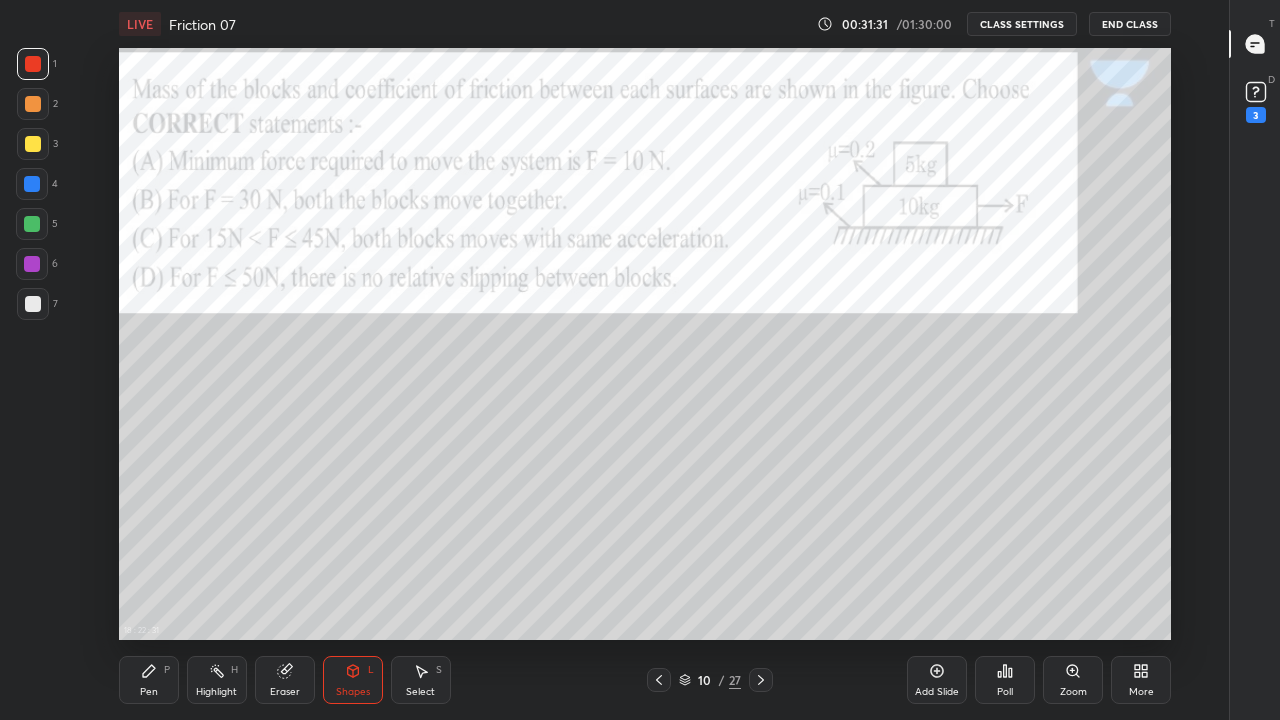click at bounding box center (32, 184) 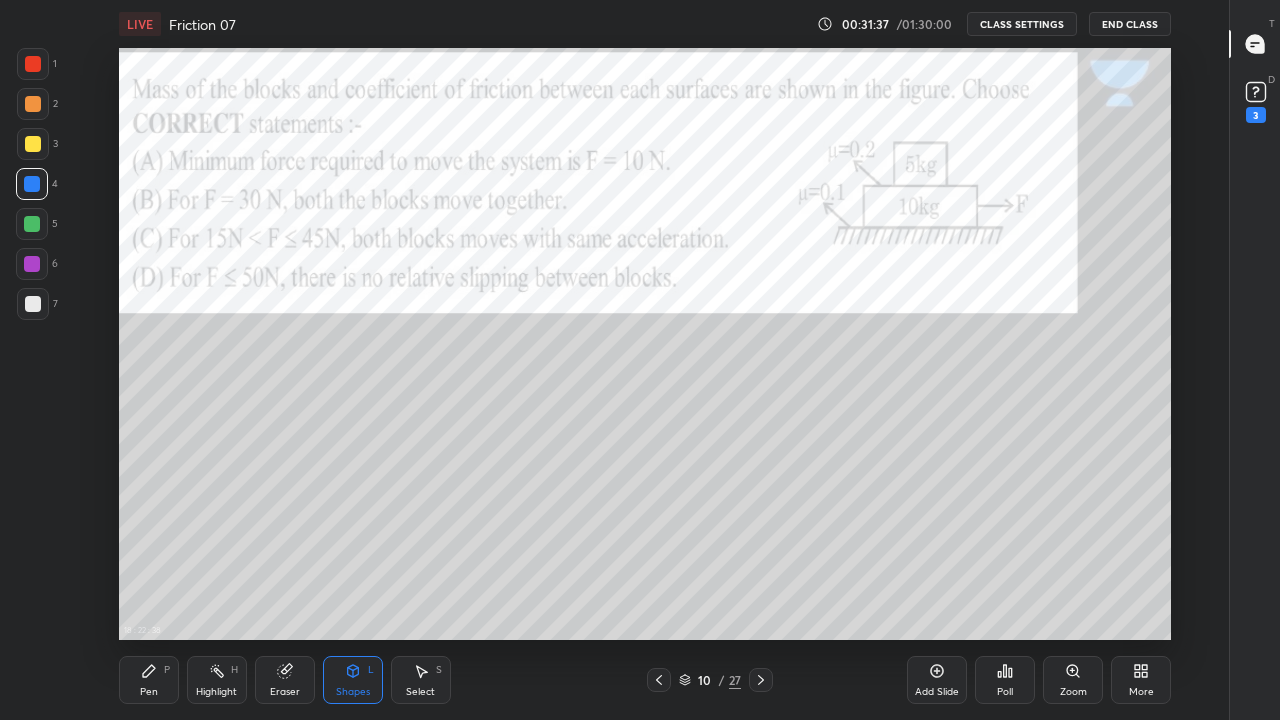 click on "Pen P" at bounding box center (149, 680) 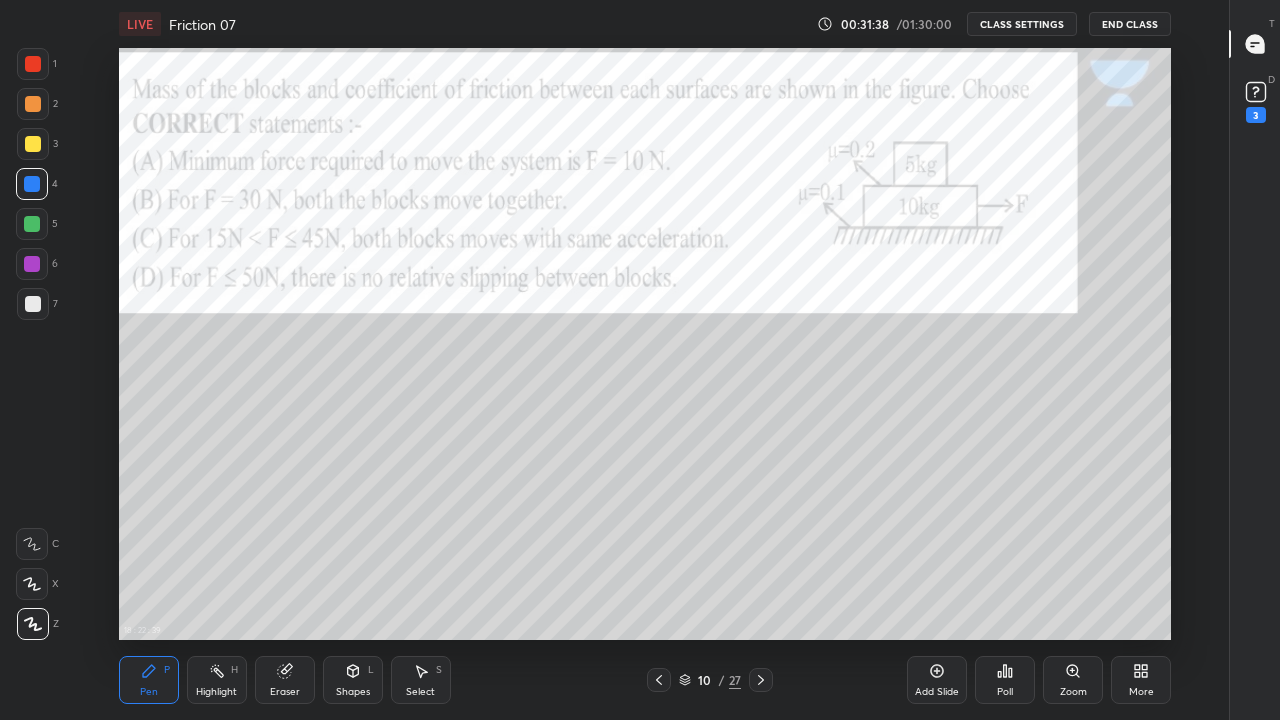 click at bounding box center [33, 304] 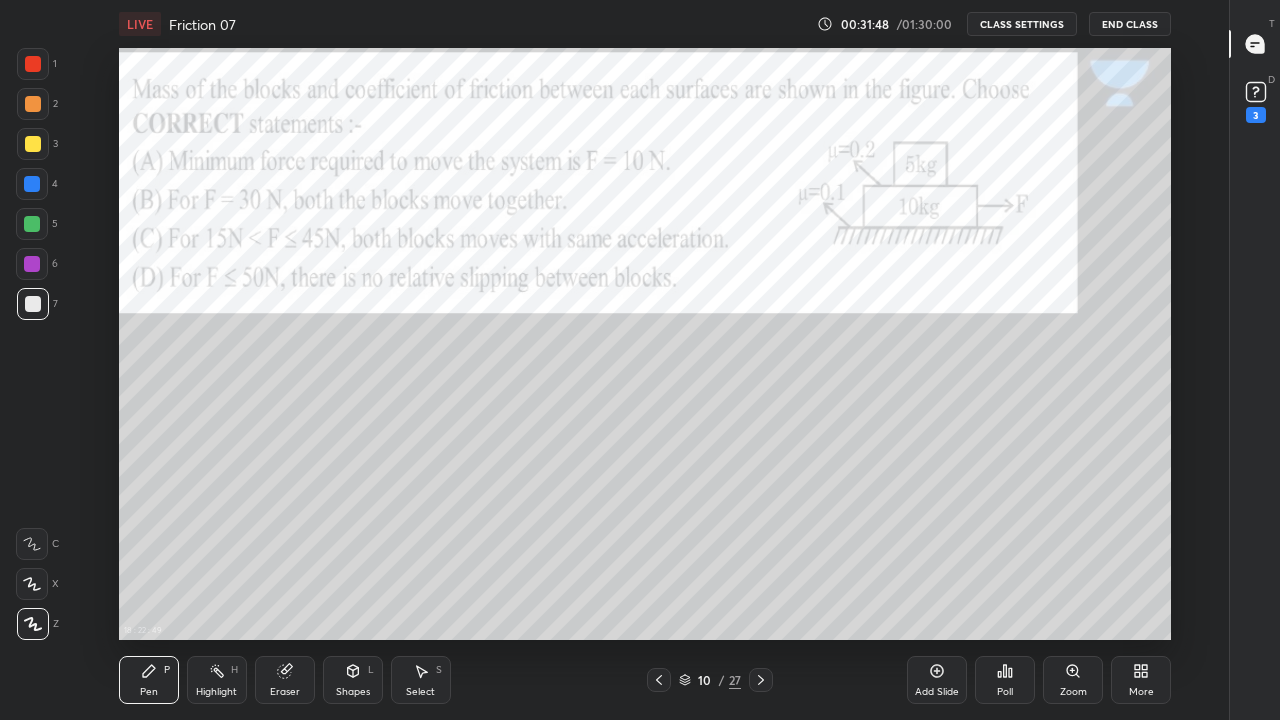 click on "Eraser" at bounding box center [285, 692] 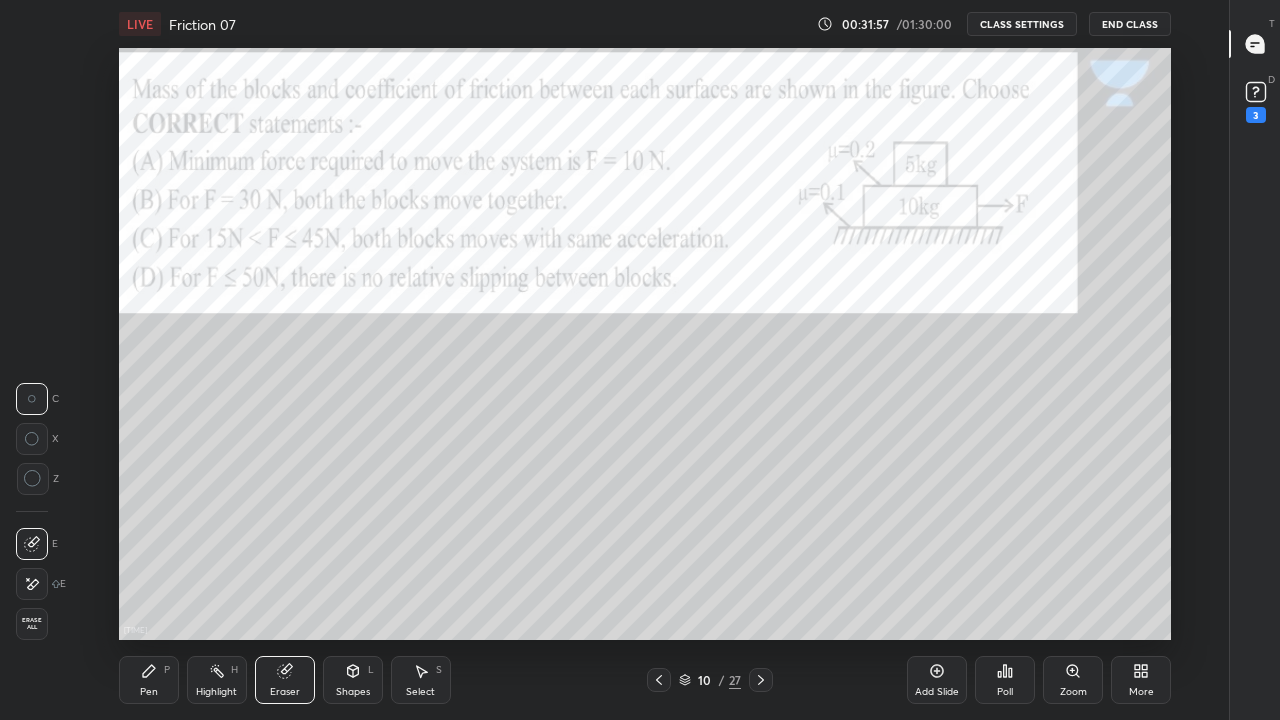 click 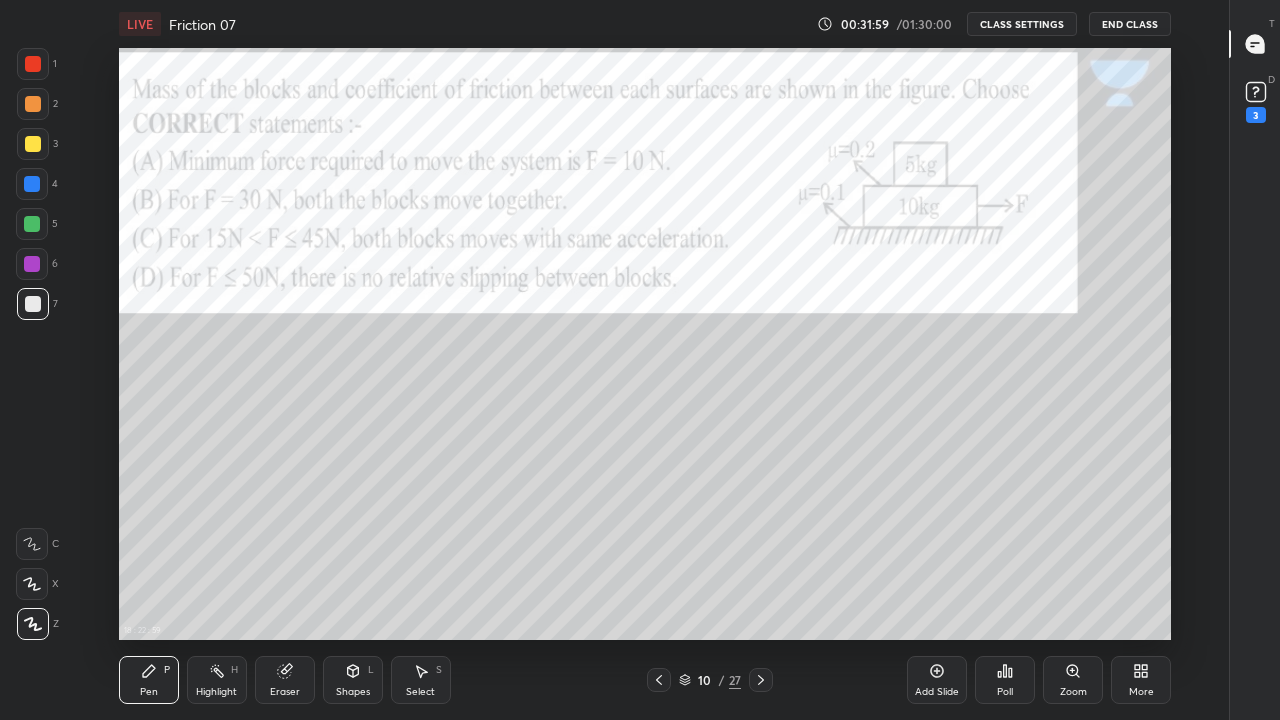 click at bounding box center [33, 64] 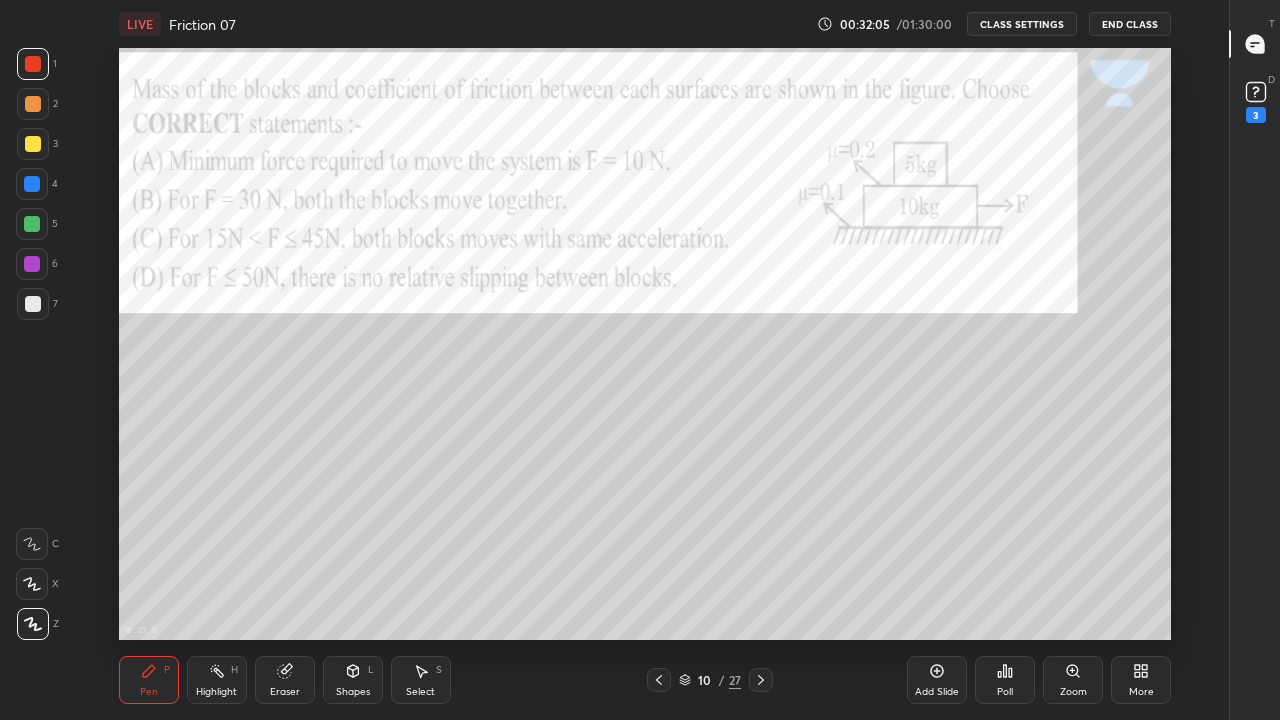 click at bounding box center (33, 304) 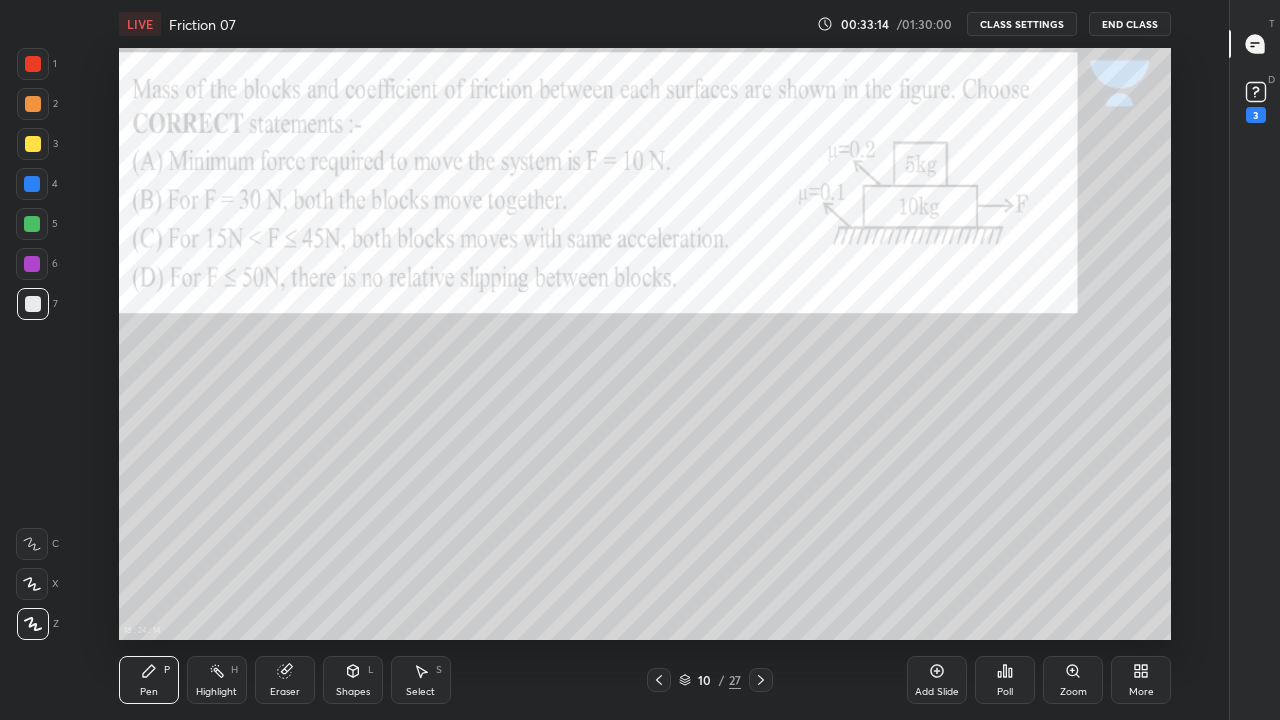 click at bounding box center [33, 304] 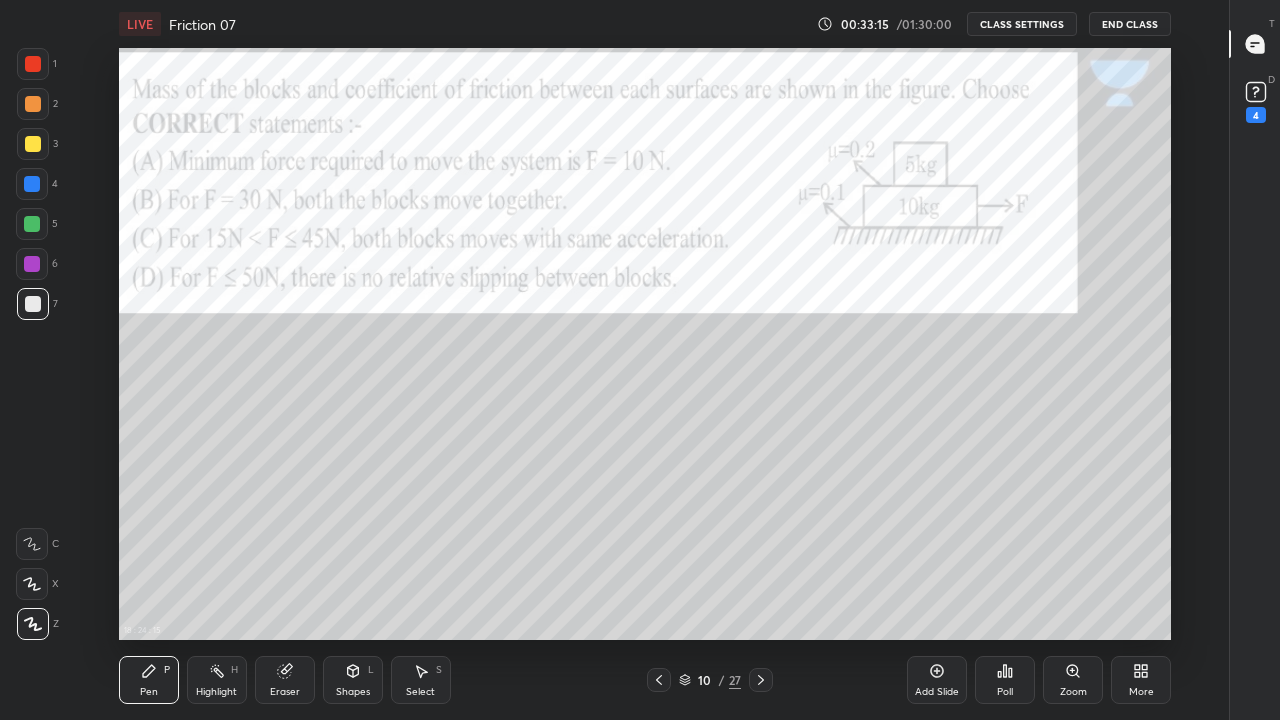 click at bounding box center [33, 64] 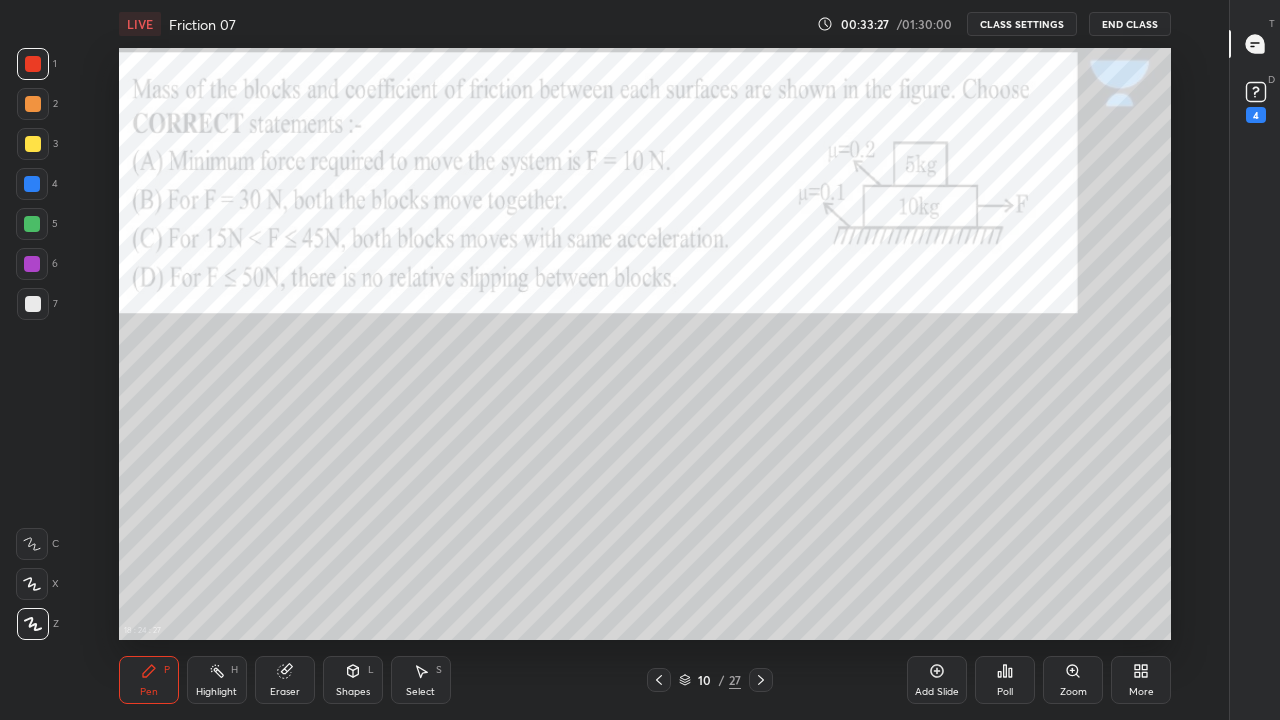click at bounding box center (33, 304) 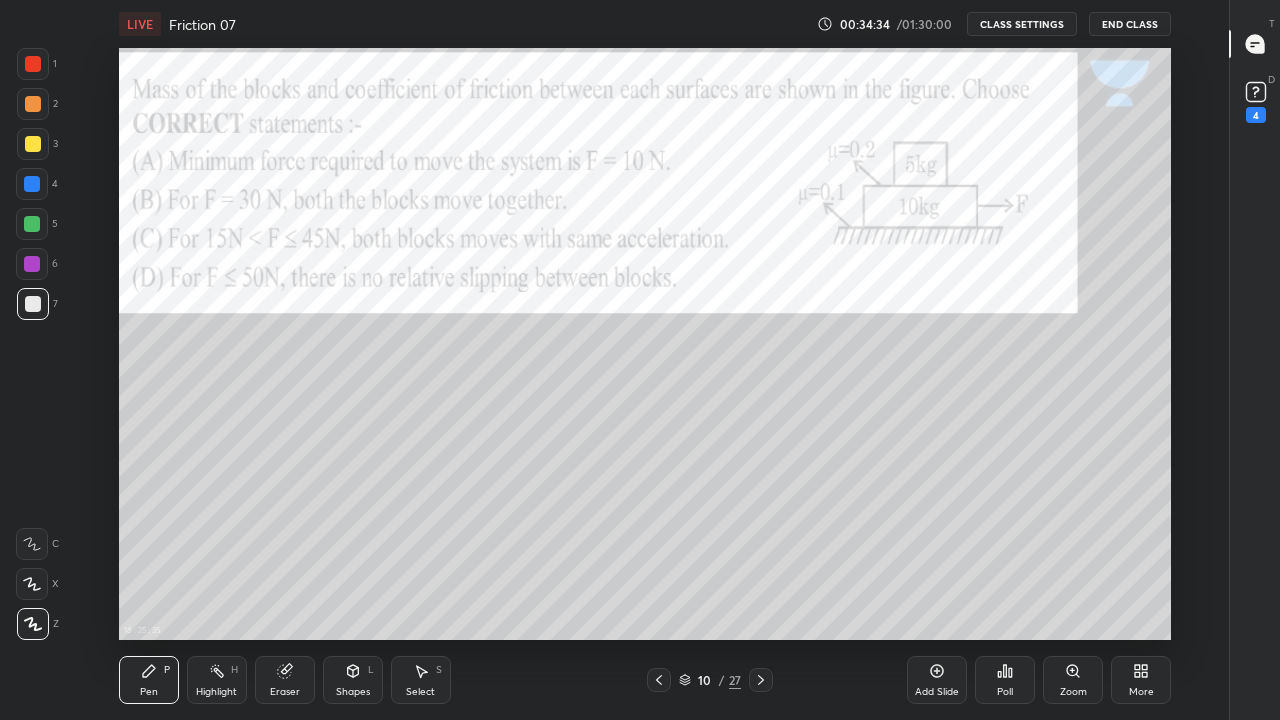 click 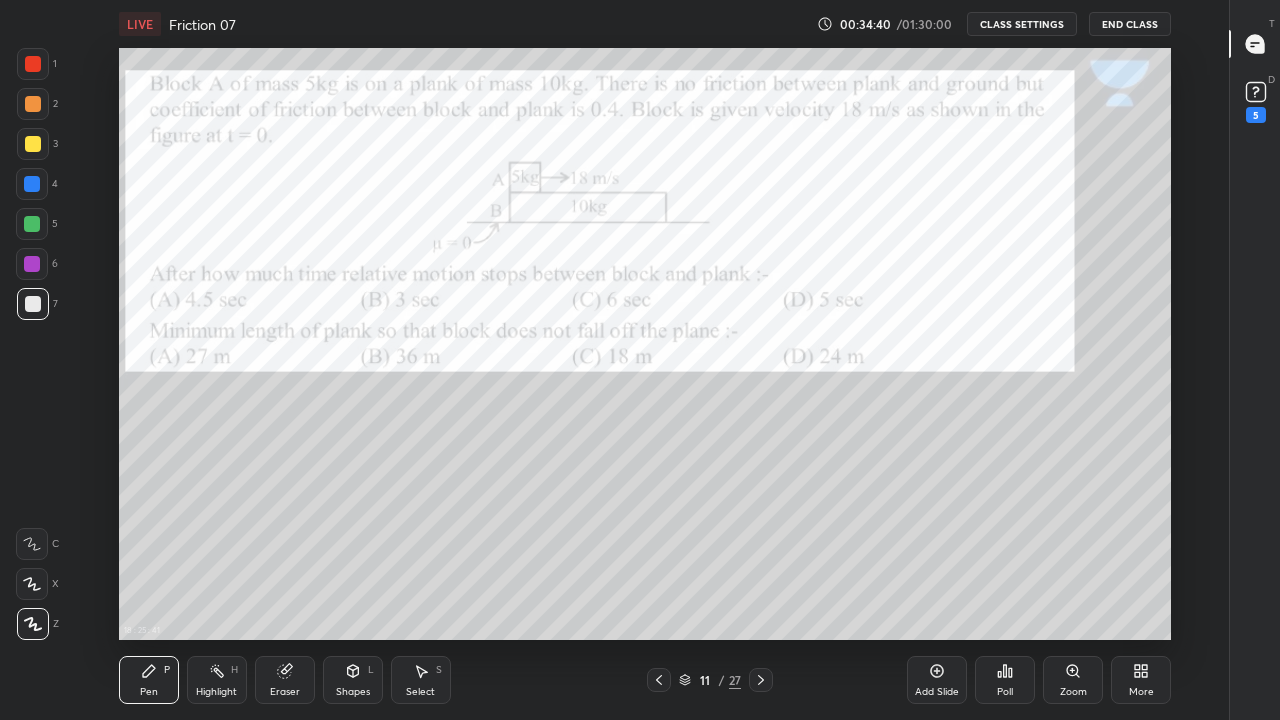 click at bounding box center (32, 184) 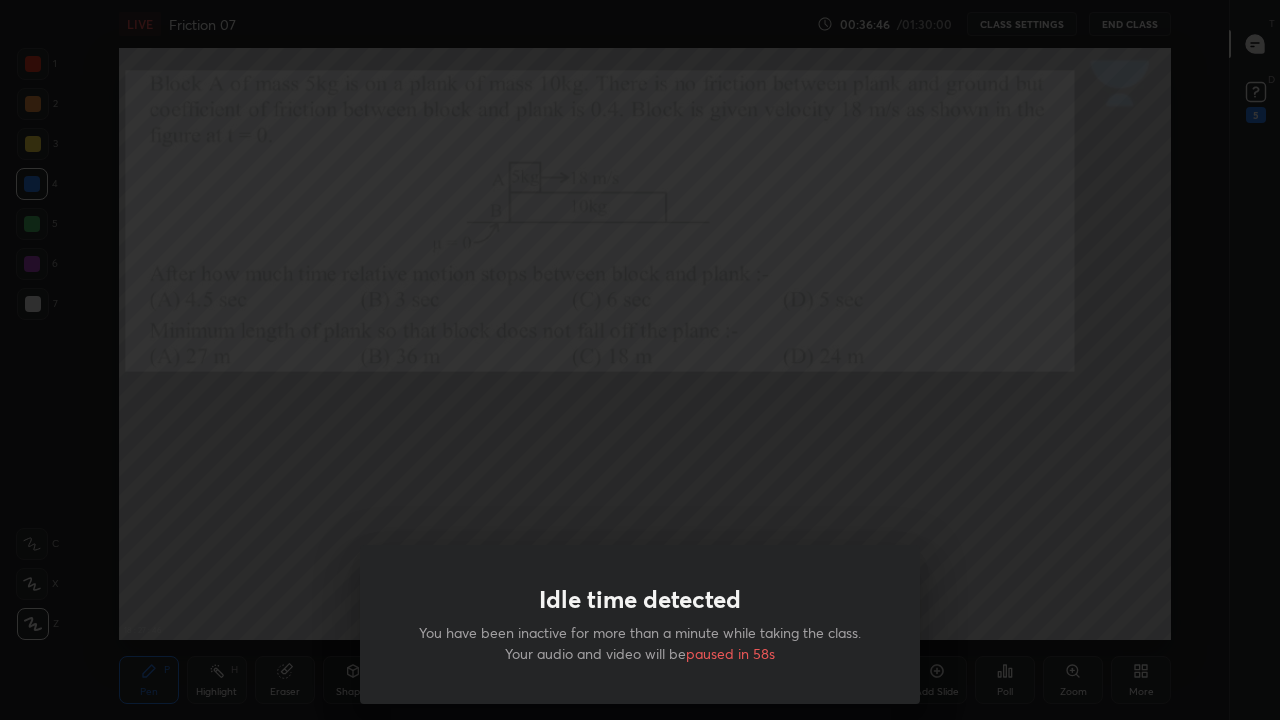 click on "Idle time detected You have been inactive for more than a minute while taking the class. Your audio and video will be  paused in 58s" at bounding box center (640, 360) 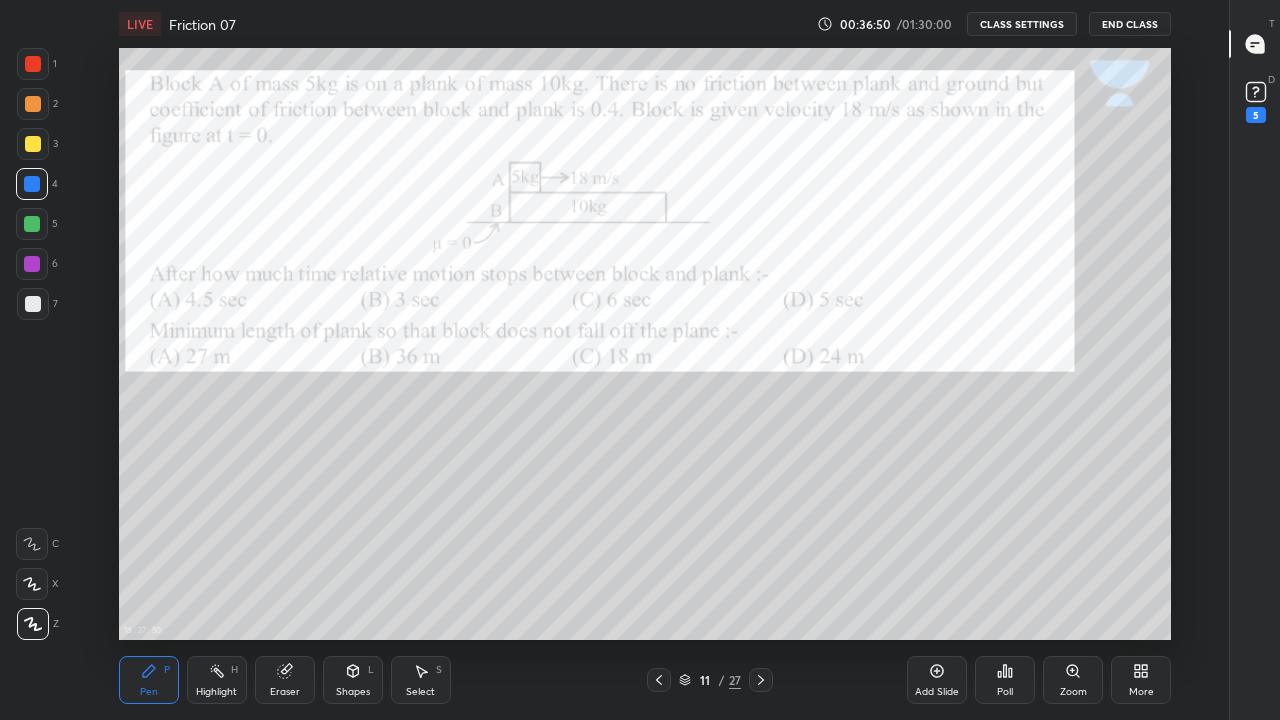 click at bounding box center [33, 64] 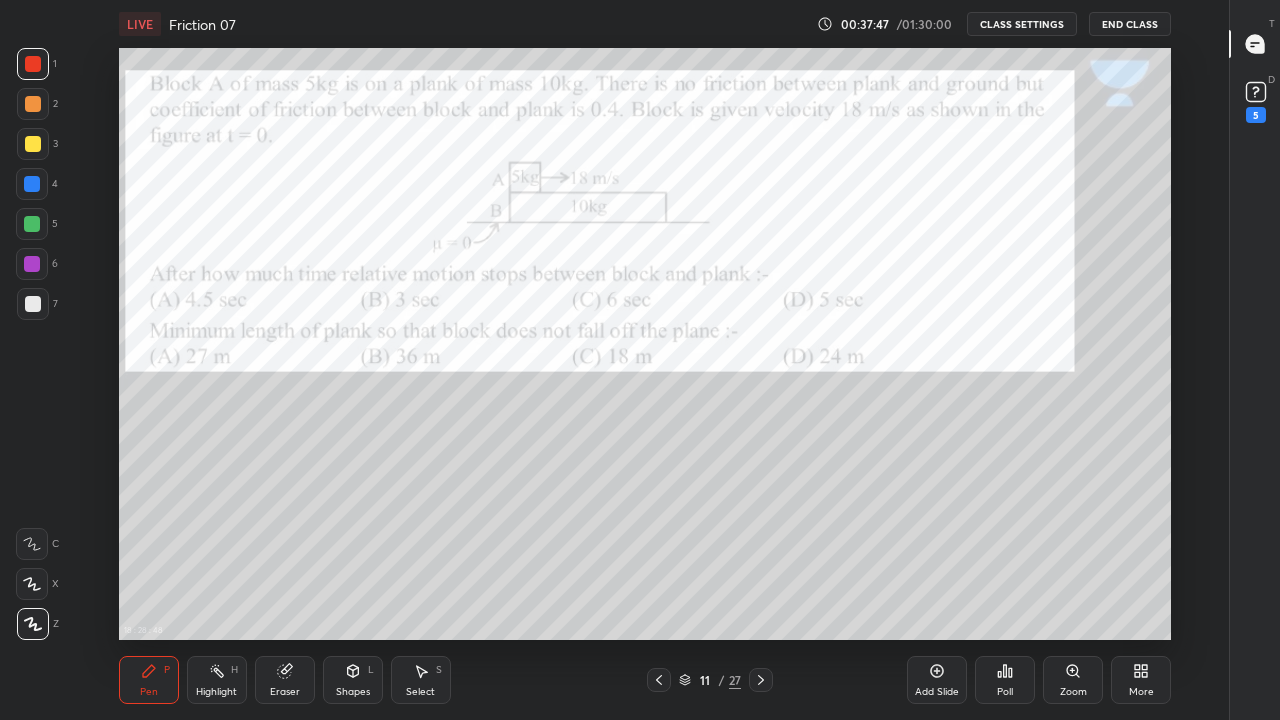 click 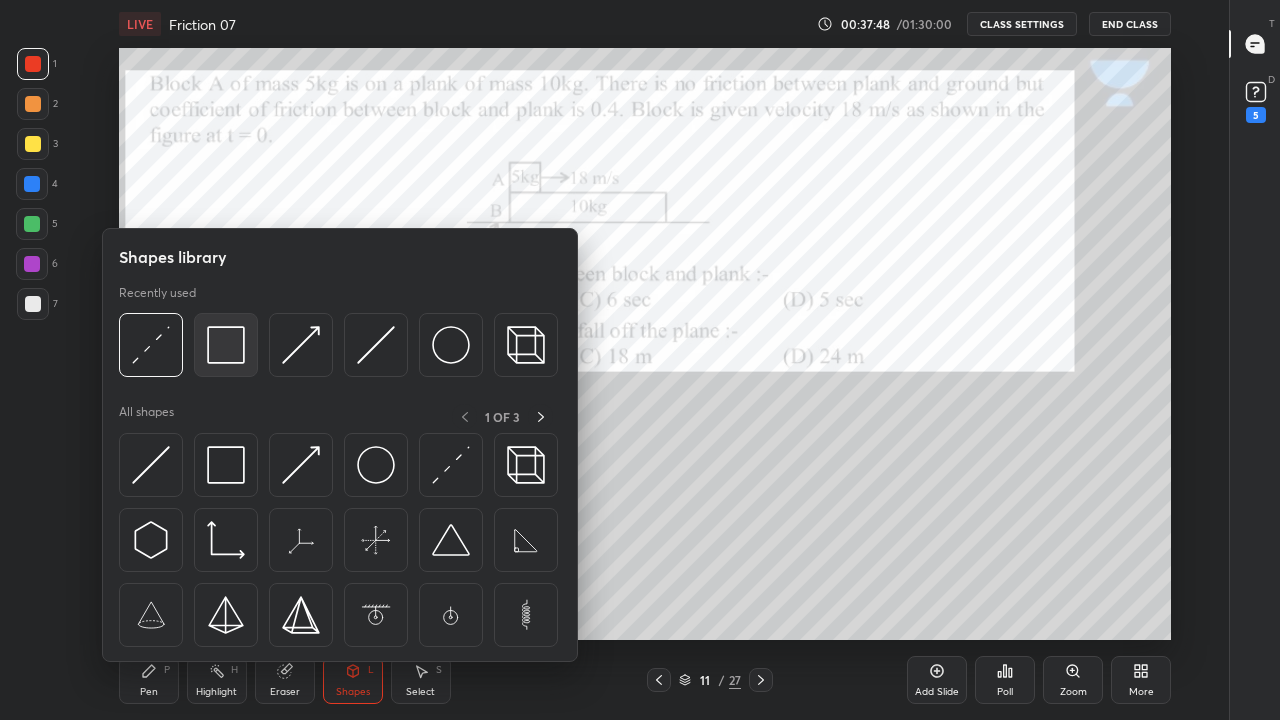click at bounding box center (226, 345) 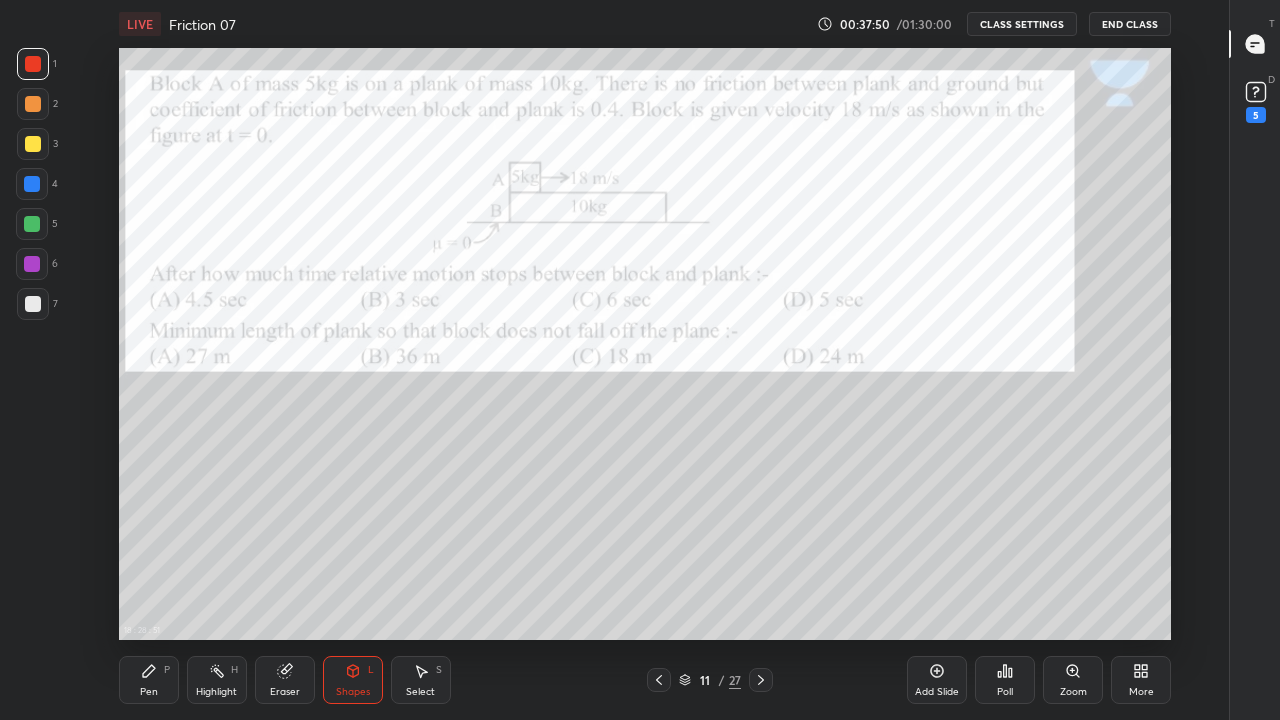 click 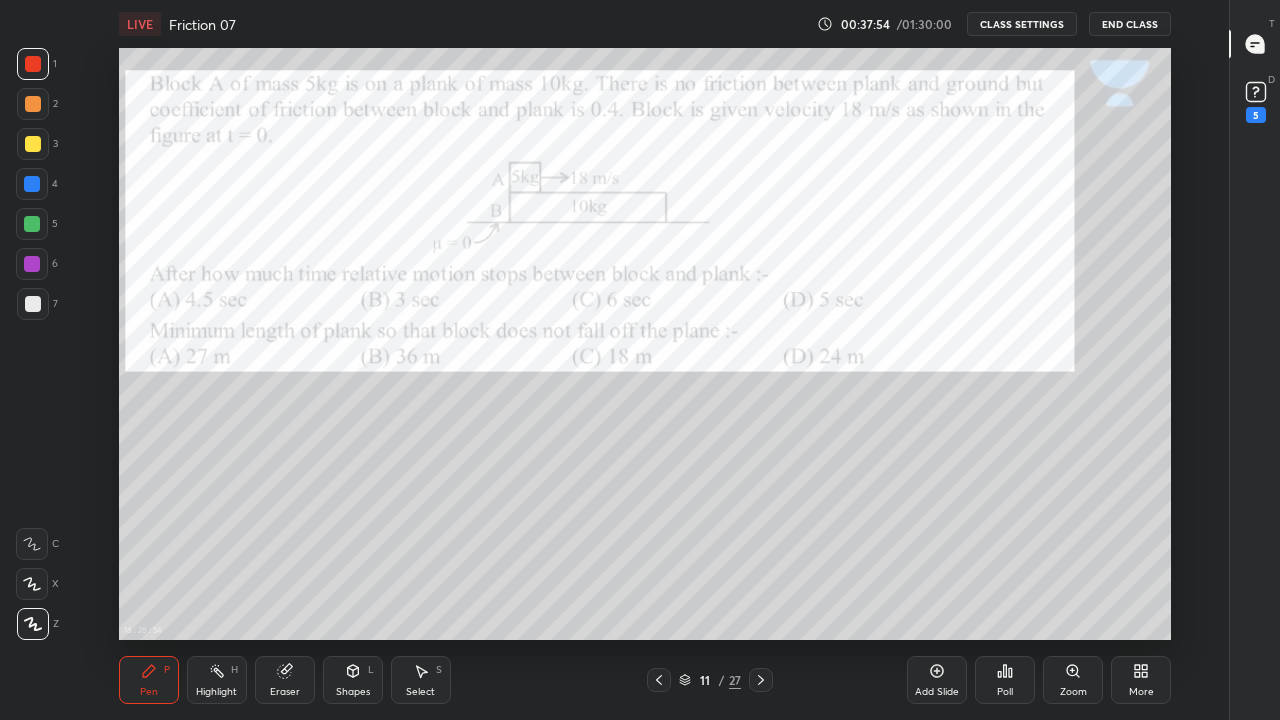click at bounding box center [33, 304] 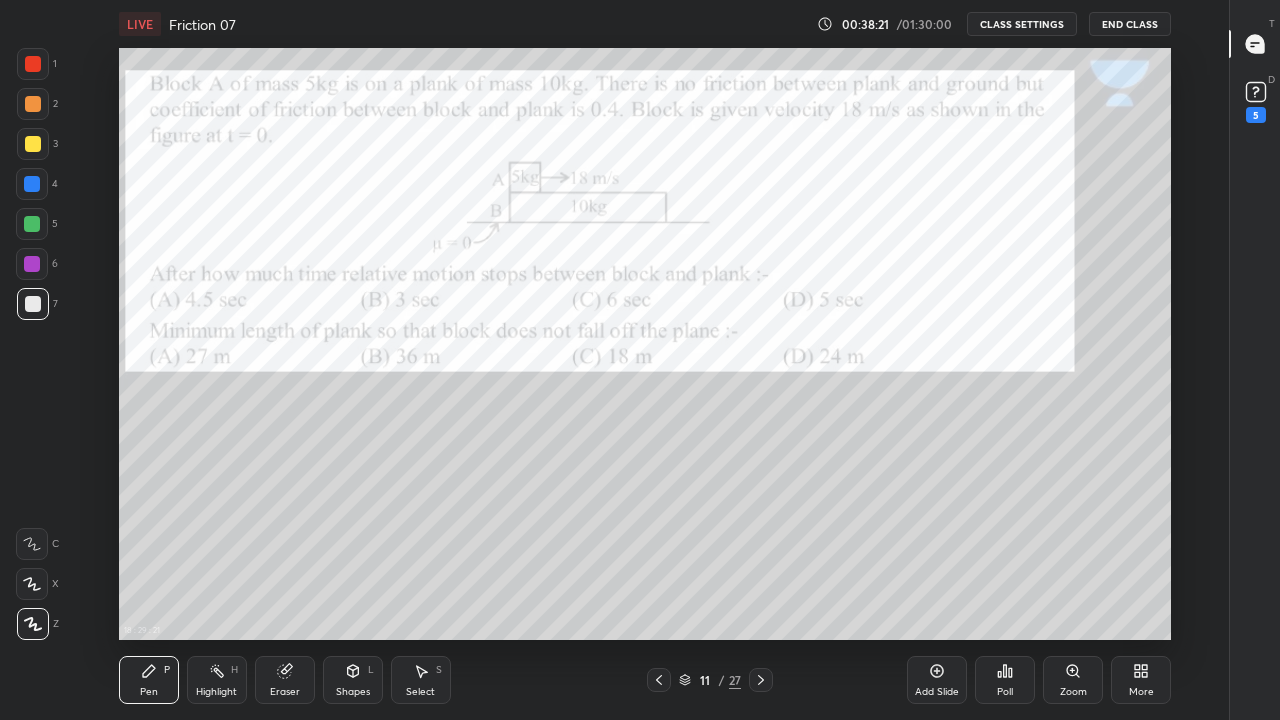 click 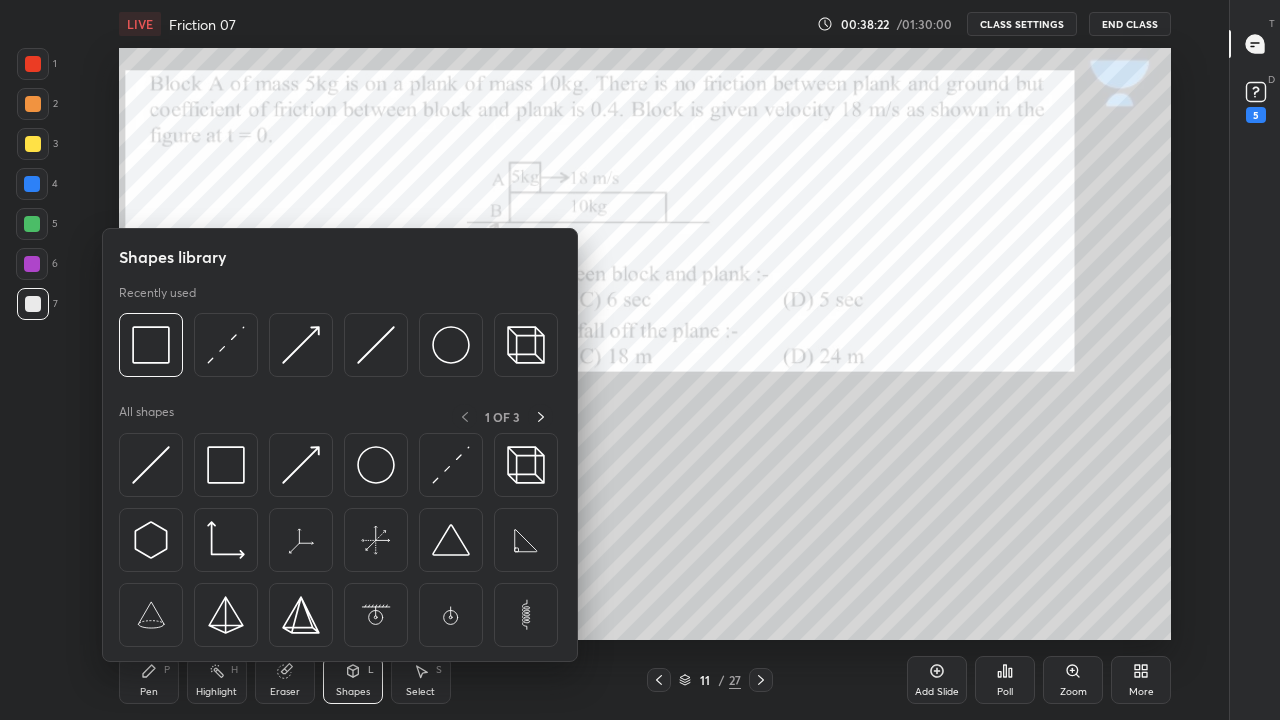 click at bounding box center (151, 345) 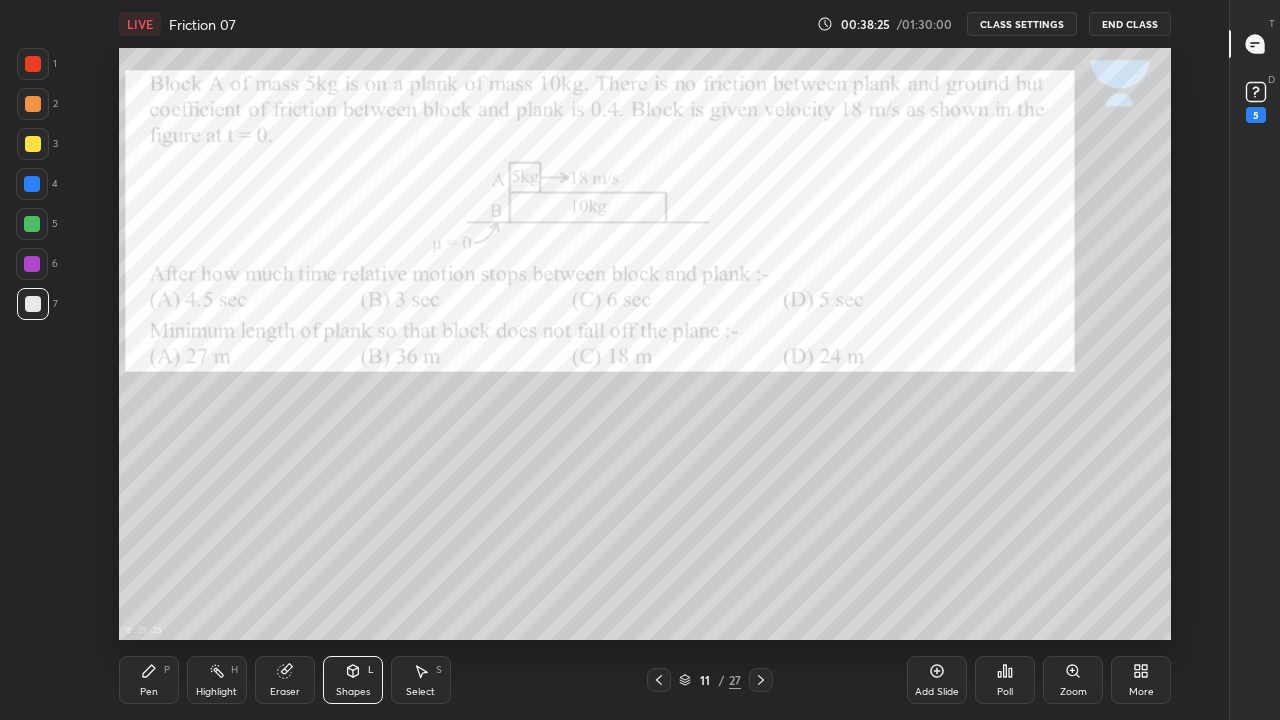 click on "Pen" at bounding box center [149, 692] 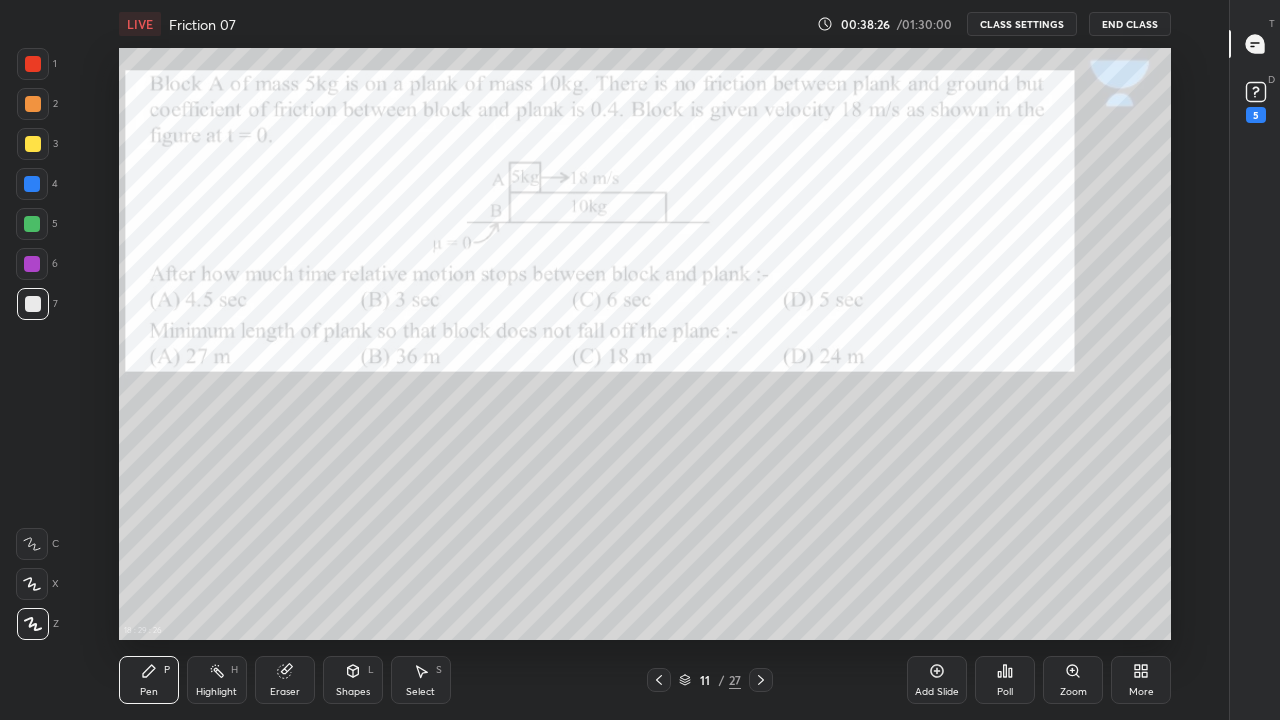 click at bounding box center [33, 304] 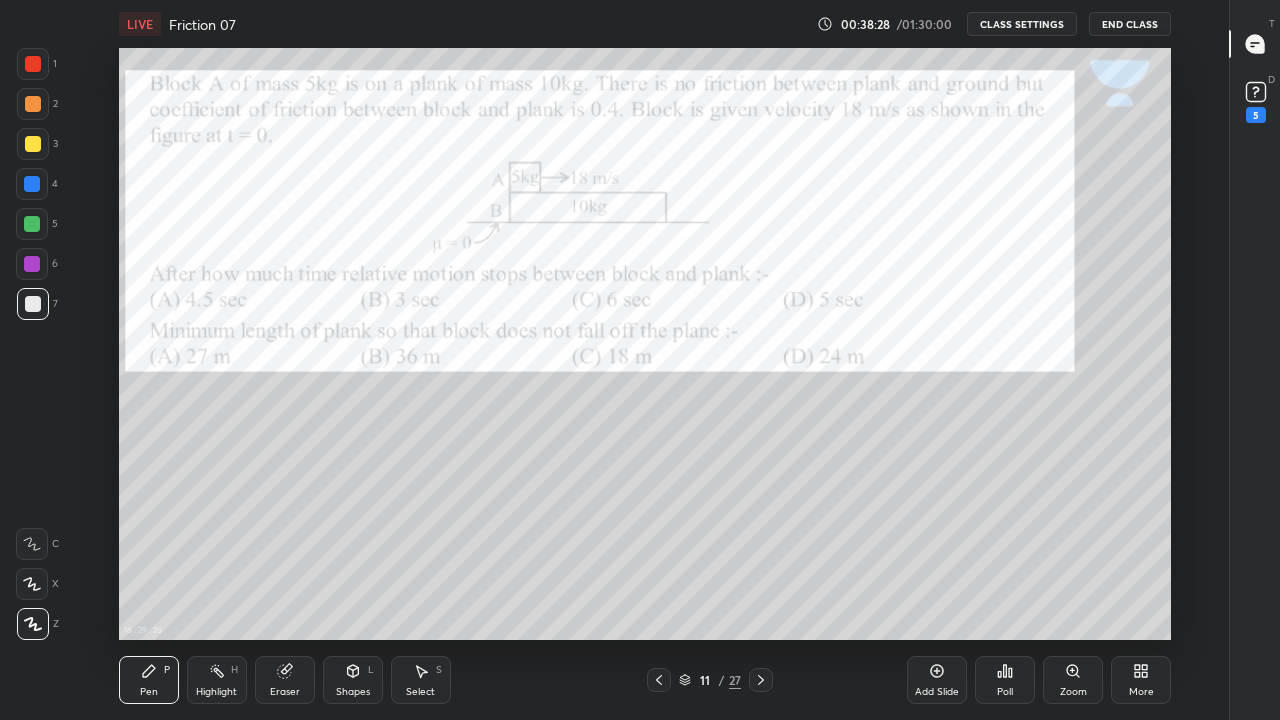 click at bounding box center (33, 64) 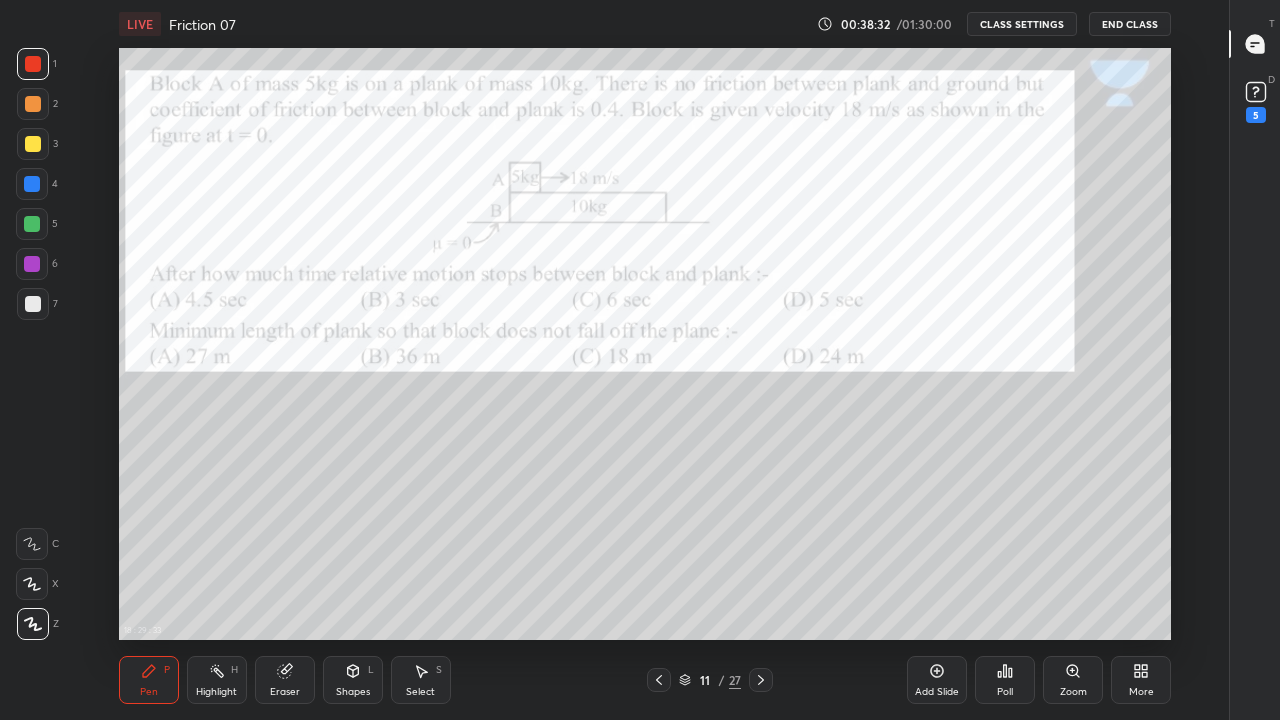 click at bounding box center (33, 304) 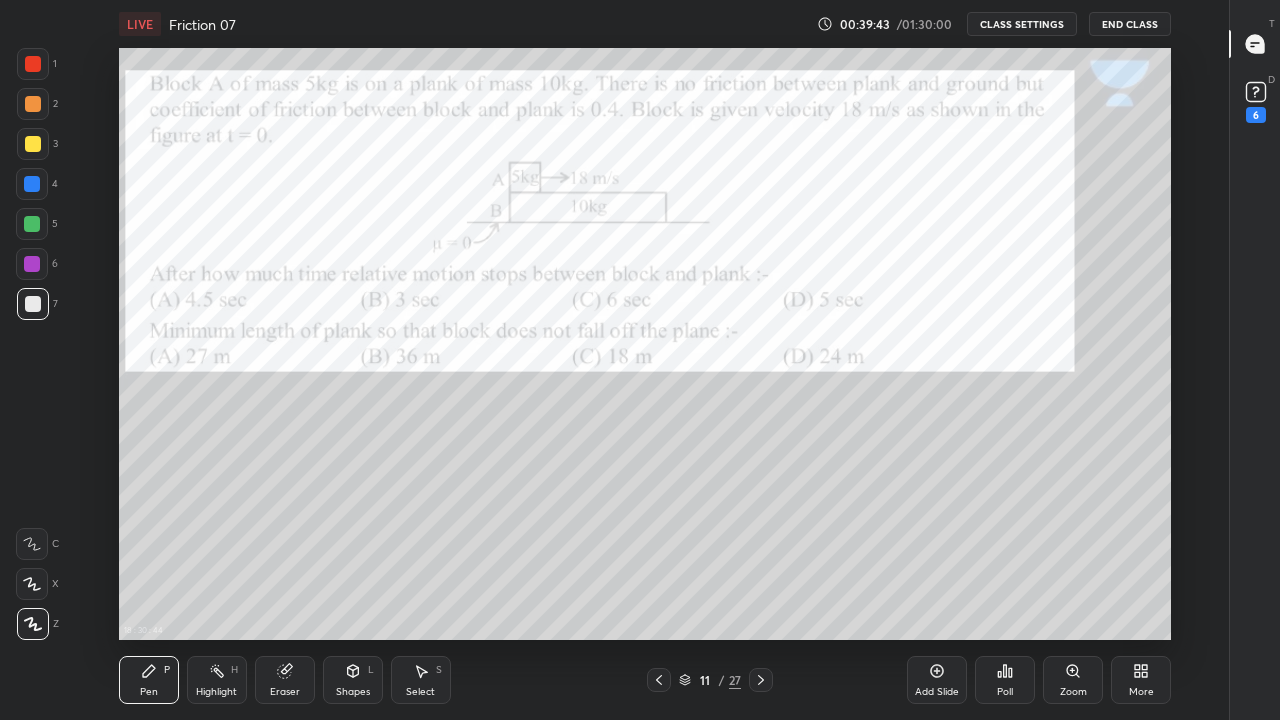 click on "Shapes L" at bounding box center [353, 680] 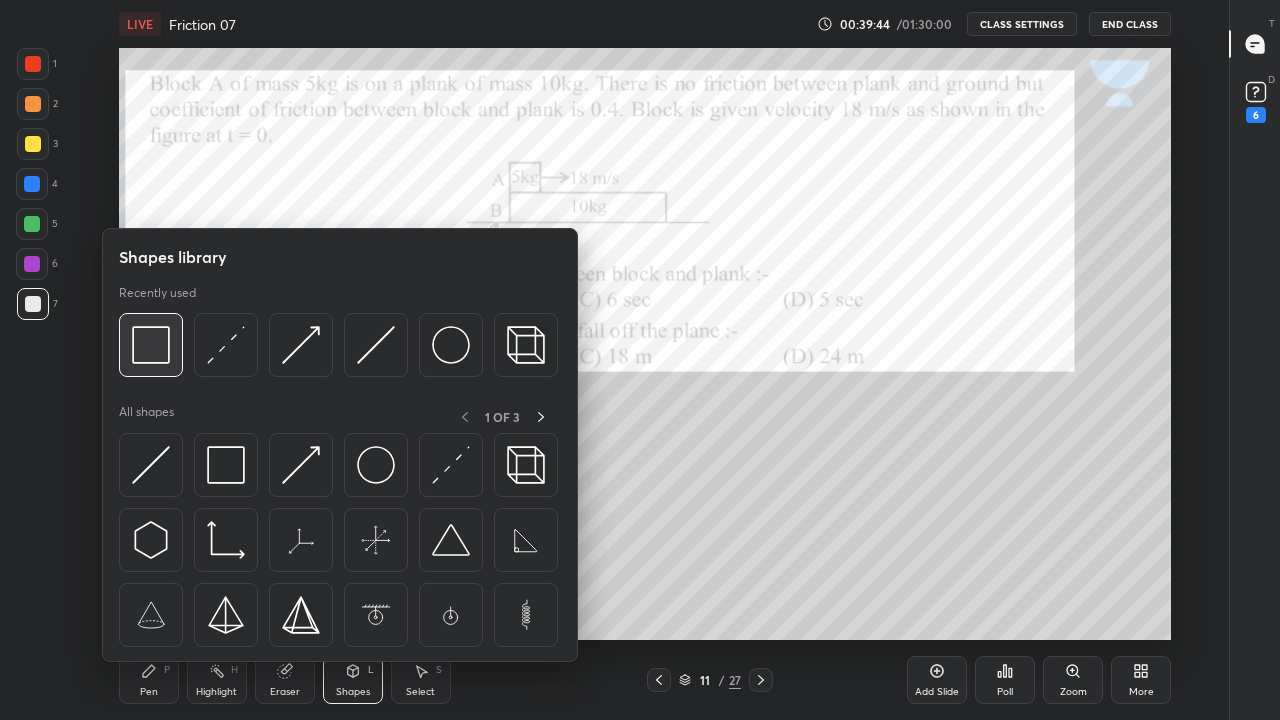 click at bounding box center [151, 345] 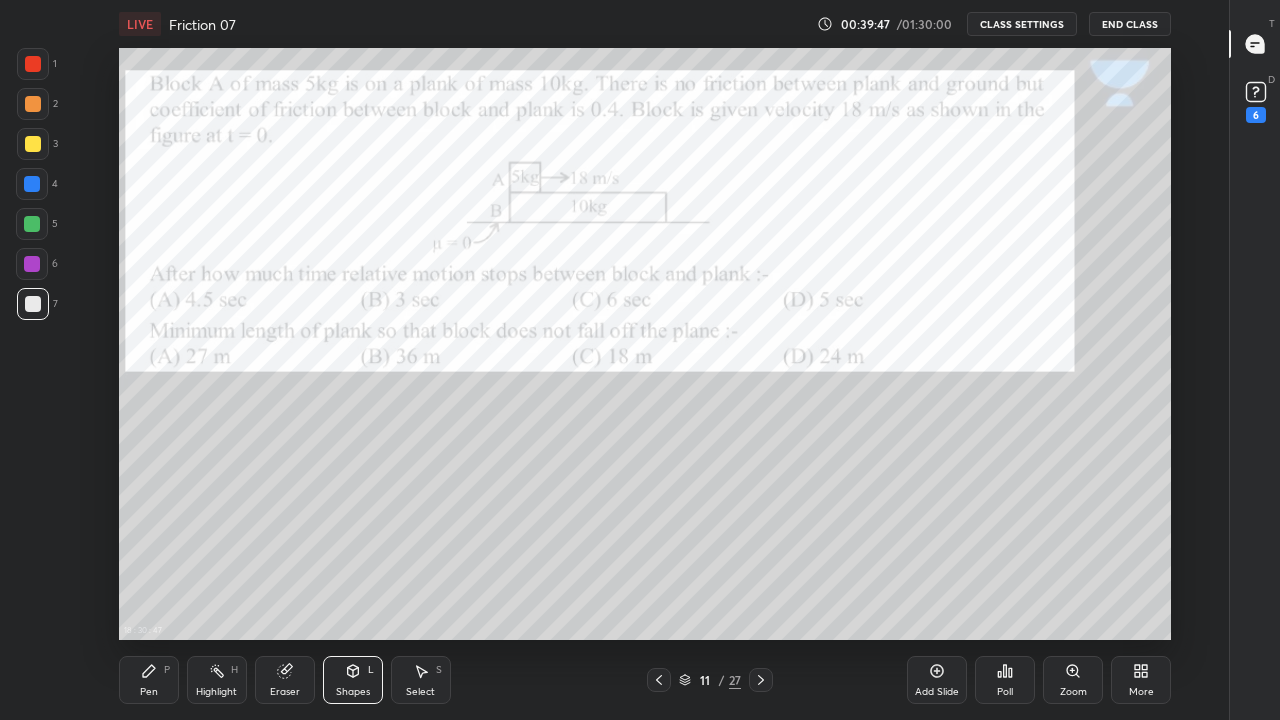 click at bounding box center (33, 64) 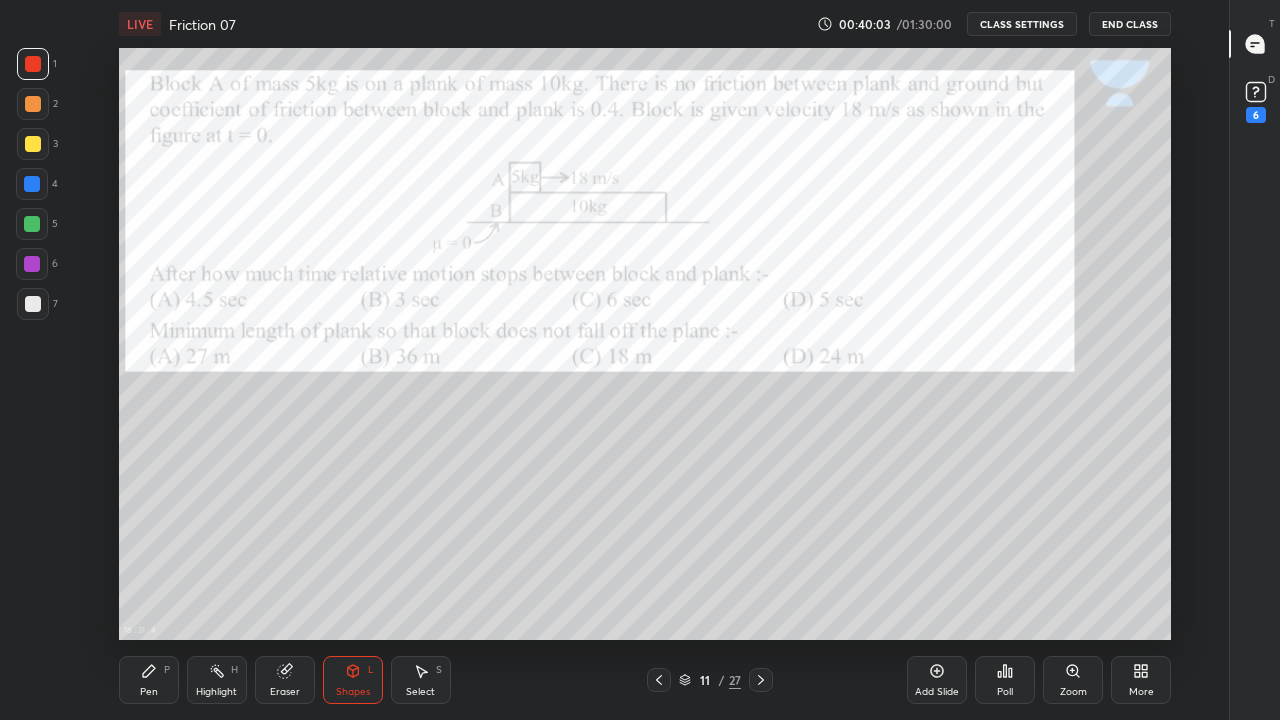 click on "Pen" at bounding box center (149, 692) 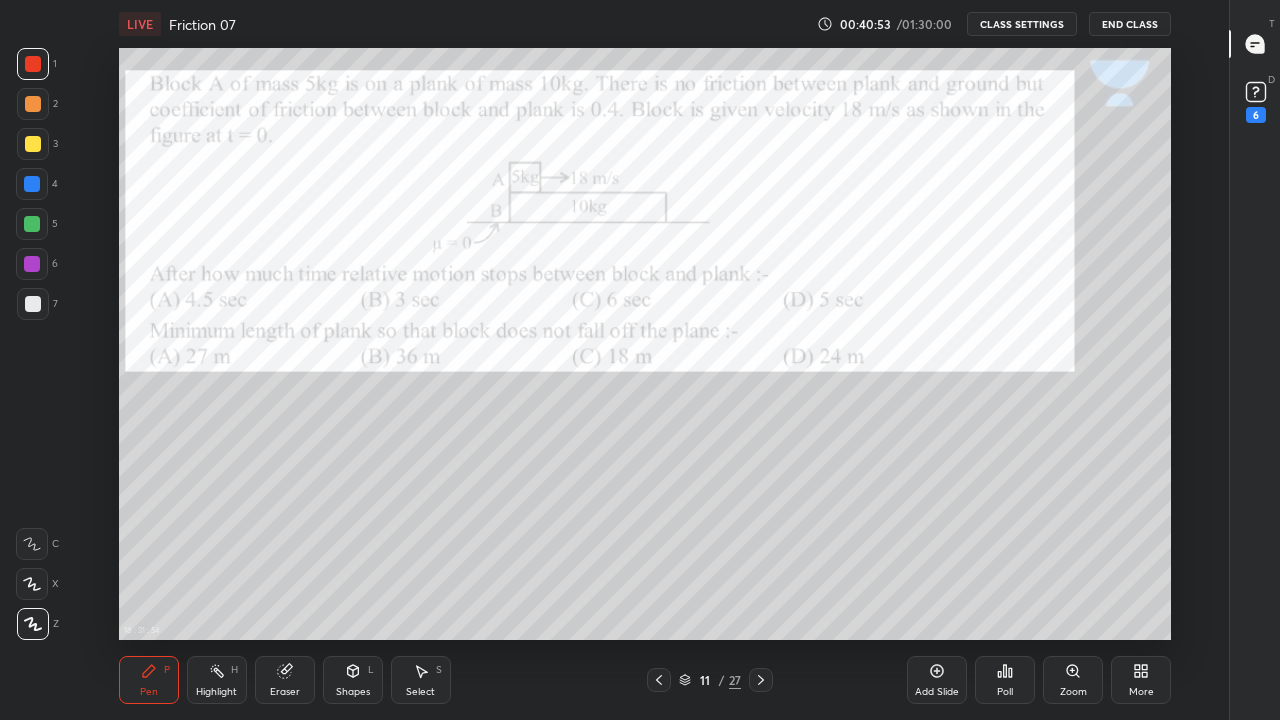 click on "Poll" at bounding box center [1005, 680] 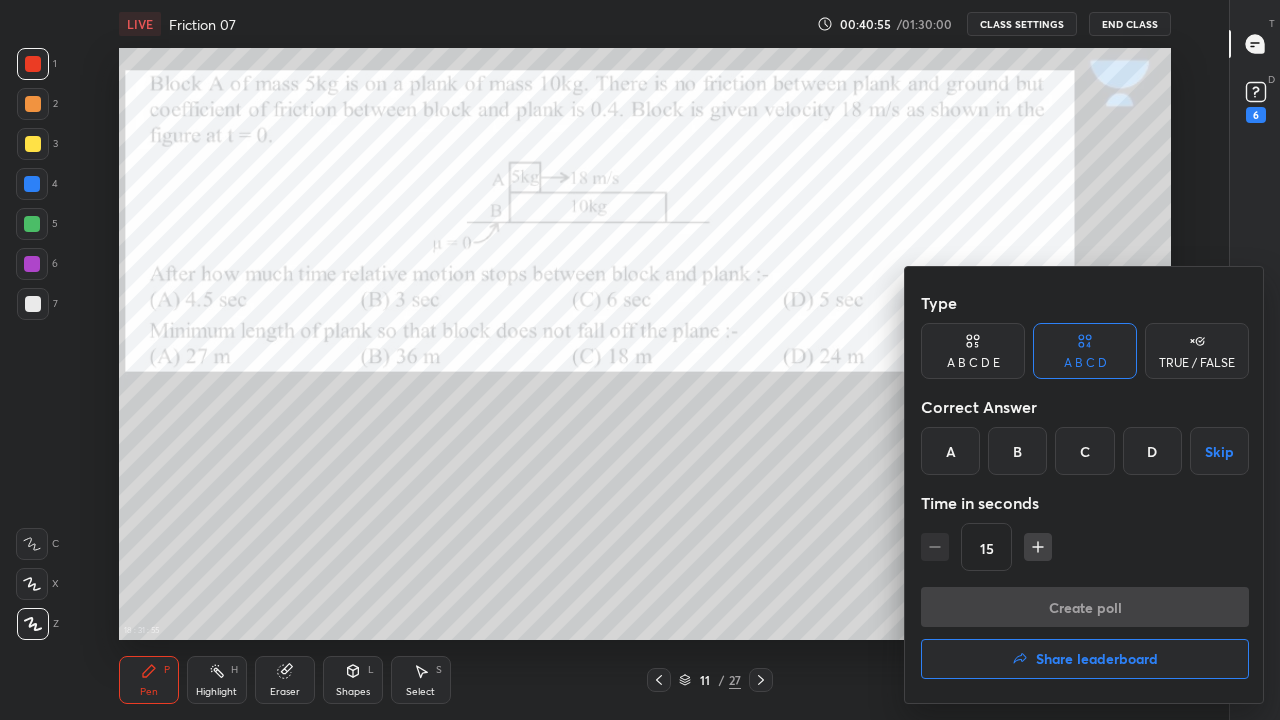 click on "TRUE / FALSE" at bounding box center (1197, 363) 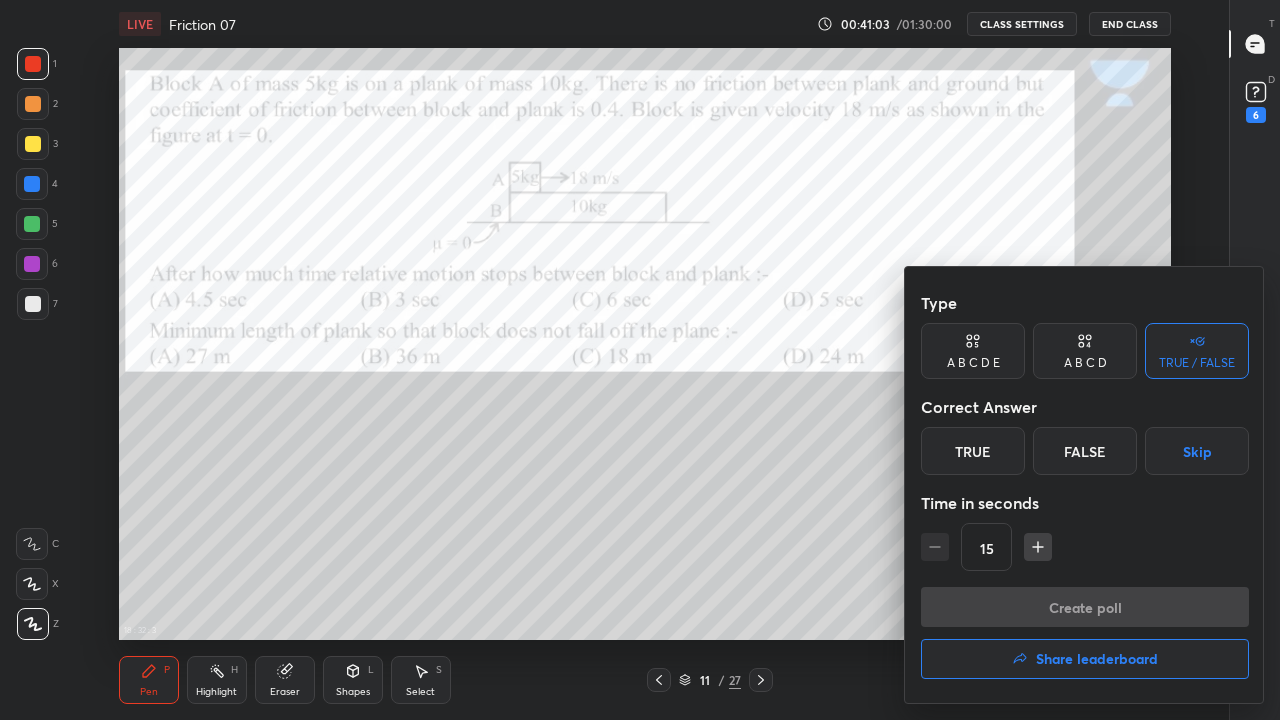 click on "Skip" at bounding box center [1197, 451] 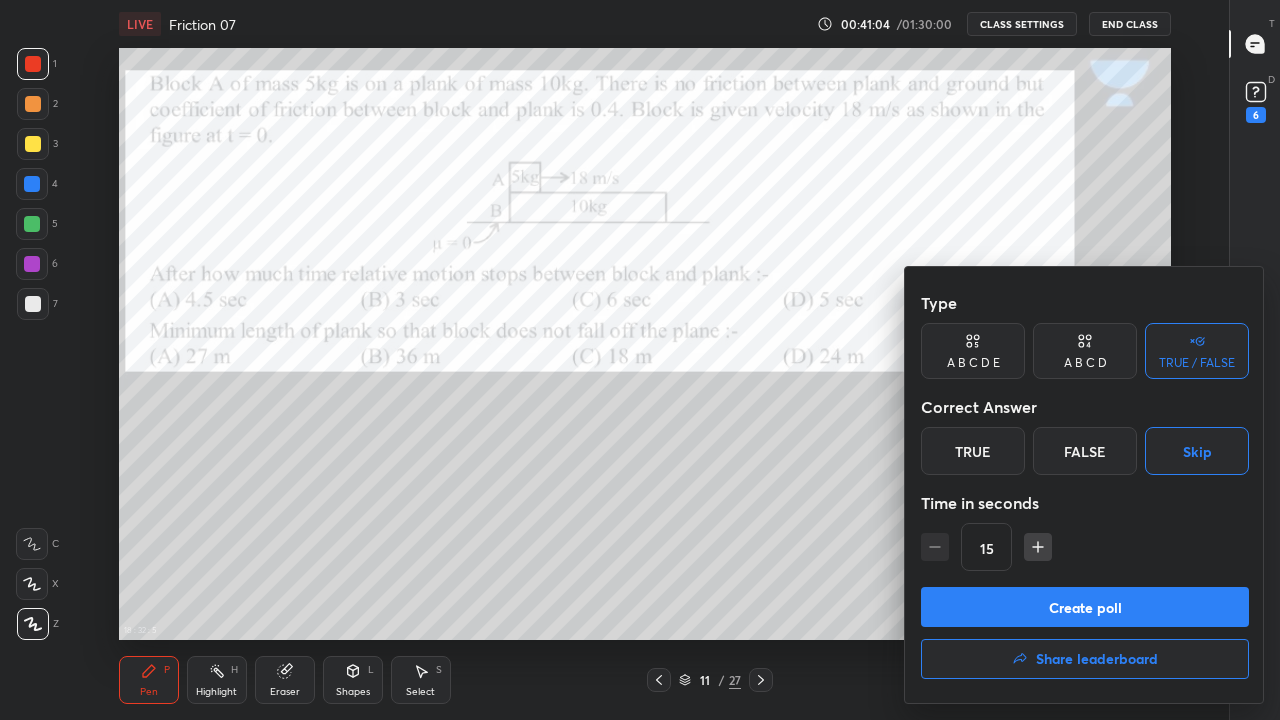 click on "Create poll" at bounding box center (1085, 607) 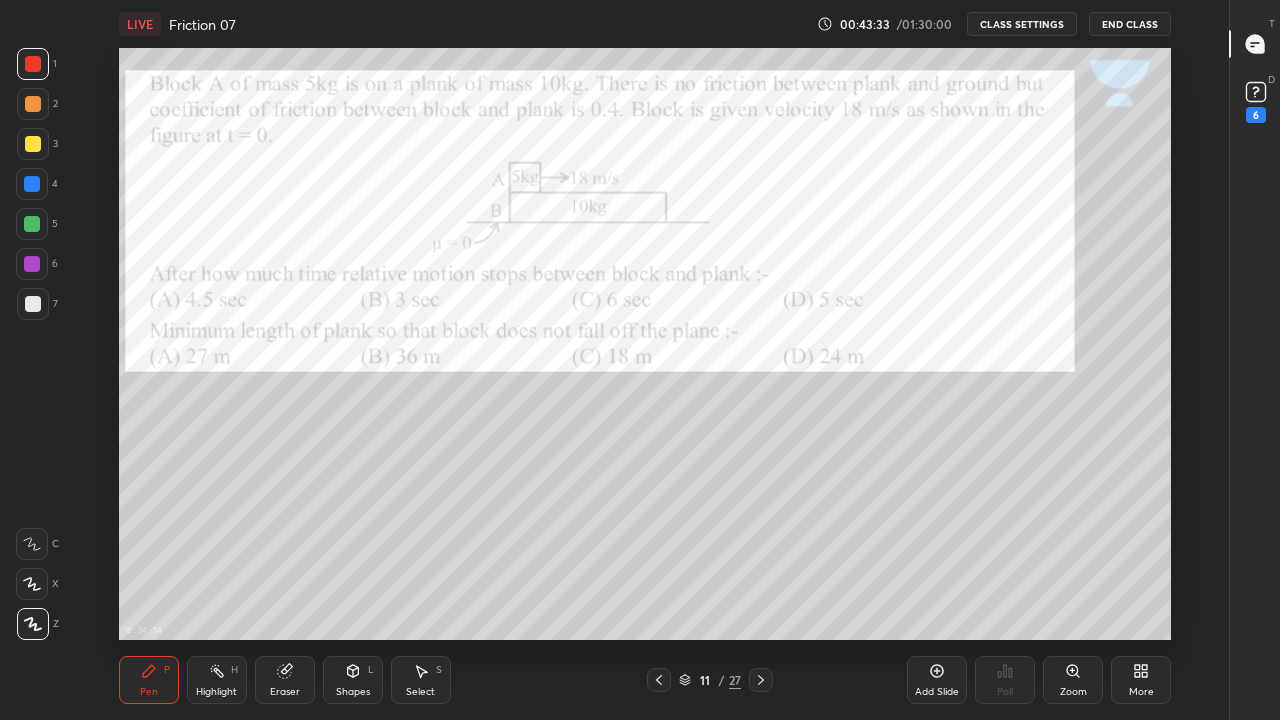 click at bounding box center [33, 304] 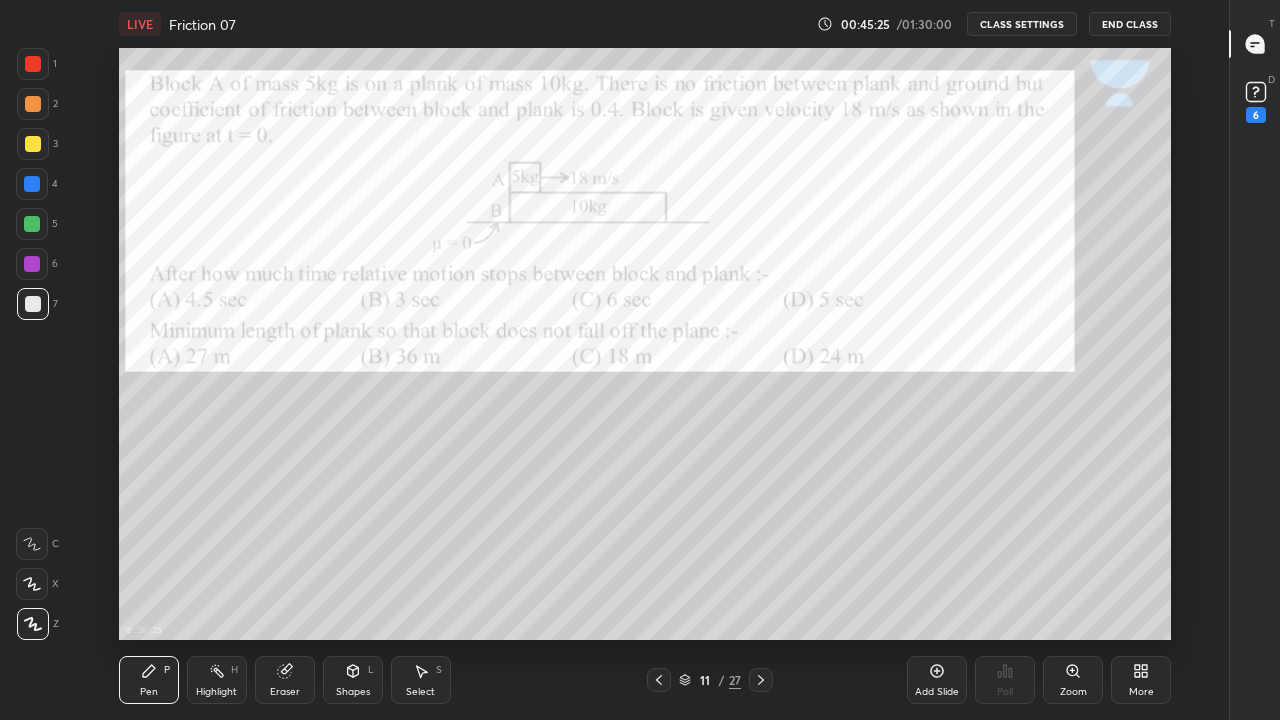 click at bounding box center [33, 64] 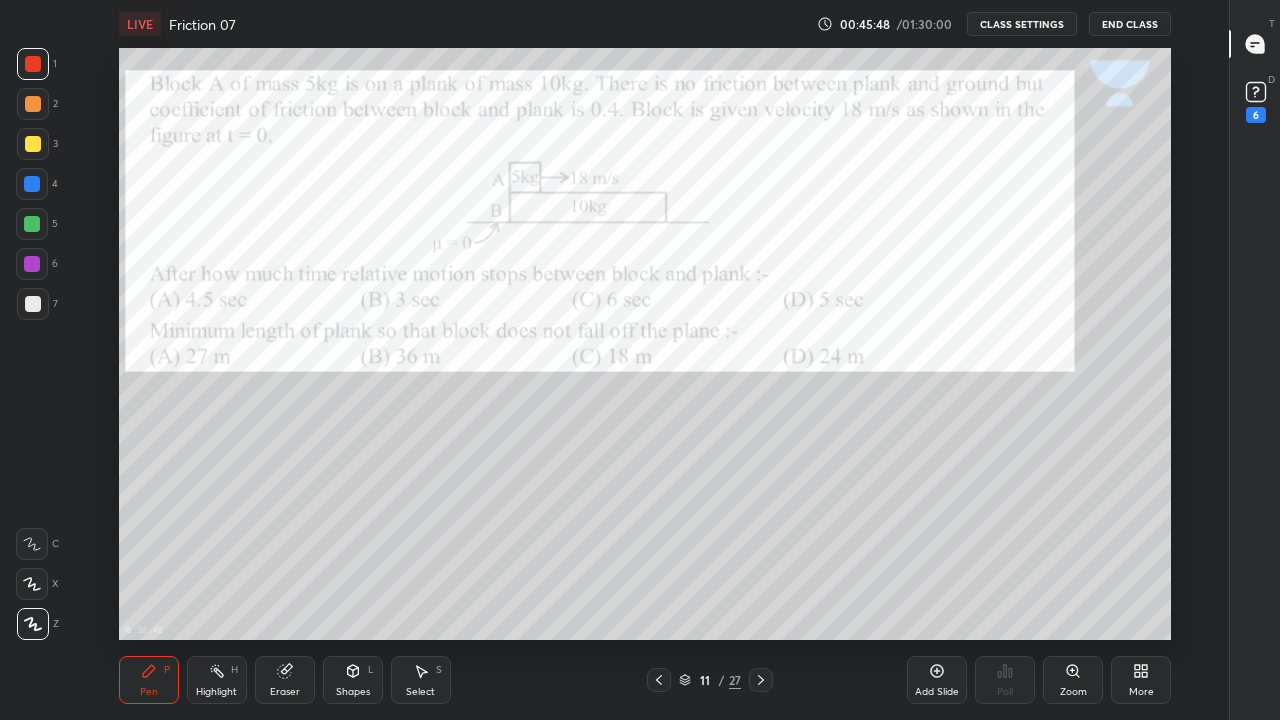click at bounding box center [33, 304] 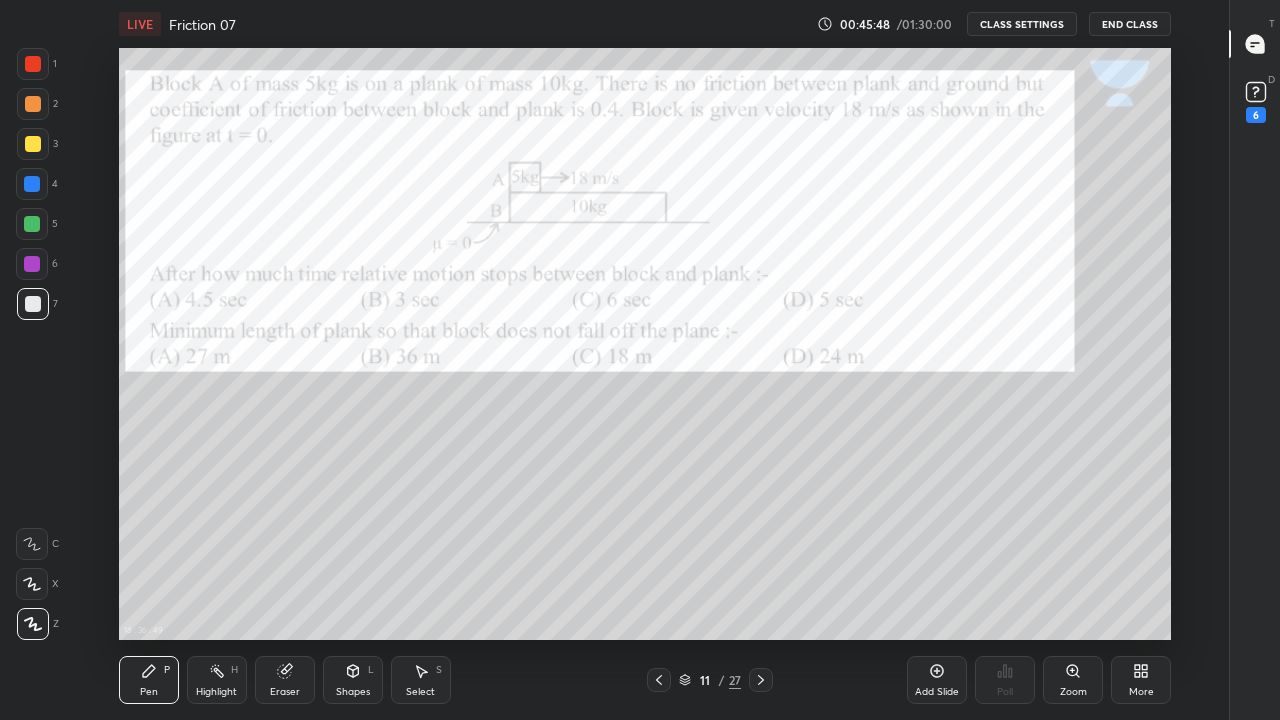 click at bounding box center [33, 64] 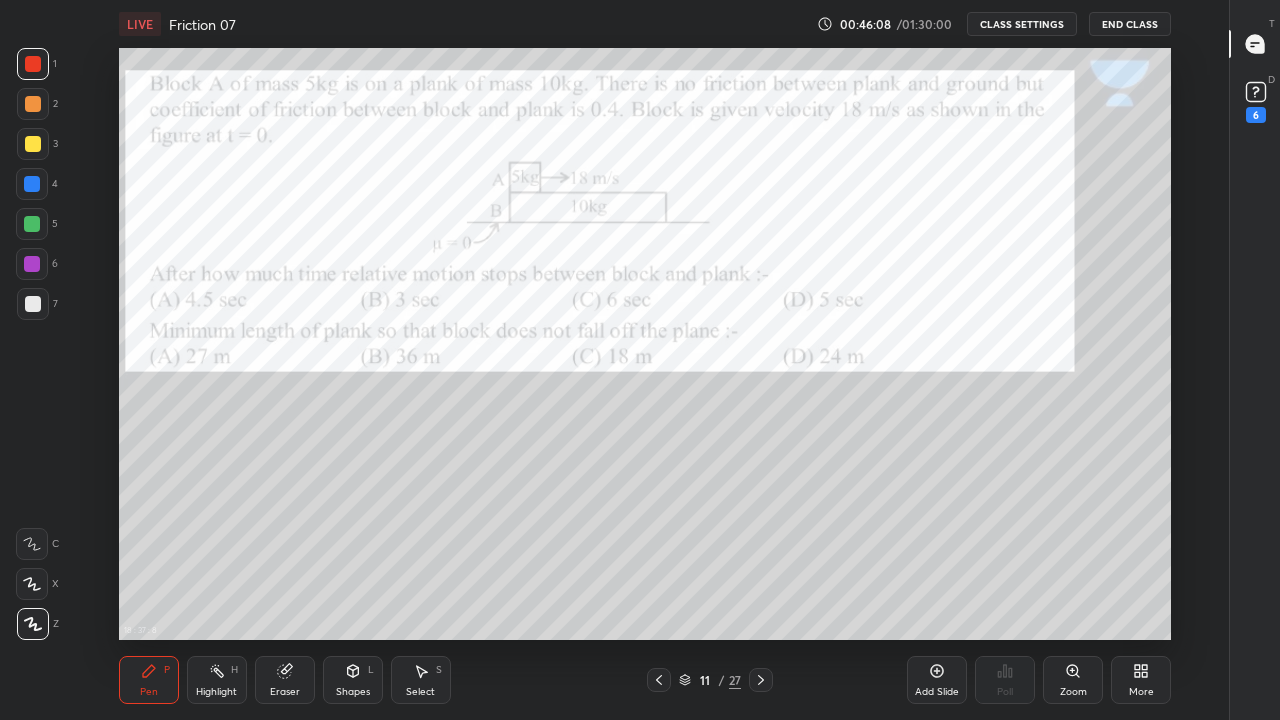 click at bounding box center [33, 64] 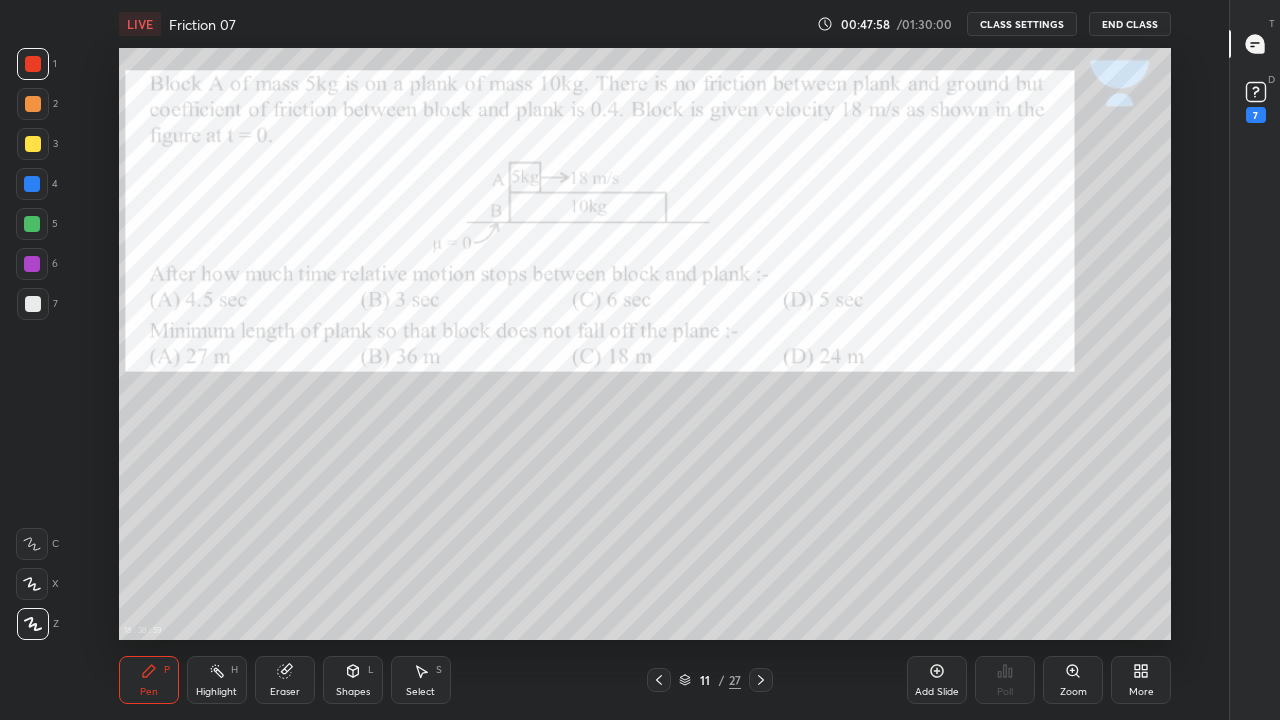 click at bounding box center [32, 184] 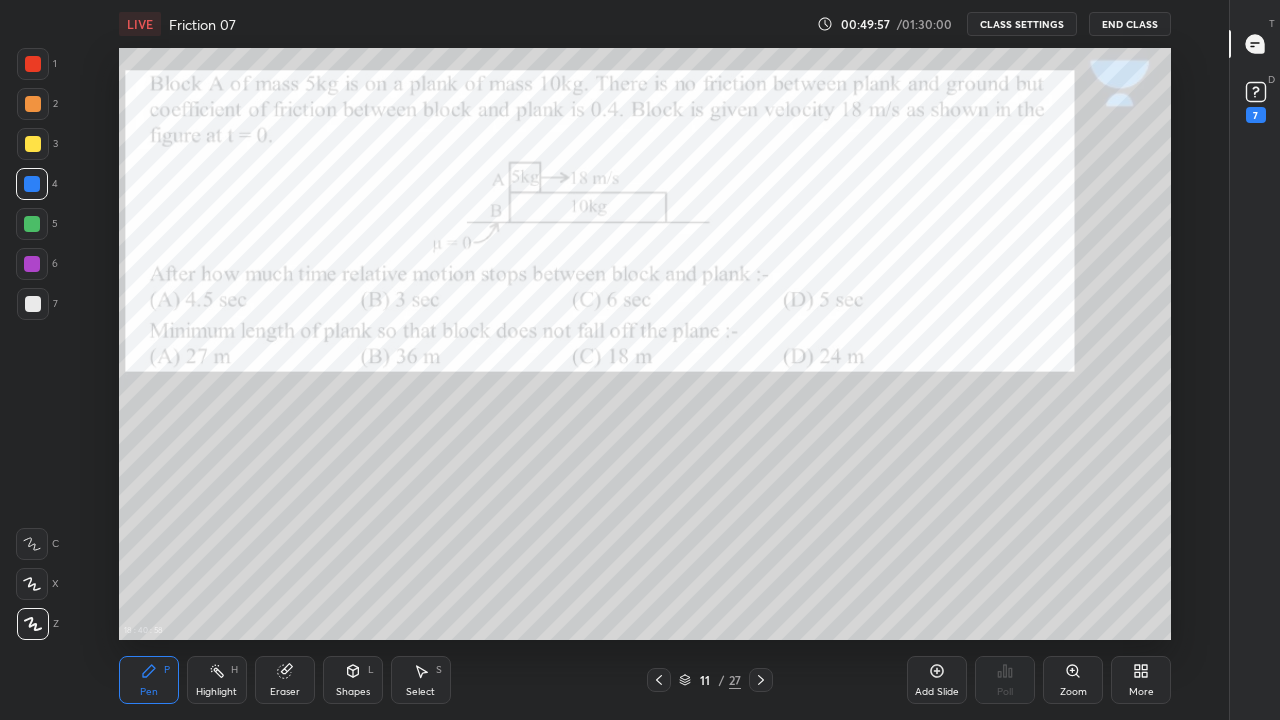 click at bounding box center [33, 304] 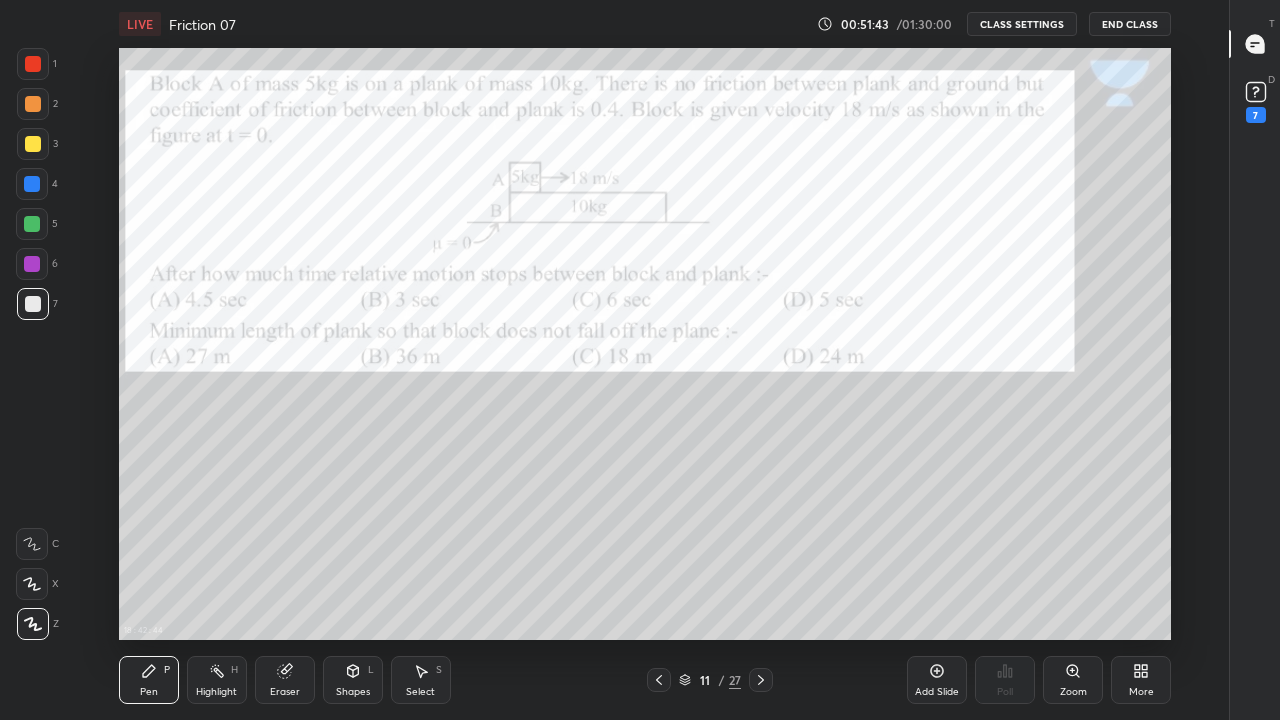 click at bounding box center (33, 64) 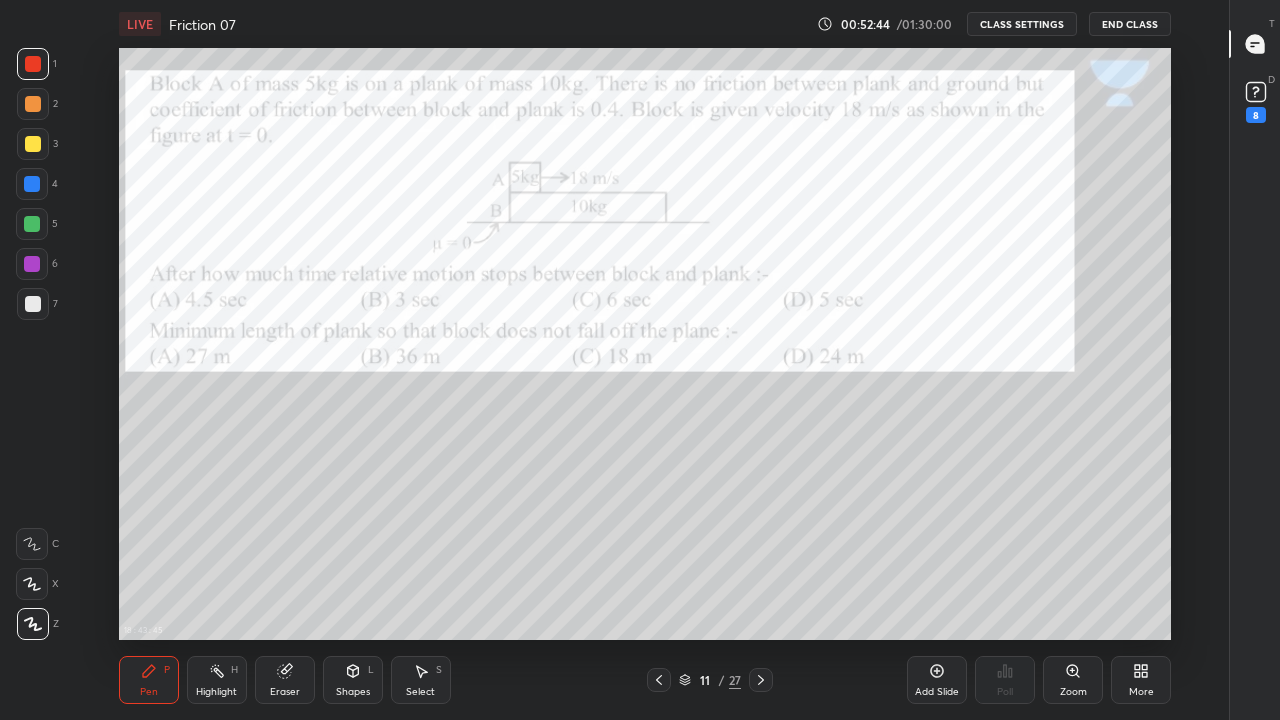 click at bounding box center [761, 680] 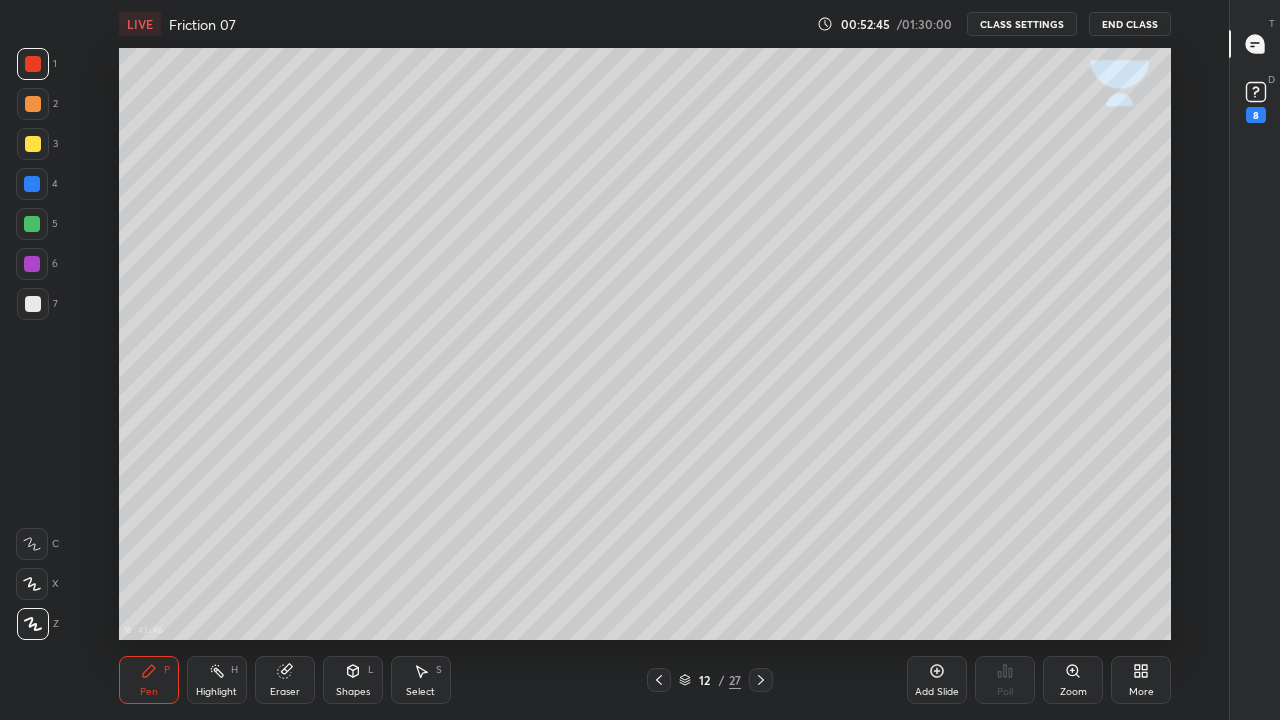 click 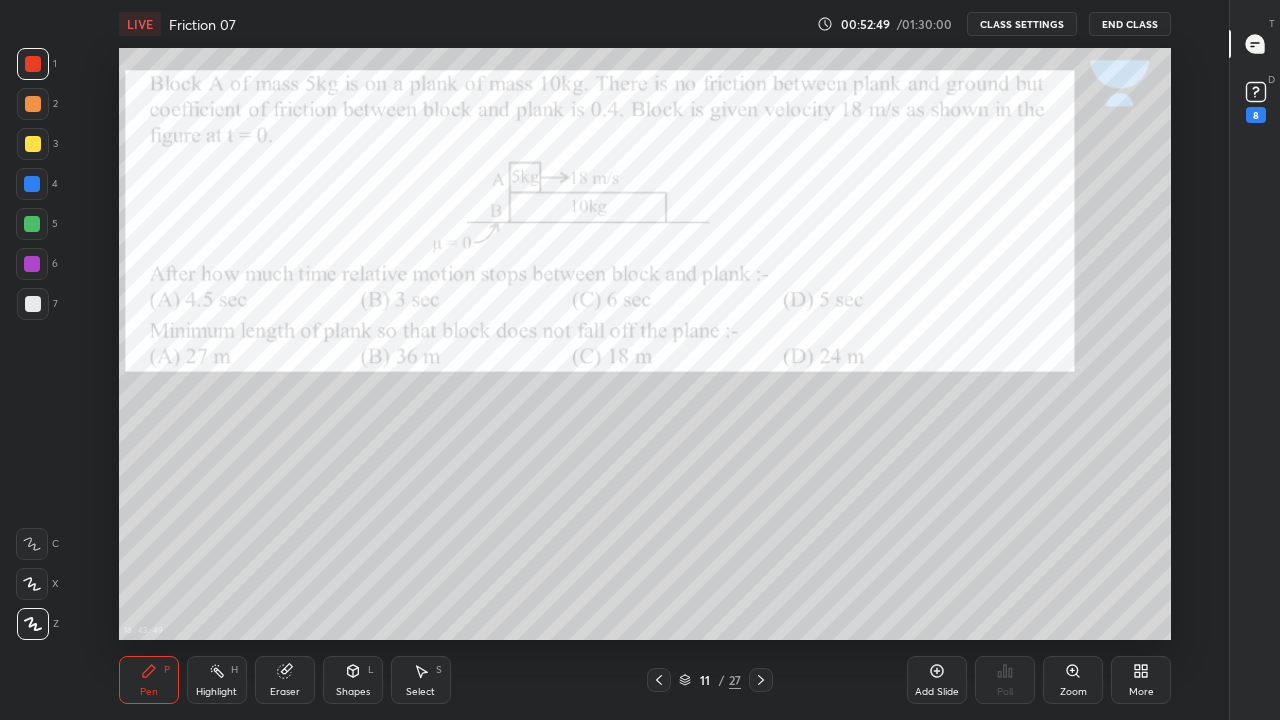 click 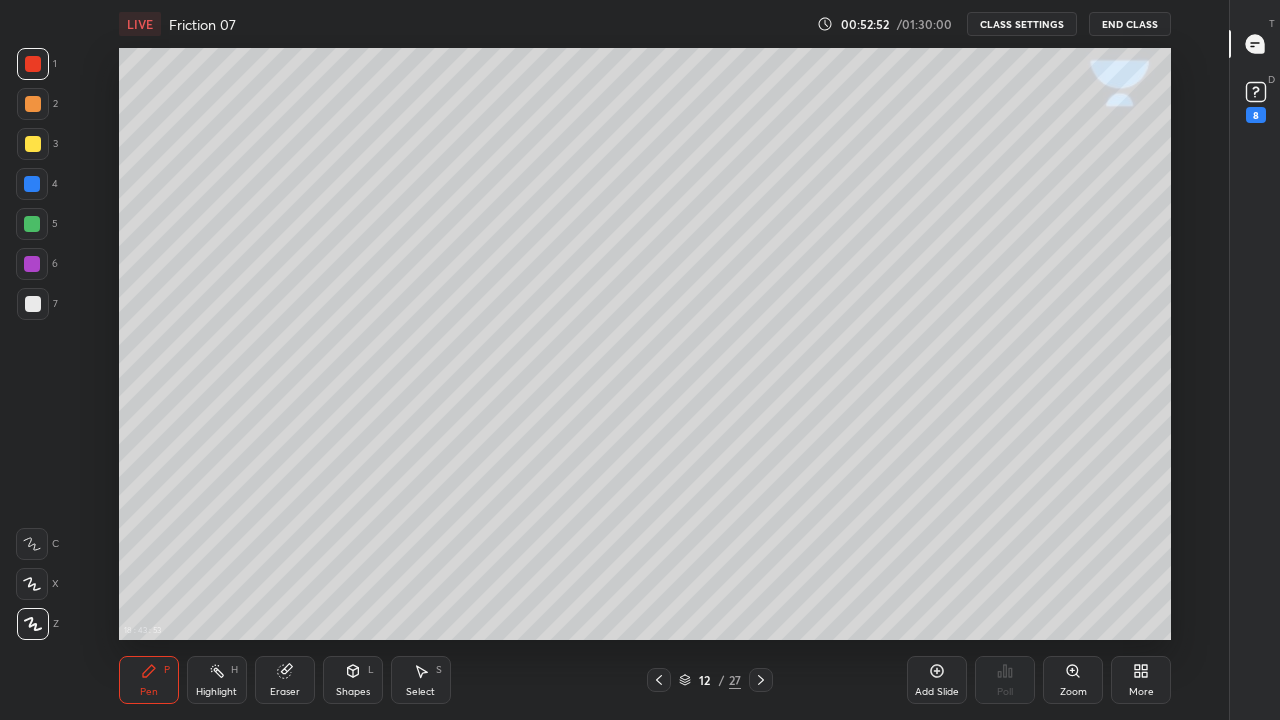 click on "Shapes L" at bounding box center [353, 680] 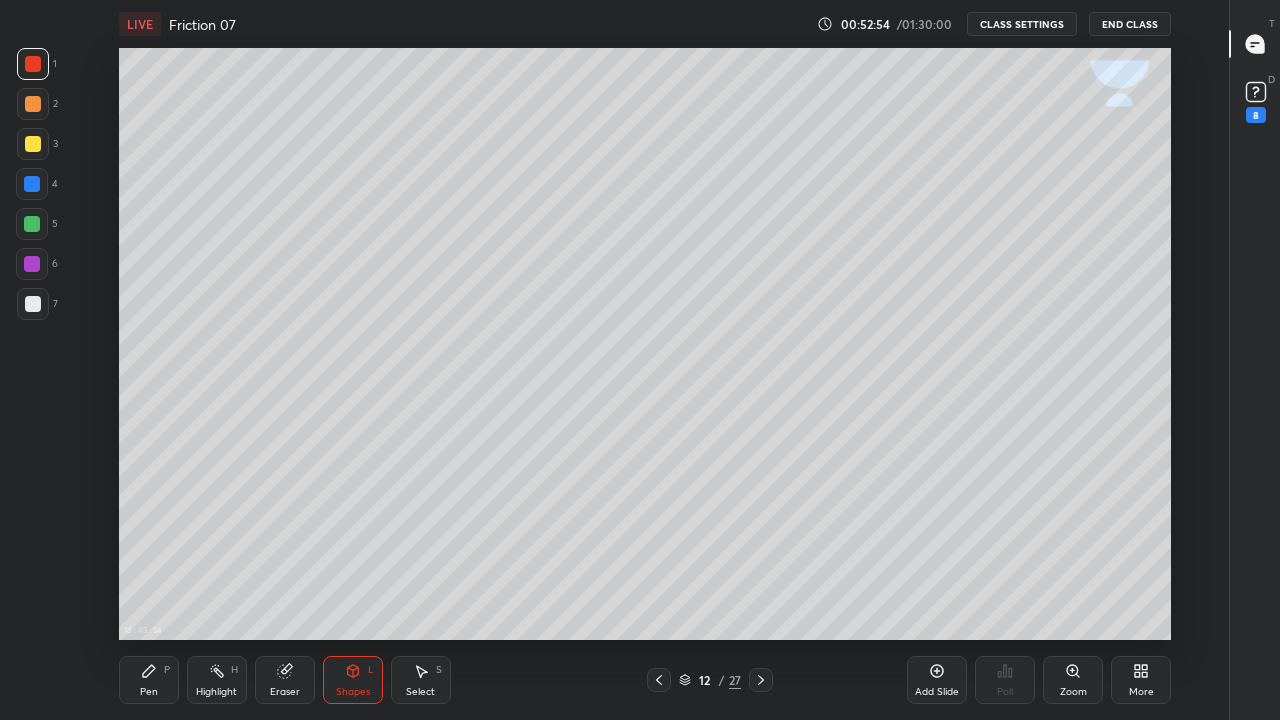 click on "Pen" at bounding box center (149, 692) 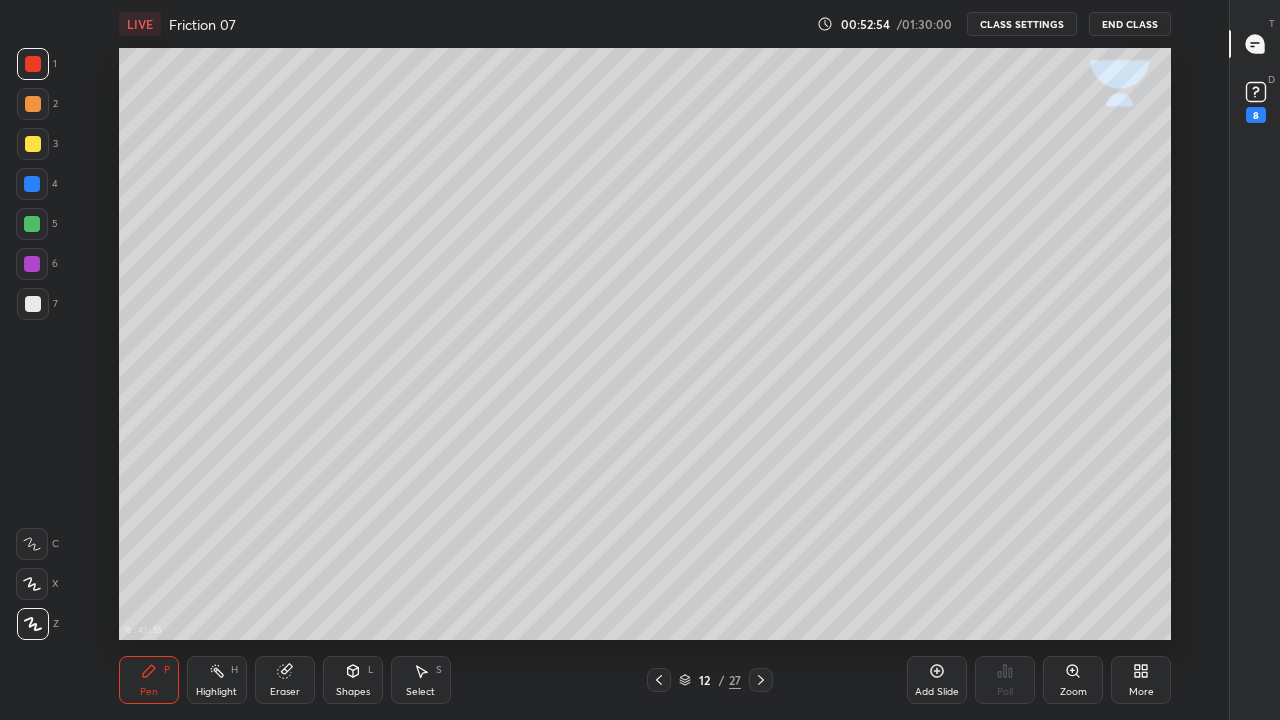 click at bounding box center [33, 304] 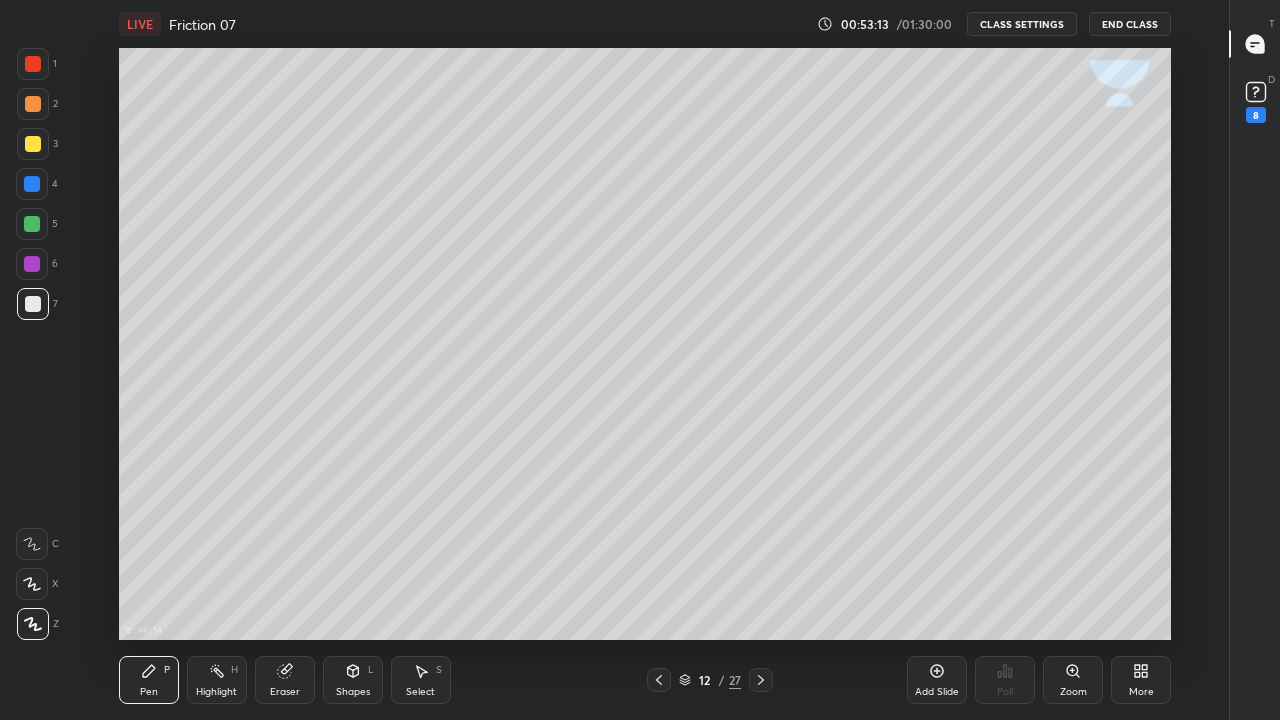 click 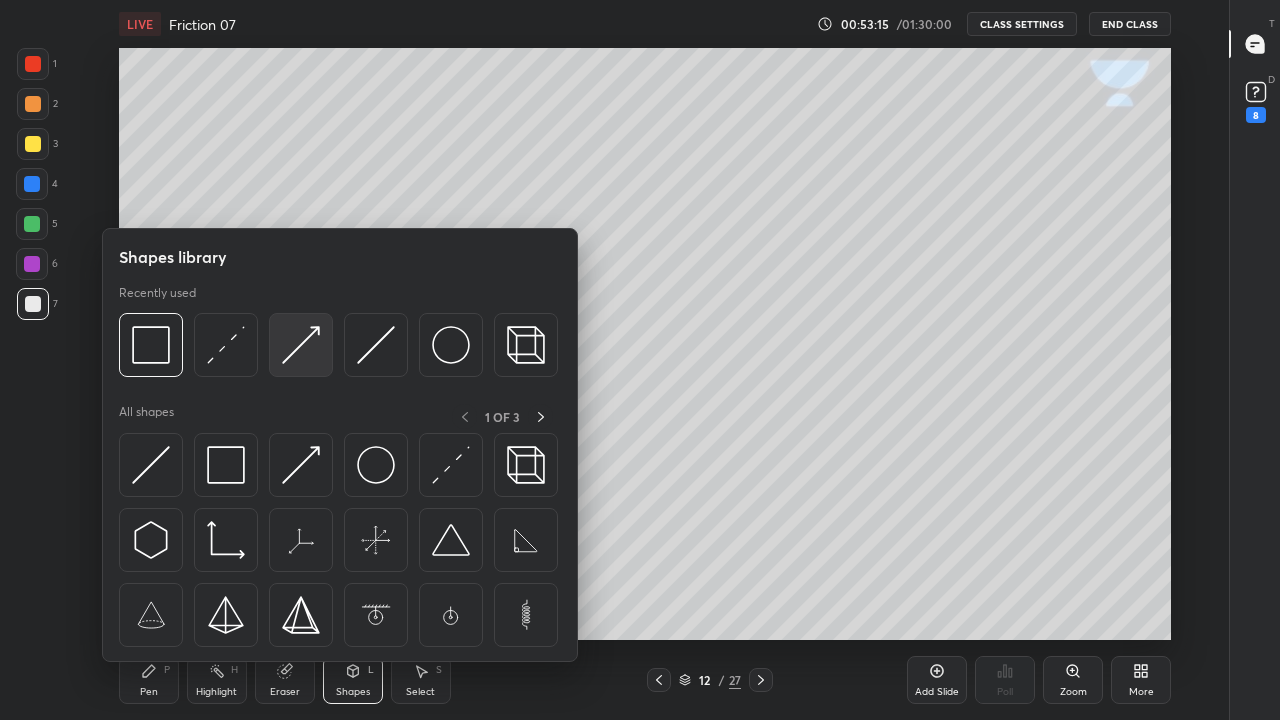 click at bounding box center (301, 345) 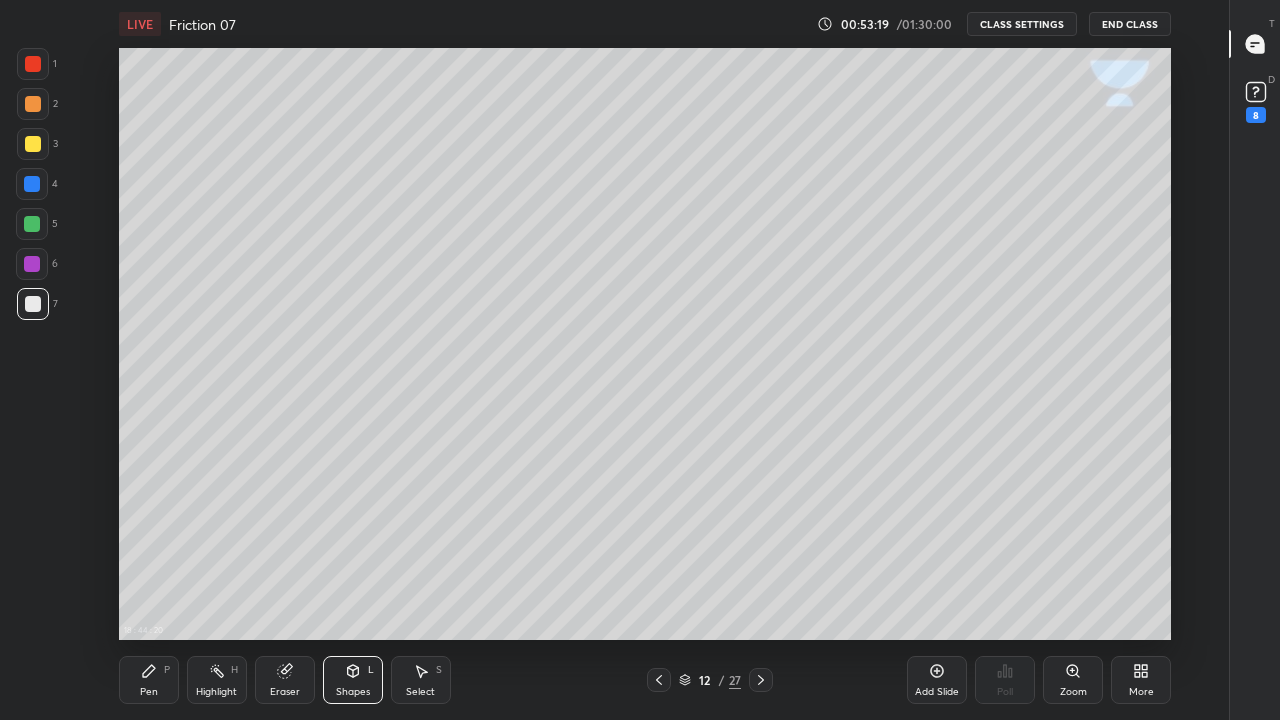 click 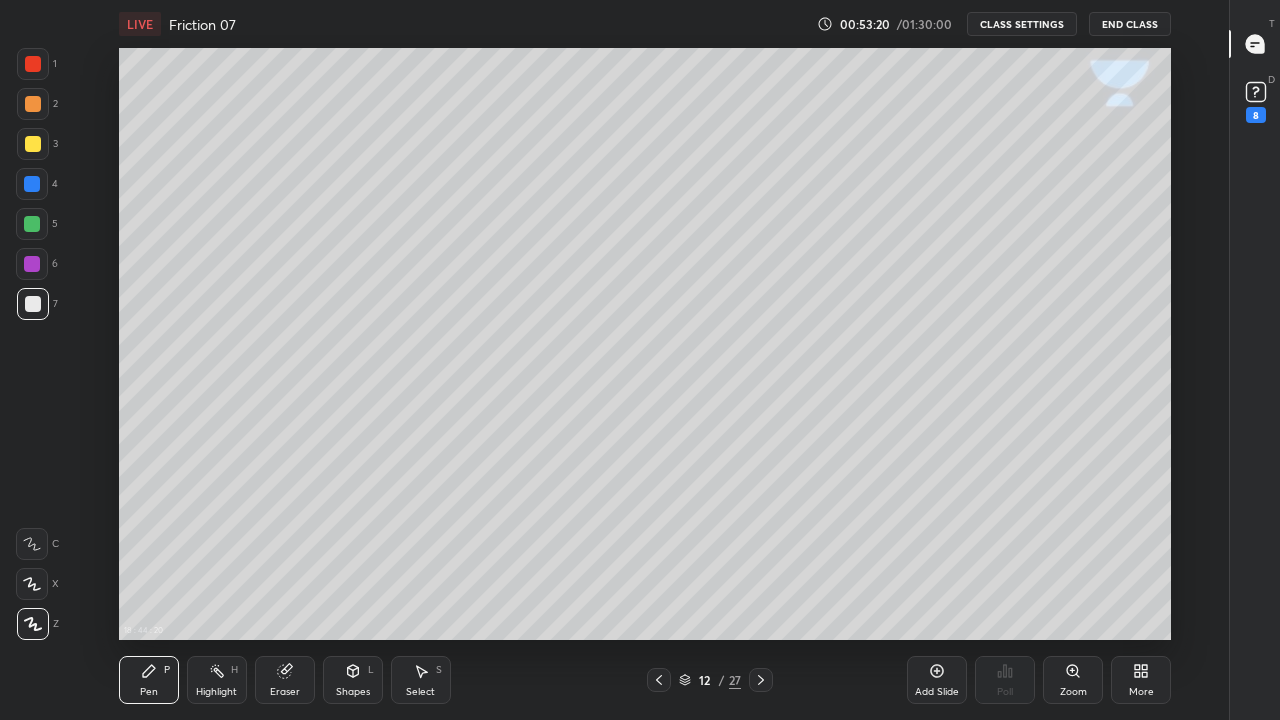 click at bounding box center (33, 304) 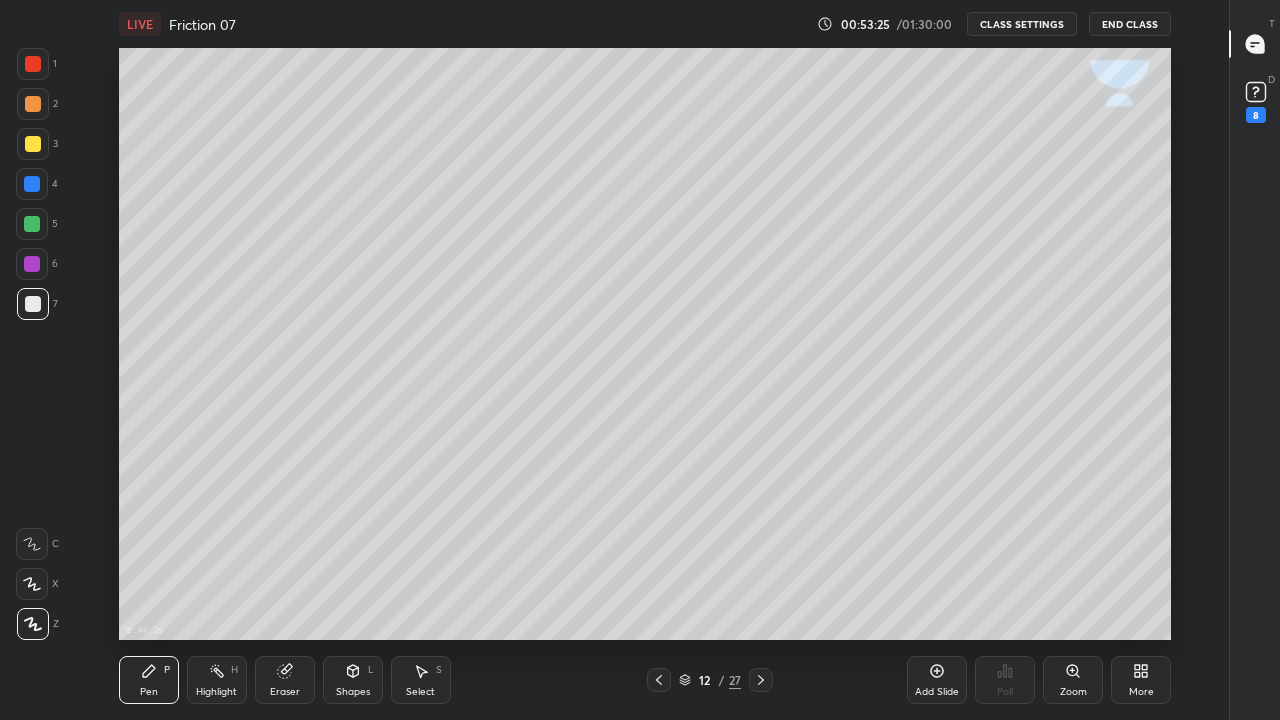 click 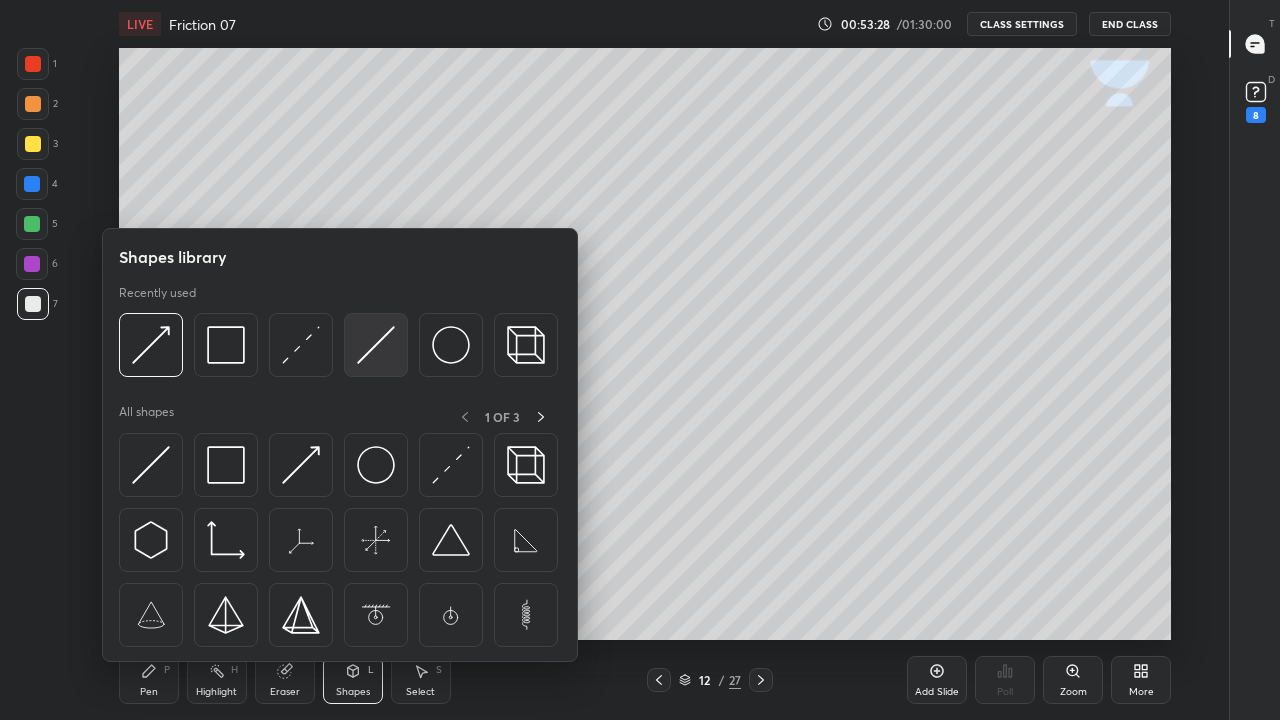 click at bounding box center (376, 345) 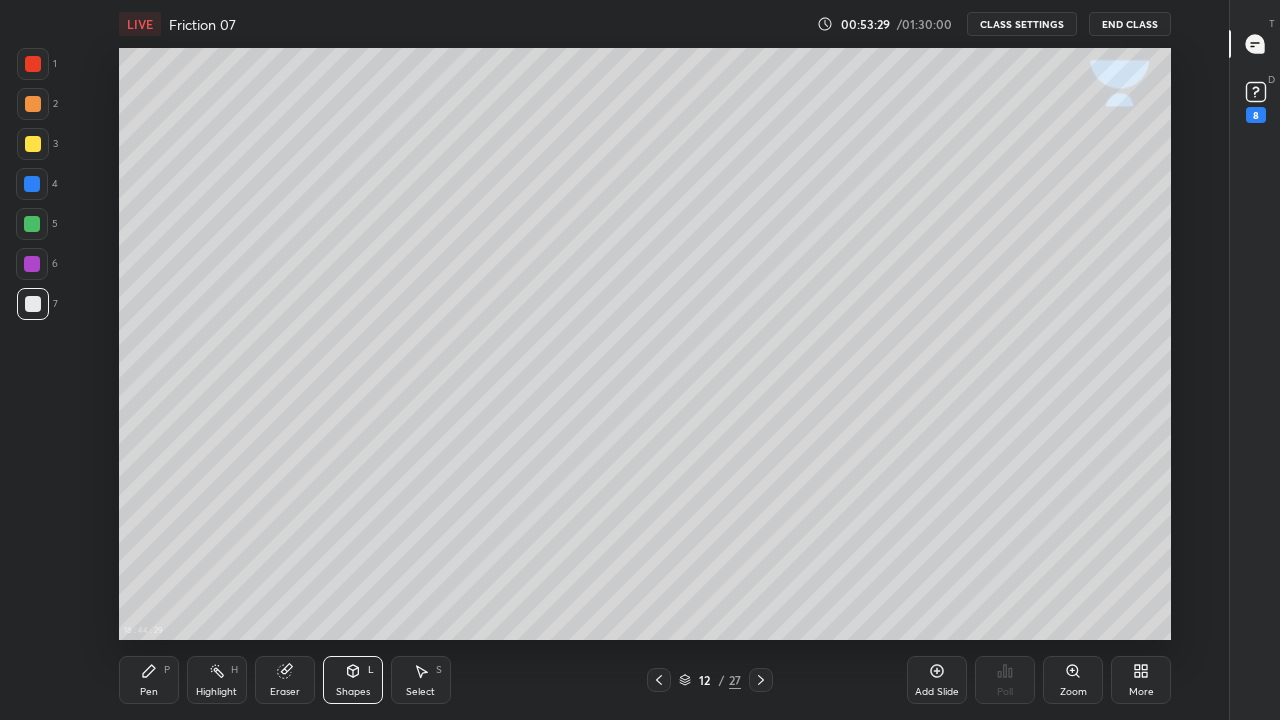 click 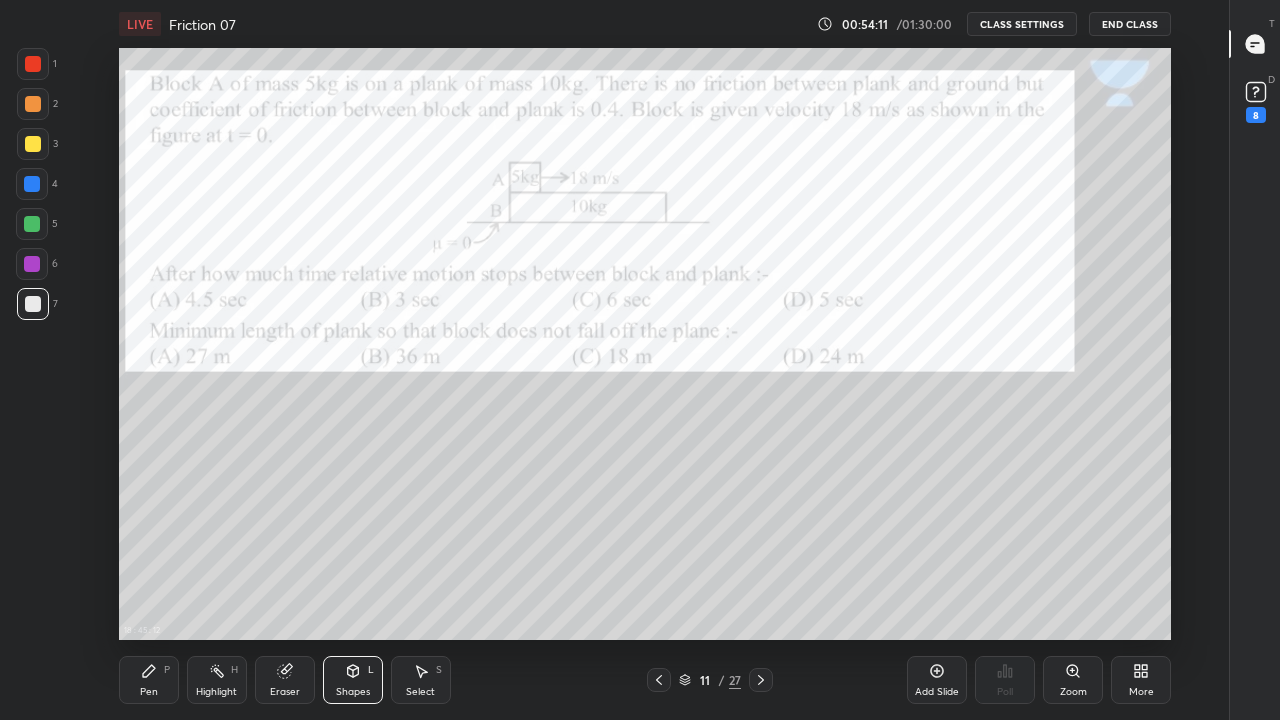 click 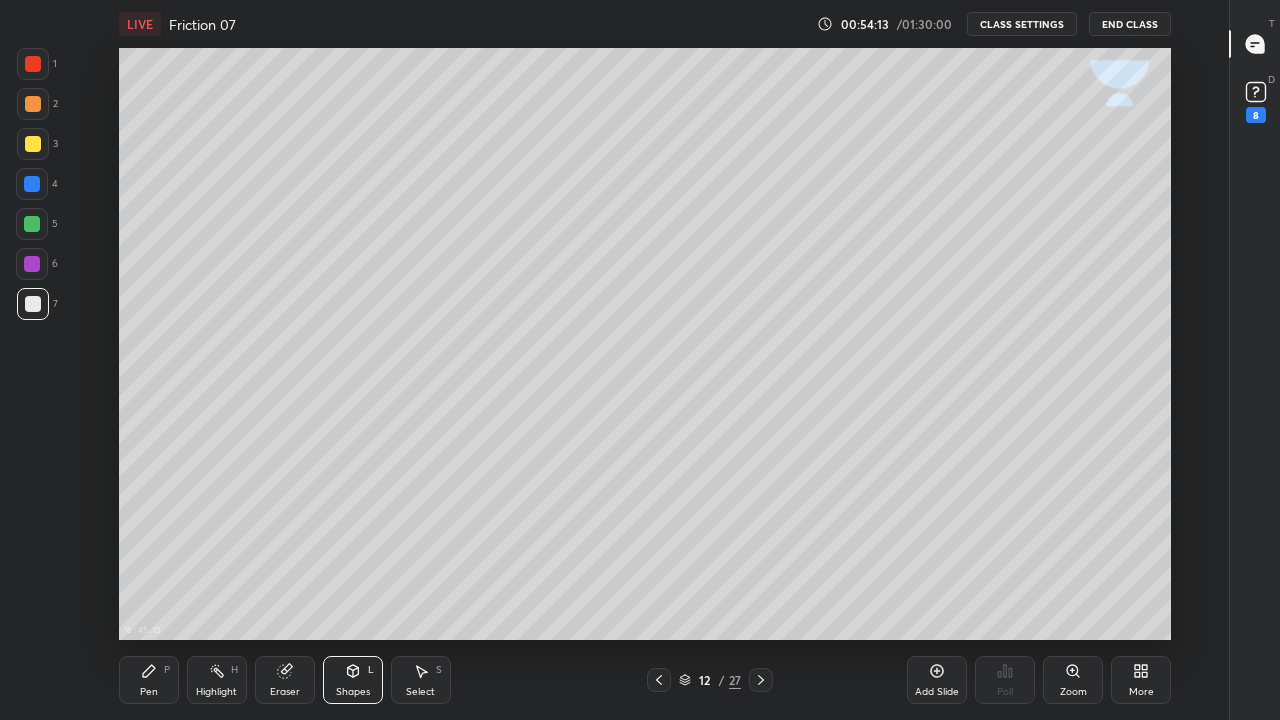 click at bounding box center [33, 144] 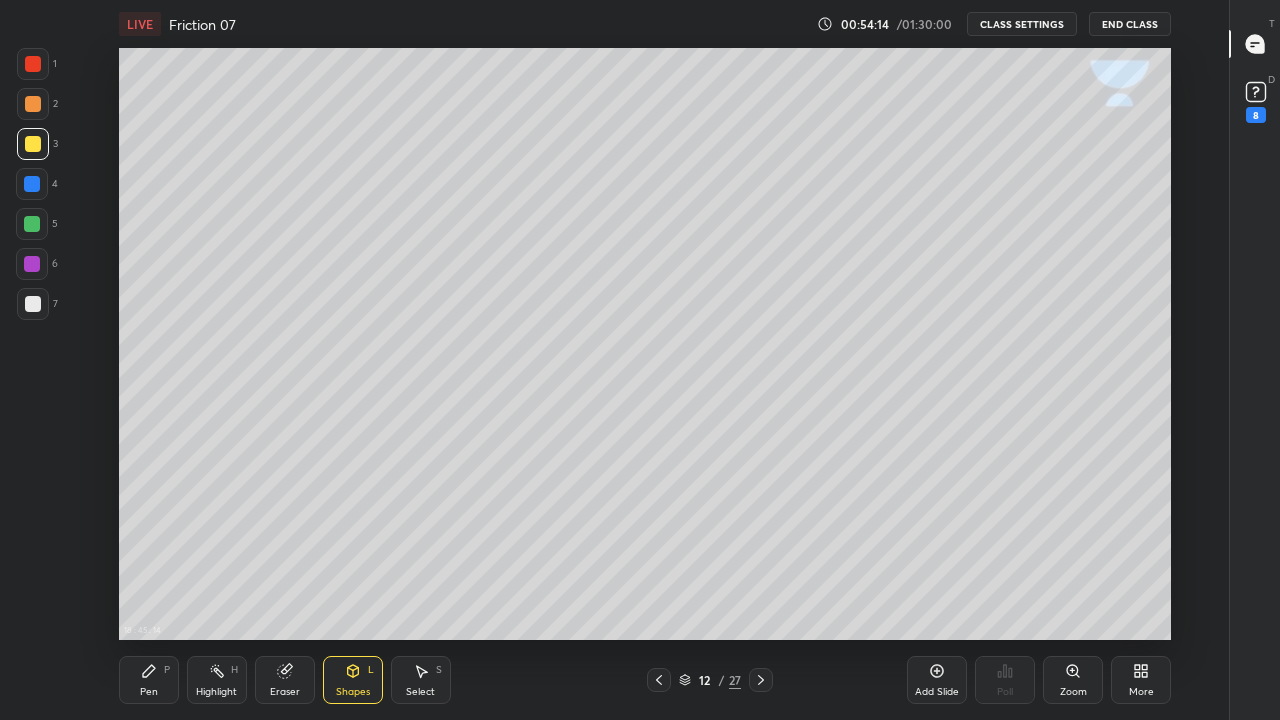 click on "Shapes" at bounding box center [353, 692] 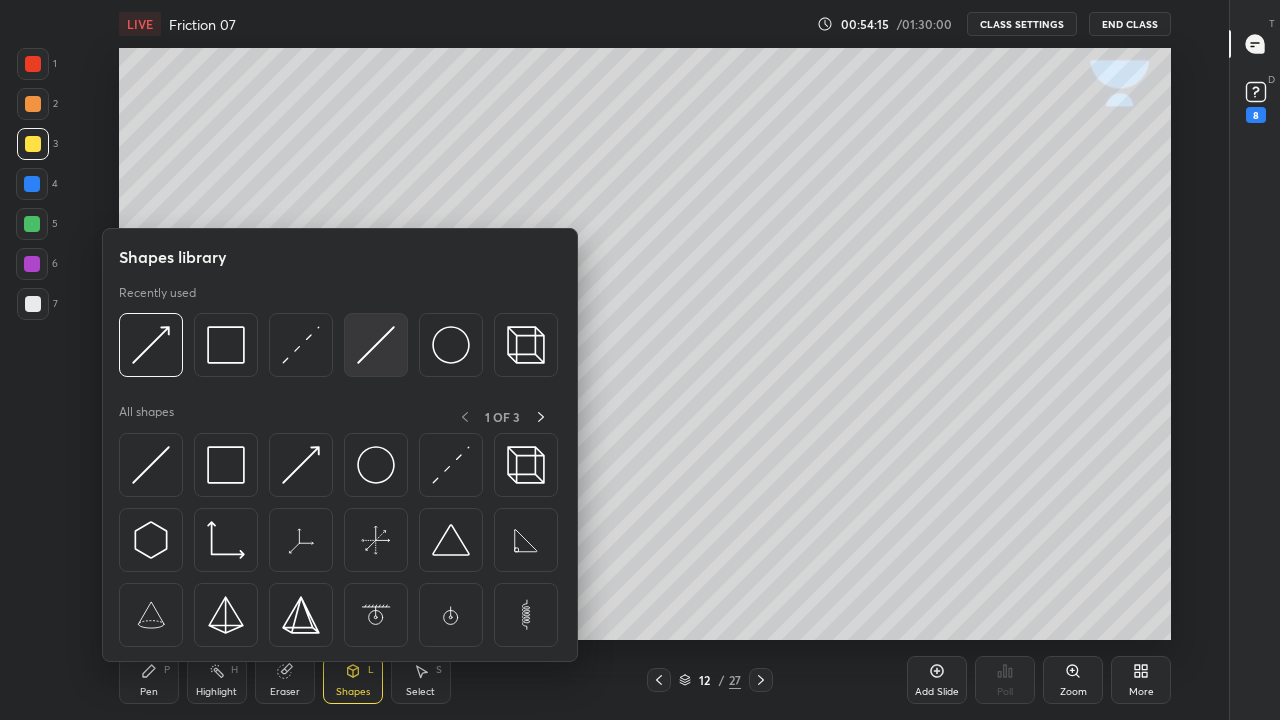 click at bounding box center [376, 345] 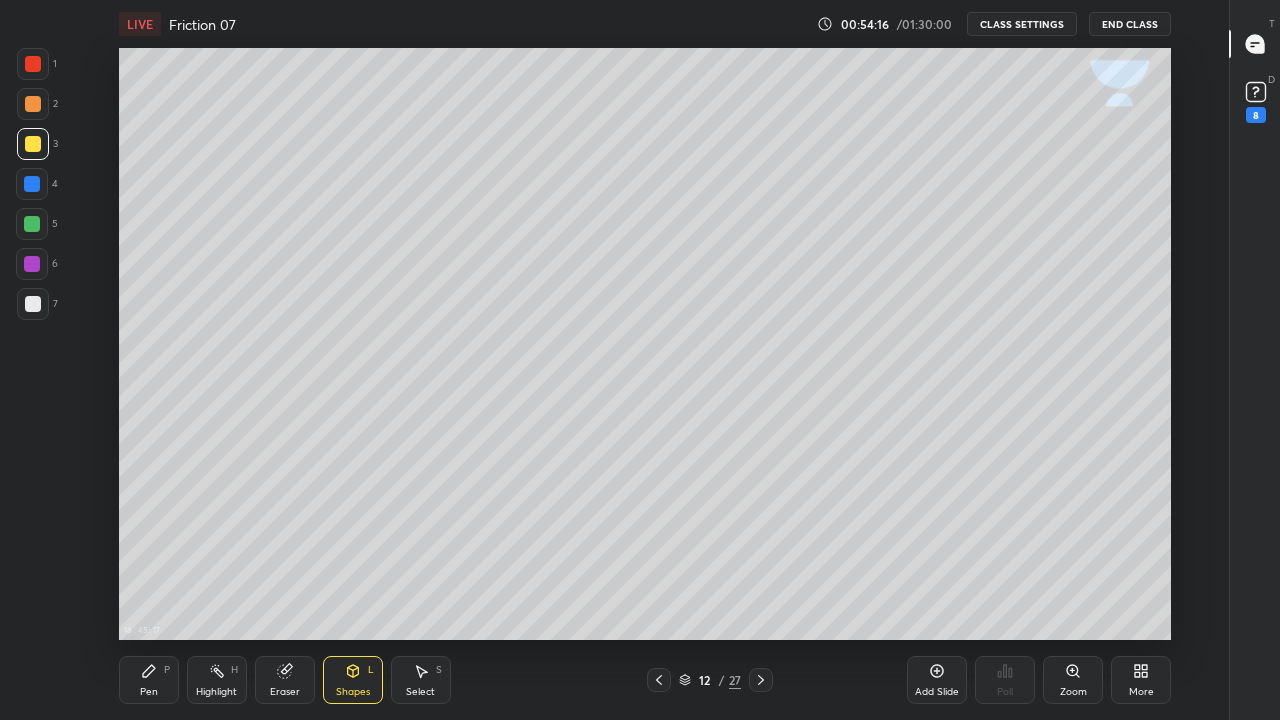 click at bounding box center [33, 144] 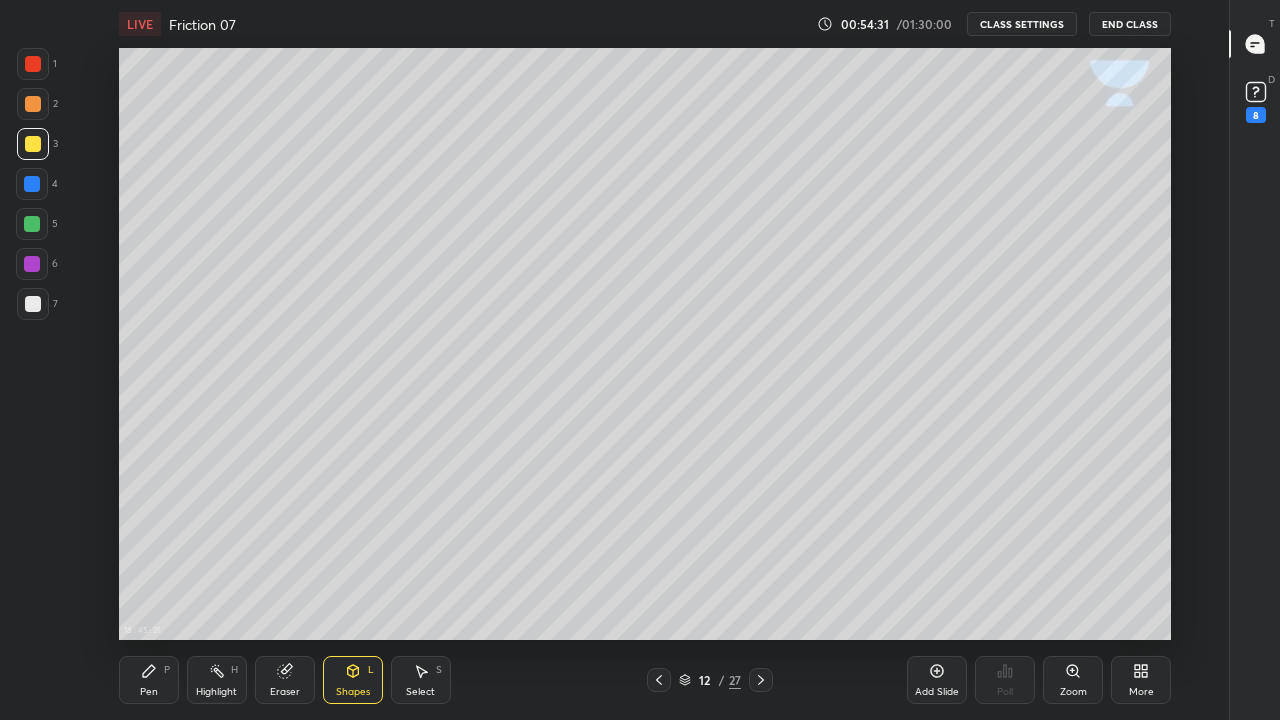 click 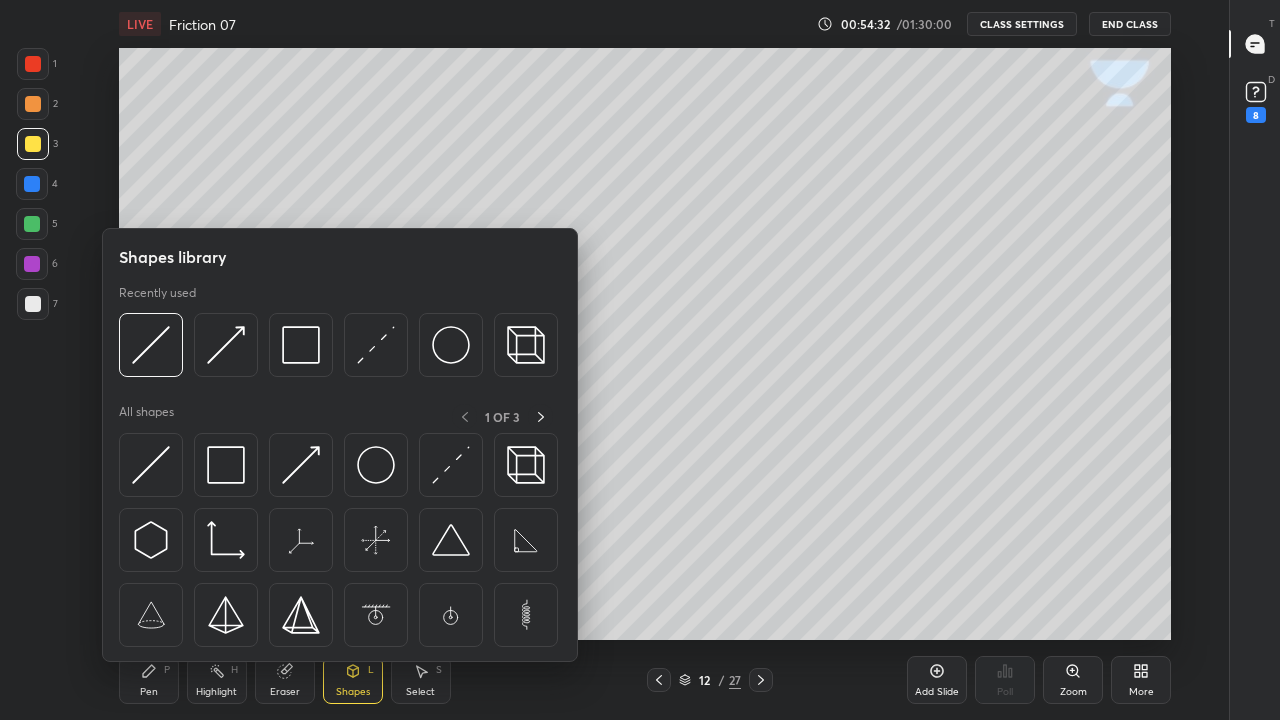 click at bounding box center [376, 345] 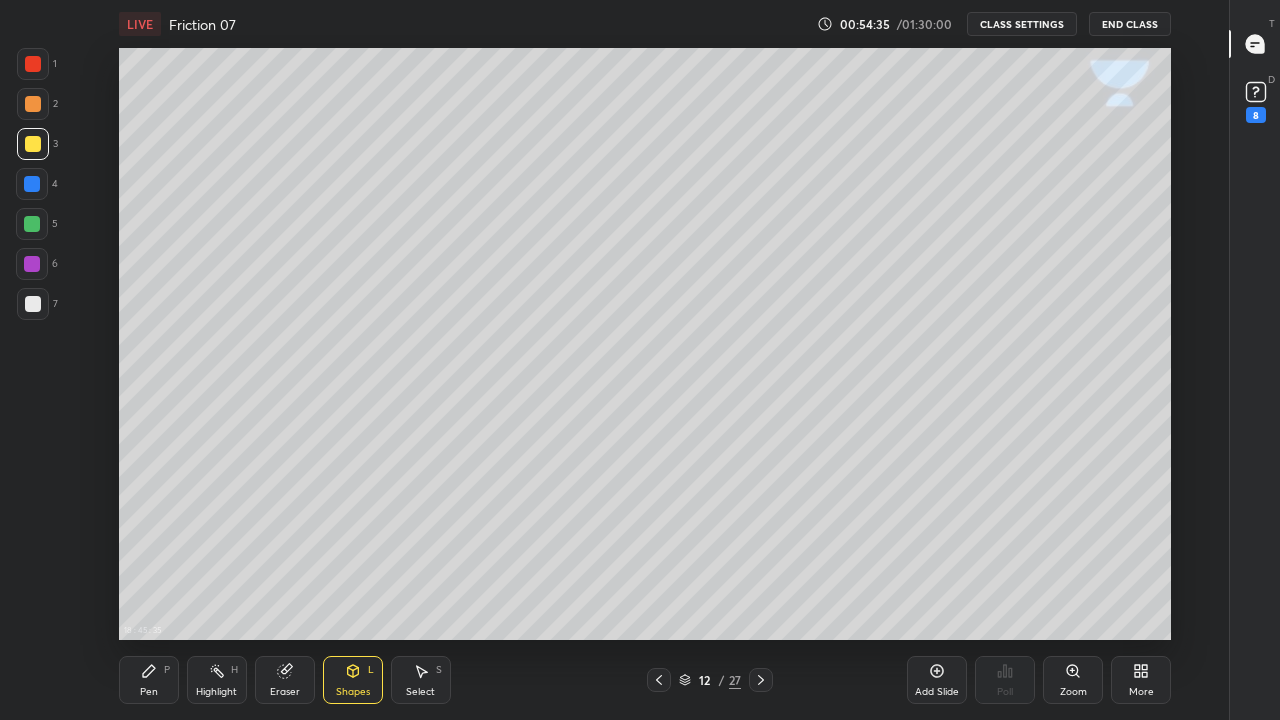 click on "Pen" at bounding box center [149, 692] 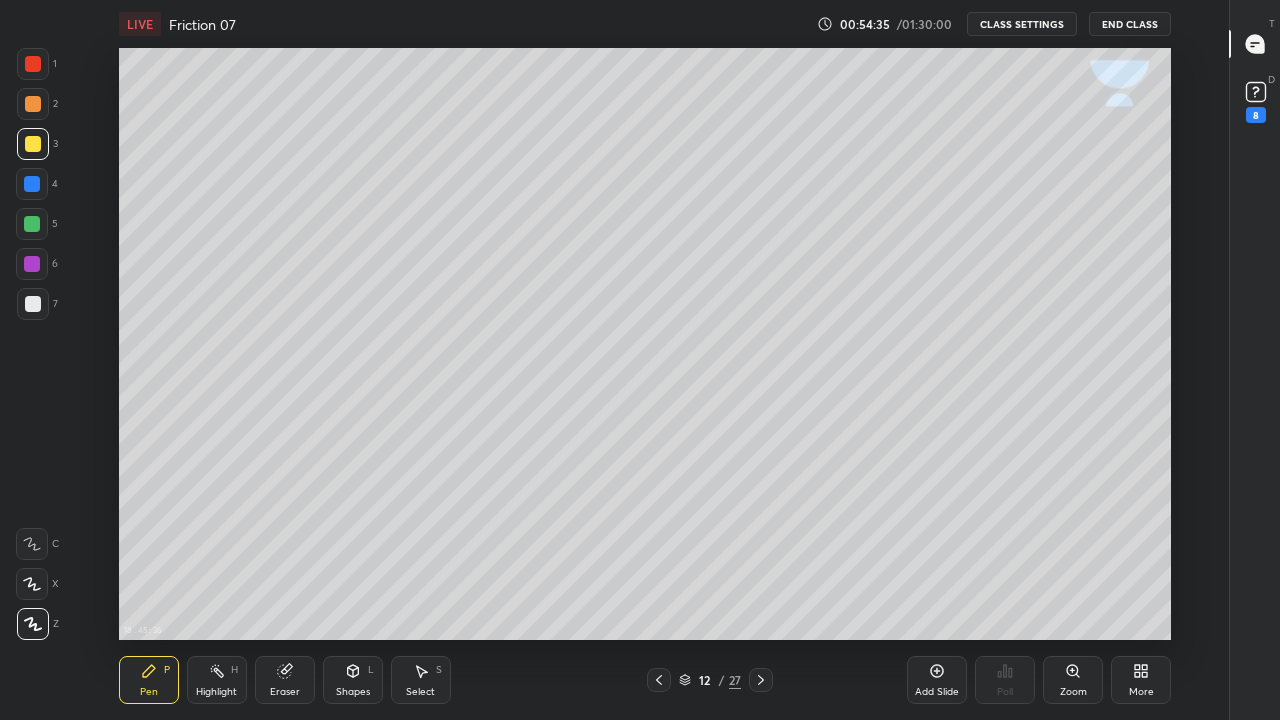click at bounding box center (33, 304) 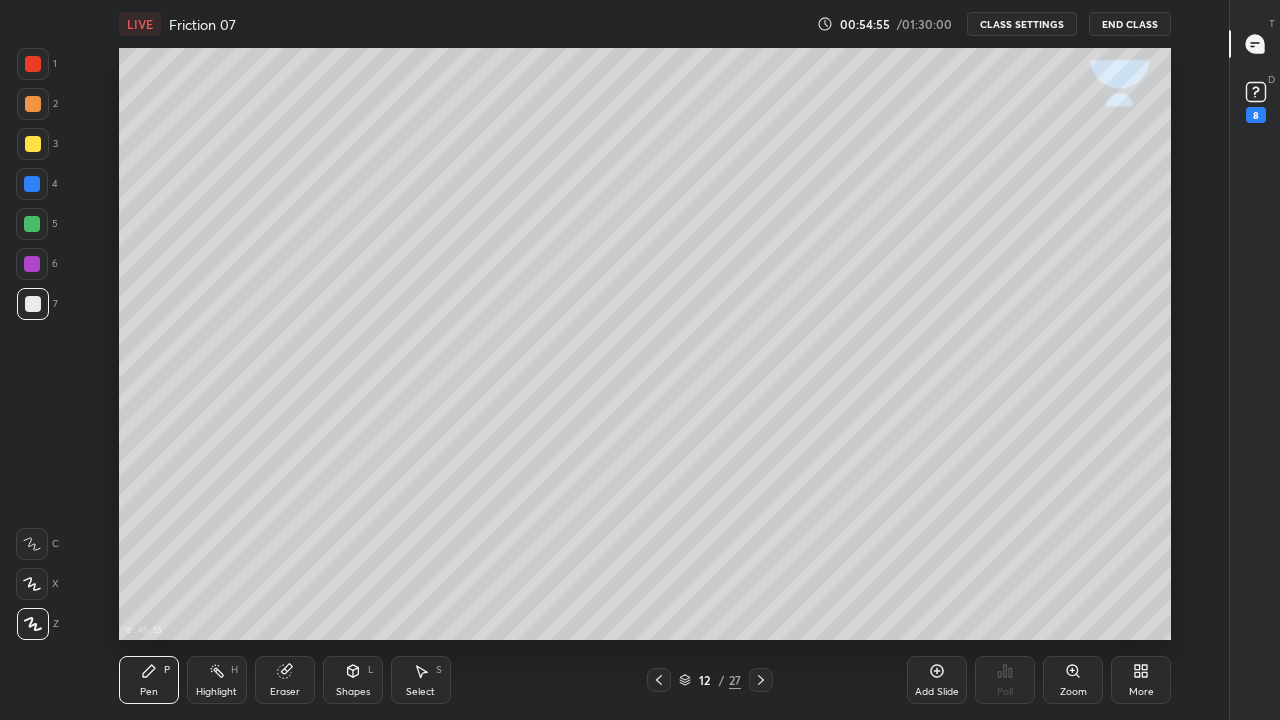 click on "Shapes" at bounding box center (353, 692) 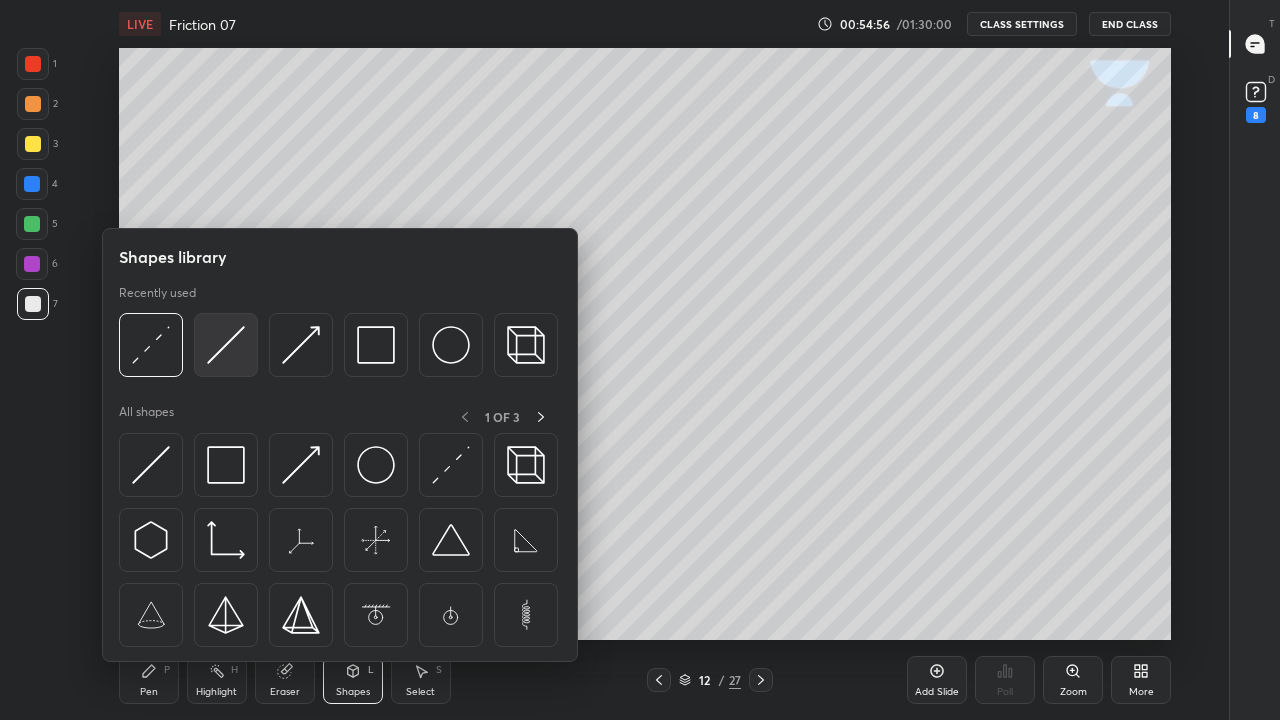 click at bounding box center [226, 345] 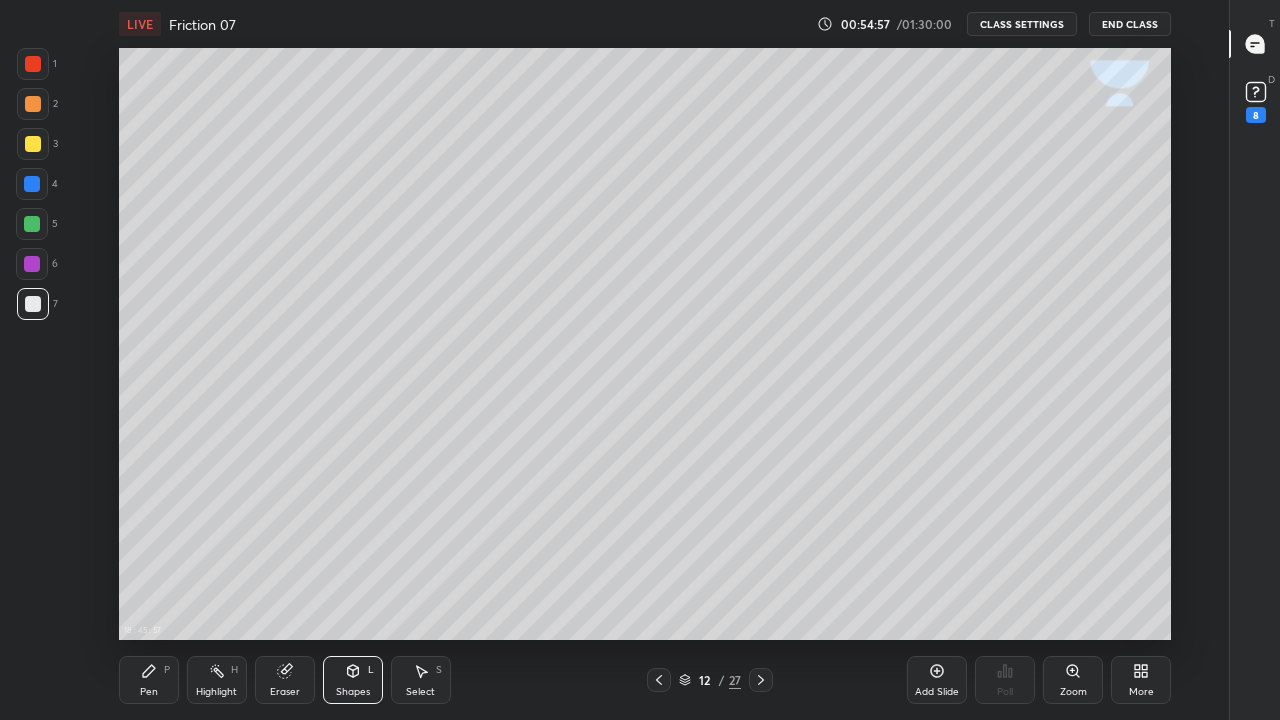 click at bounding box center [32, 184] 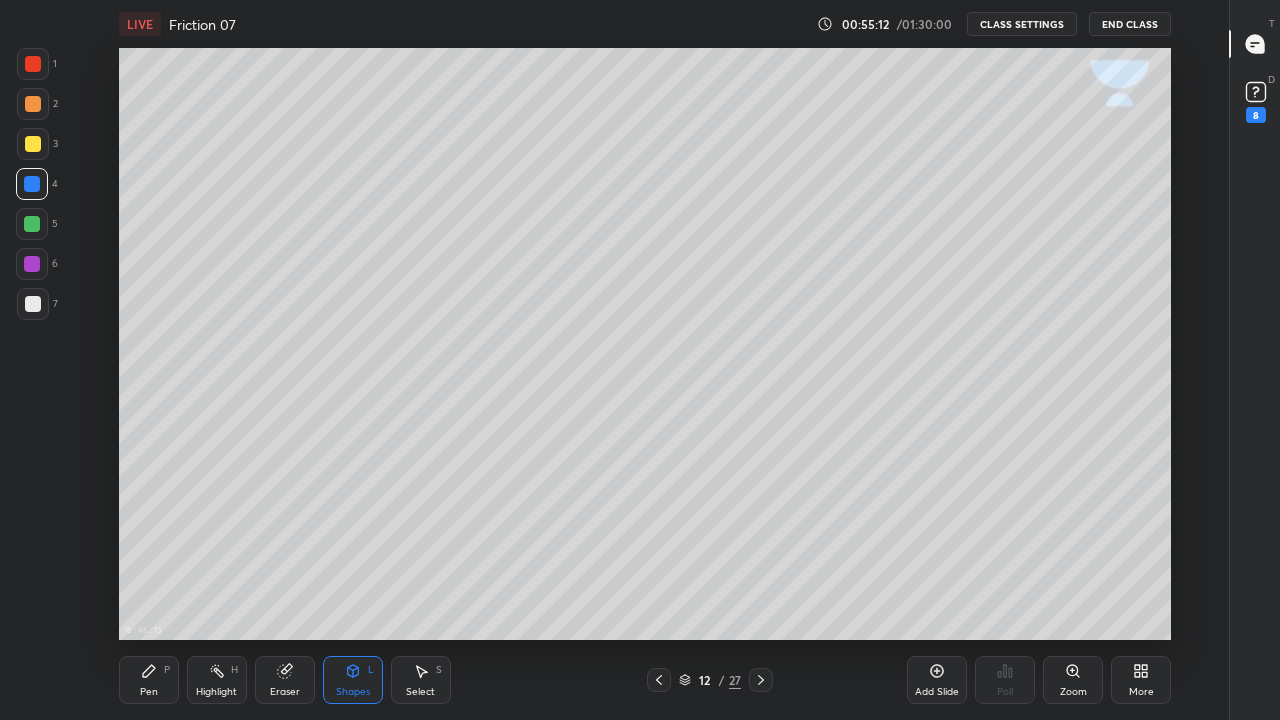 click on "Pen P" at bounding box center (149, 680) 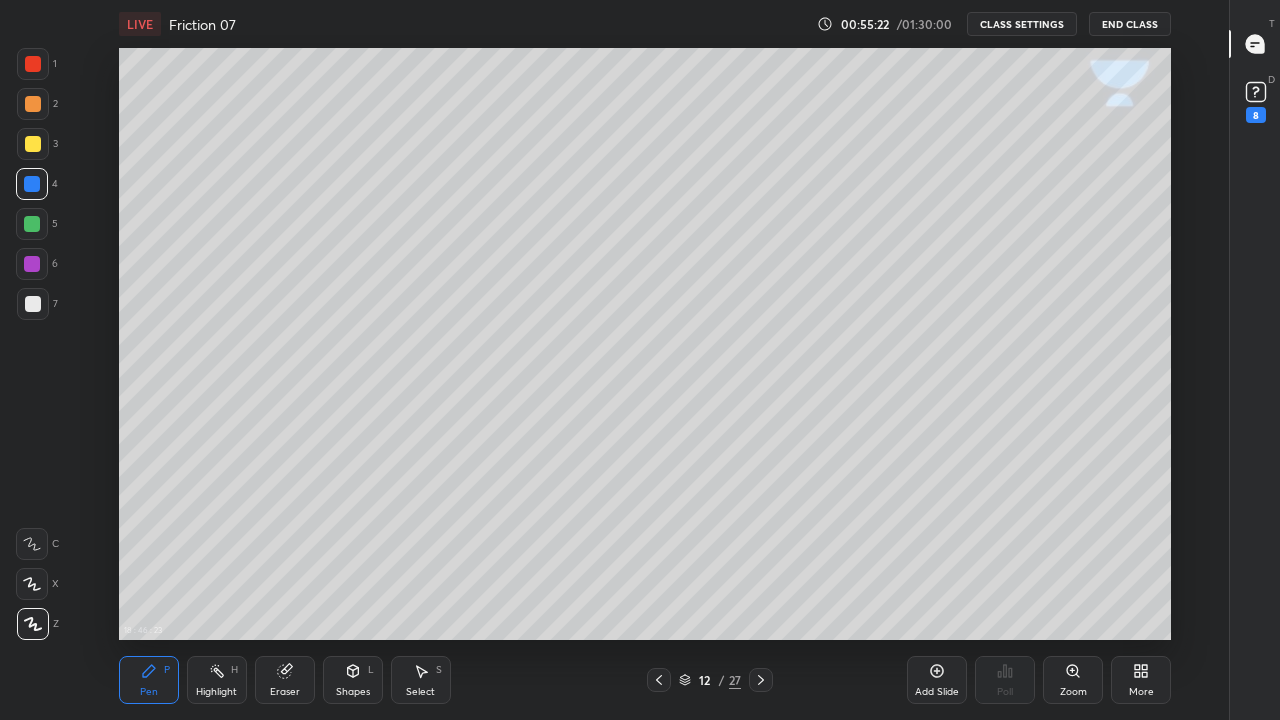 click at bounding box center (33, 304) 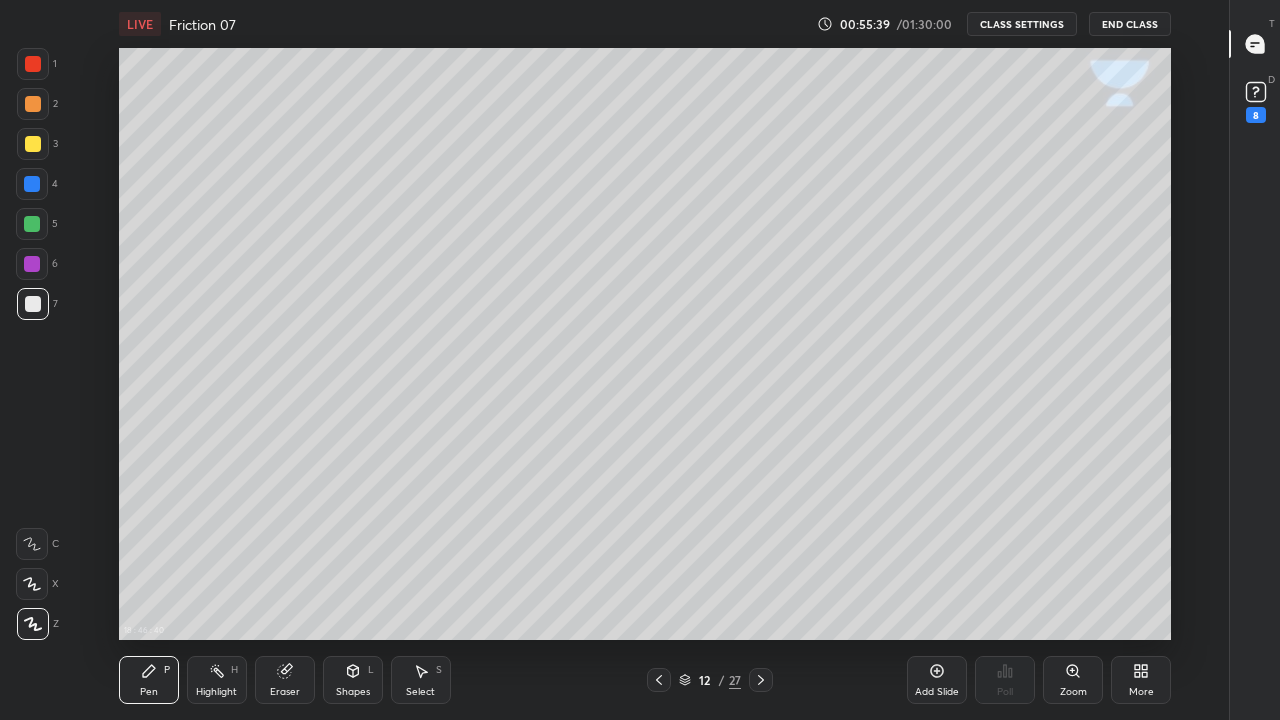 click 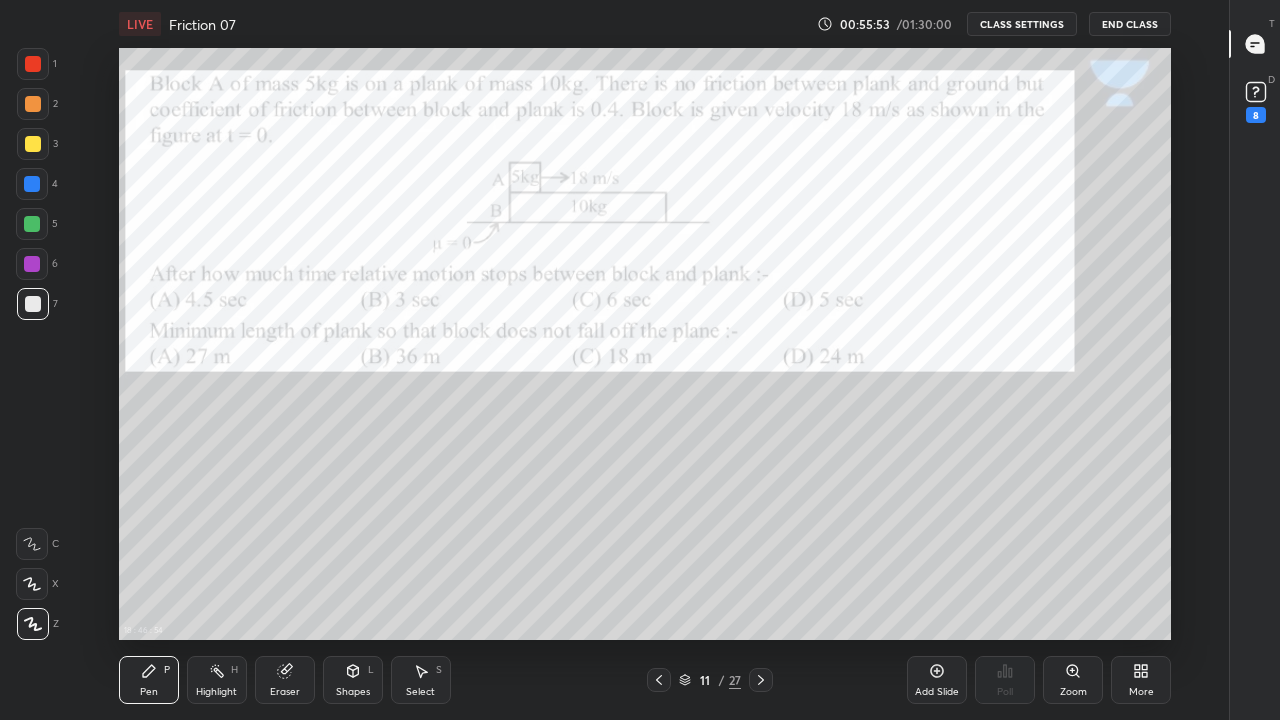 click 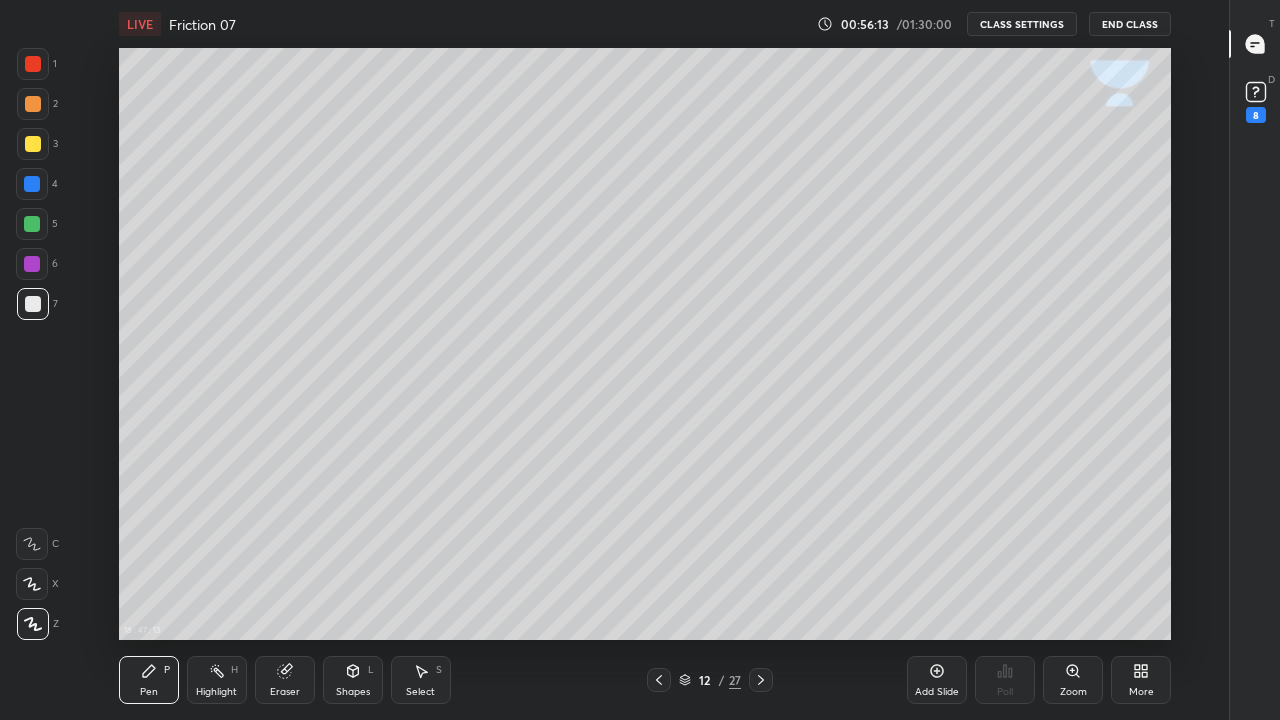 click 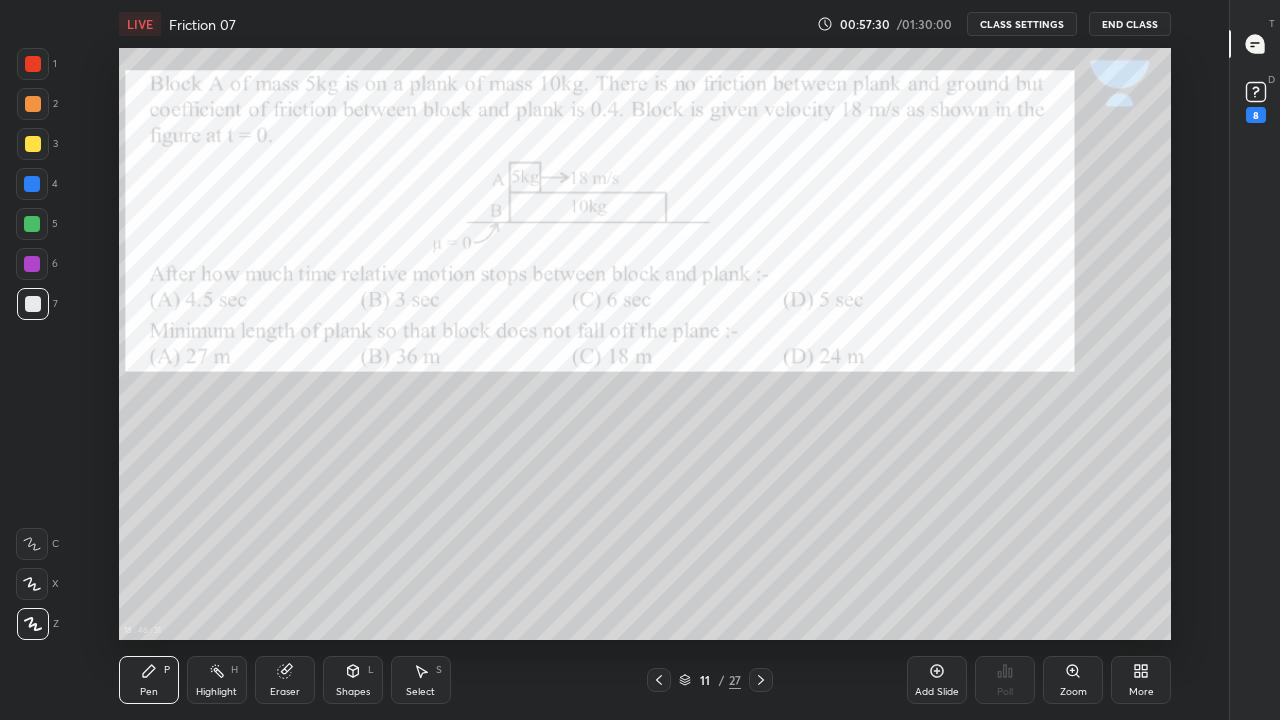 click at bounding box center [761, 680] 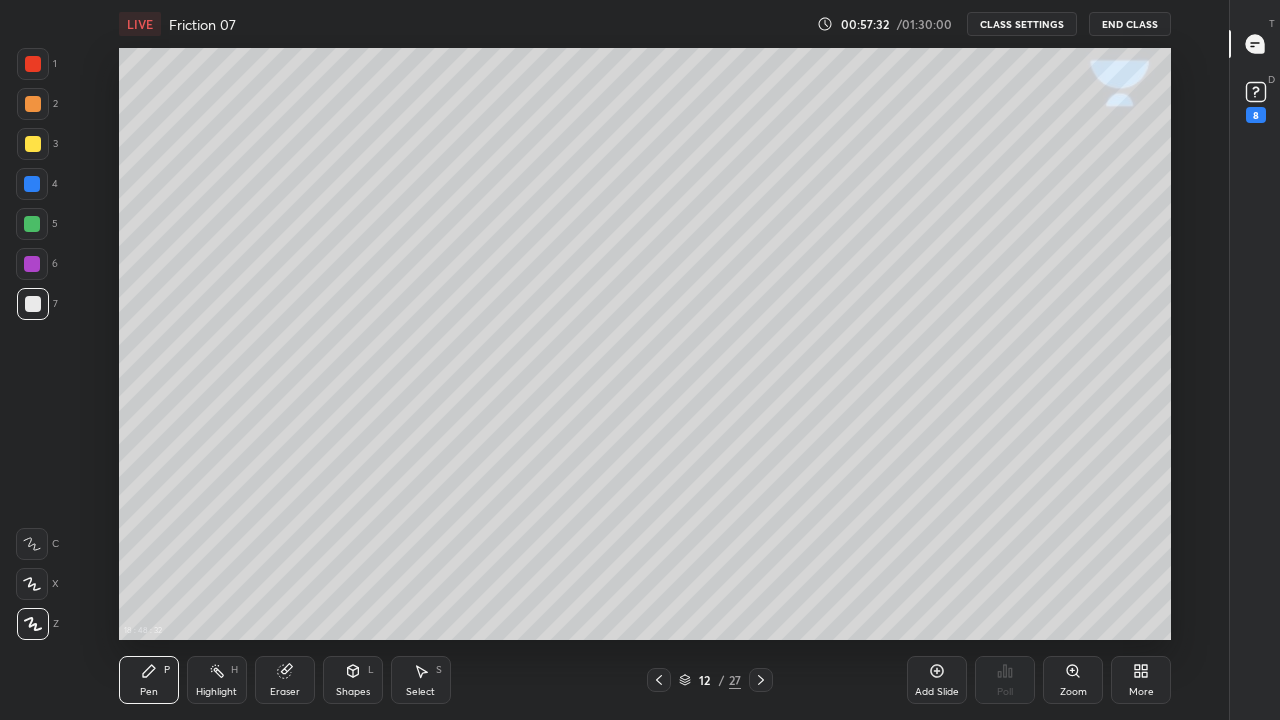 click 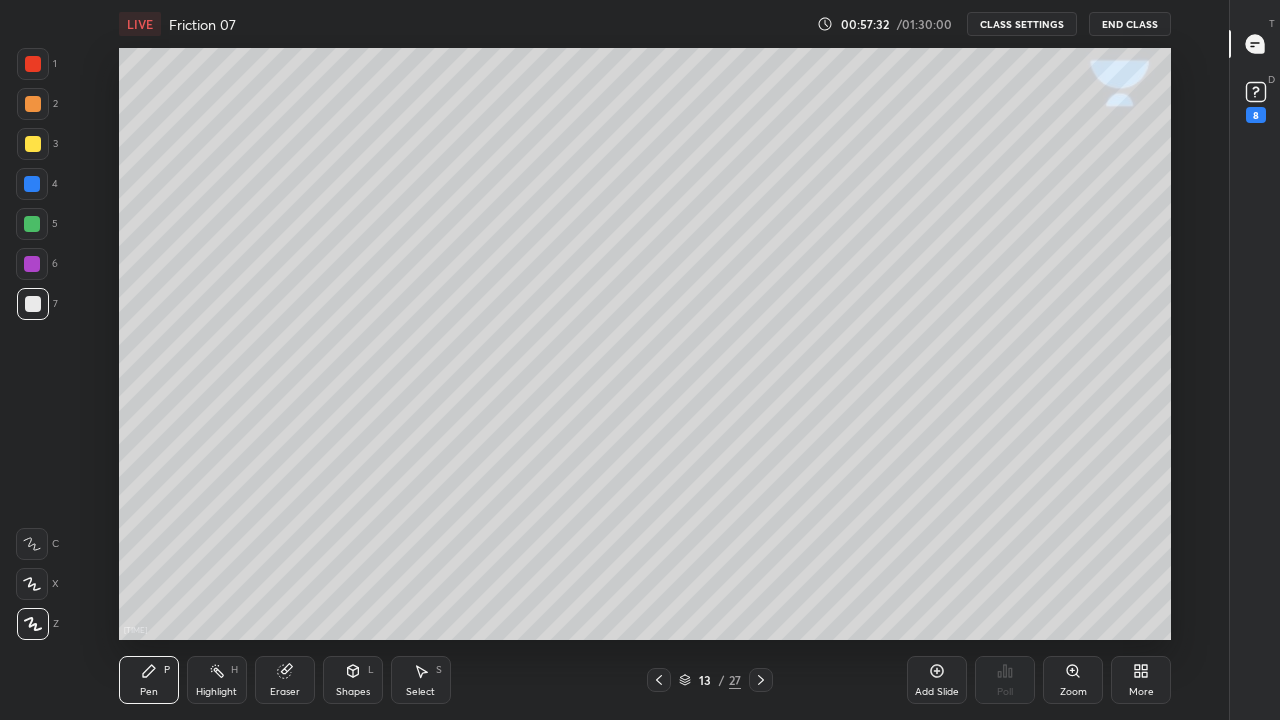 click 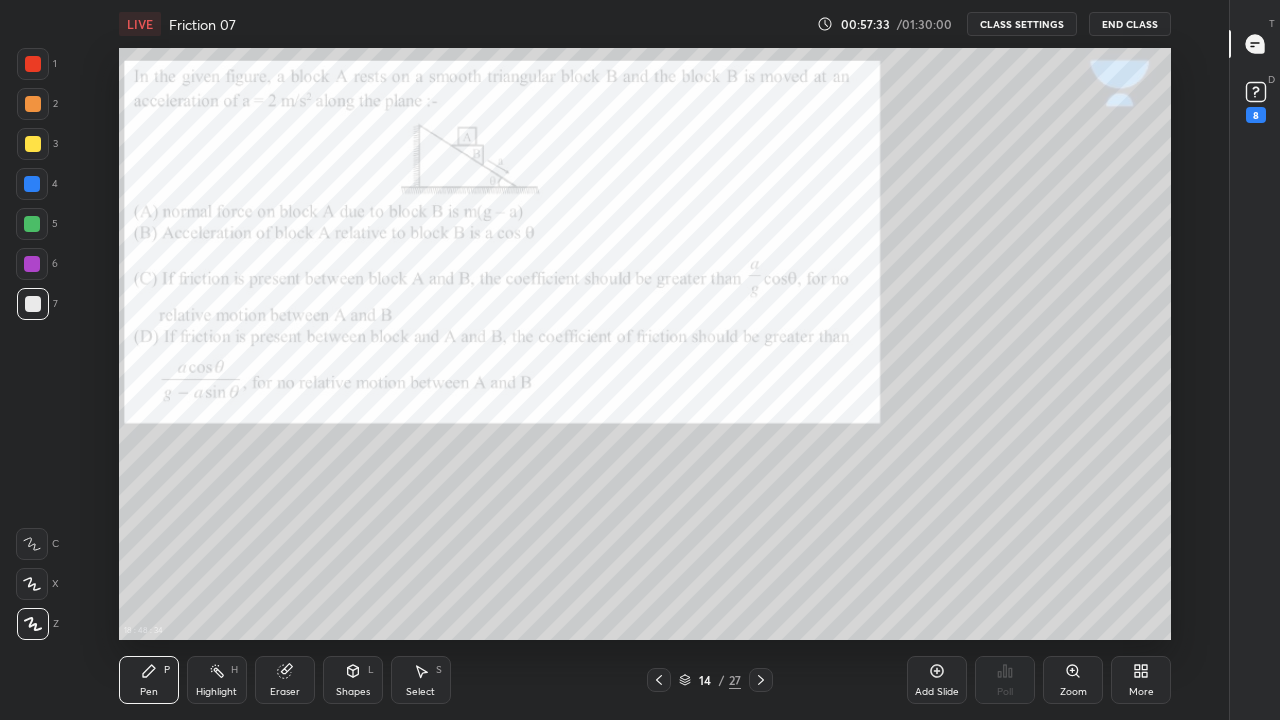 click 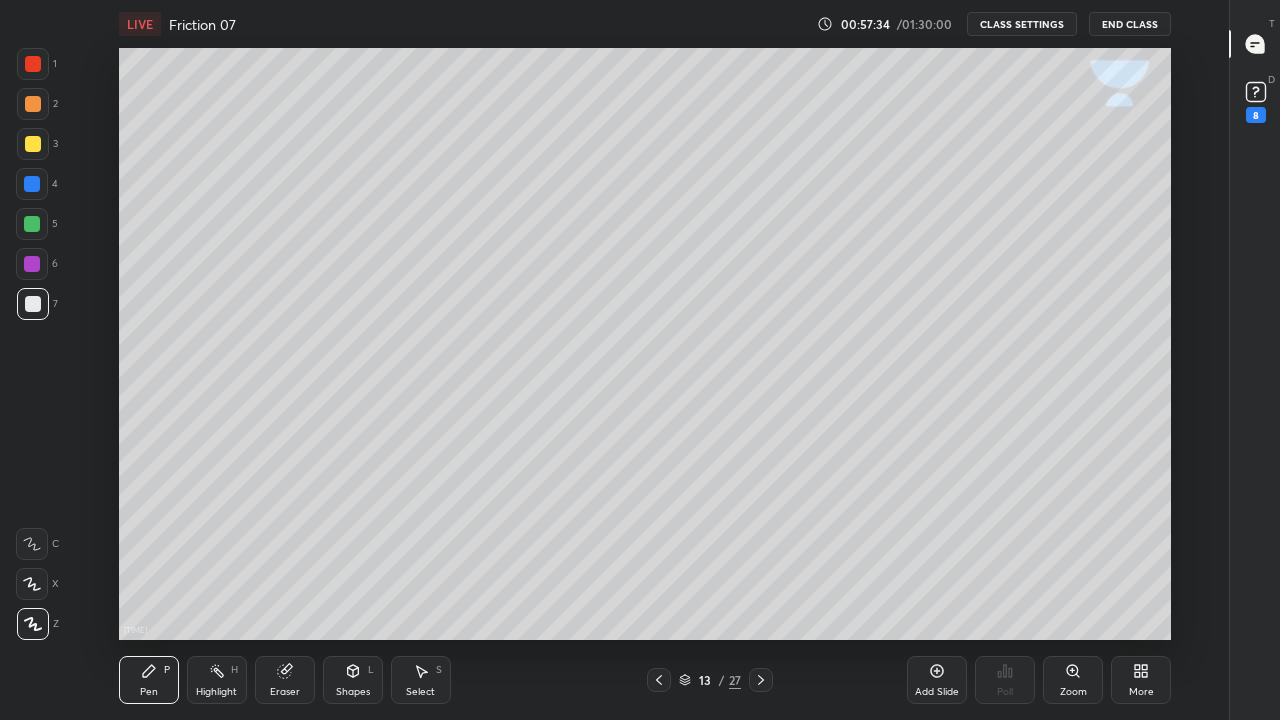 click 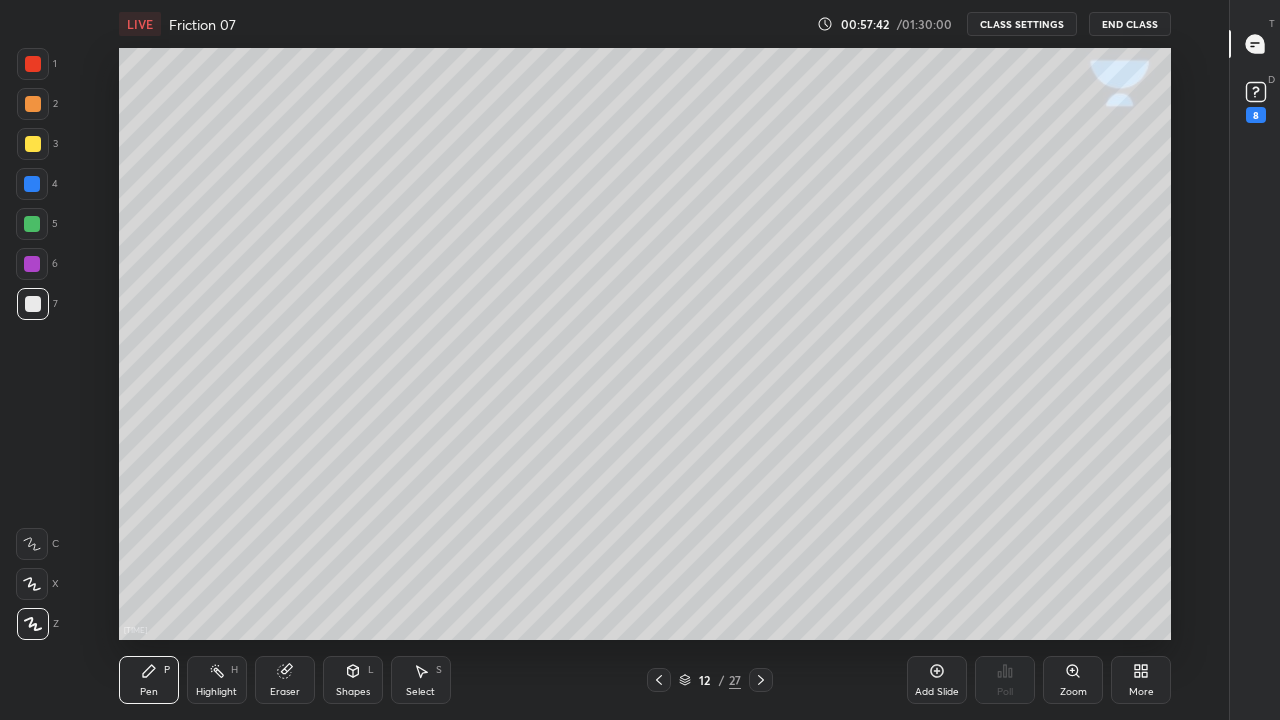 click 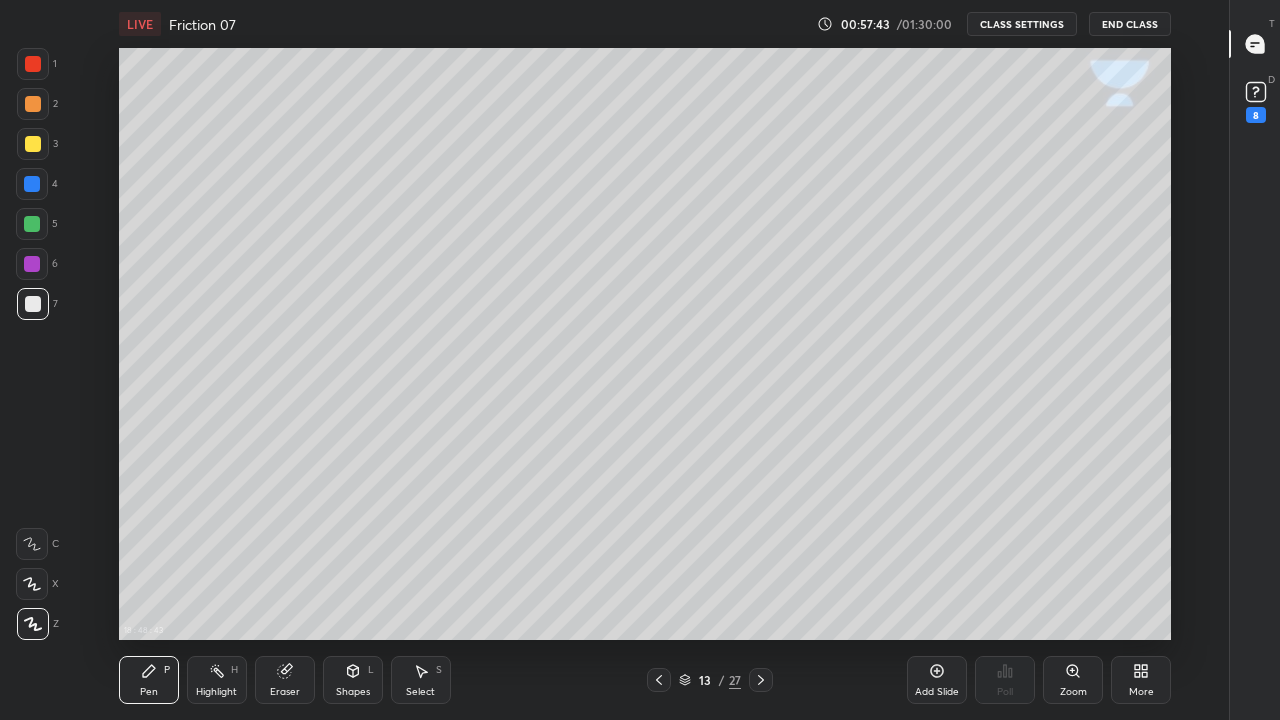 click at bounding box center [33, 304] 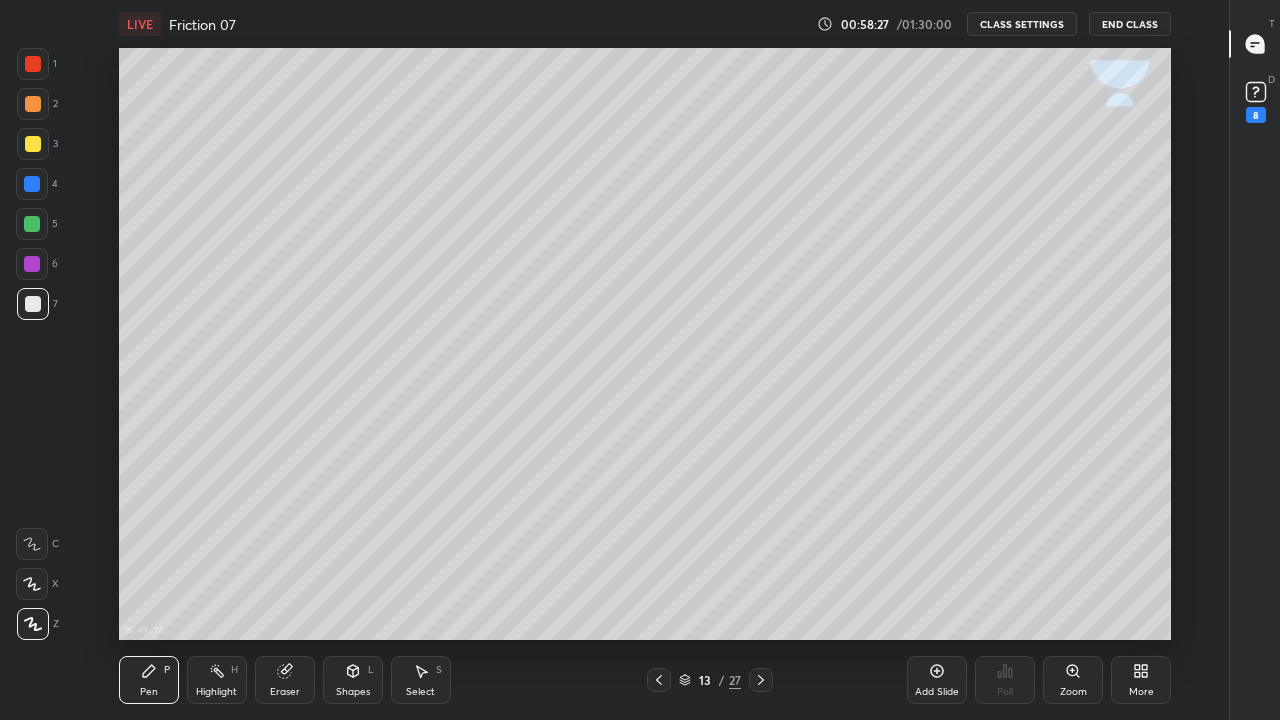 click at bounding box center [33, 304] 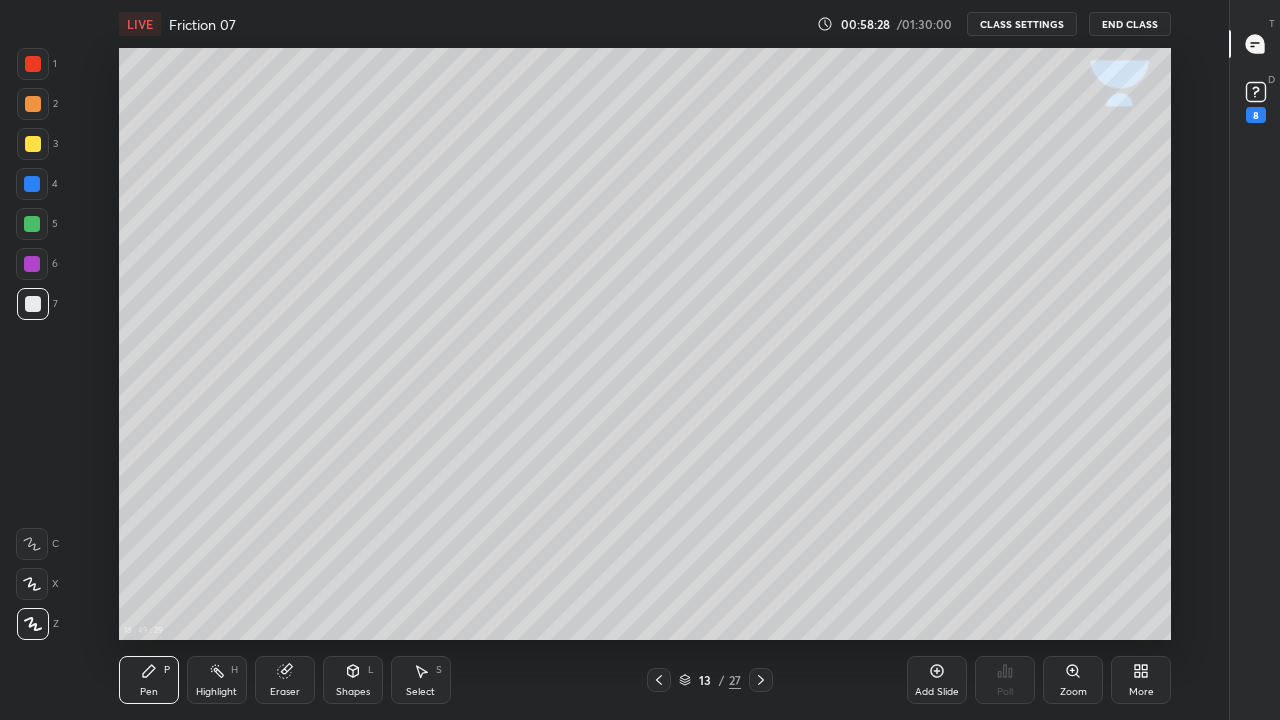 click on "Shapes L" at bounding box center [353, 680] 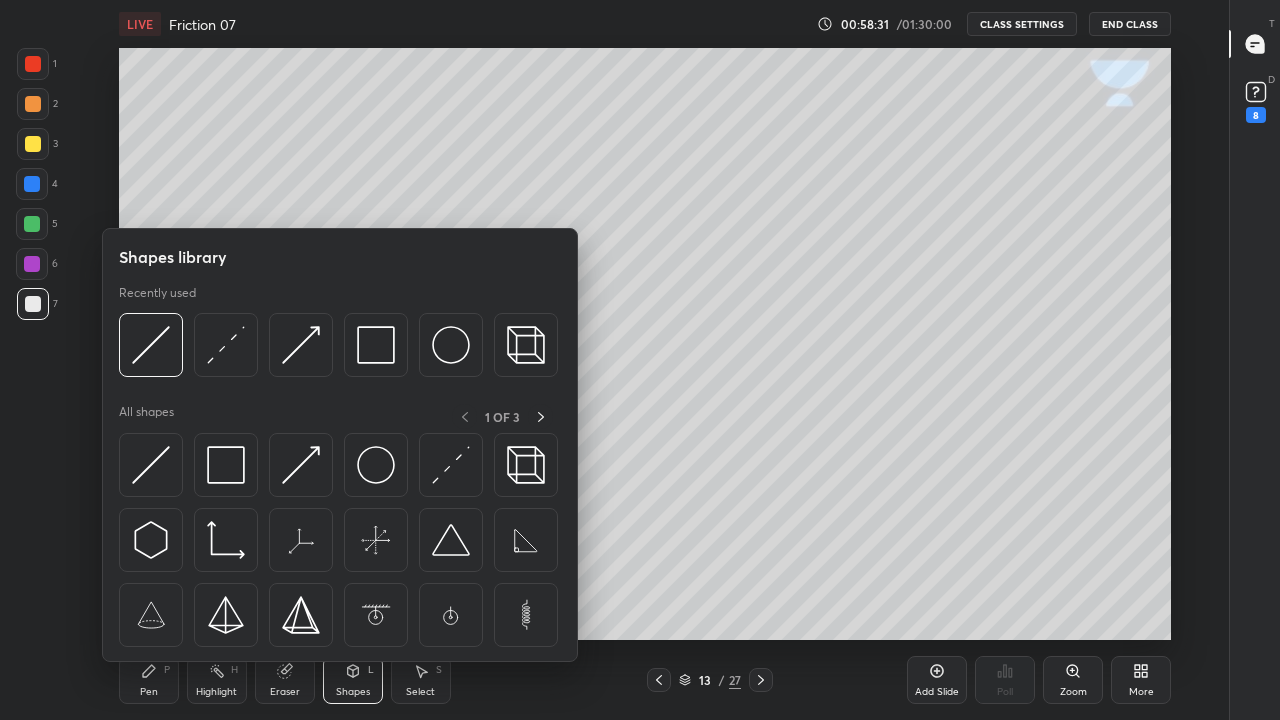 click at bounding box center (376, 345) 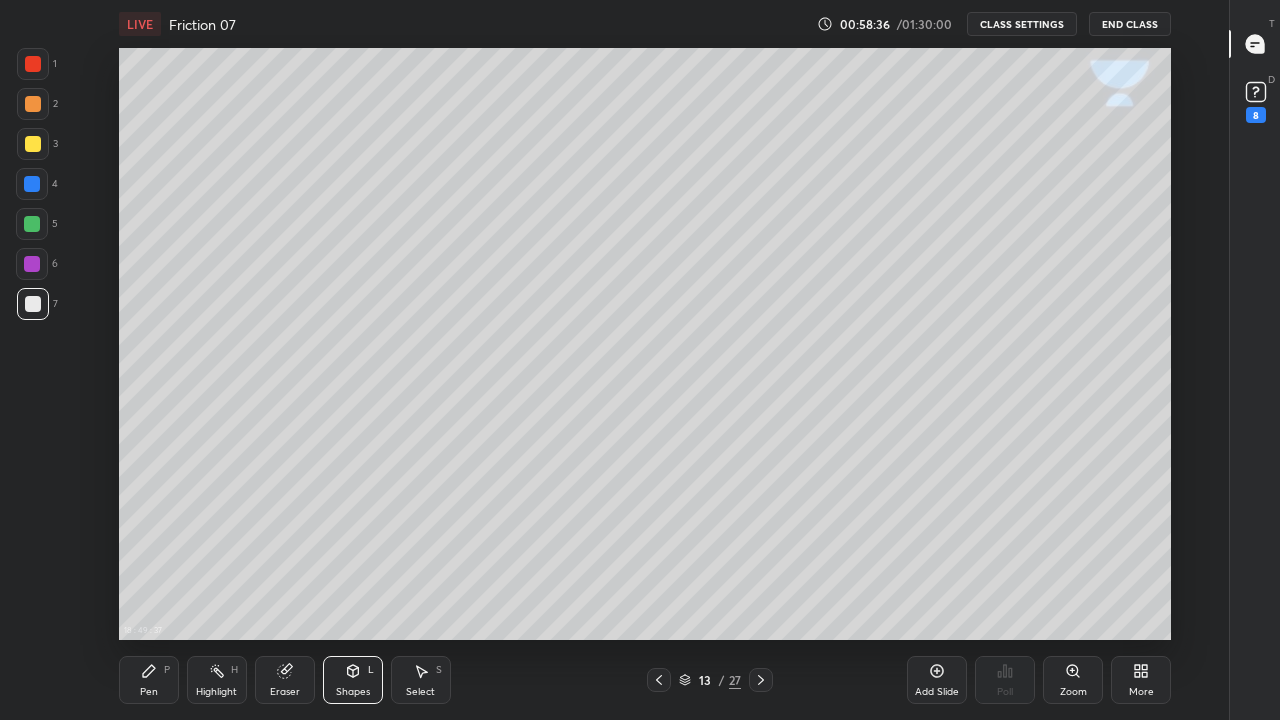 click on "Pen" at bounding box center (149, 692) 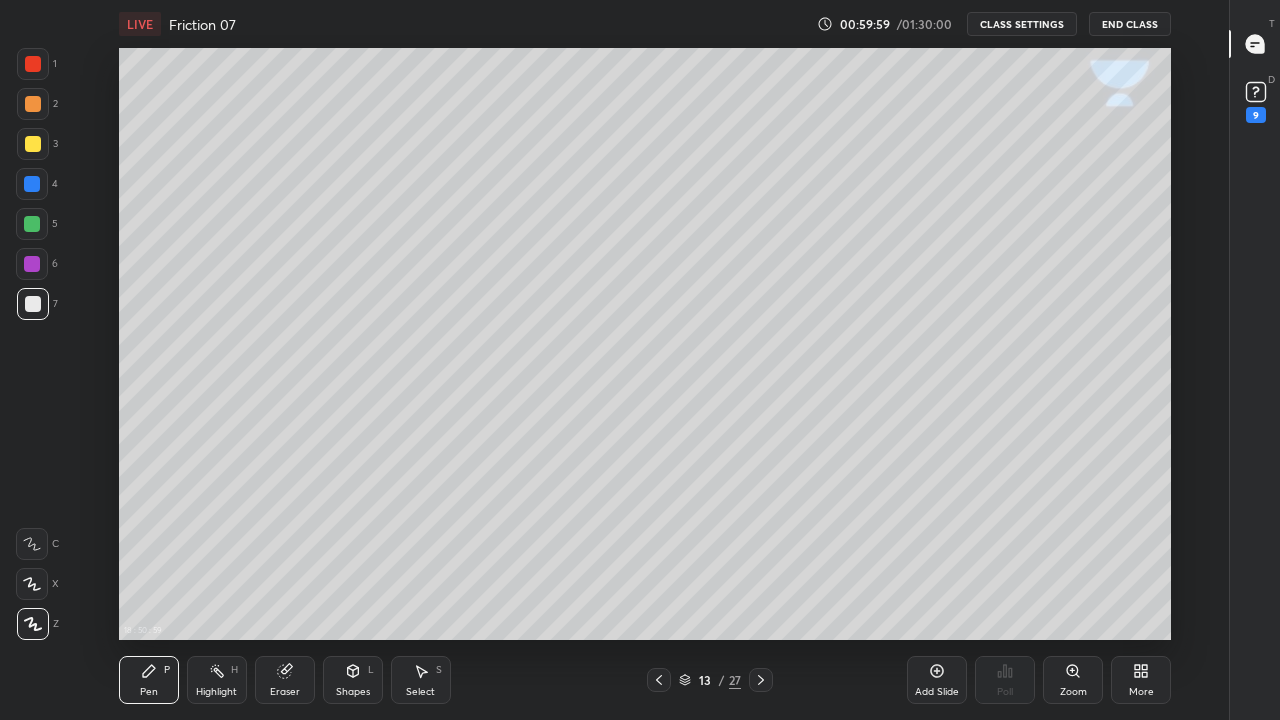 click at bounding box center [33, 144] 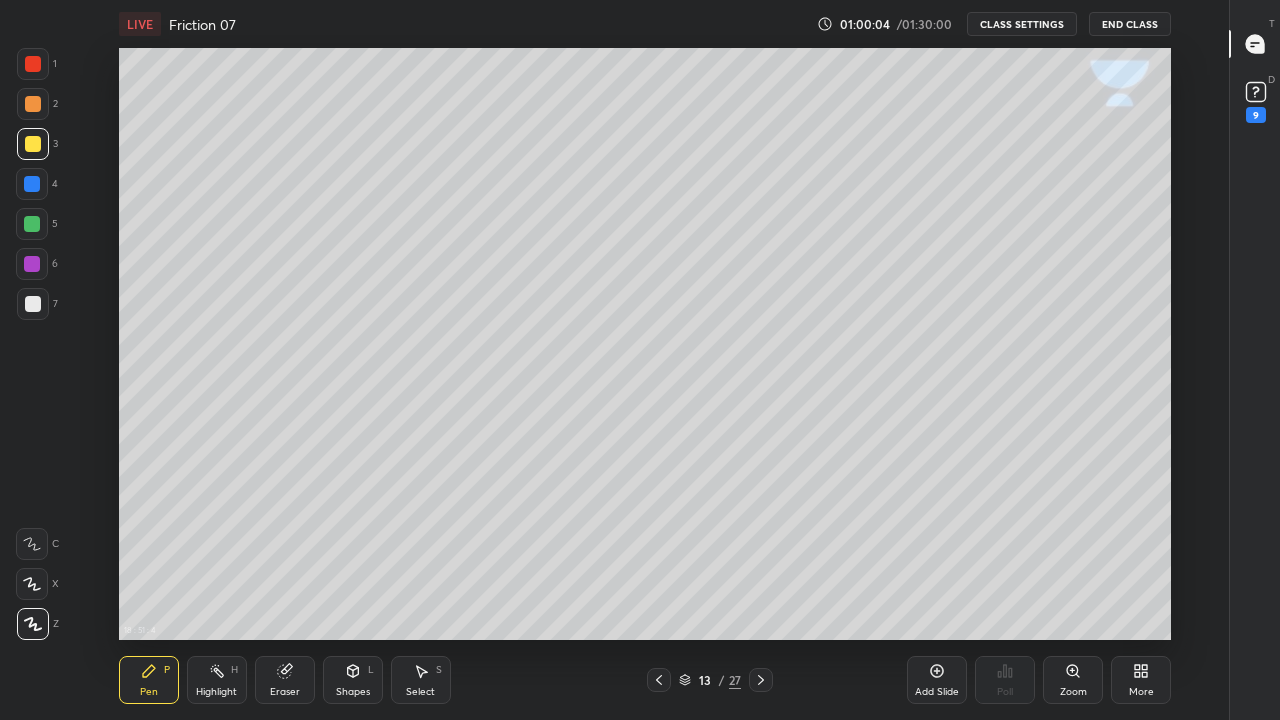 click at bounding box center [33, 304] 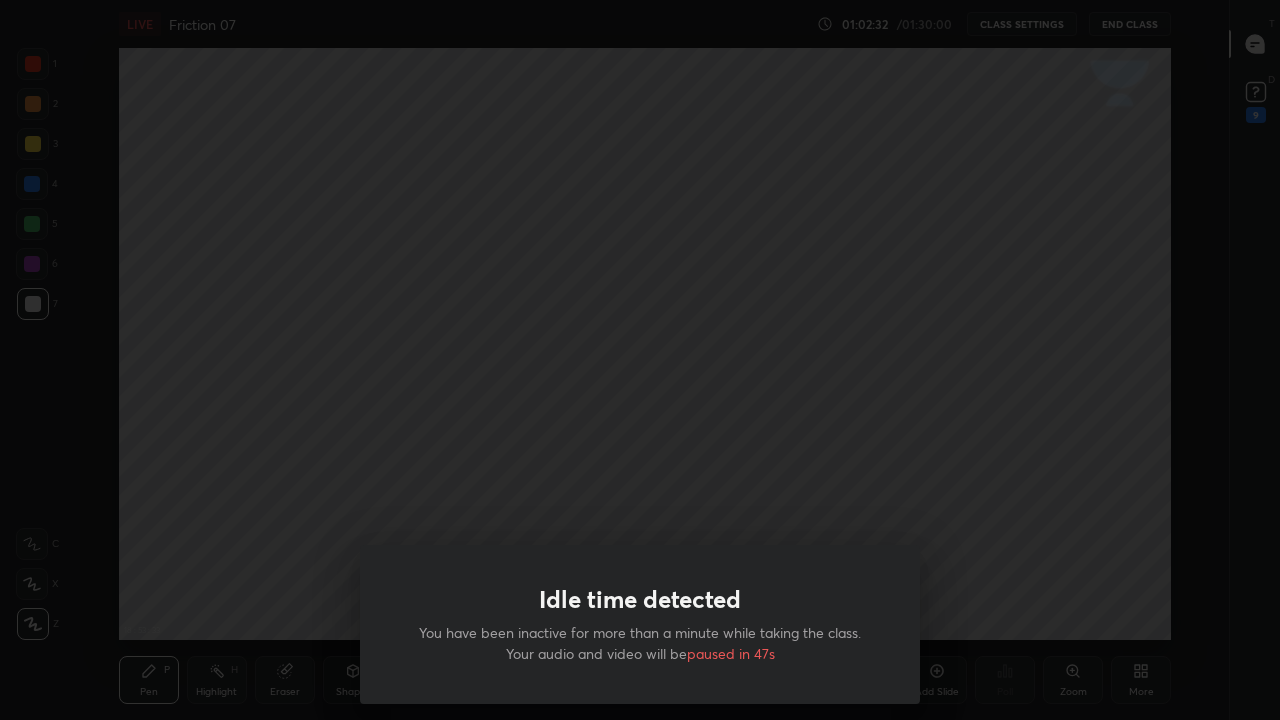 click on "Idle time detected You have been inactive for more than a minute while taking the class. Your audio and video will be  paused in 47s" at bounding box center (640, 360) 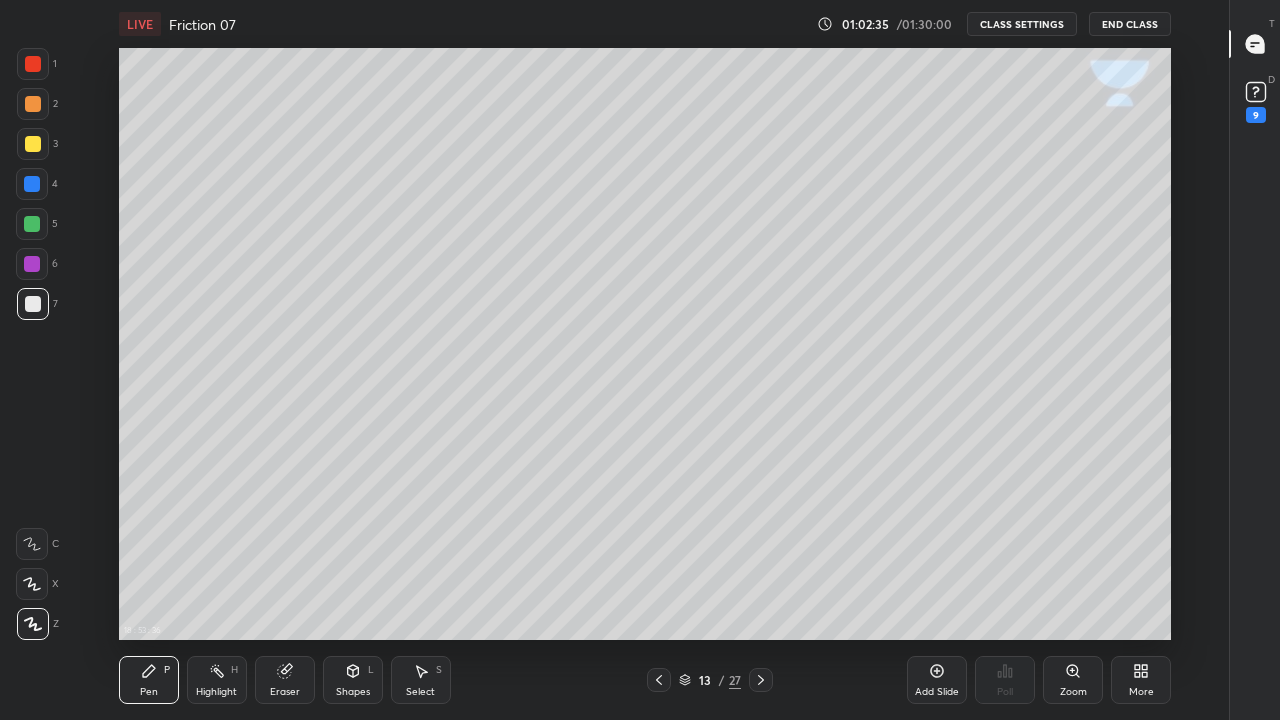 click 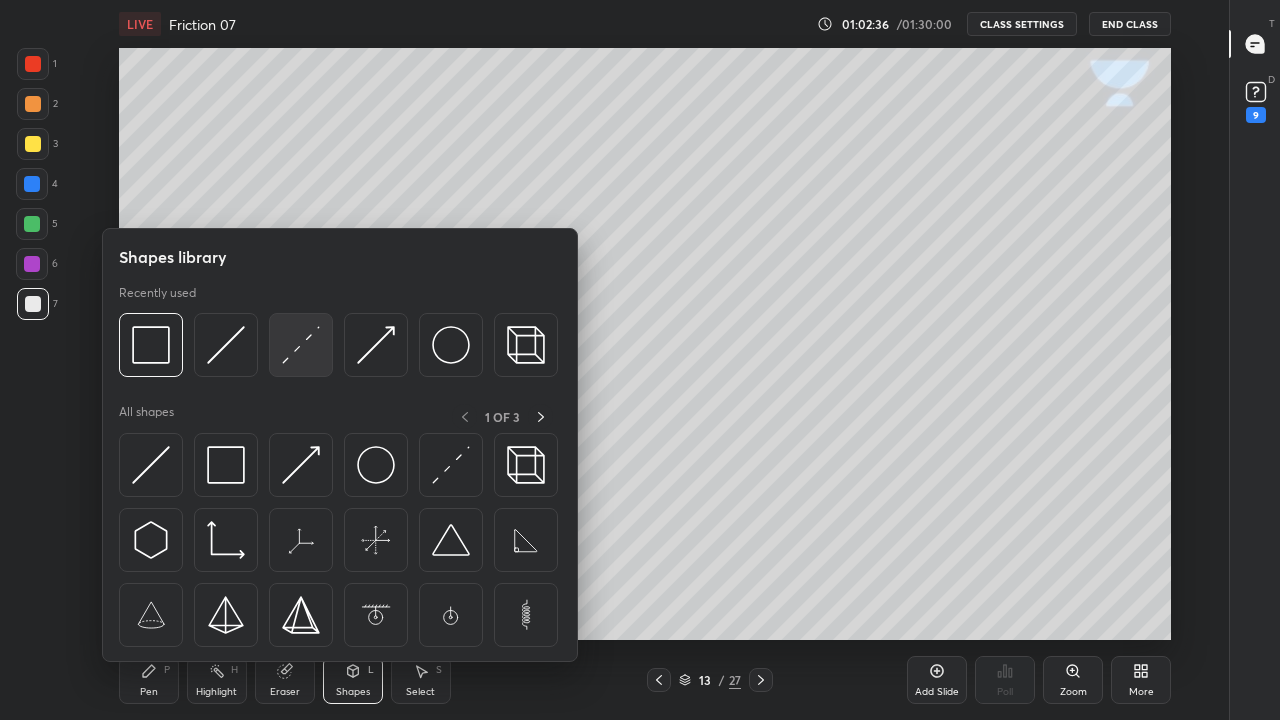 click at bounding box center (301, 345) 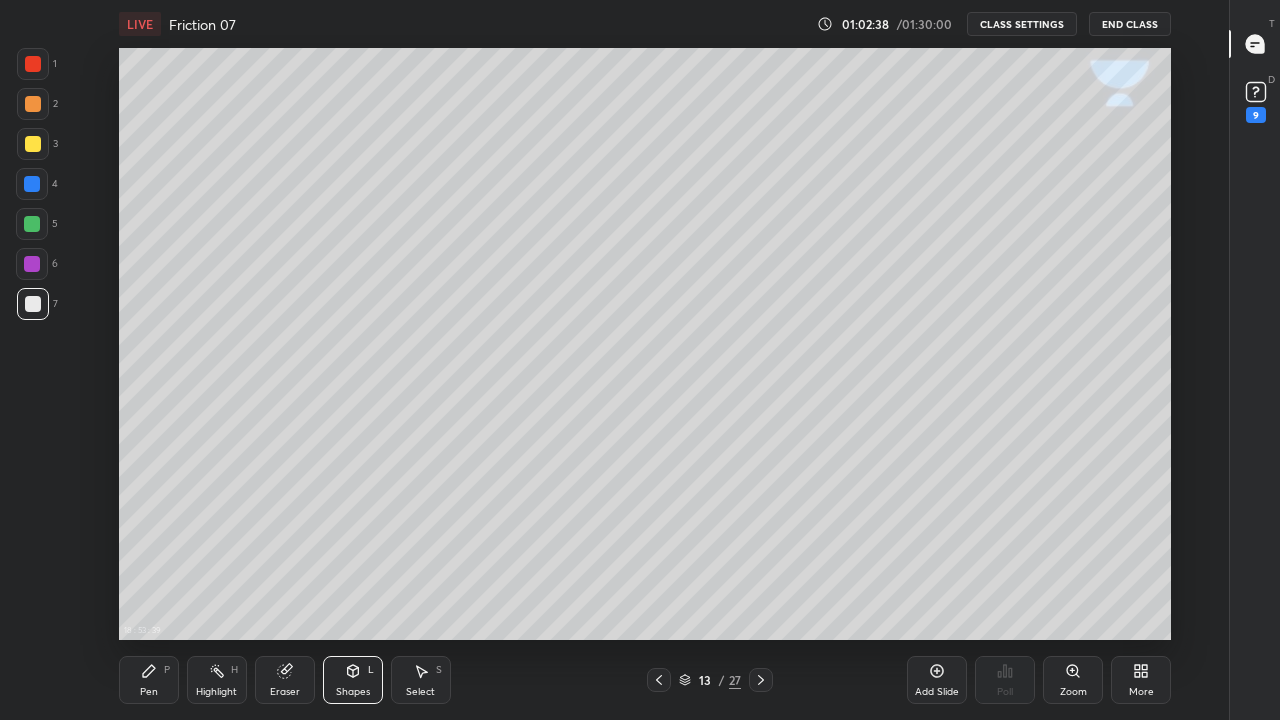click 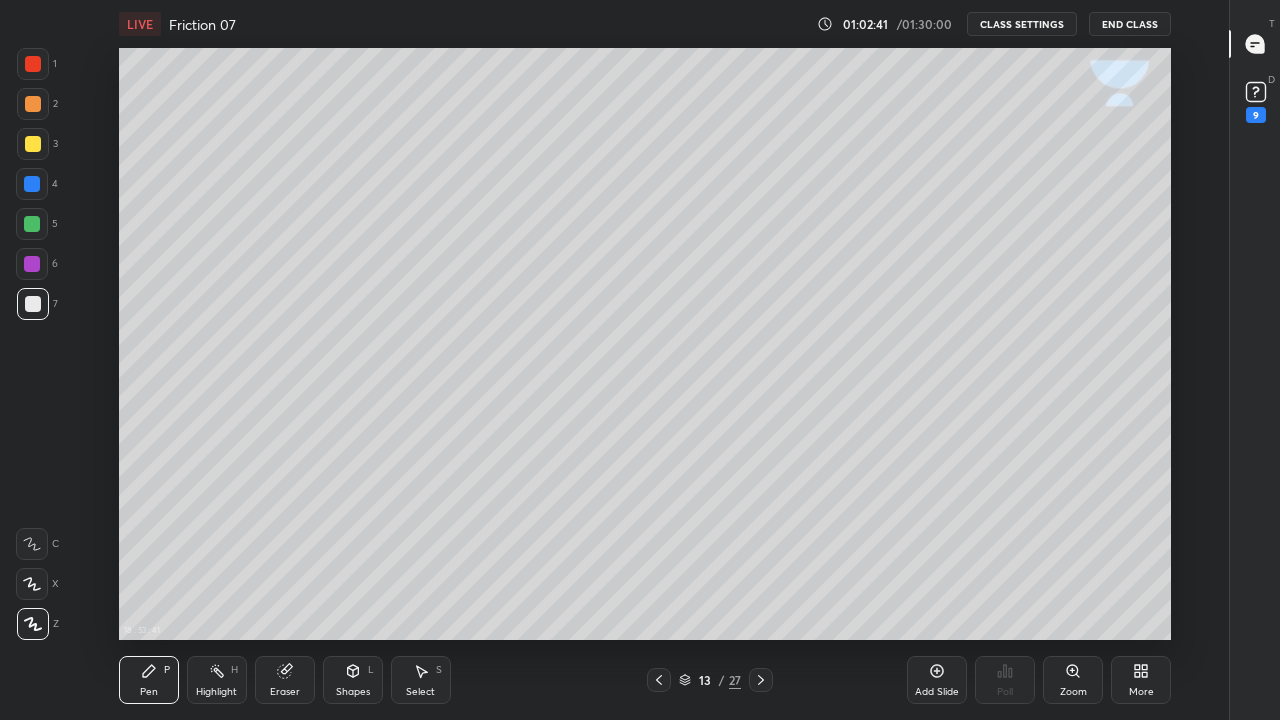 click at bounding box center (32, 184) 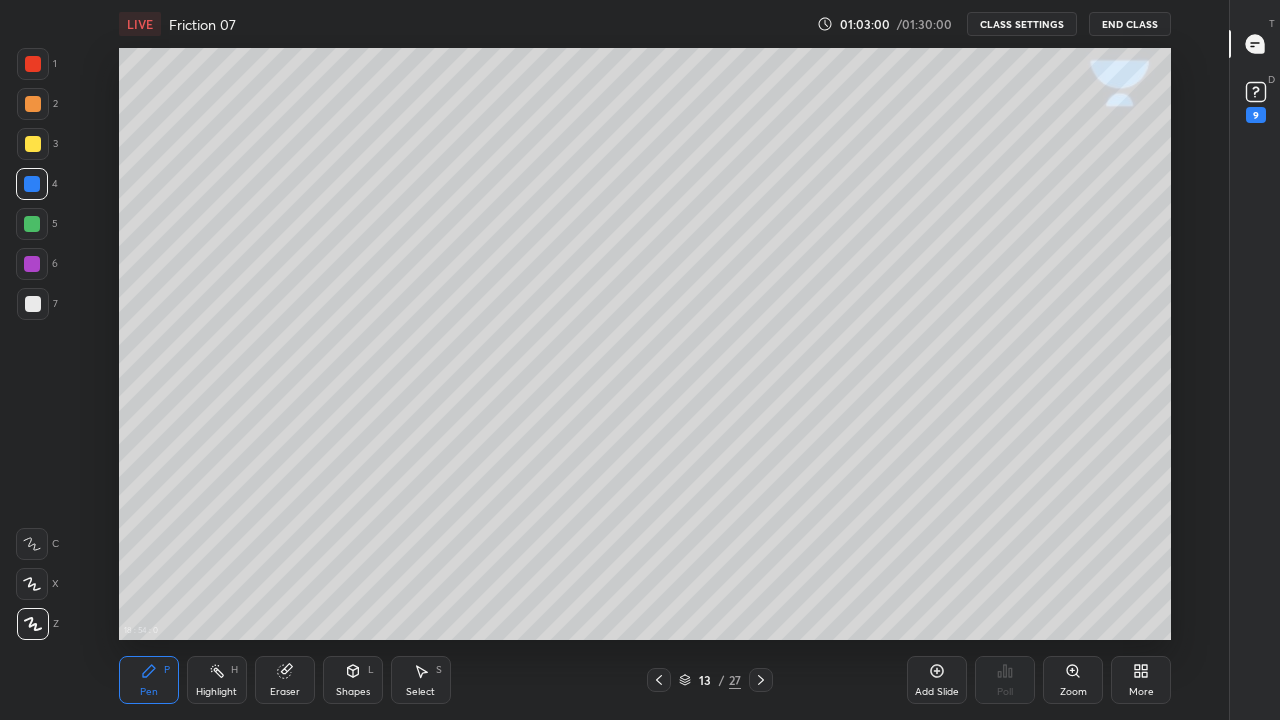 click at bounding box center (32, 184) 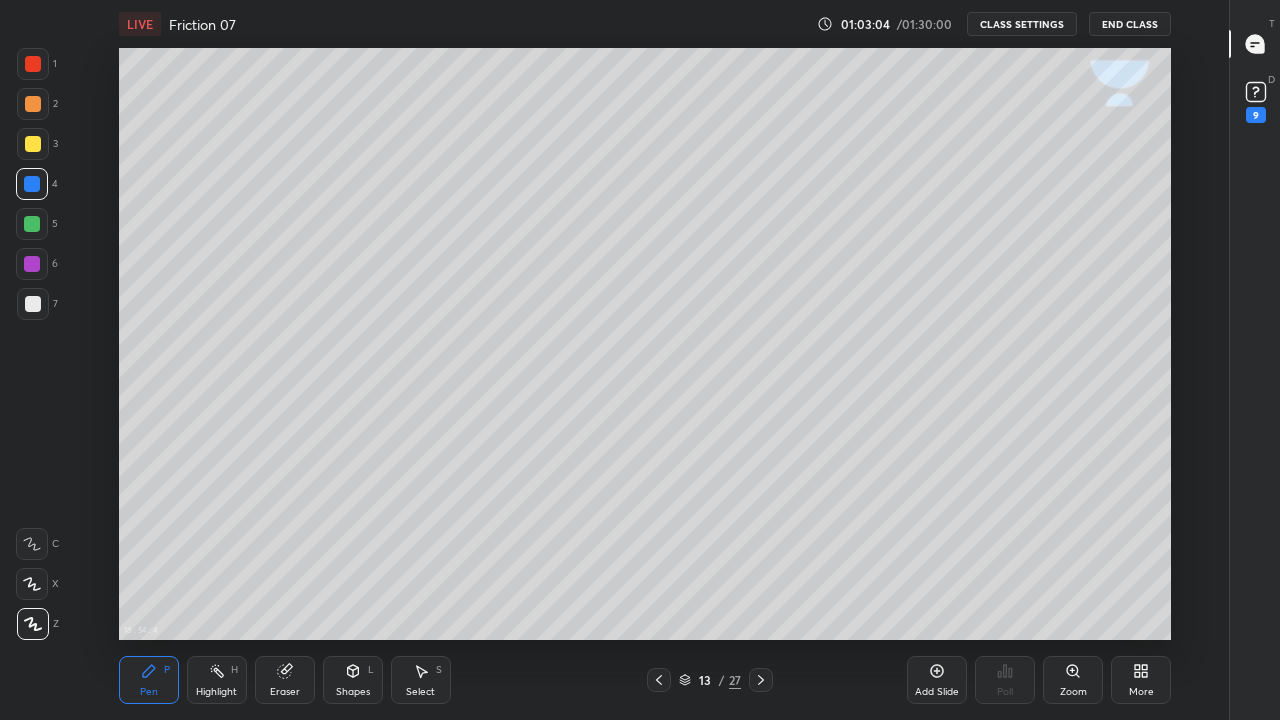 click 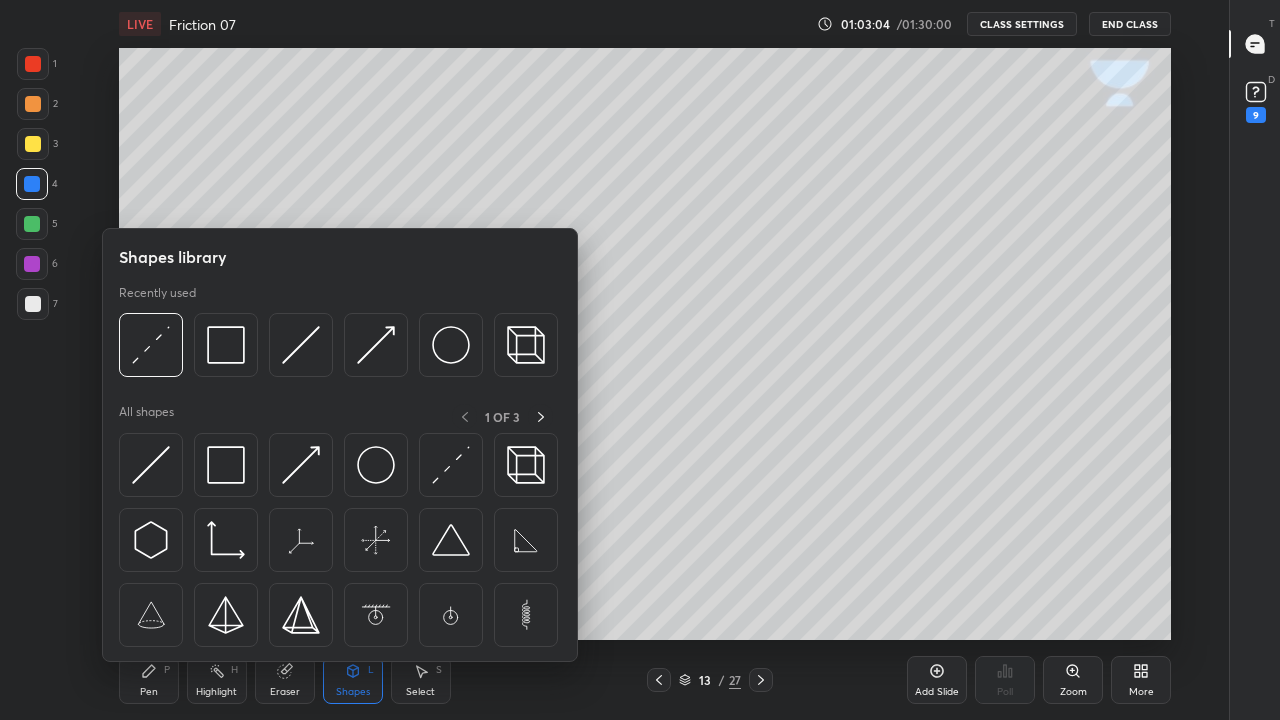 click at bounding box center [226, 345] 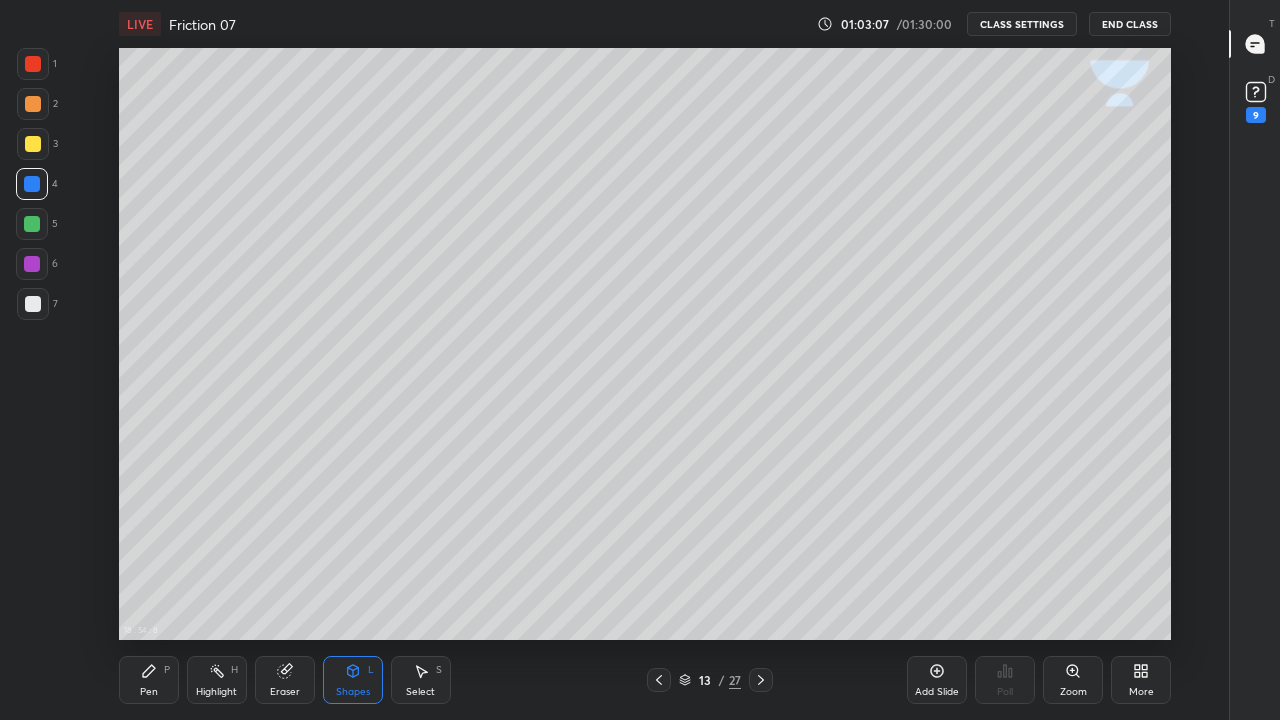 click on "Pen P" at bounding box center [149, 680] 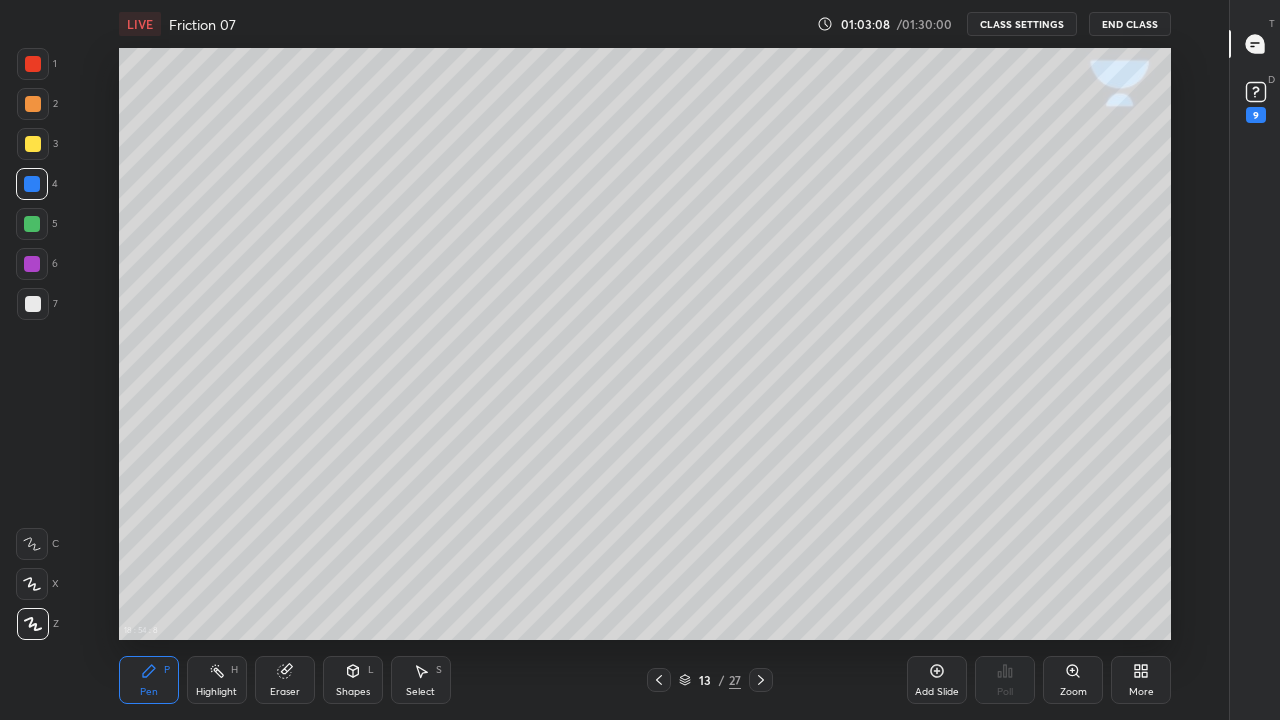 click at bounding box center (33, 304) 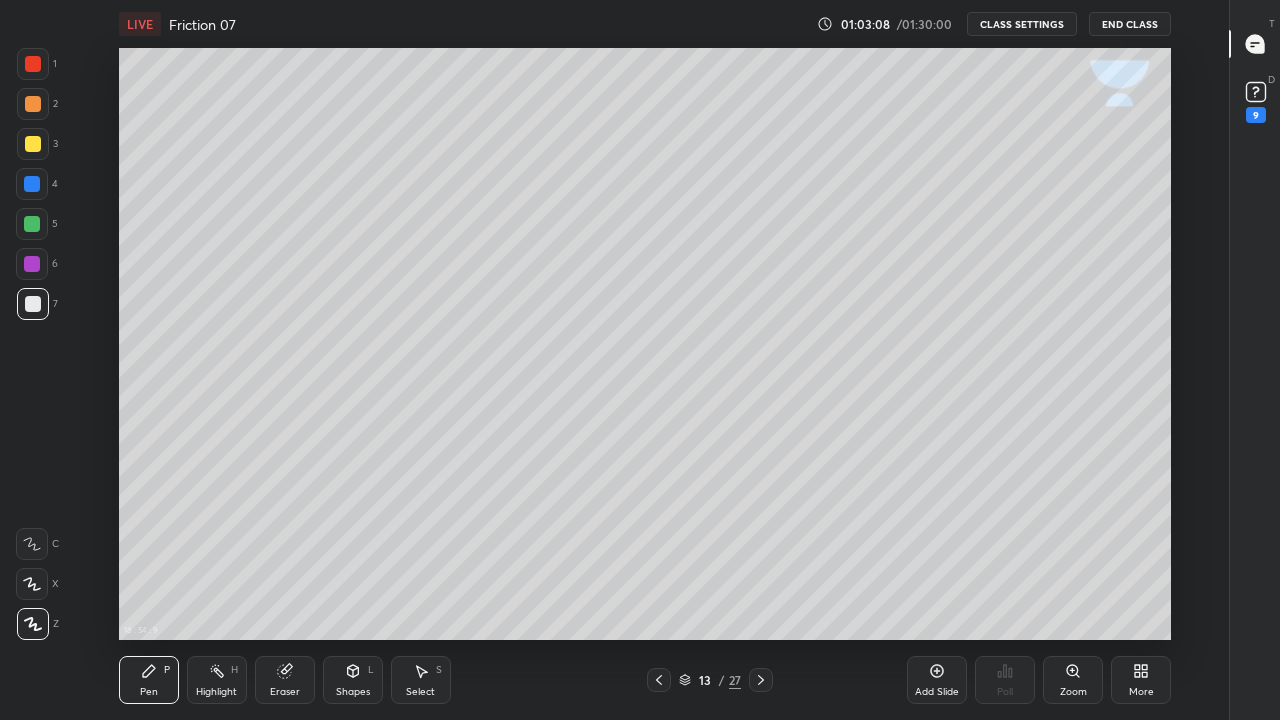 click at bounding box center (33, 144) 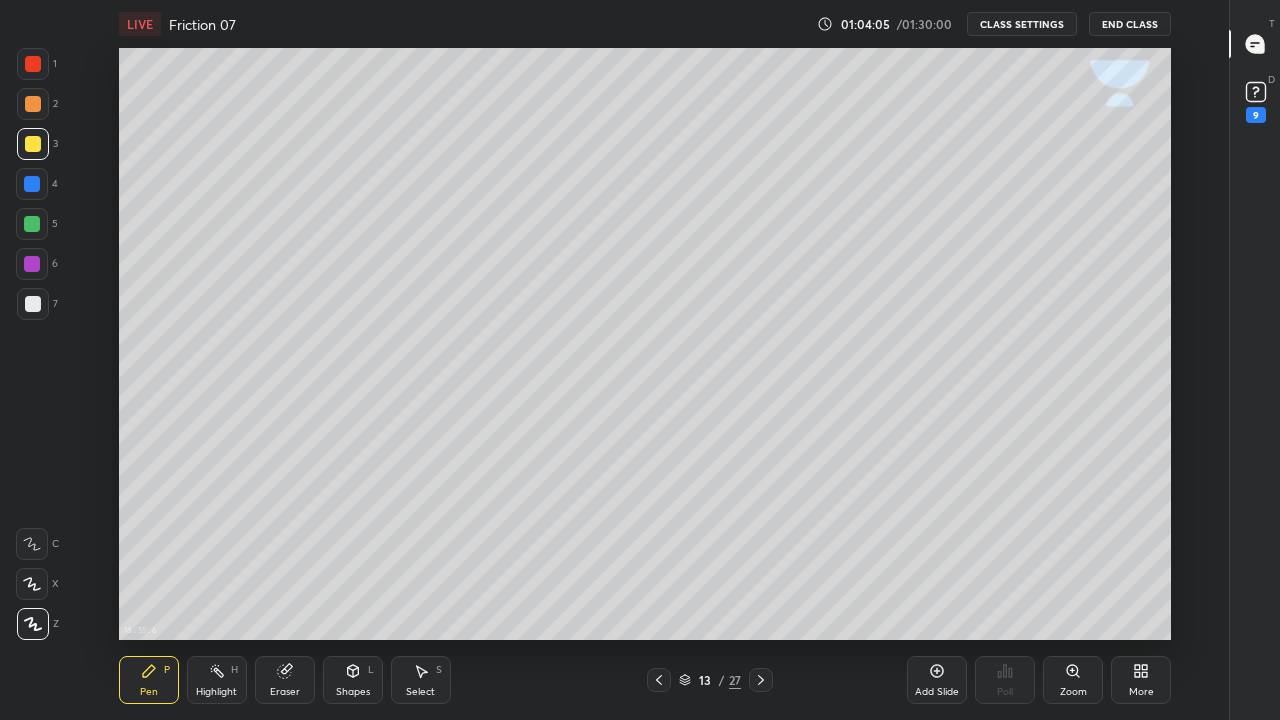 click on "Eraser" at bounding box center (285, 680) 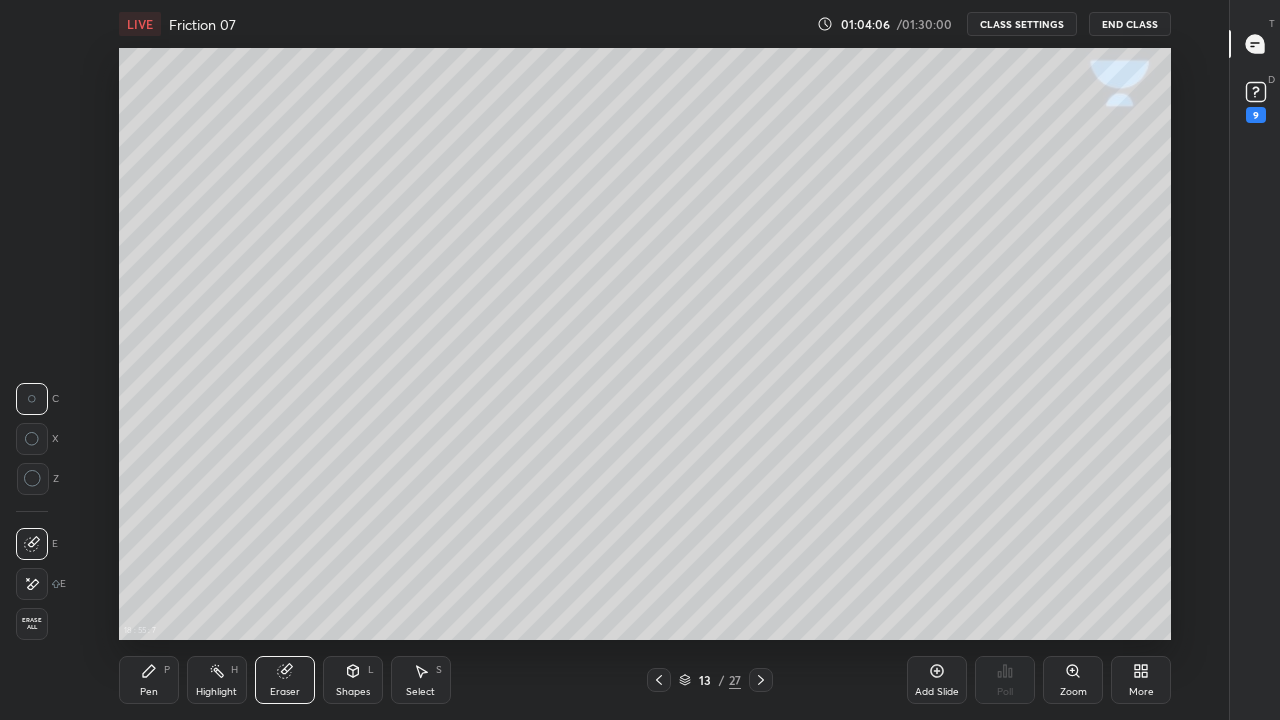 click 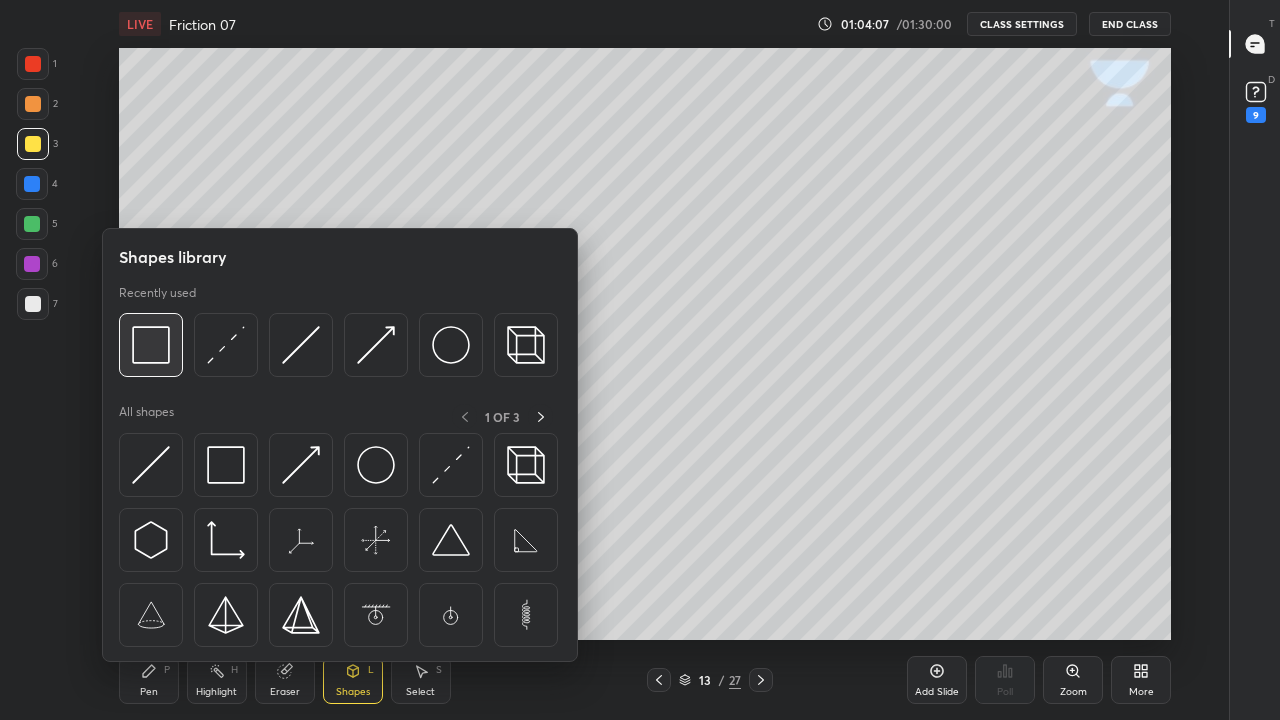 click at bounding box center [151, 345] 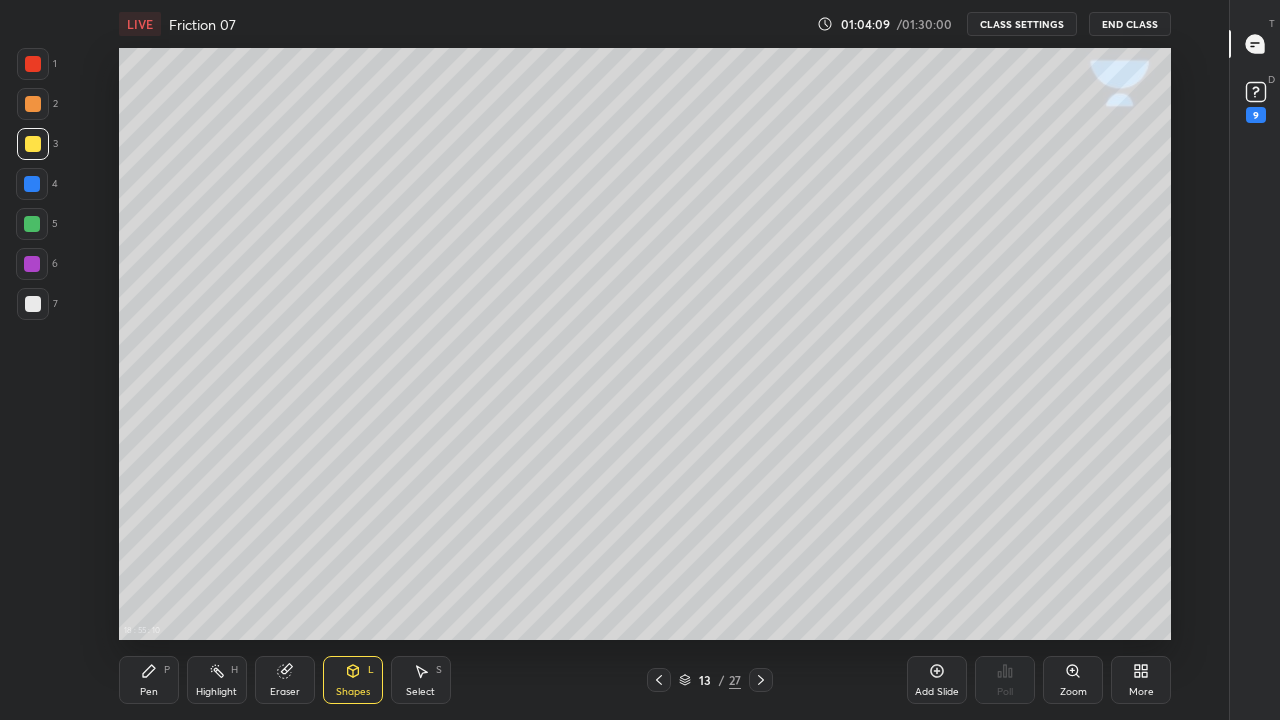 click on "Pen" at bounding box center [149, 692] 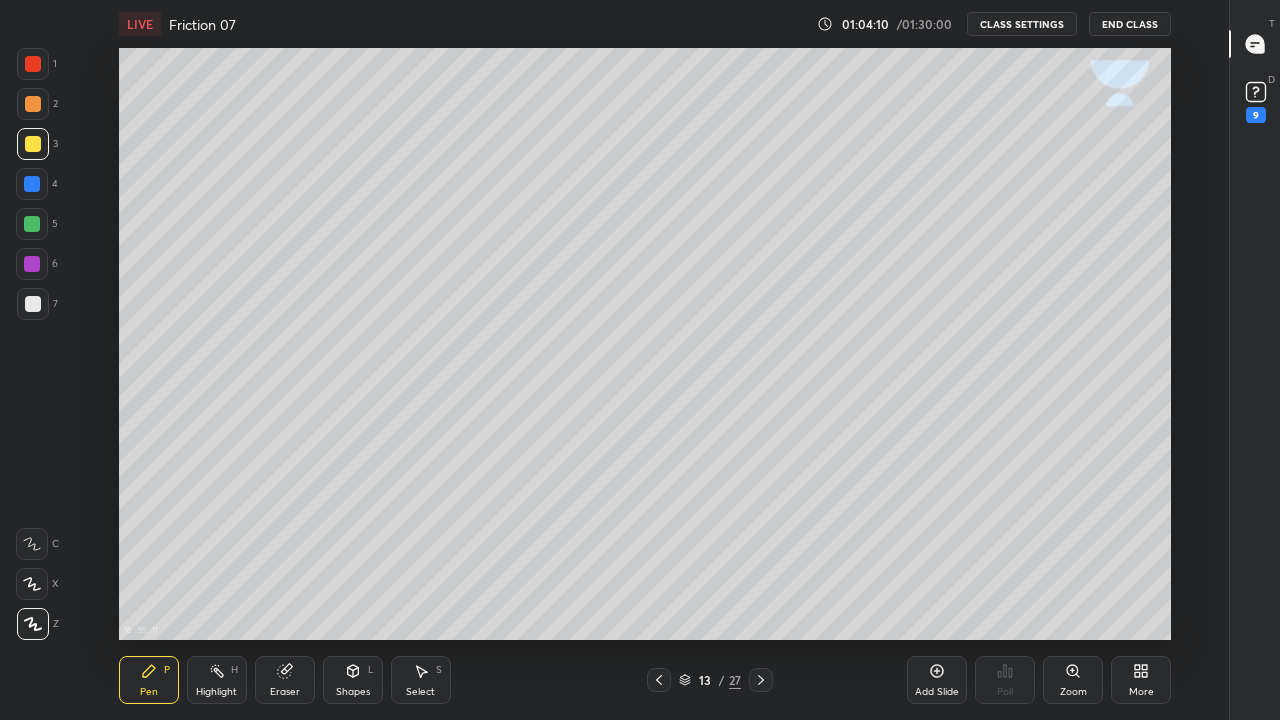 click at bounding box center (33, 304) 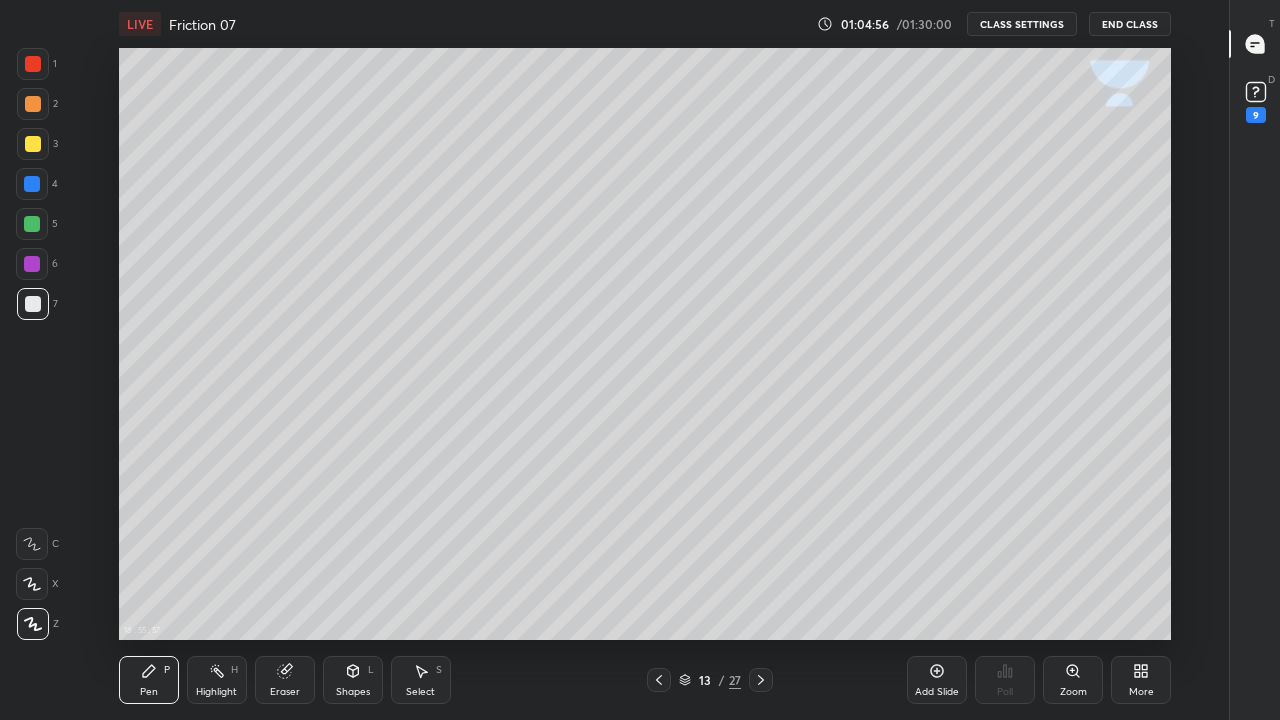 click at bounding box center (32, 184) 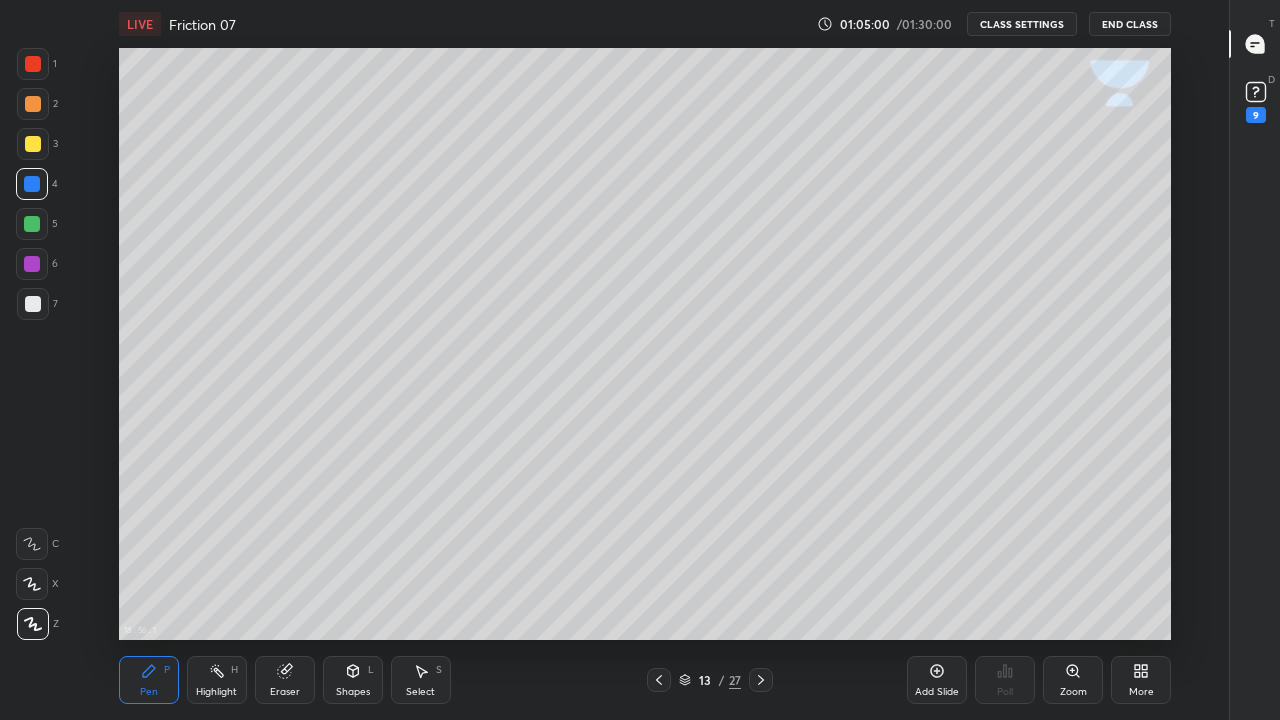 click at bounding box center [33, 304] 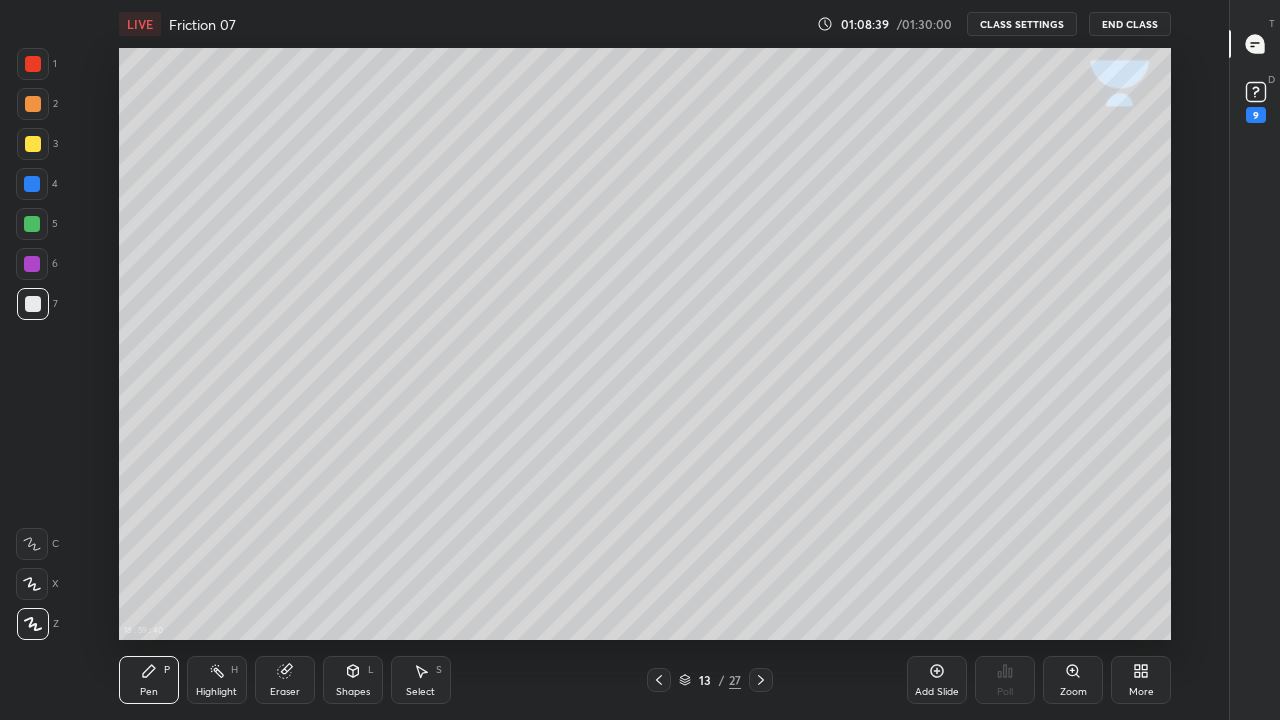 click on "Select S" at bounding box center [421, 680] 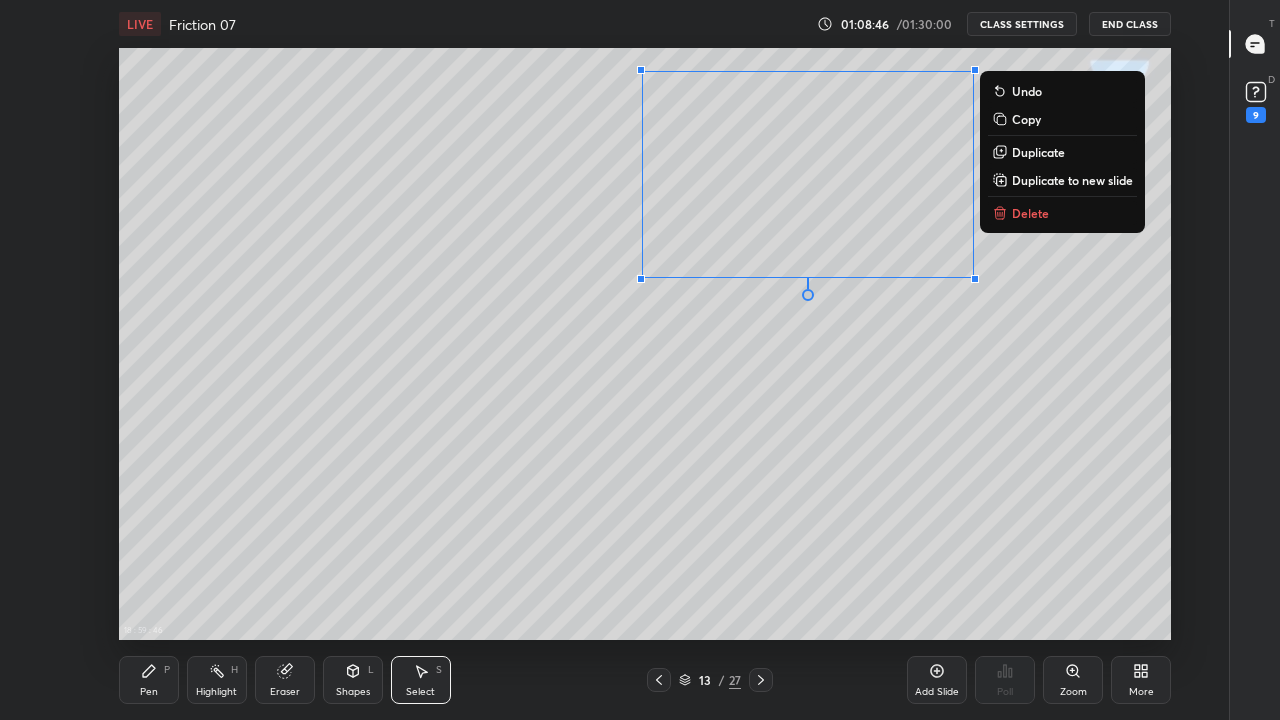 click on "0 ° Undo Copy Duplicate Duplicate to new slide Delete" at bounding box center (645, 344) 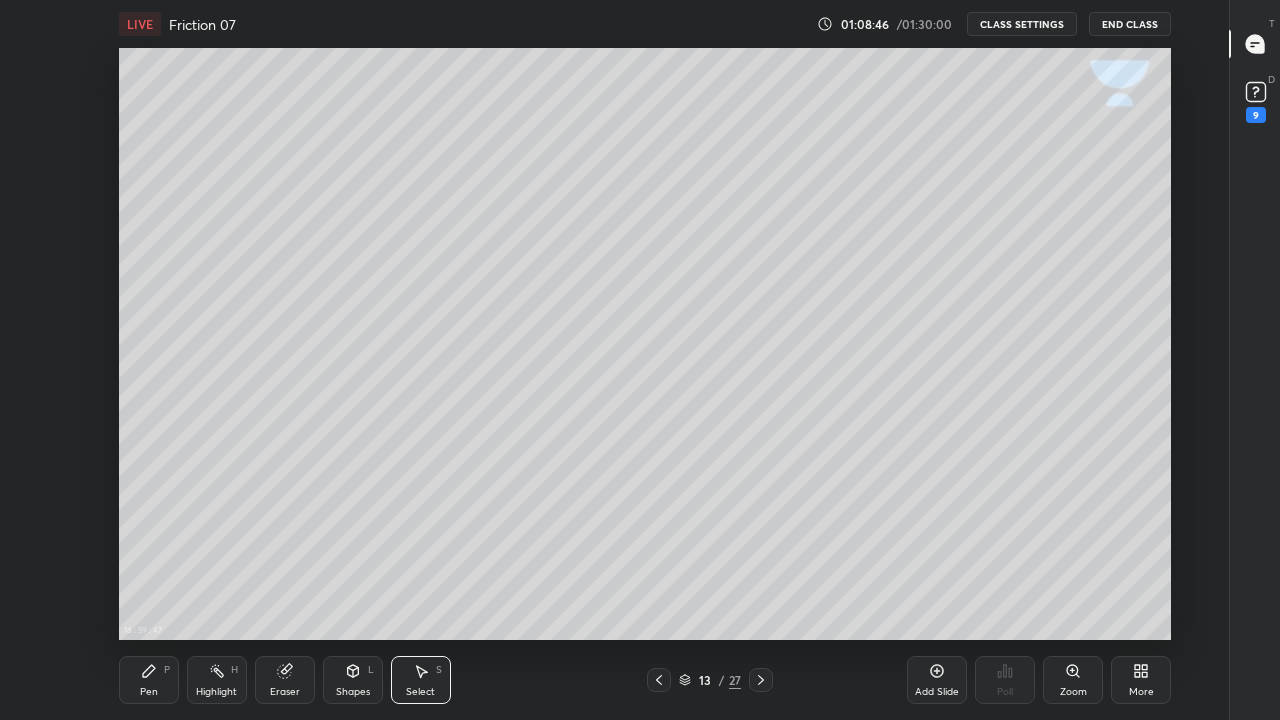click 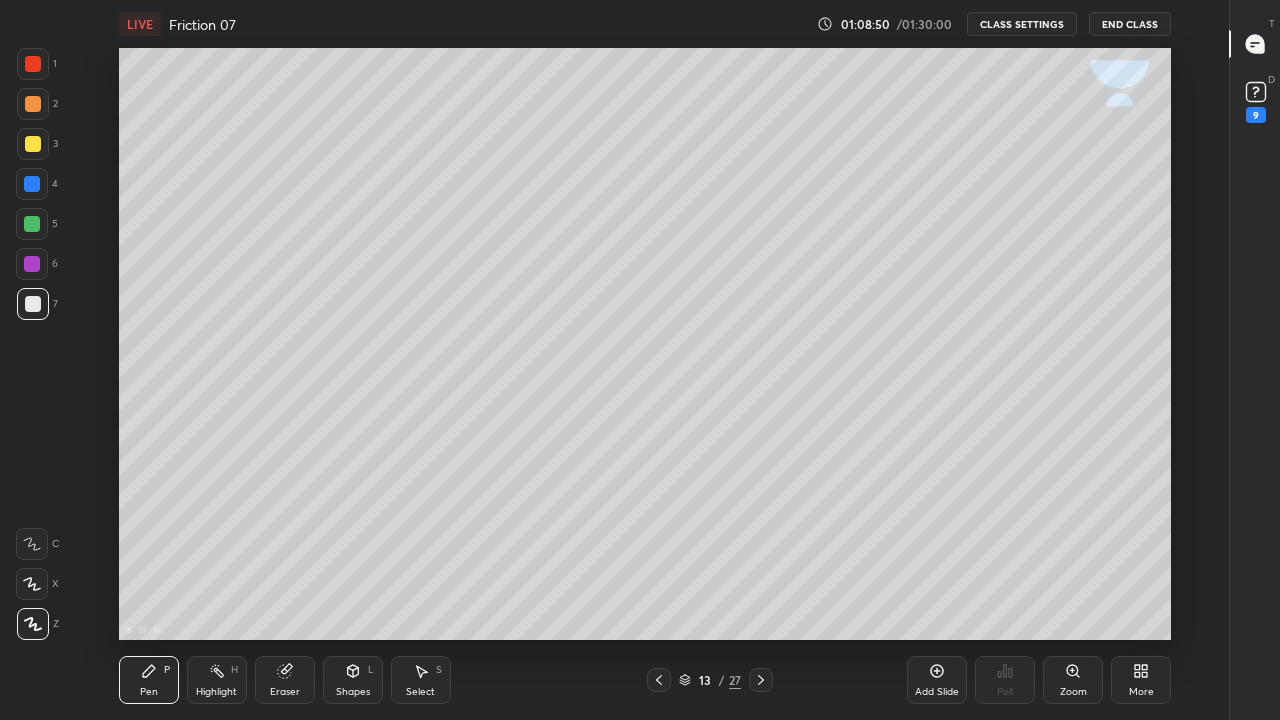 click on "Shapes L" at bounding box center (353, 680) 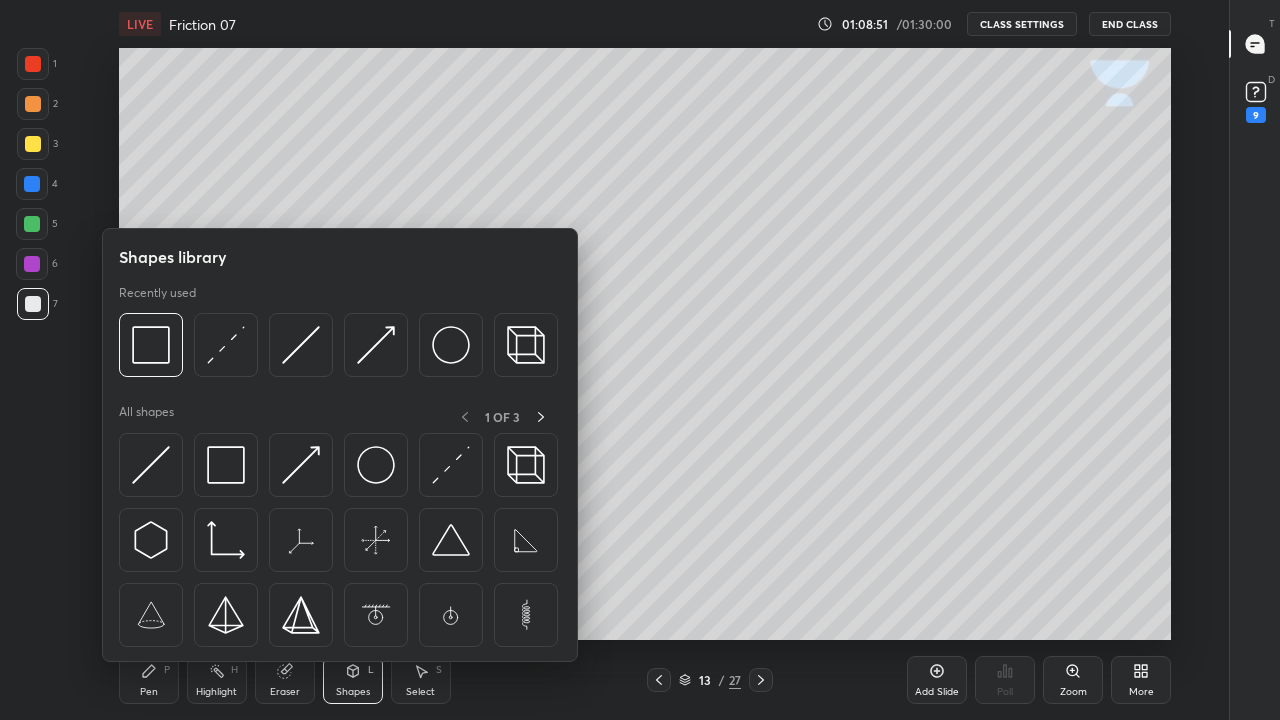 click at bounding box center (151, 345) 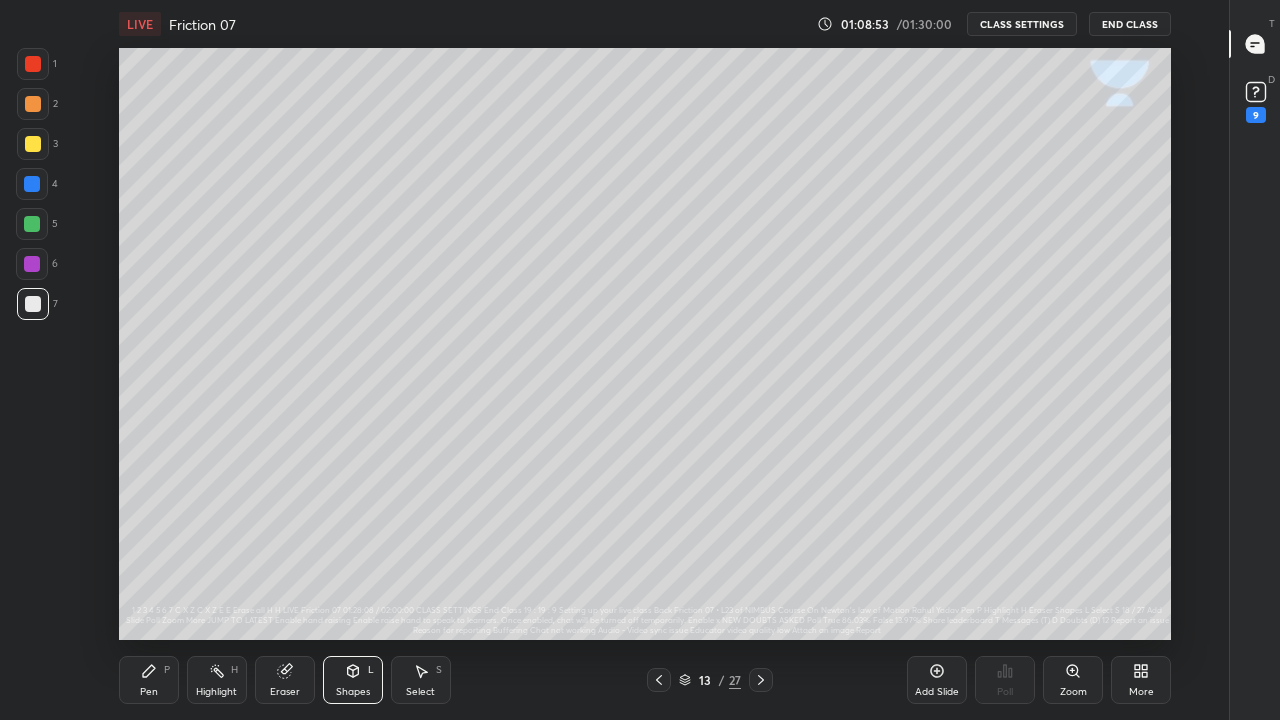 click on "Shapes" at bounding box center [353, 692] 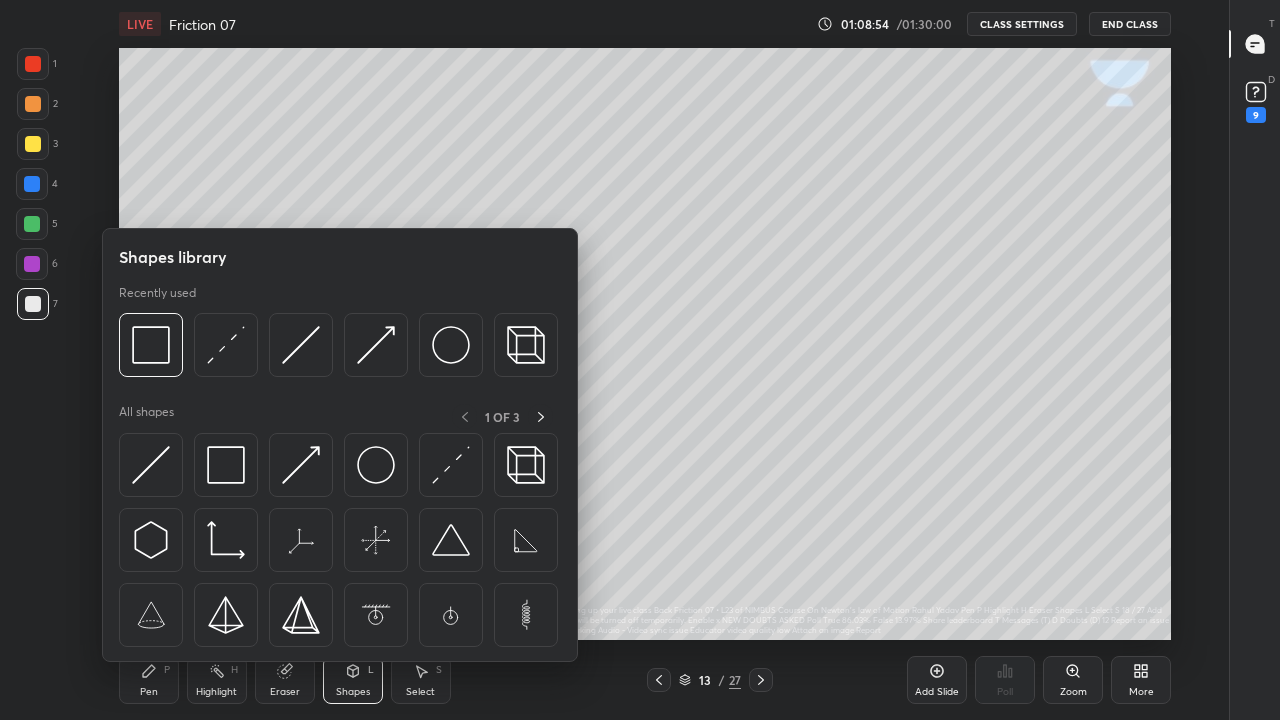 click at bounding box center (226, 345) 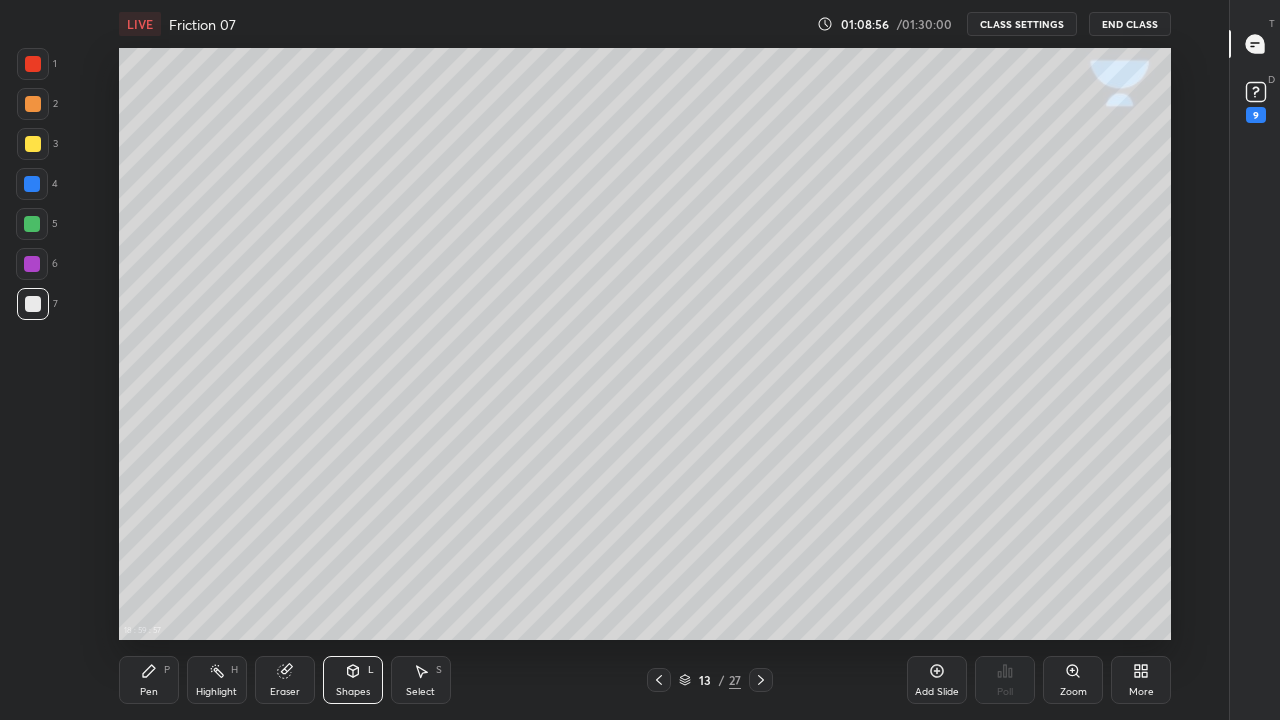 click on "Shapes" at bounding box center (353, 692) 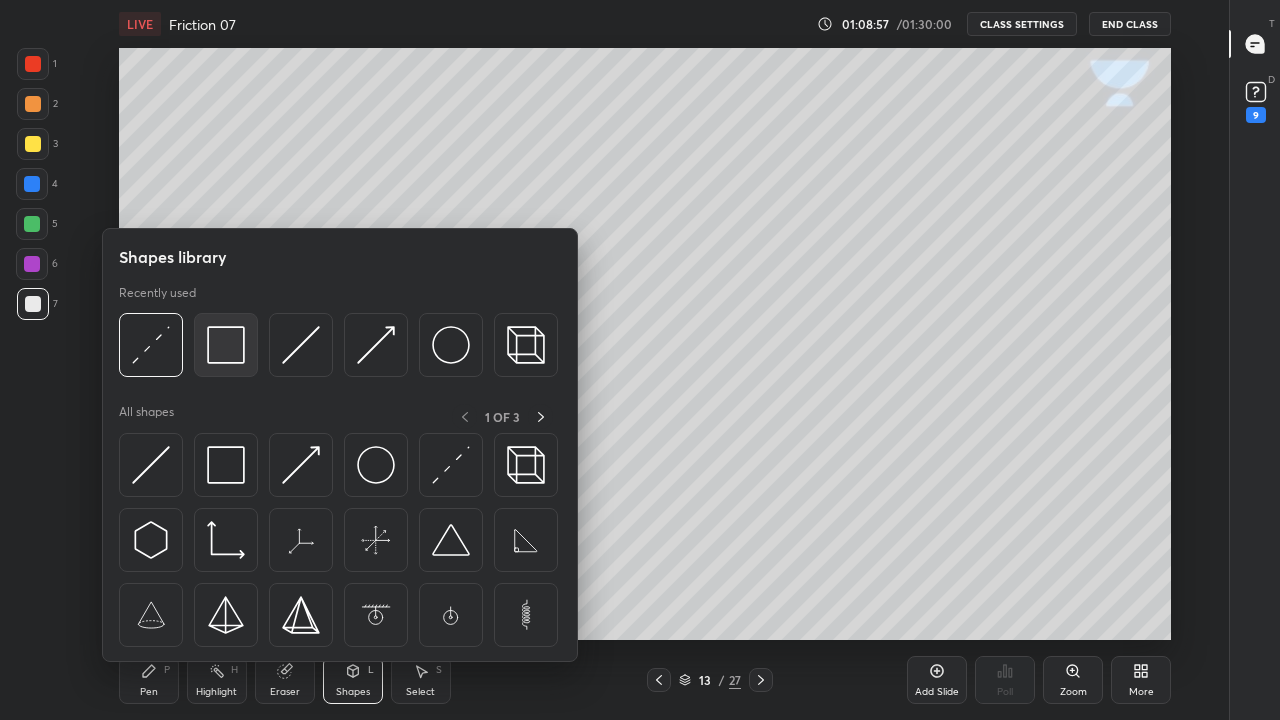 click at bounding box center (226, 345) 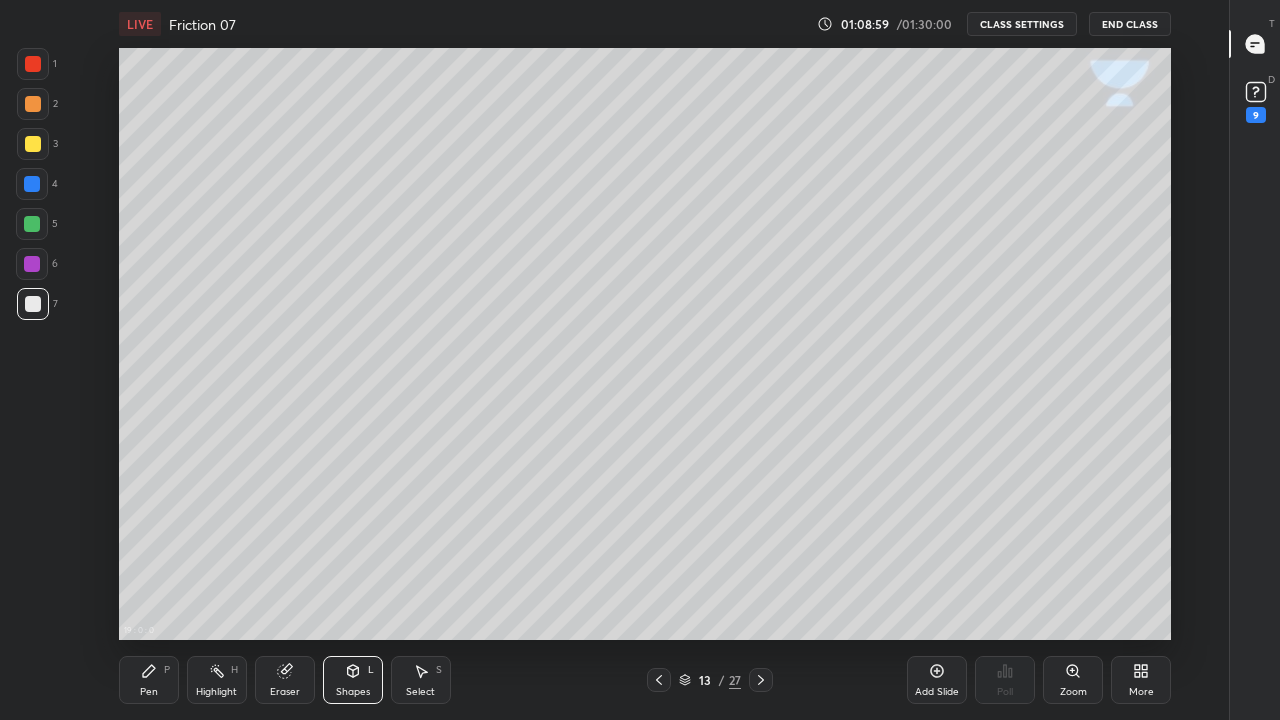 click on "Pen P" at bounding box center (149, 680) 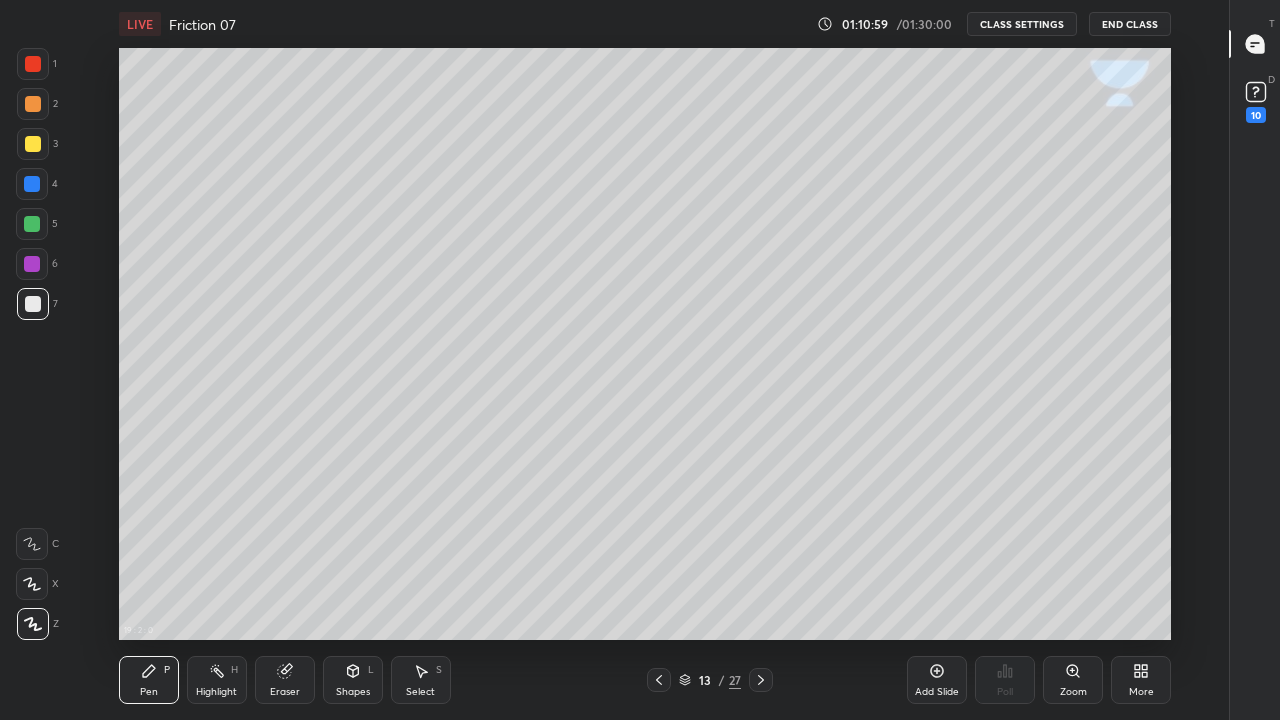 click at bounding box center [33, 144] 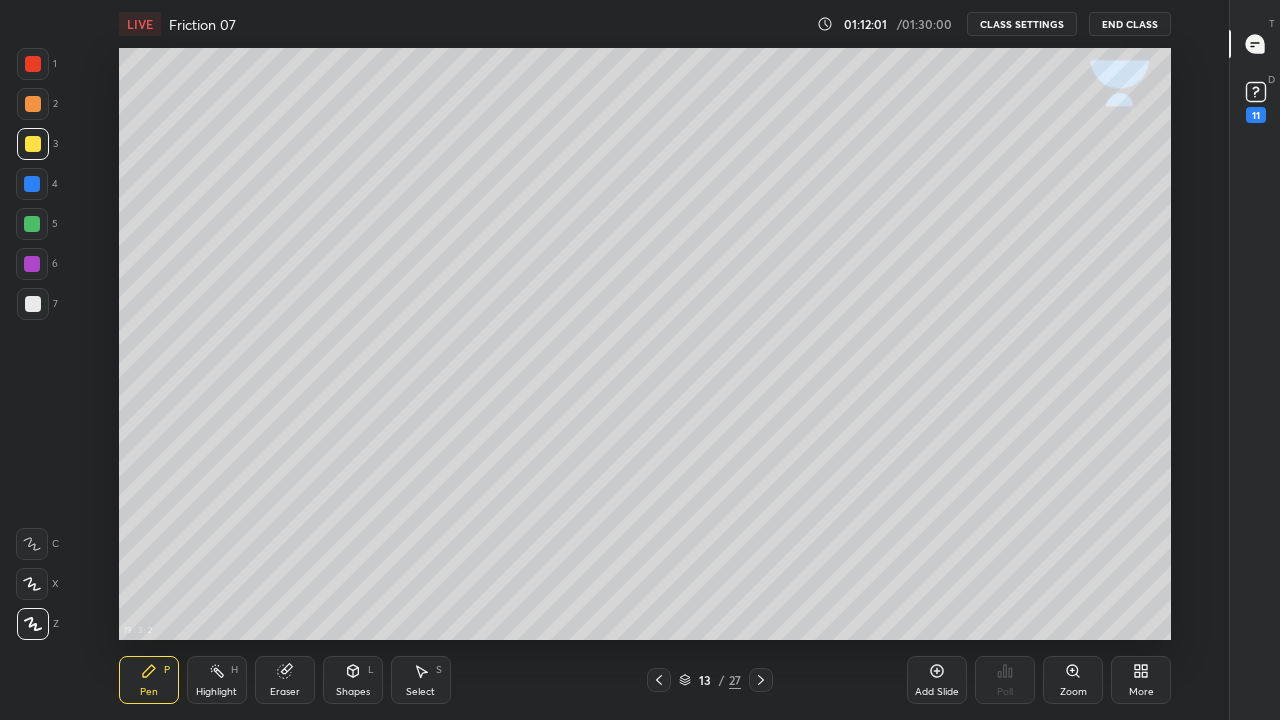 click 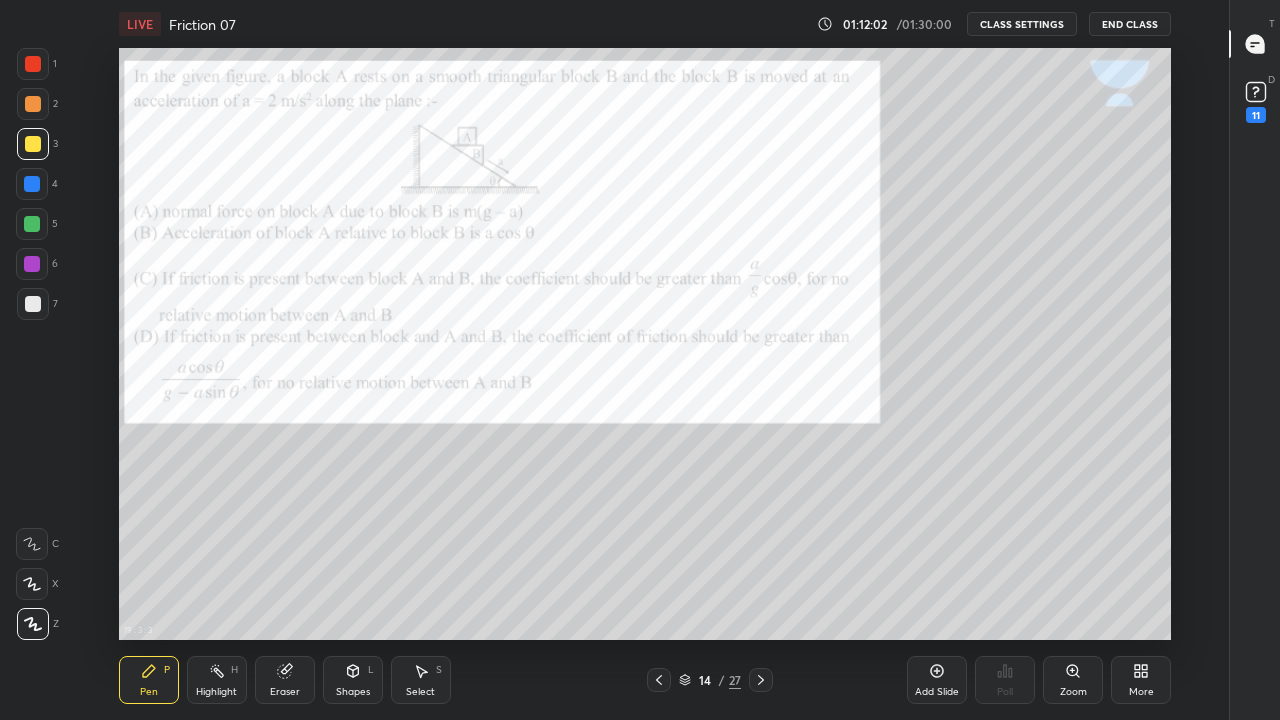 click 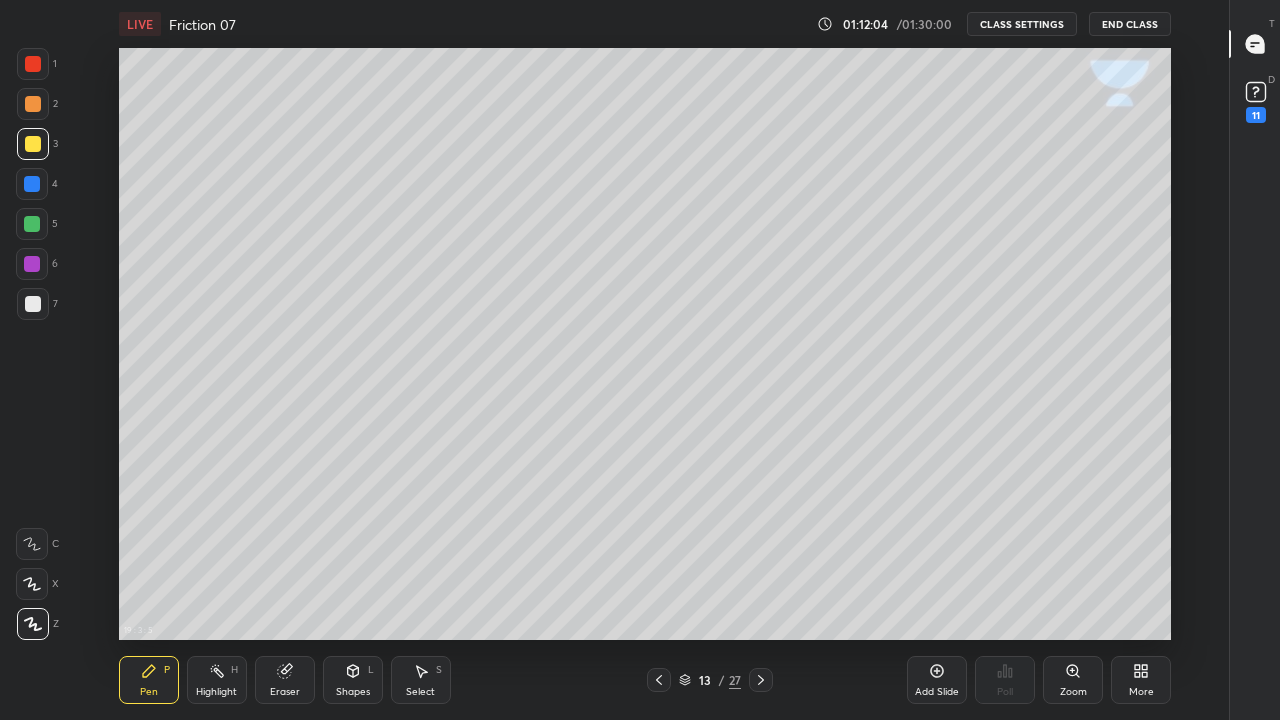 click 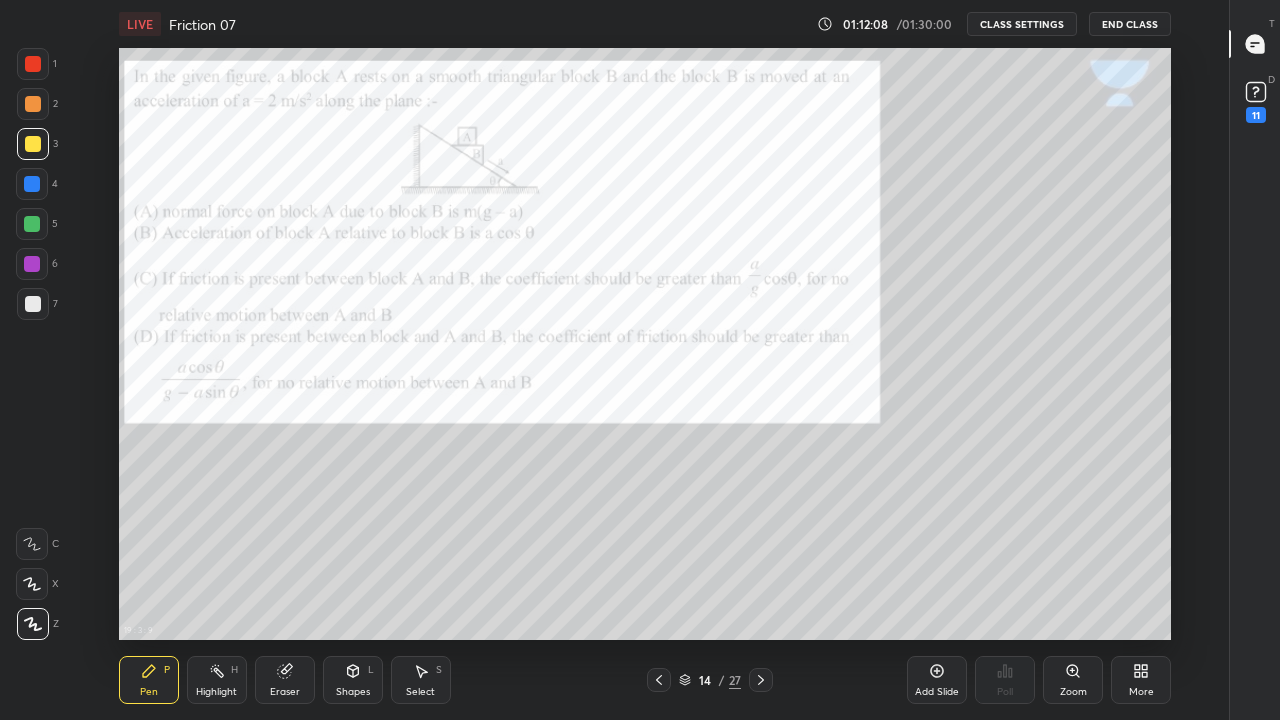 click at bounding box center (33, 64) 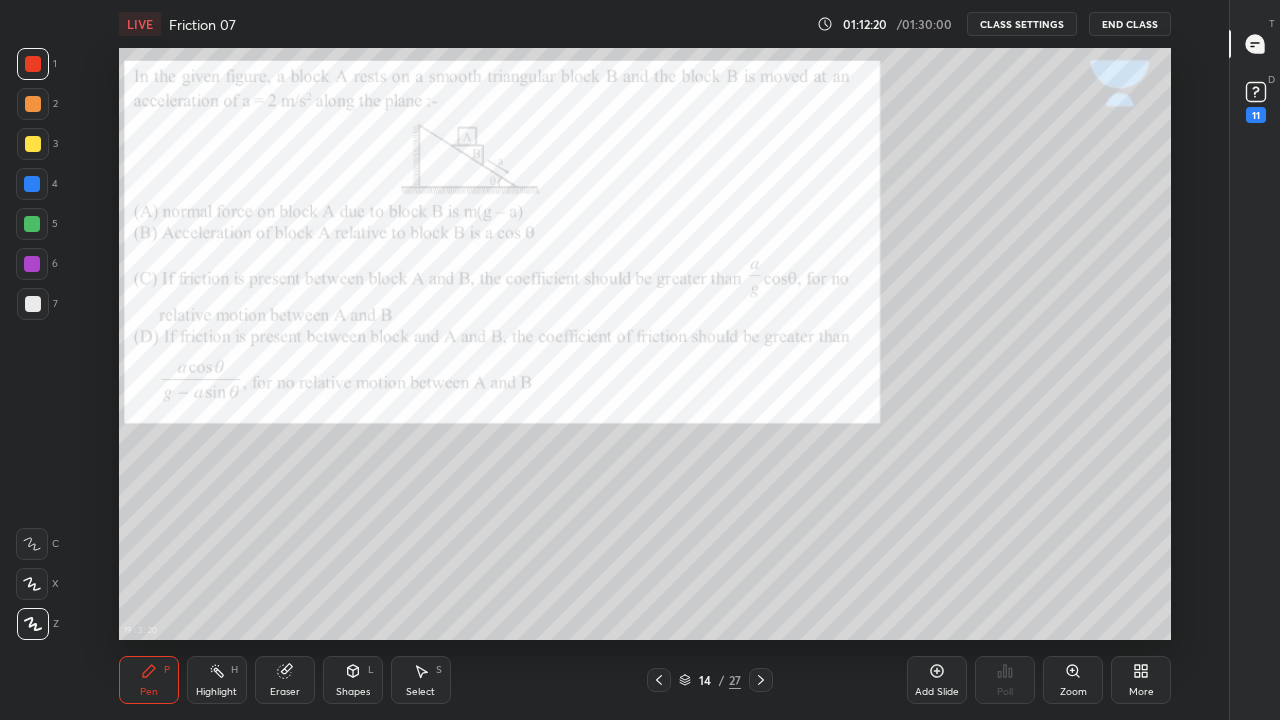click on "More" at bounding box center [1141, 680] 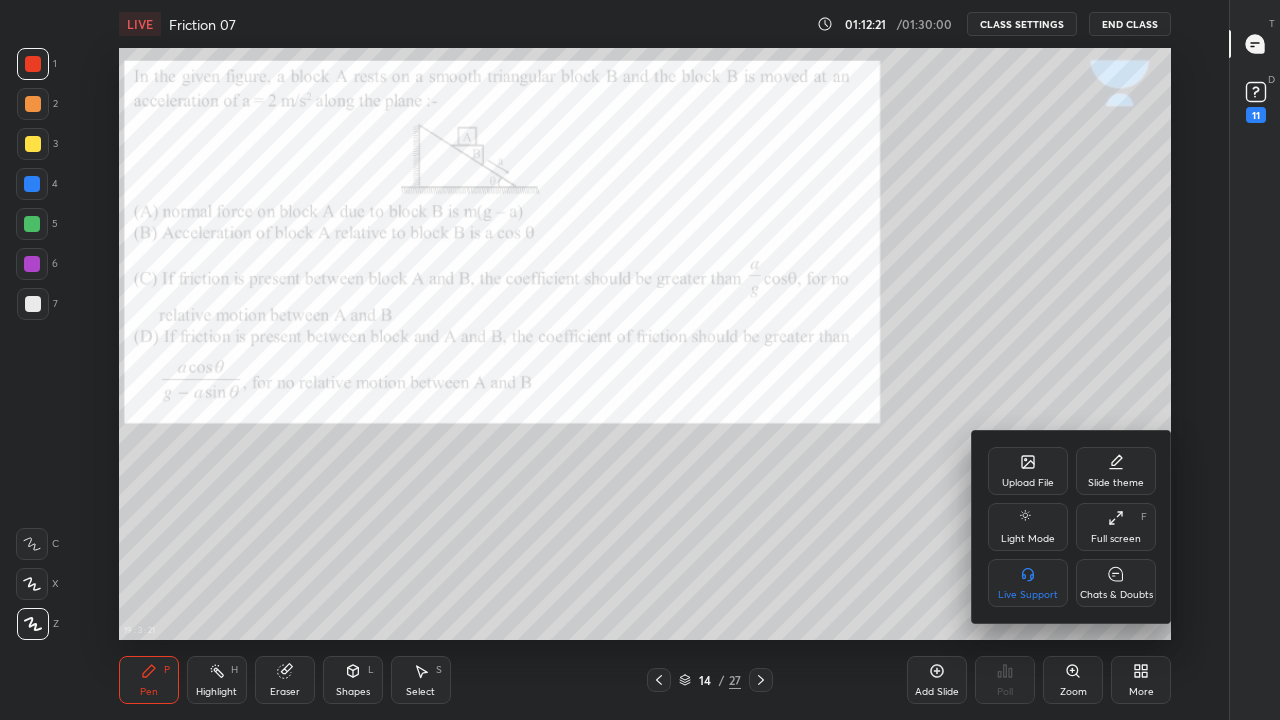 click at bounding box center (640, 360) 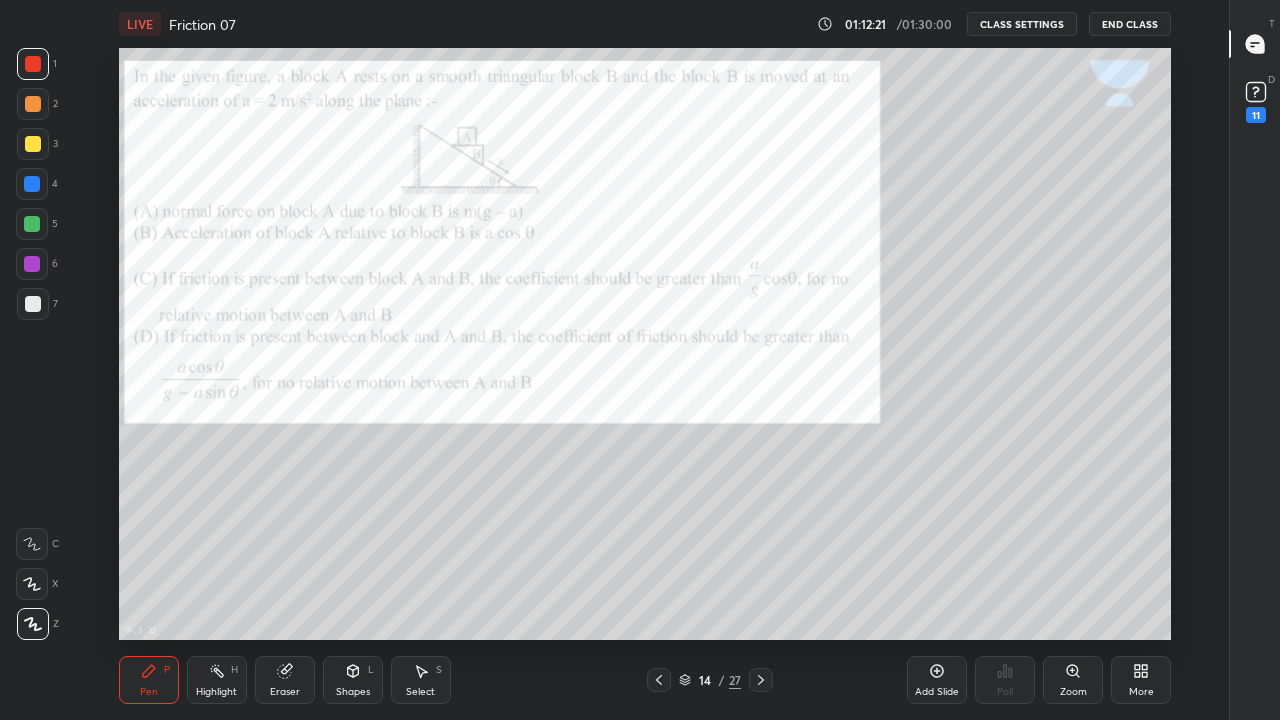 click on "Zoom" at bounding box center [1073, 680] 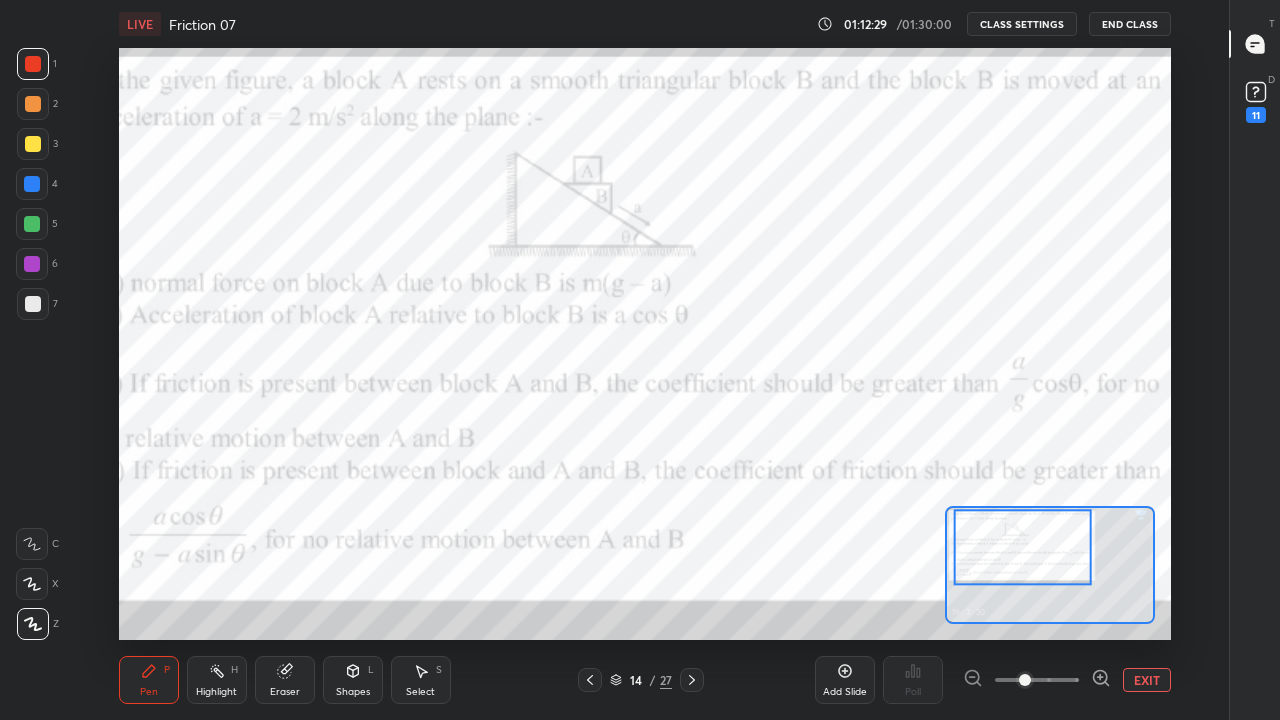 click at bounding box center (1037, 680) 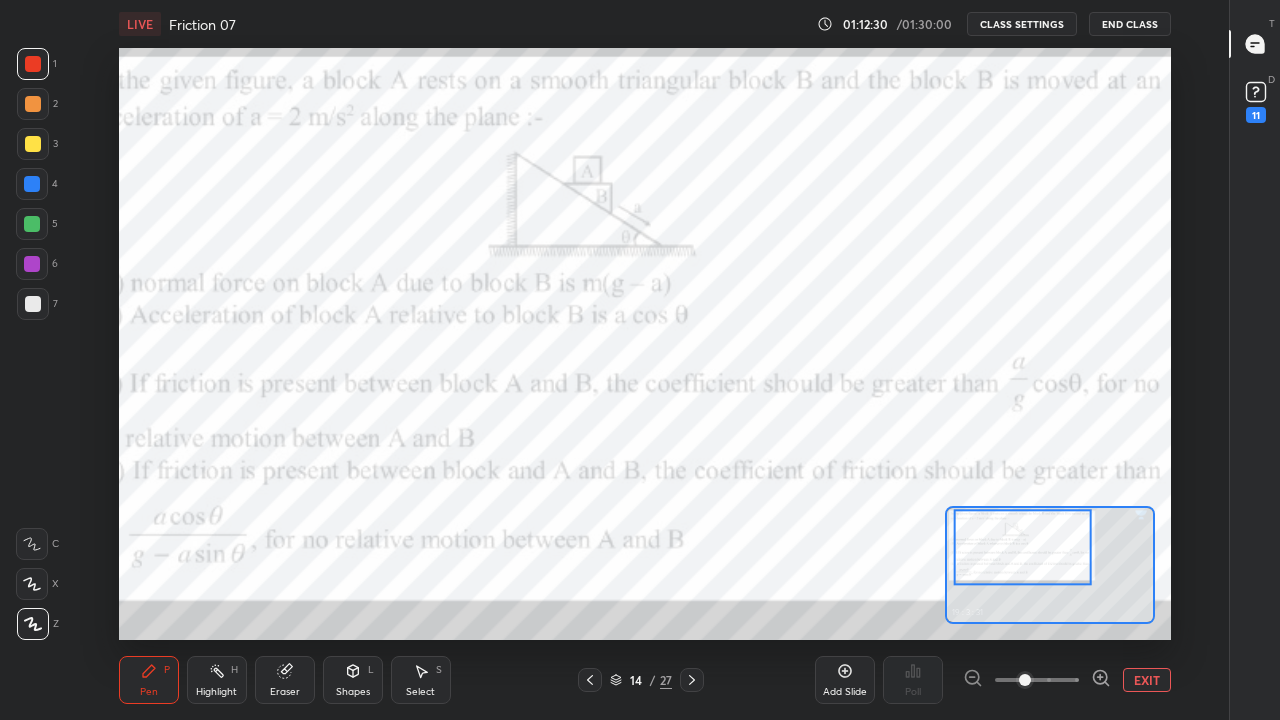 click 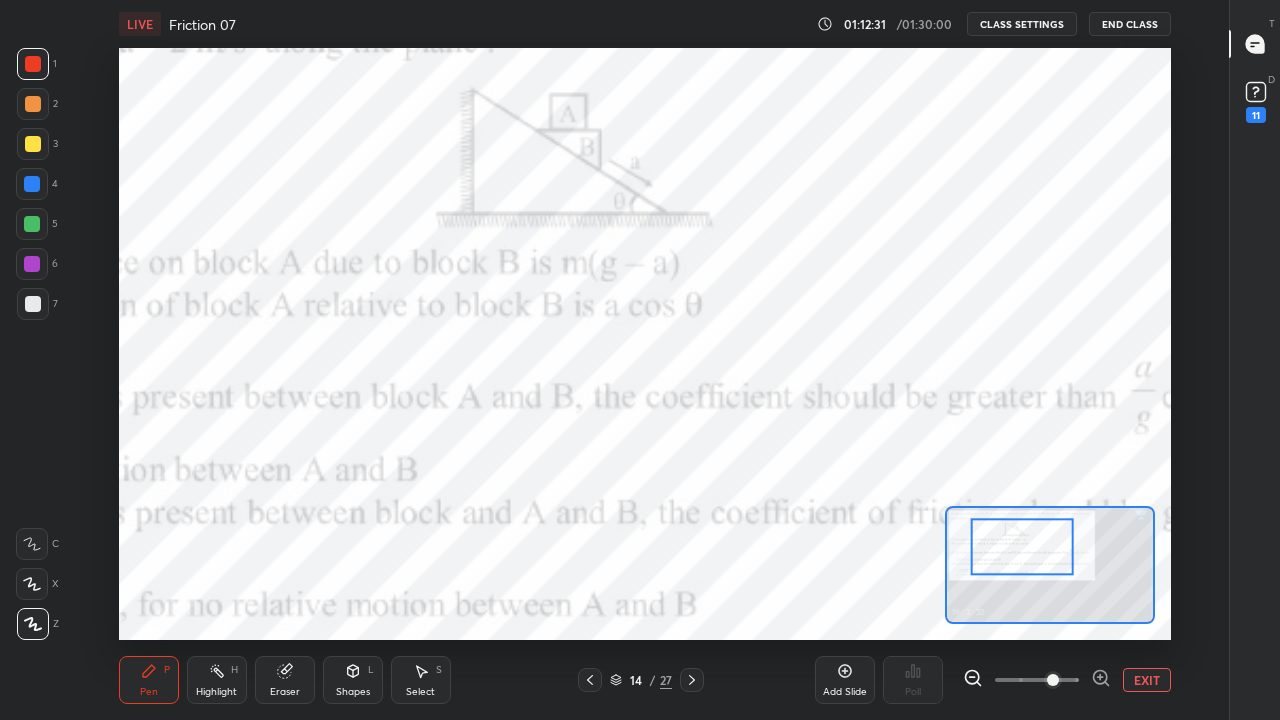 click 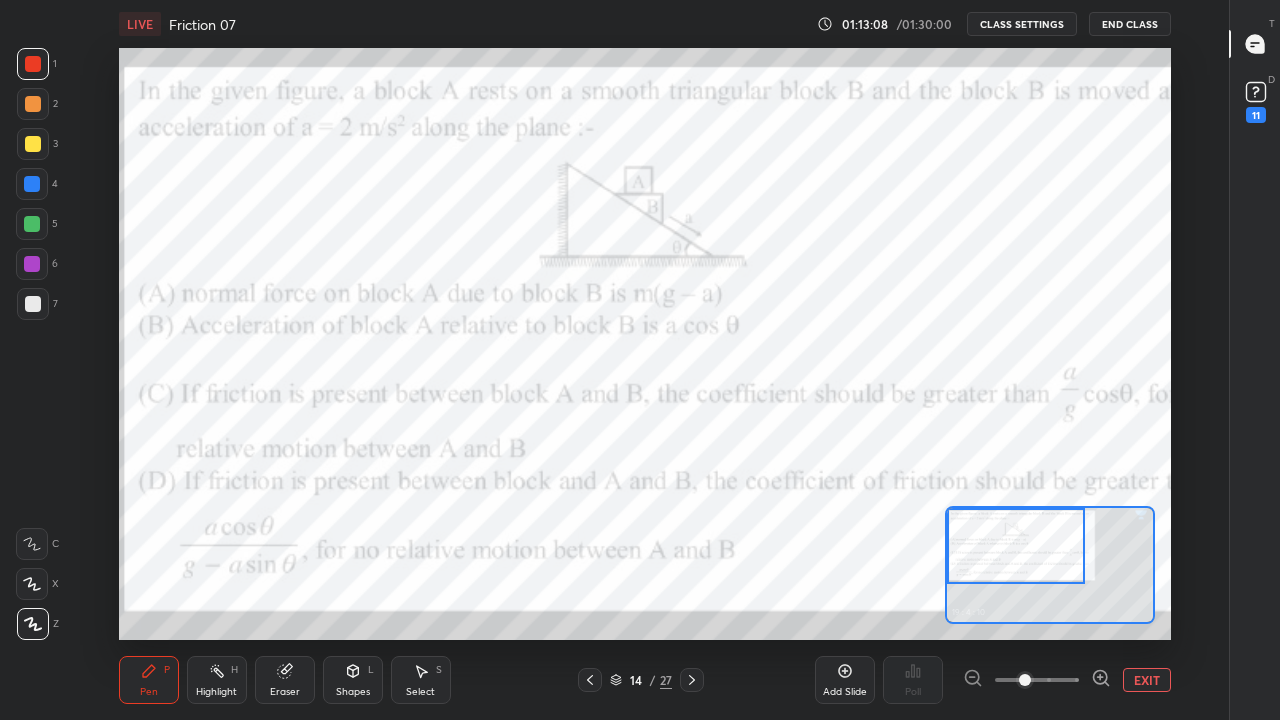 click 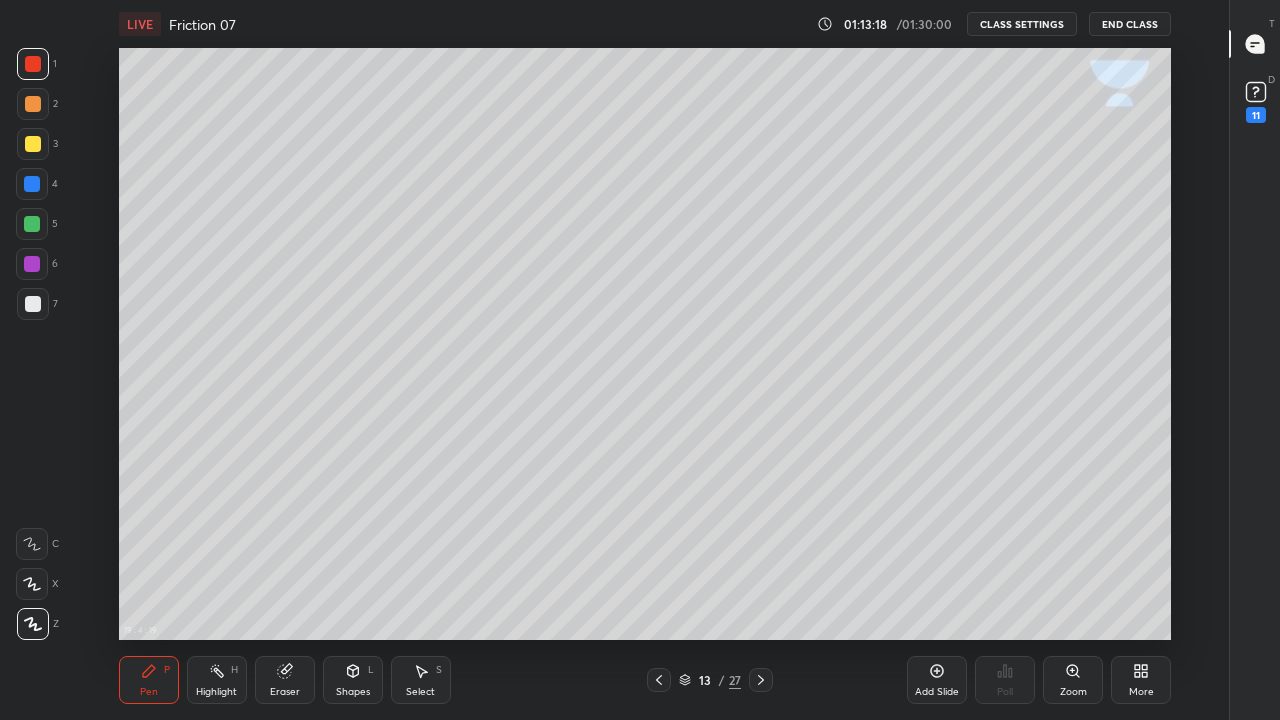 click 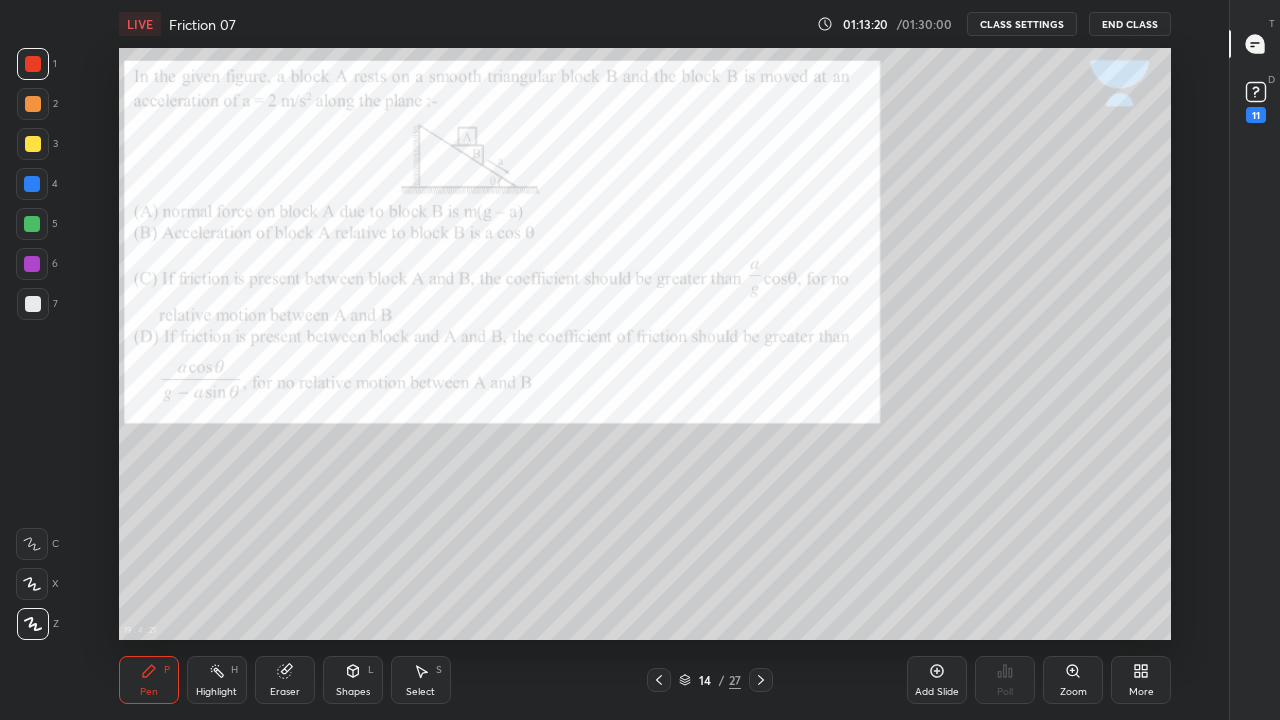 click 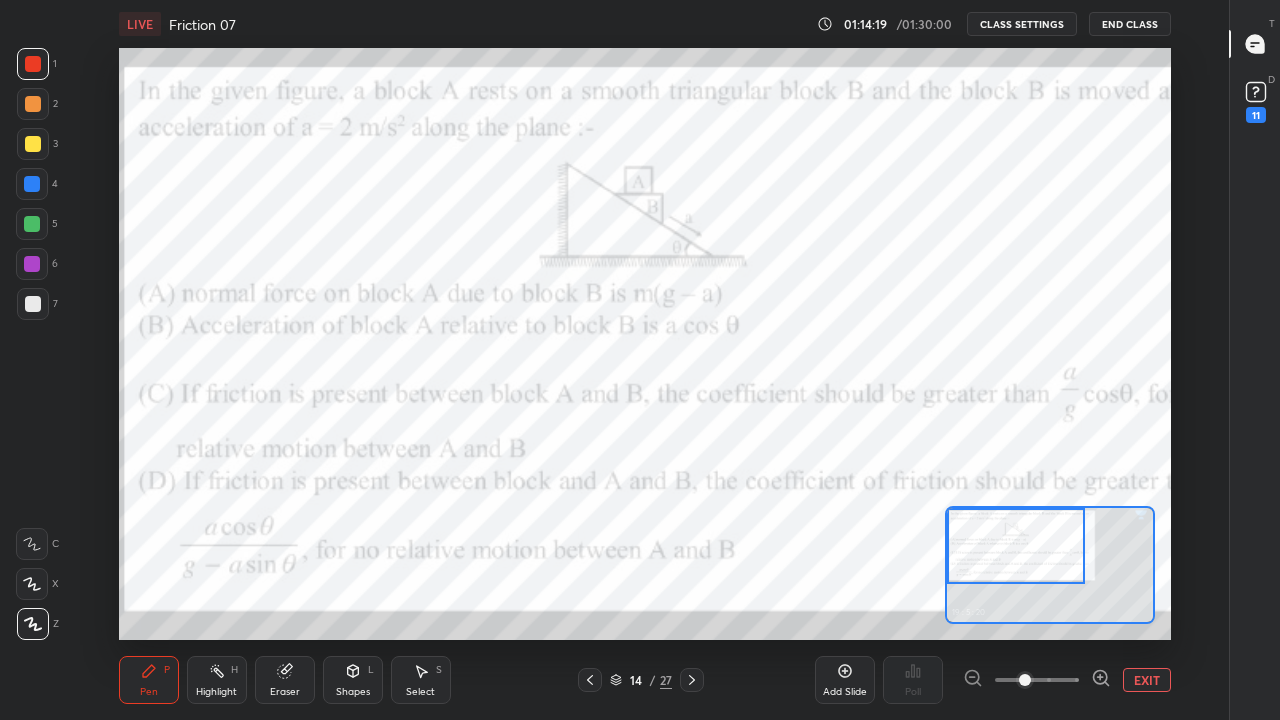 click on "EXIT" at bounding box center [1147, 680] 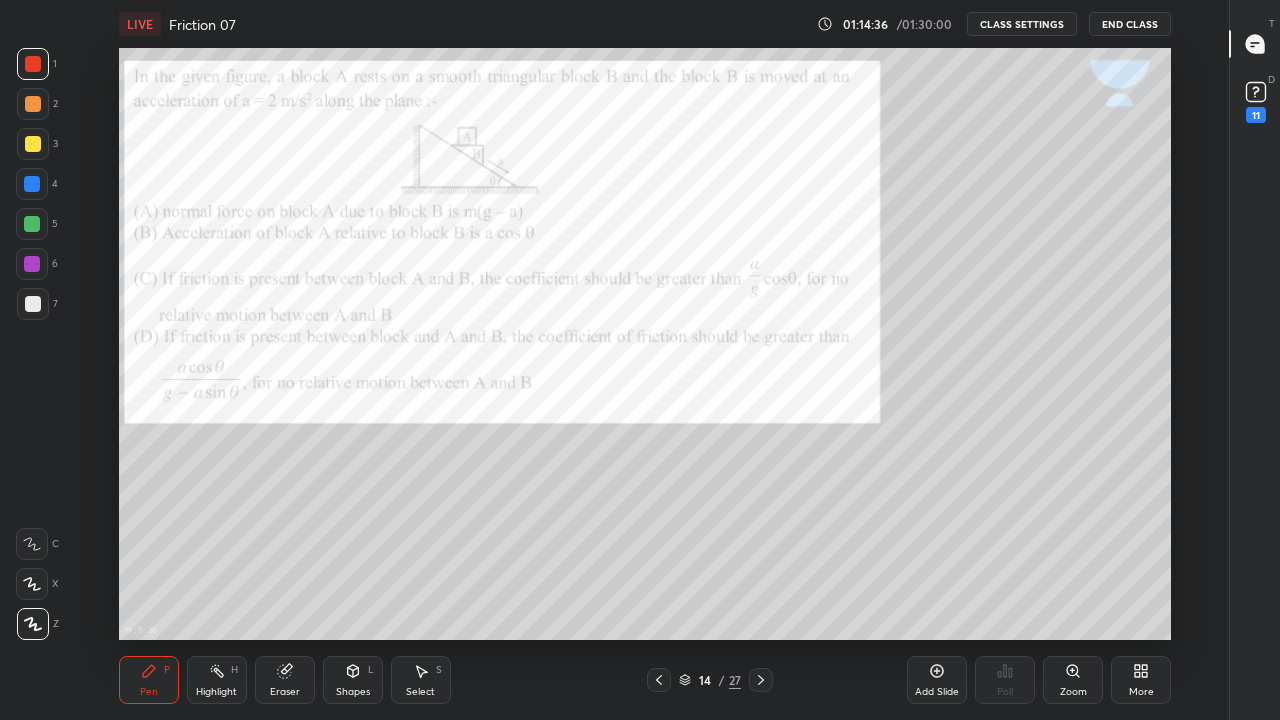 click at bounding box center (33, 64) 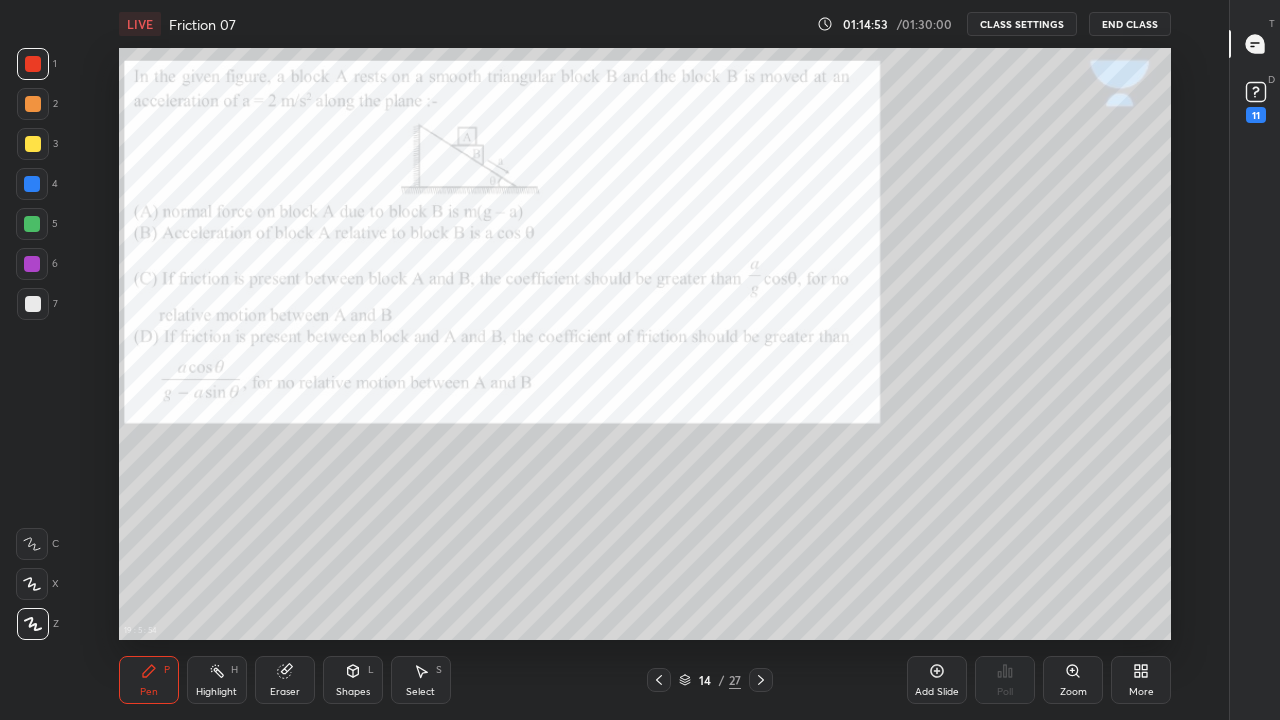 click at bounding box center (33, 64) 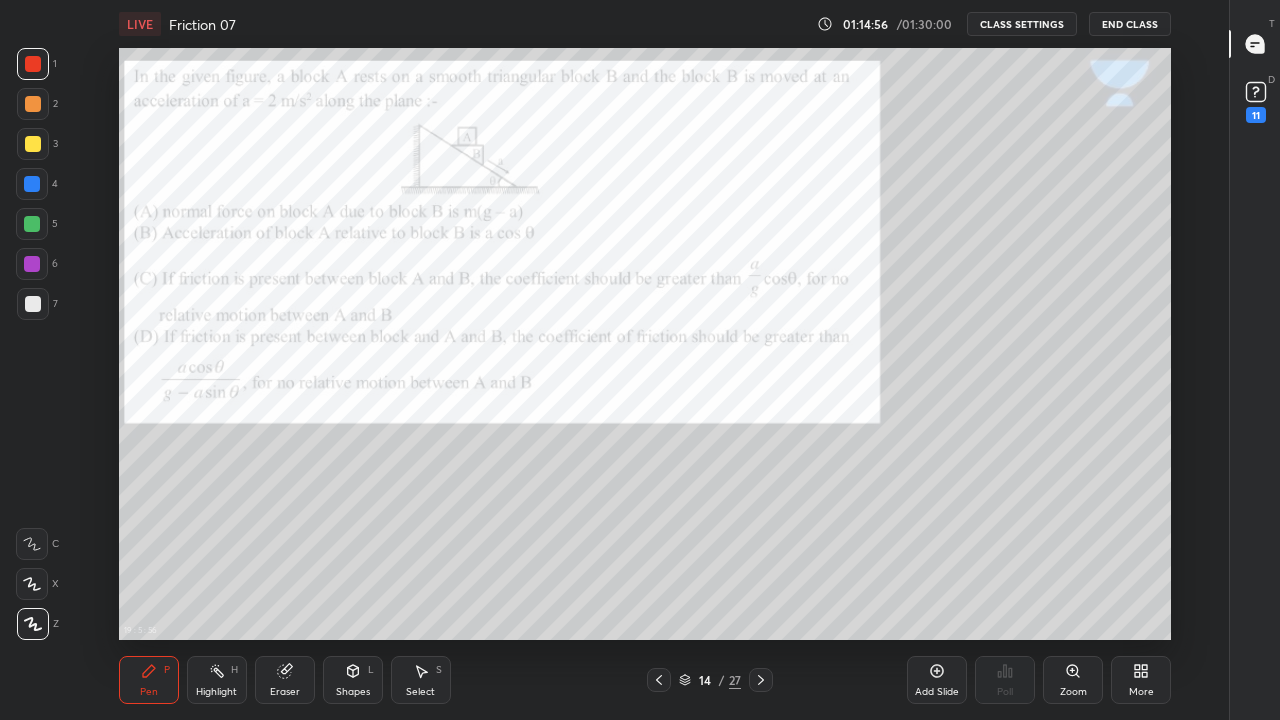 click on "Select S" at bounding box center (421, 680) 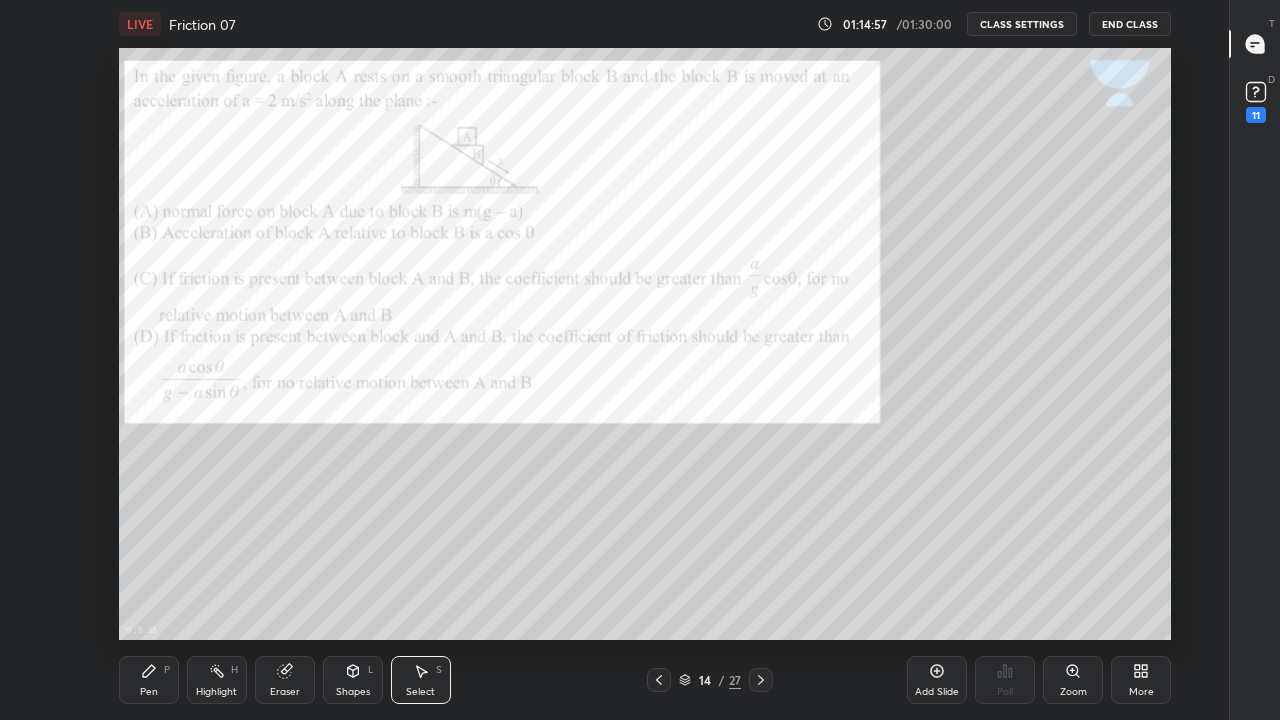 click on "Eraser" at bounding box center [285, 692] 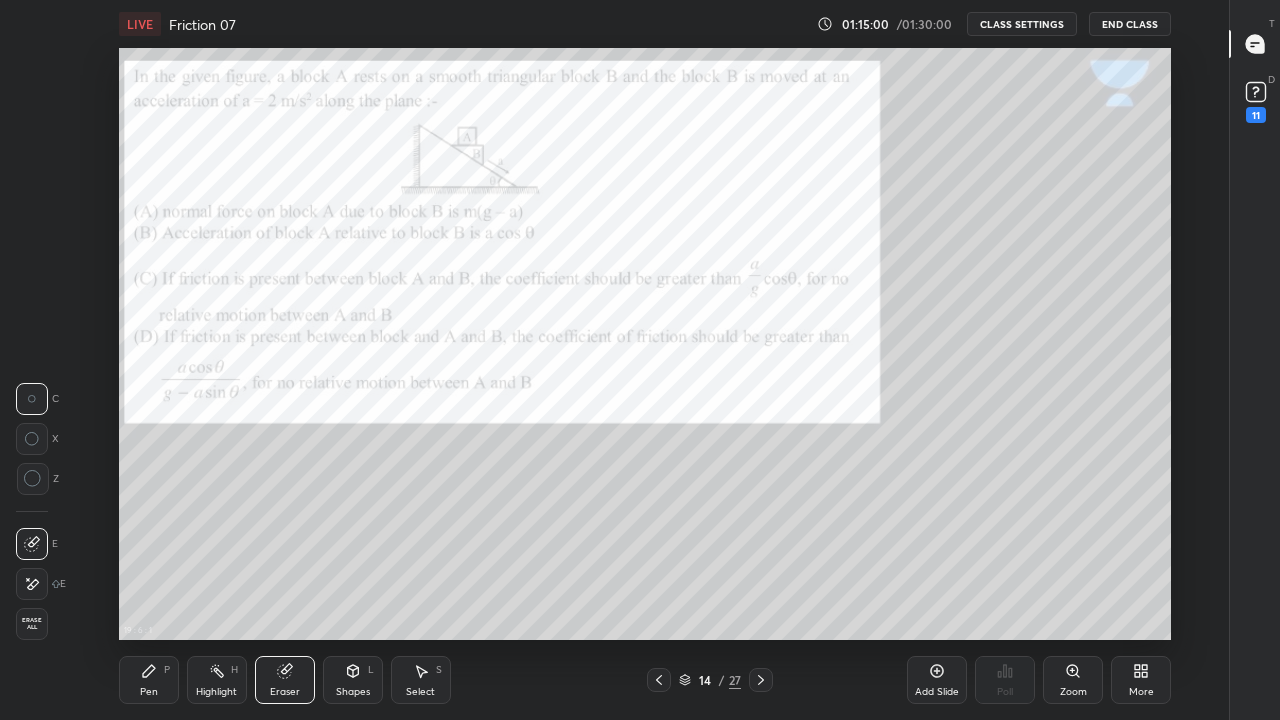 click on "Shapes L" at bounding box center (353, 680) 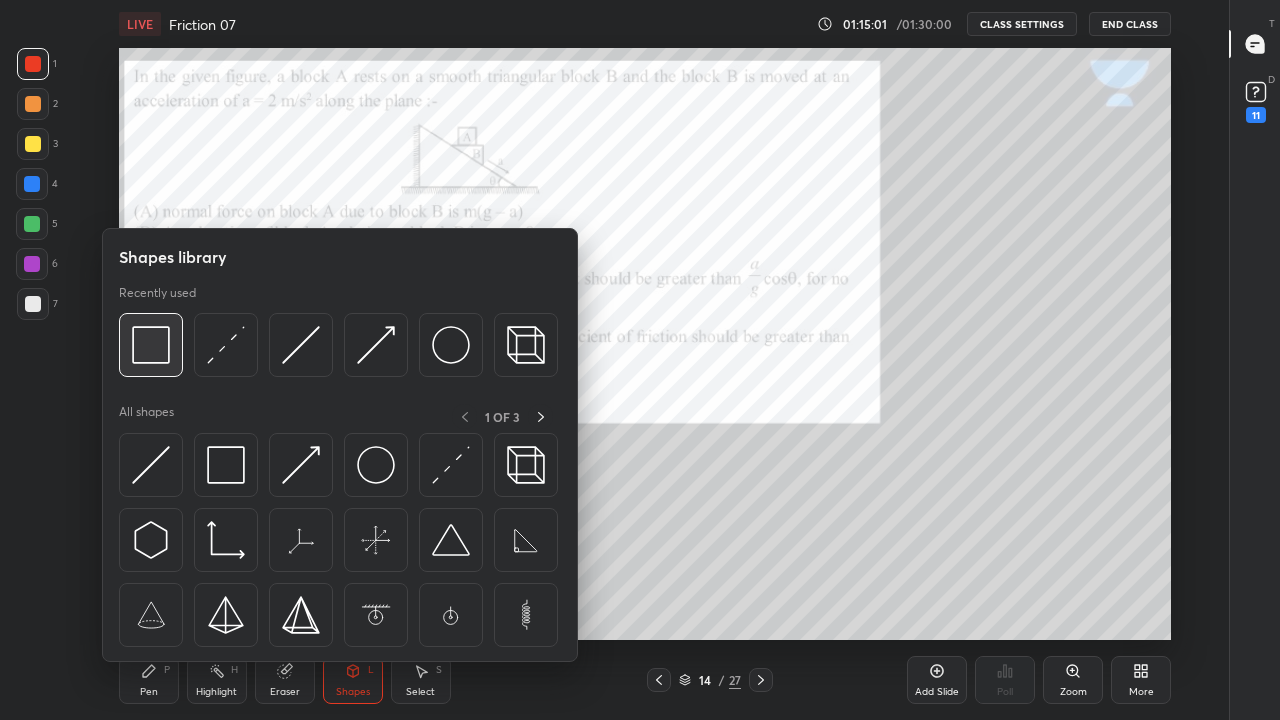 click at bounding box center (151, 345) 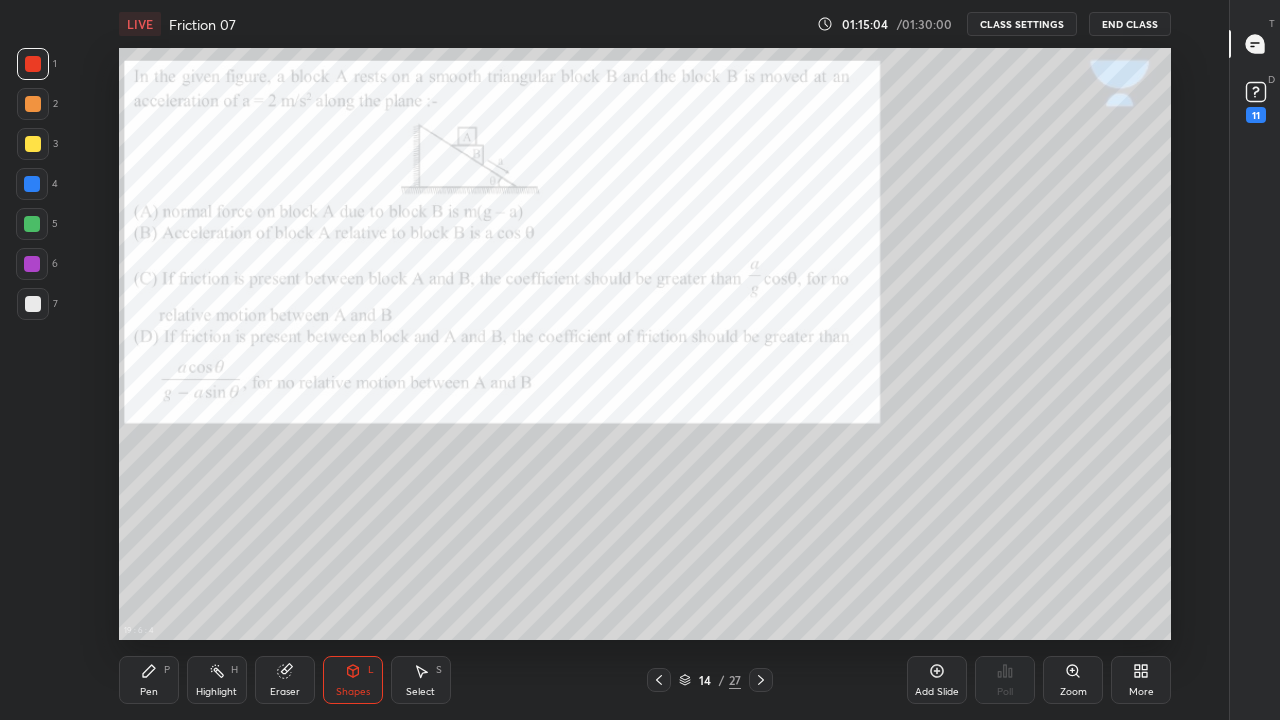 click on "Pen P" at bounding box center [149, 680] 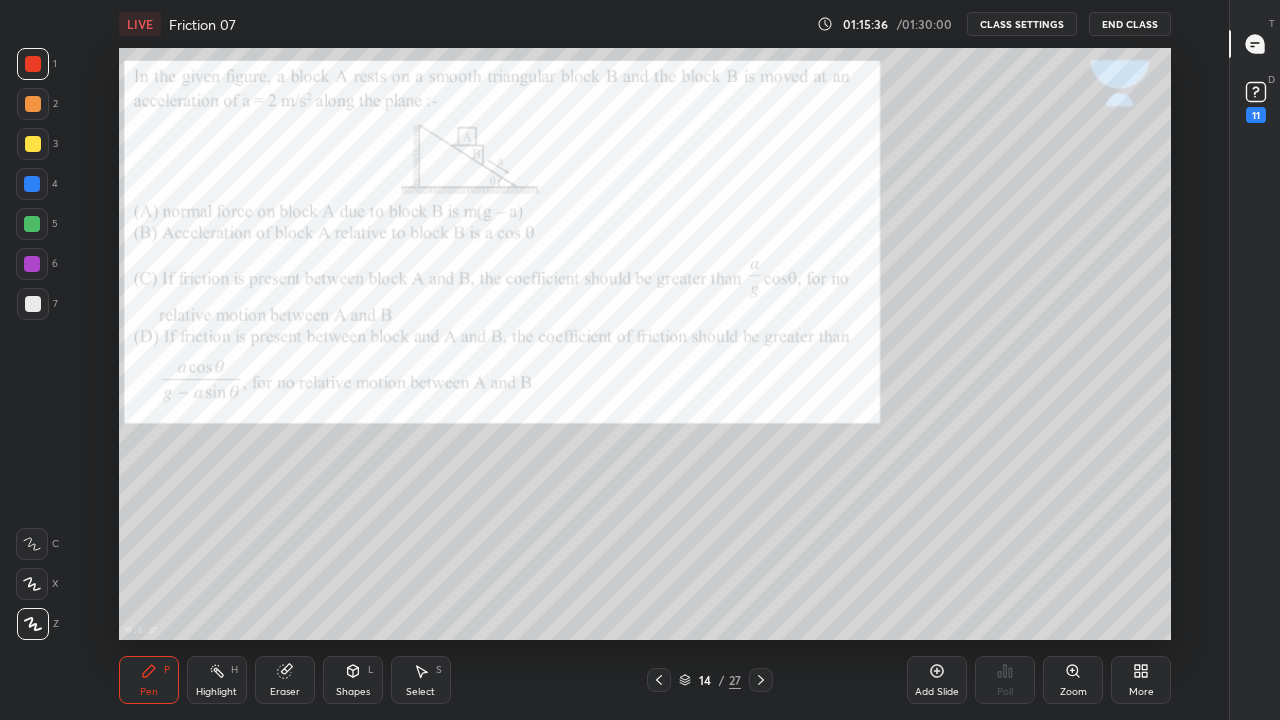 click on "Shapes" at bounding box center (353, 692) 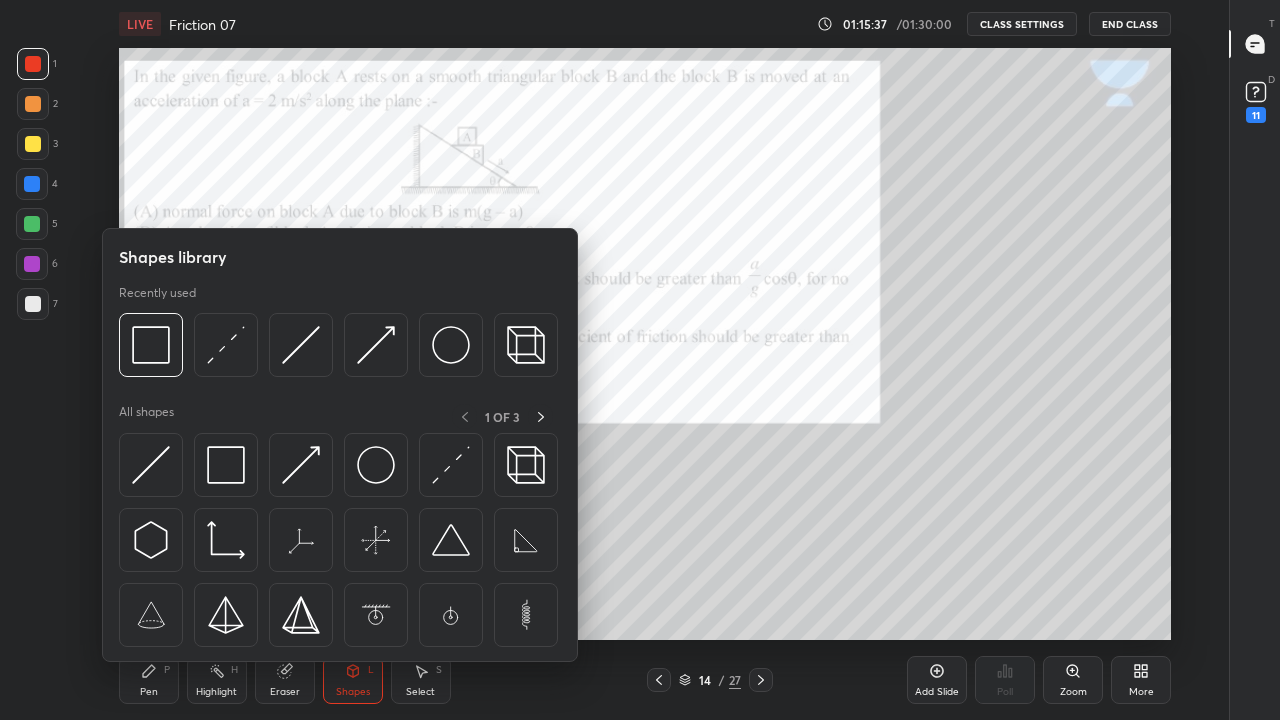 click at bounding box center (226, 345) 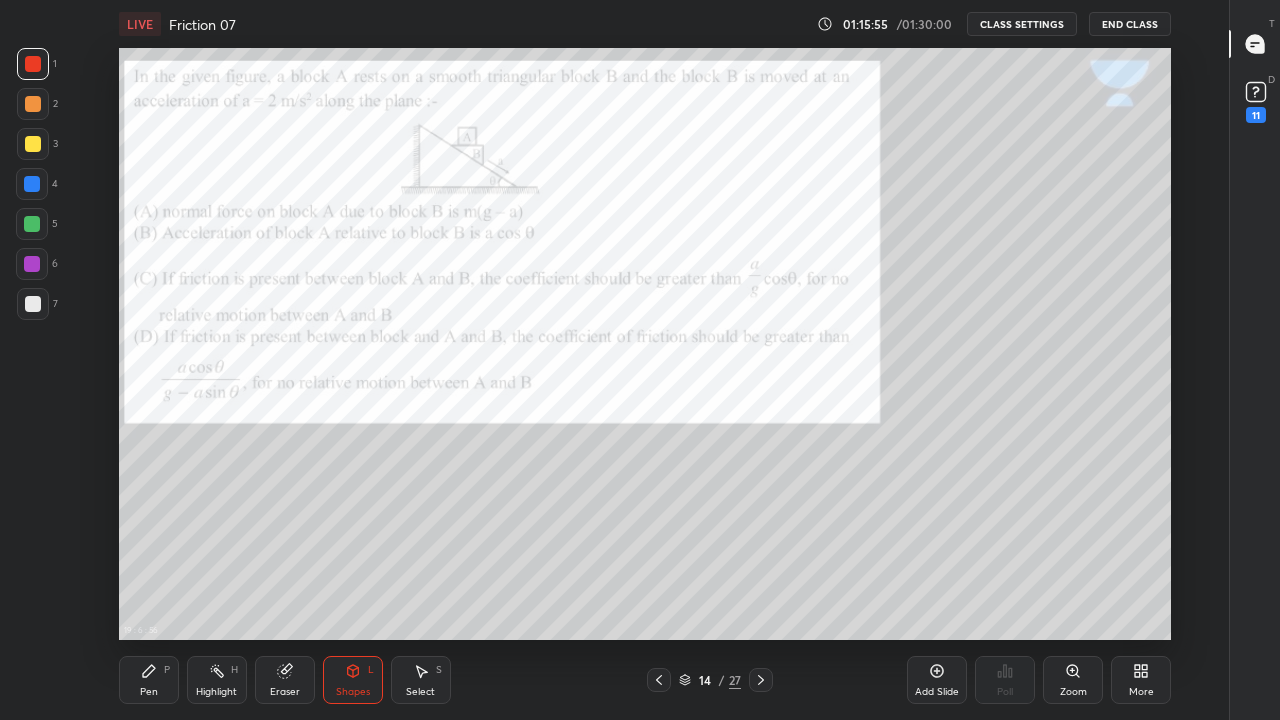 click on "Shapes" at bounding box center [353, 692] 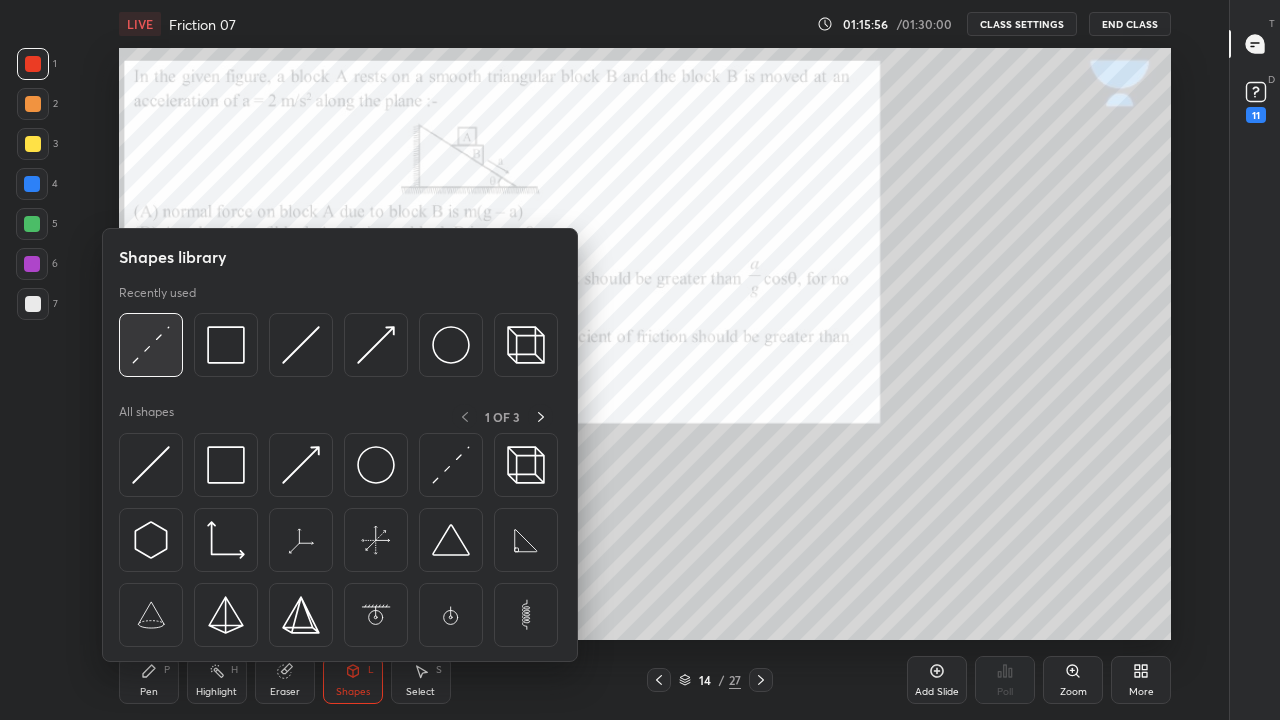 click at bounding box center [151, 345] 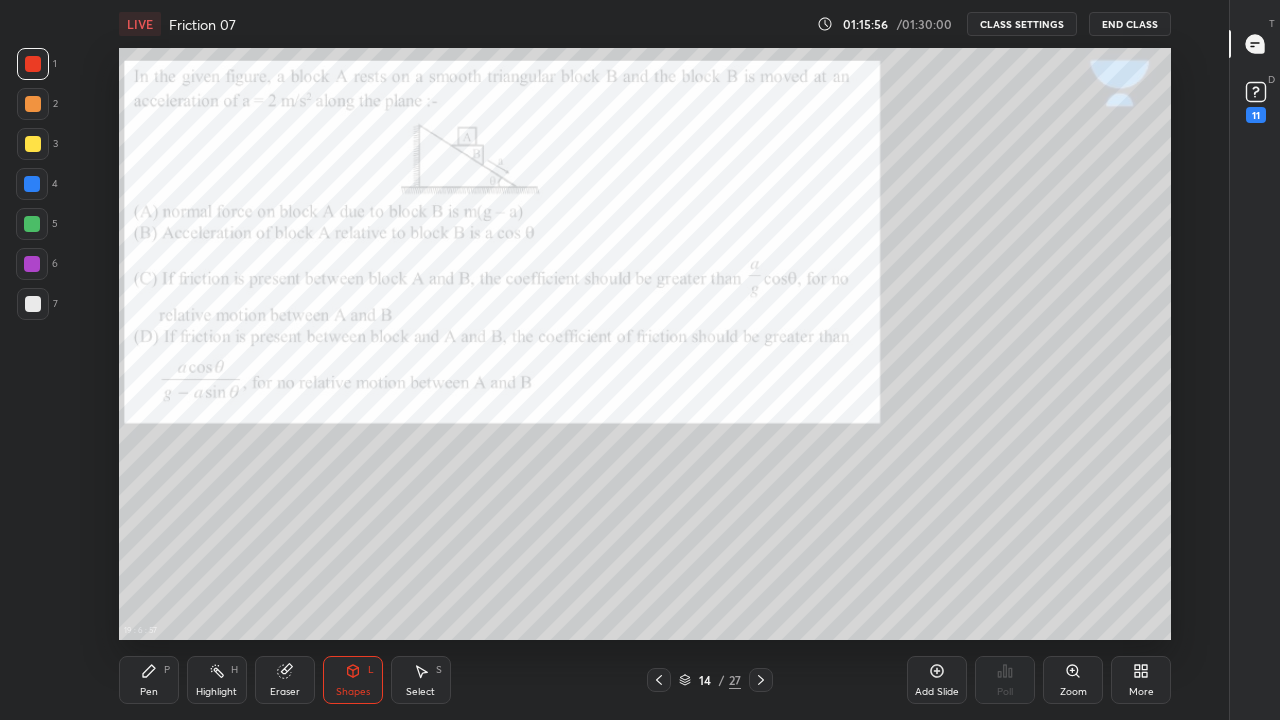 click at bounding box center [33, 304] 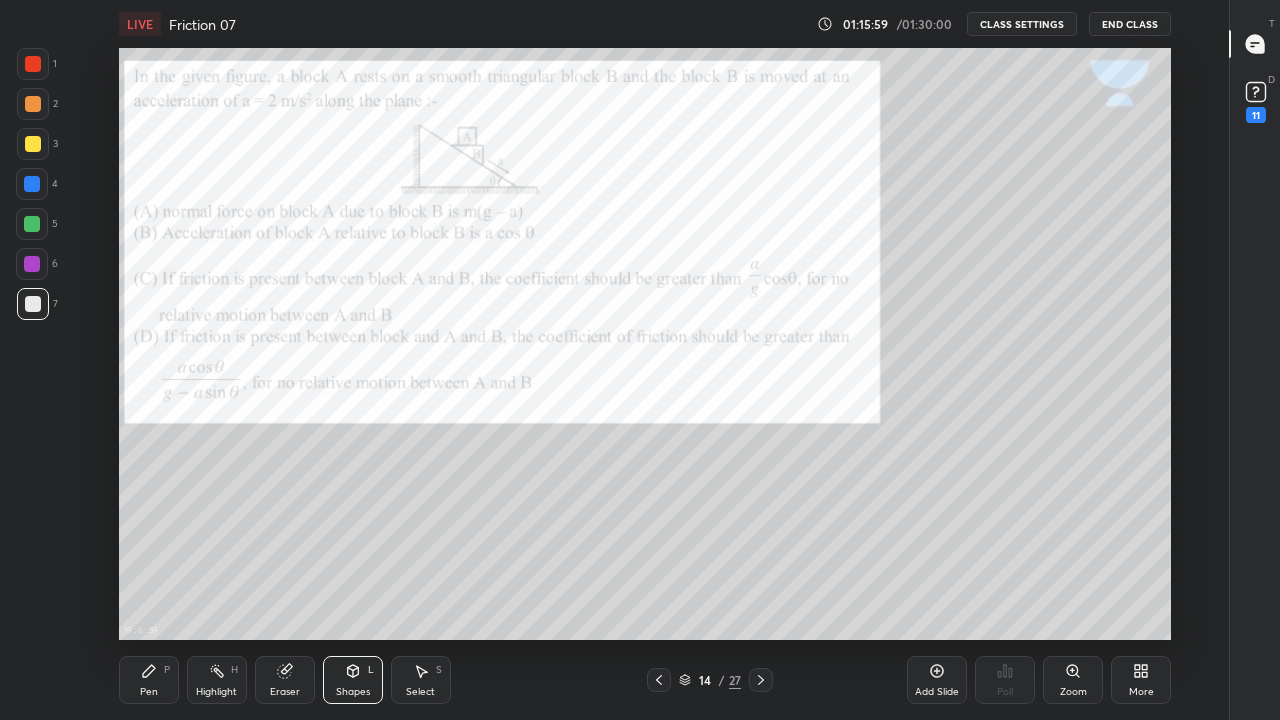 click 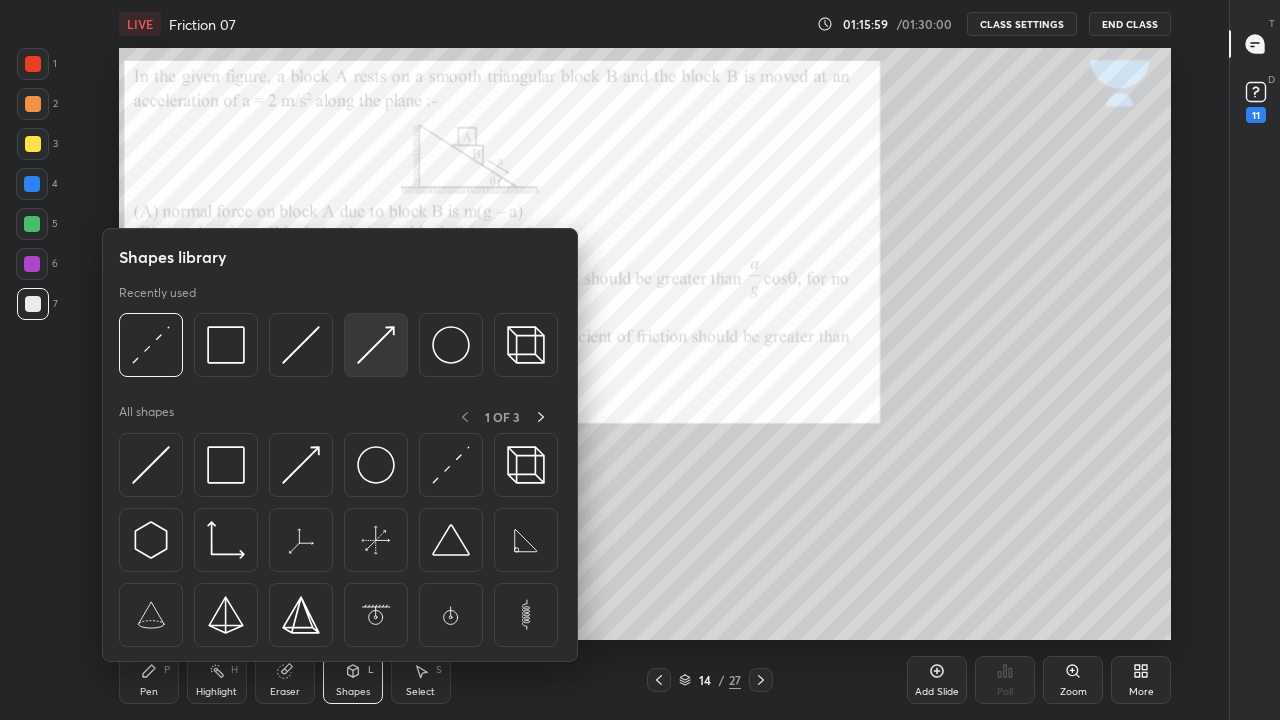 click at bounding box center (376, 345) 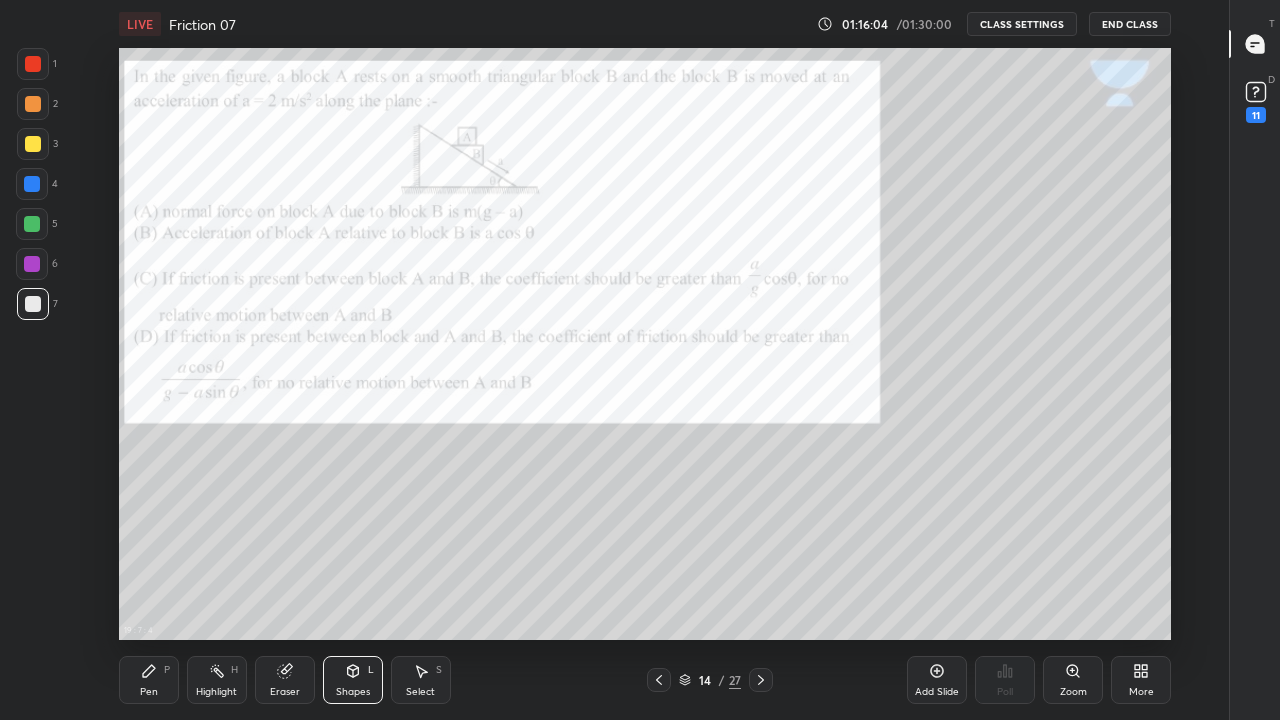 click 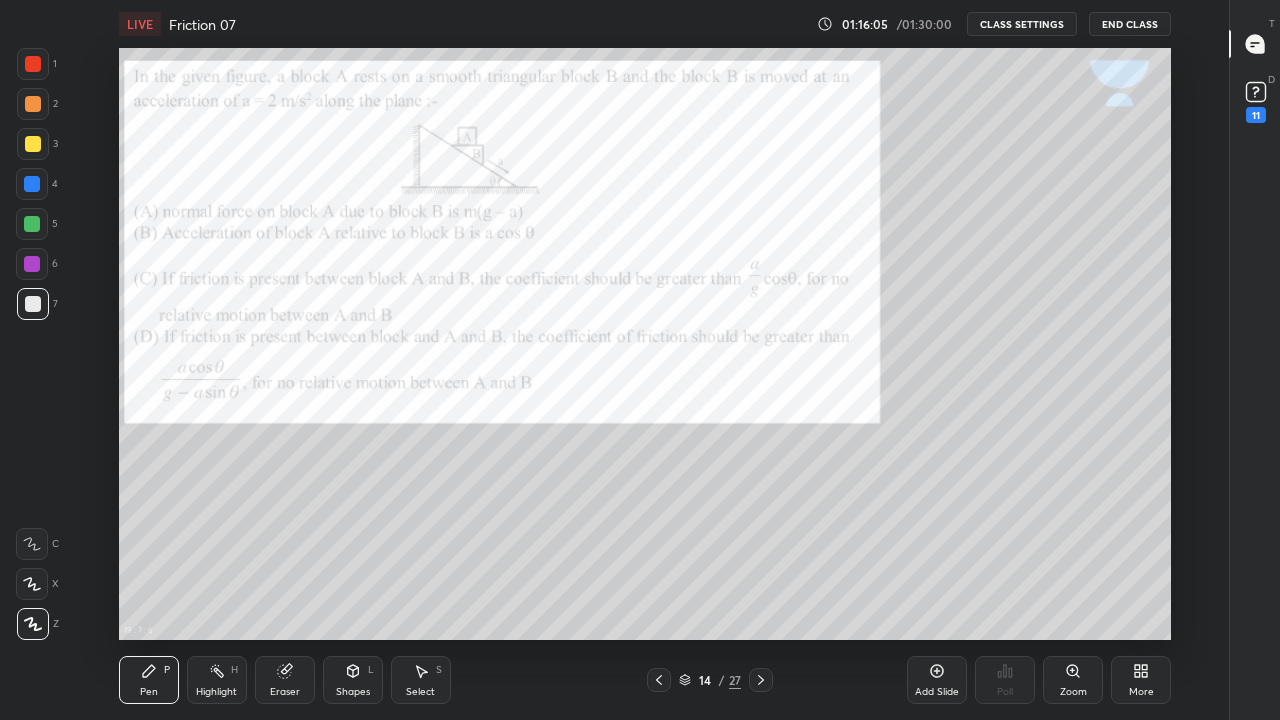 click at bounding box center (33, 64) 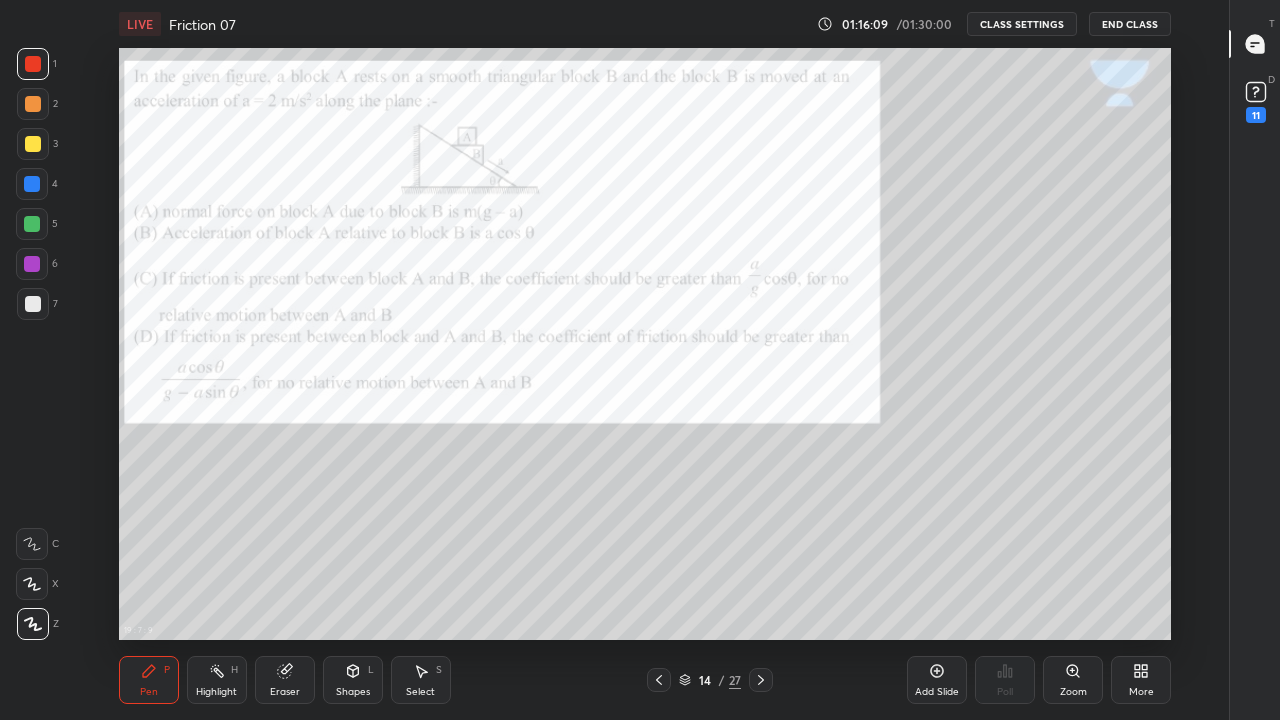 click 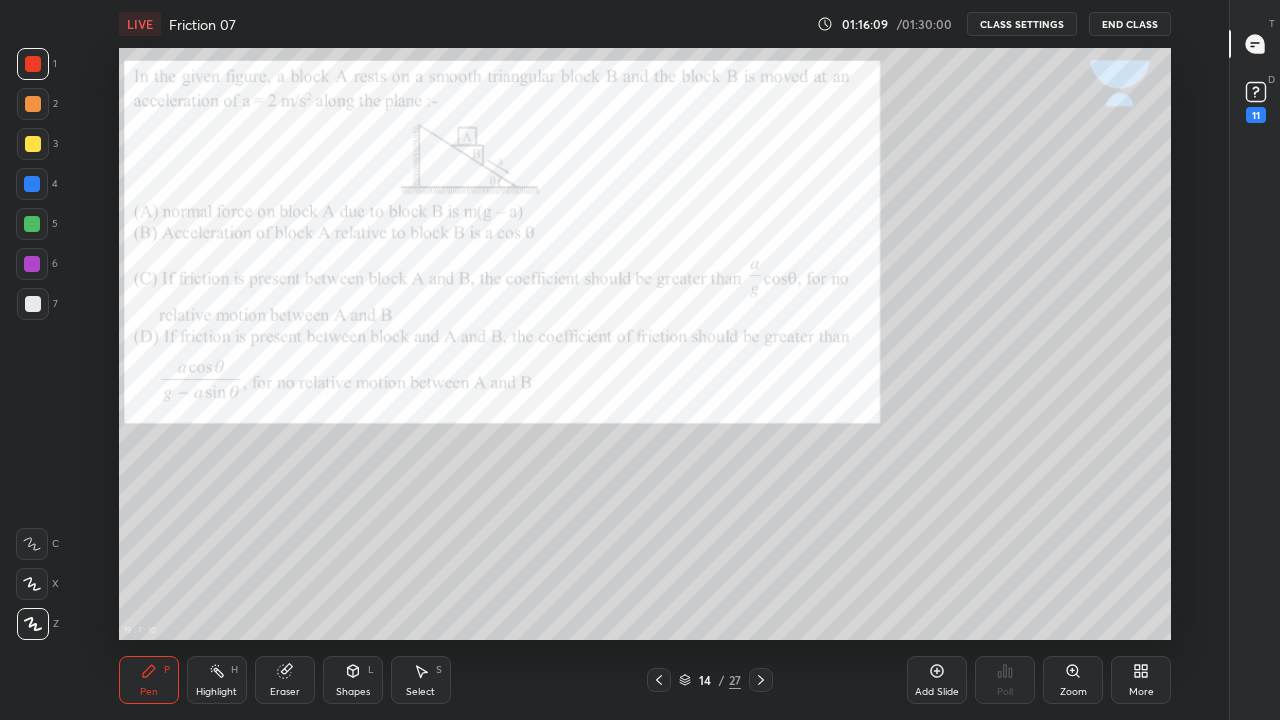 click at bounding box center [33, 304] 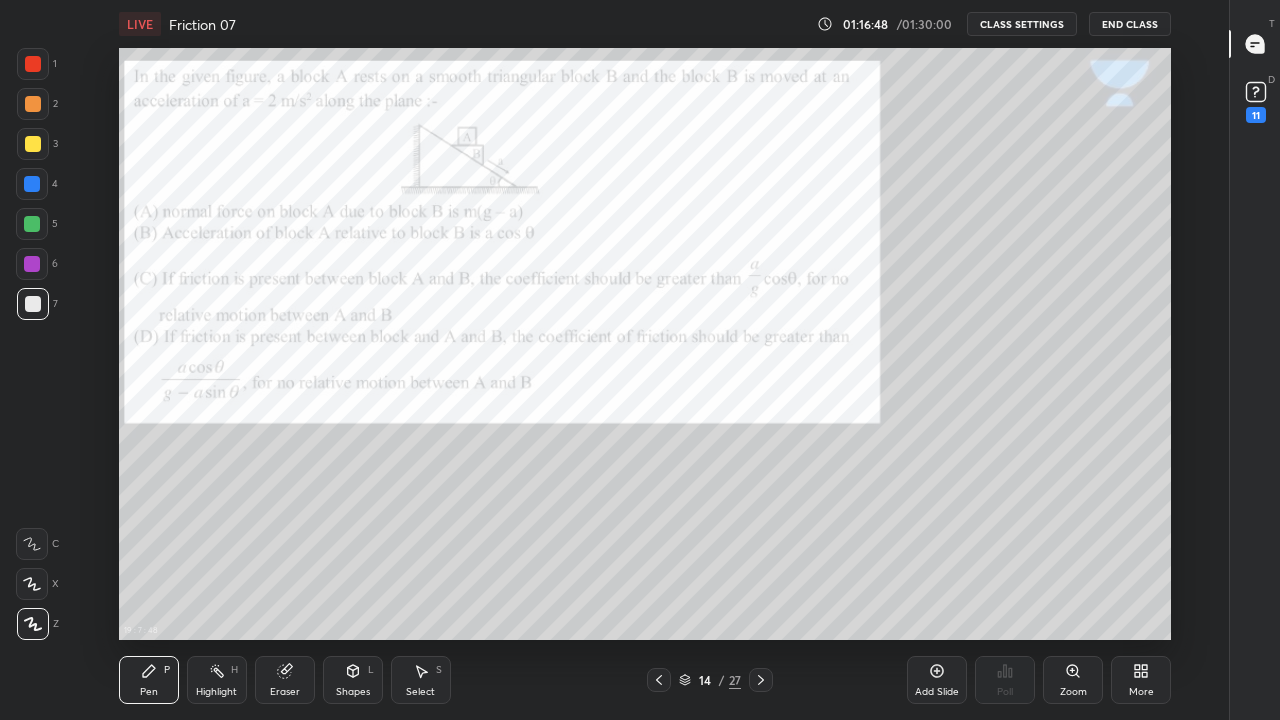 click at bounding box center (33, 64) 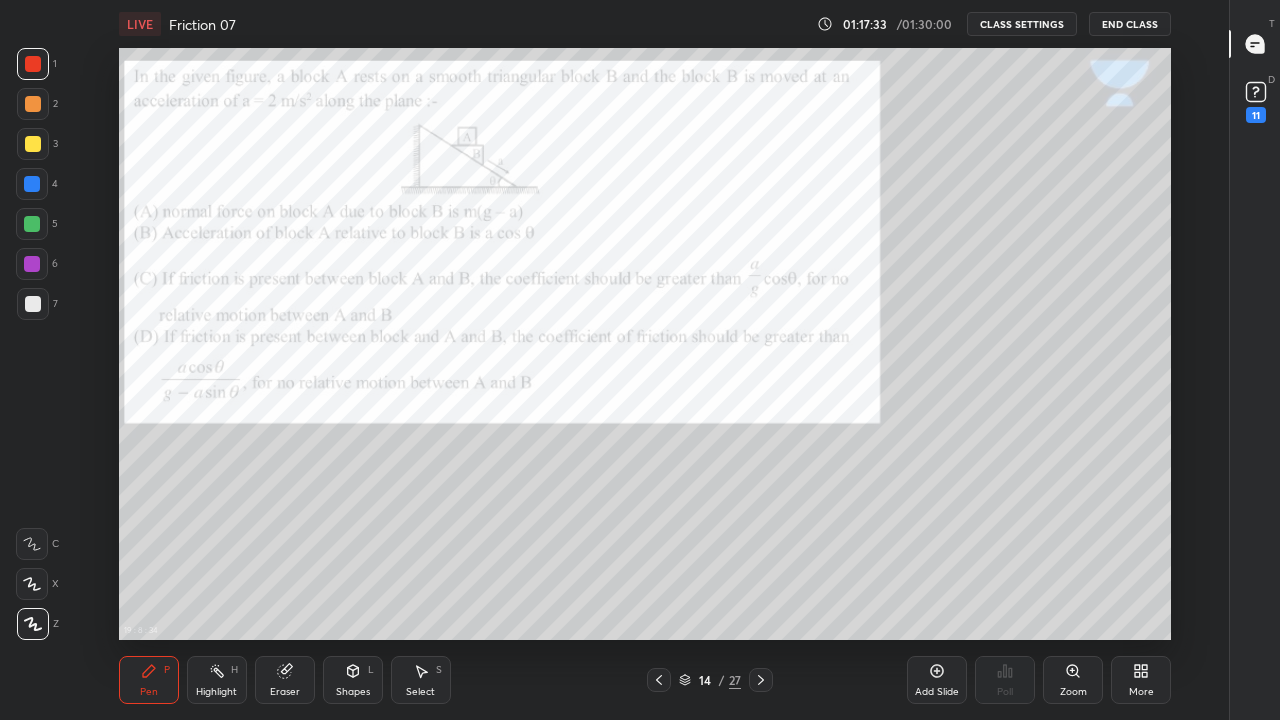 click at bounding box center (33, 64) 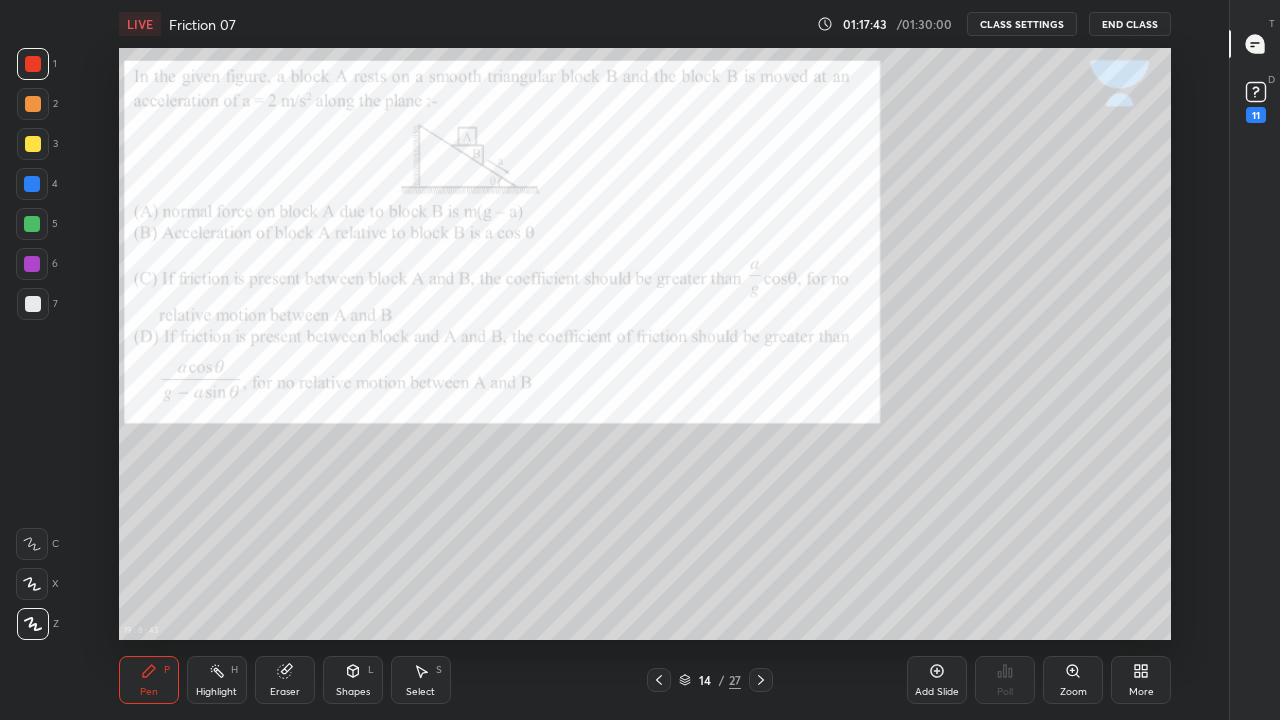 click on "Eraser" at bounding box center (285, 680) 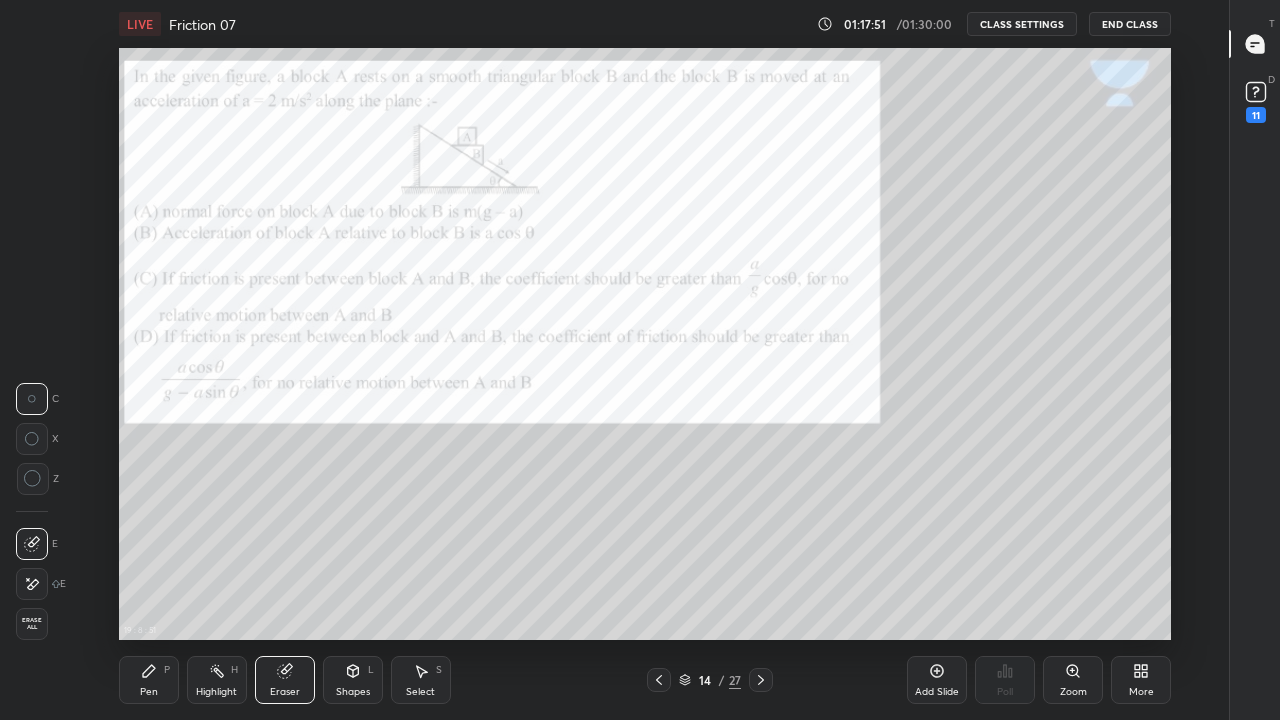 click 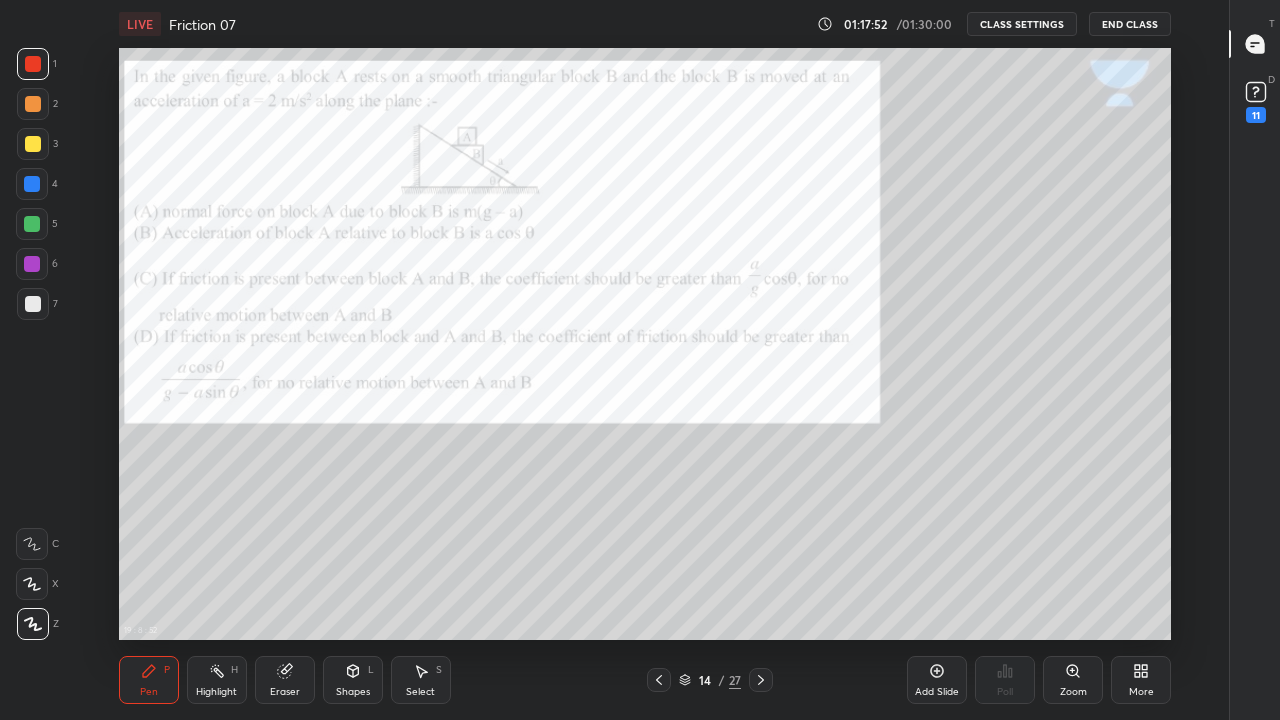 click at bounding box center (33, 64) 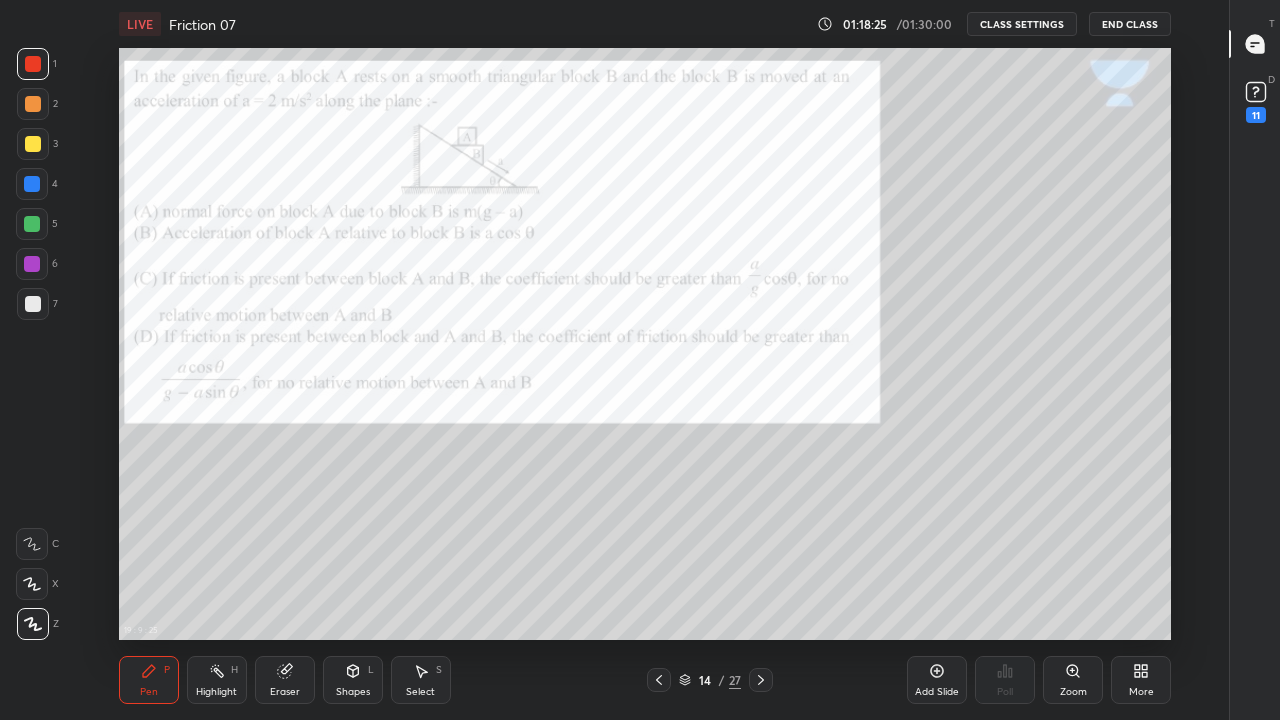 click at bounding box center (33, 304) 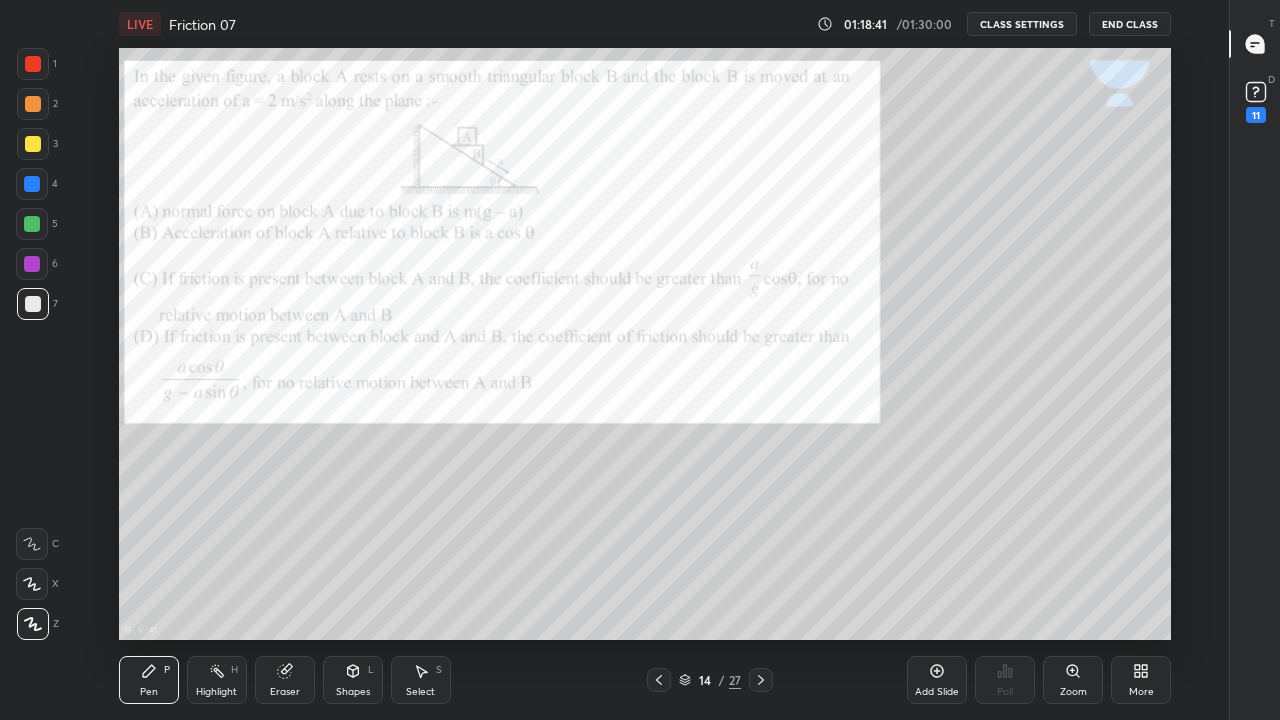 click at bounding box center (33, 64) 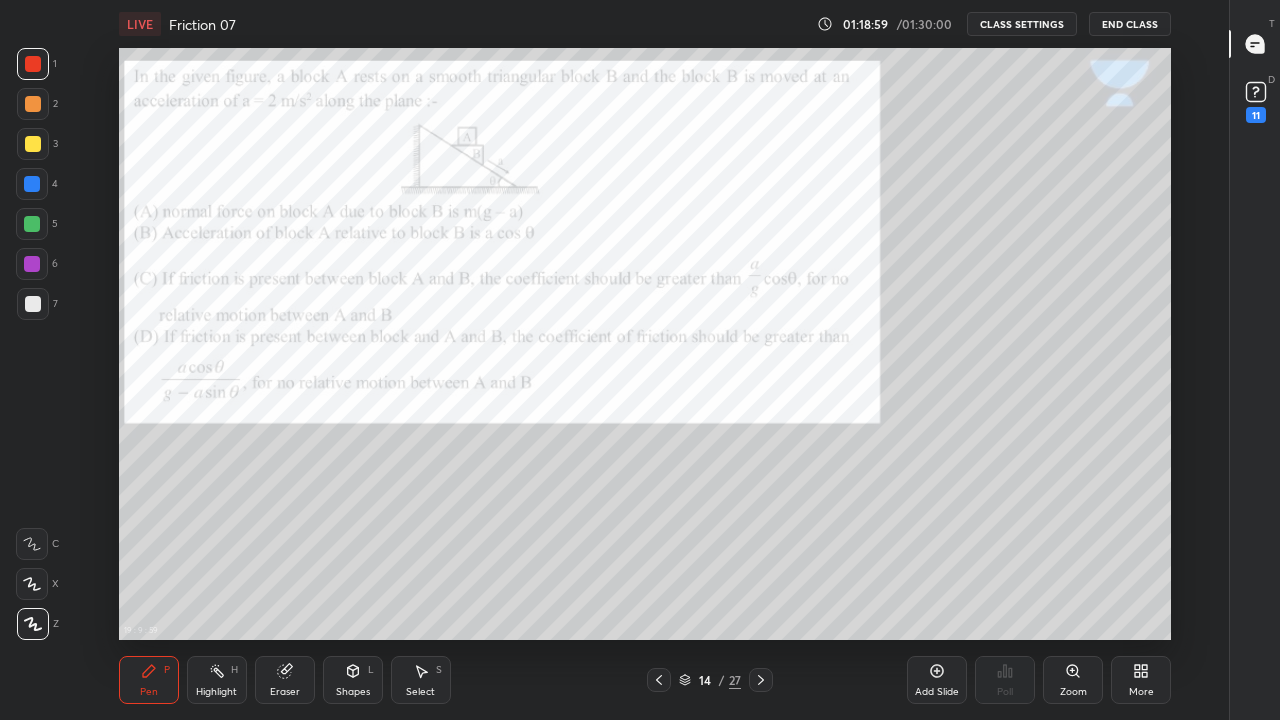 click at bounding box center [33, 64] 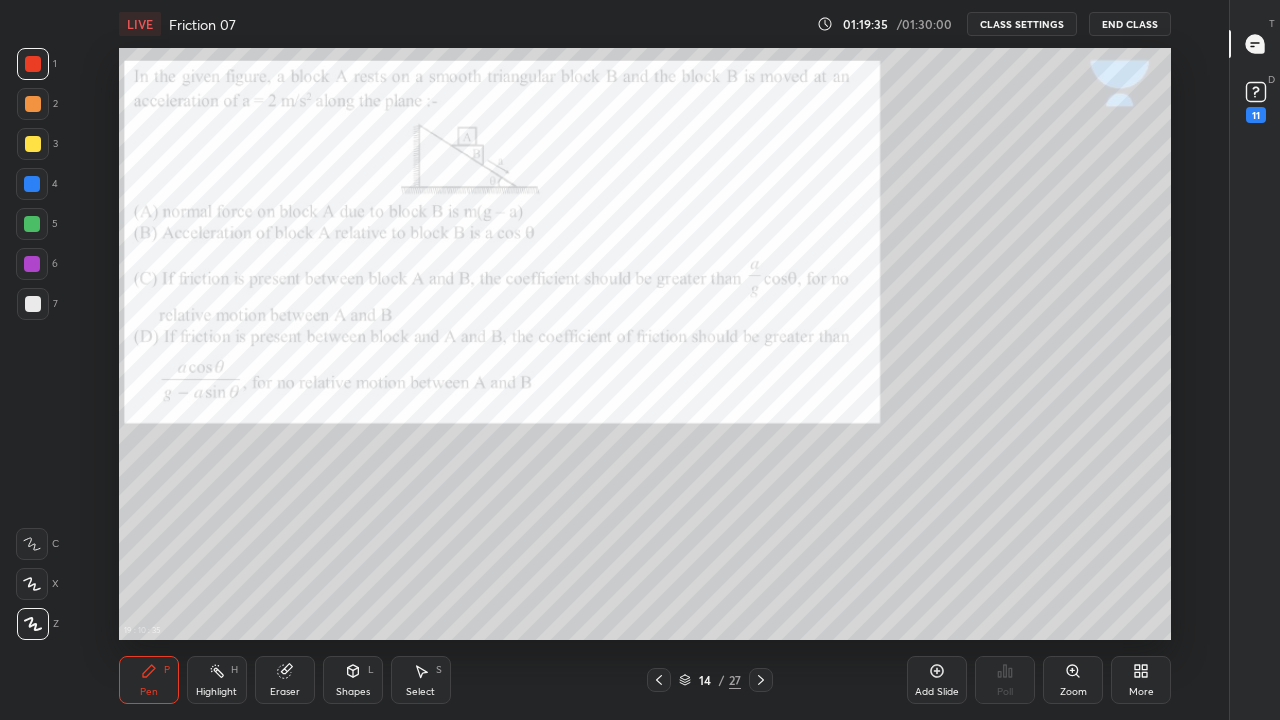 click at bounding box center (32, 184) 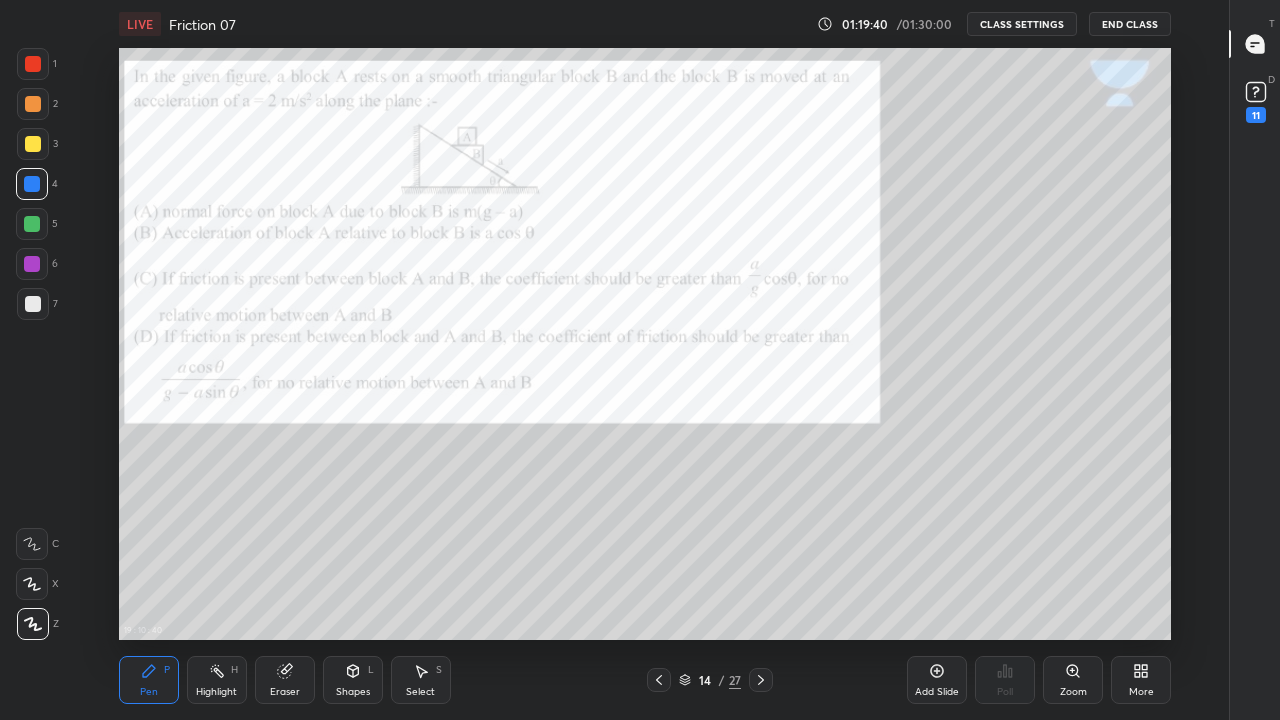 click at bounding box center (33, 304) 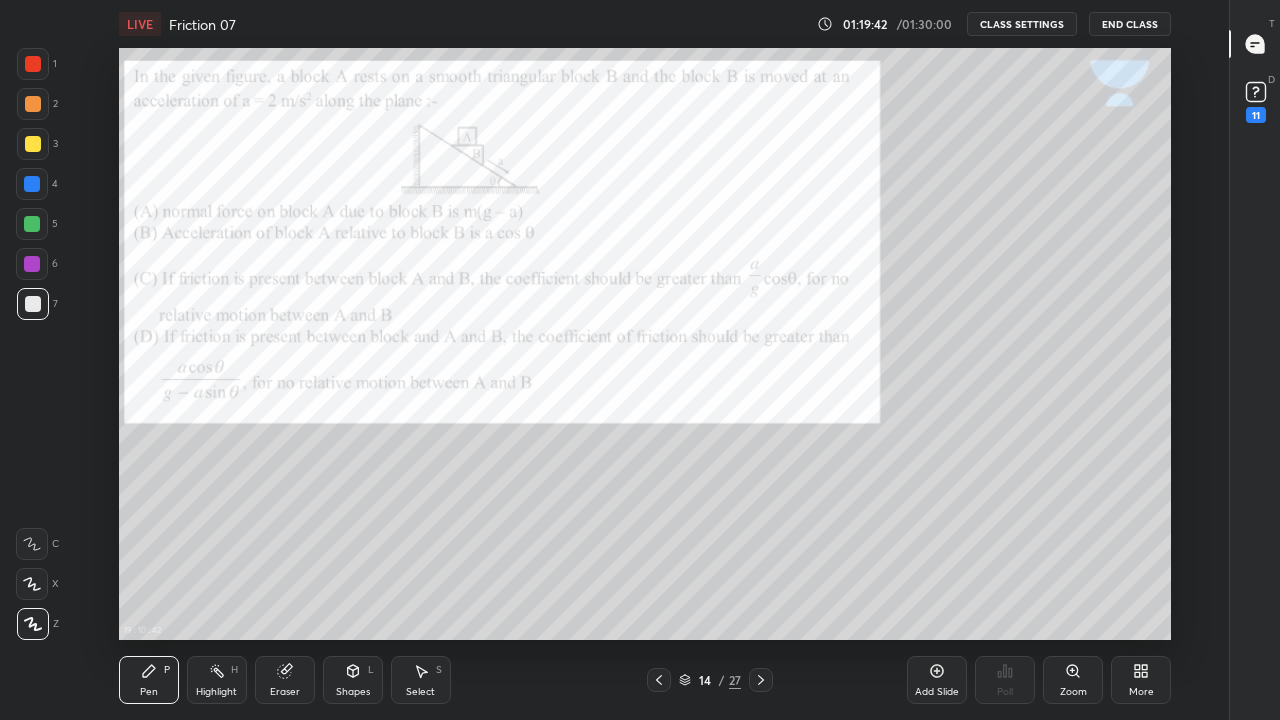 click at bounding box center (33, 304) 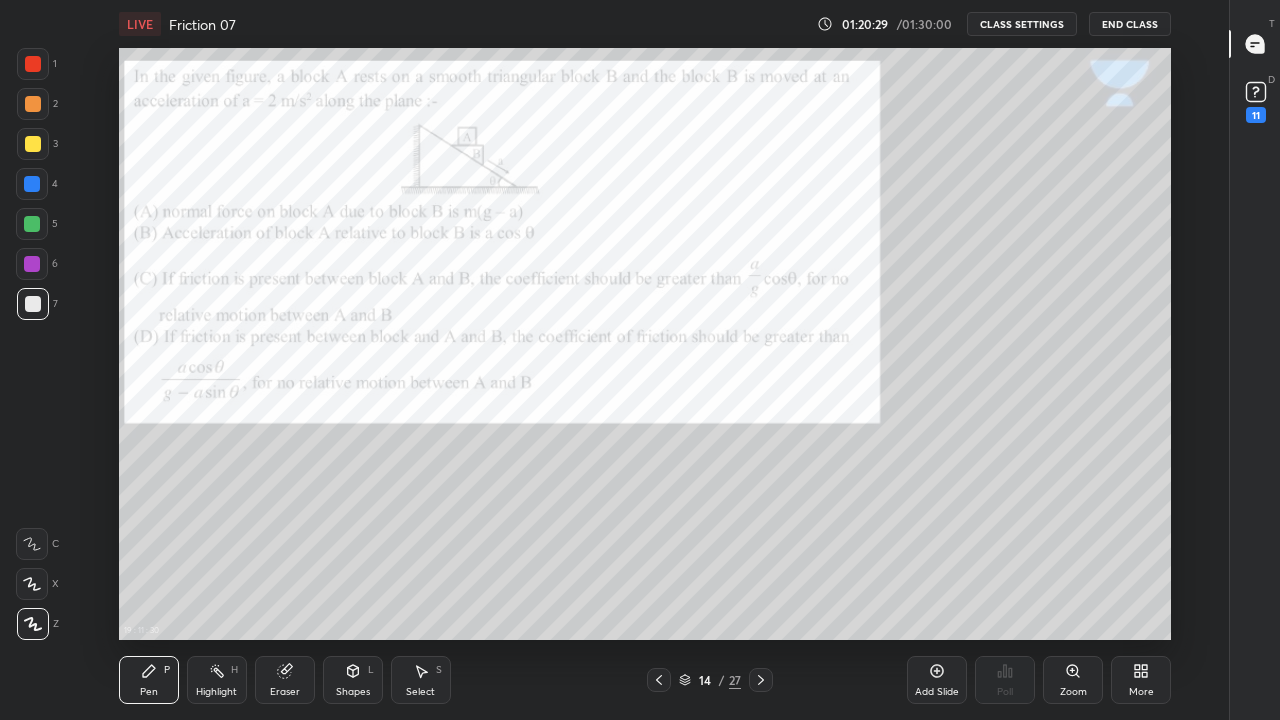 click on "19 : 11 : 30 Setting up your live class" at bounding box center (645, 344) 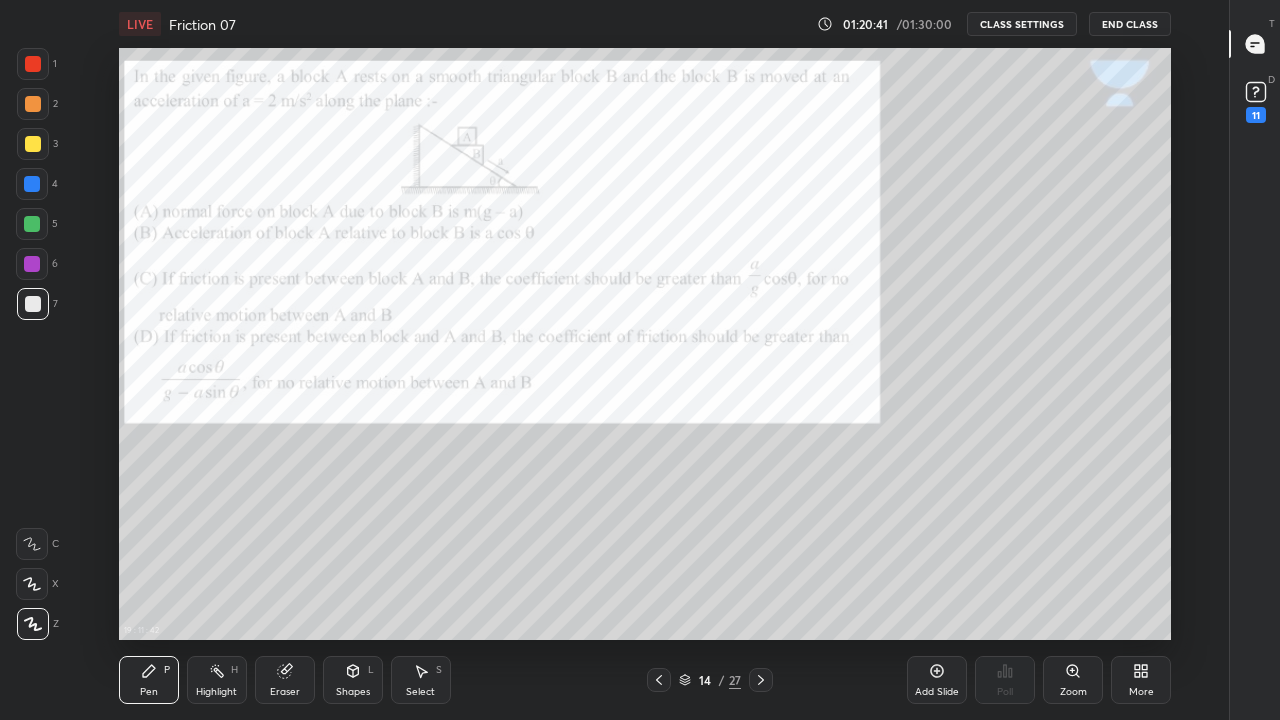 click on "Eraser" at bounding box center [285, 680] 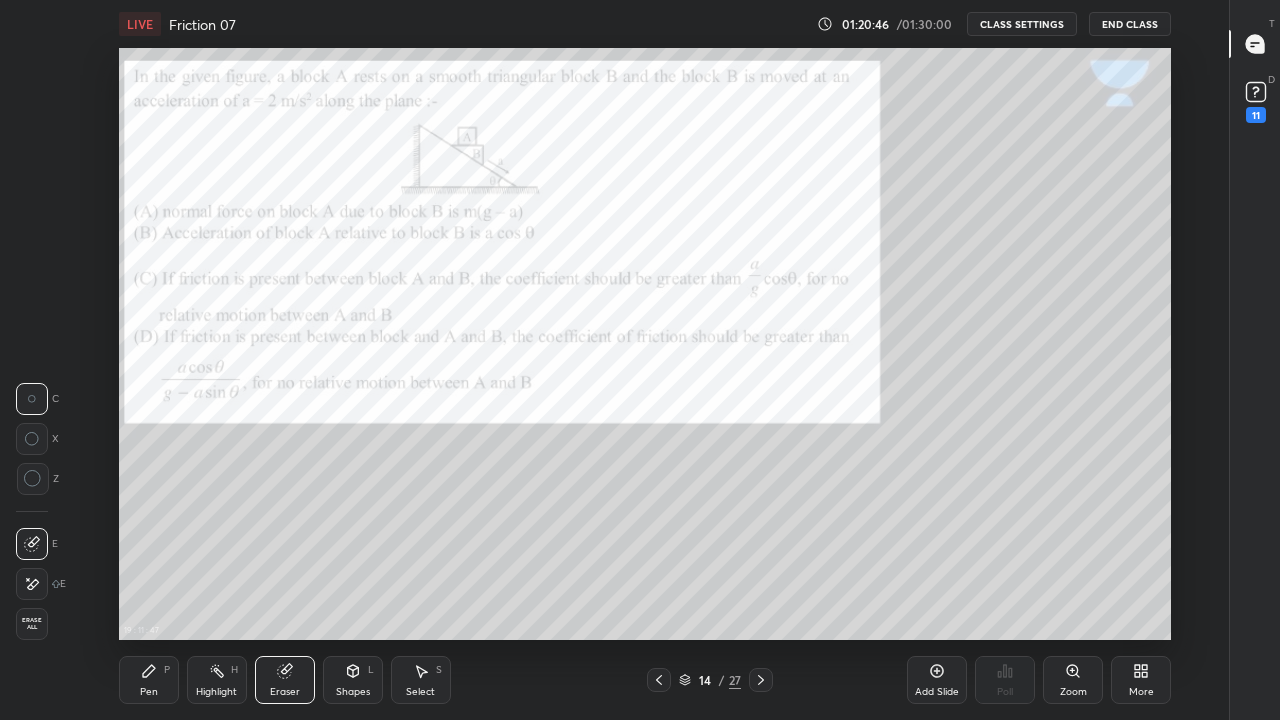 click on "Pen" at bounding box center [149, 692] 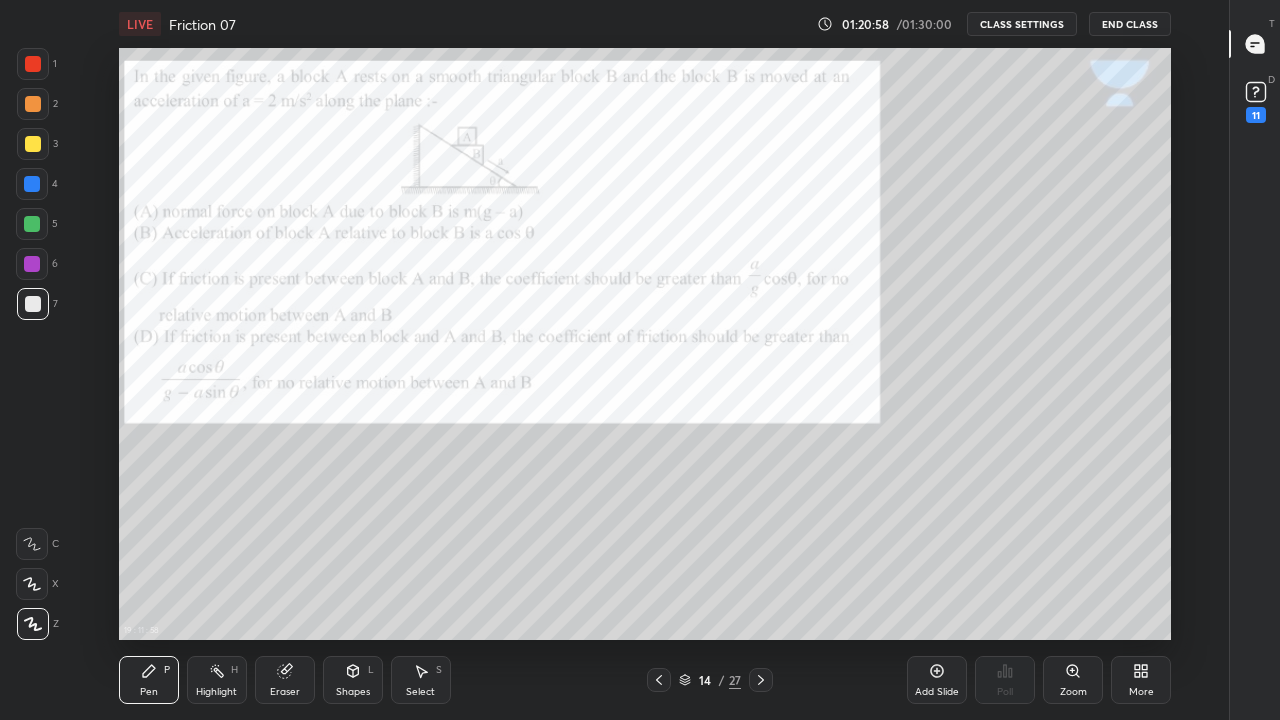 click on "Eraser" at bounding box center (285, 692) 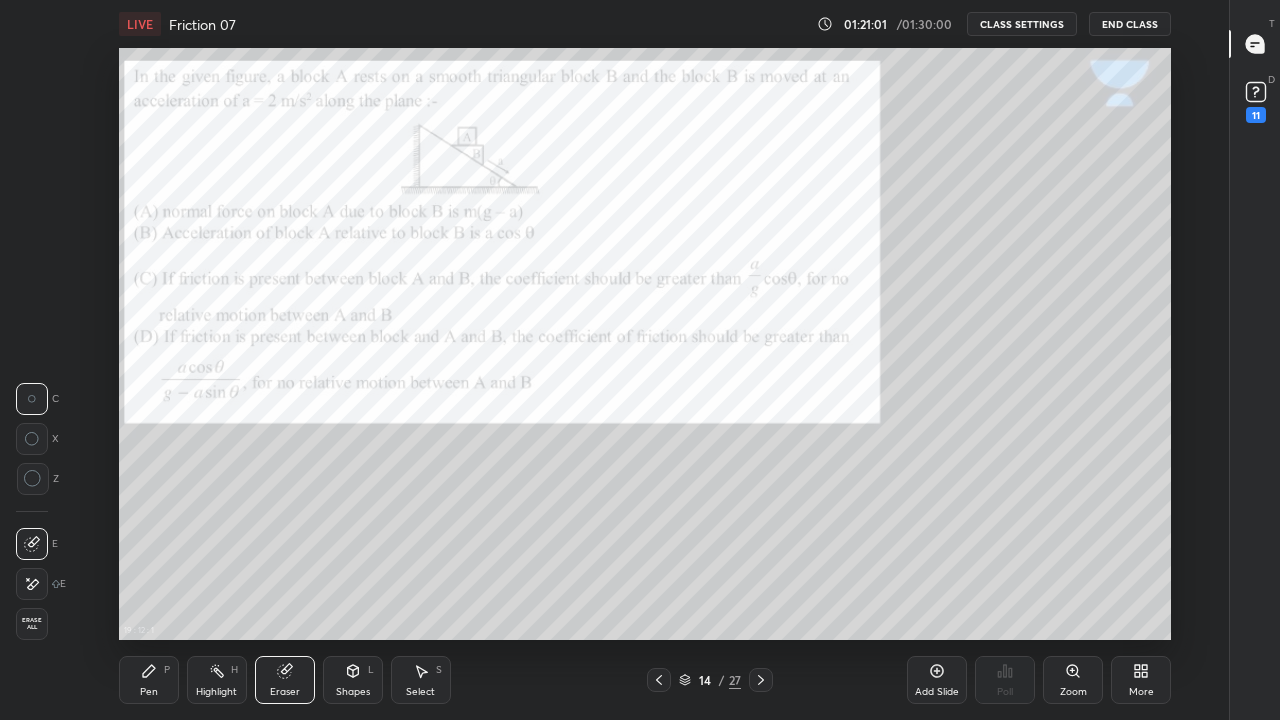 click on "Pen P" at bounding box center (149, 680) 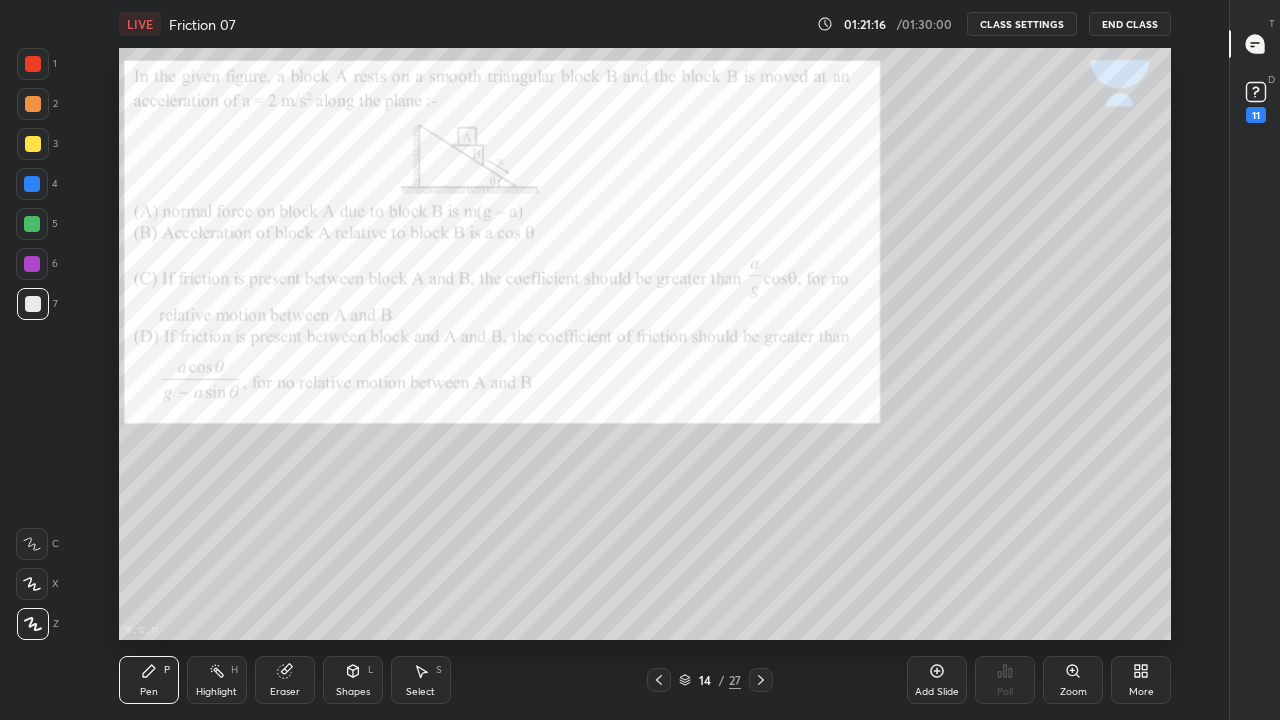 click at bounding box center [33, 64] 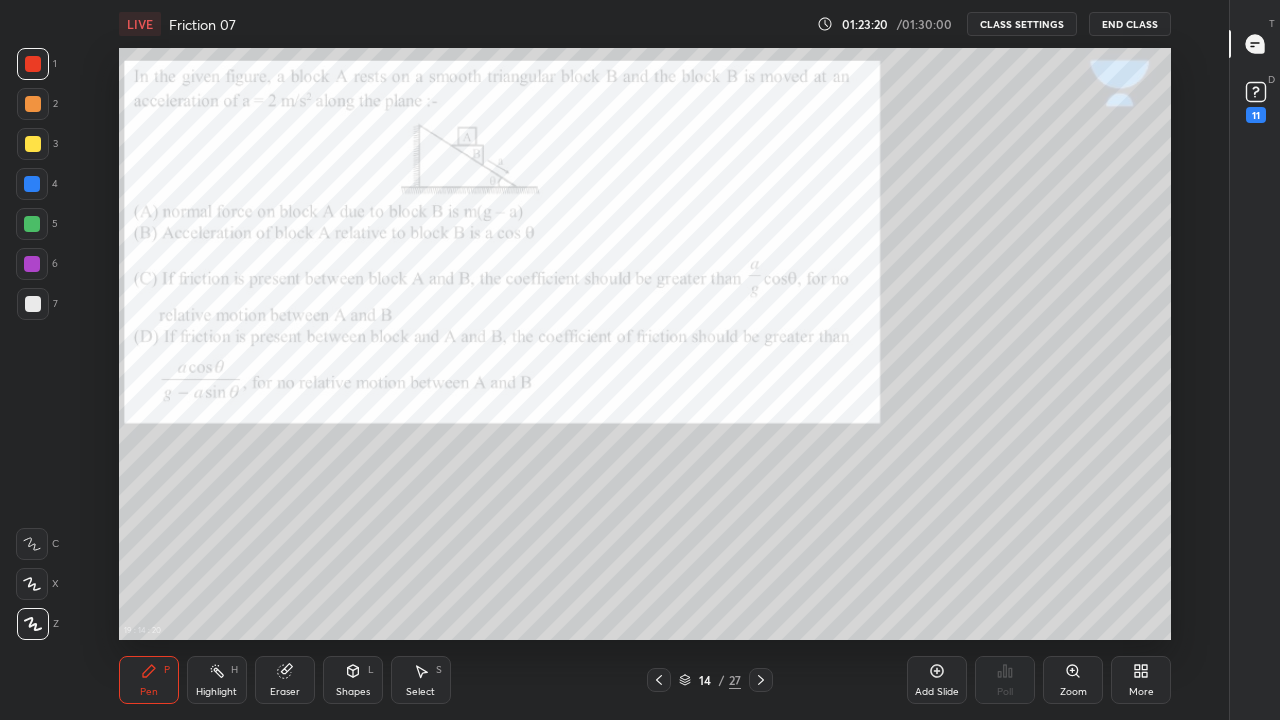 click at bounding box center [32, 184] 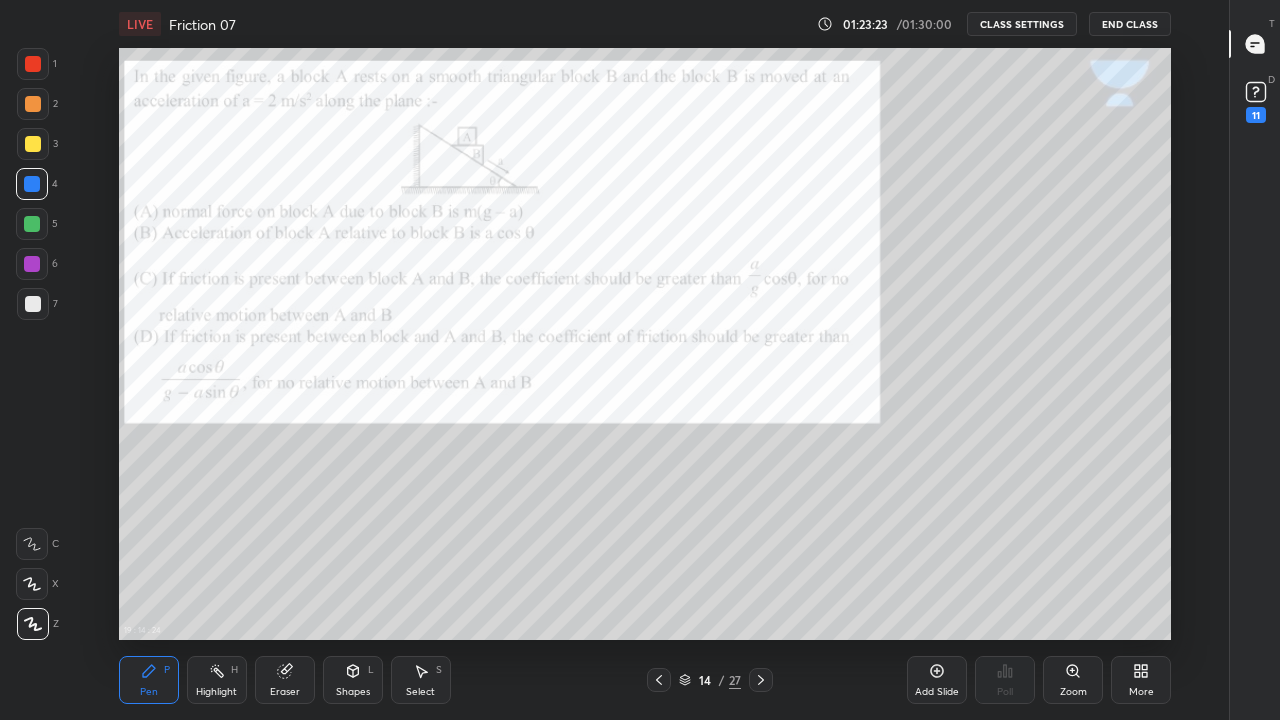 click on "Eraser" at bounding box center [285, 680] 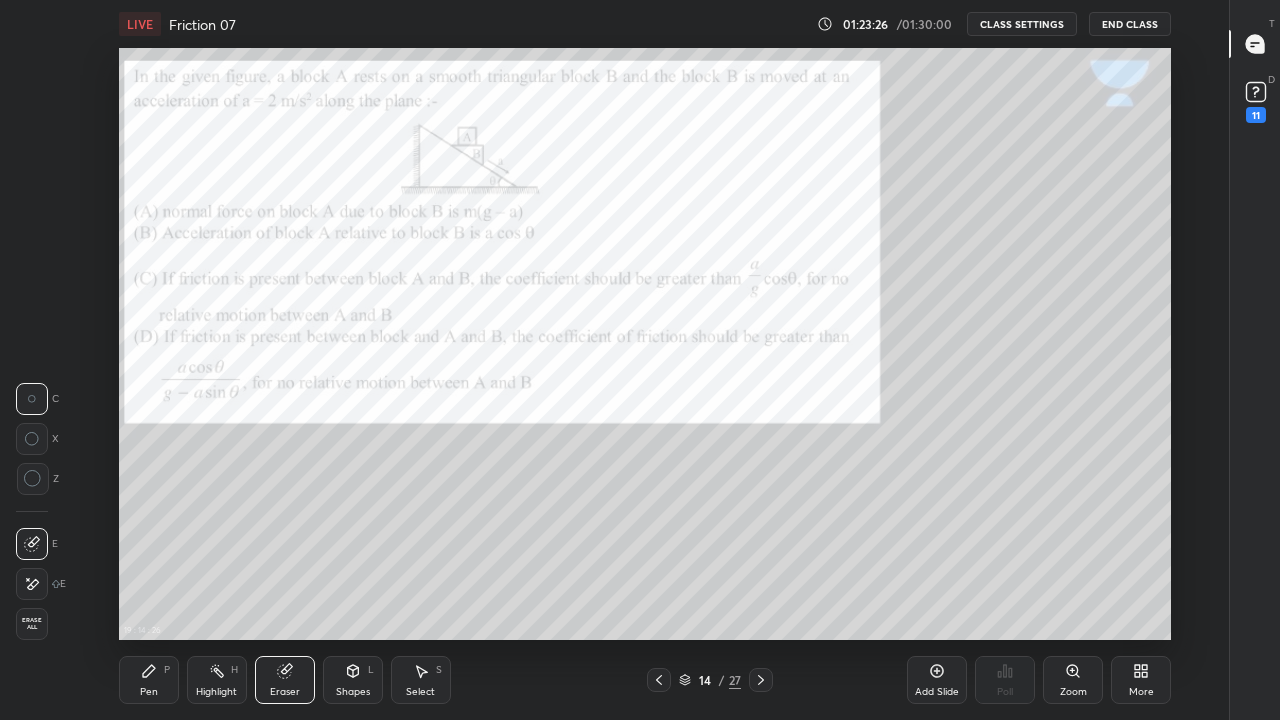 click on "Pen" at bounding box center (149, 692) 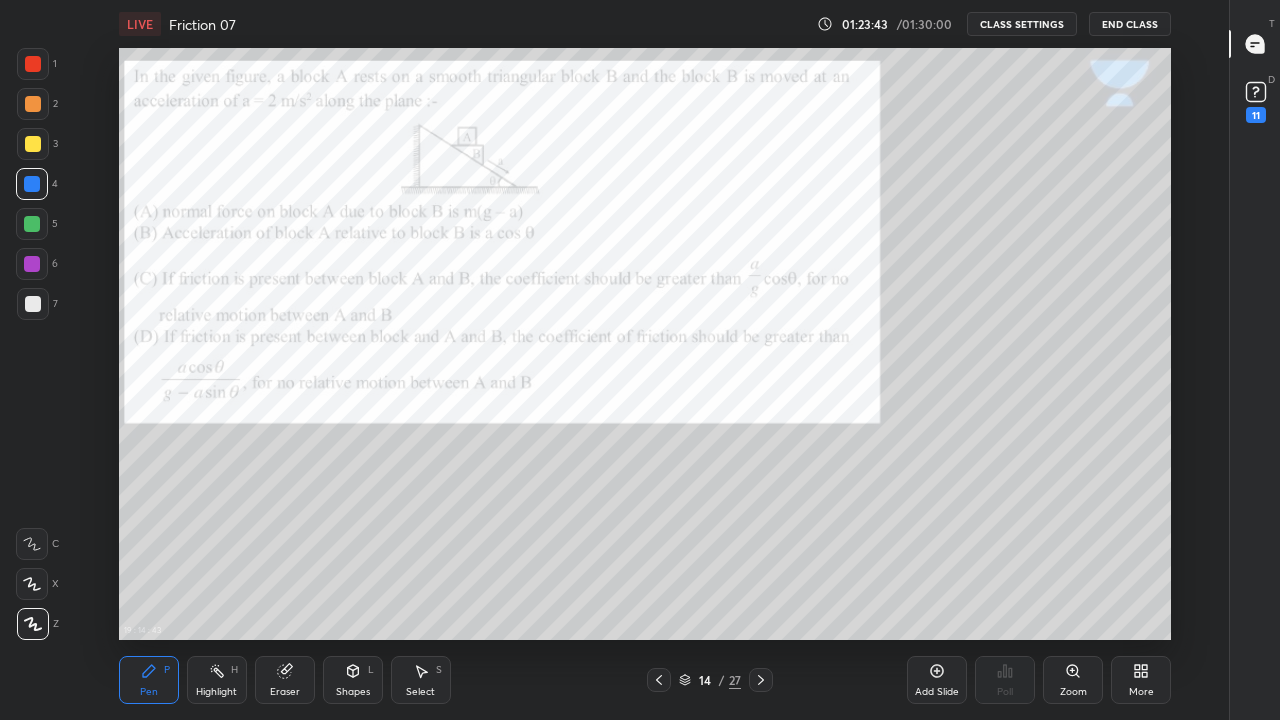 click 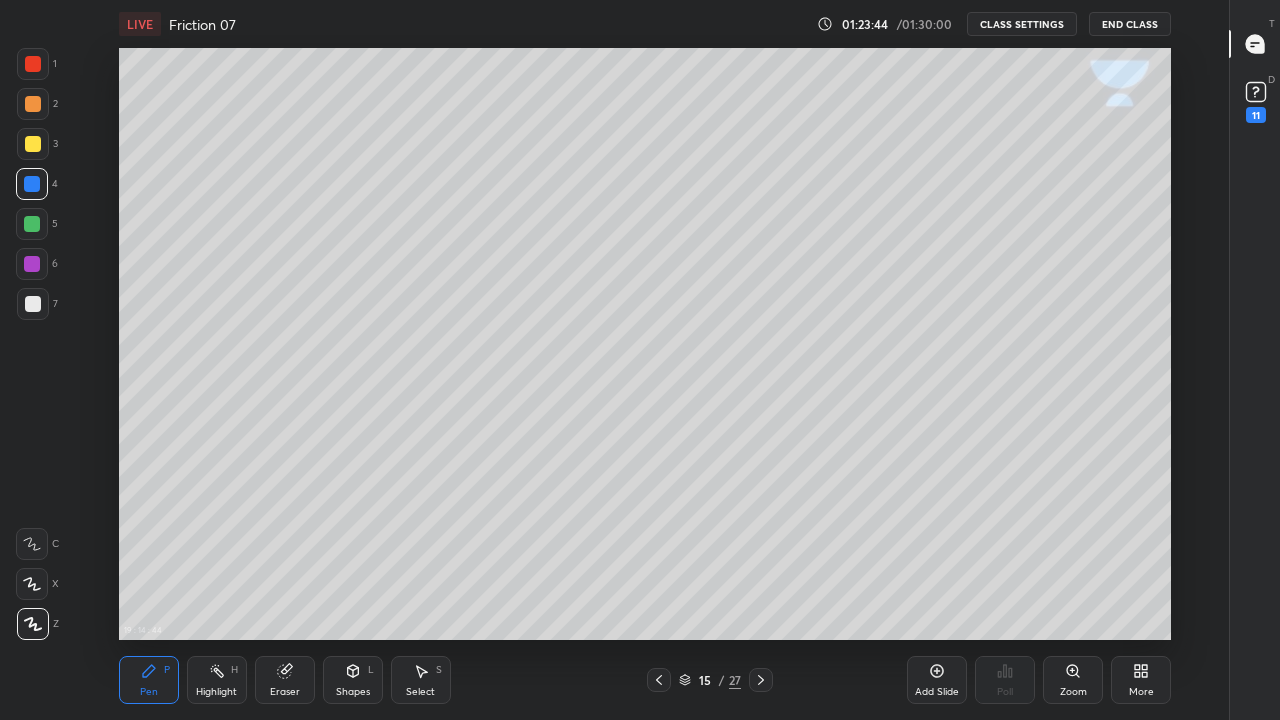 click 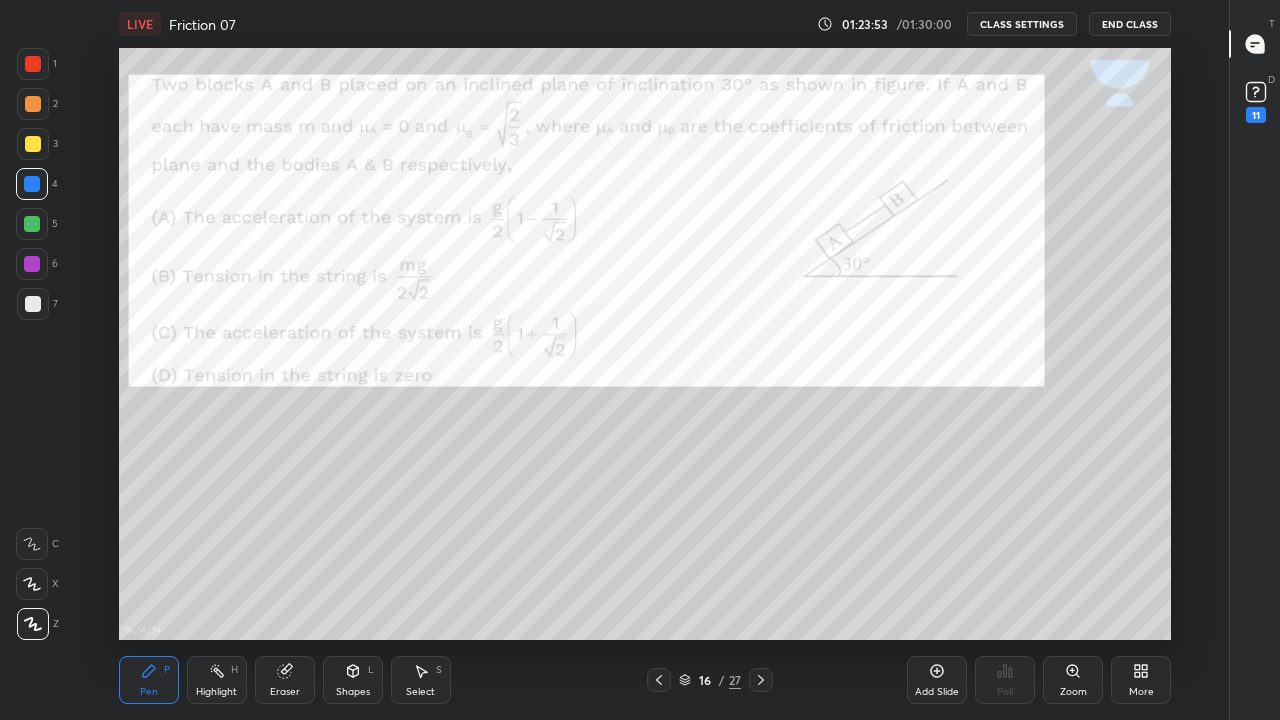 click at bounding box center (32, 184) 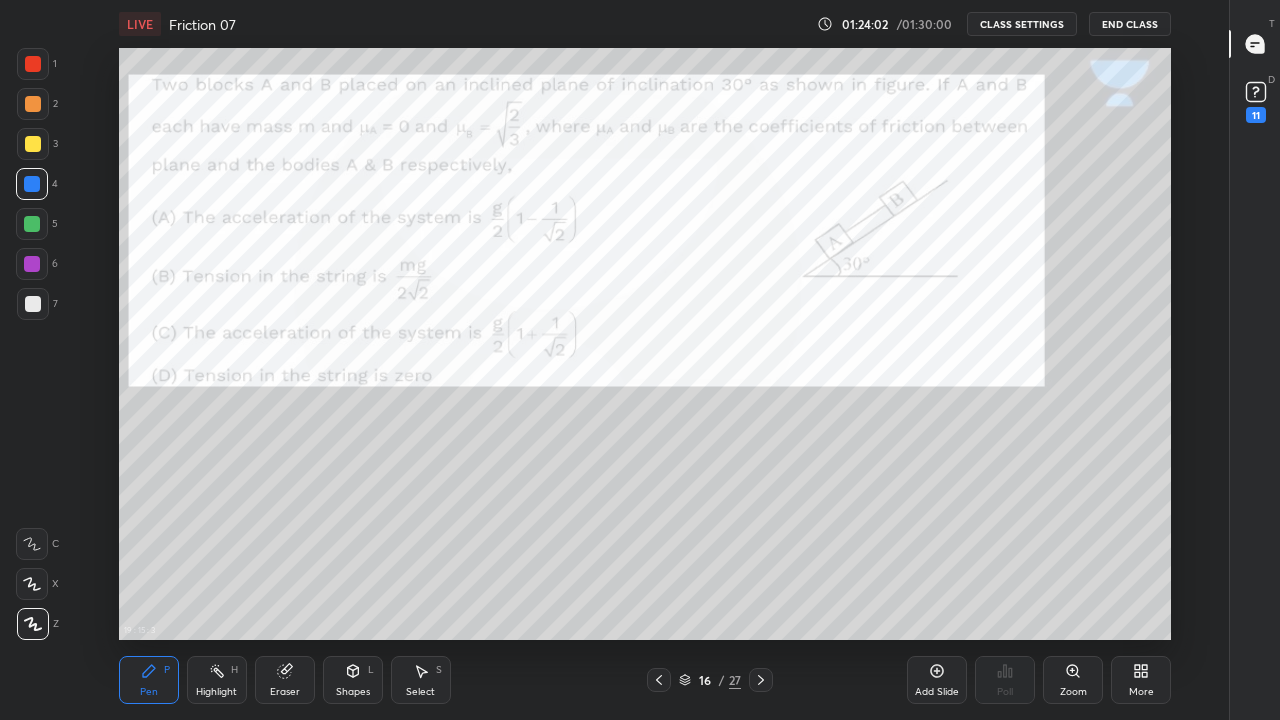 click 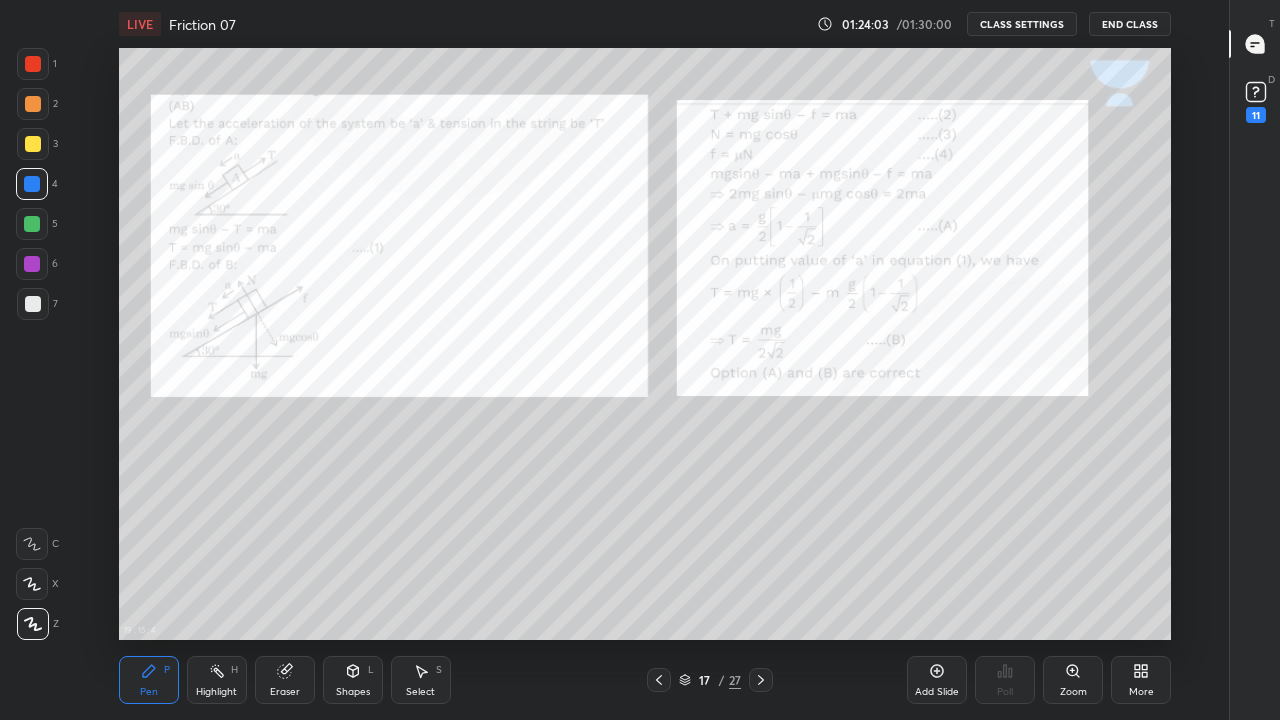 click 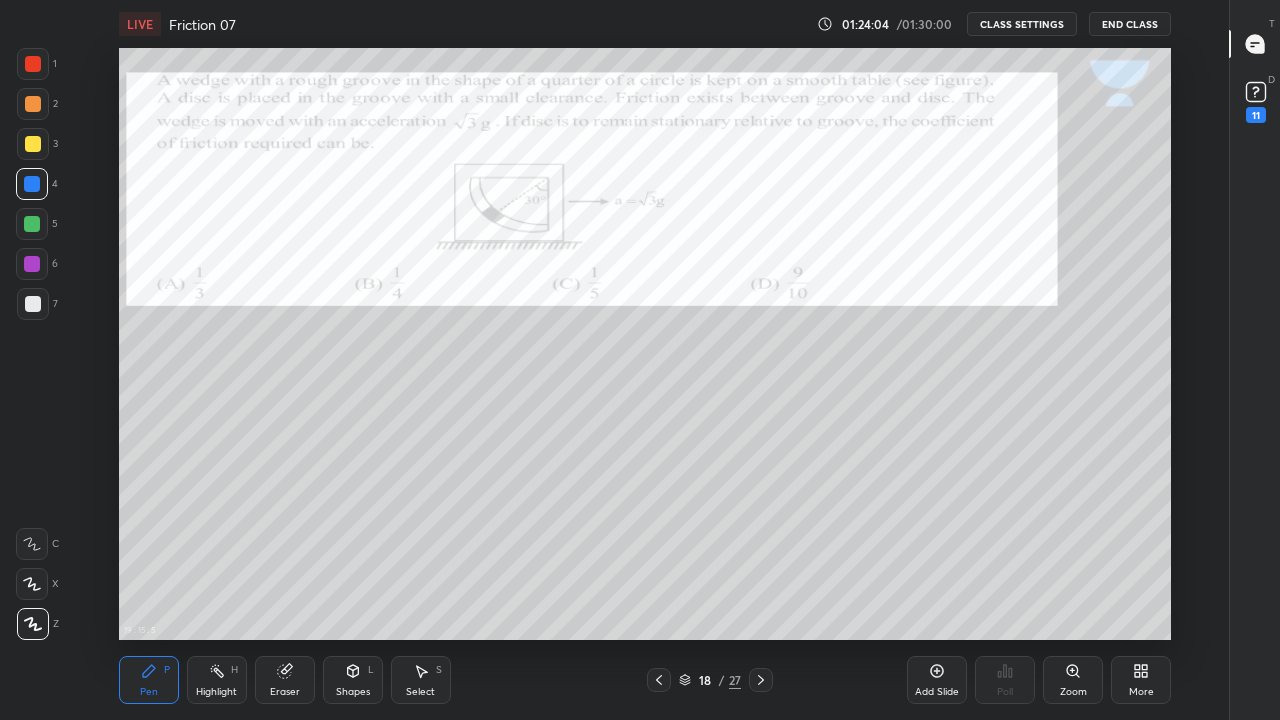 click 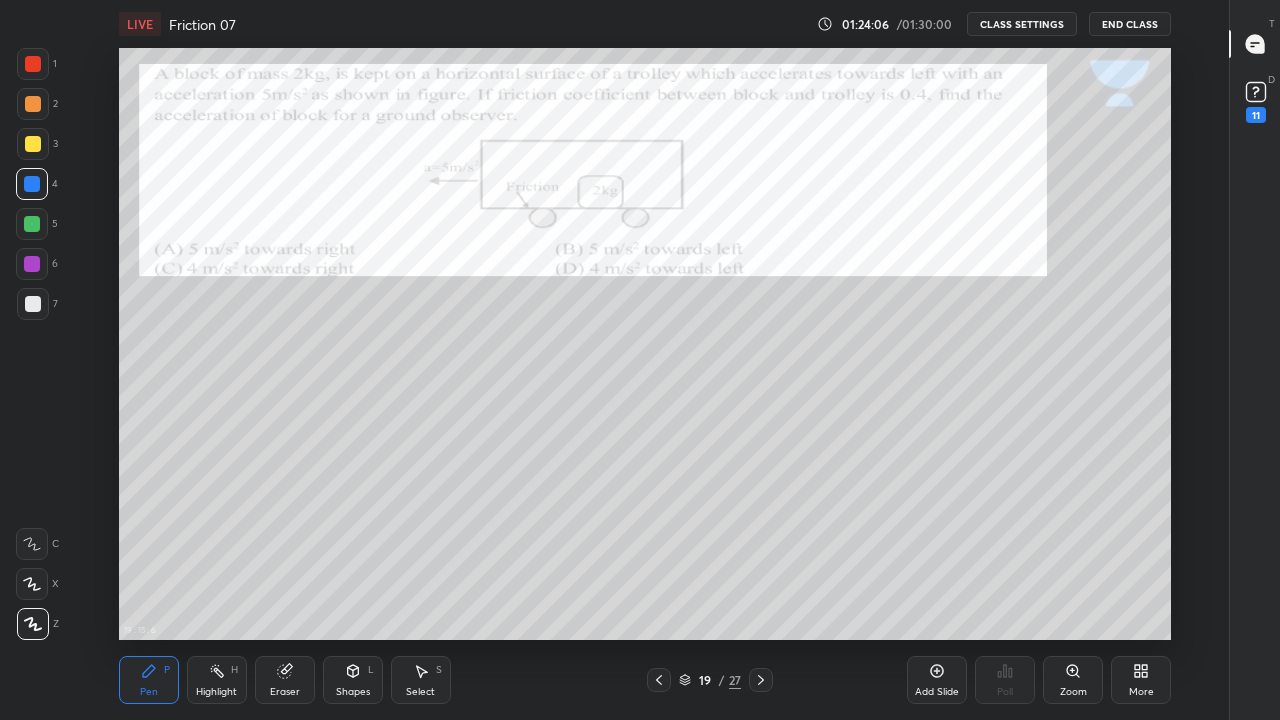 click 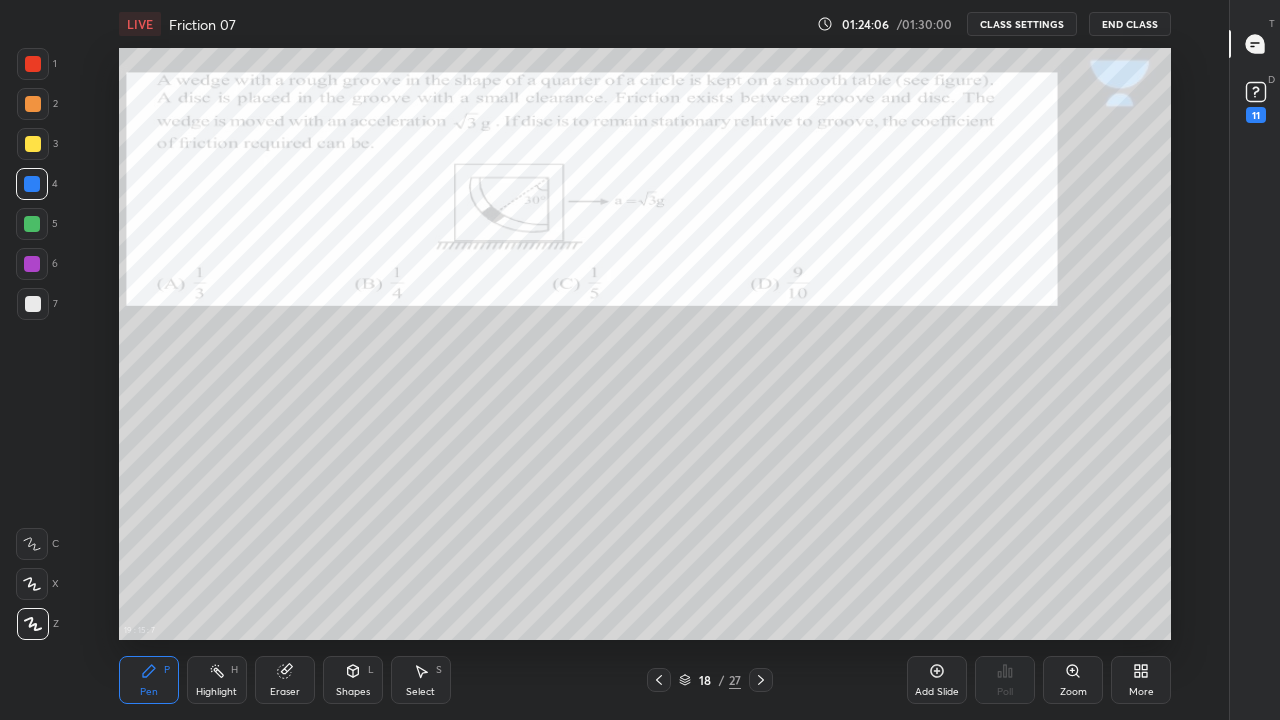 click 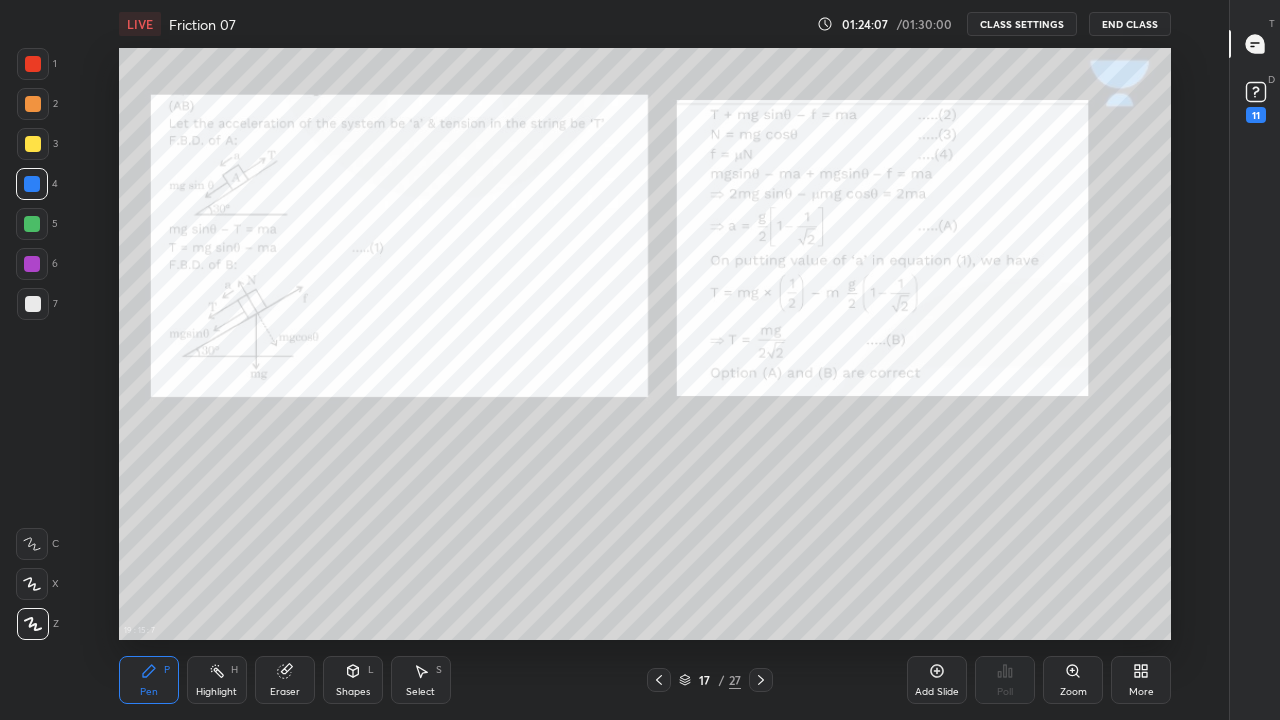 click at bounding box center [659, 680] 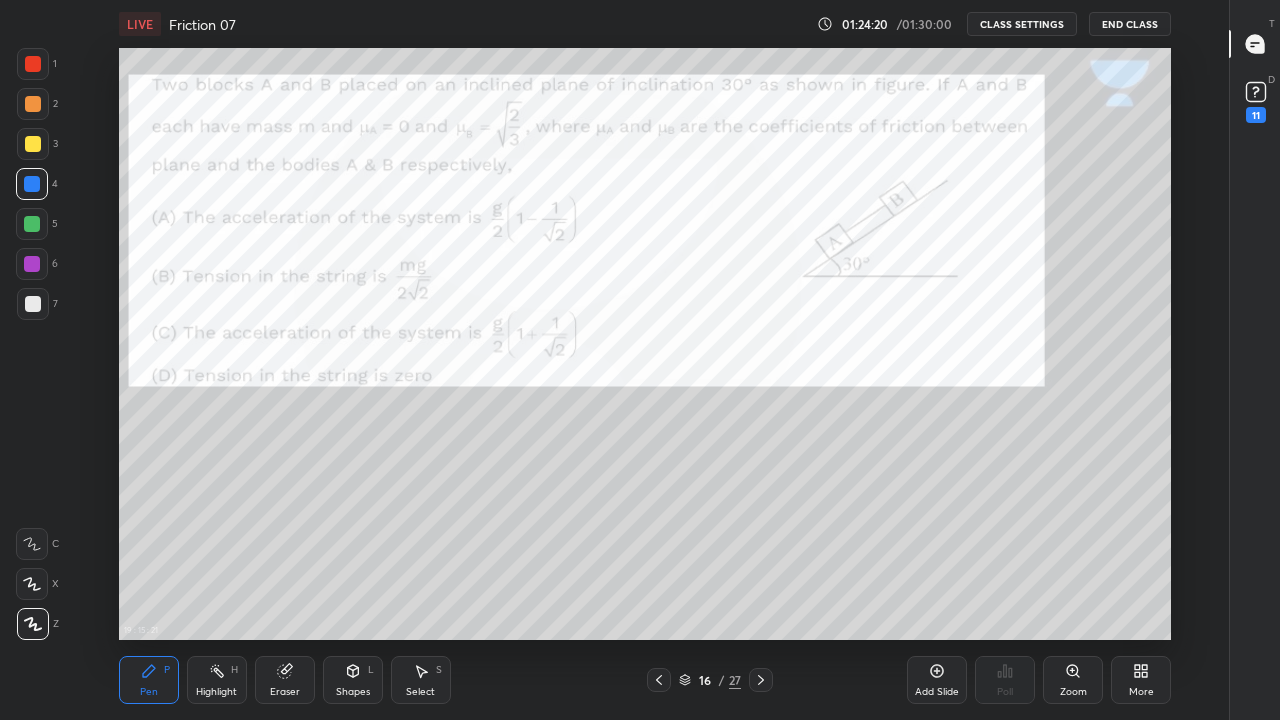 click 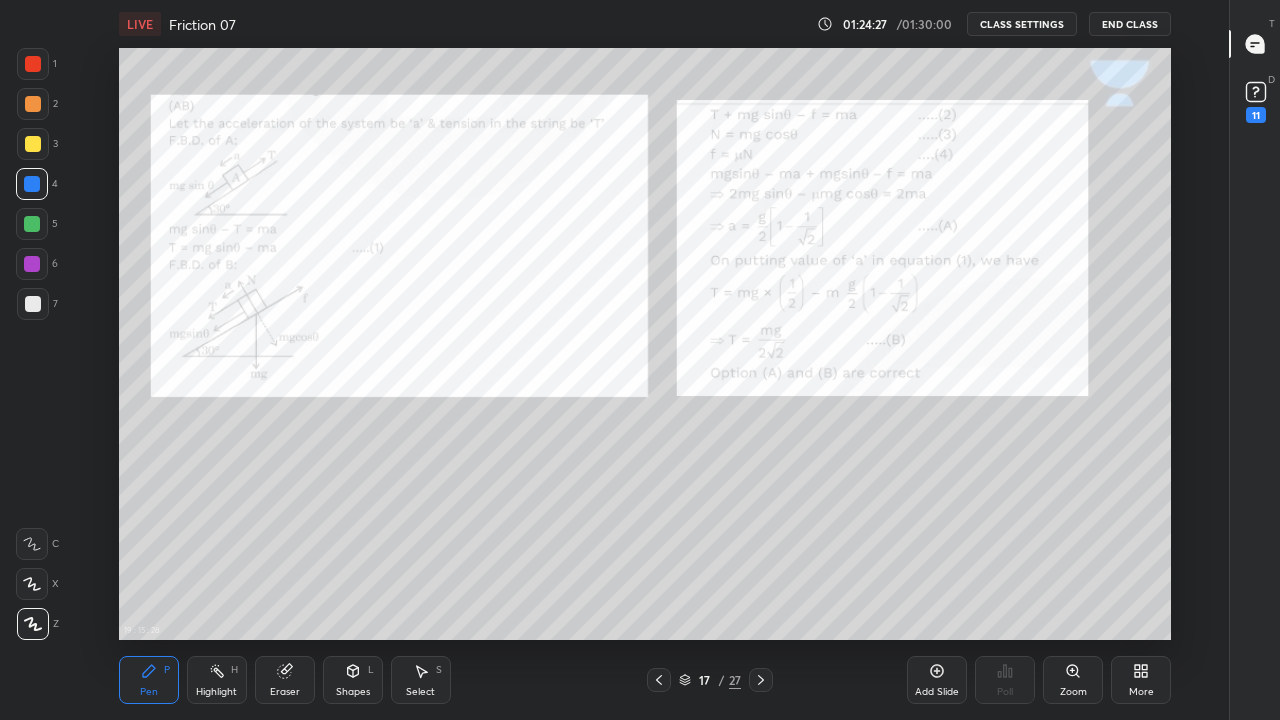click 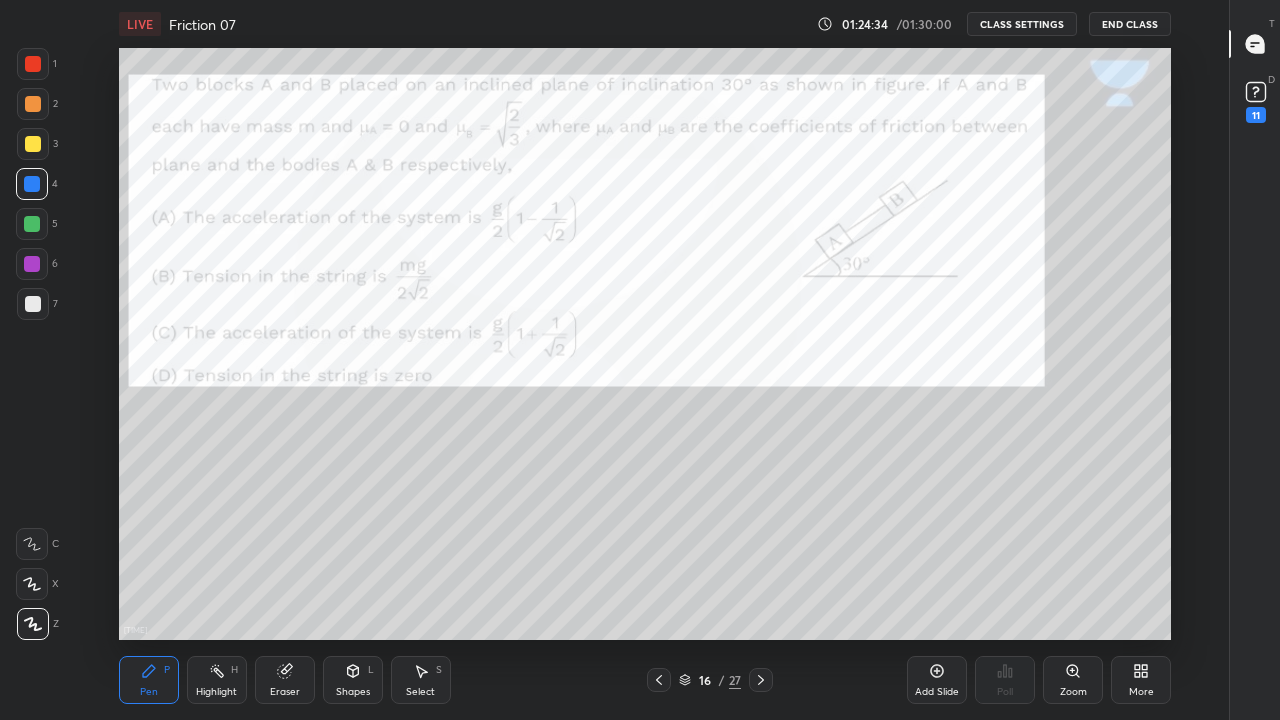 click 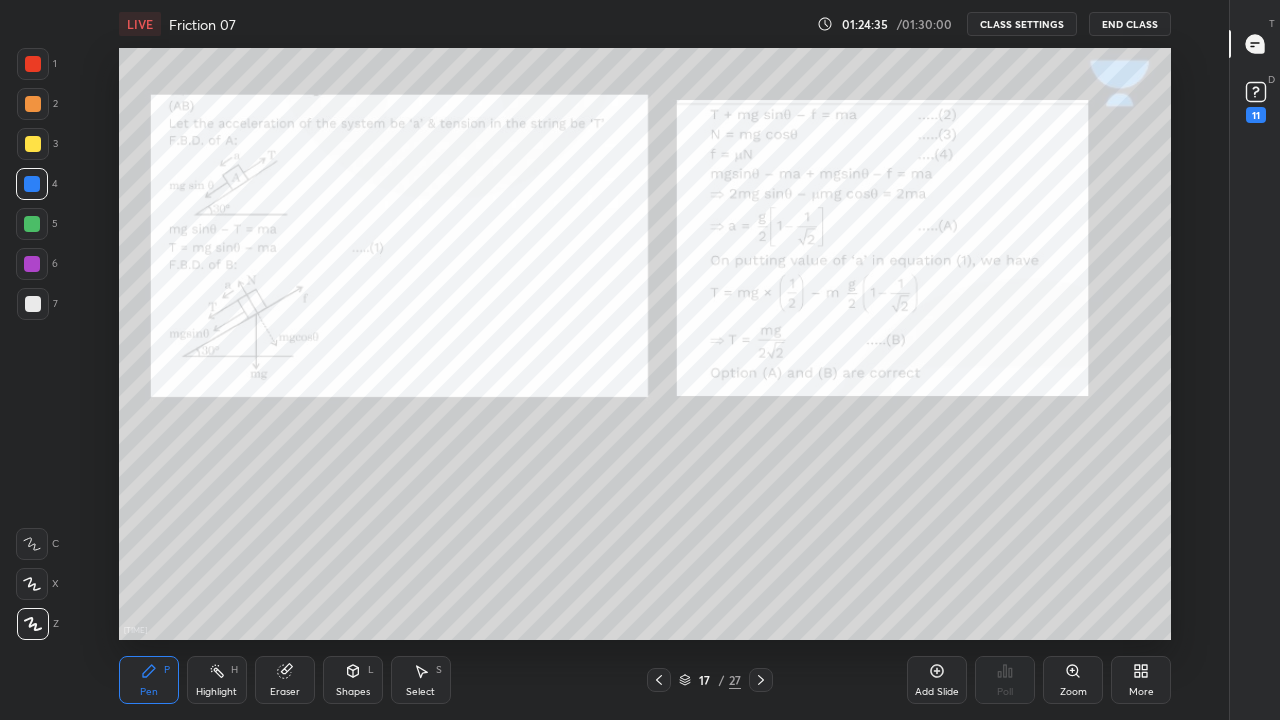 click 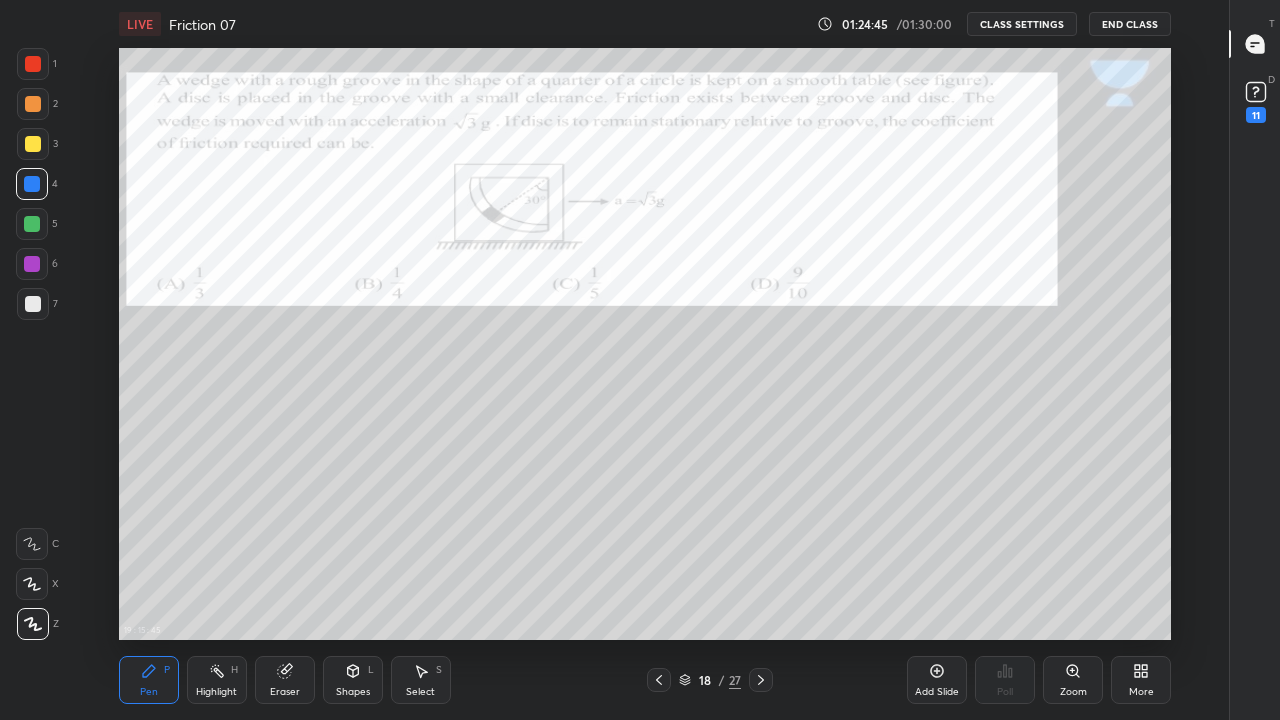 click at bounding box center [32, 184] 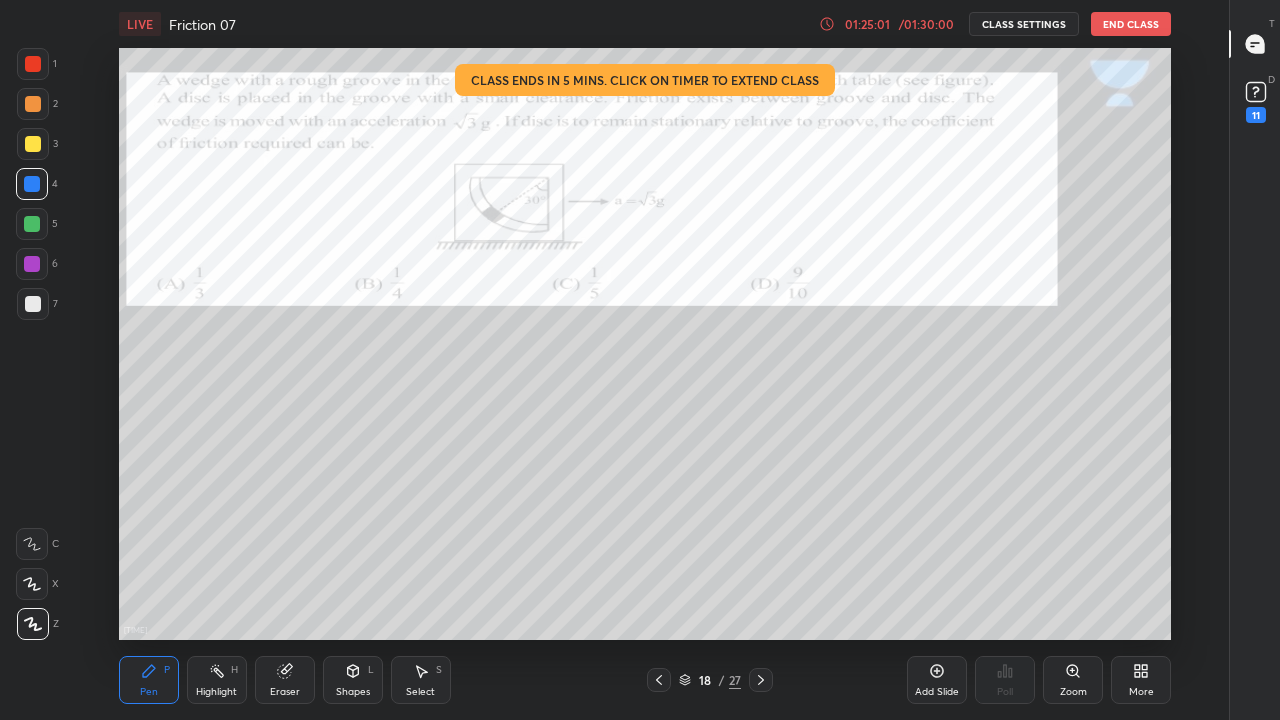 click on "/  01:30:00" at bounding box center [926, 24] 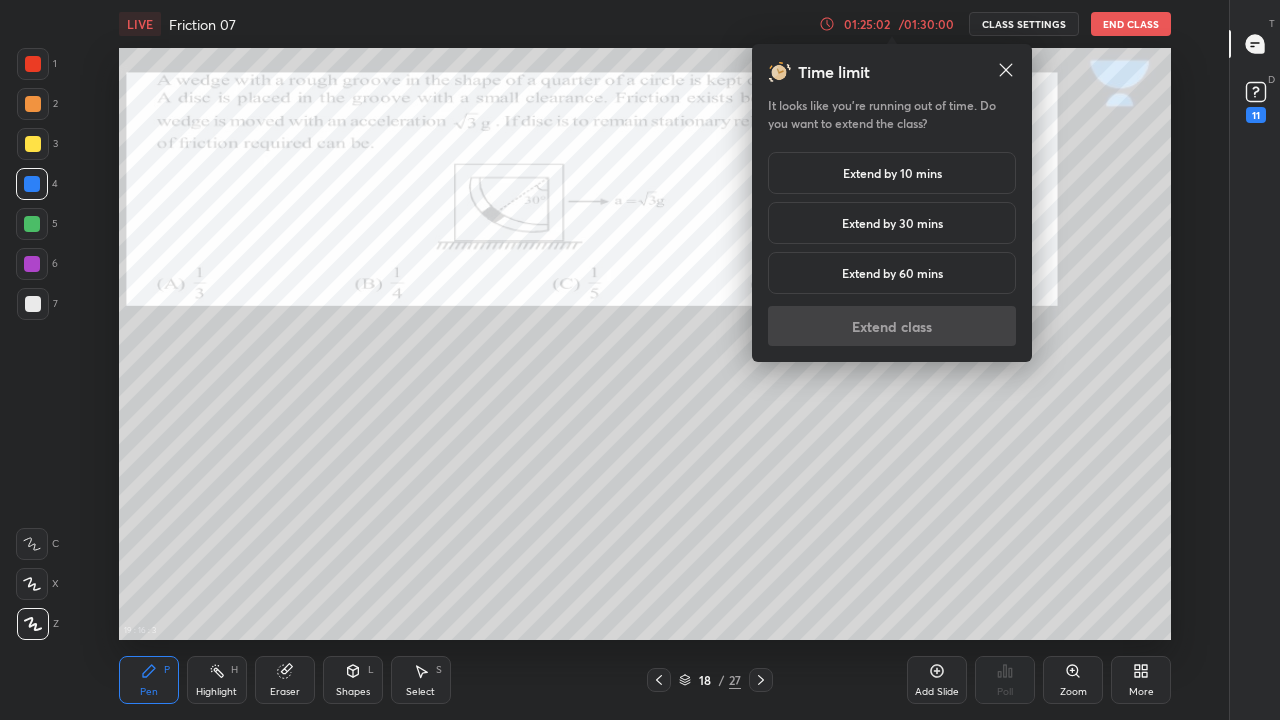 click on "Extend by 30 mins" at bounding box center [892, 223] 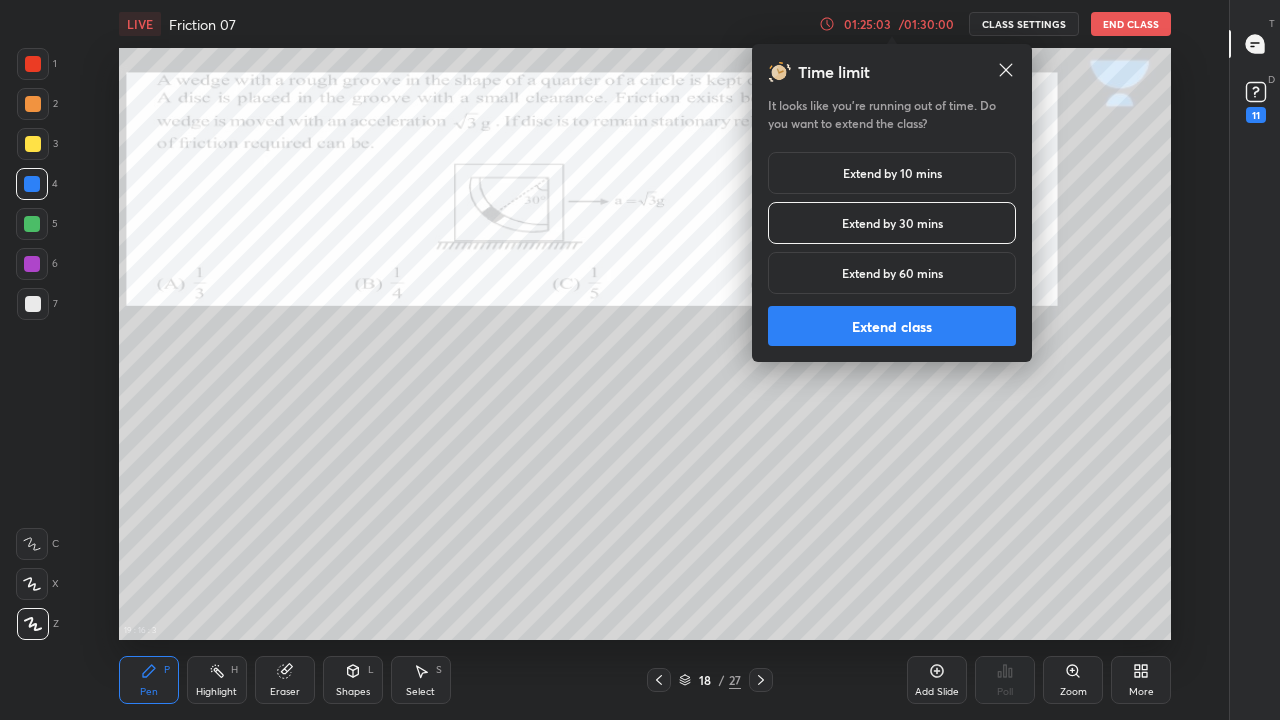 click on "Extend class" at bounding box center [892, 326] 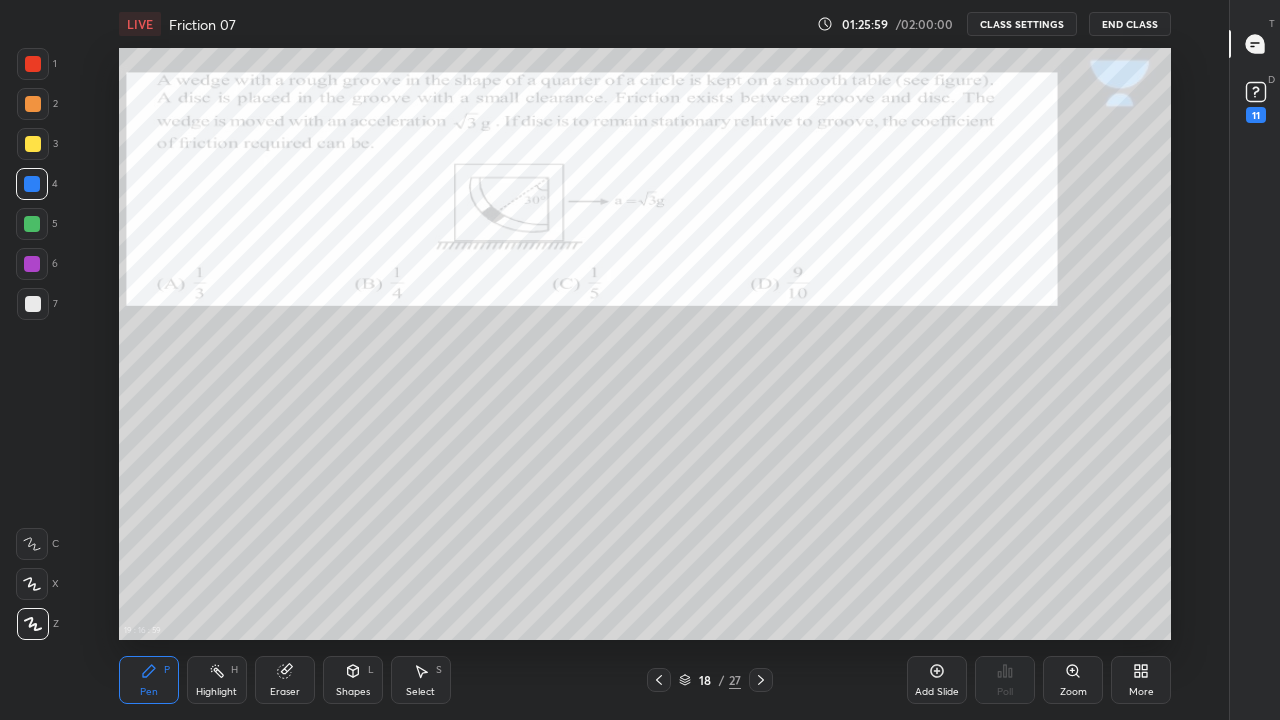 click 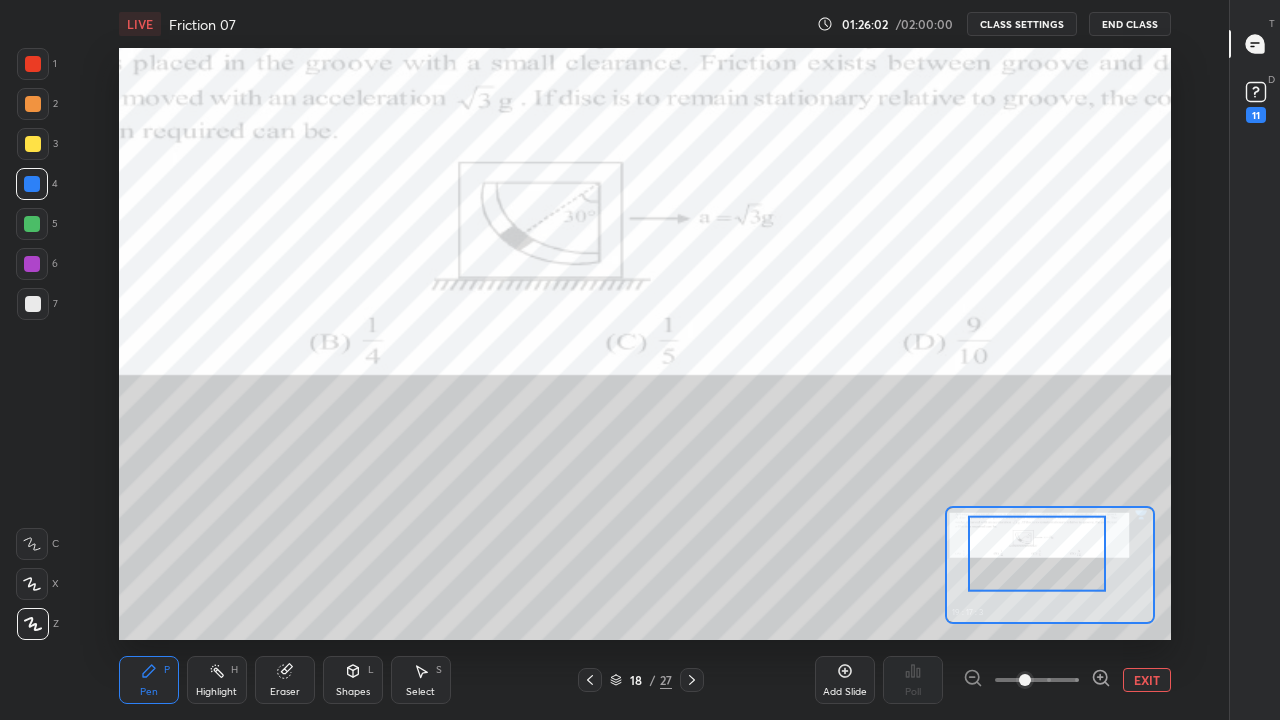click on "EXIT" at bounding box center [1147, 680] 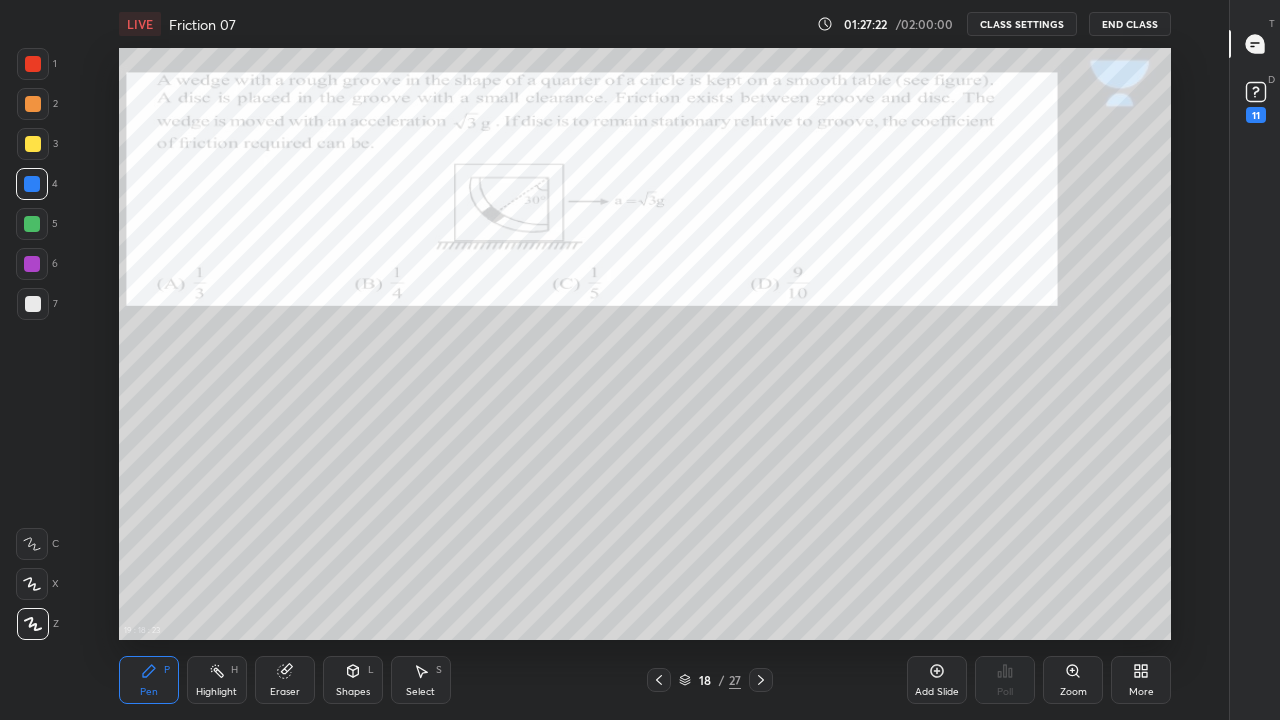 click at bounding box center [33, 64] 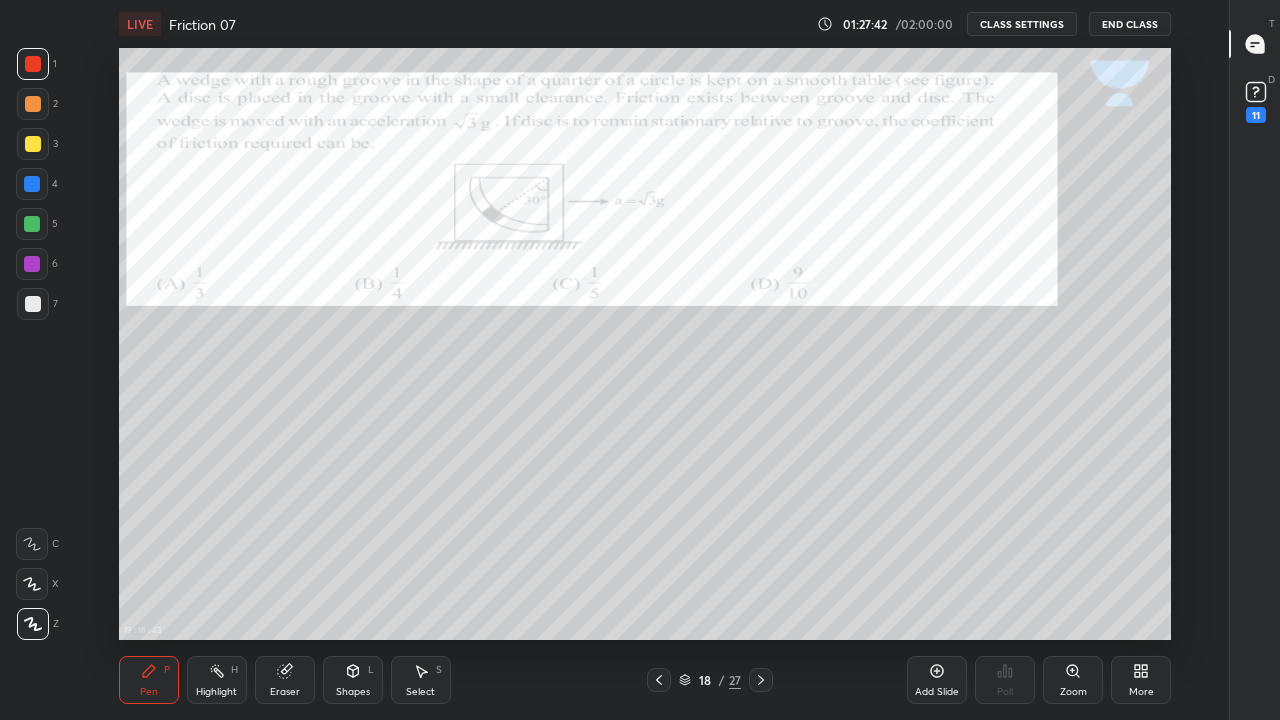 click on "Shapes L" at bounding box center (353, 680) 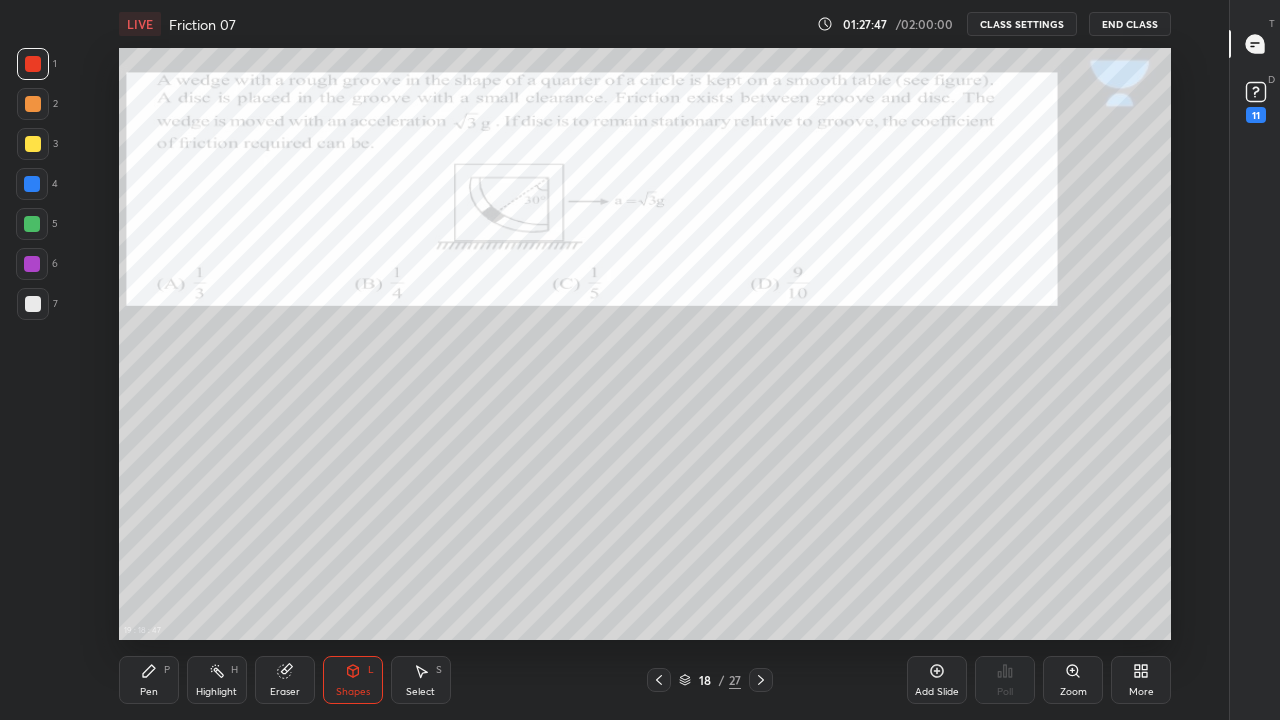 click on "Pen P" at bounding box center [149, 680] 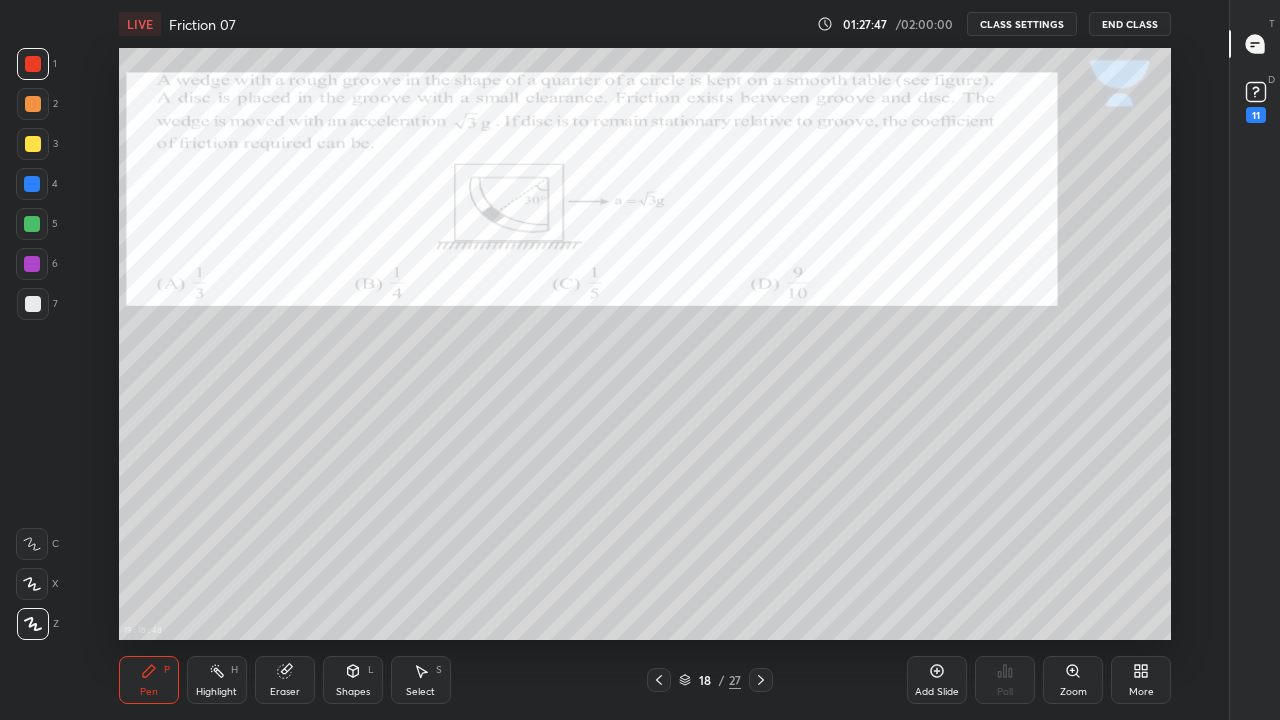 click at bounding box center (33, 304) 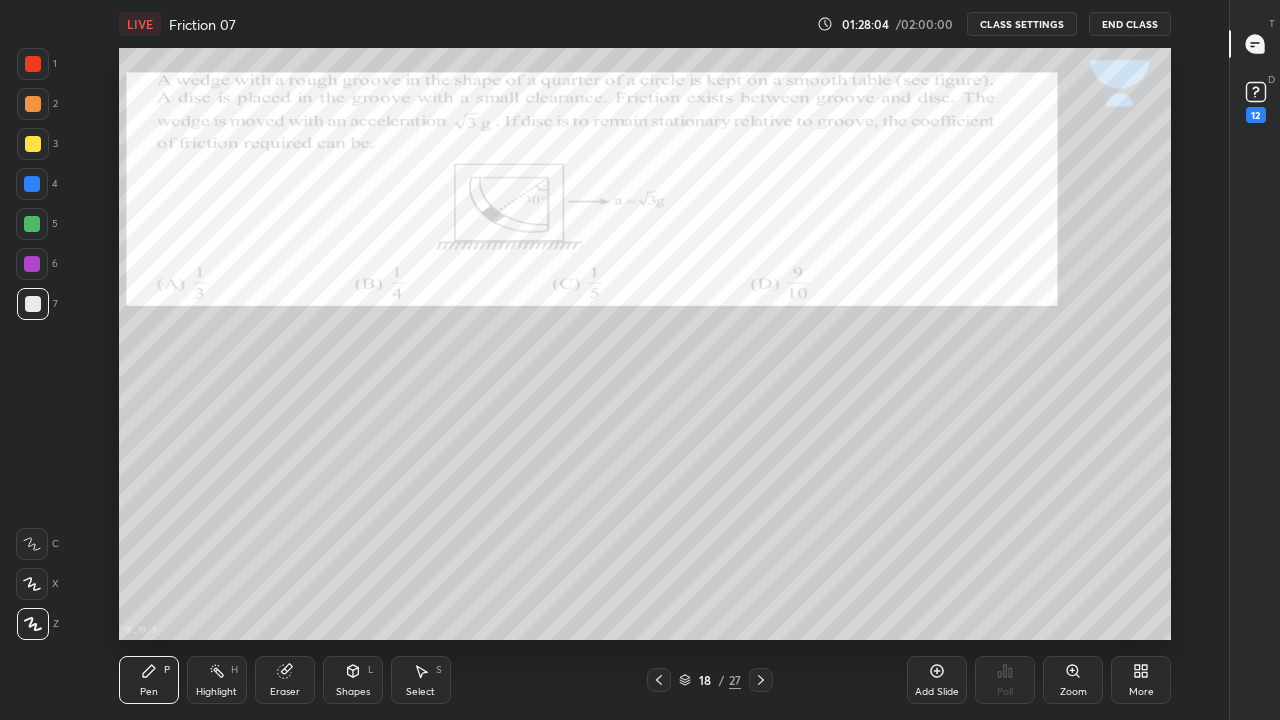 click on "Shapes L" at bounding box center (353, 680) 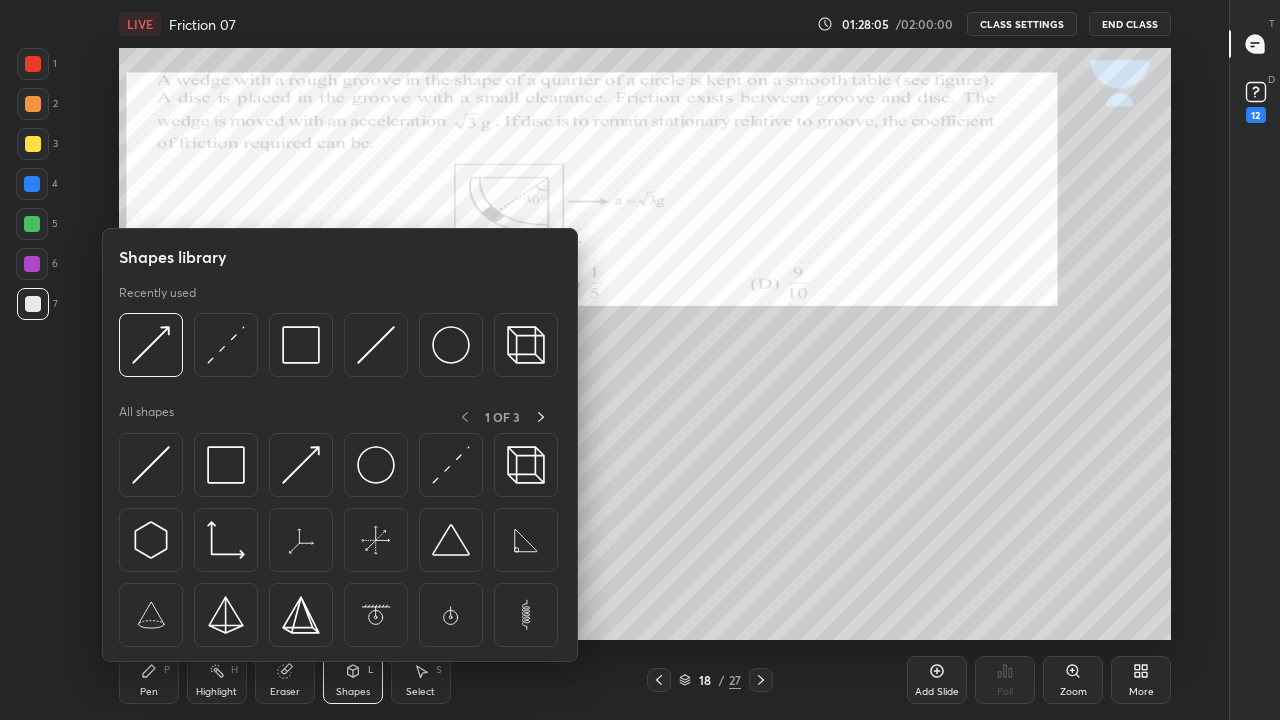 click at bounding box center (226, 345) 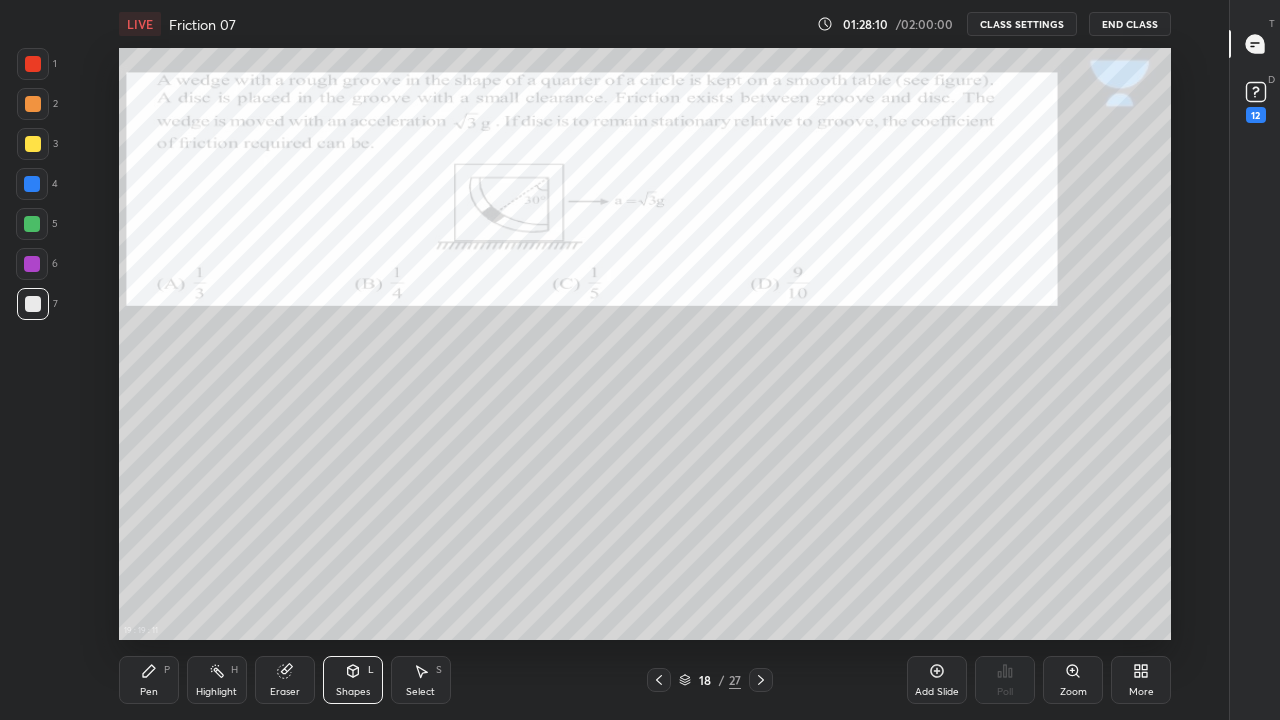 click 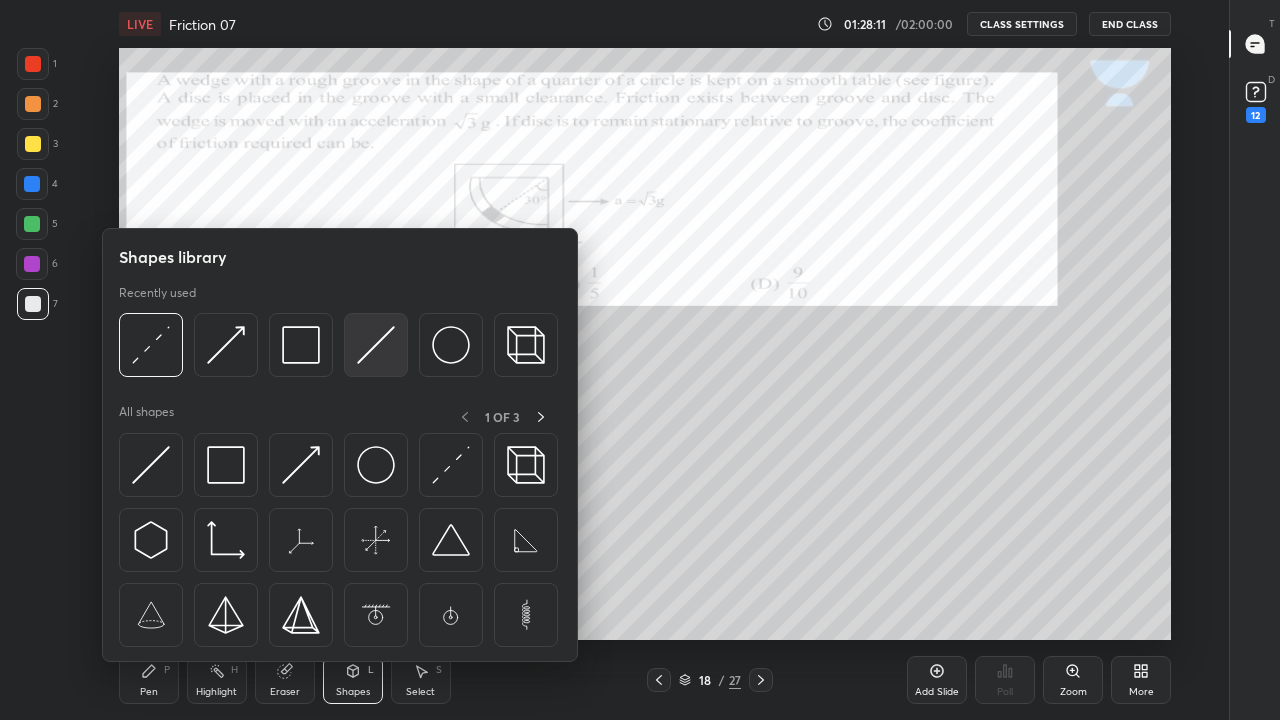 click at bounding box center [376, 345] 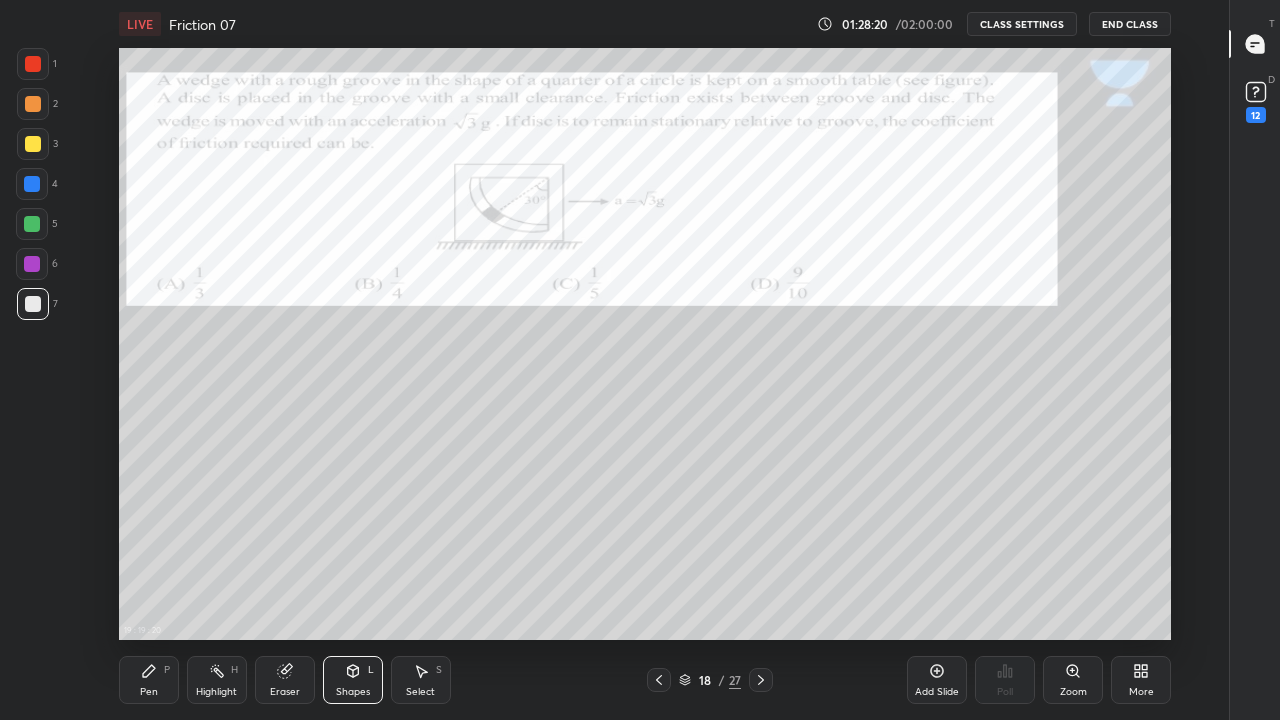 click on "Pen P" at bounding box center (149, 680) 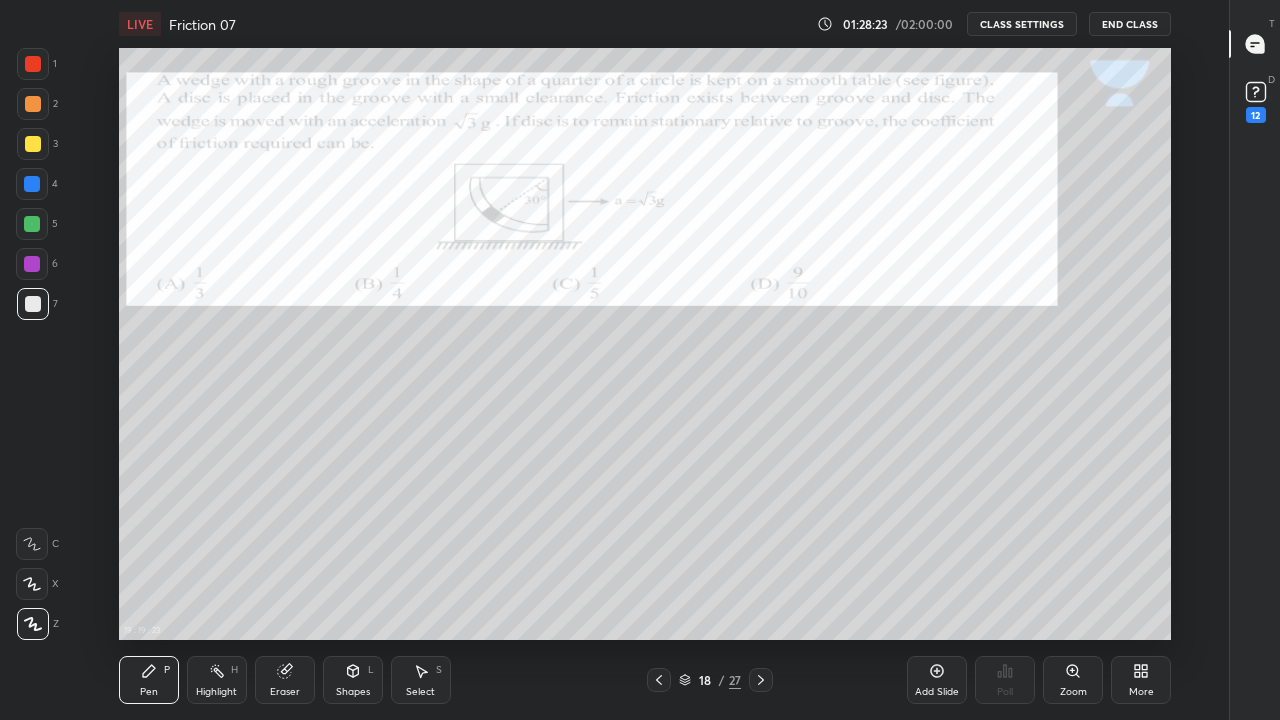 click on "Shapes L" at bounding box center [353, 680] 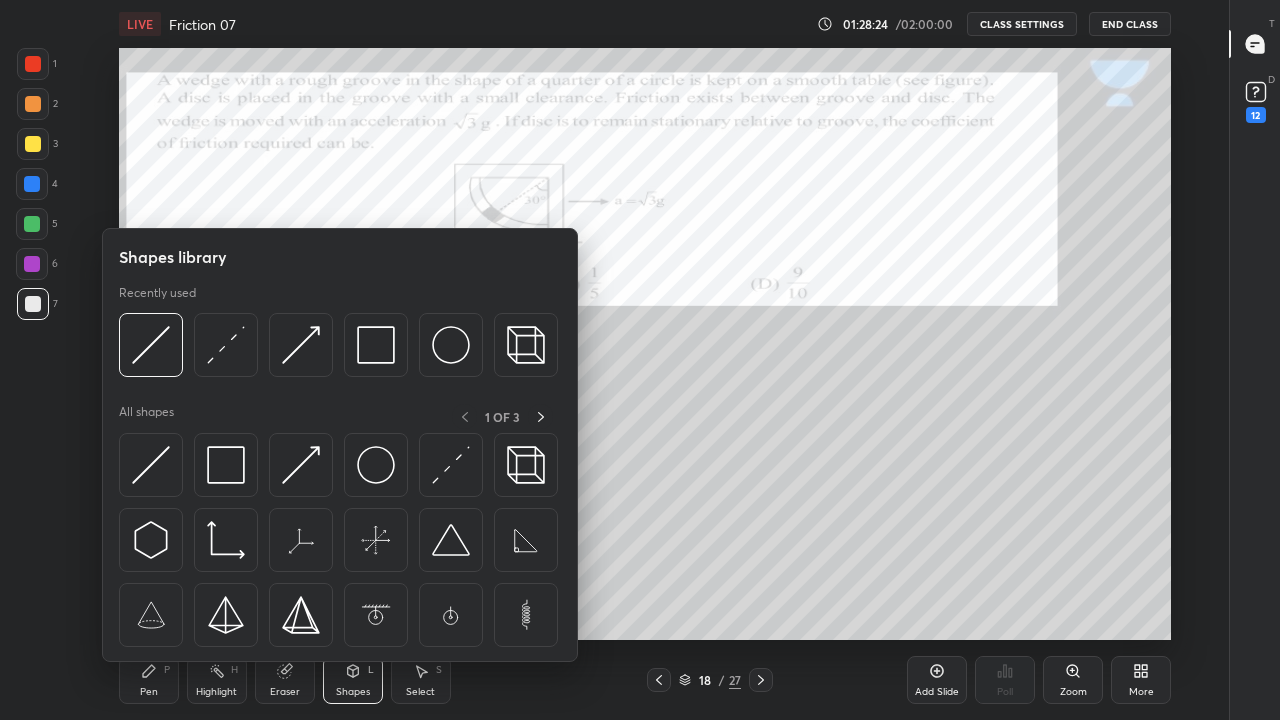 click at bounding box center (301, 345) 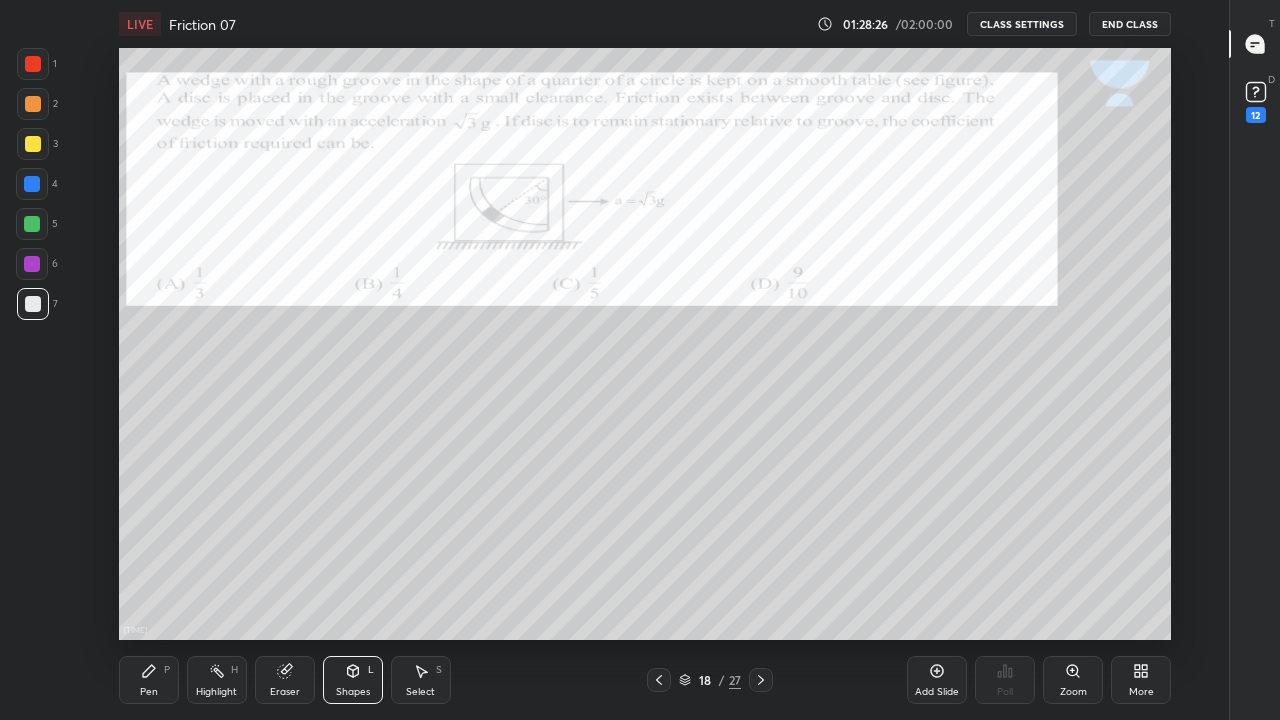 click 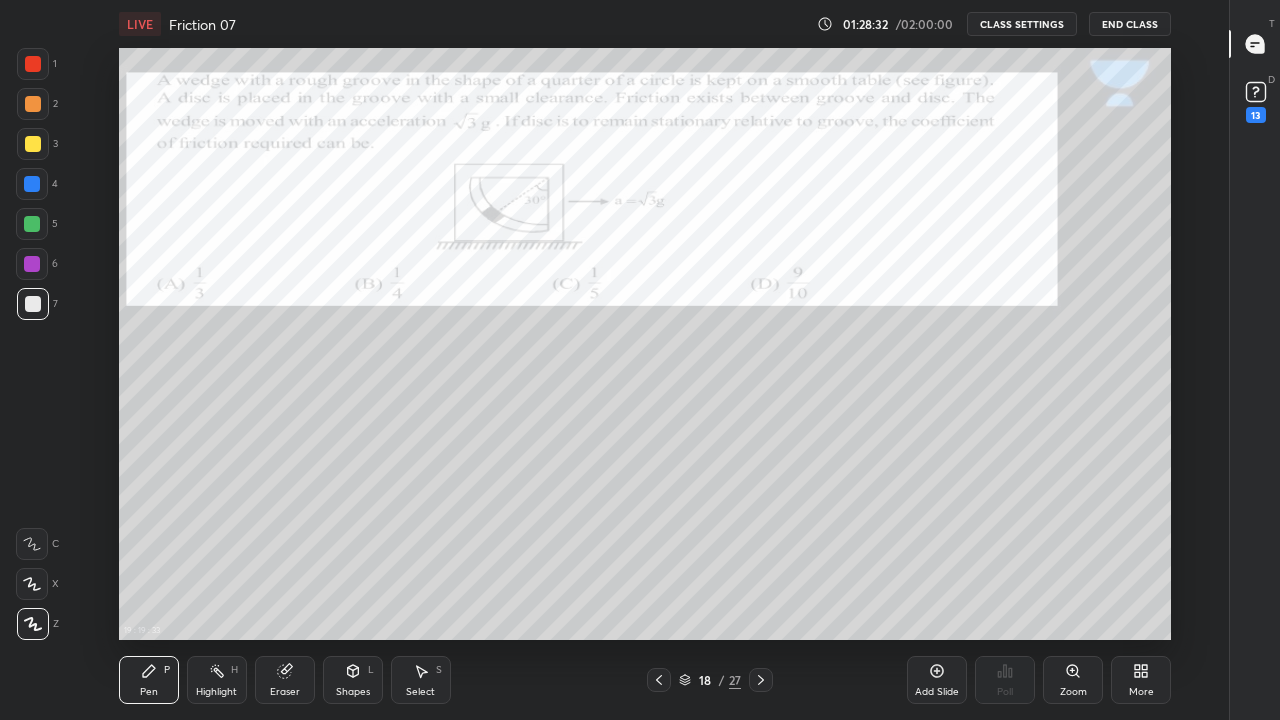 click on "Eraser" at bounding box center (285, 680) 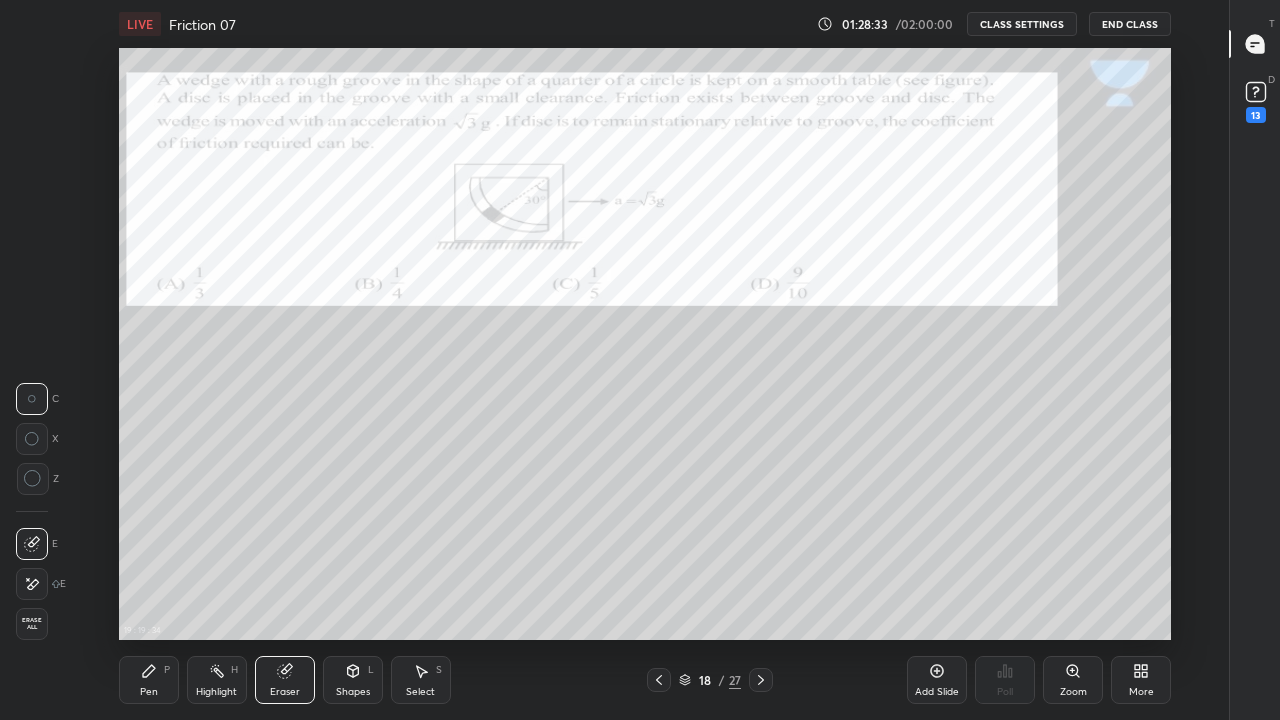 click 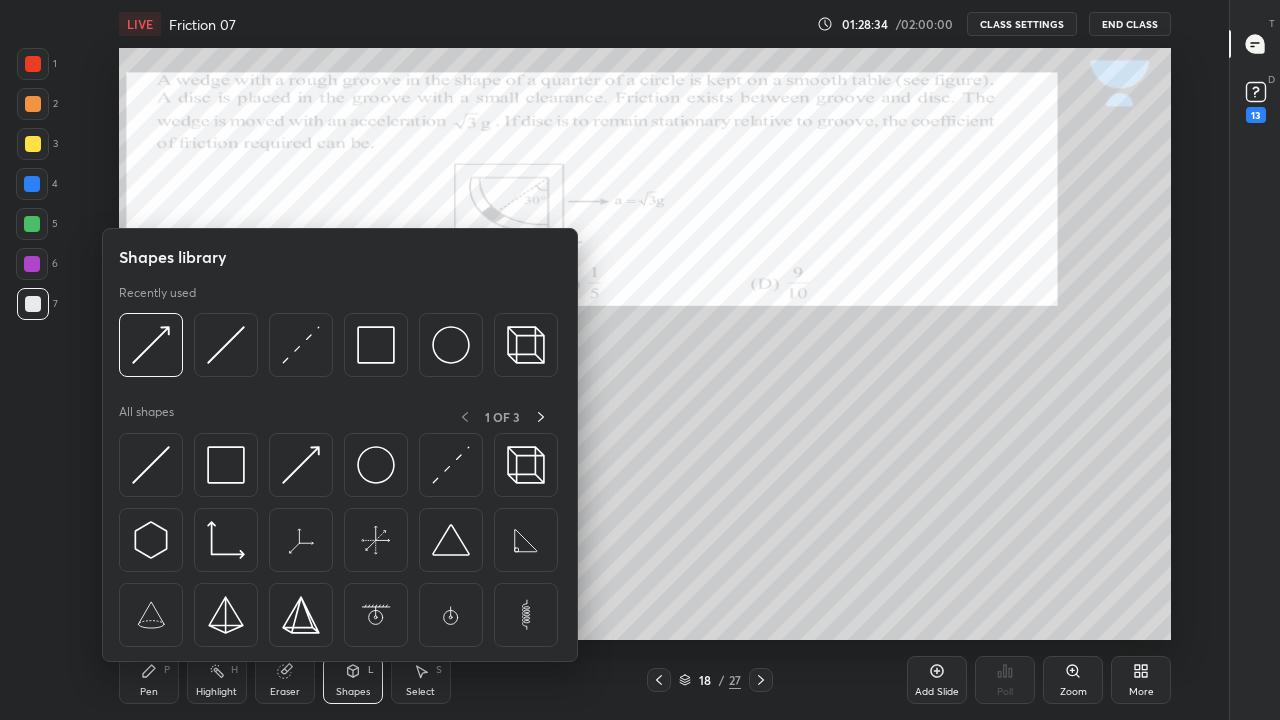 click at bounding box center (301, 345) 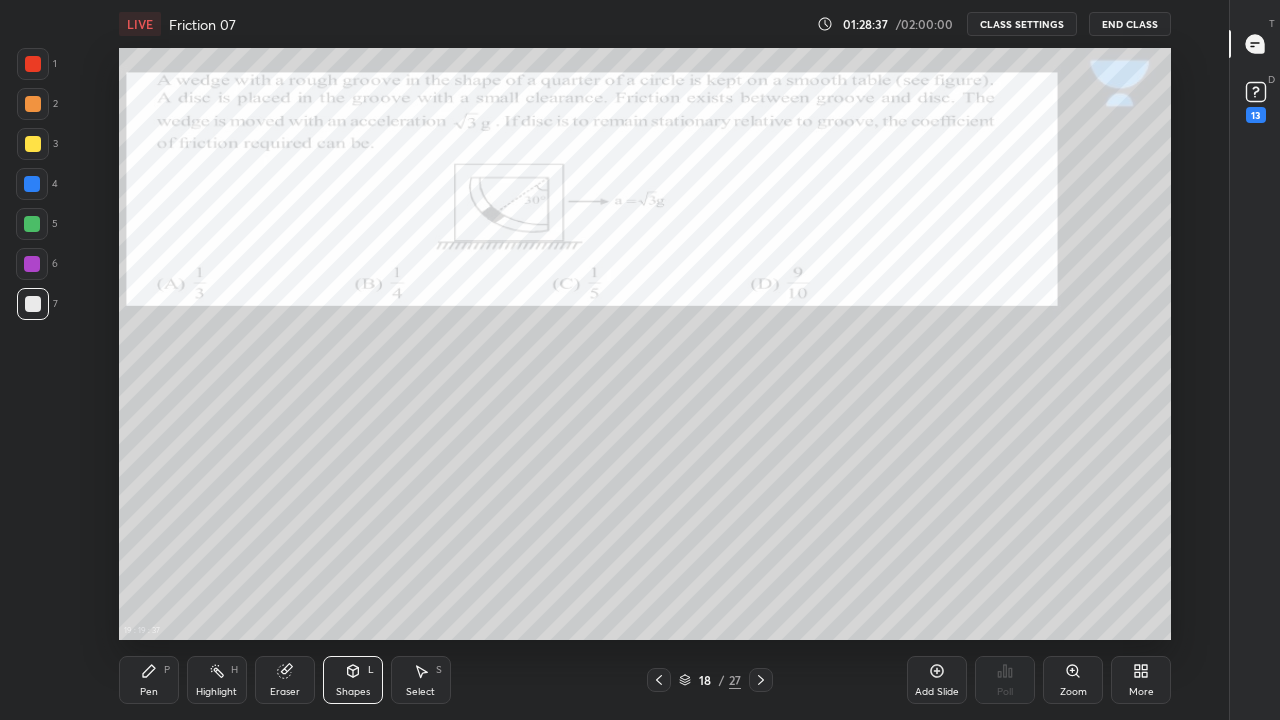click on "Pen P" at bounding box center (149, 680) 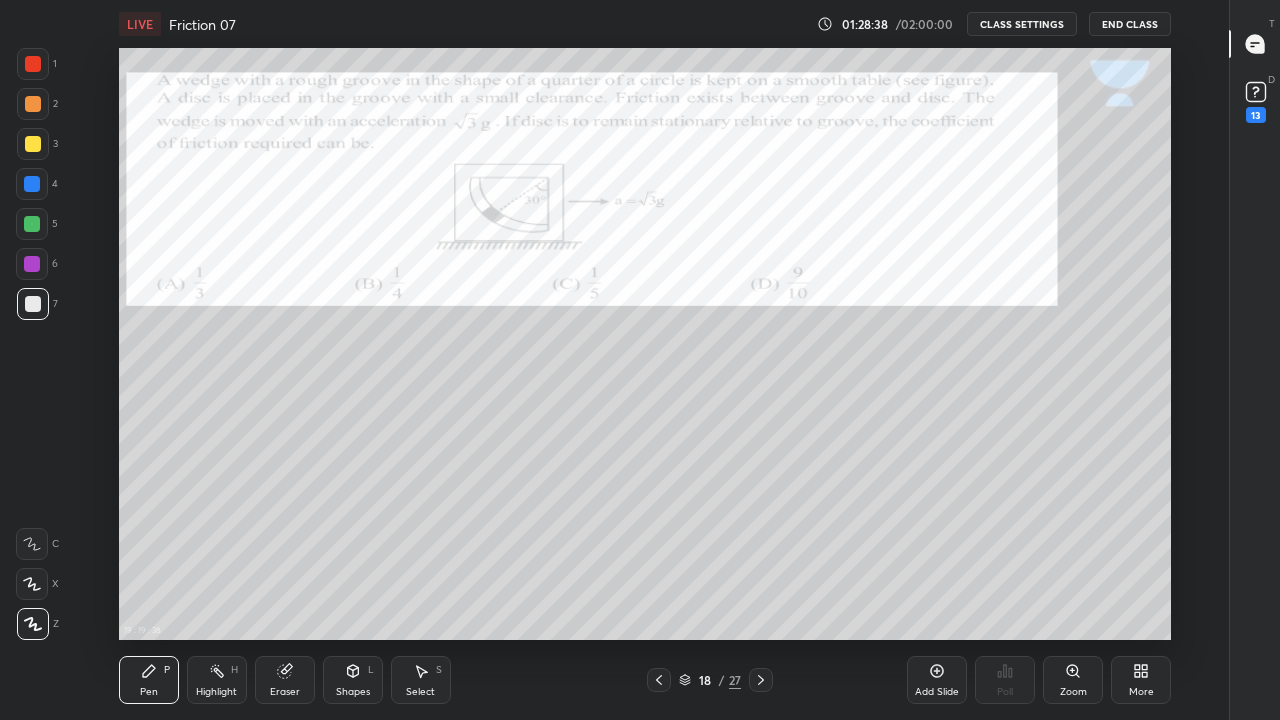 click at bounding box center [33, 304] 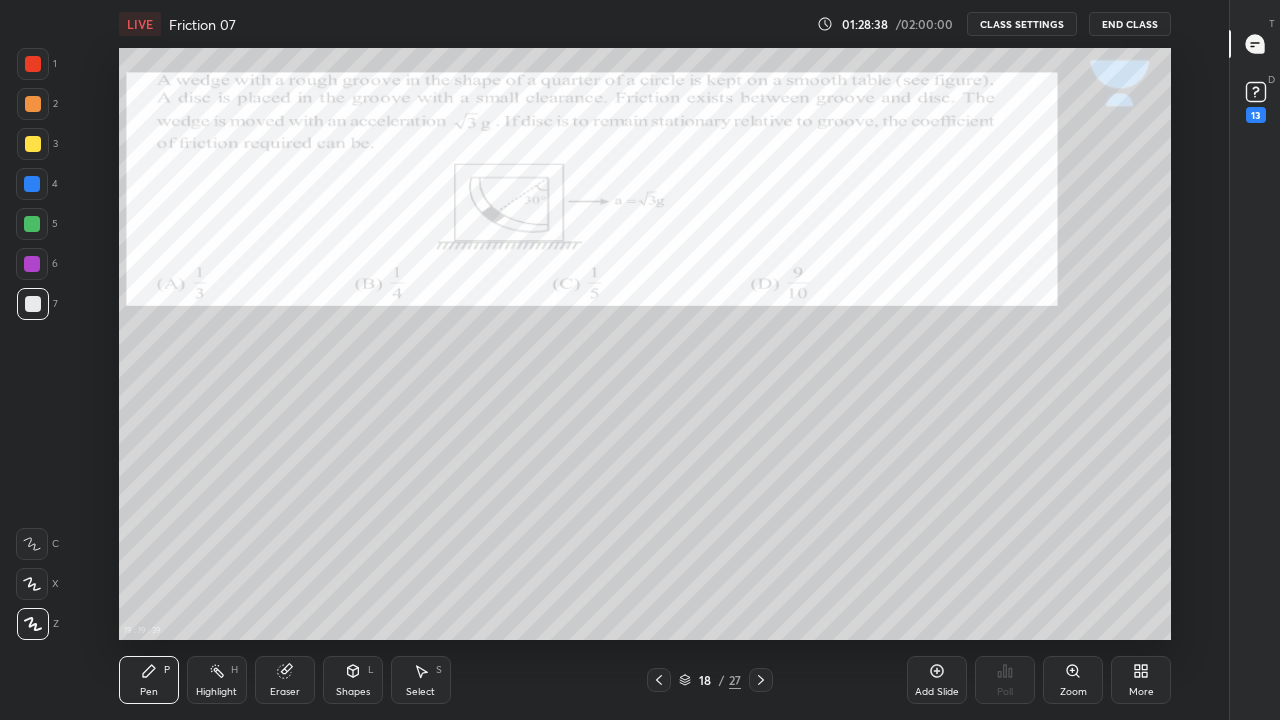 click at bounding box center (33, 144) 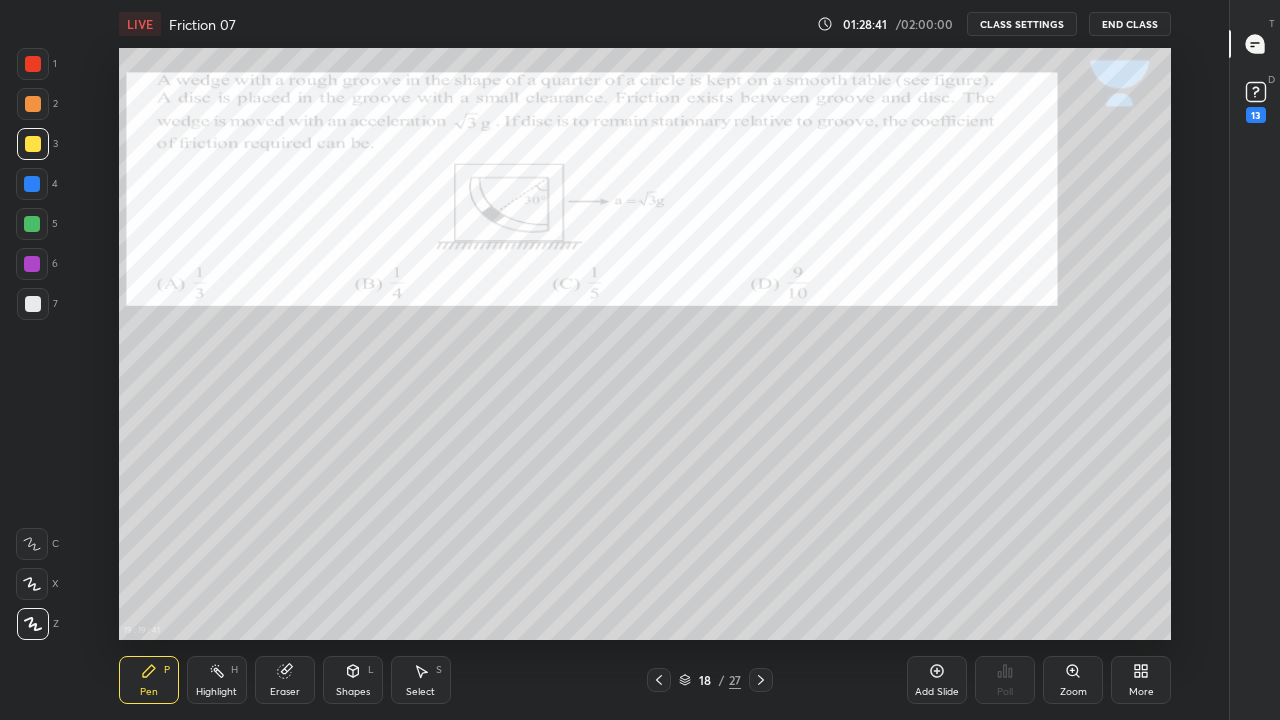 click on "Shapes L" at bounding box center [353, 680] 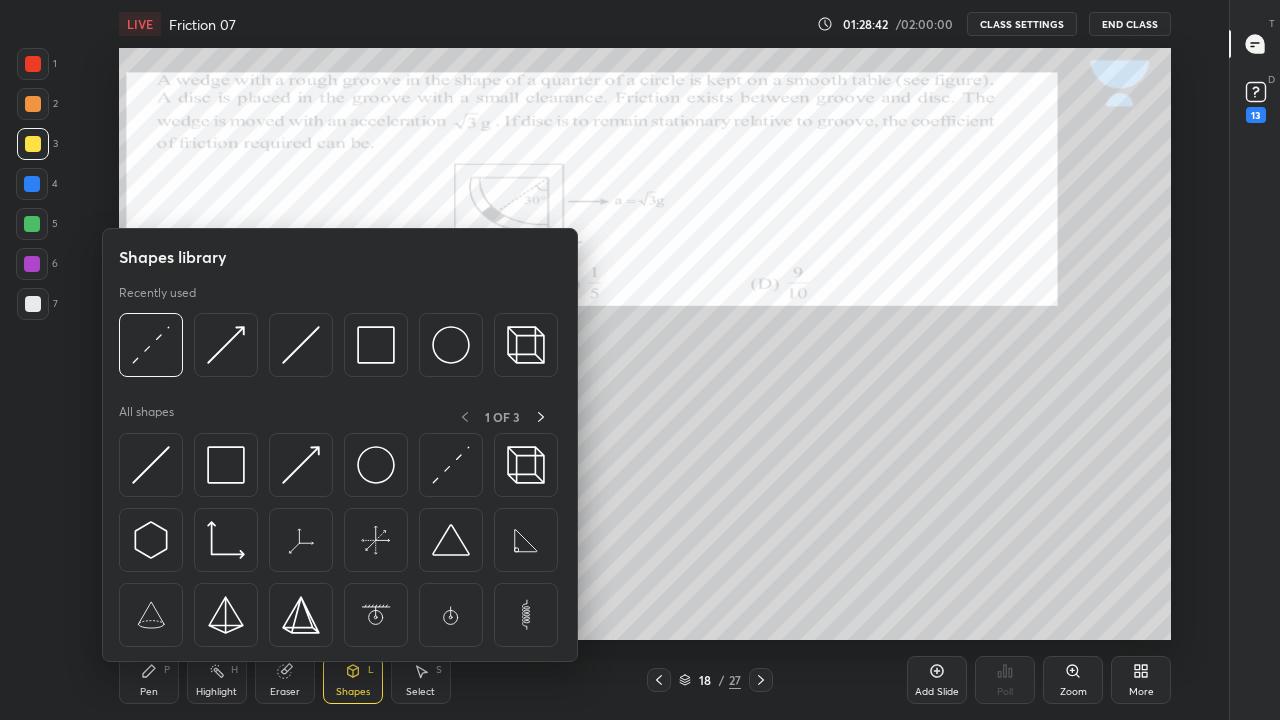 click at bounding box center [151, 345] 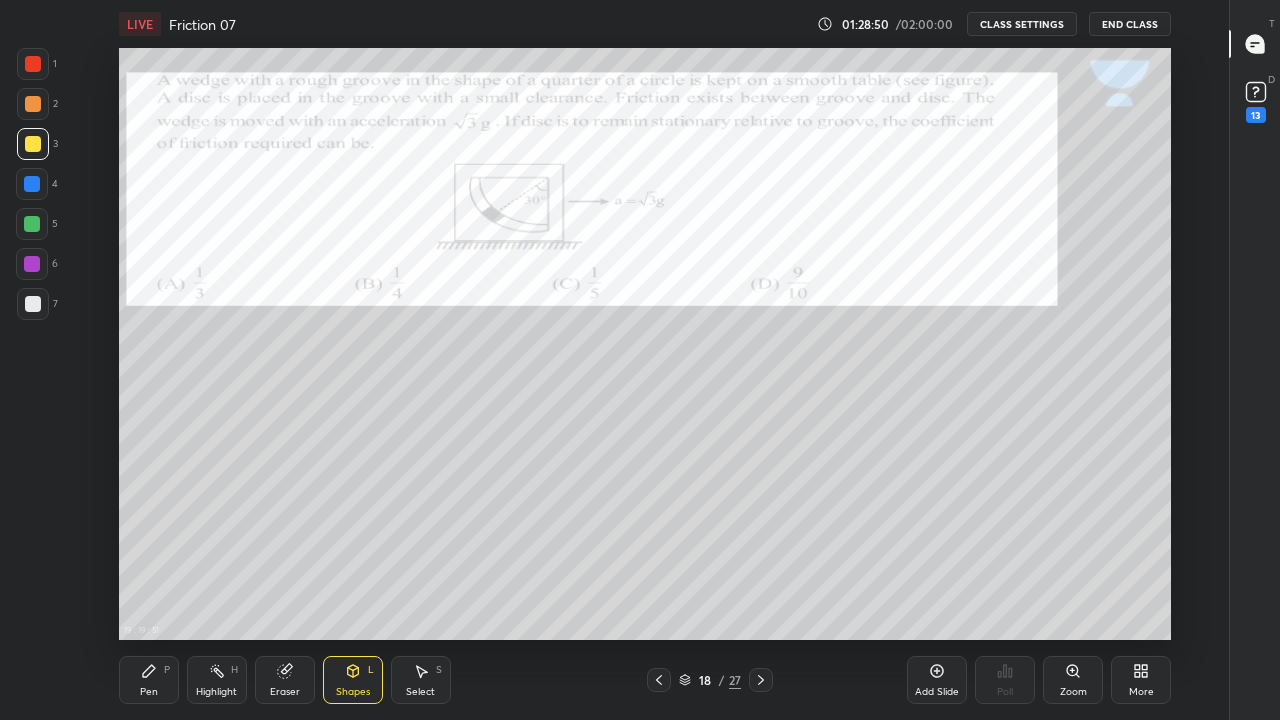 click on "Pen P" at bounding box center [149, 680] 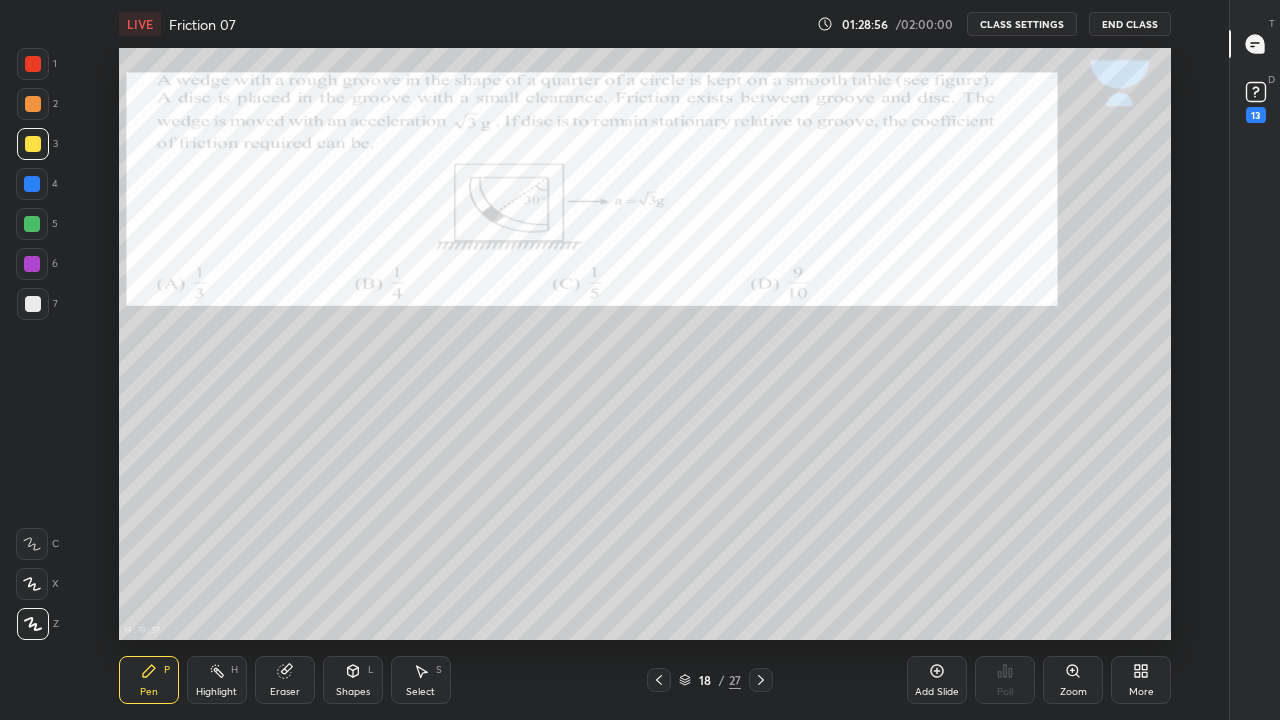 click at bounding box center (33, 304) 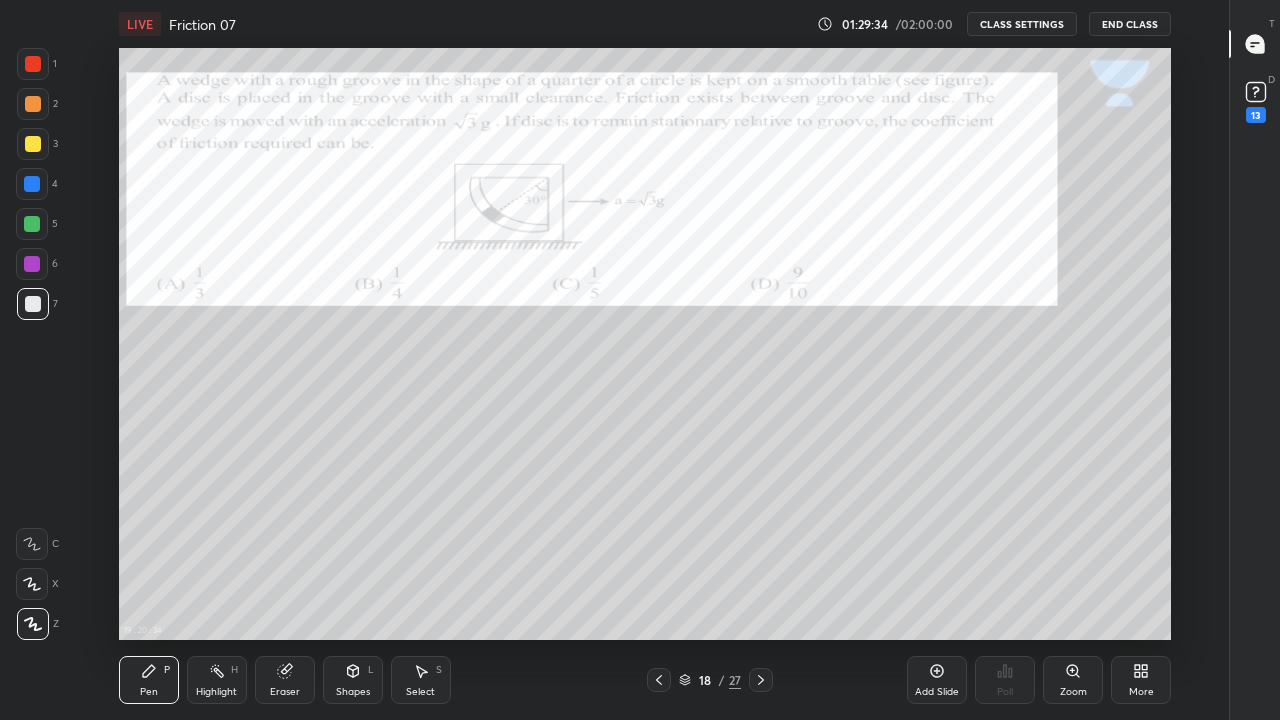 click at bounding box center (33, 144) 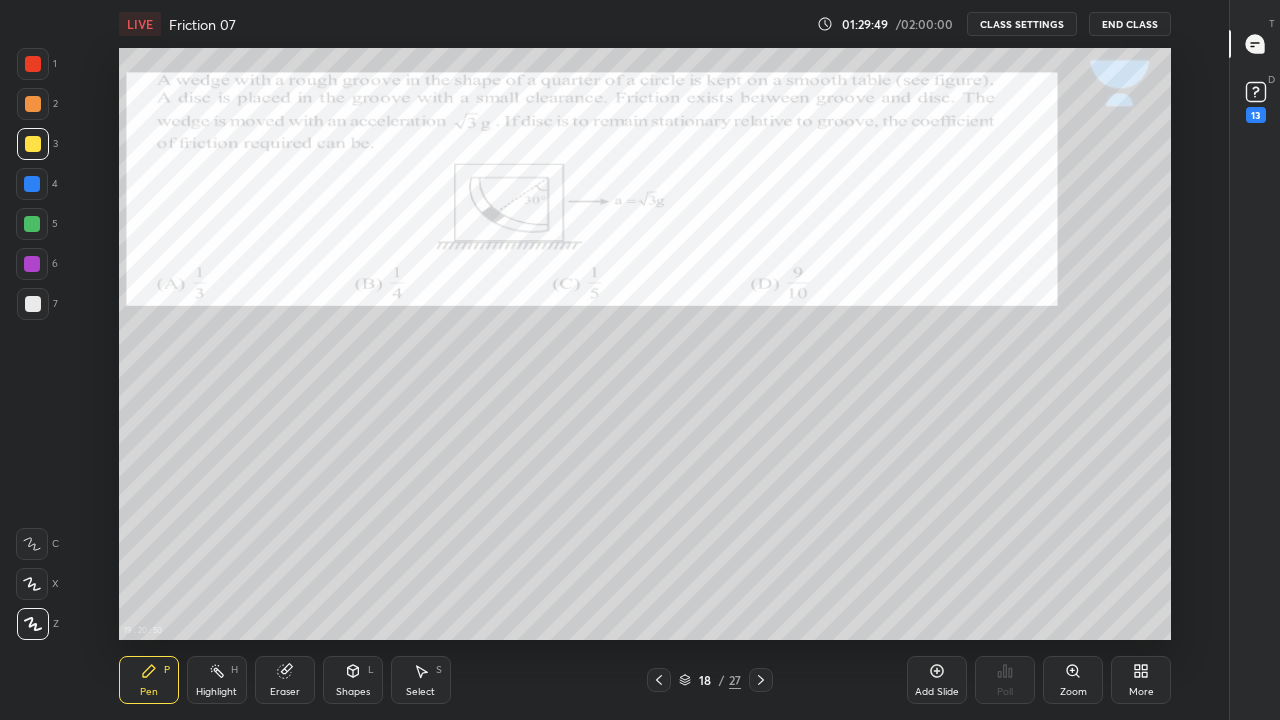 click on "Eraser" at bounding box center (285, 680) 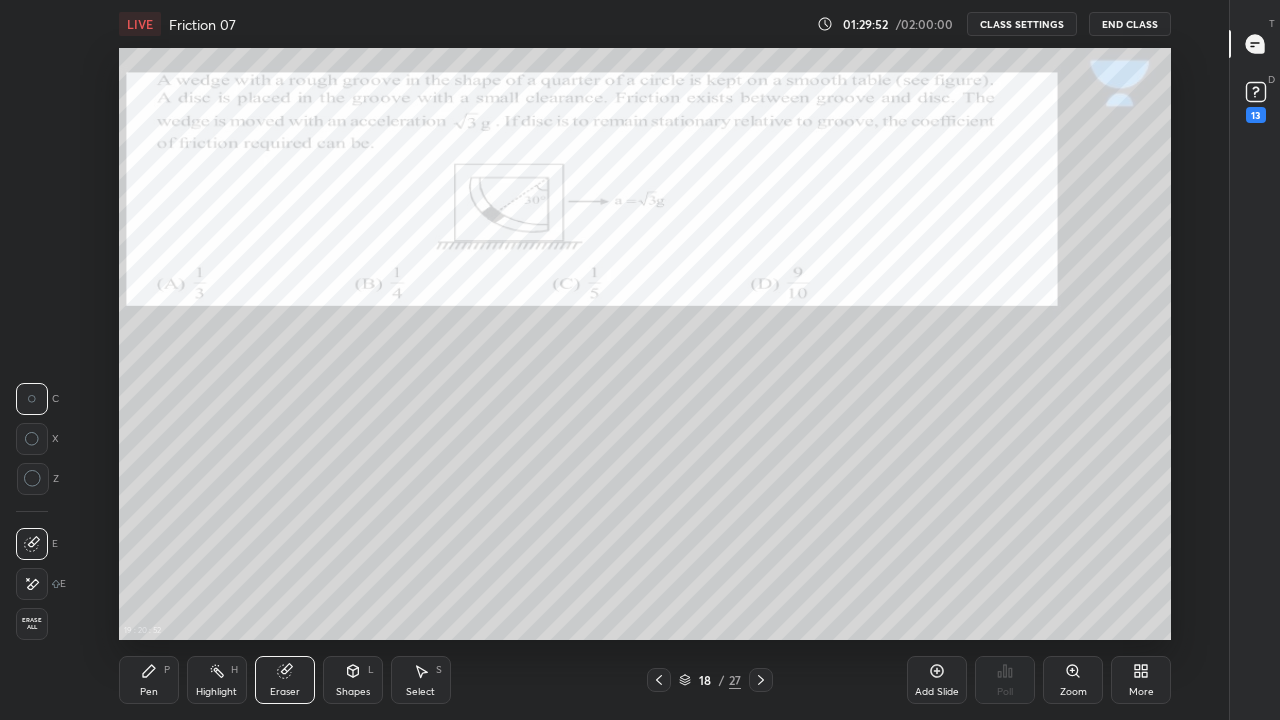 click on "Eraser" at bounding box center [285, 680] 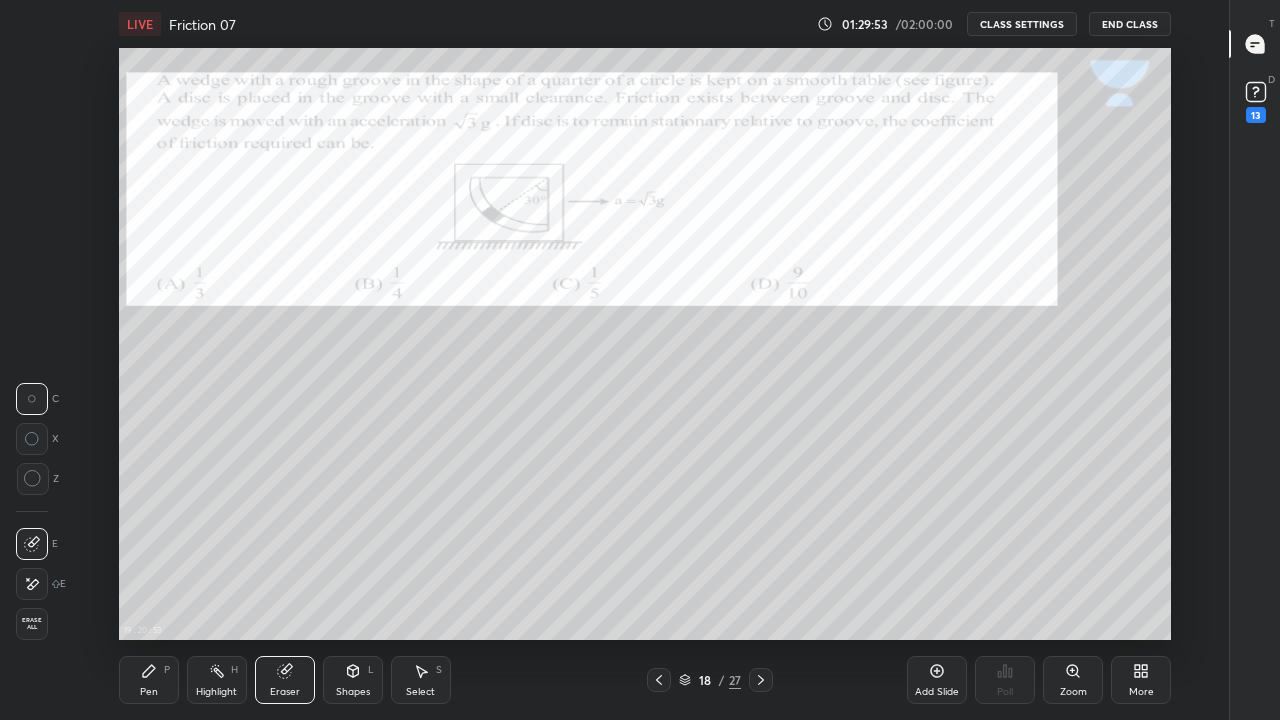 click 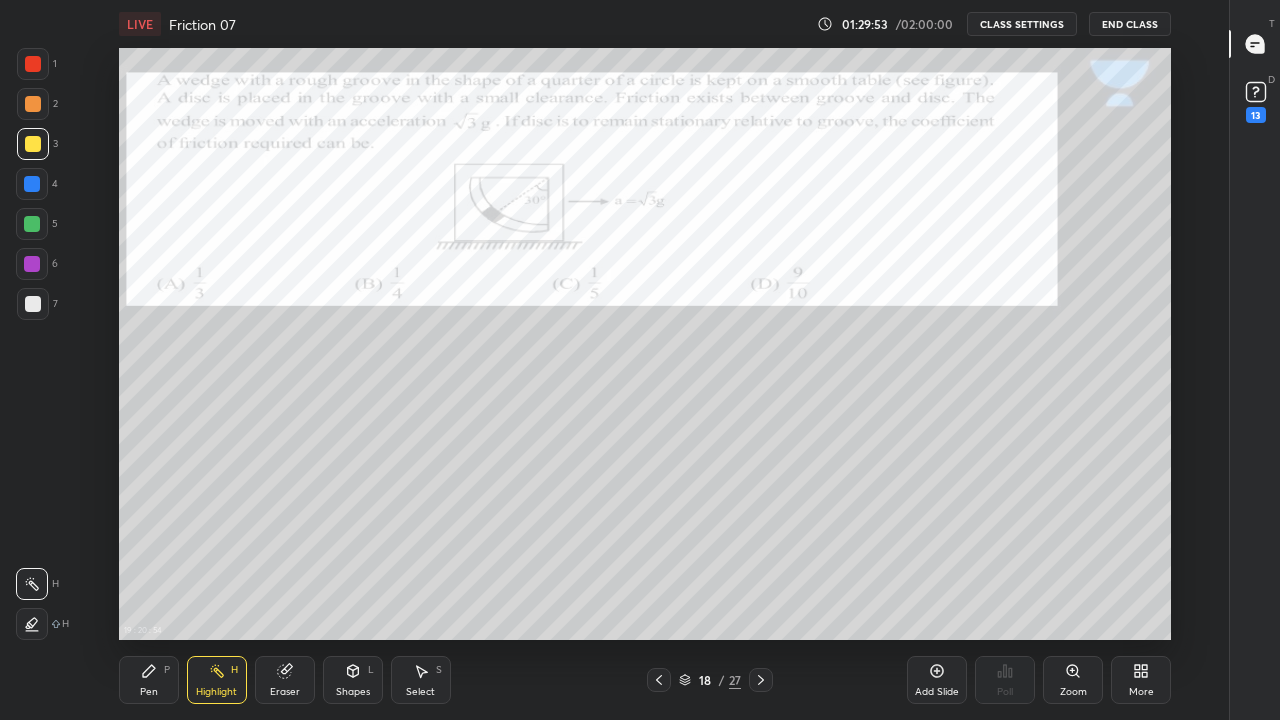 click 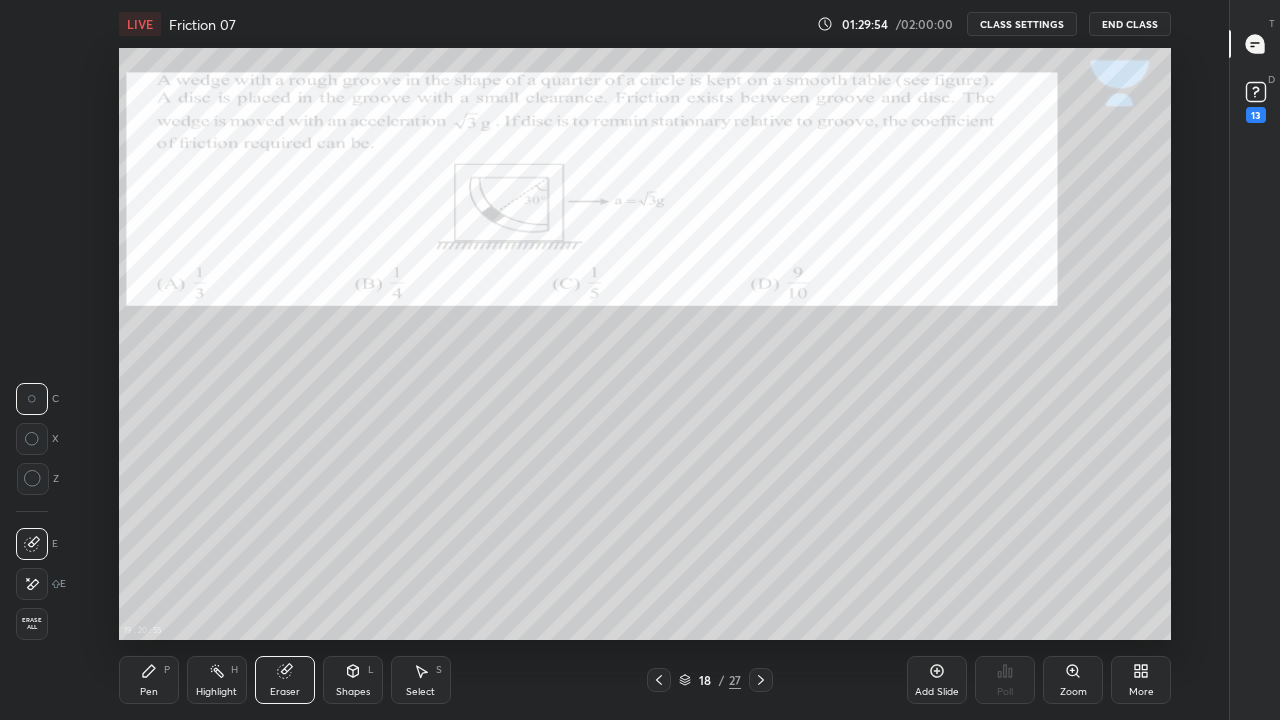 click on "Highlight H" at bounding box center [217, 680] 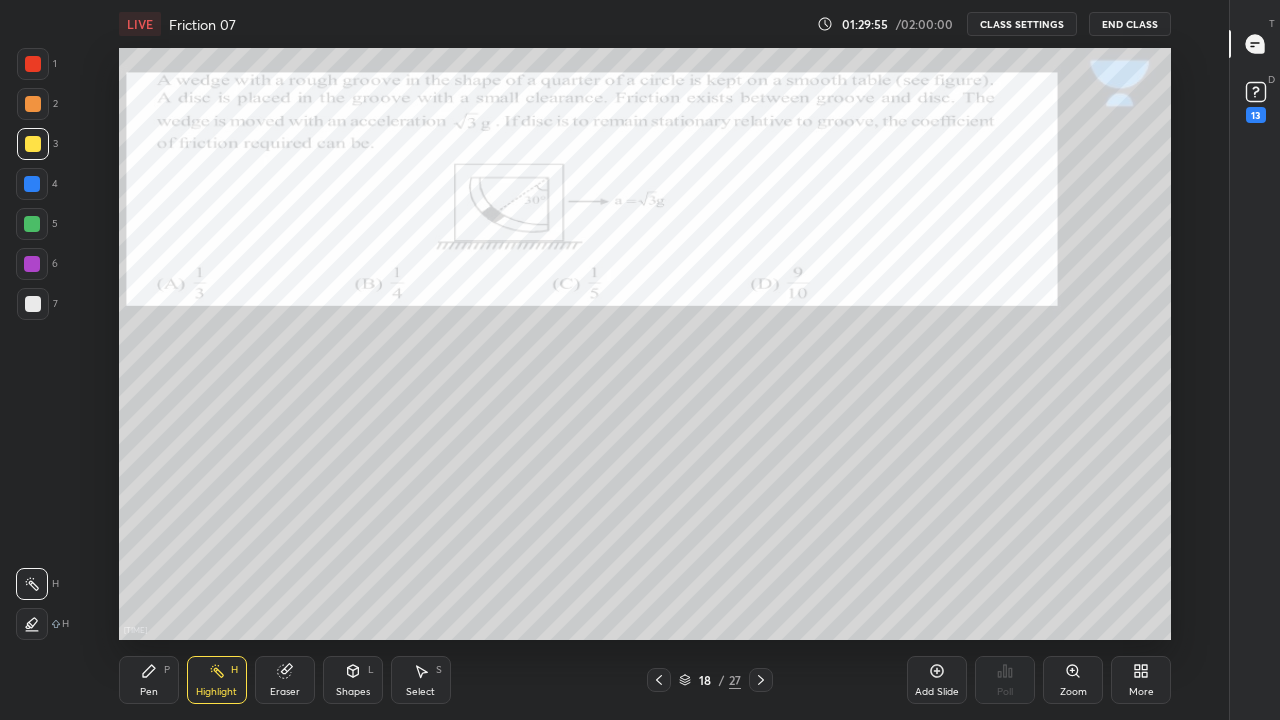 click on "Eraser" at bounding box center (285, 680) 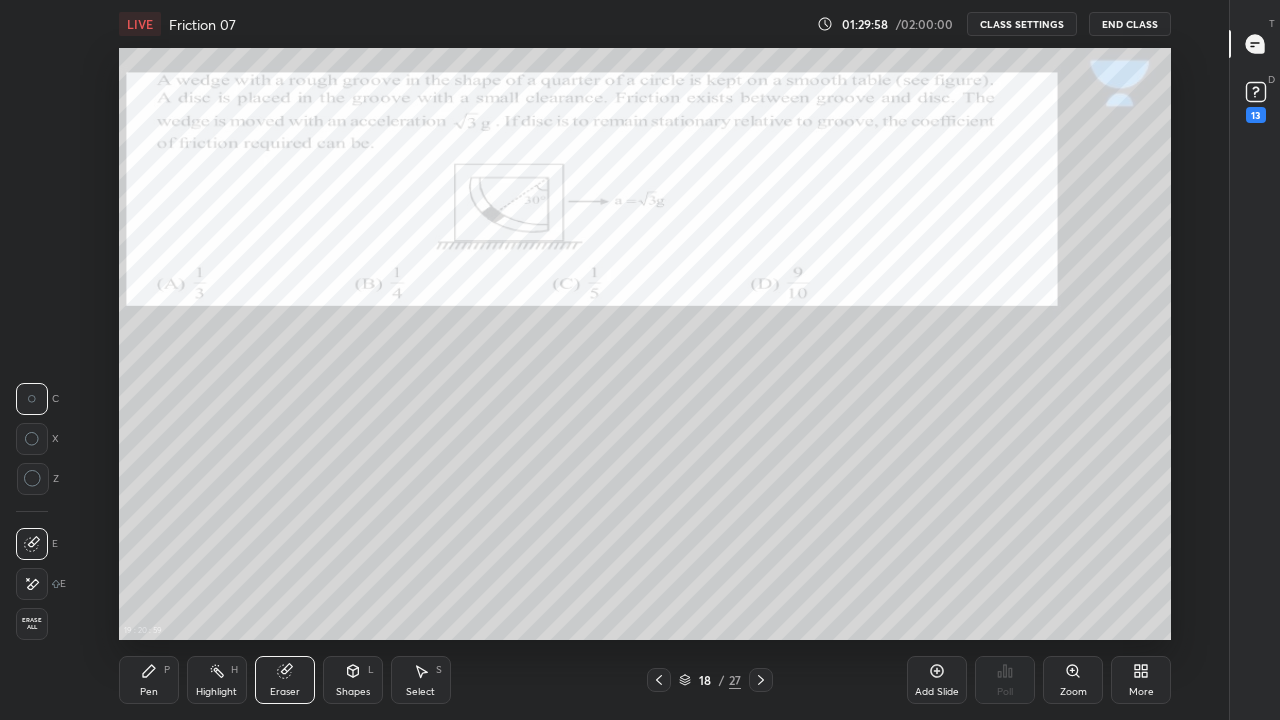 click 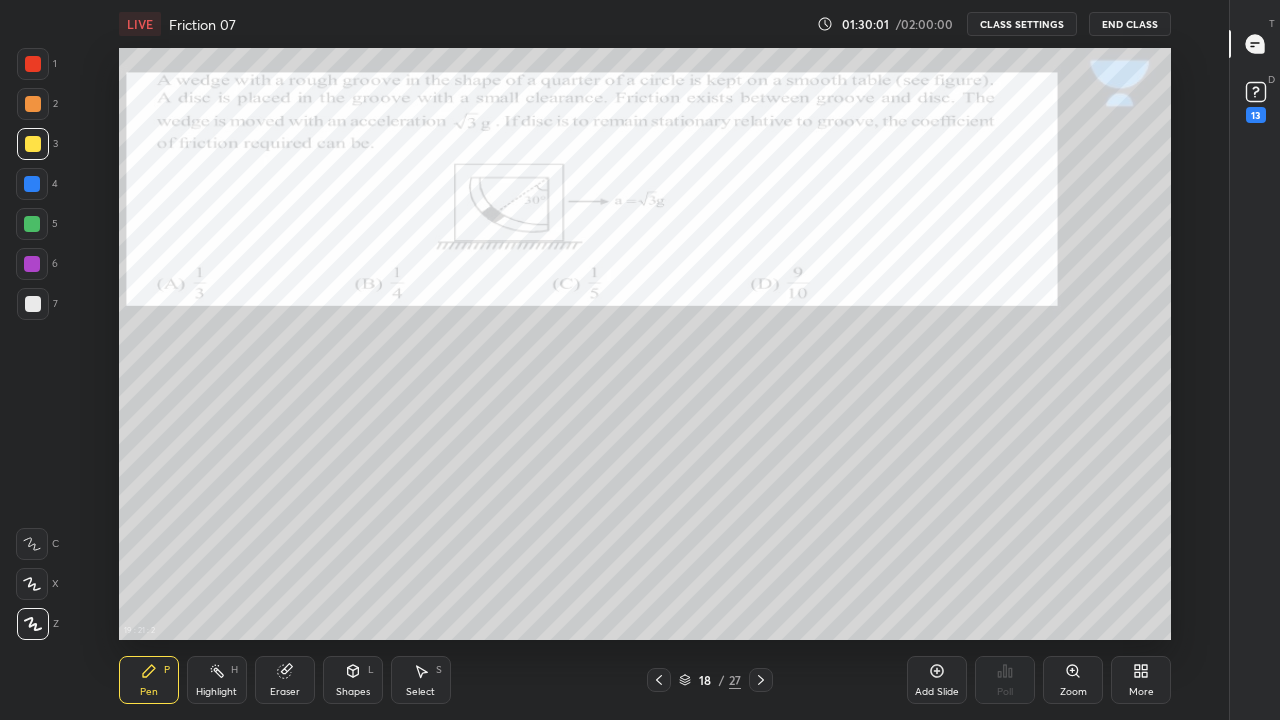click 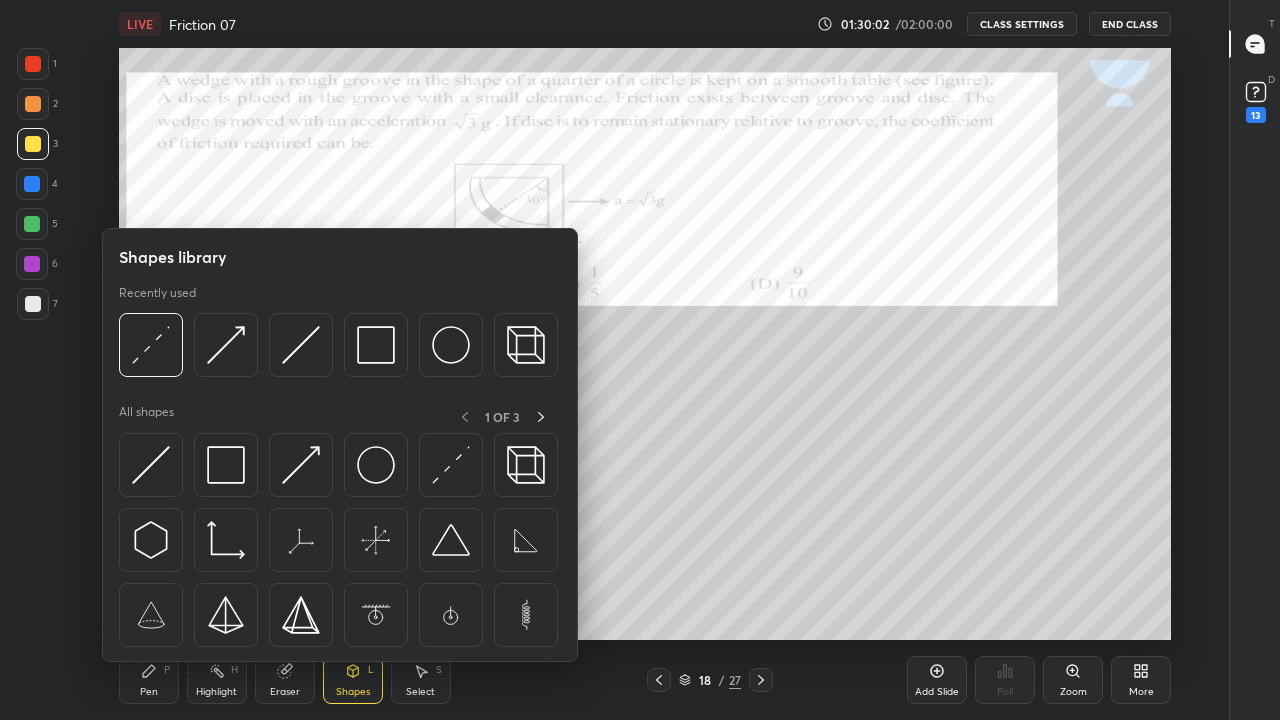 click at bounding box center (151, 345) 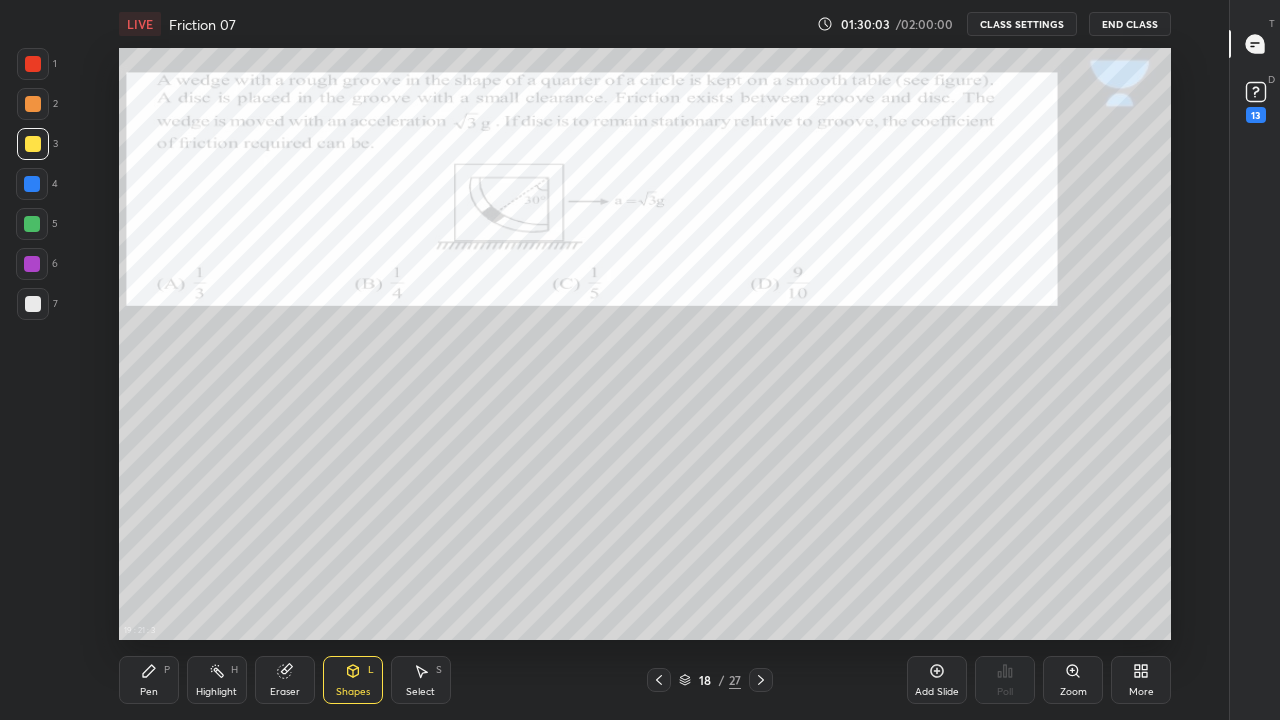 click at bounding box center [32, 264] 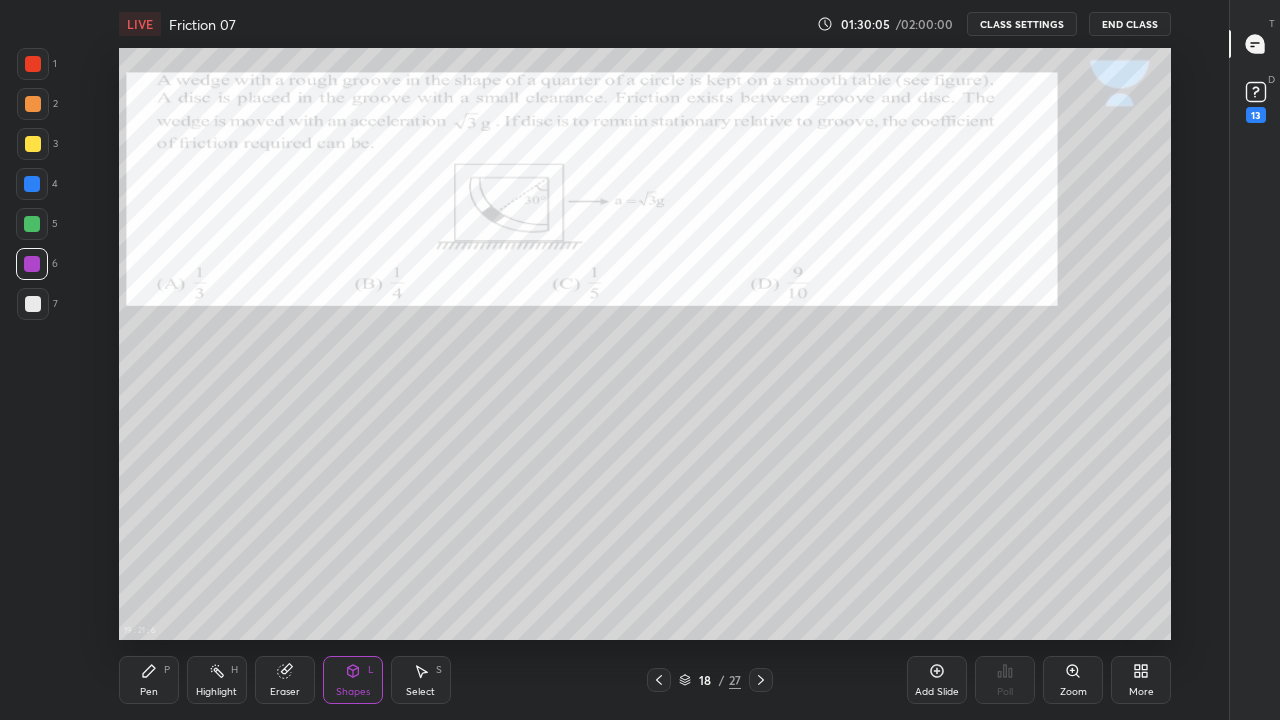 click 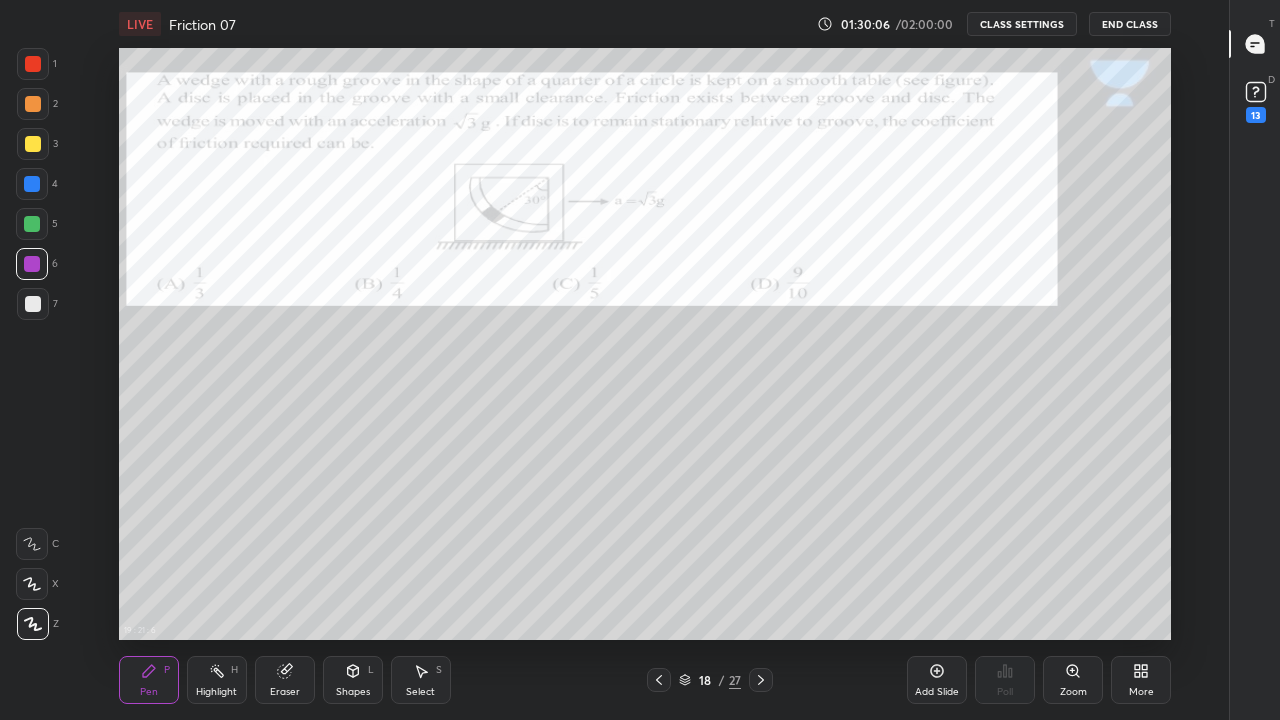 click at bounding box center (33, 304) 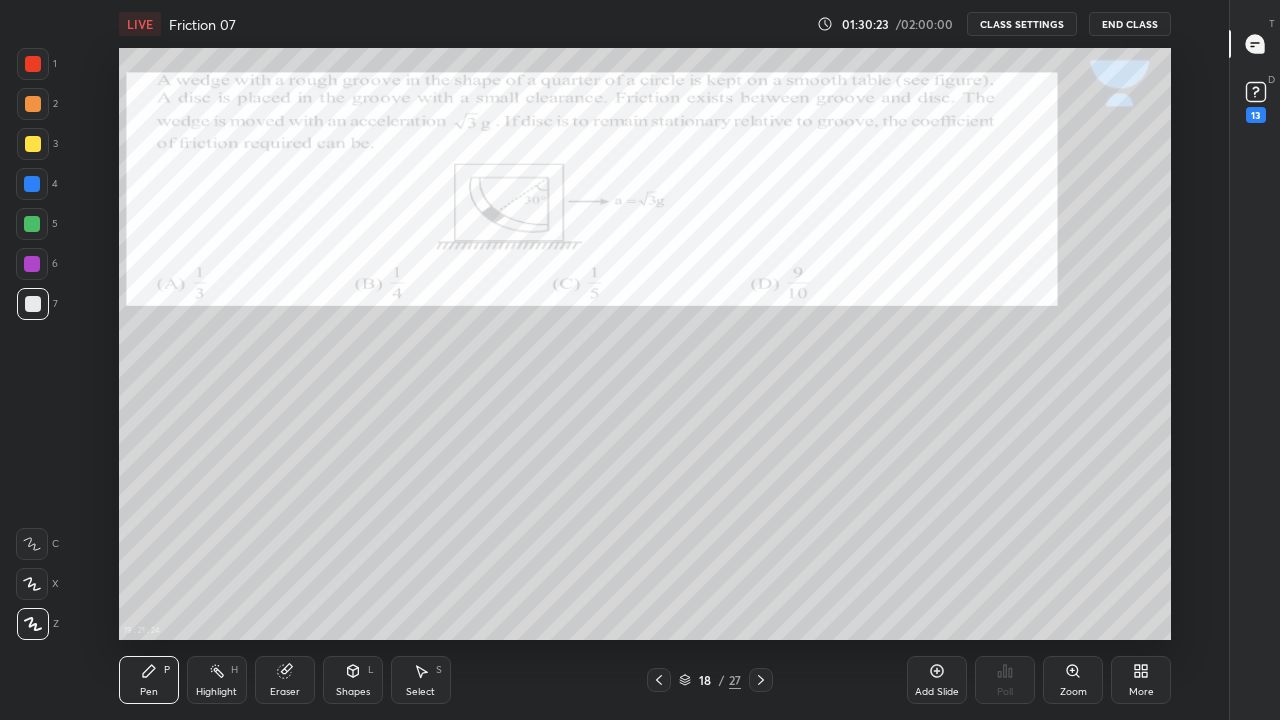click on "Eraser" at bounding box center (285, 680) 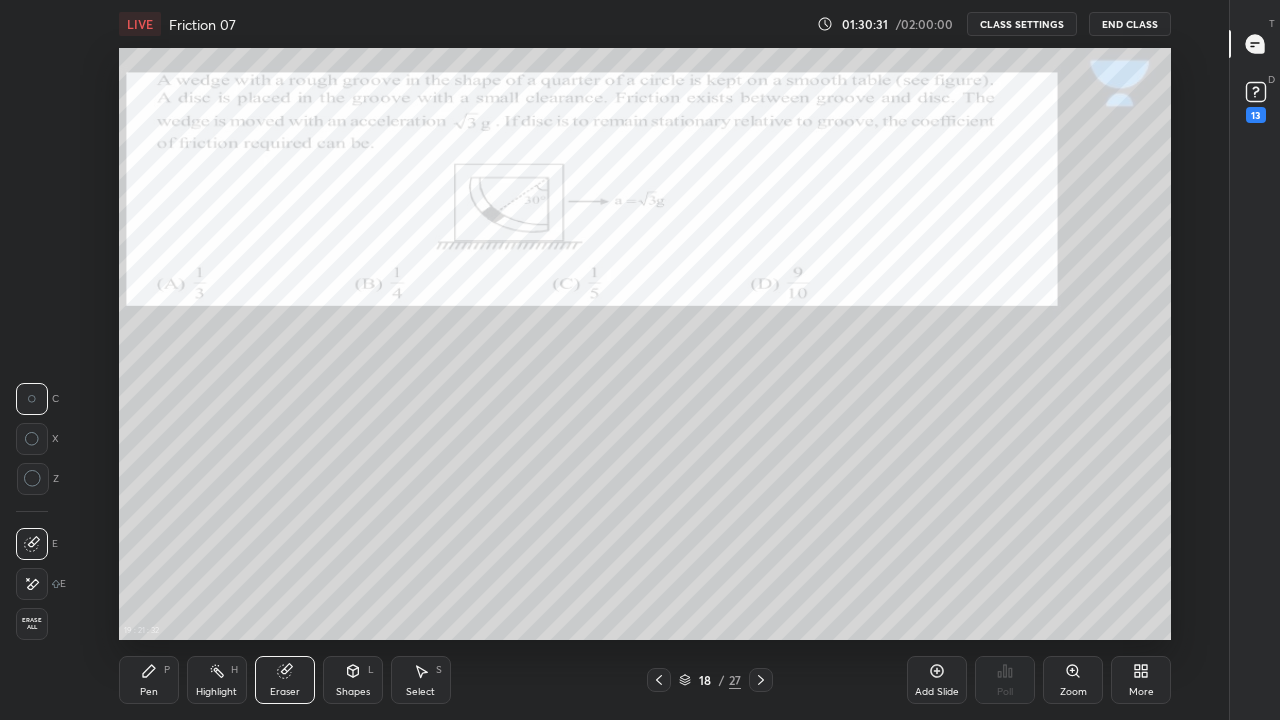 click on "Pen P" at bounding box center [149, 680] 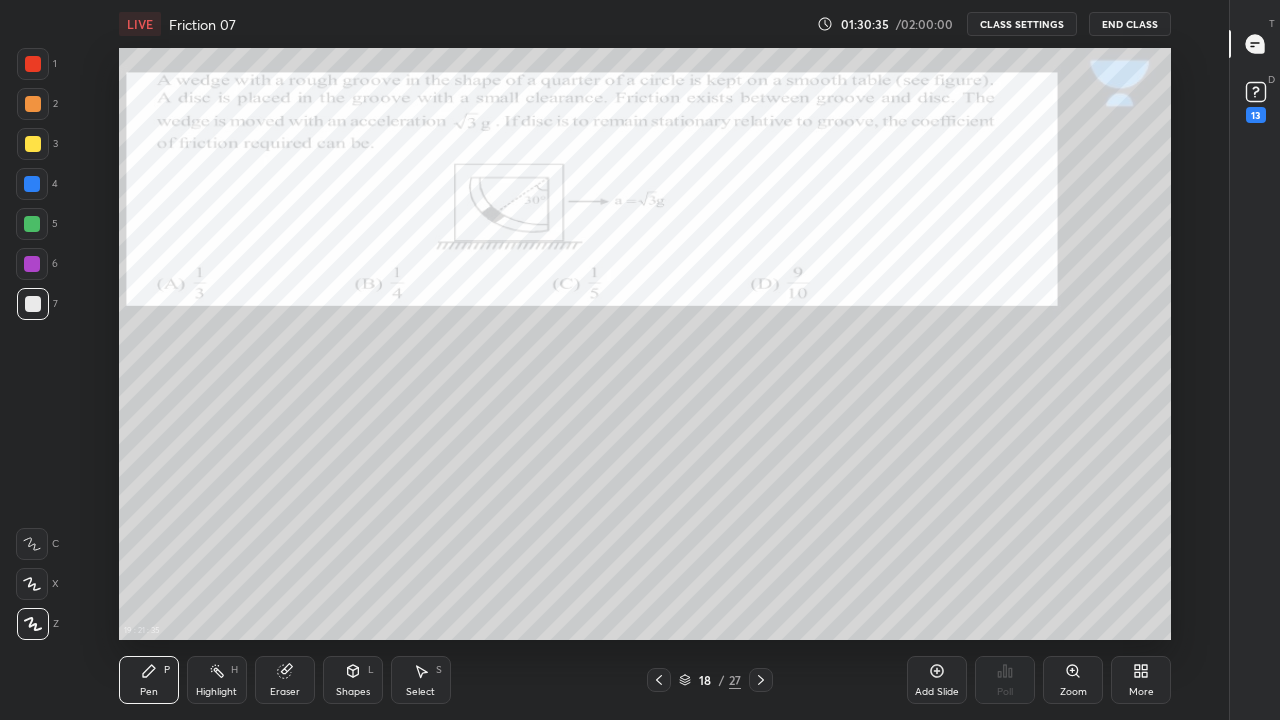 click on "Pen P Highlight H Eraser Shapes L Select S 18 / 27 Add Slide Poll Zoom More" at bounding box center [645, 680] 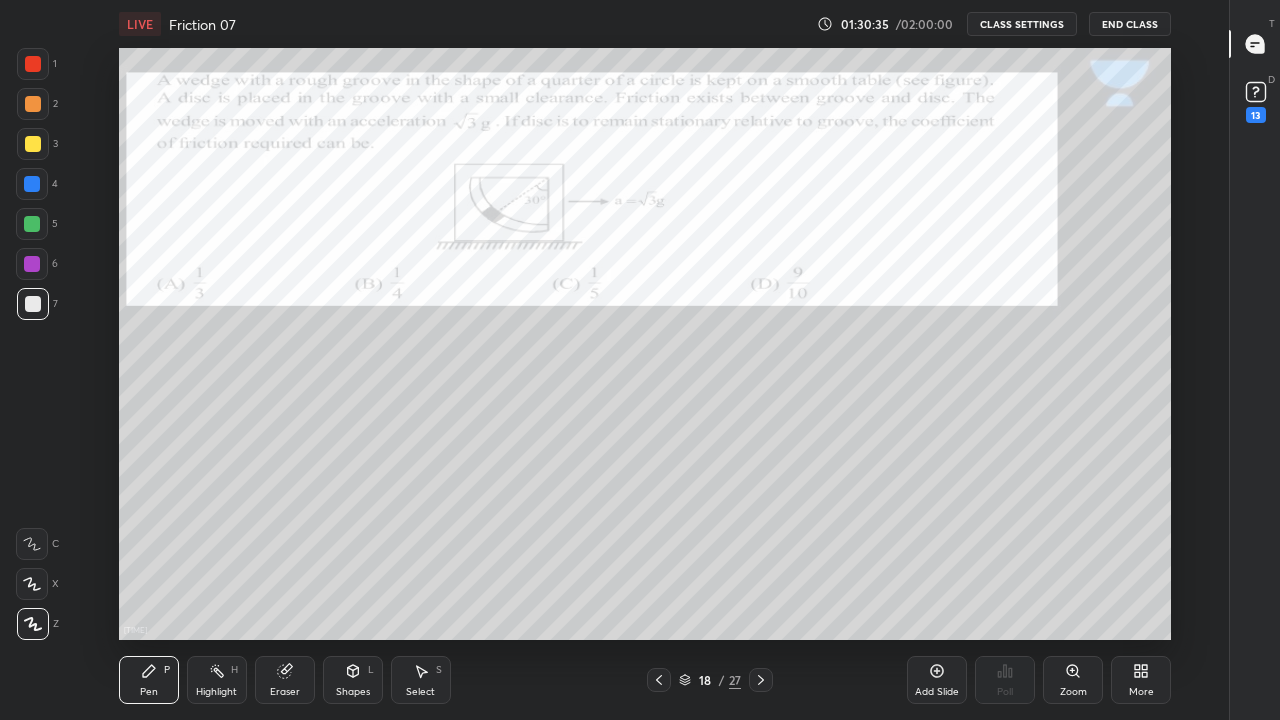 click 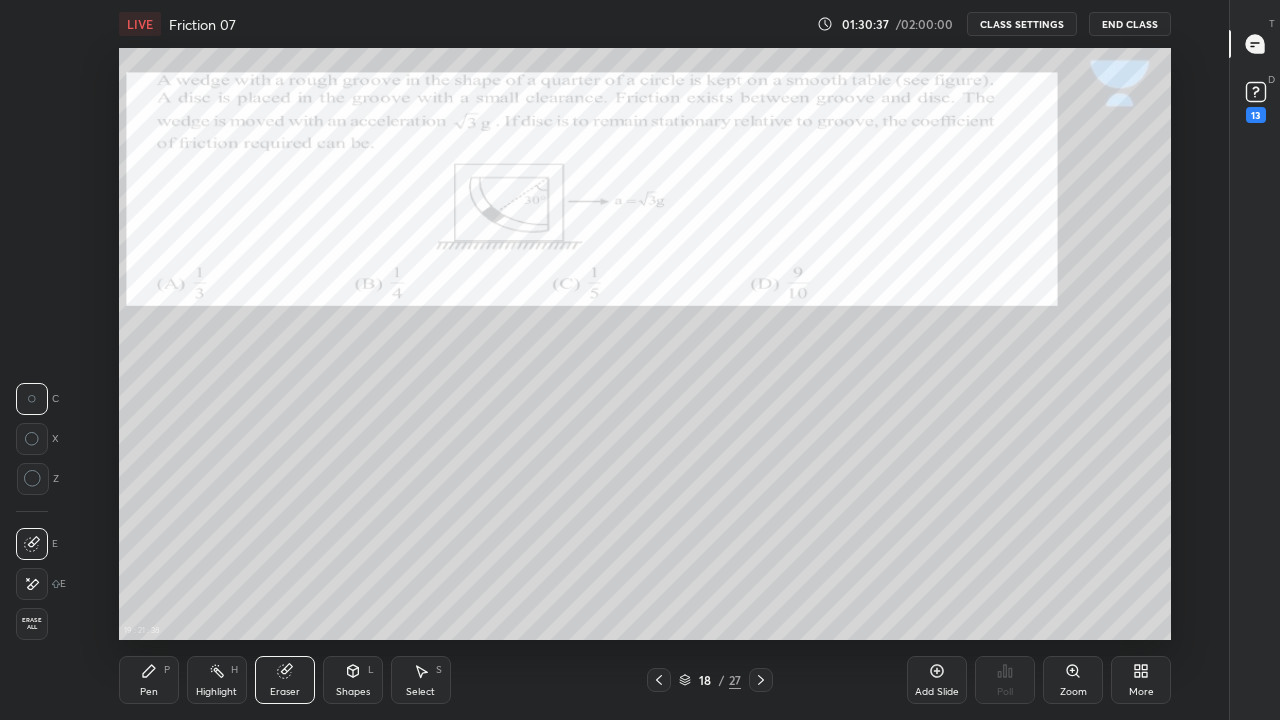click 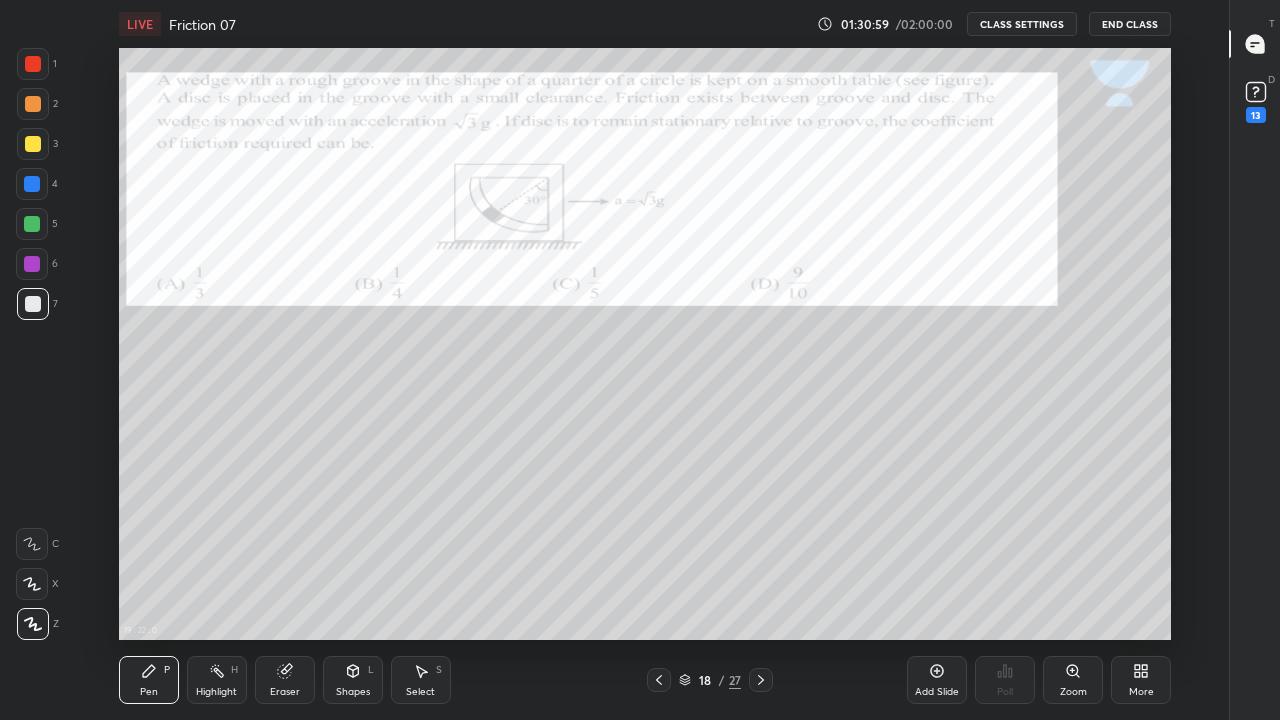 click on "Eraser" at bounding box center [285, 680] 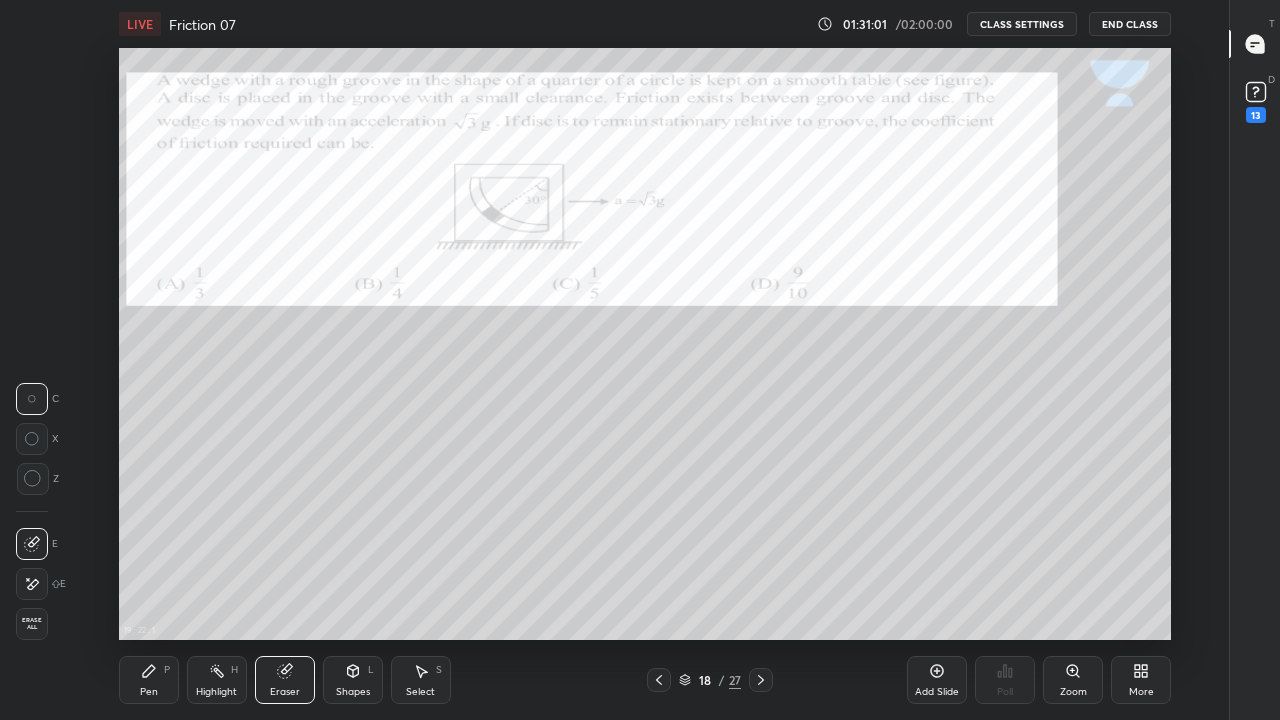 click on "Pen P" at bounding box center [149, 680] 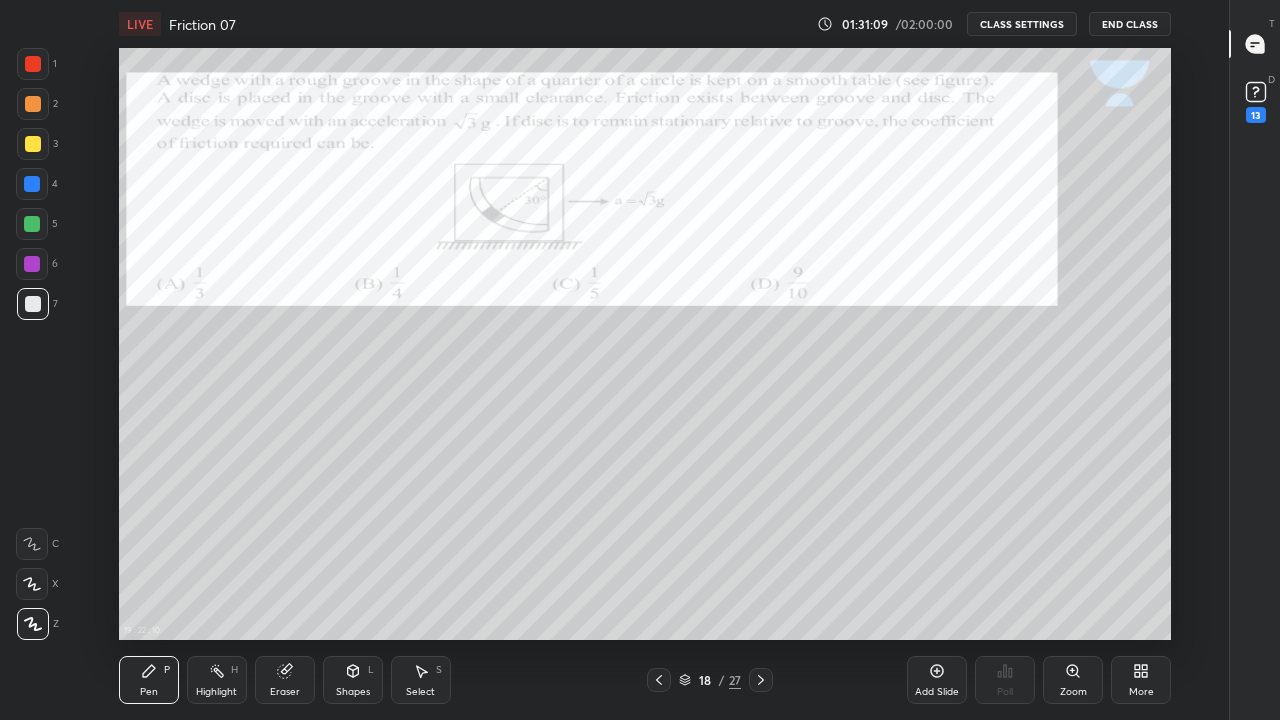 click at bounding box center (33, 104) 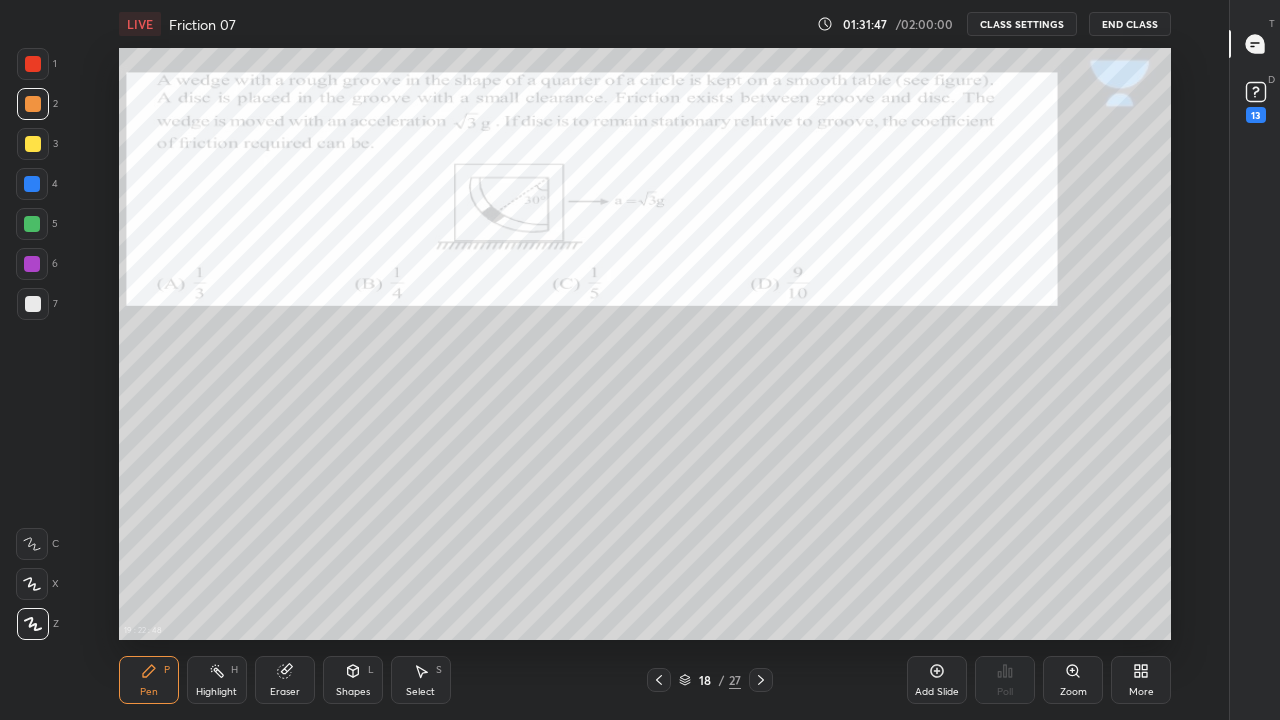 click on "Eraser" at bounding box center [285, 680] 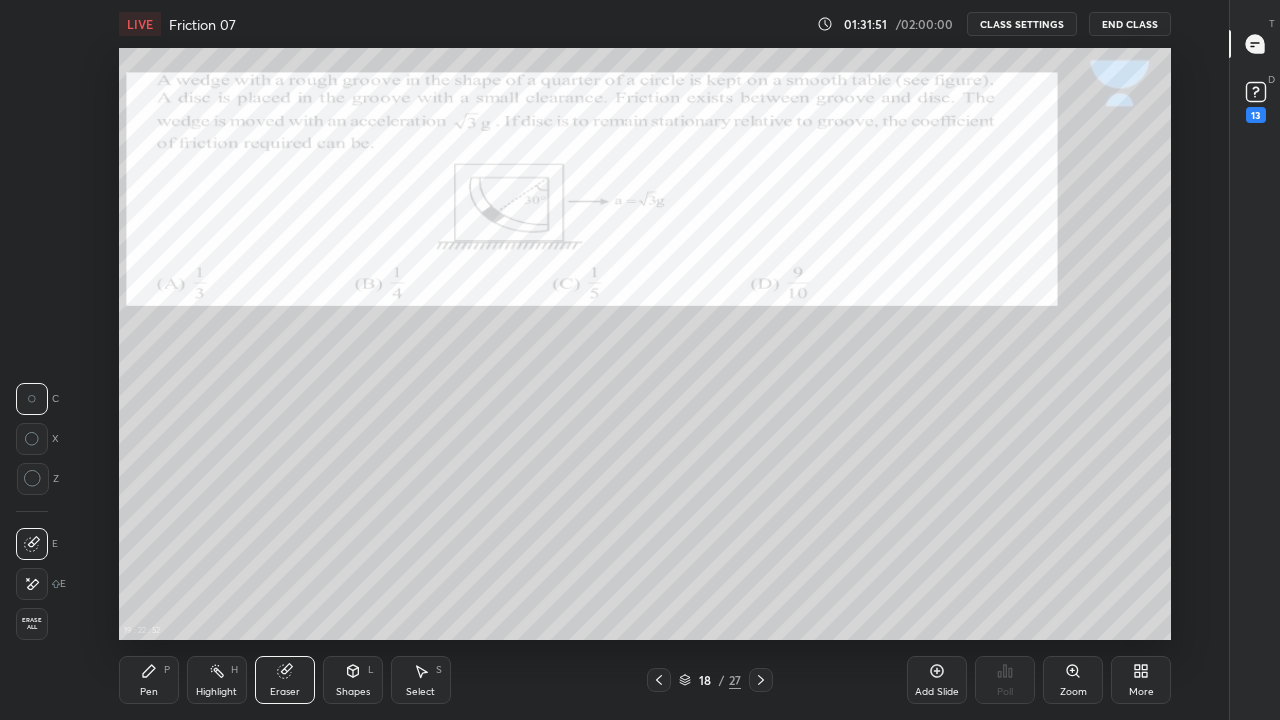 click on "Pen P" at bounding box center [149, 680] 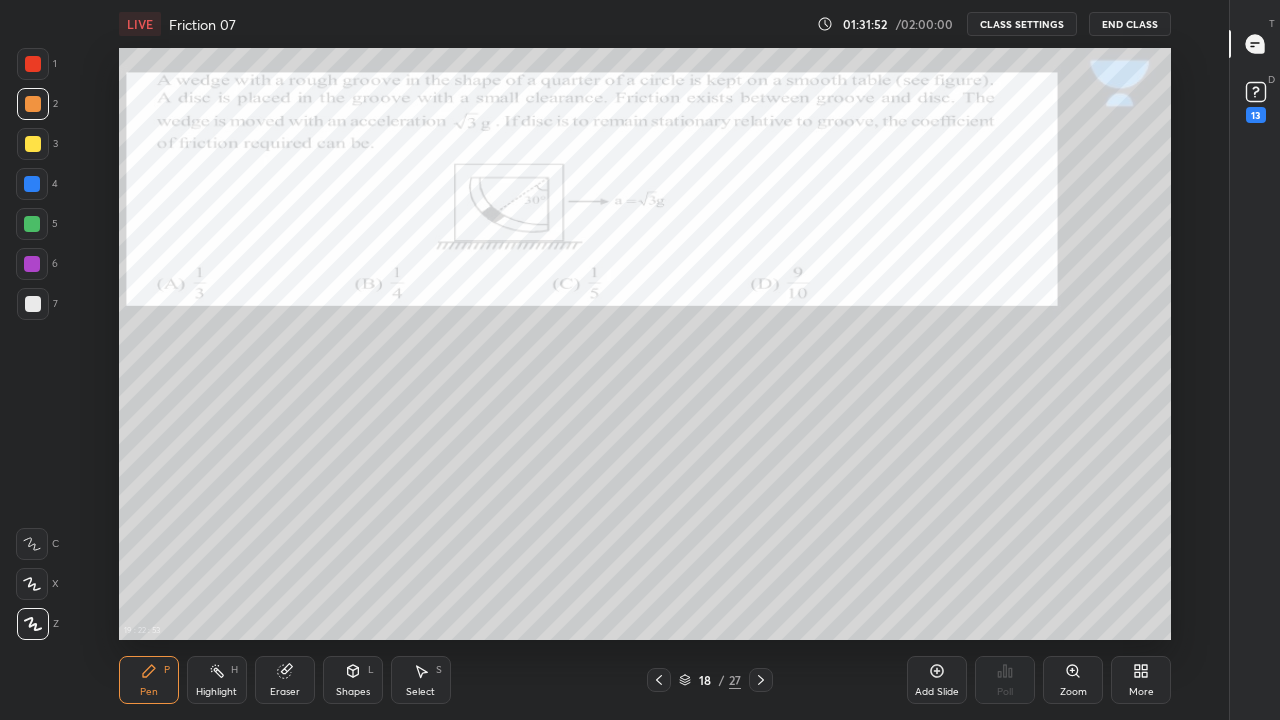 click at bounding box center (33, 304) 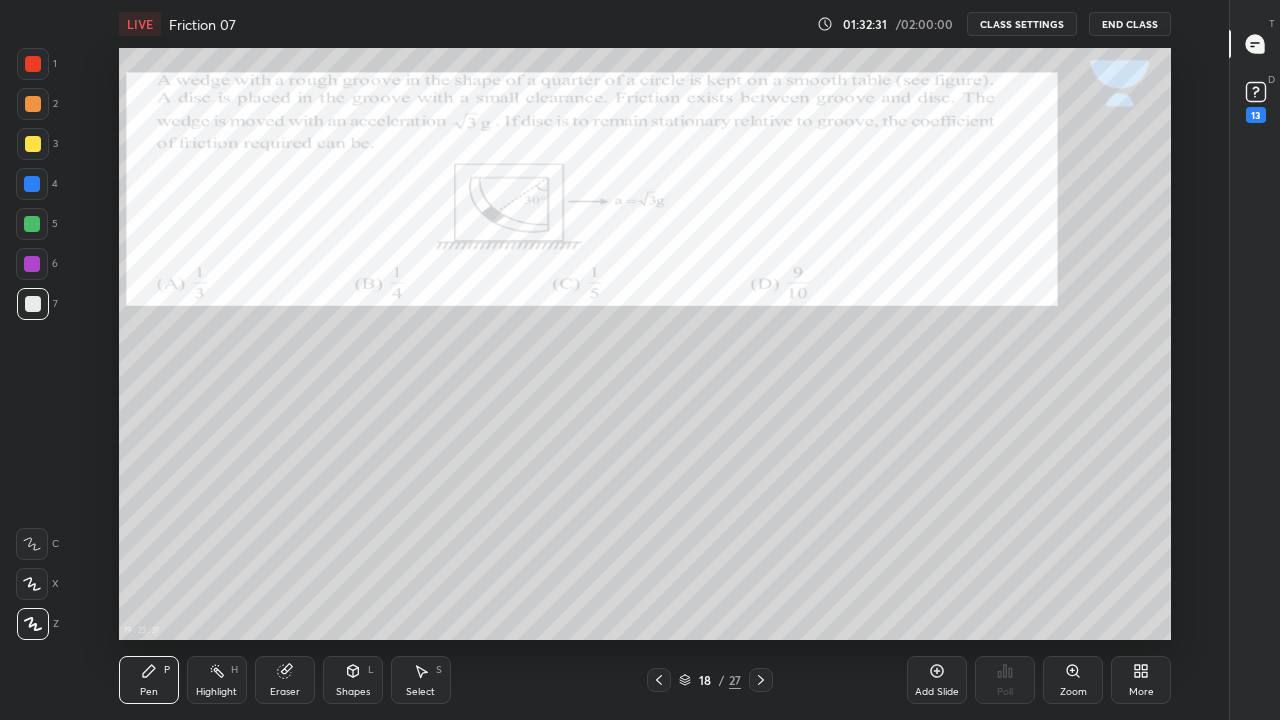 click on "Eraser" at bounding box center (285, 680) 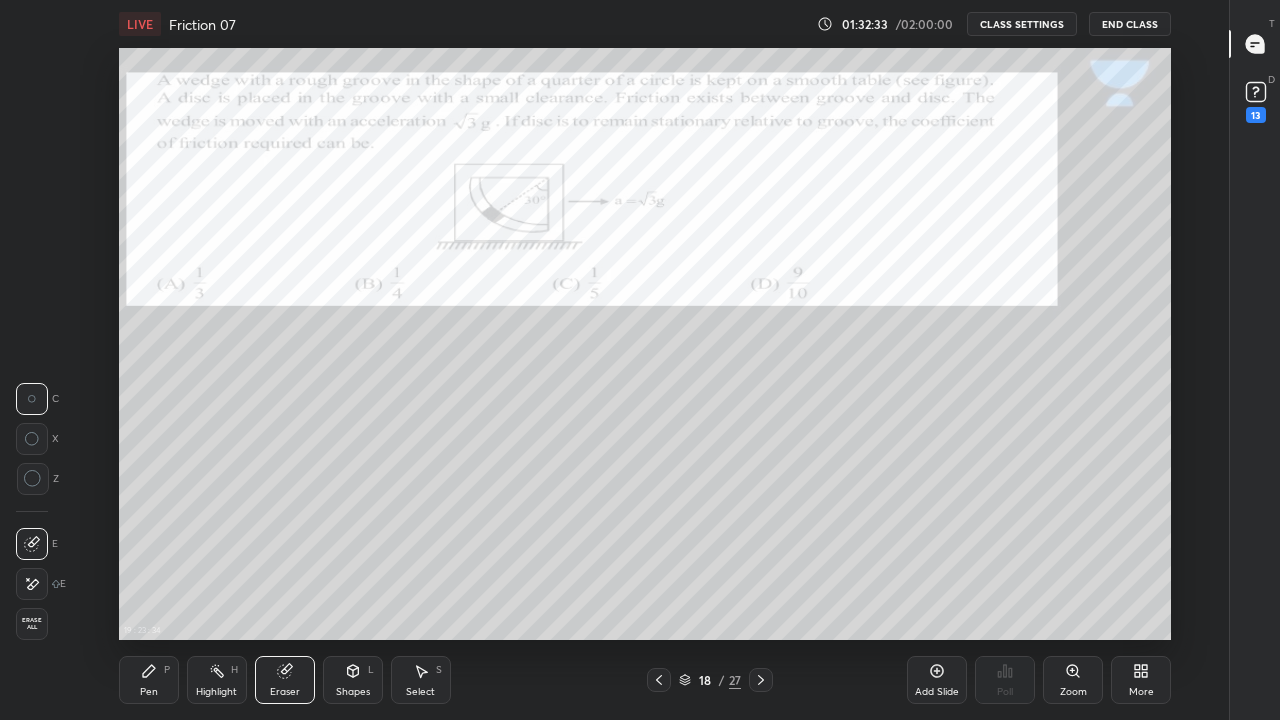 click on "Pen" at bounding box center [149, 692] 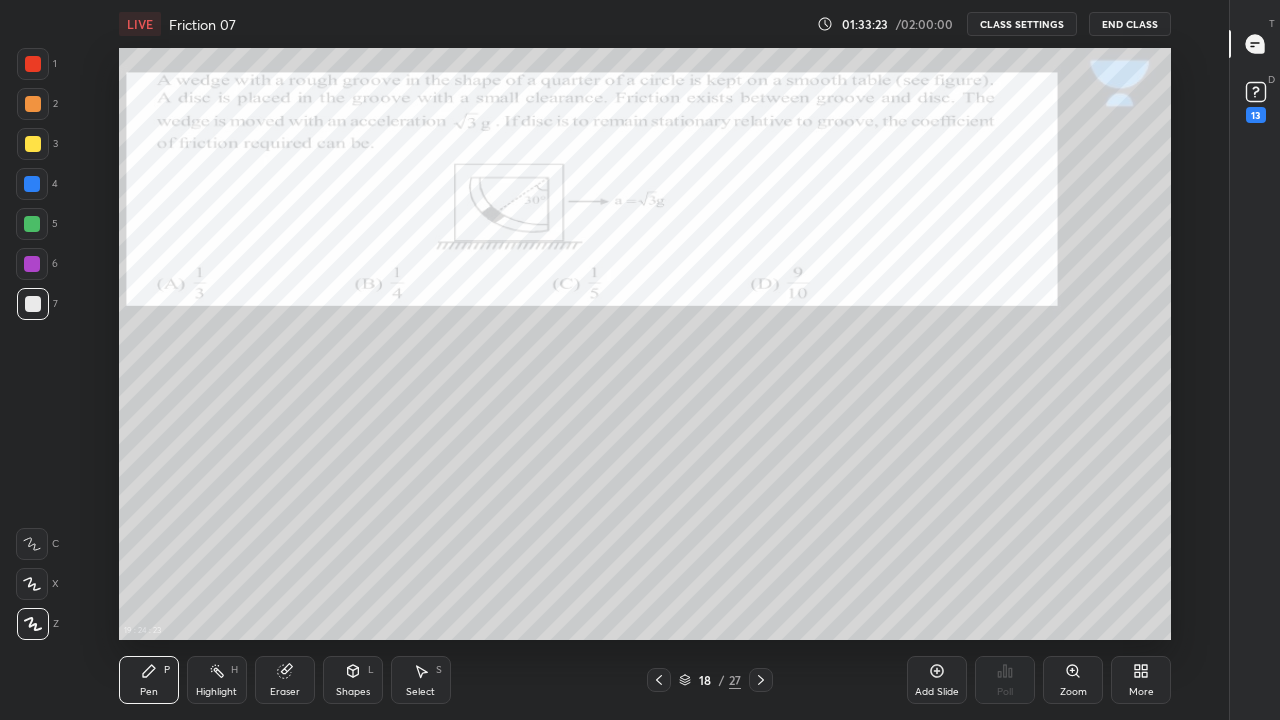 click on "Highlight" at bounding box center (216, 692) 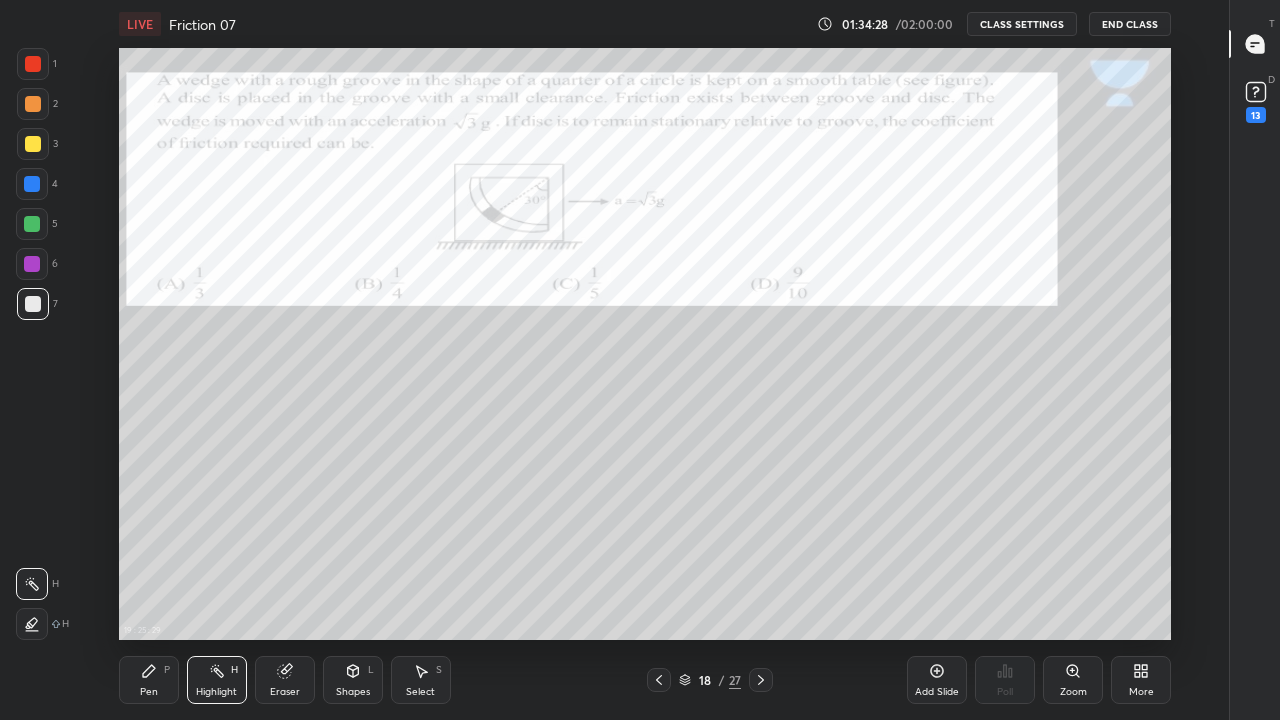 click at bounding box center [32, 184] 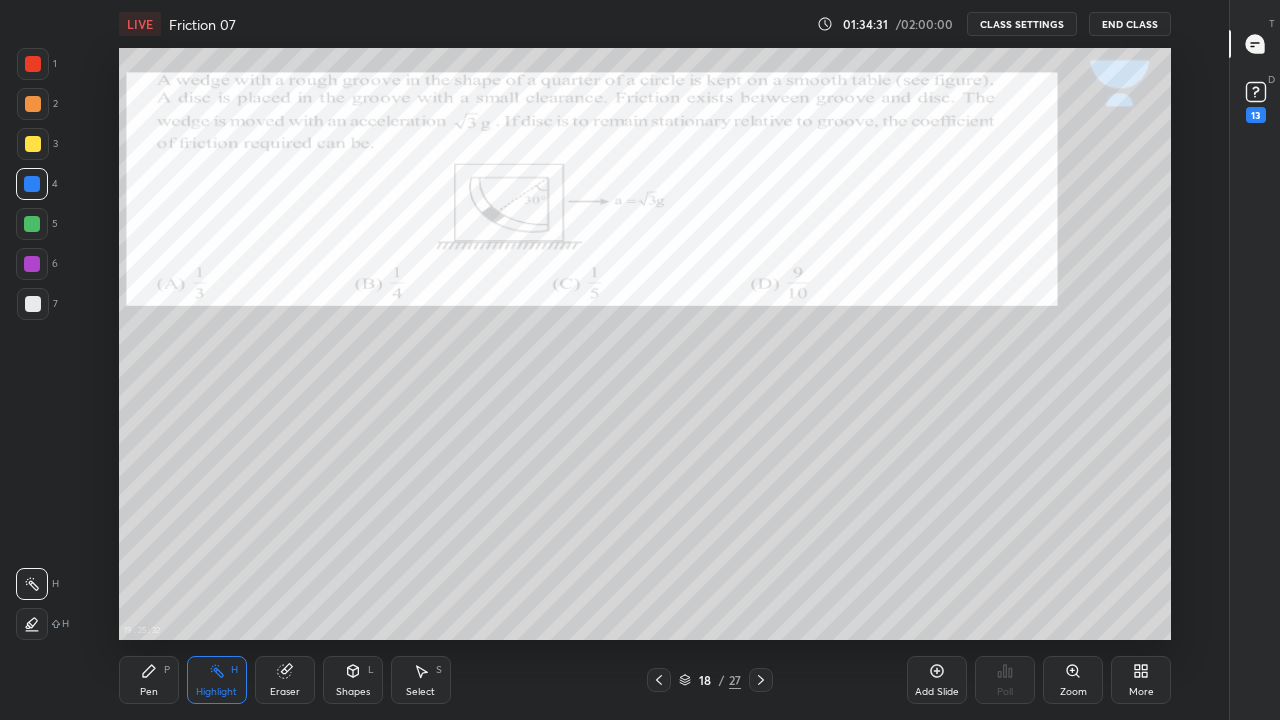 click on "Pen P" at bounding box center (149, 680) 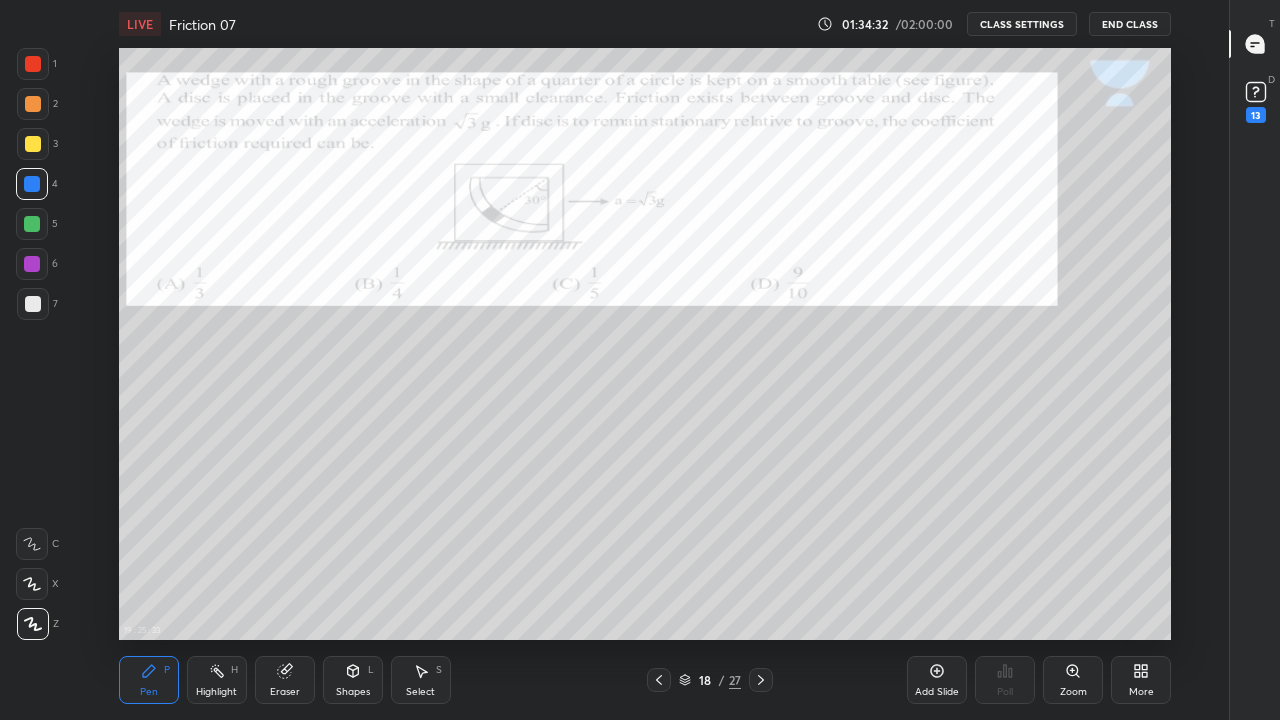 click at bounding box center [33, 304] 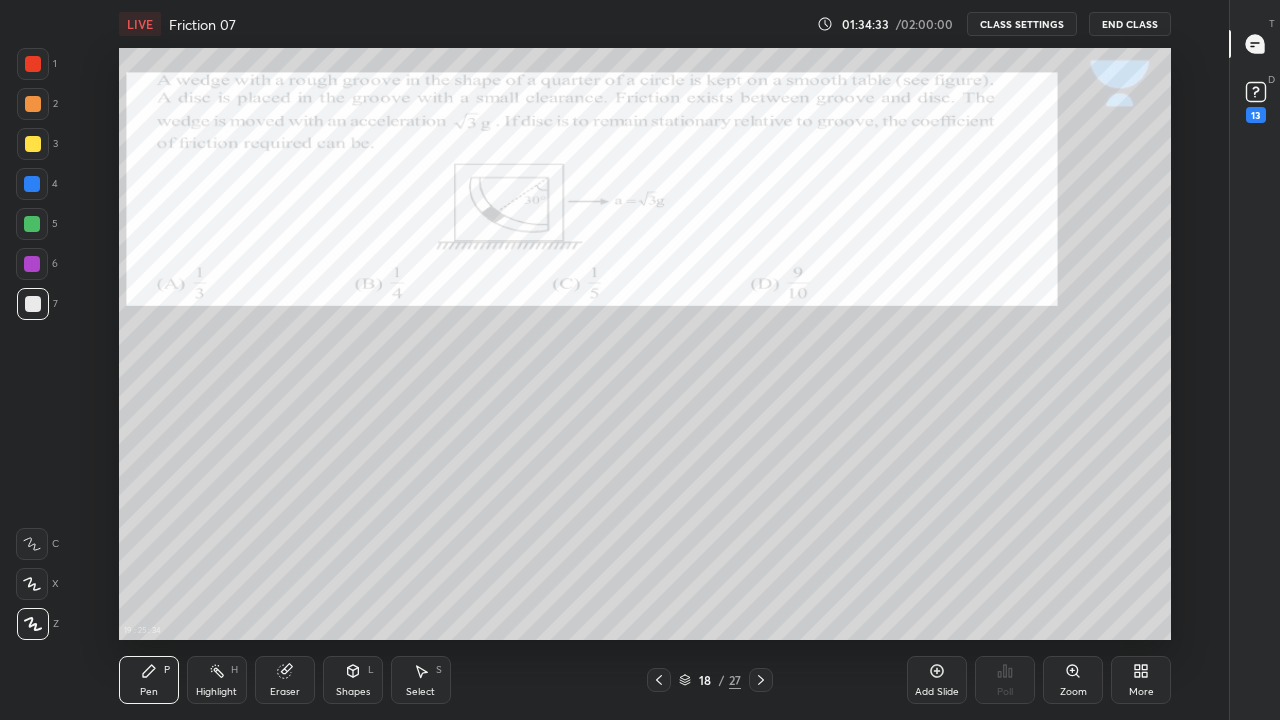 click at bounding box center (33, 64) 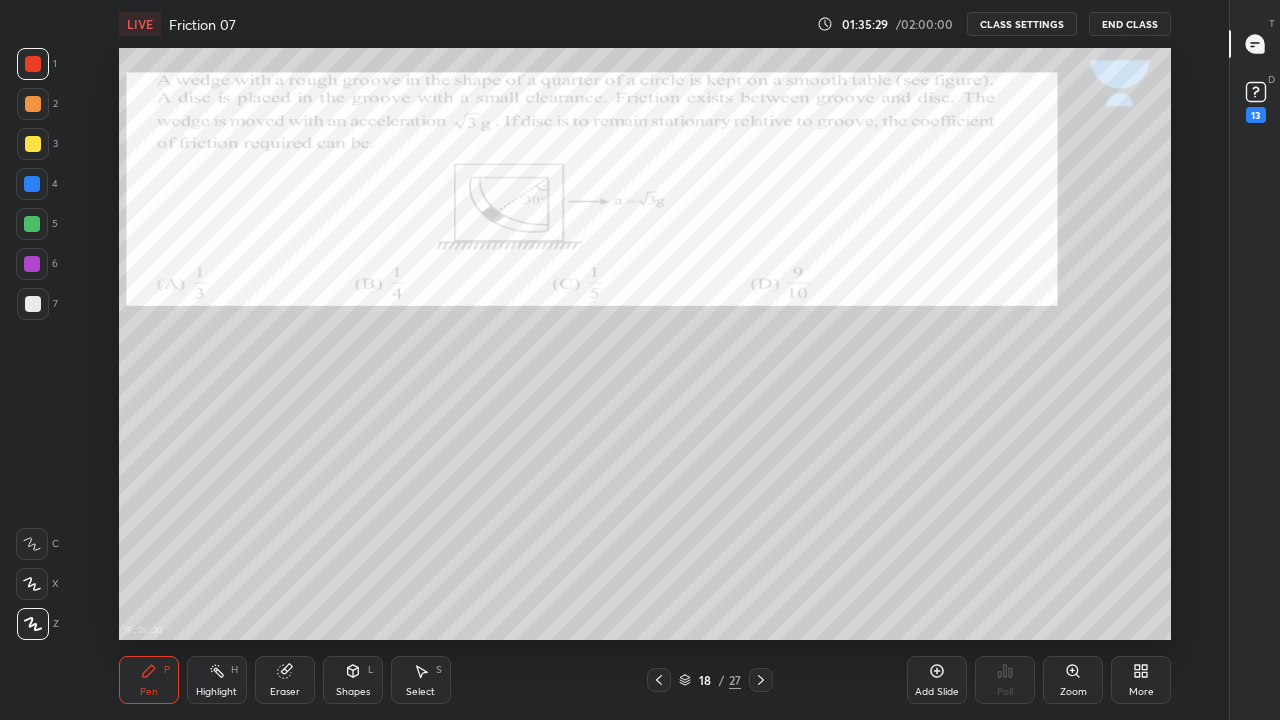 click on "Highlight H" at bounding box center [217, 680] 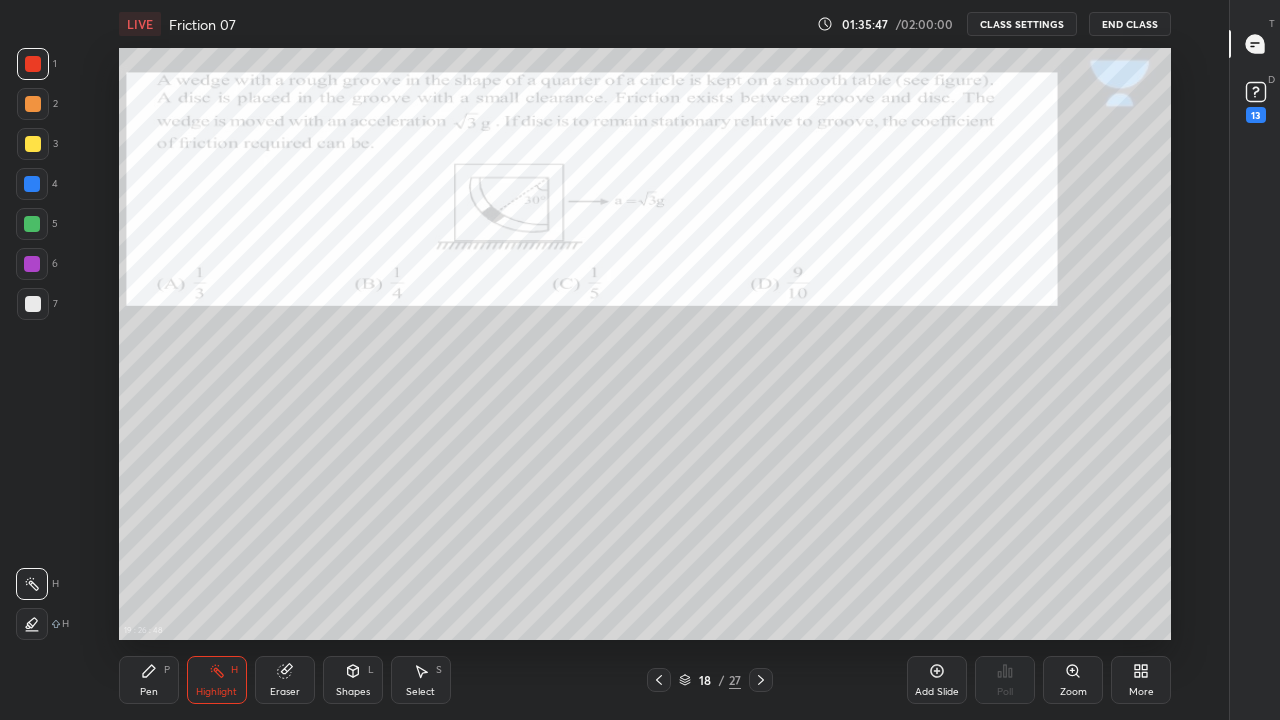 click 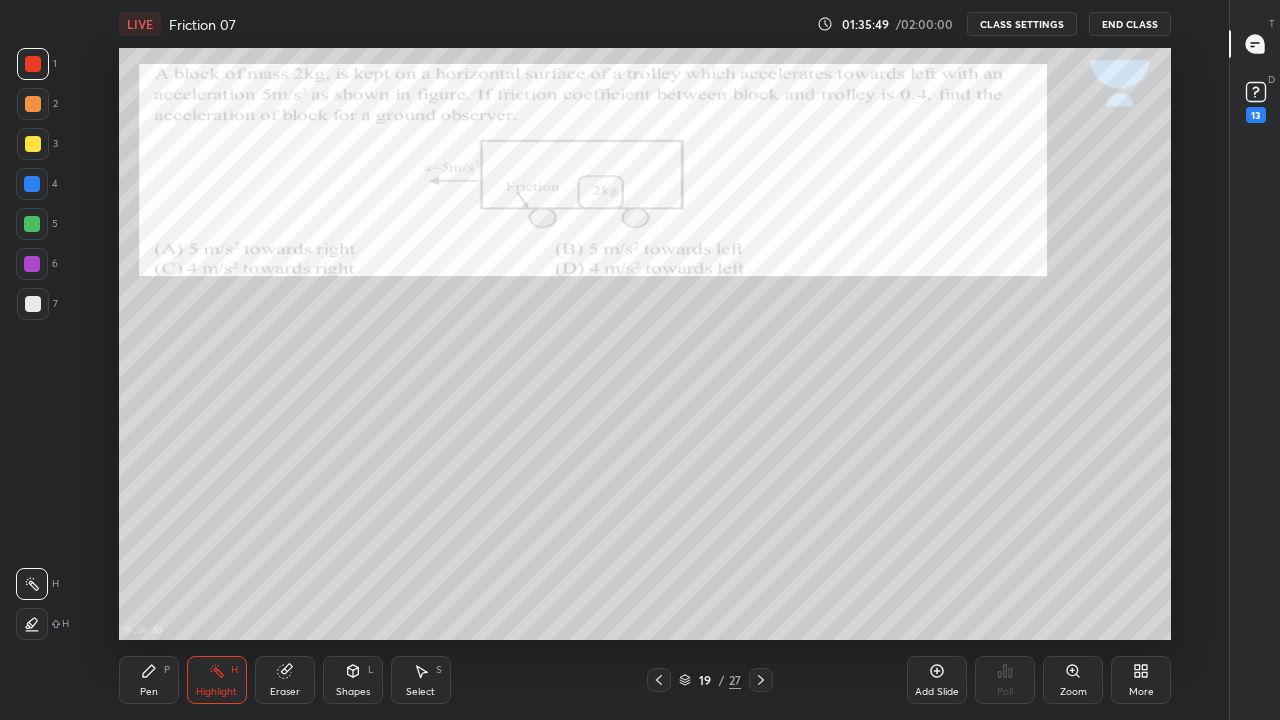 click 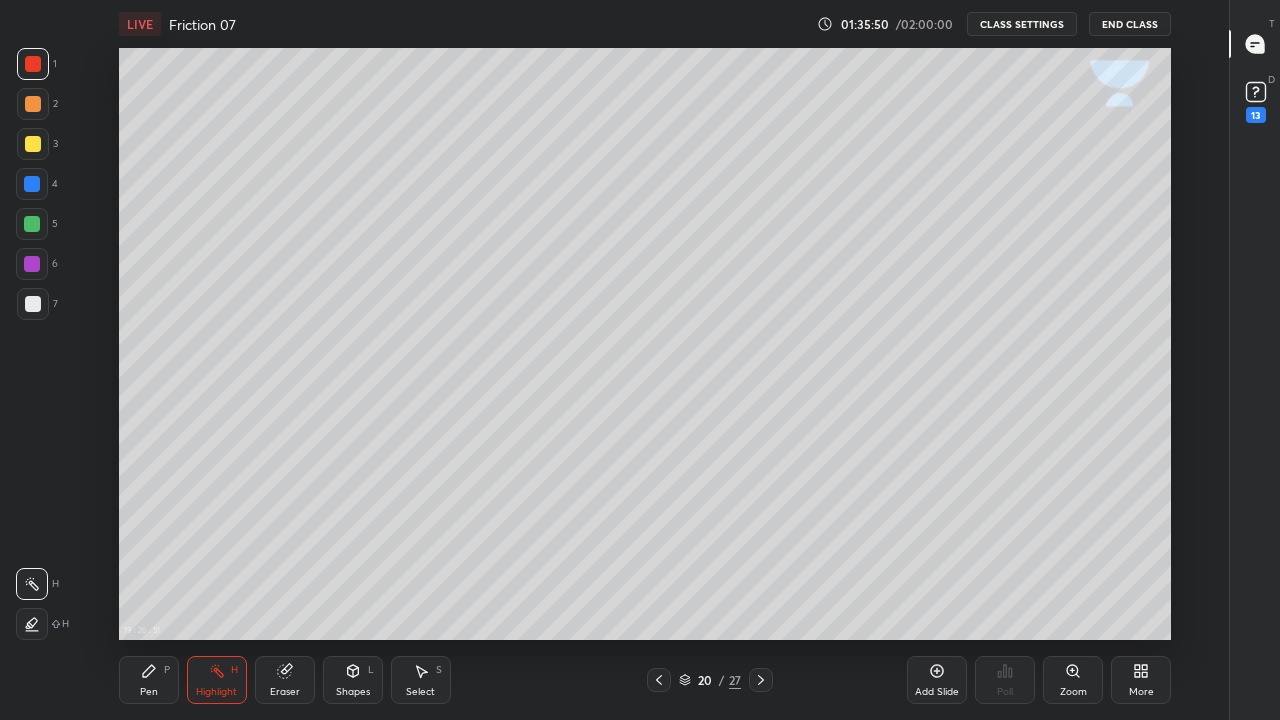 click 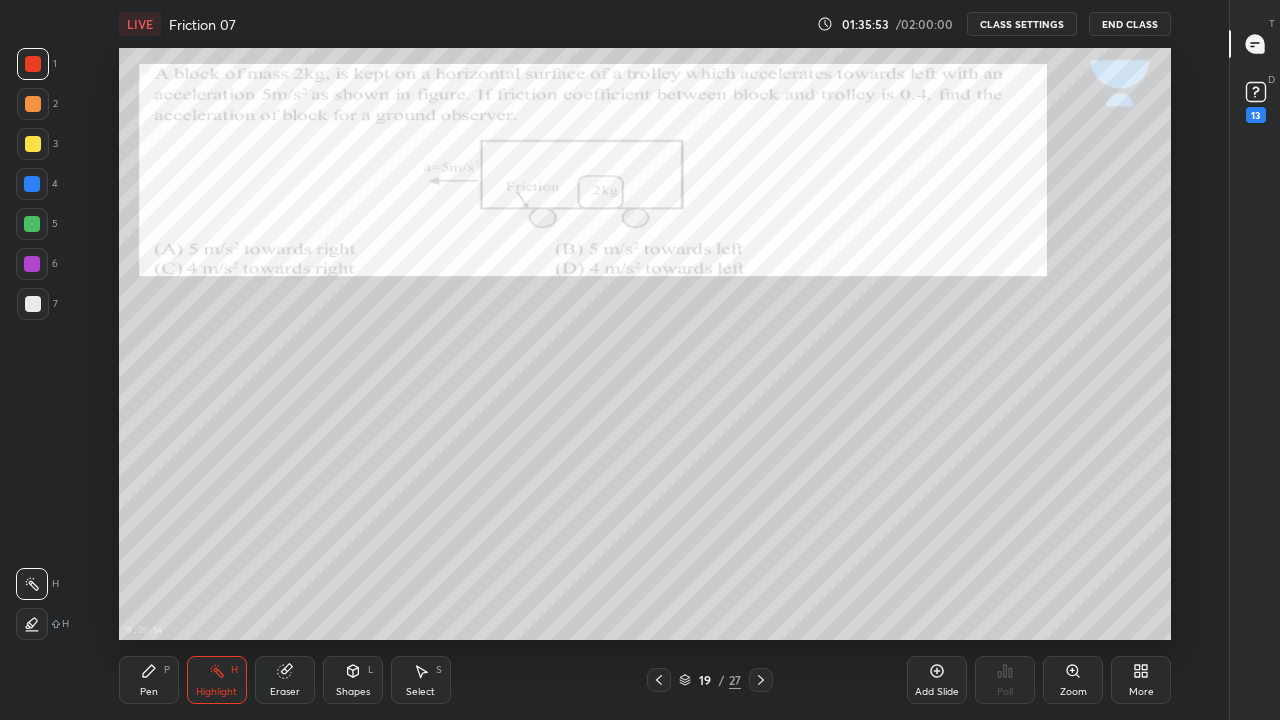 click at bounding box center (33, 304) 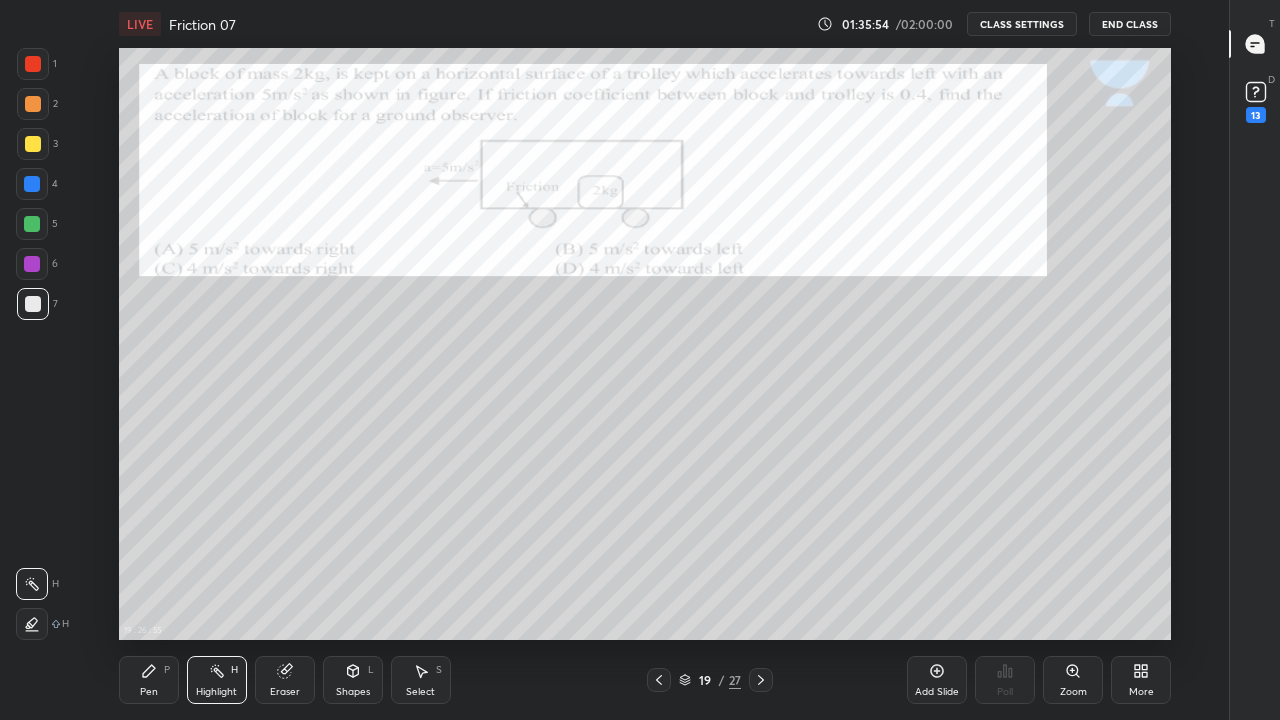 click at bounding box center (33, 64) 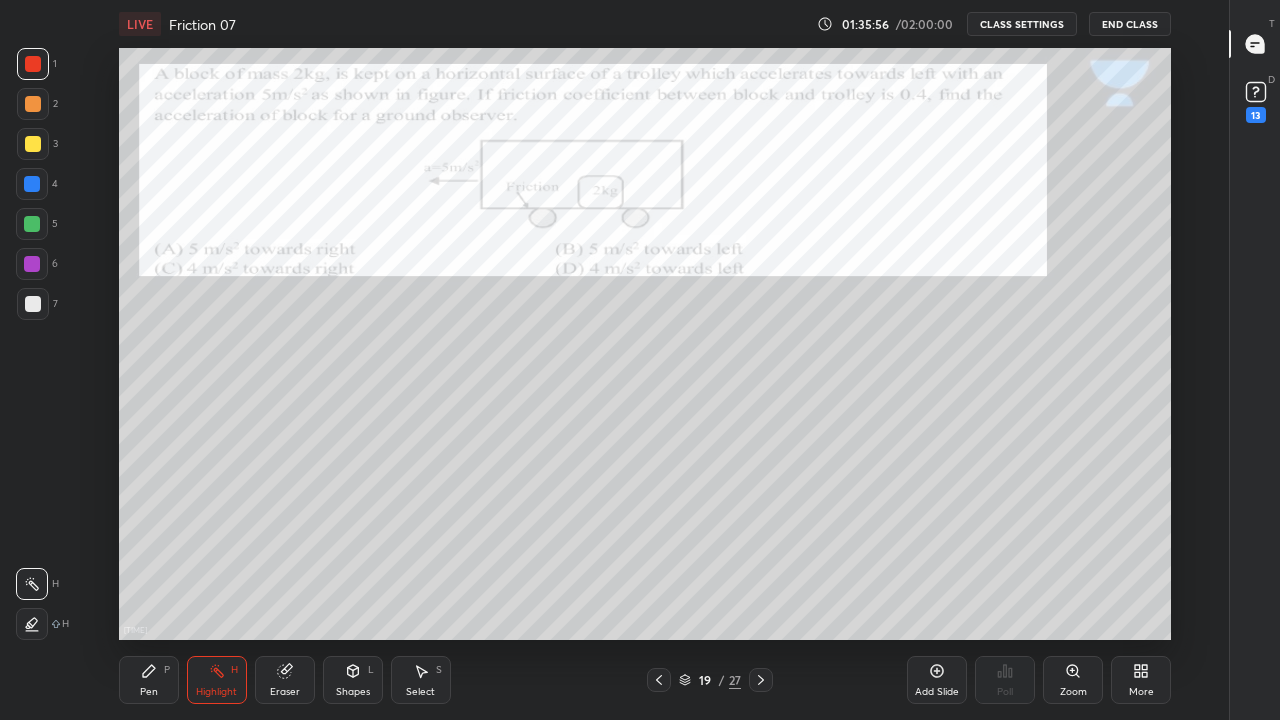 click 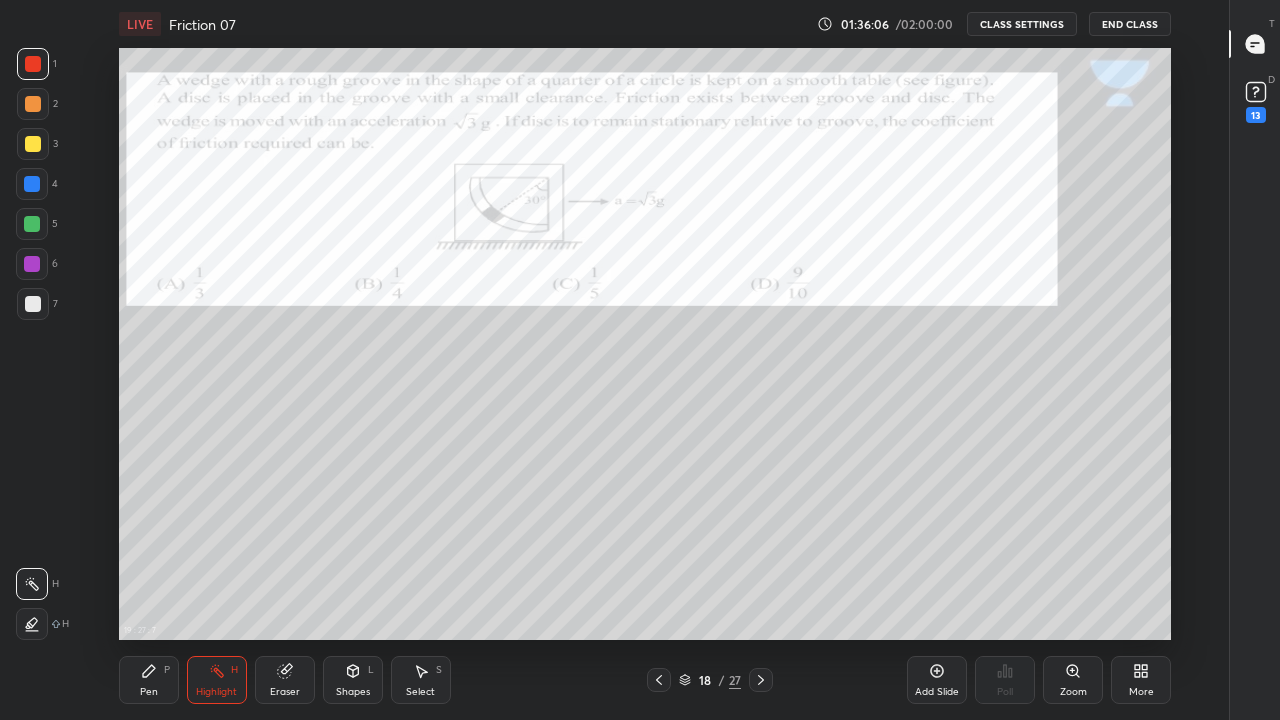 click 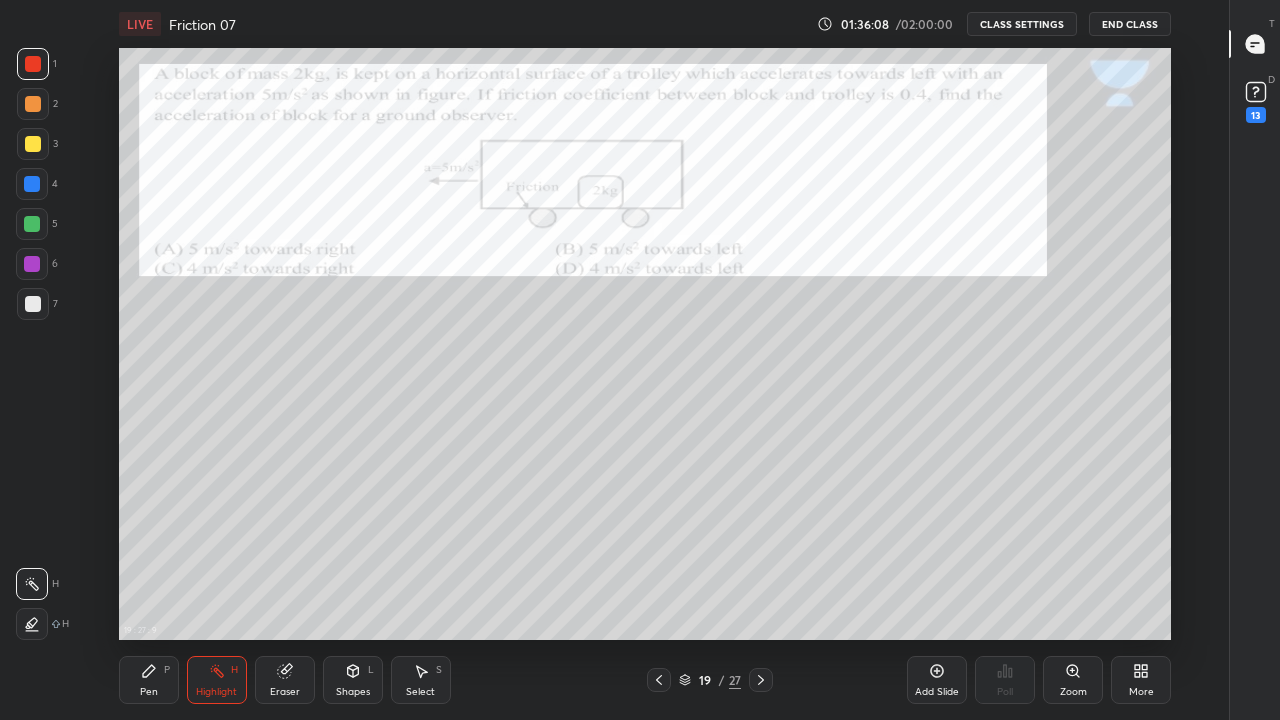 click at bounding box center [33, 304] 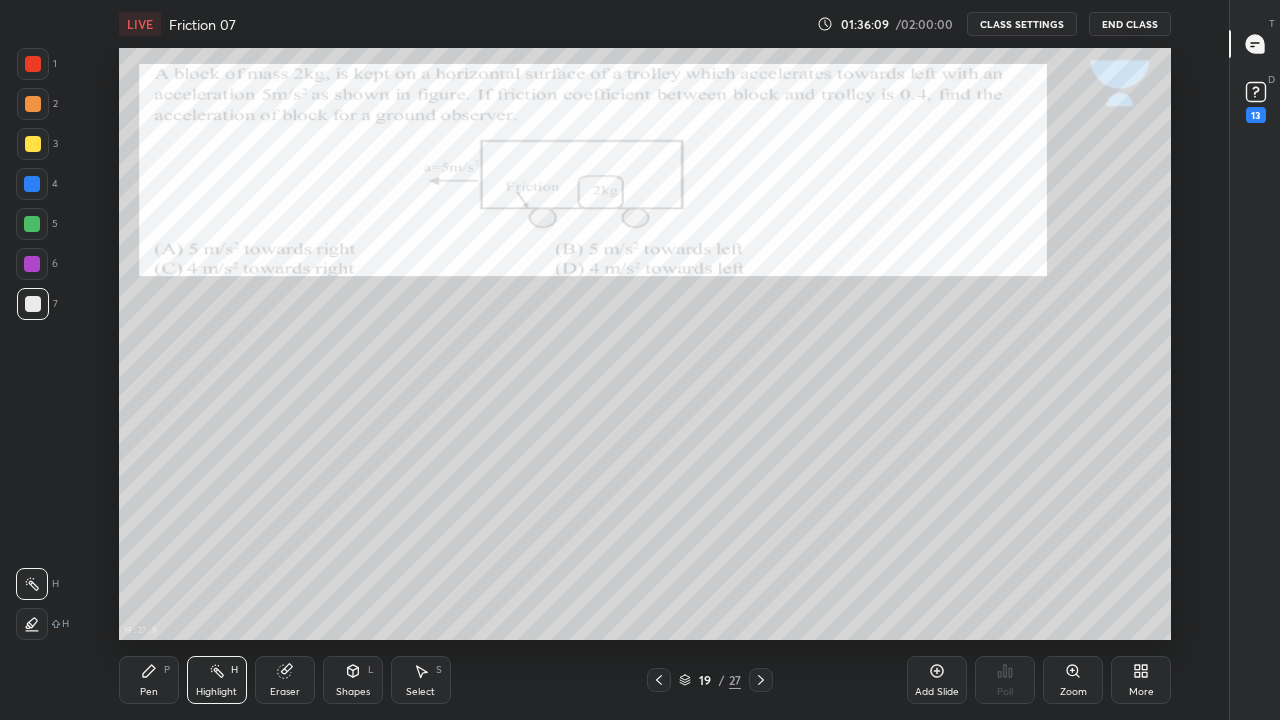 click at bounding box center [32, 184] 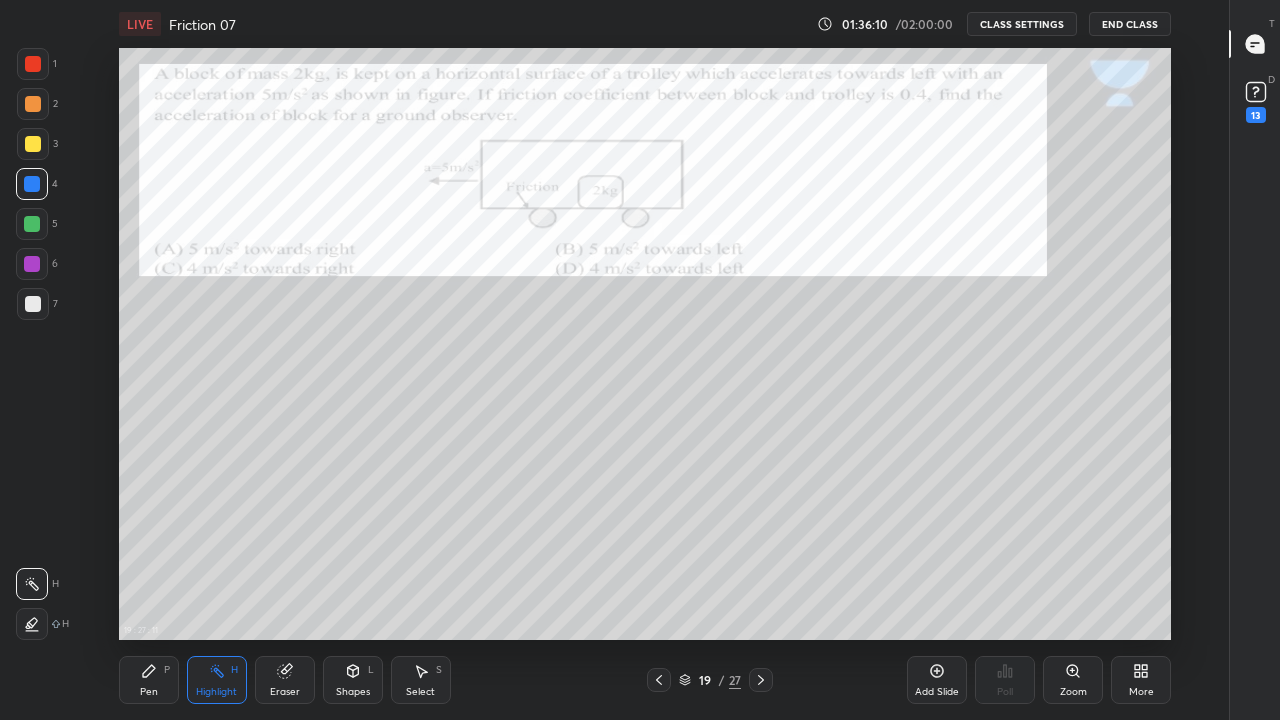 click 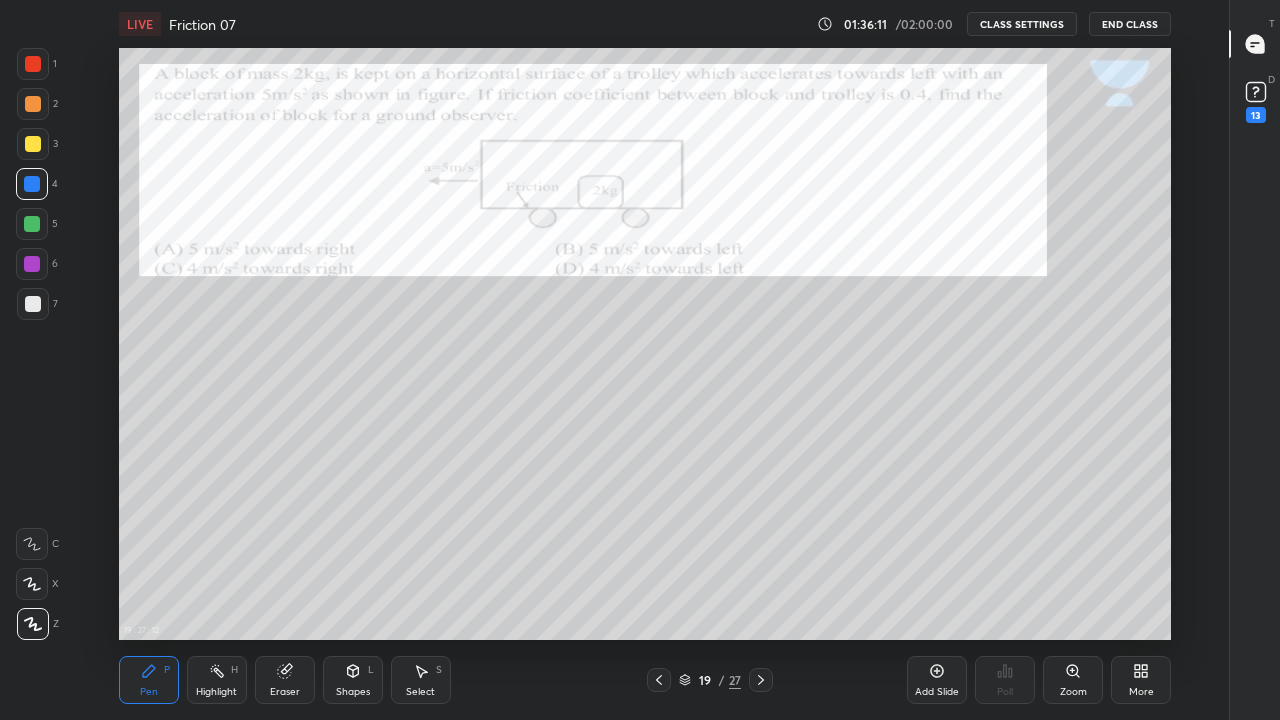 click at bounding box center (33, 304) 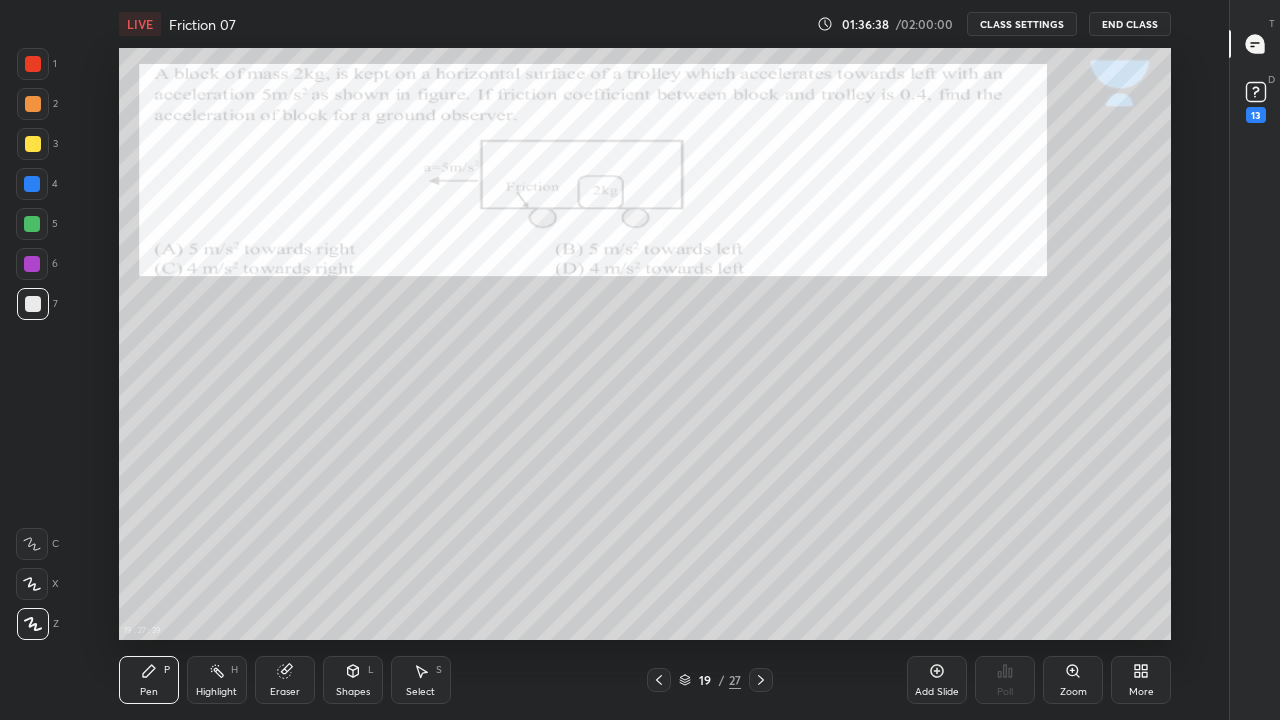 click at bounding box center (33, 64) 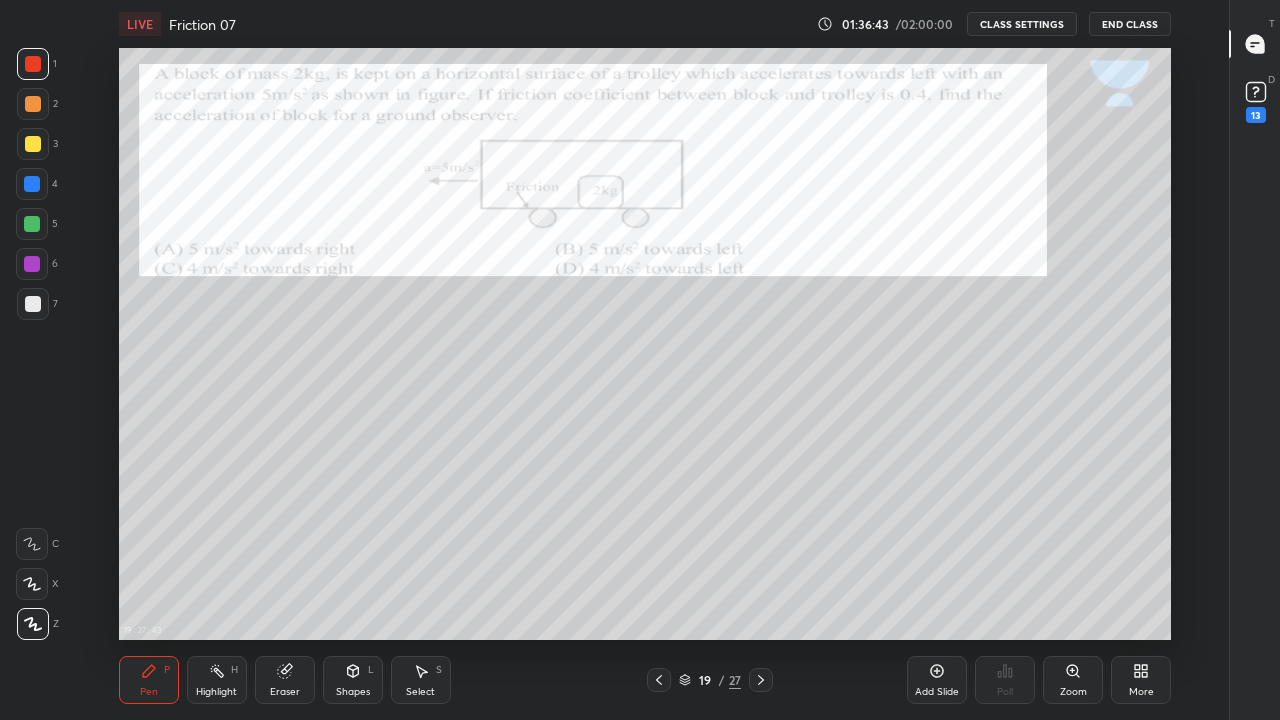 click 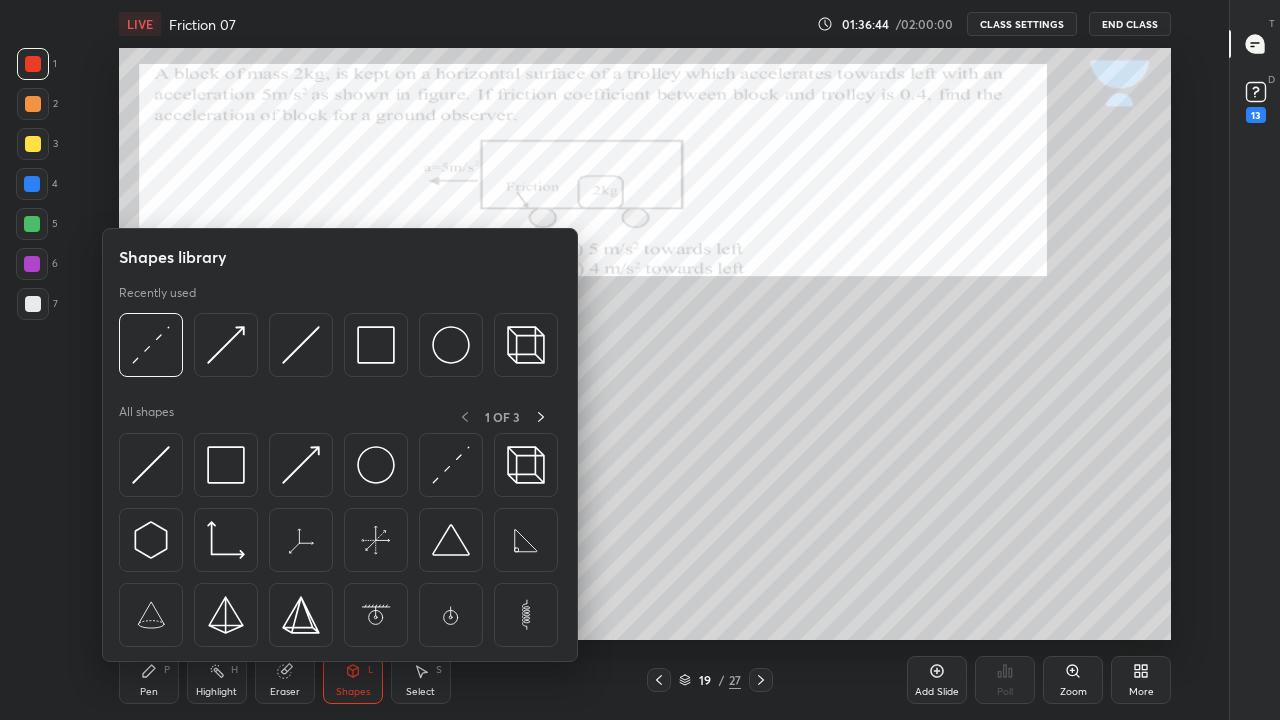click at bounding box center [376, 345] 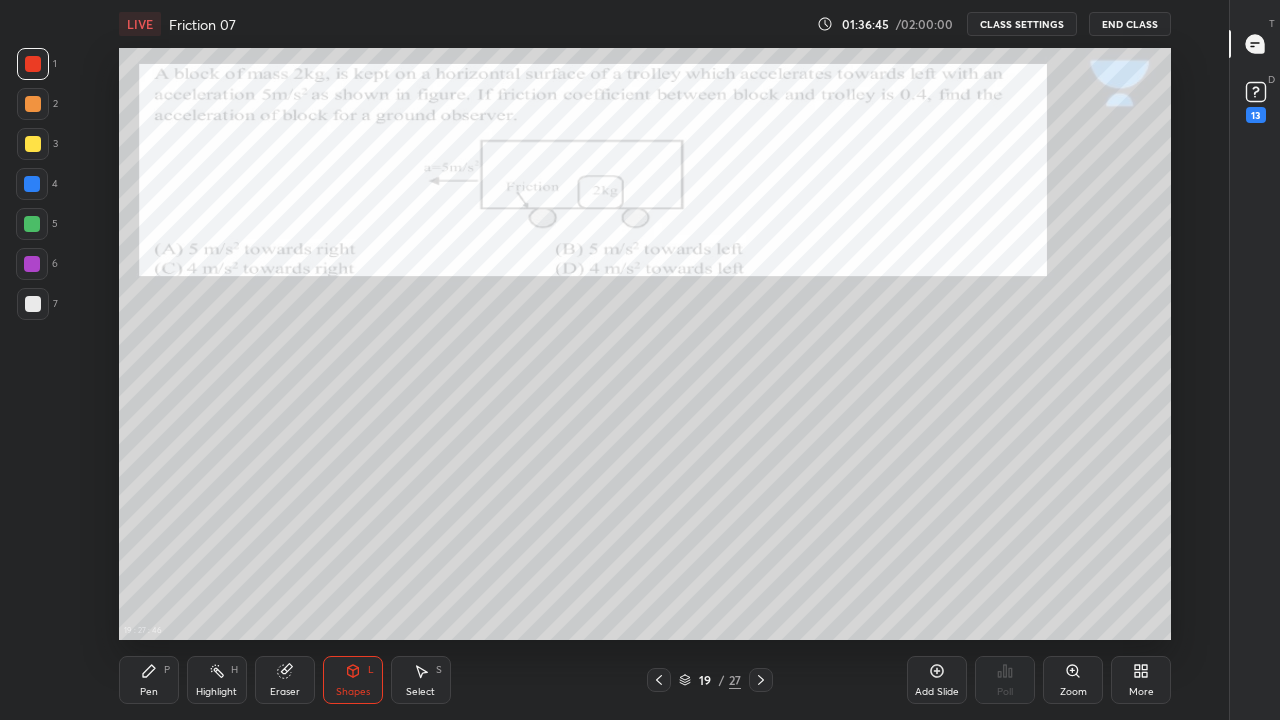 click on "Pen" at bounding box center [149, 692] 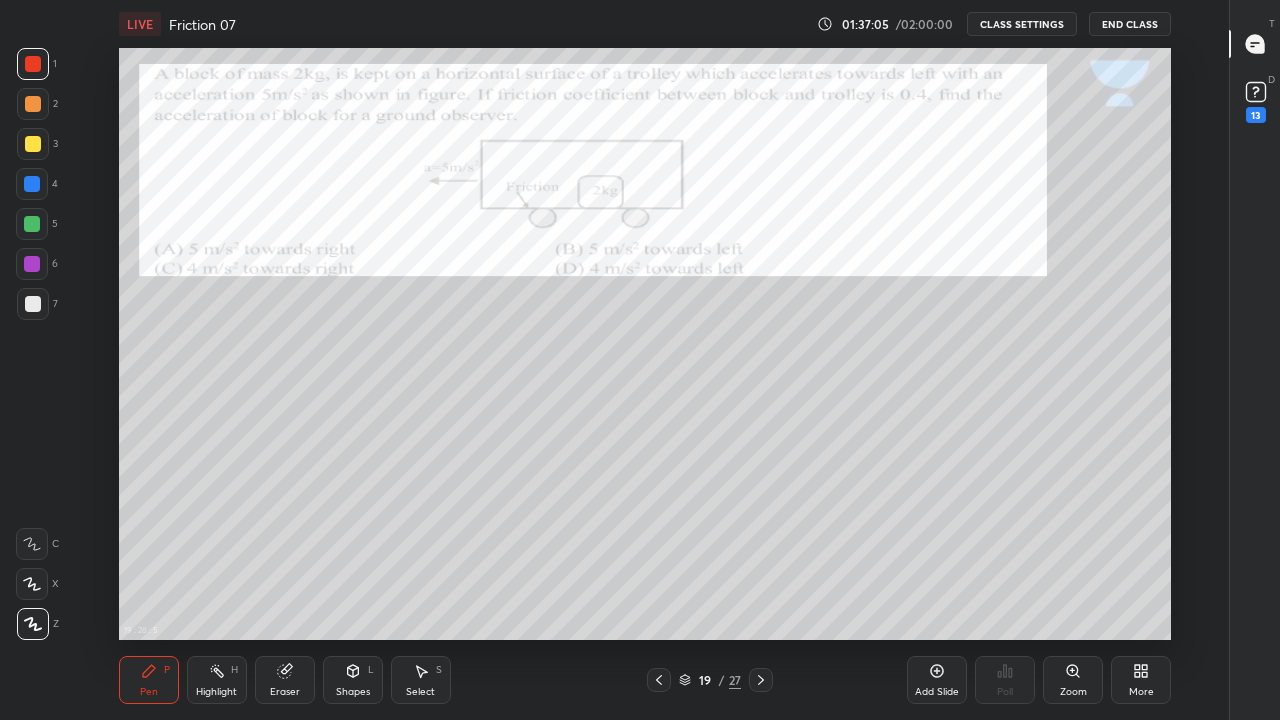 click at bounding box center [33, 304] 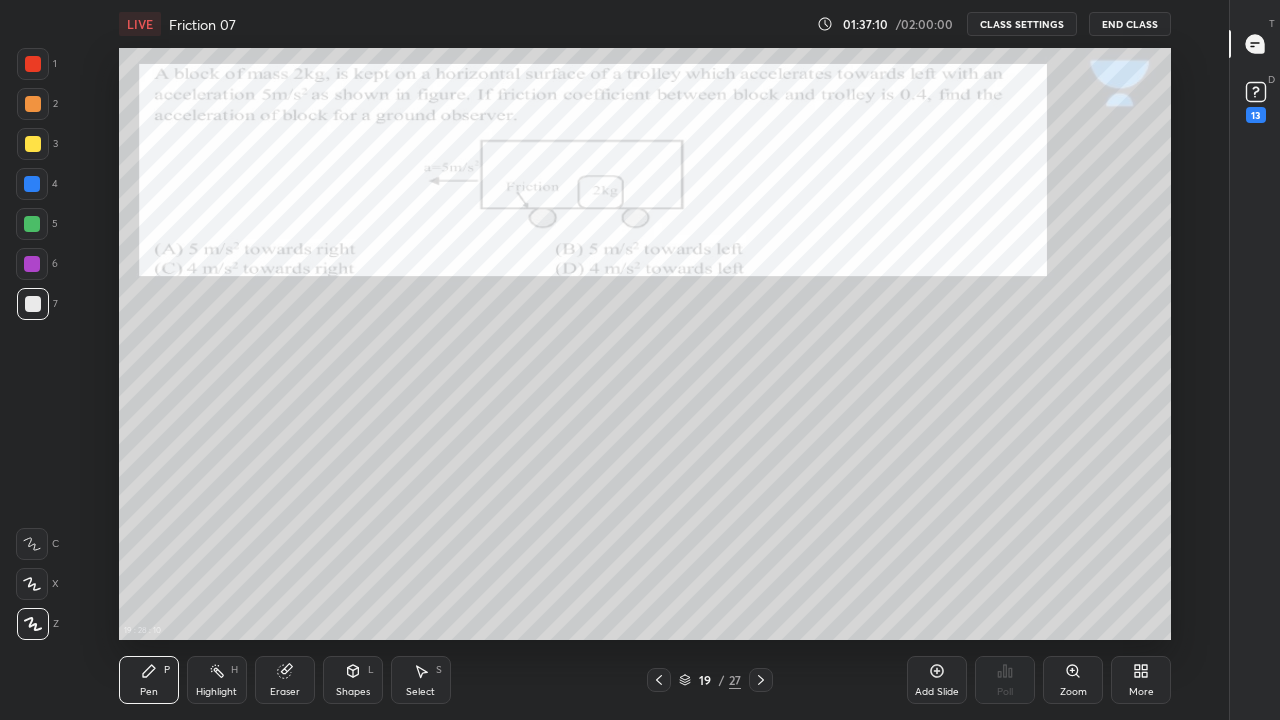 click at bounding box center (32, 184) 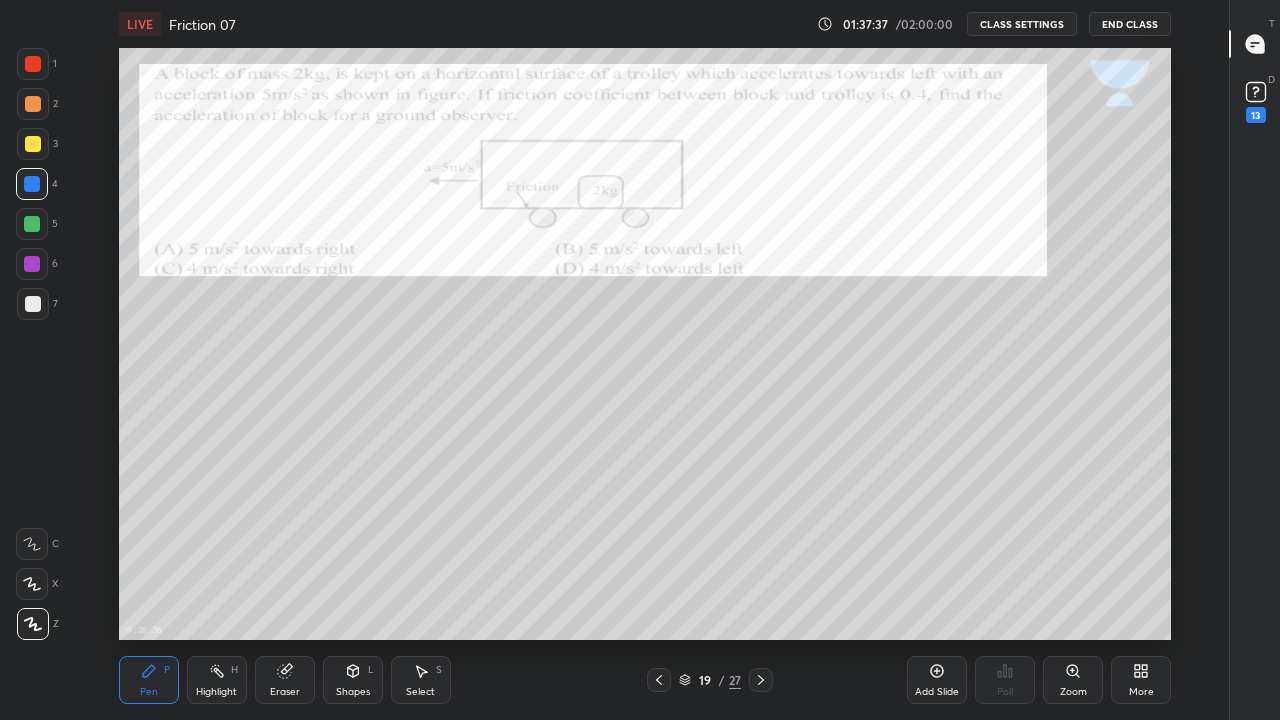 click on "Shapes L" at bounding box center (353, 680) 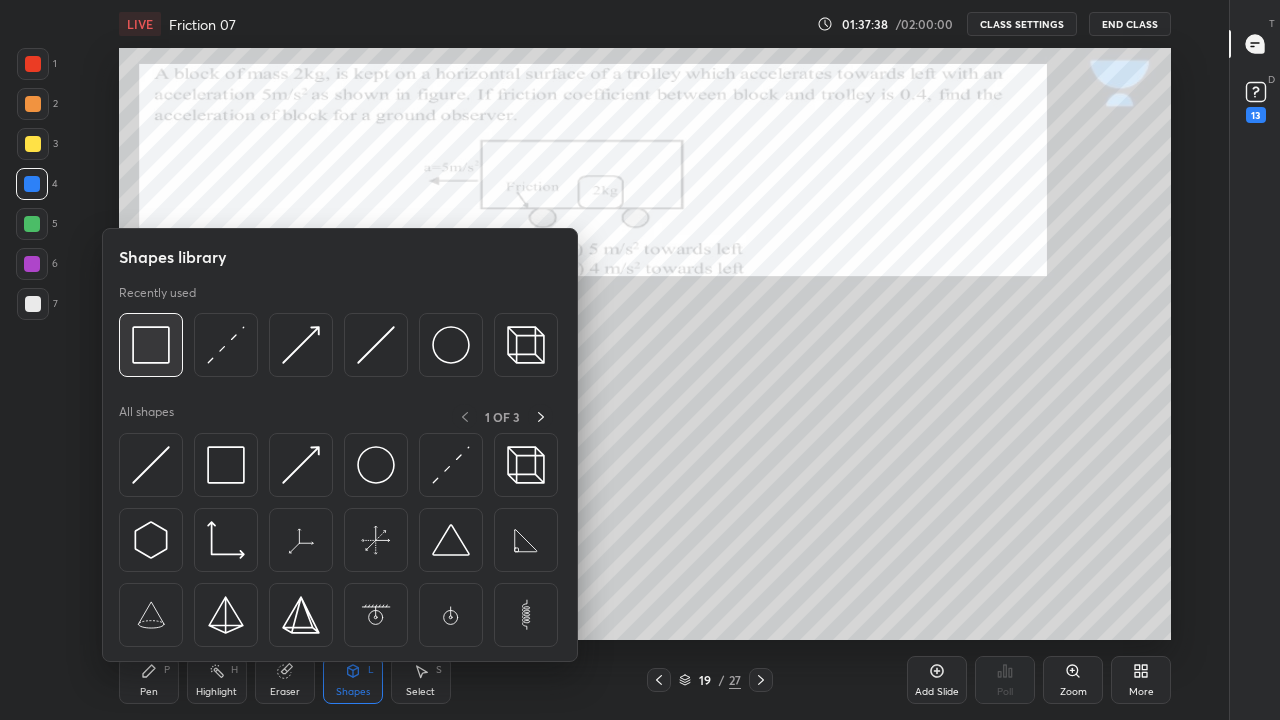 click at bounding box center (151, 345) 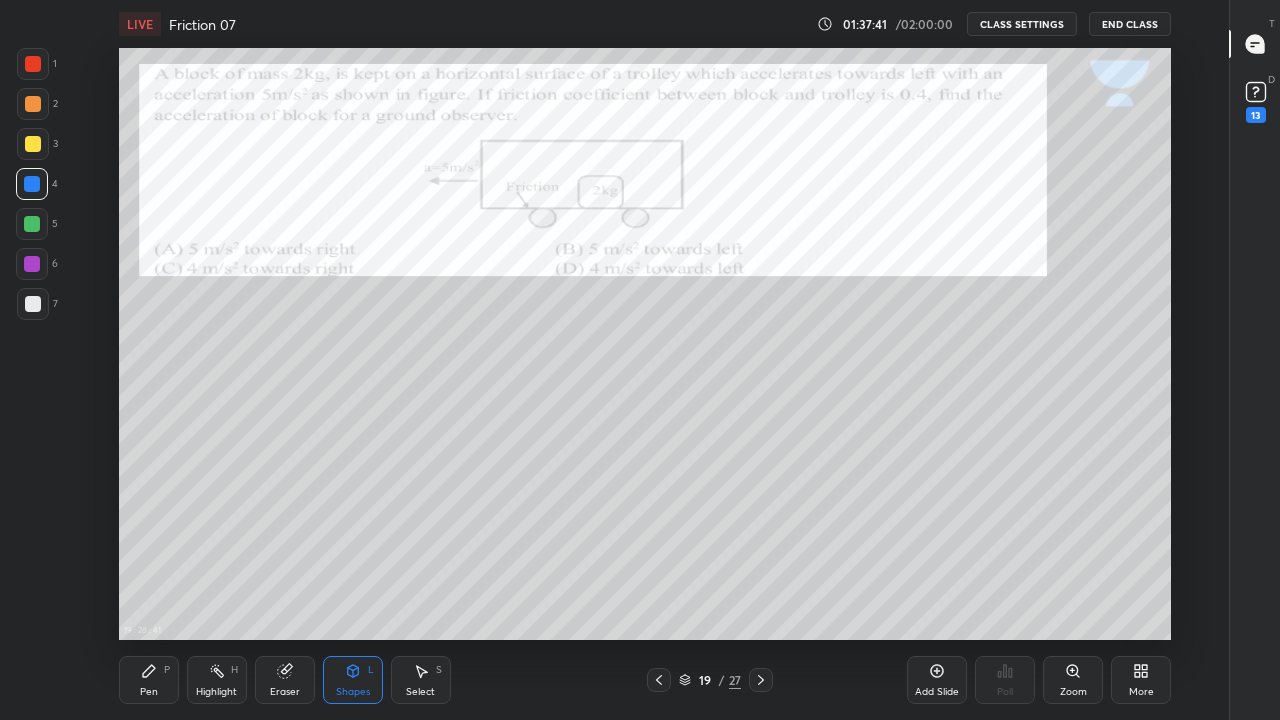 click on "Pen" at bounding box center [149, 692] 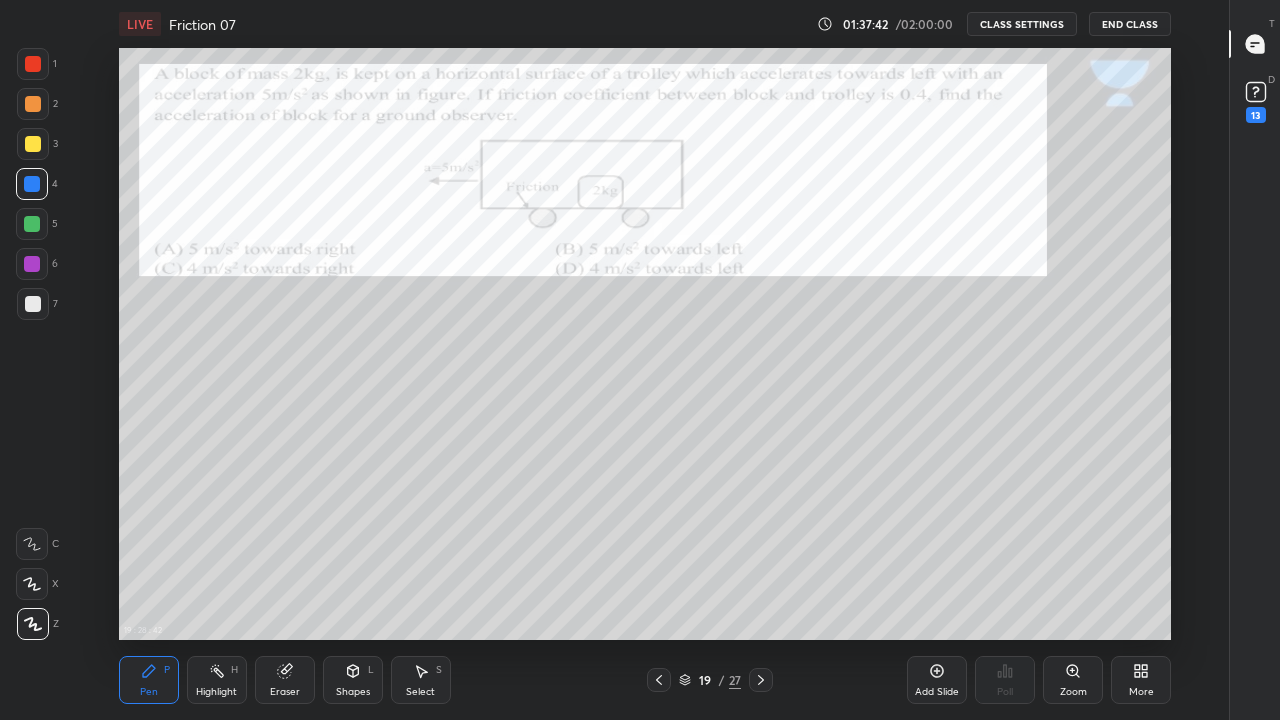 click at bounding box center [33, 304] 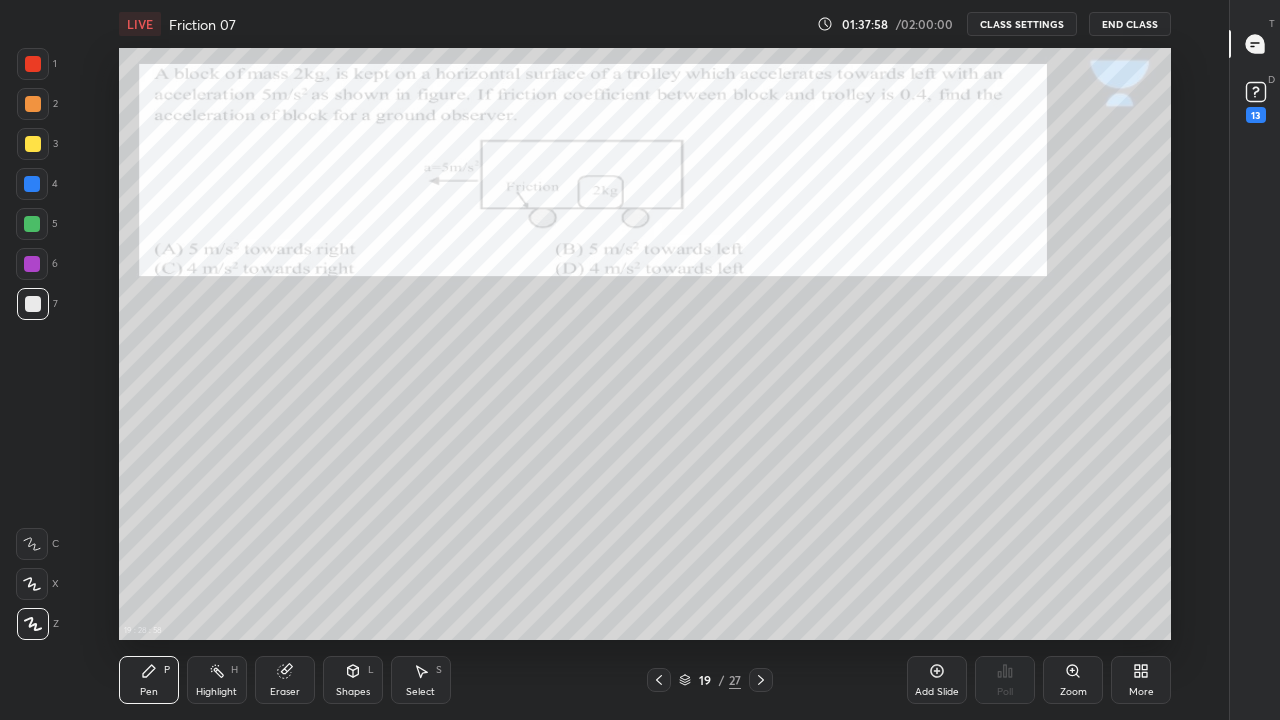 click at bounding box center [33, 64] 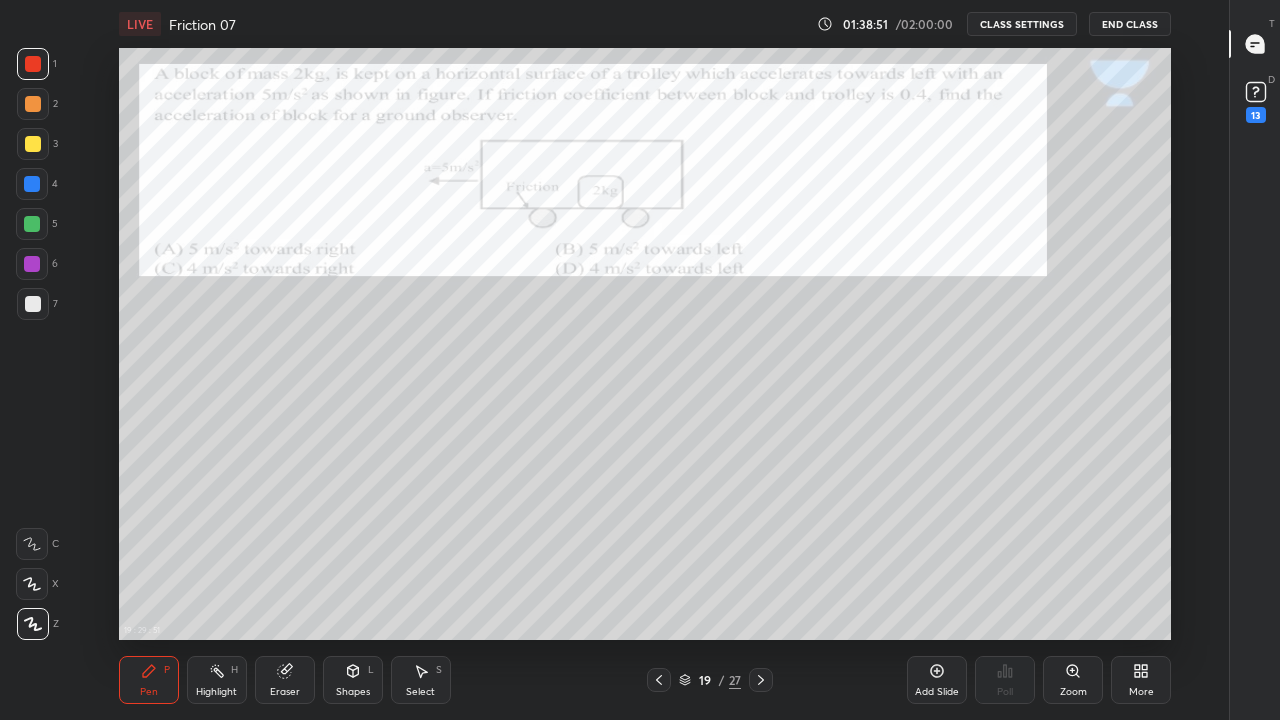 click 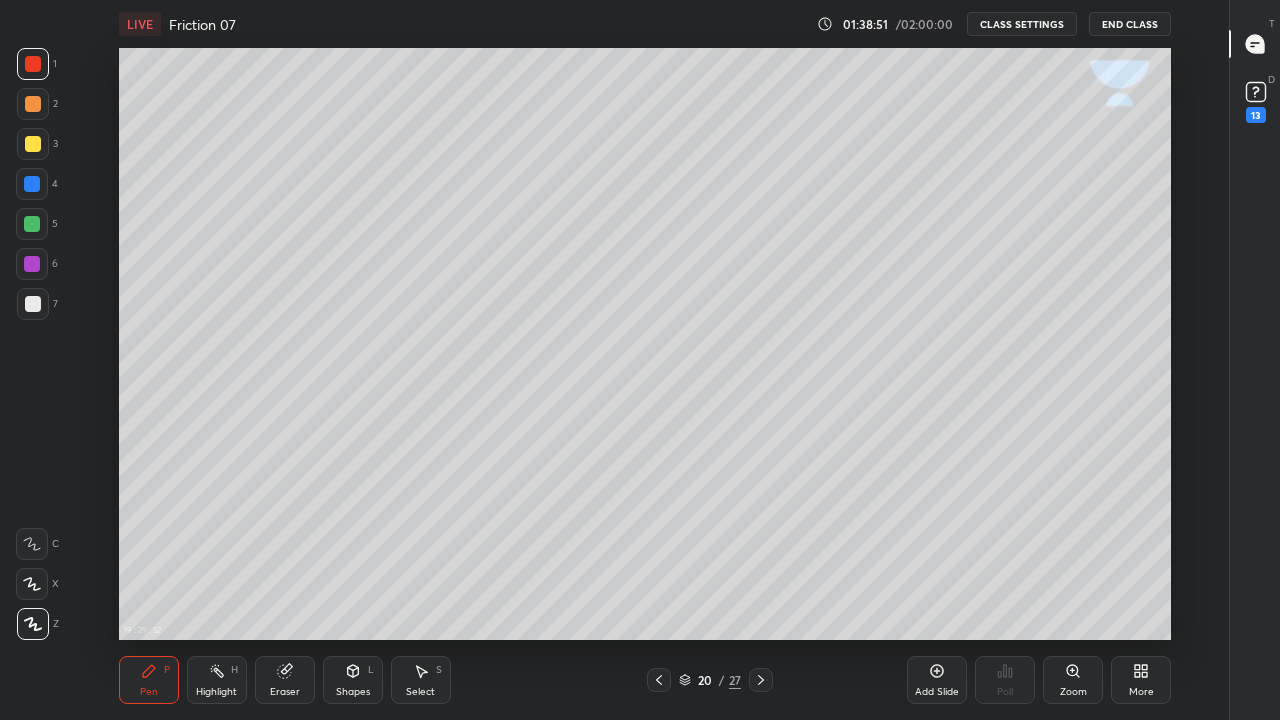 click 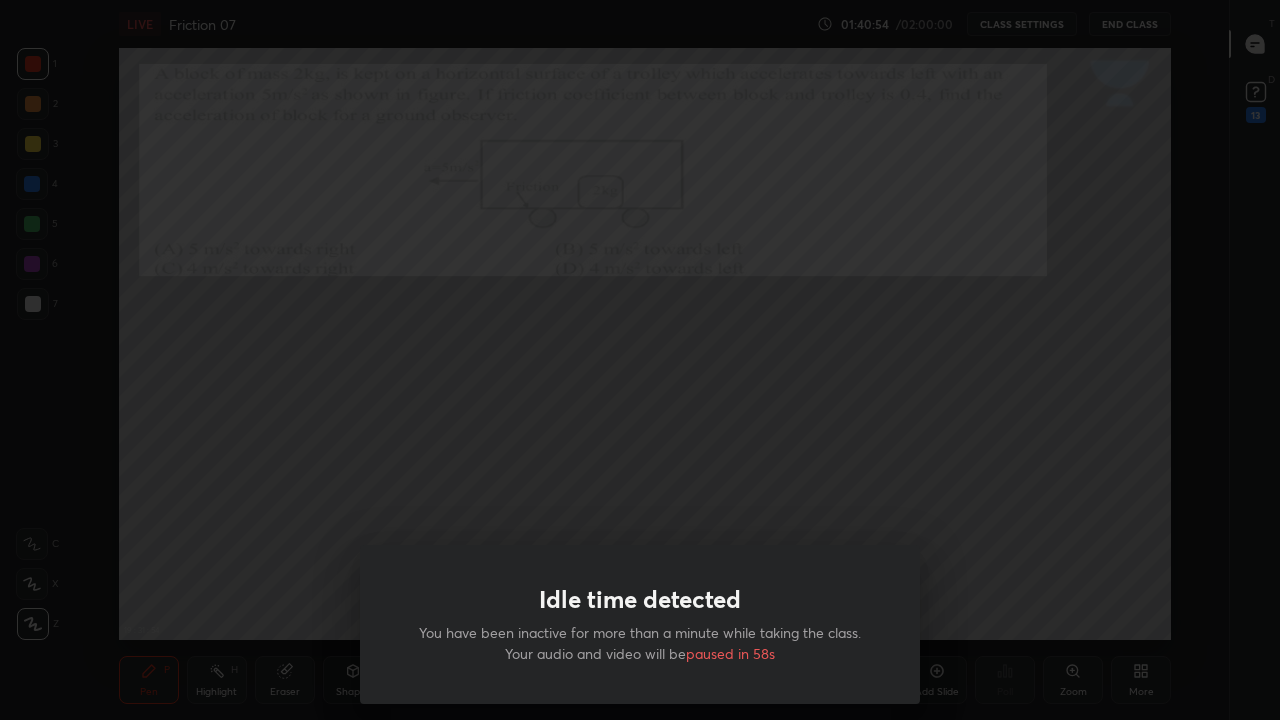 click on "Idle time detected You have been inactive for more than a minute while taking the class. Your audio and video will be  paused in 58s" at bounding box center [640, 360] 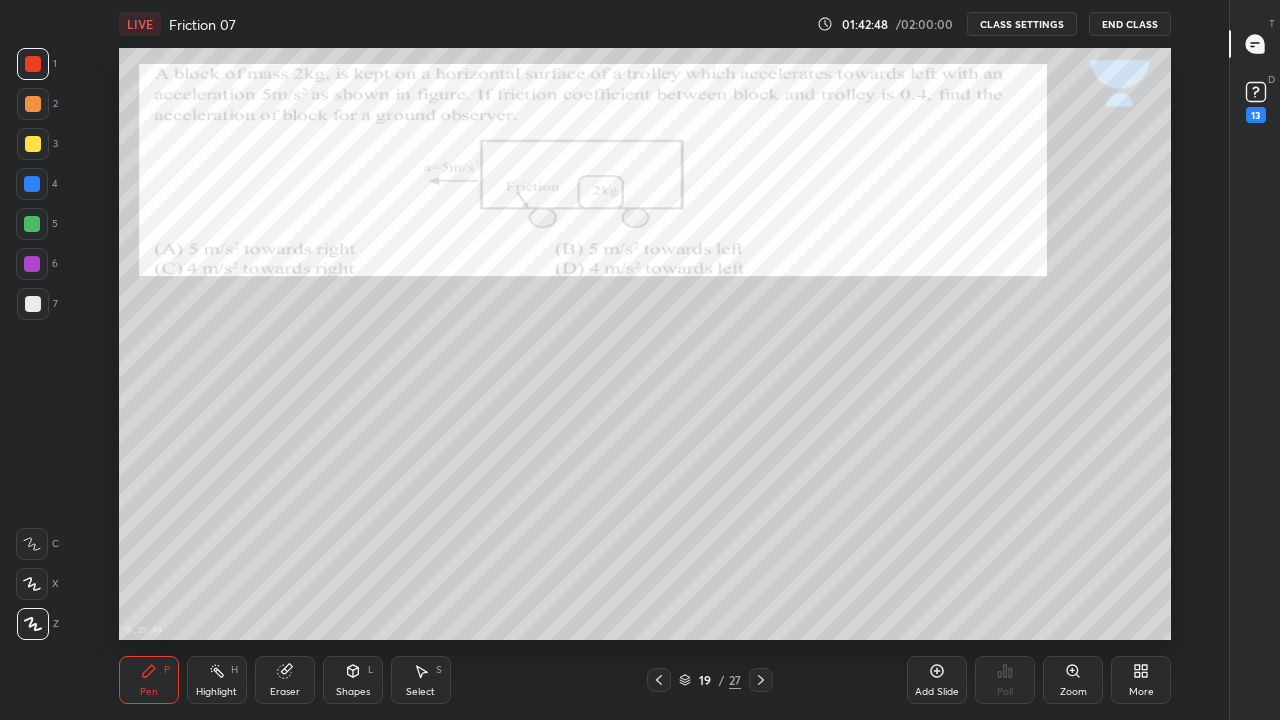 click 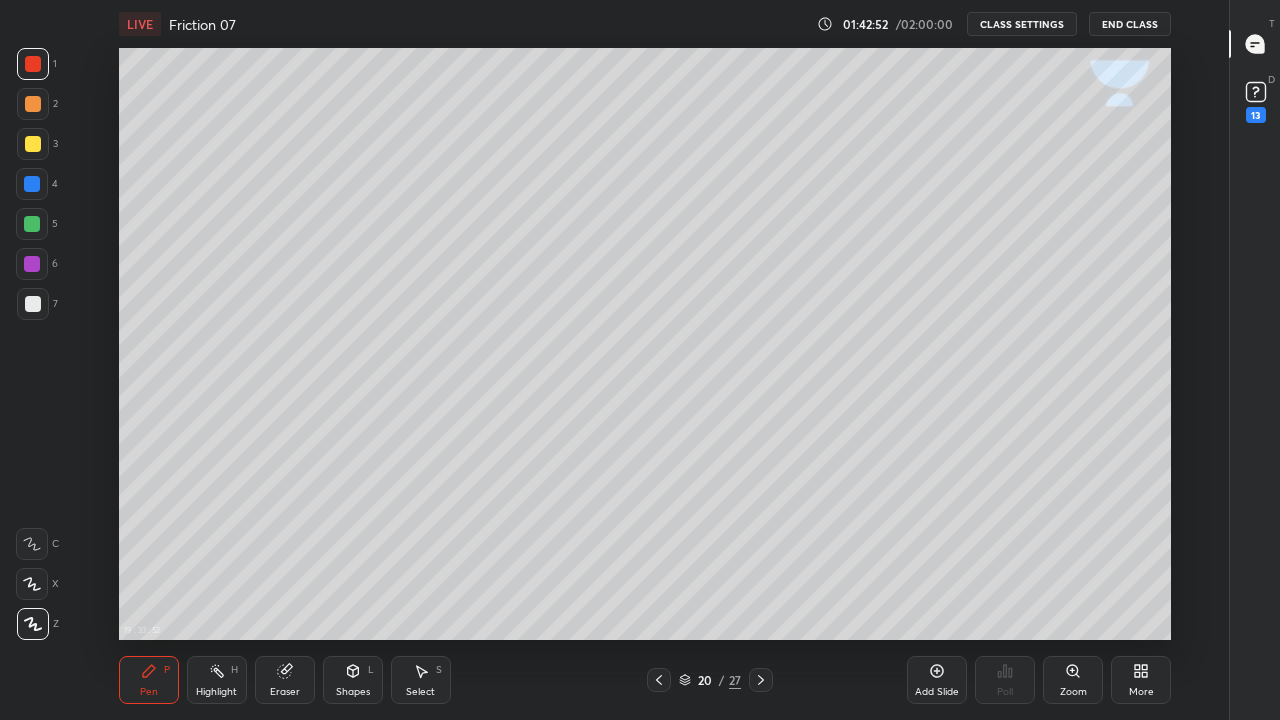 click at bounding box center (33, 304) 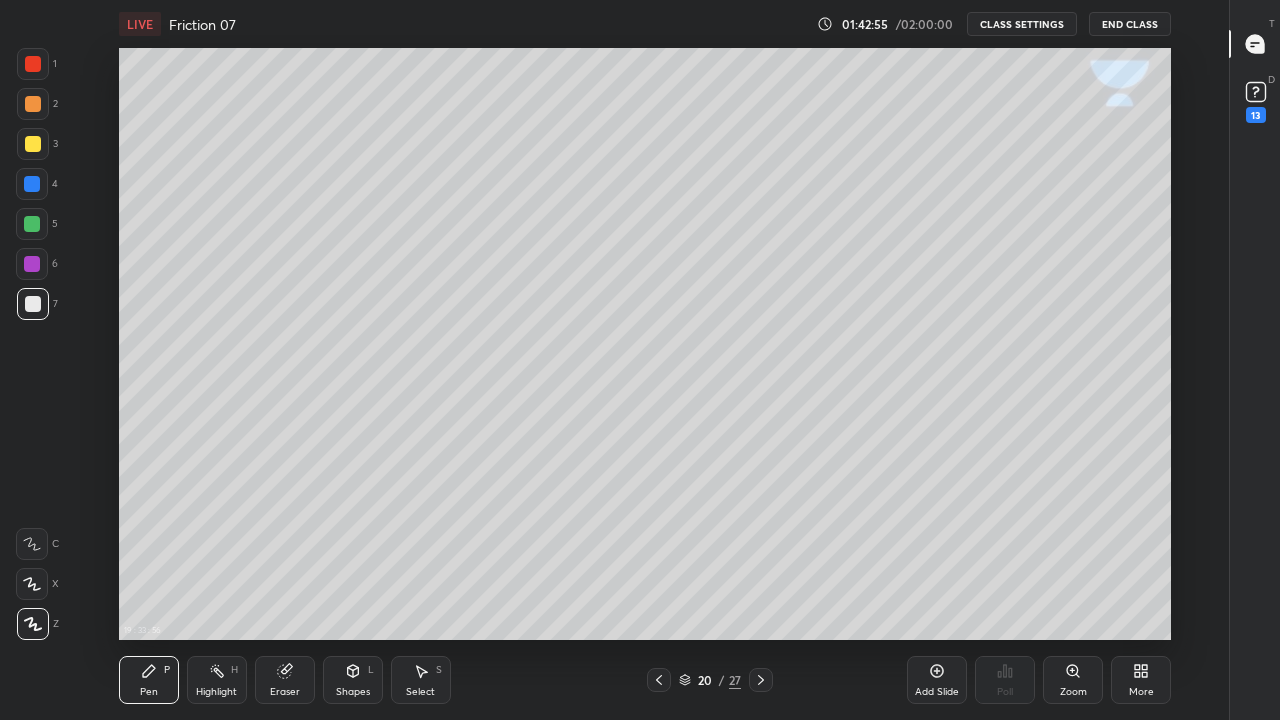 click 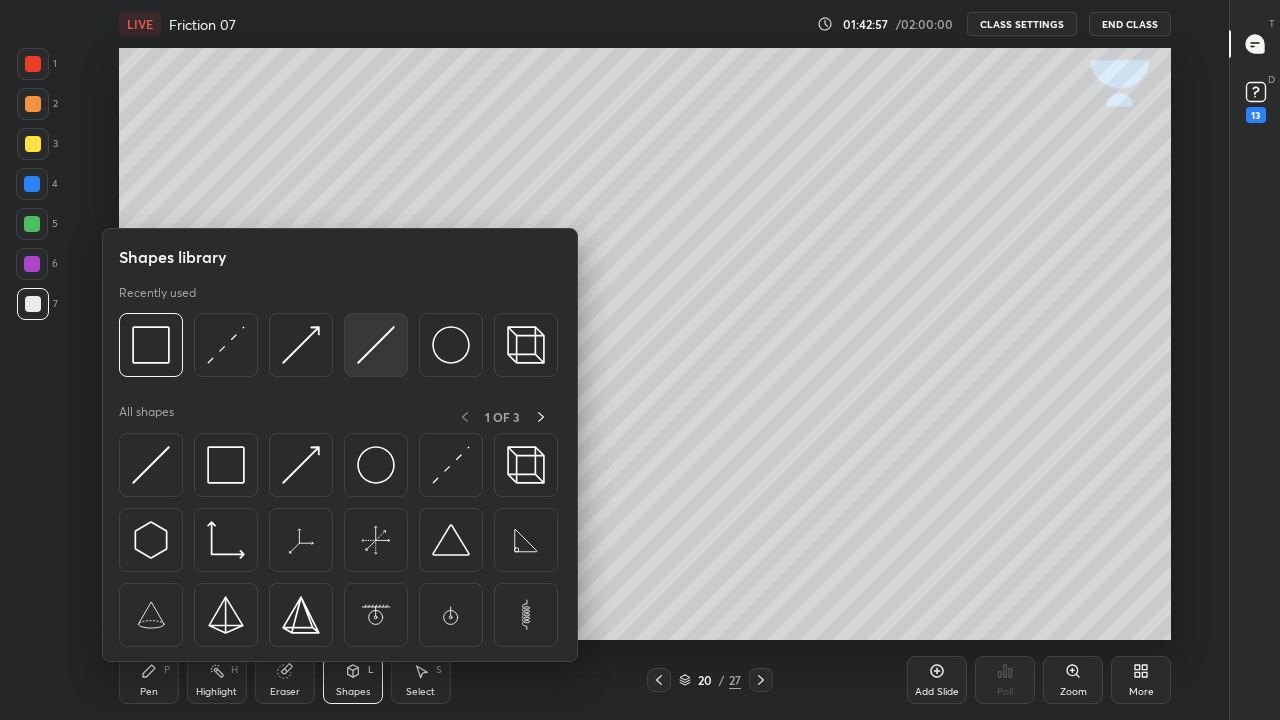 click at bounding box center (376, 345) 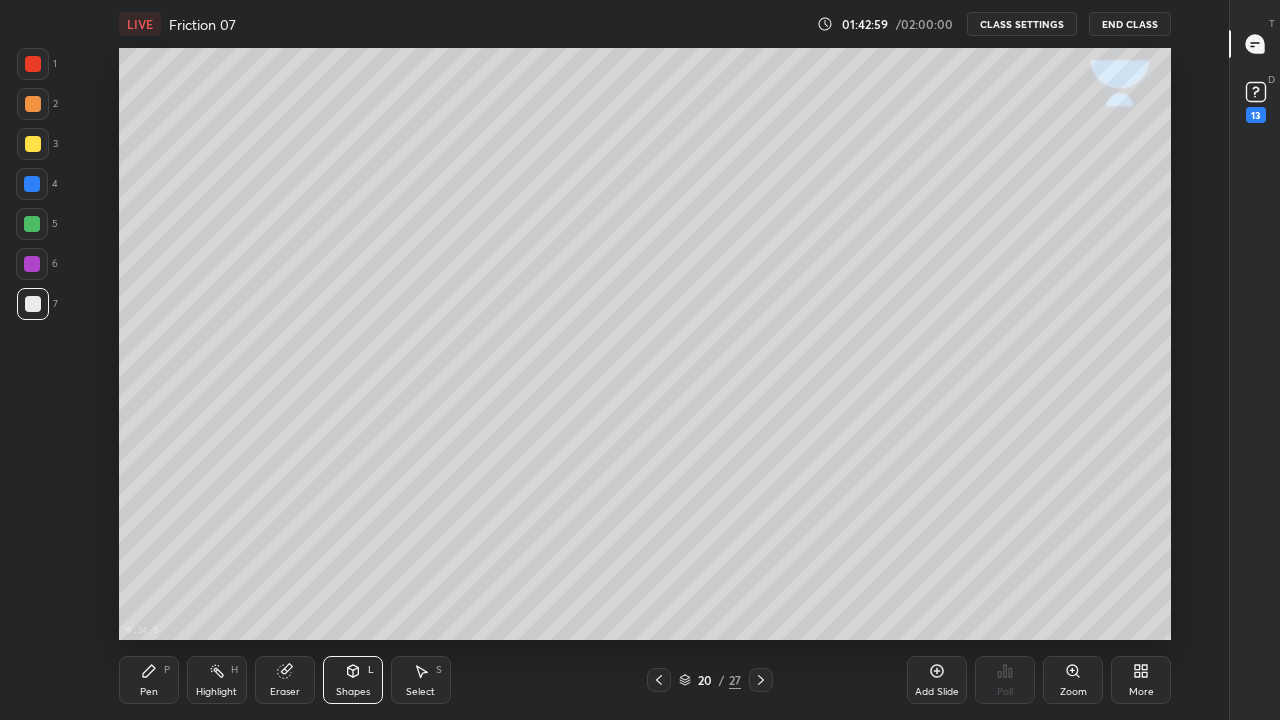 click on "Shapes" at bounding box center (353, 692) 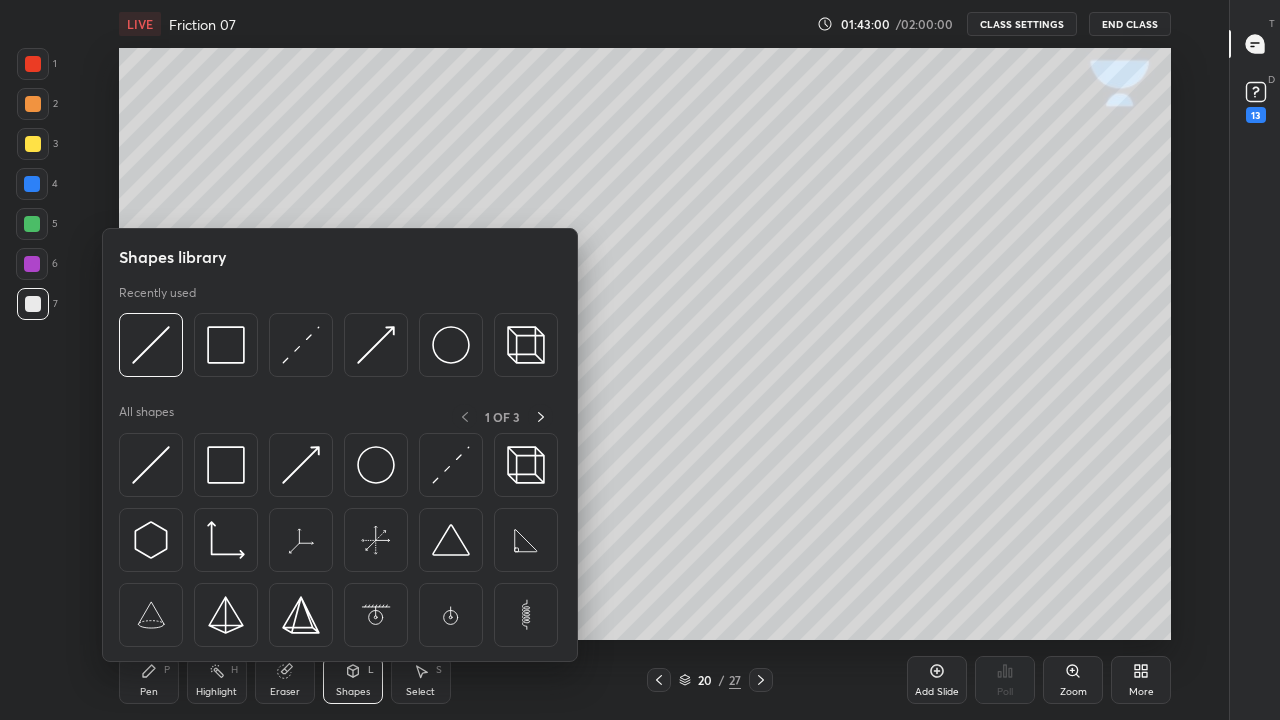 click at bounding box center (301, 345) 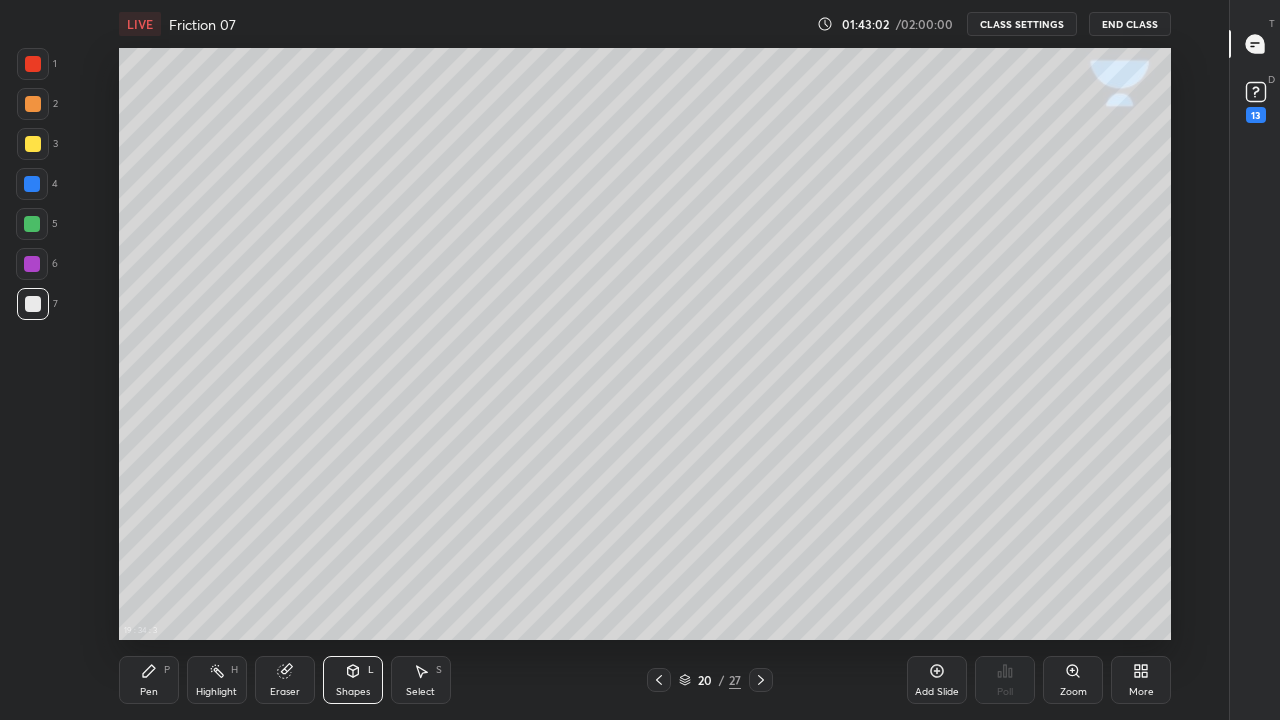 click on "Pen P" at bounding box center [149, 680] 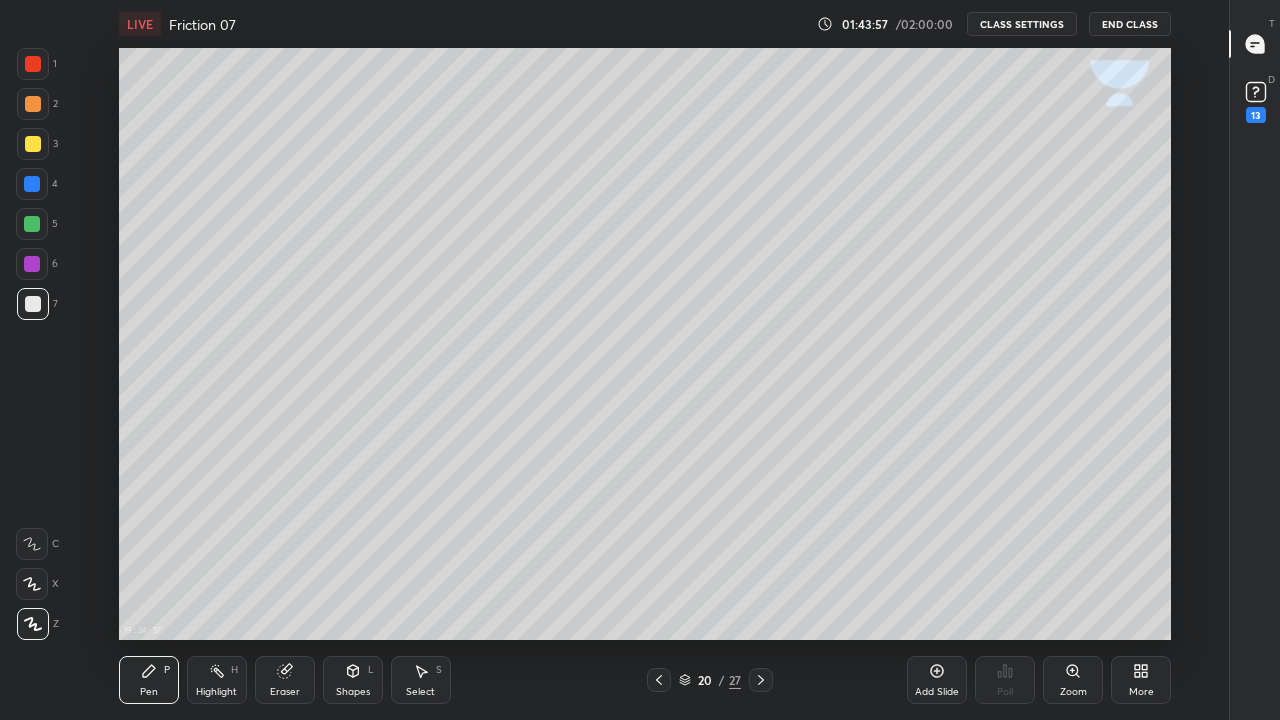 click at bounding box center (33, 304) 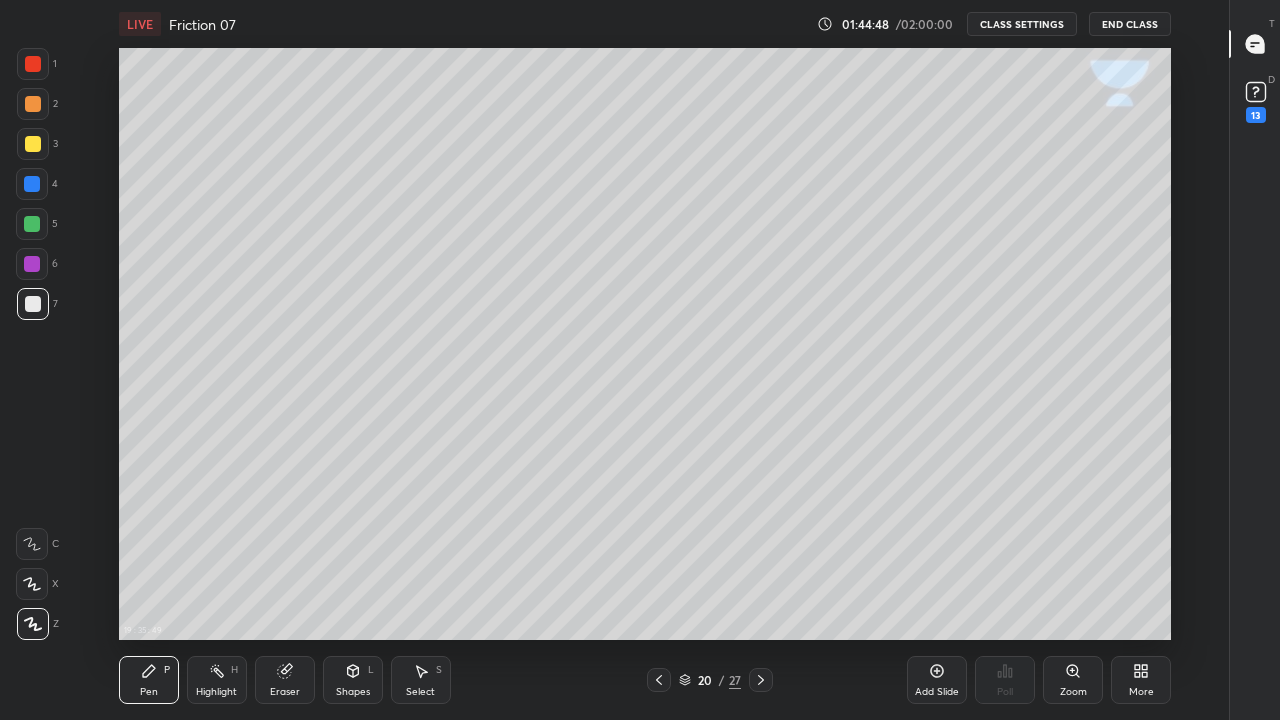 click on "Shapes L" at bounding box center (353, 680) 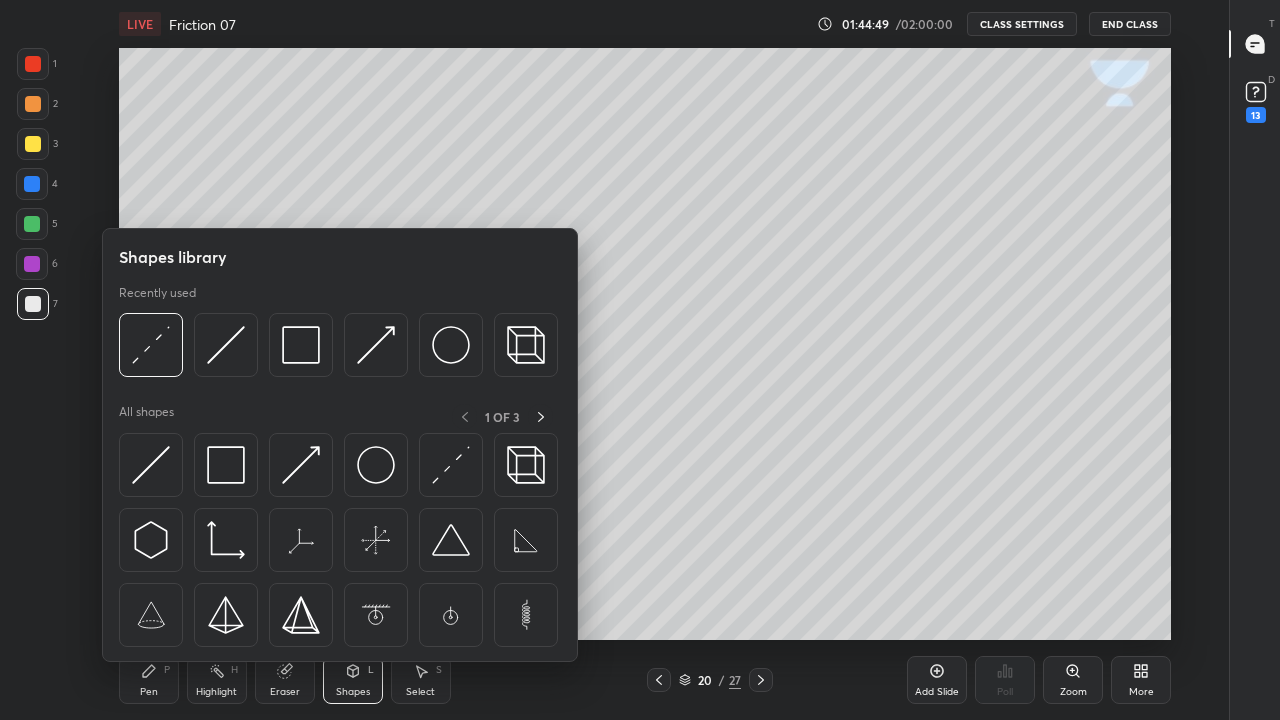 click at bounding box center (151, 345) 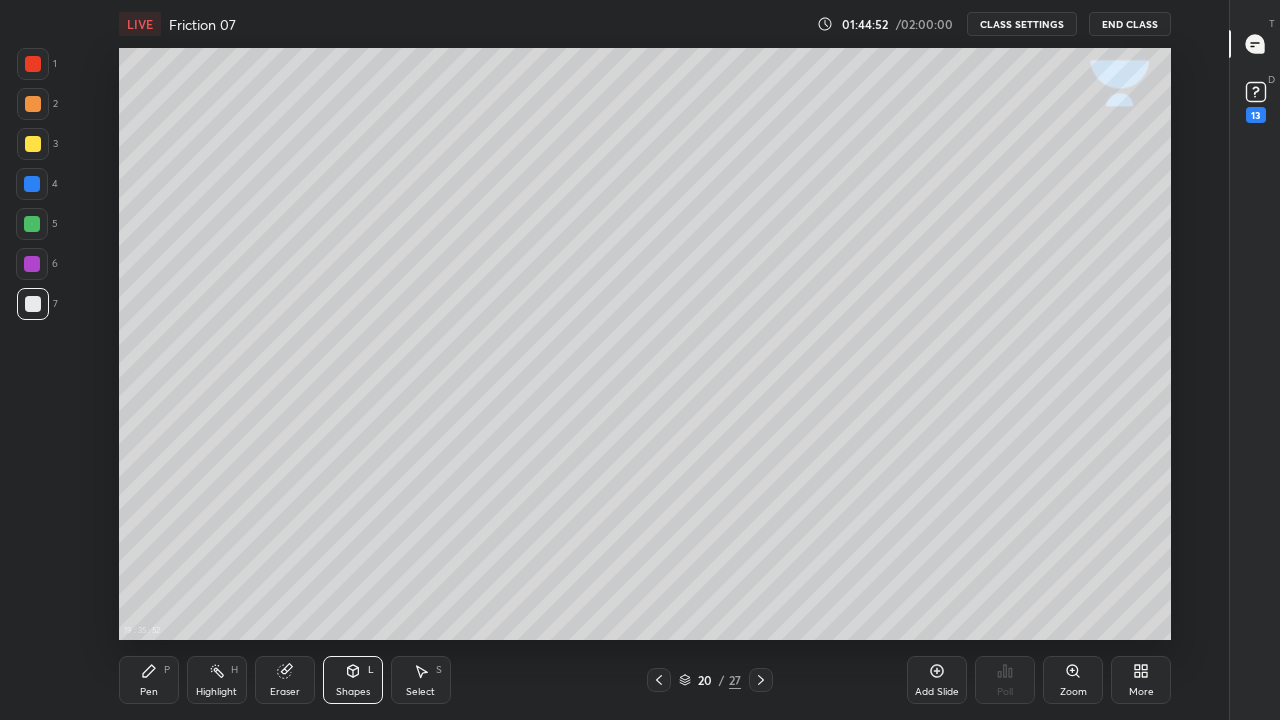 click on "Pen P" at bounding box center (149, 680) 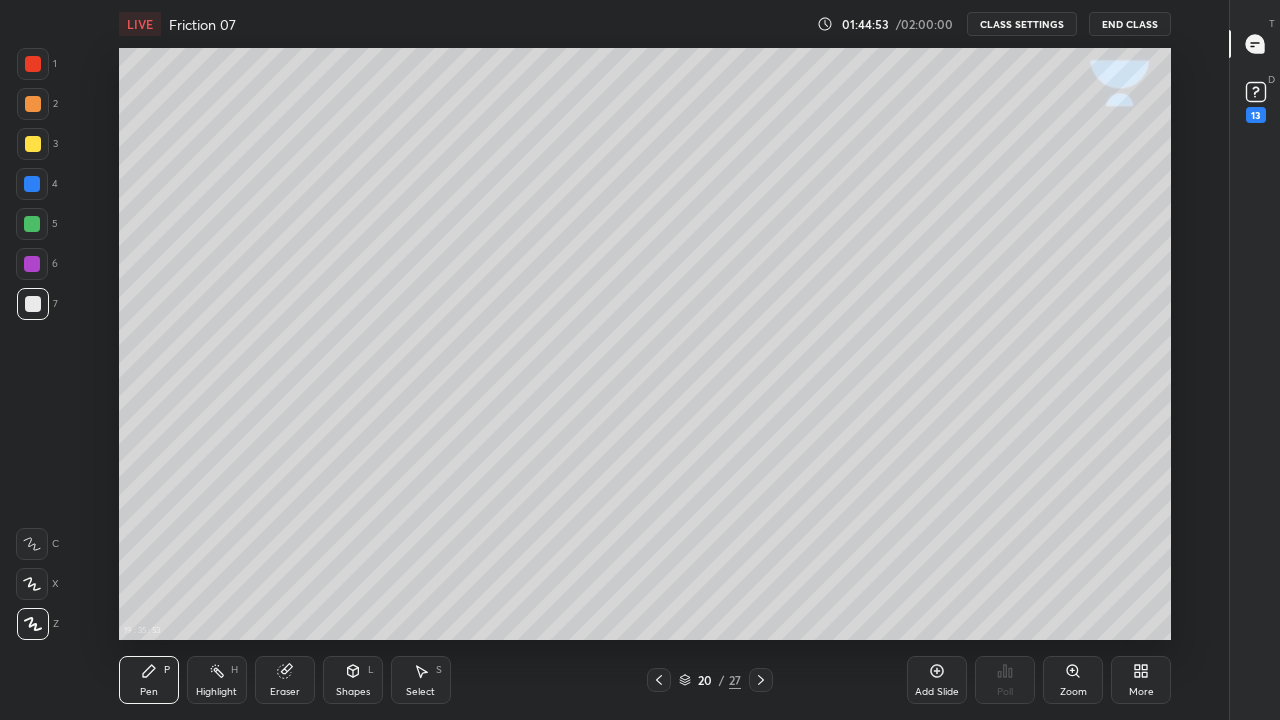 click at bounding box center [33, 304] 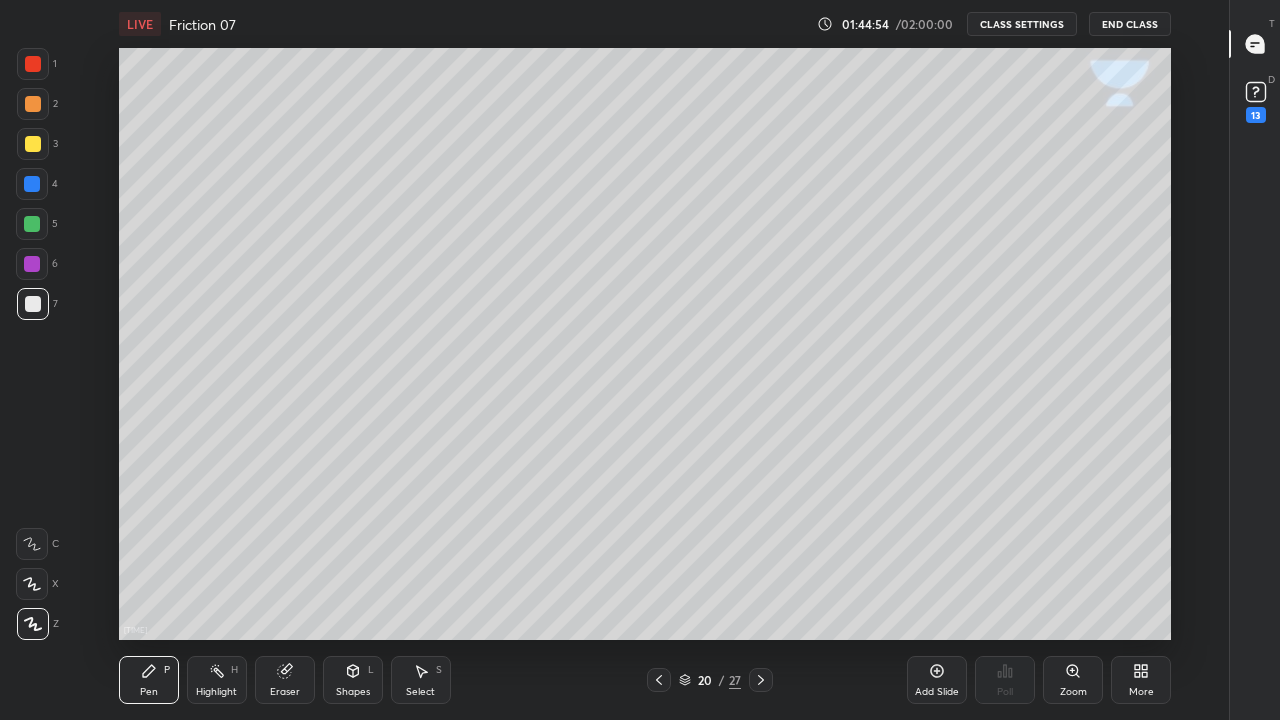click at bounding box center [33, 144] 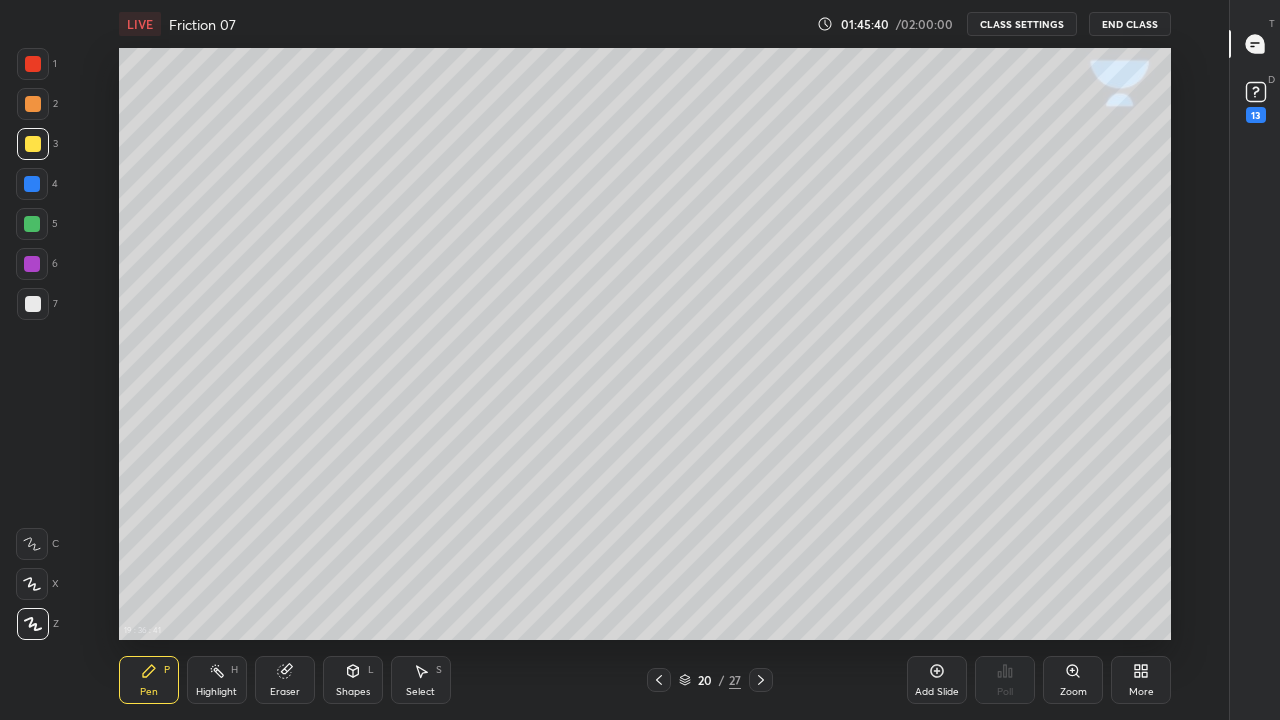 click on "Eraser" at bounding box center (285, 680) 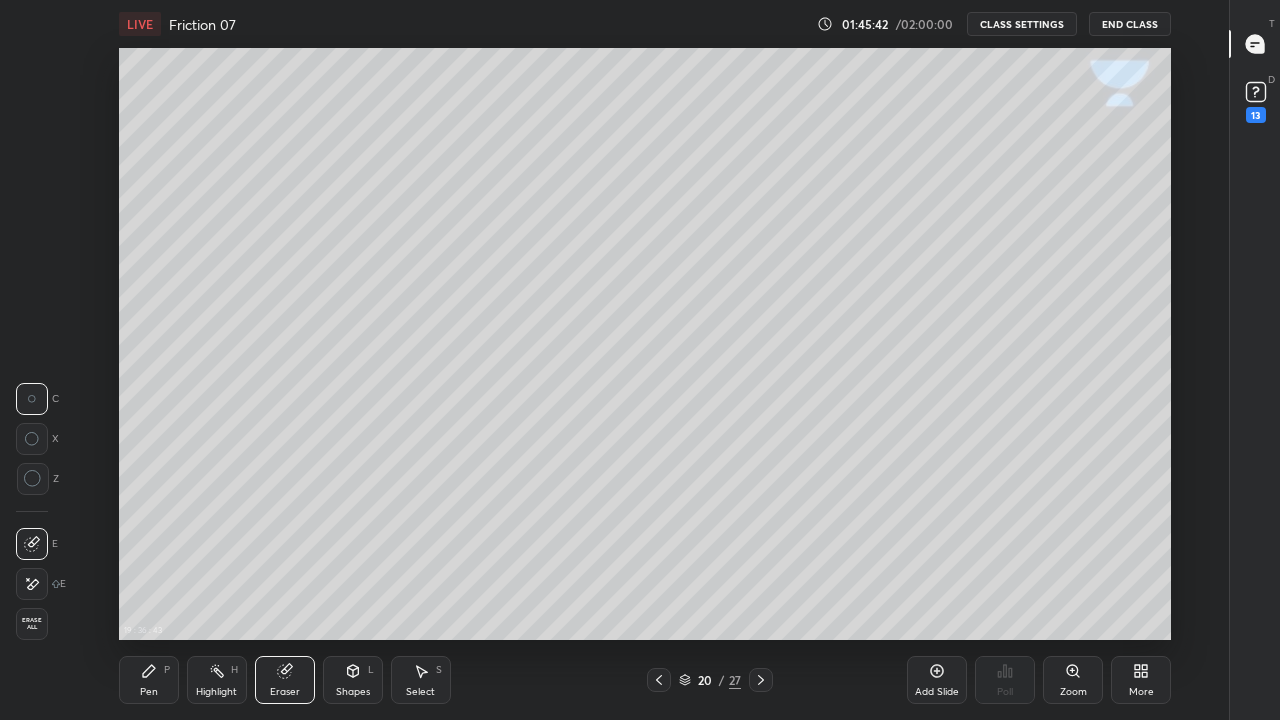 click 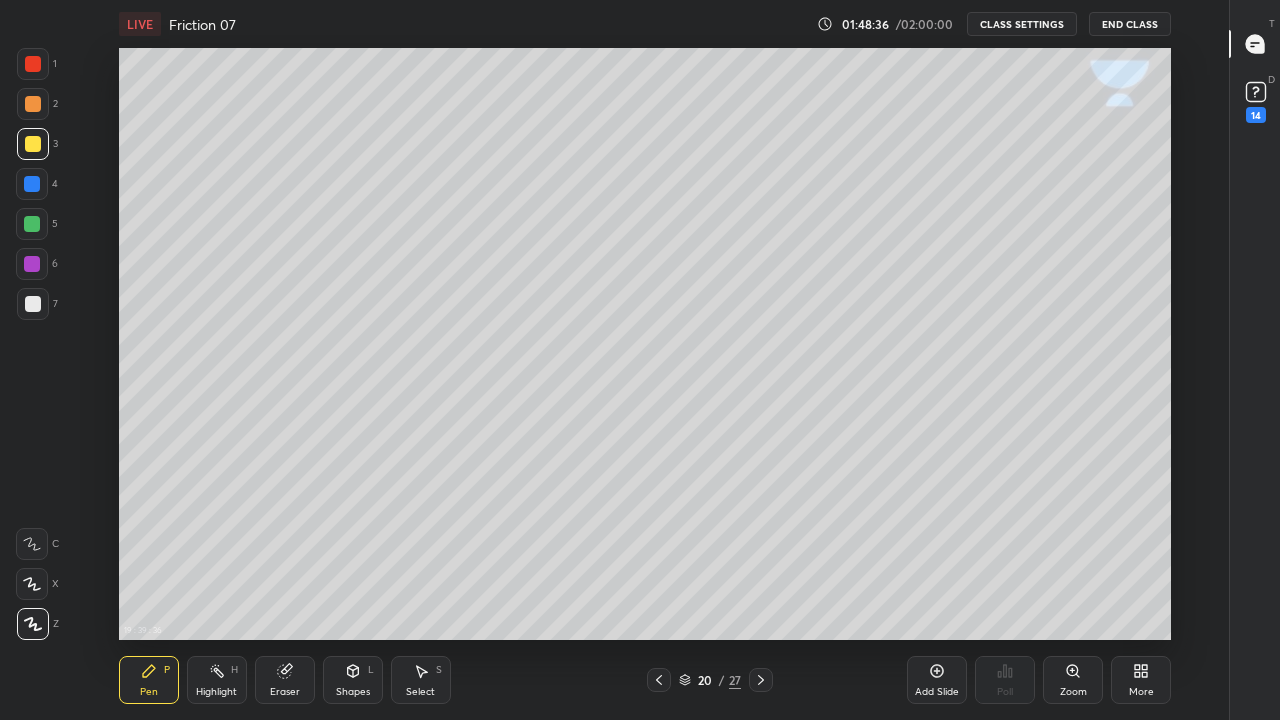 click on "Shapes L" at bounding box center (353, 680) 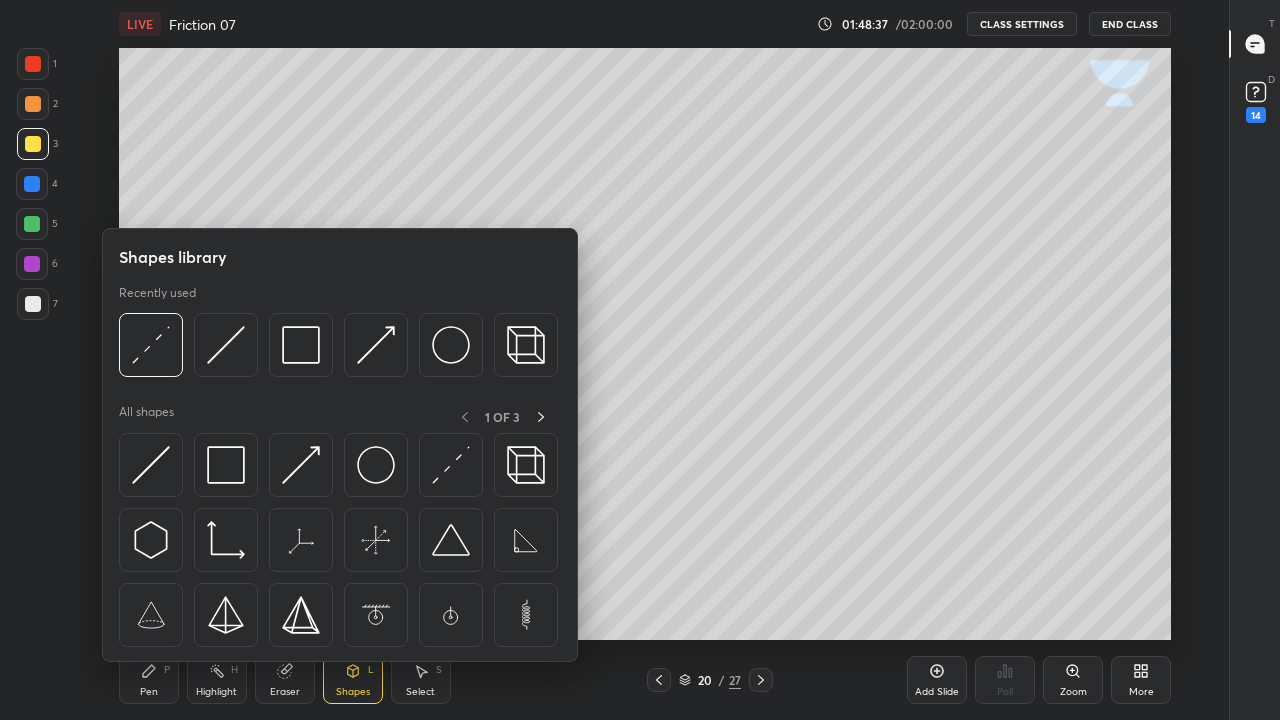 click at bounding box center [151, 345] 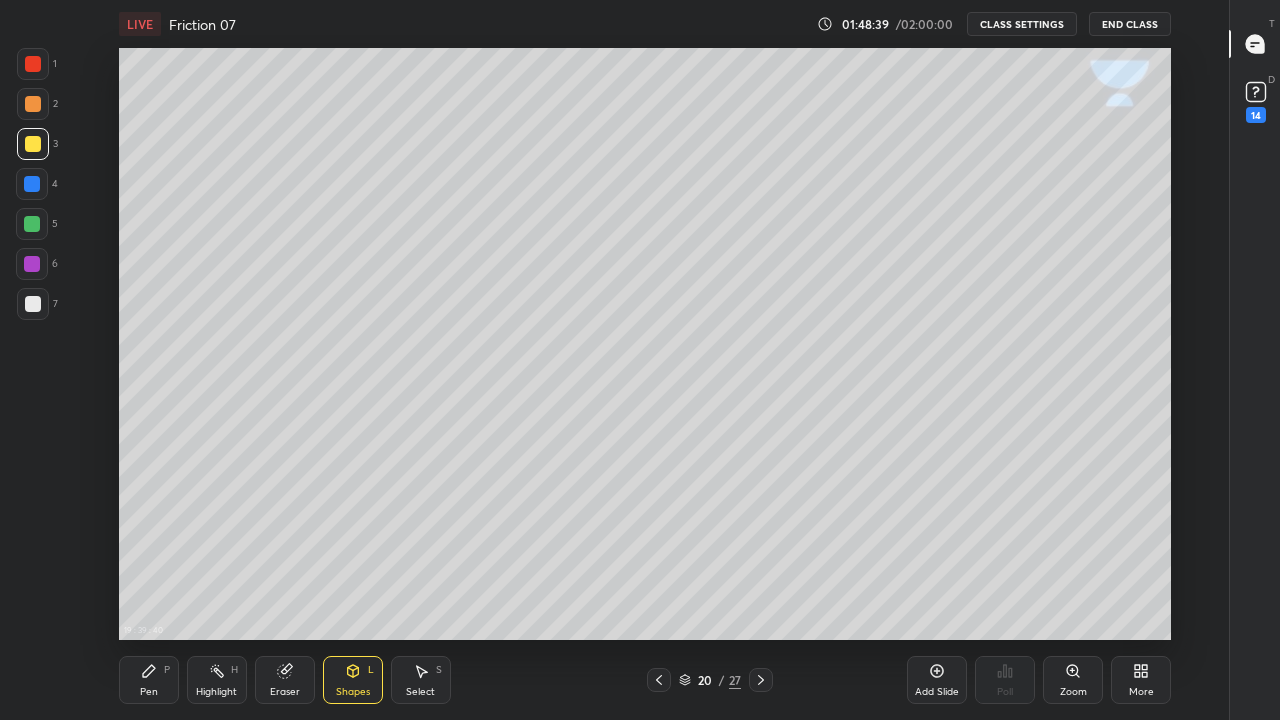 click on "Pen P" at bounding box center (149, 680) 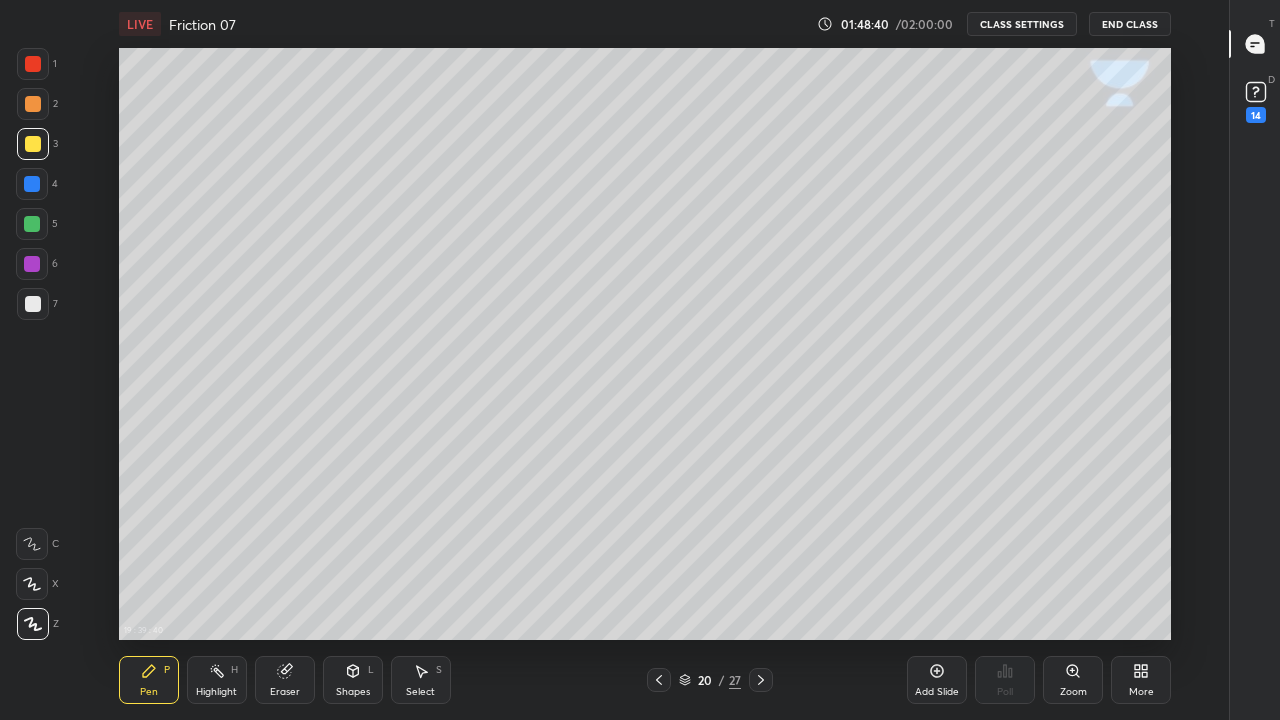 click at bounding box center [33, 304] 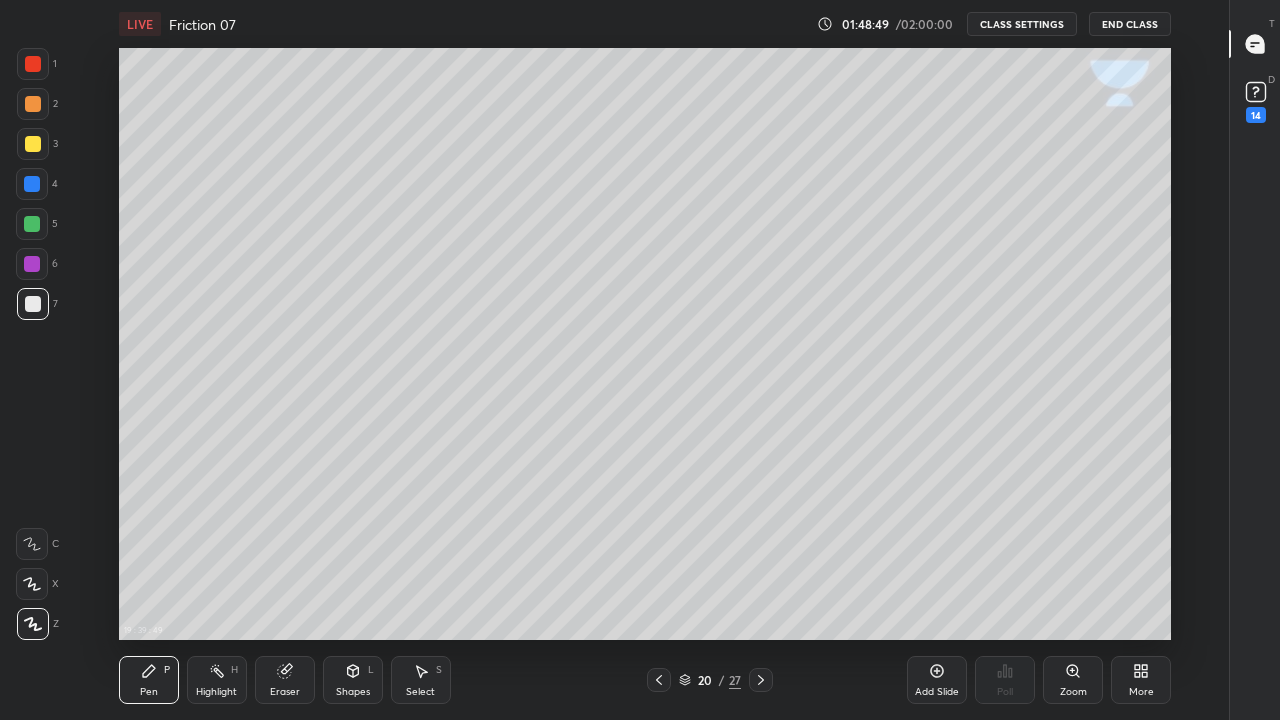 click at bounding box center [32, 184] 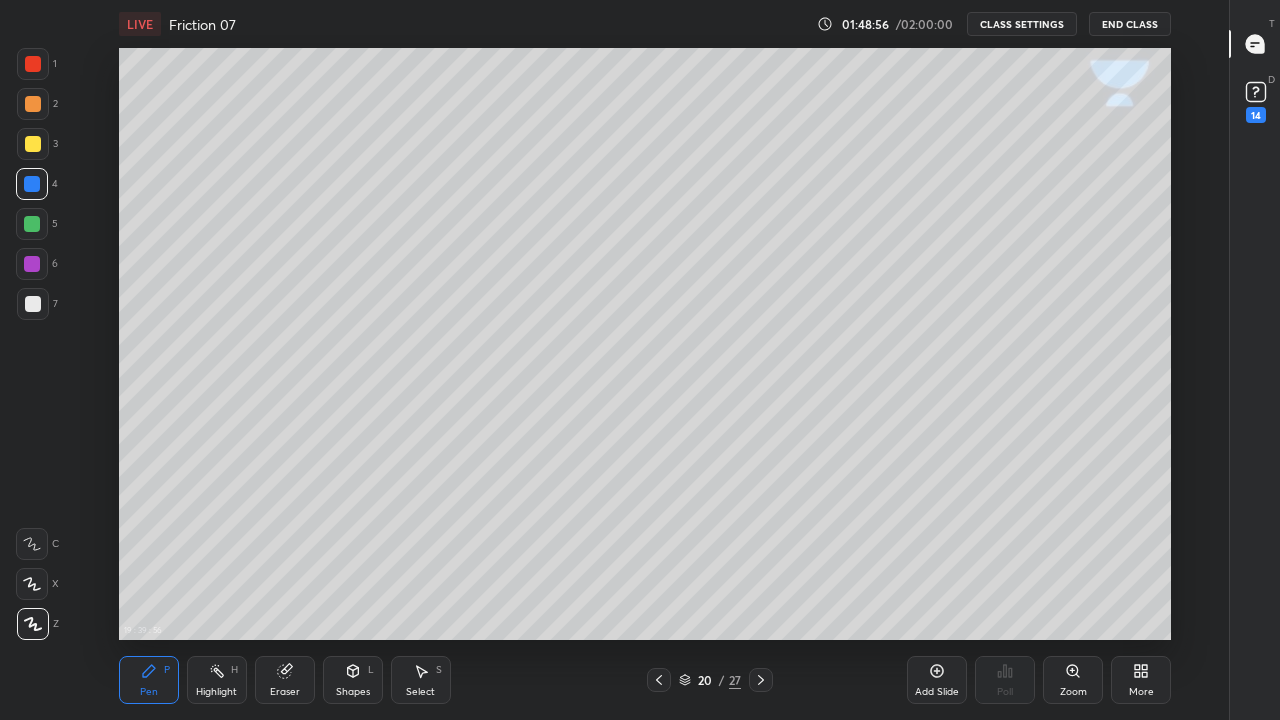 click at bounding box center [33, 304] 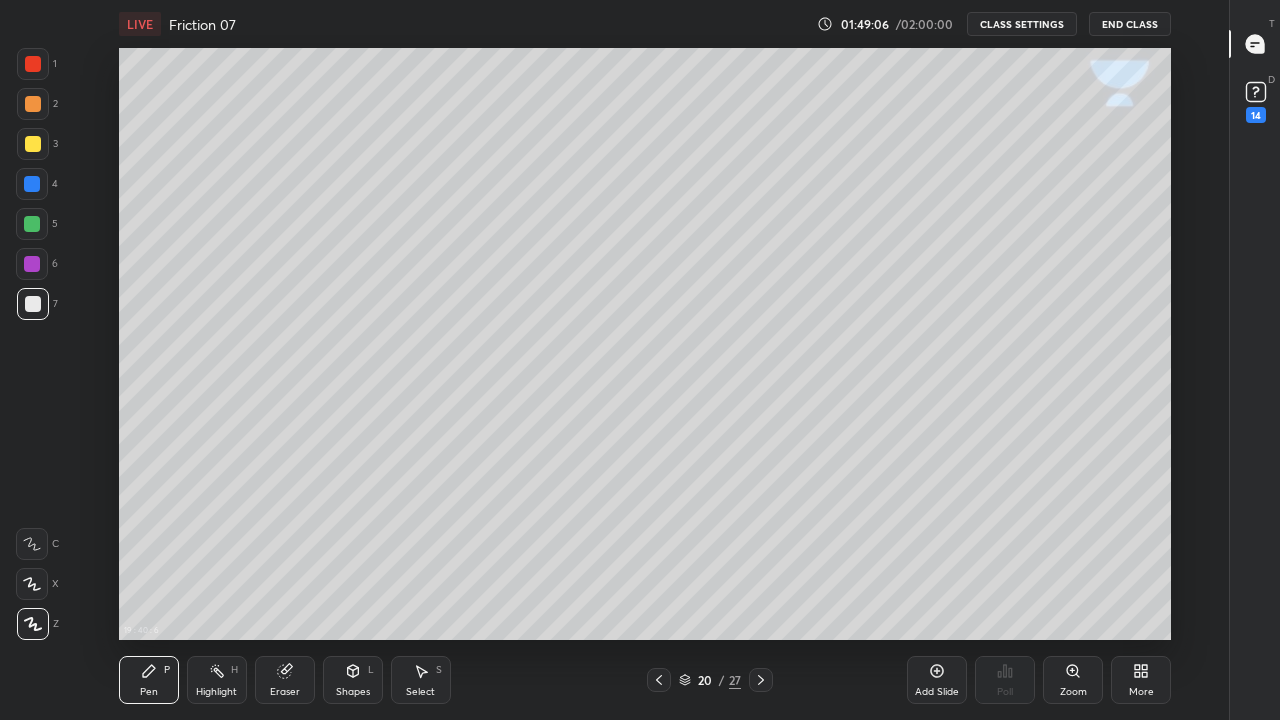 click on "19 : 40 : 6 Setting up your live class" at bounding box center (645, 344) 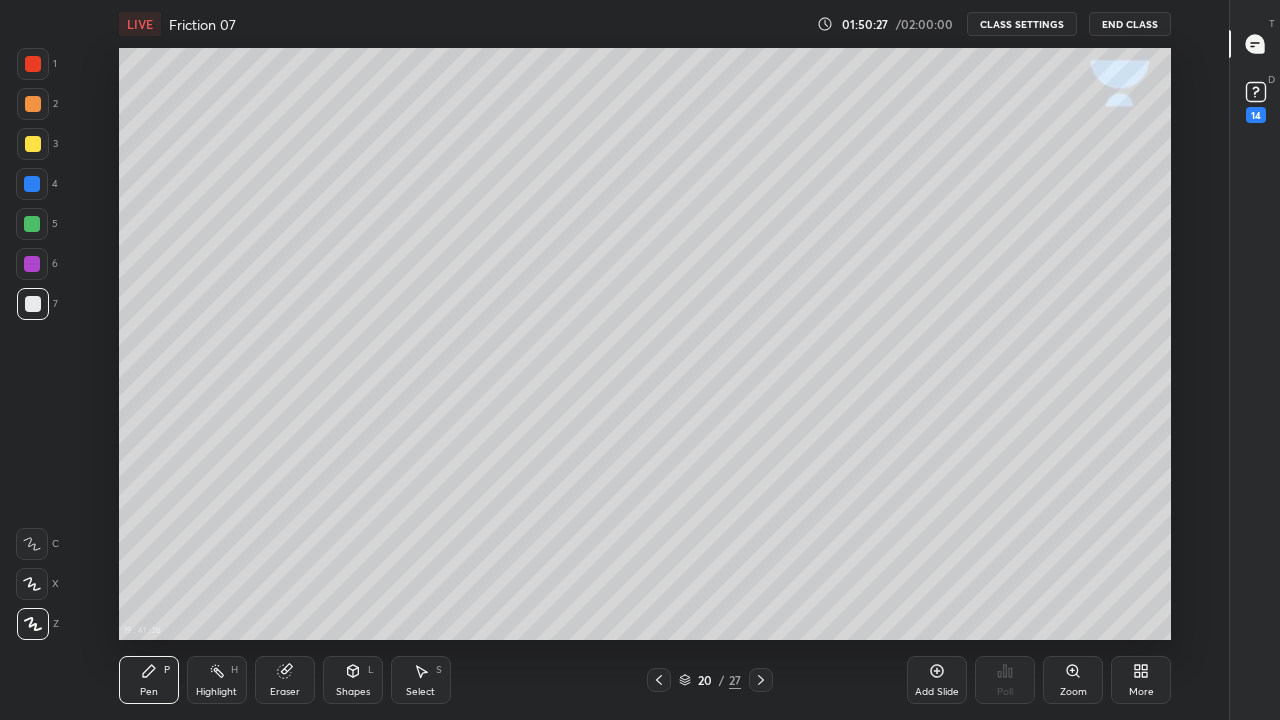 click 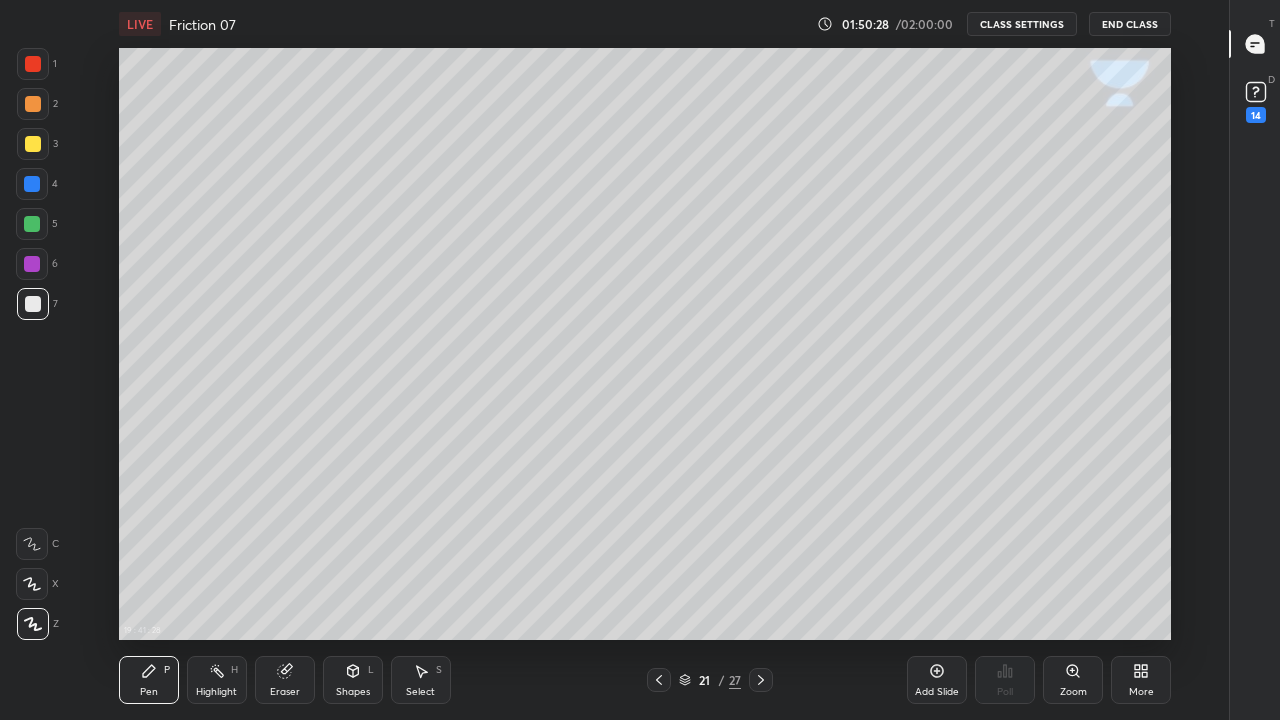 click 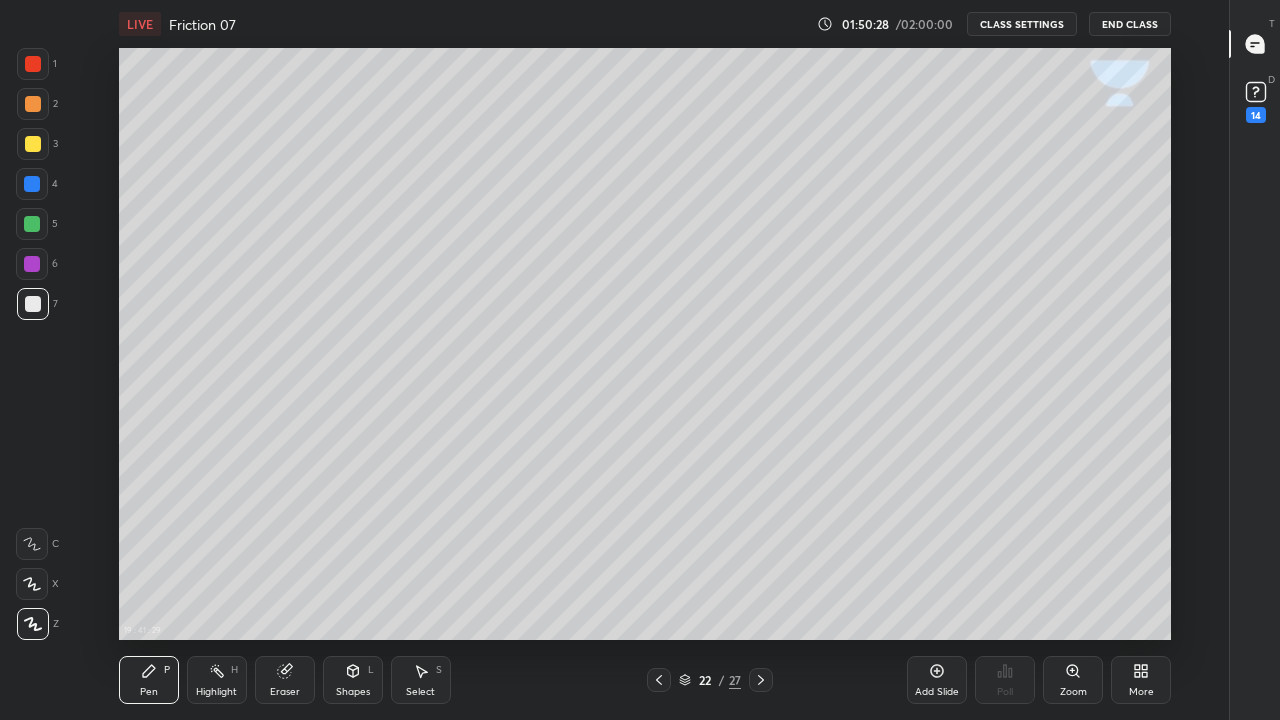 click 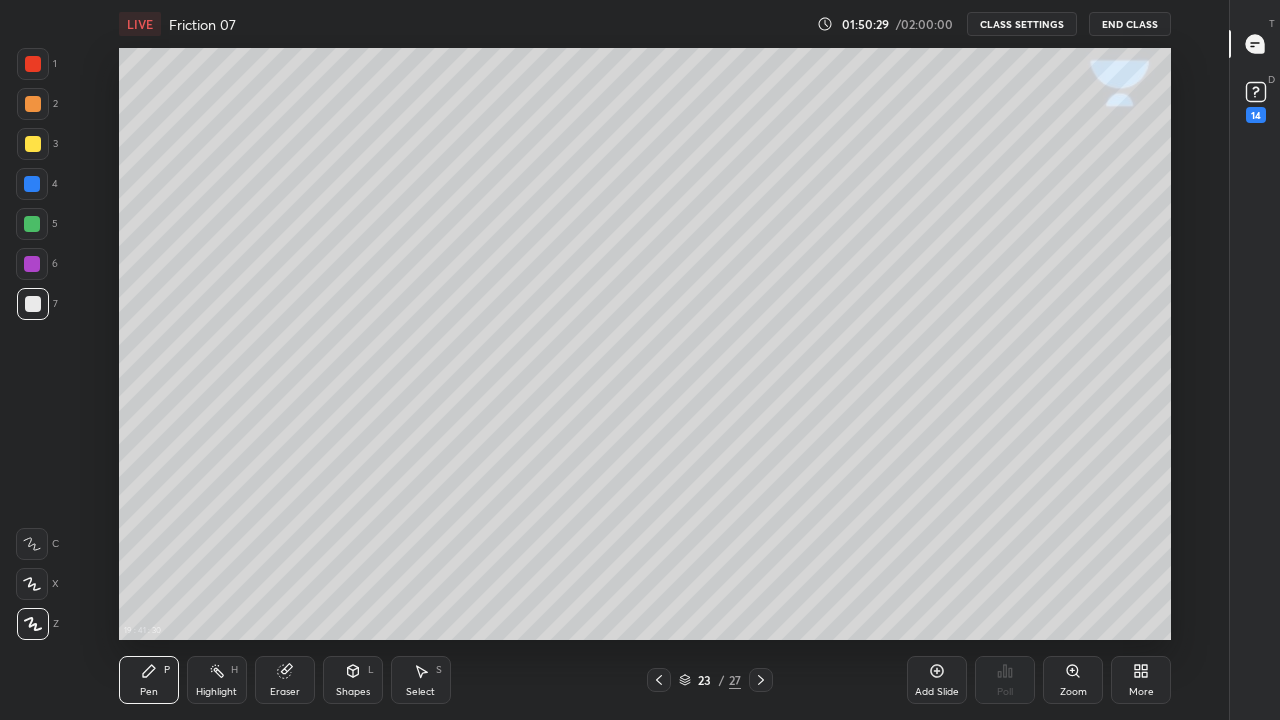 click 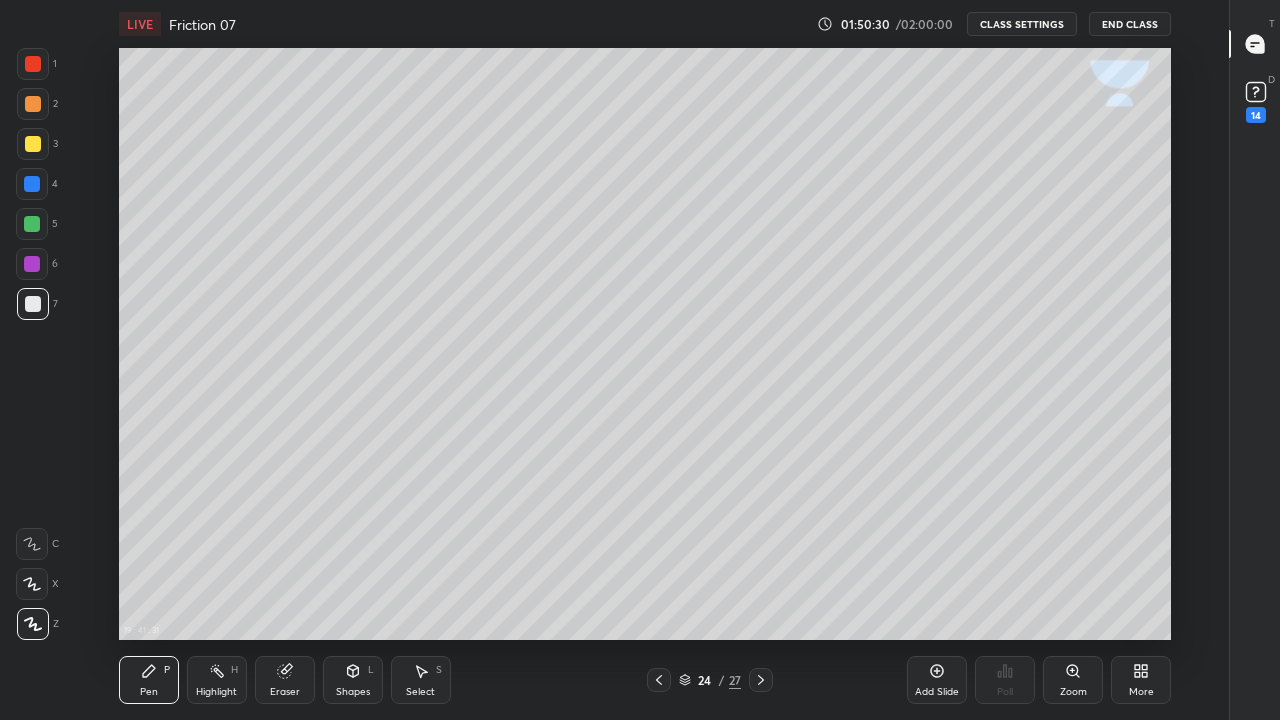 click 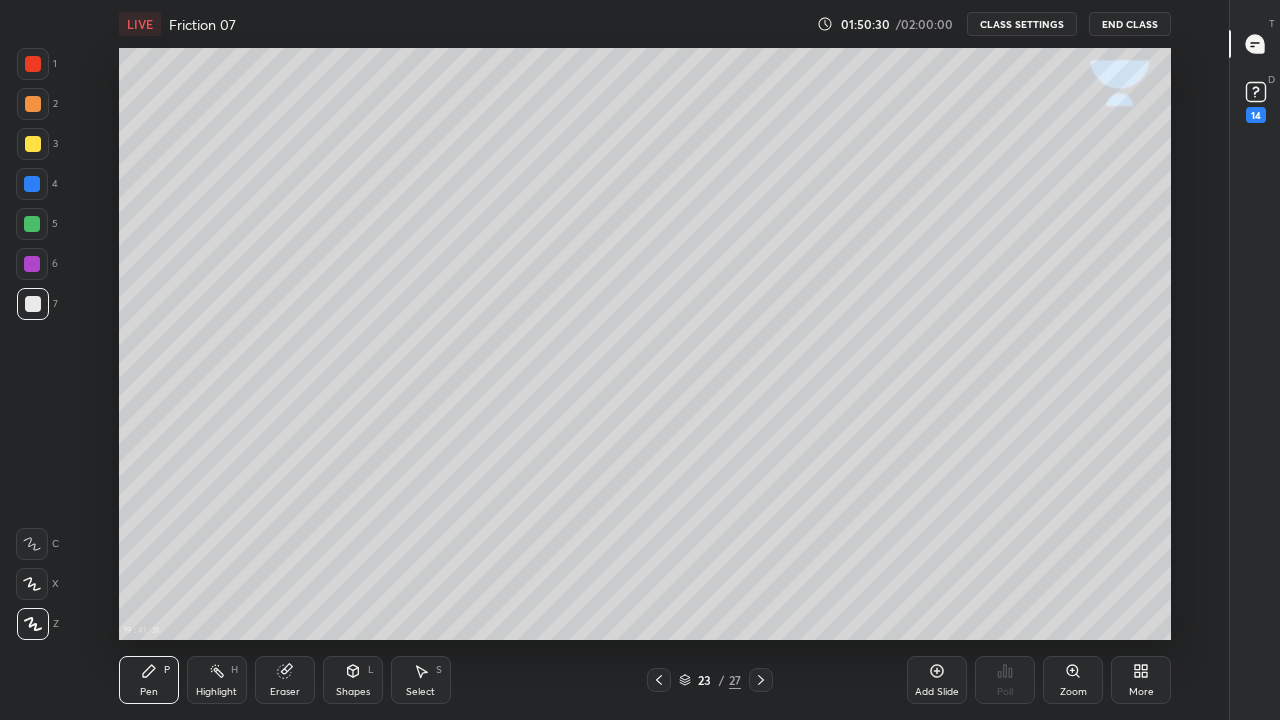 click 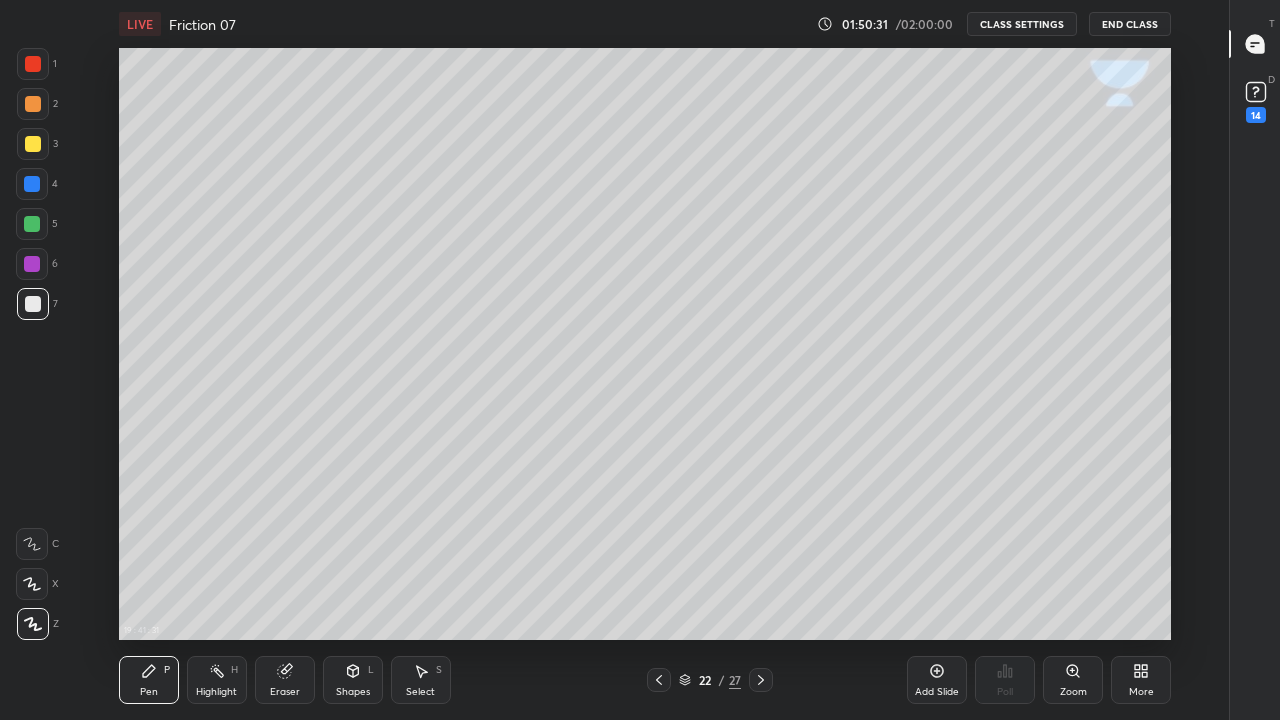 click at bounding box center (659, 680) 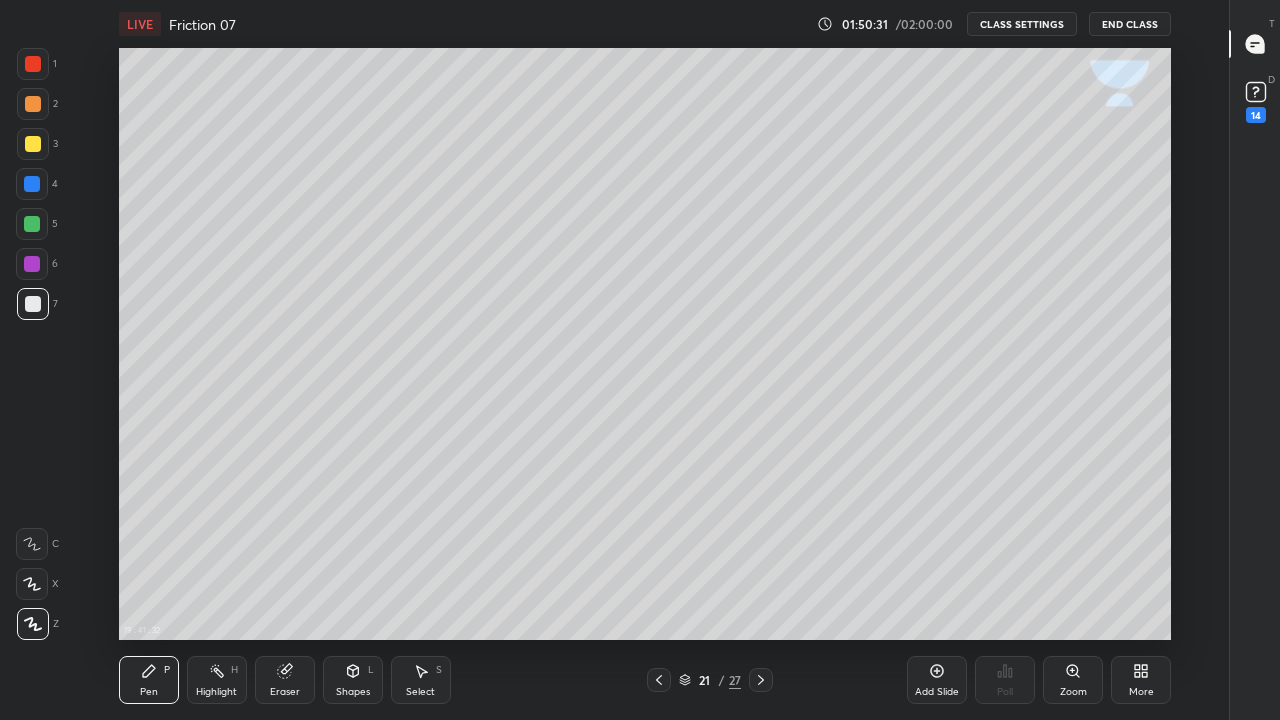 click at bounding box center [659, 680] 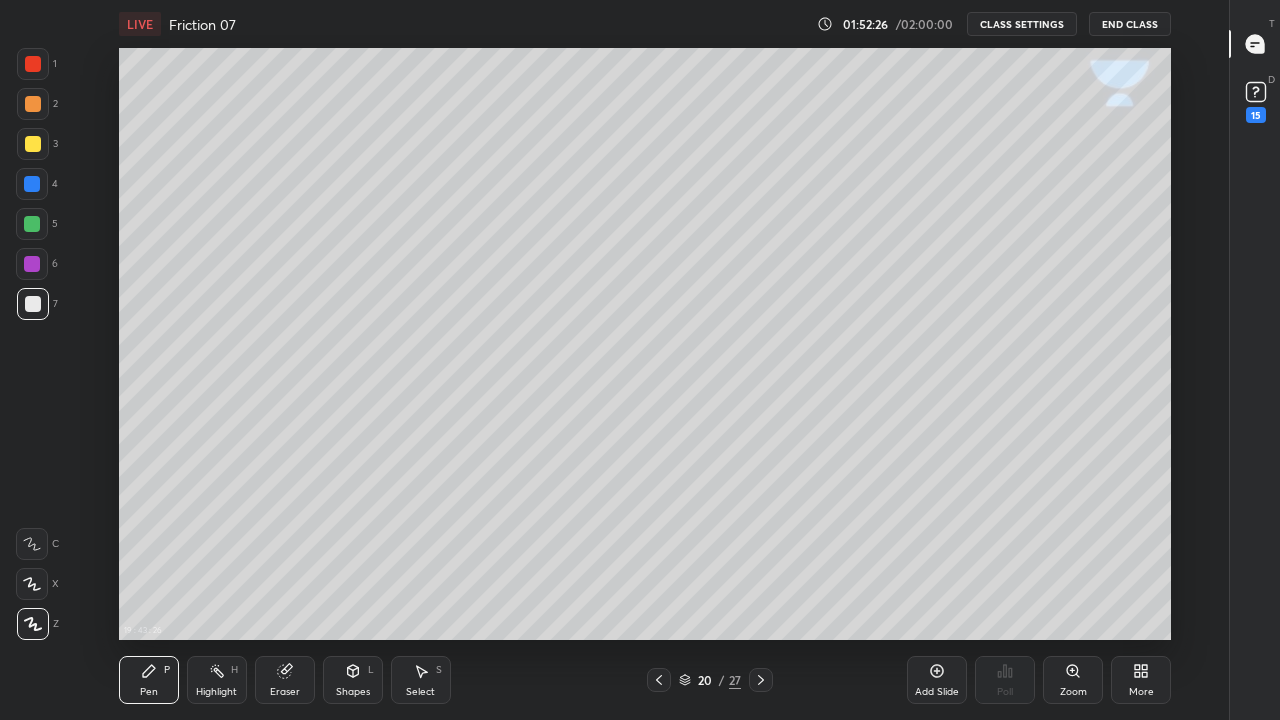 click 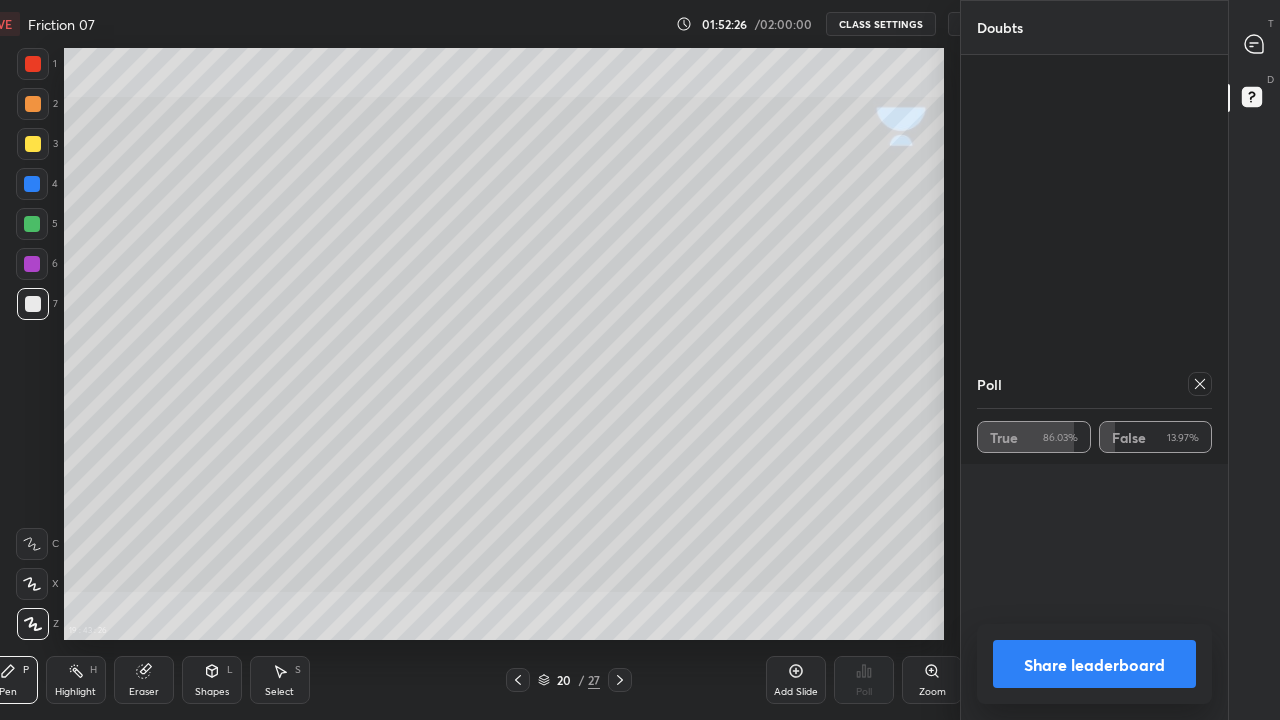scroll, scrollTop: 592, scrollLeft: 1109, axis: both 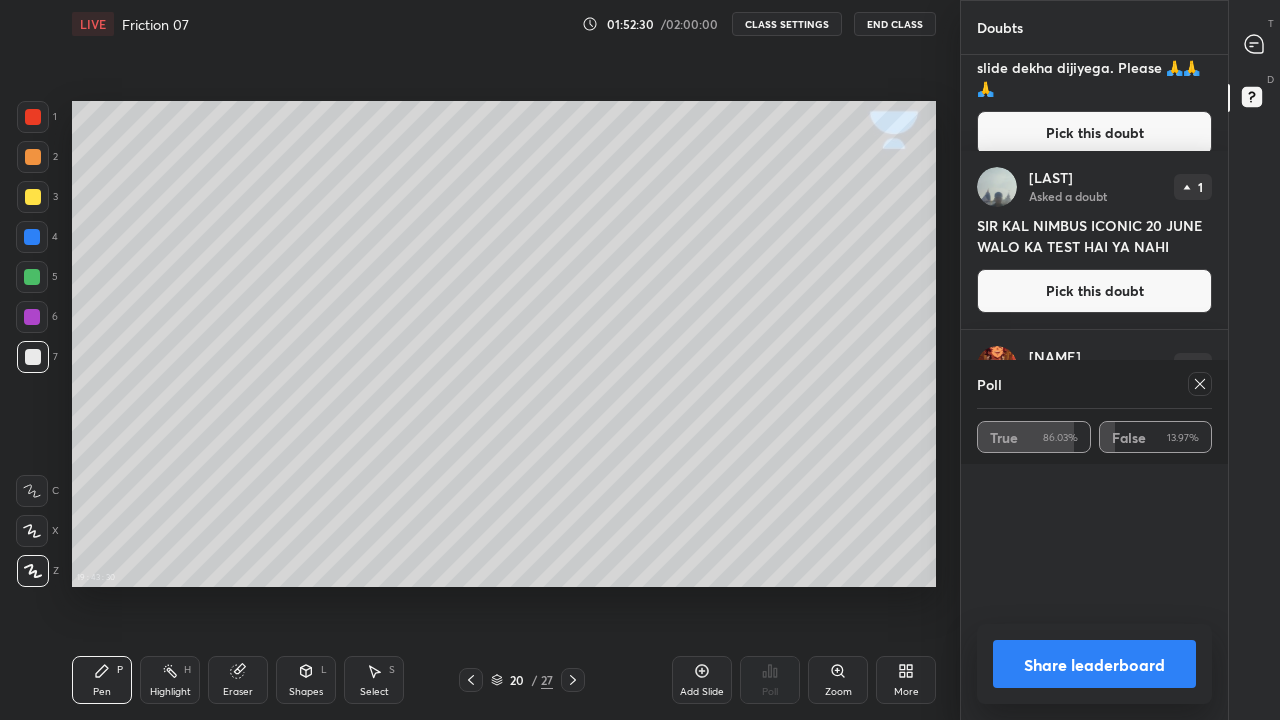 click 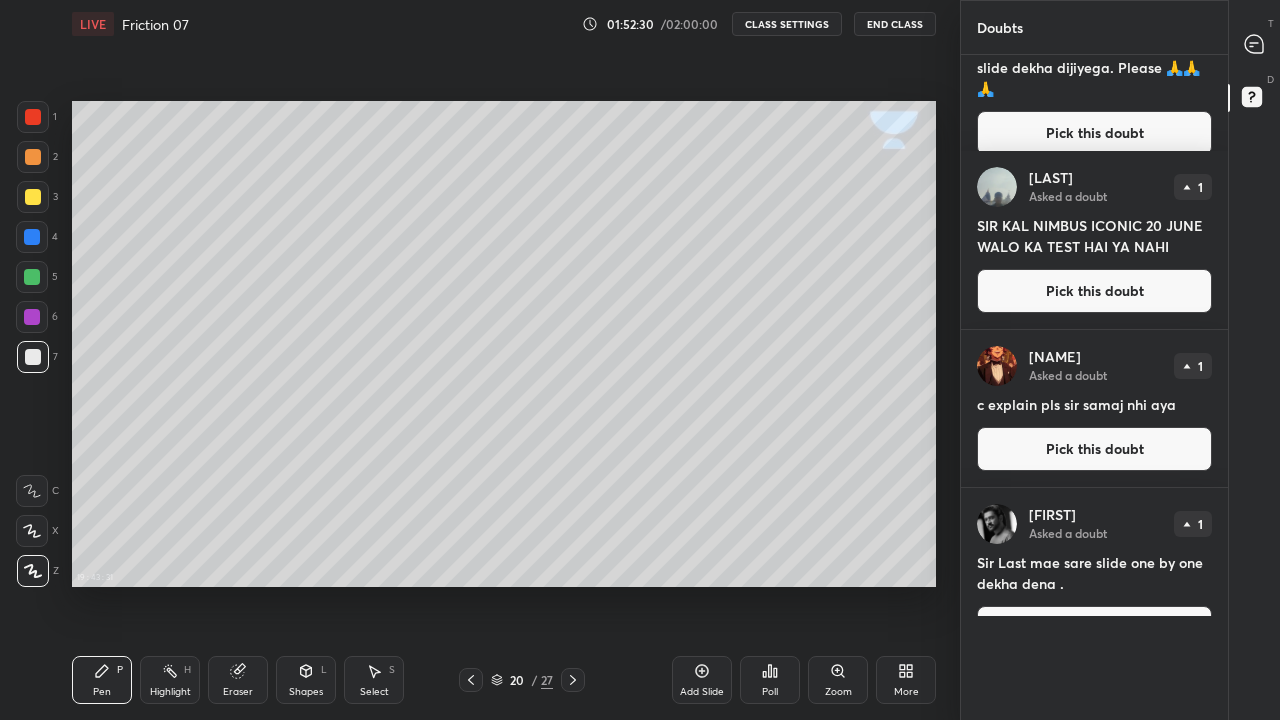 scroll, scrollTop: 7, scrollLeft: 7, axis: both 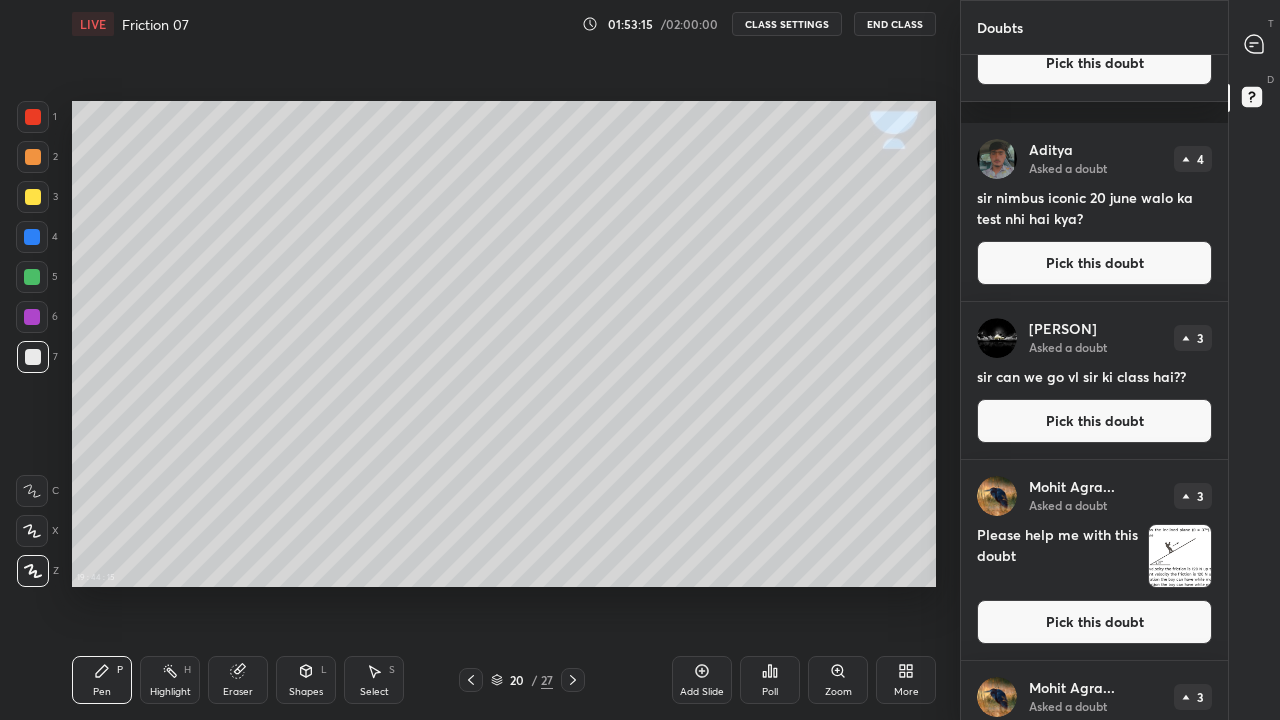 click at bounding box center [1180, 556] 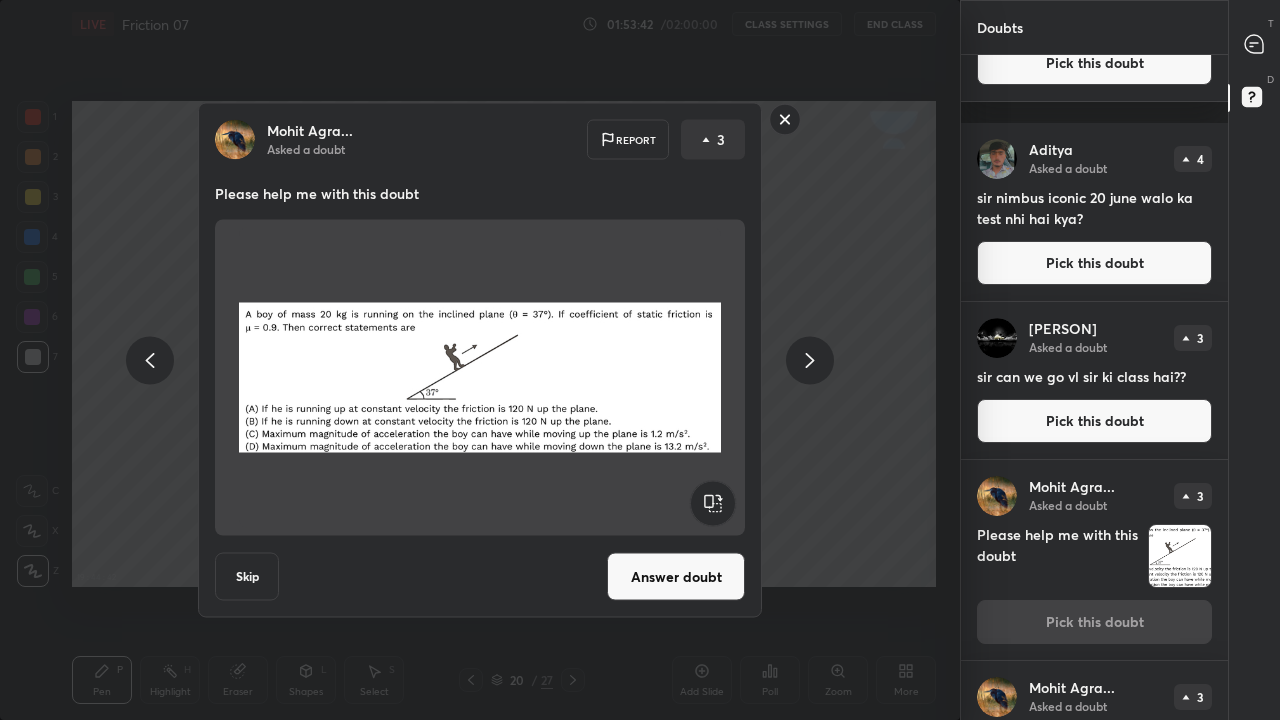 click on "[NAME] [CITY]... Asked a doubt Report 3 Please help me with this doubt Skip Answer doubt" at bounding box center (480, 360) 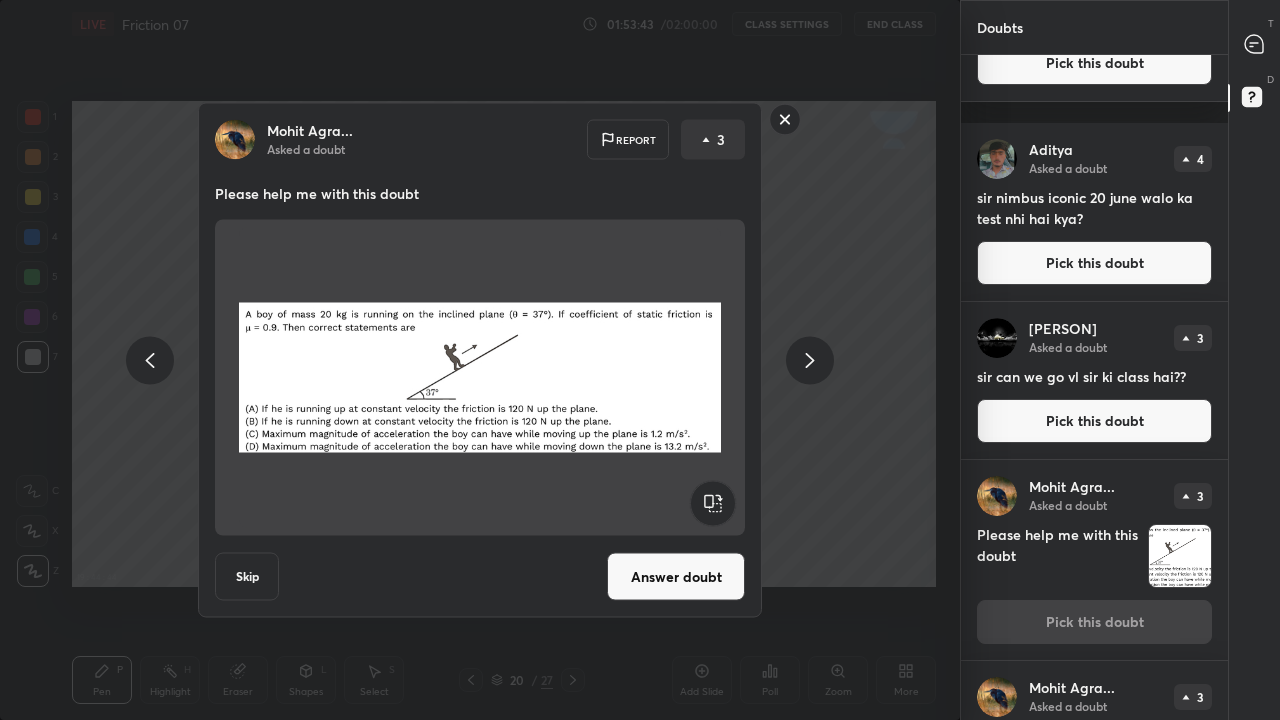 click on "[NAME] [CITY]... Asked a doubt Report 3 Please help me with this doubt Skip Answer doubt" at bounding box center (480, 360) 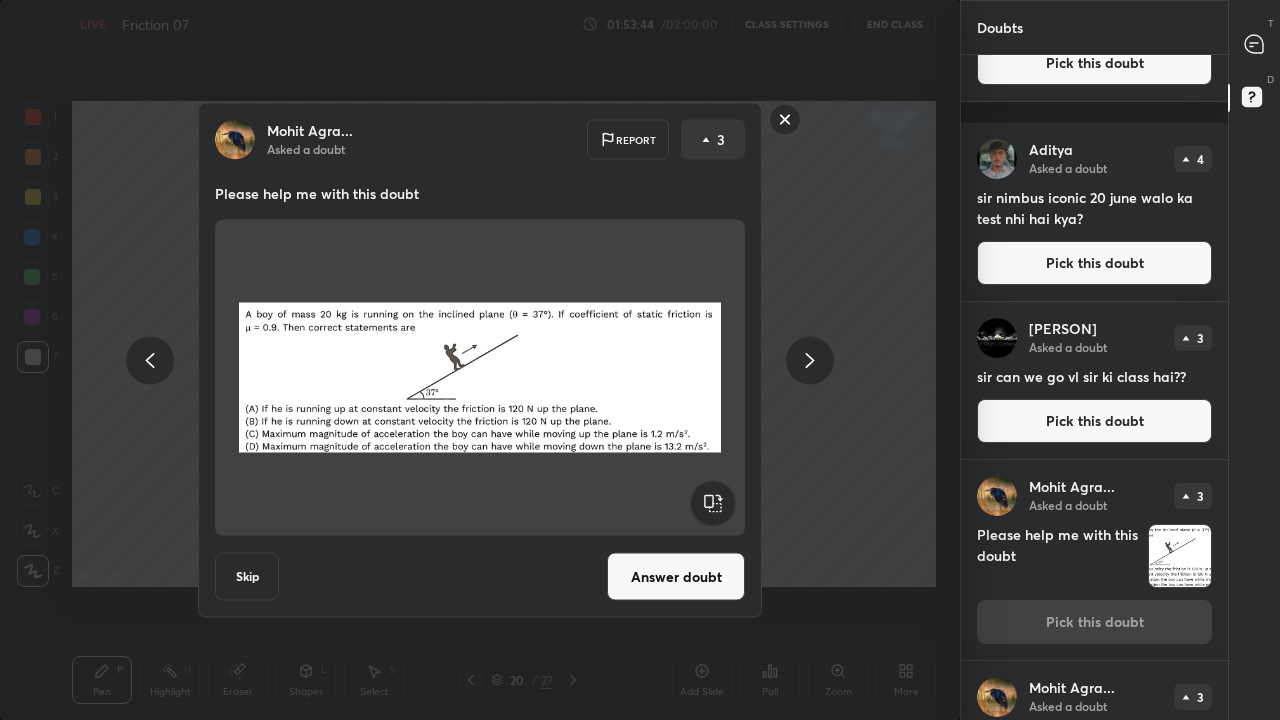 click on "Skip" at bounding box center [247, 577] 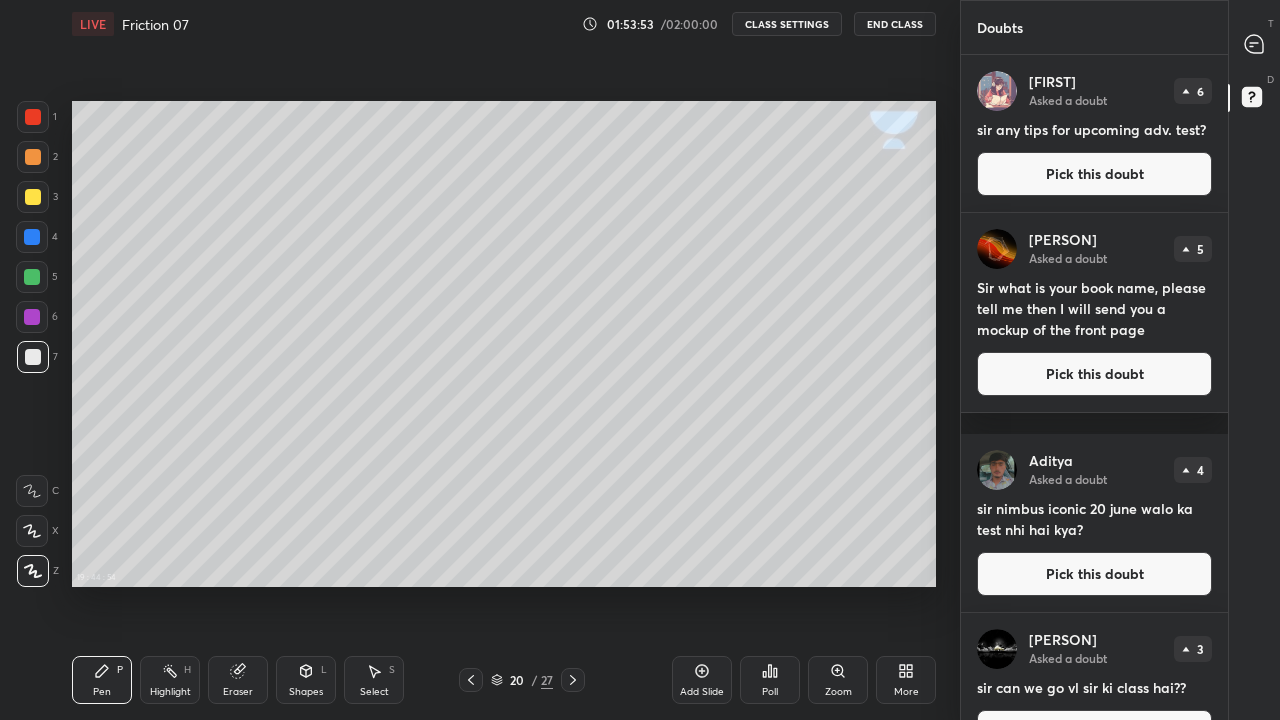 click 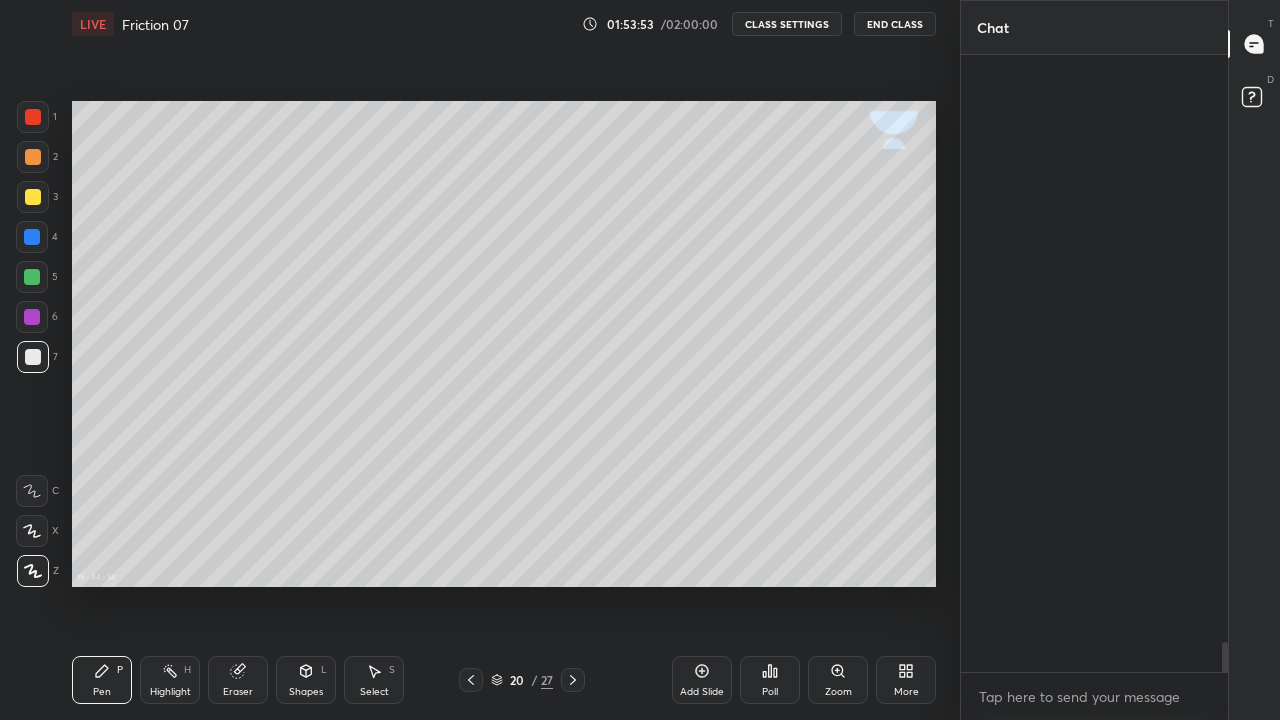 scroll, scrollTop: 18477, scrollLeft: 0, axis: vertical 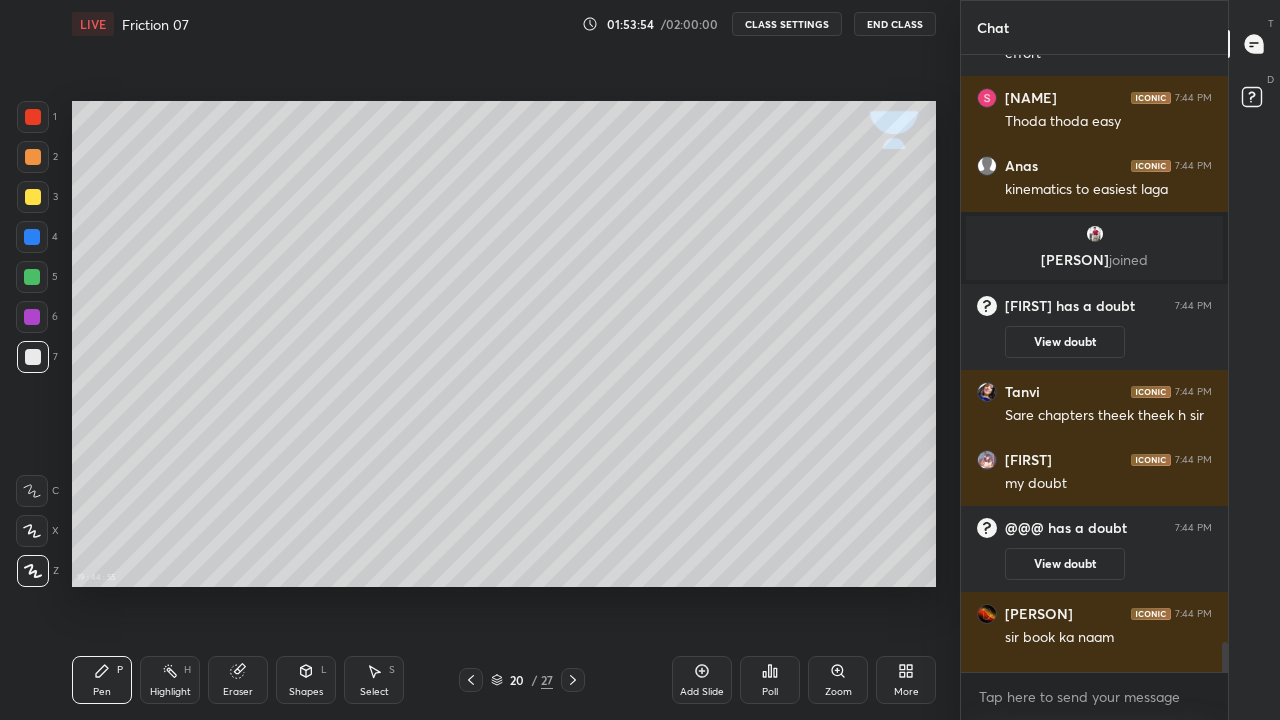 click 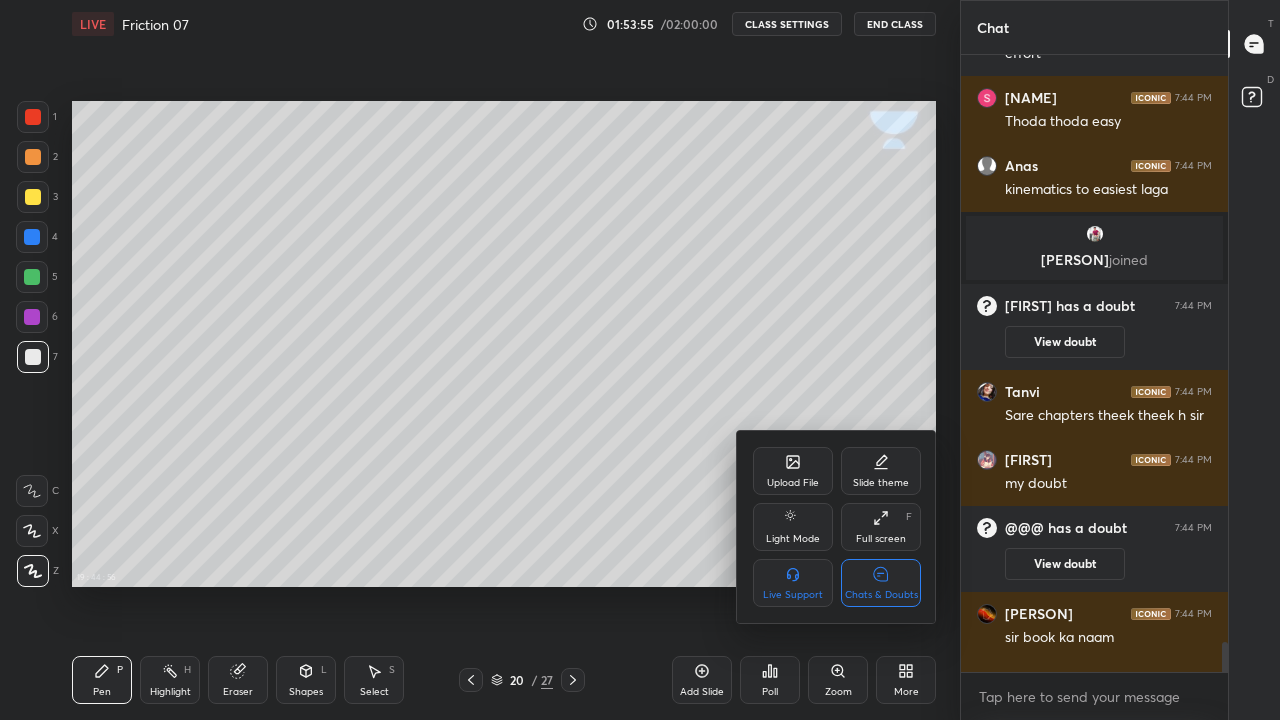click on "Chats & Doubts" at bounding box center [881, 583] 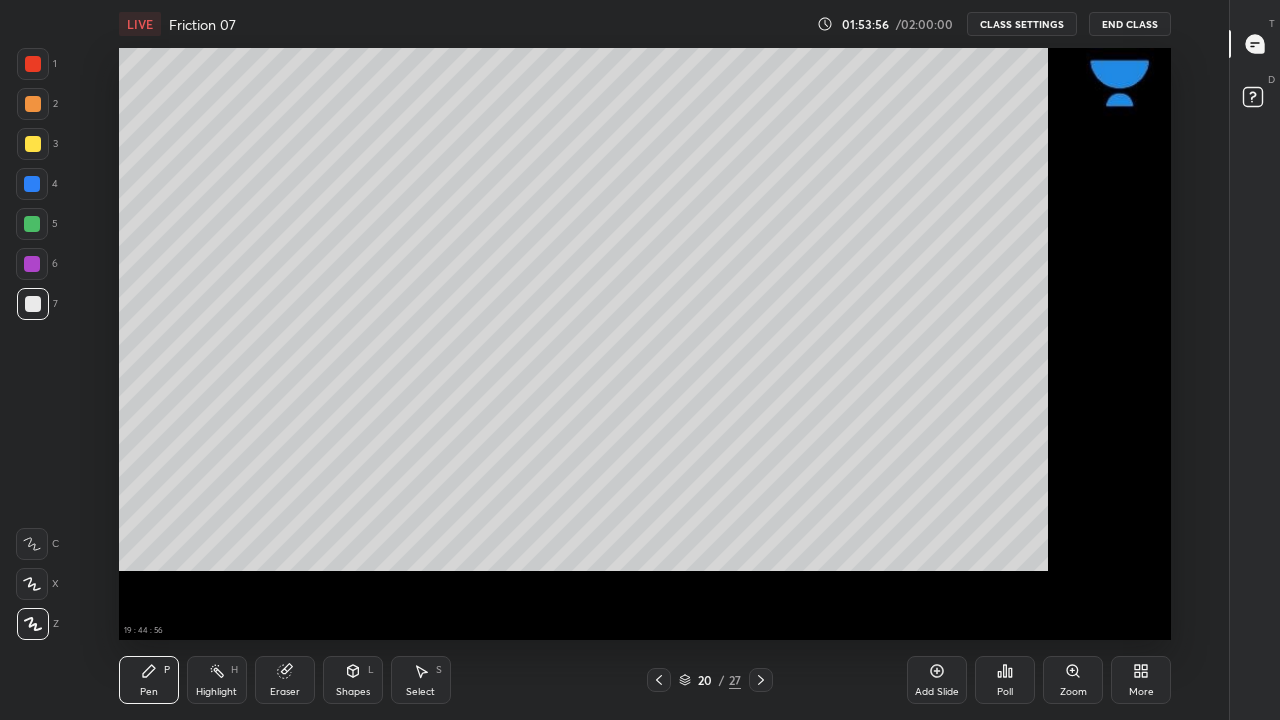 scroll, scrollTop: 7, scrollLeft: 1, axis: both 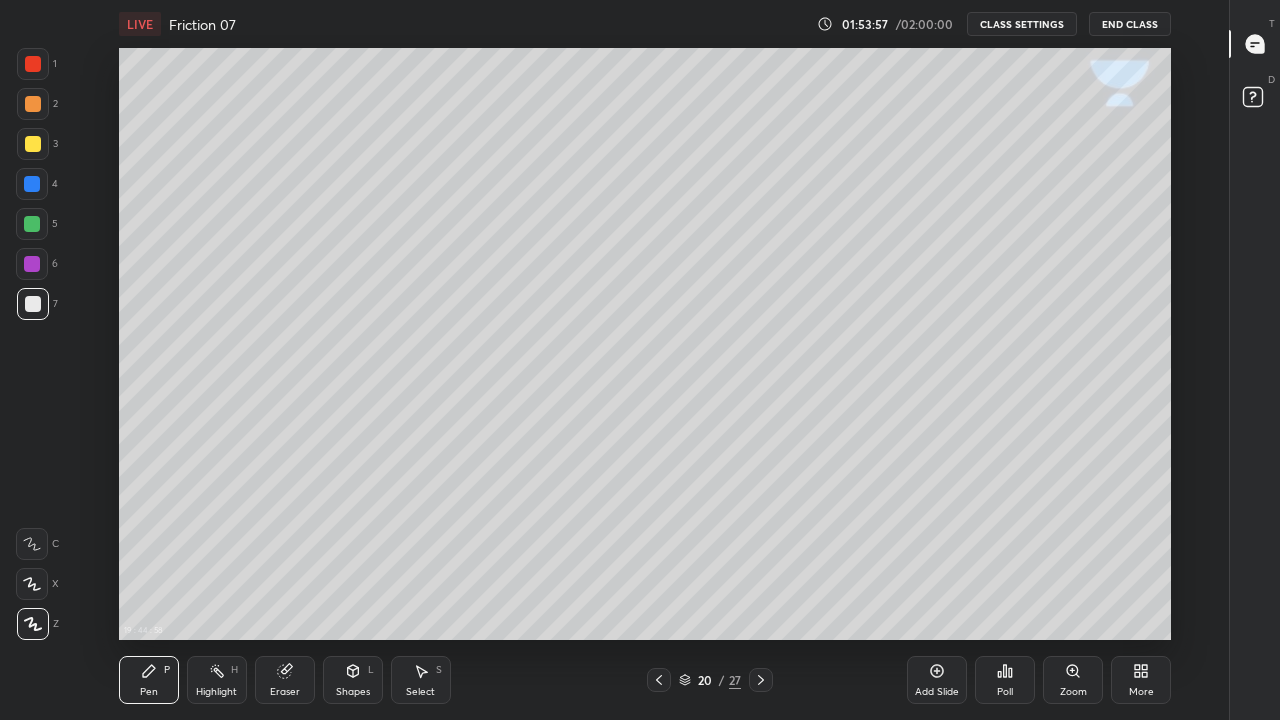click 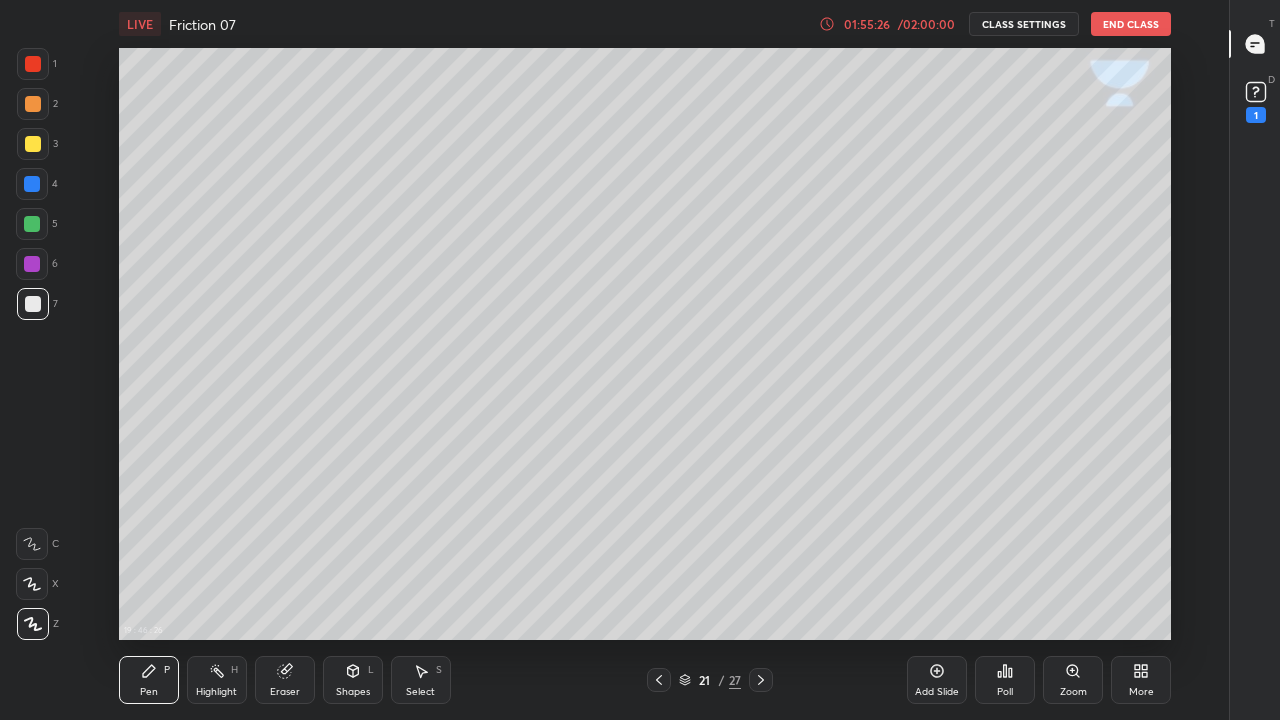 click on "01:55:26" at bounding box center [867, 24] 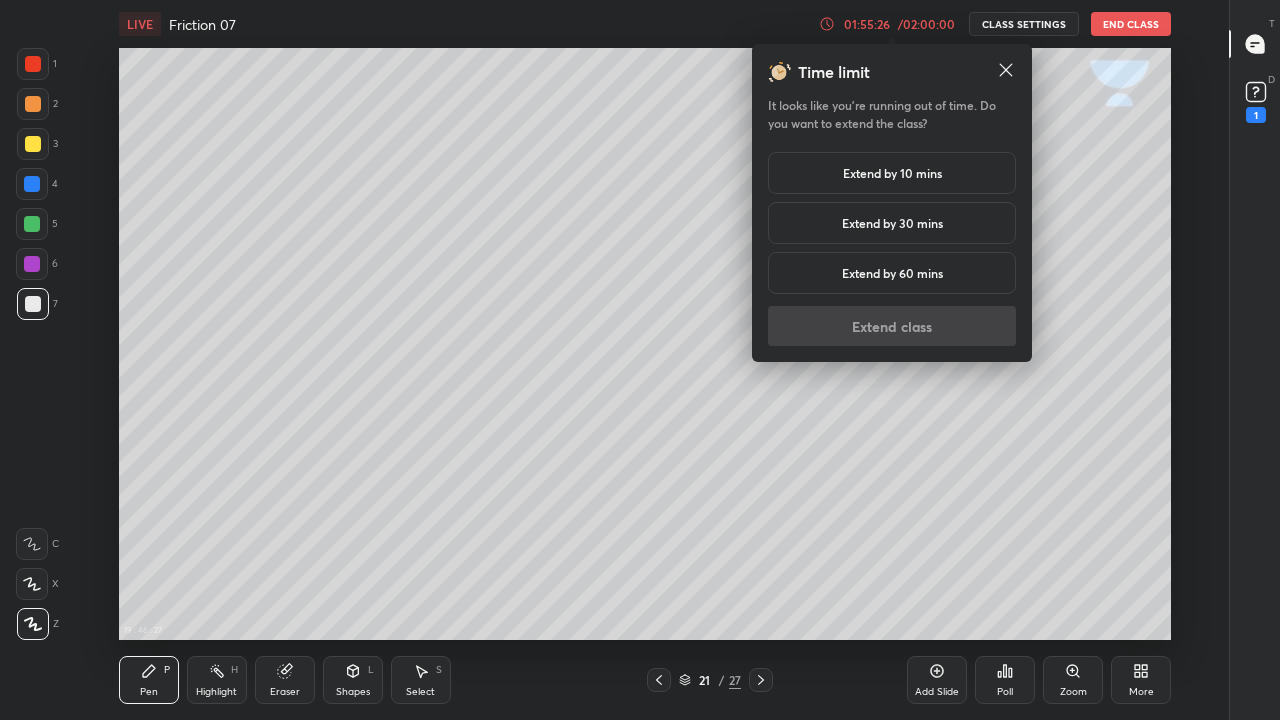 click on "Extend by 10 mins" at bounding box center [892, 173] 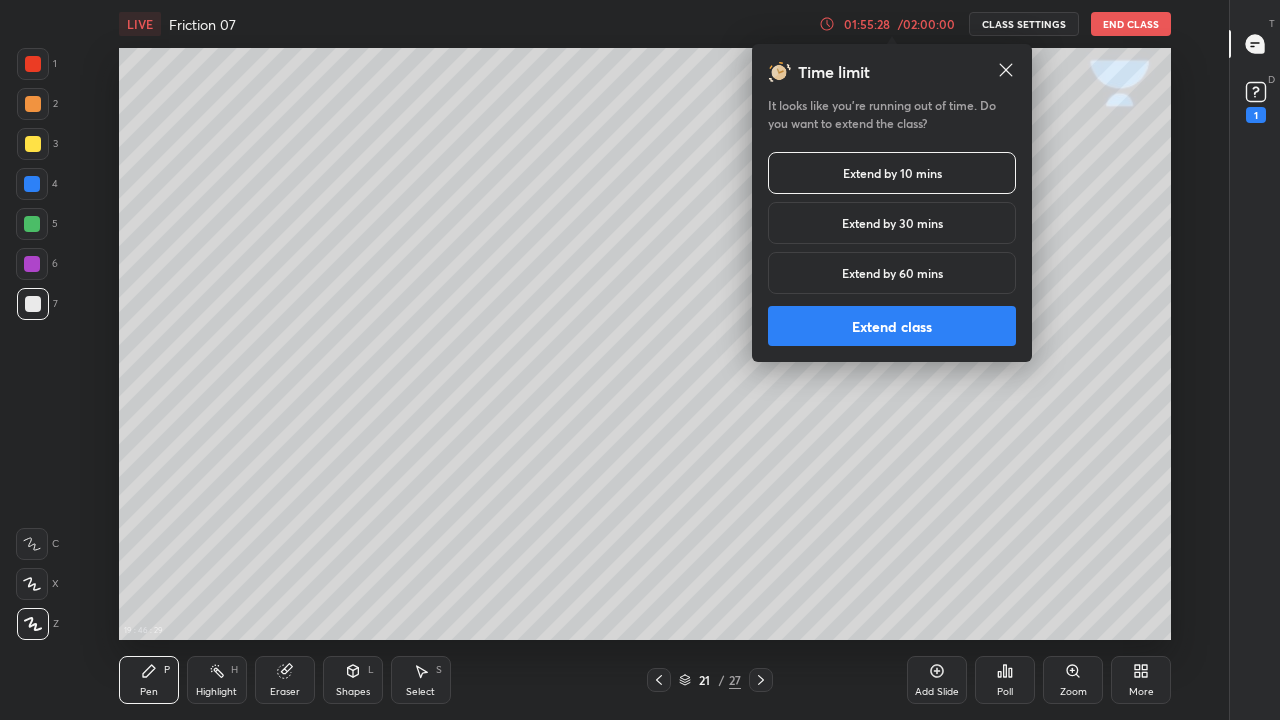 click on "Extend by 30 mins" at bounding box center (892, 223) 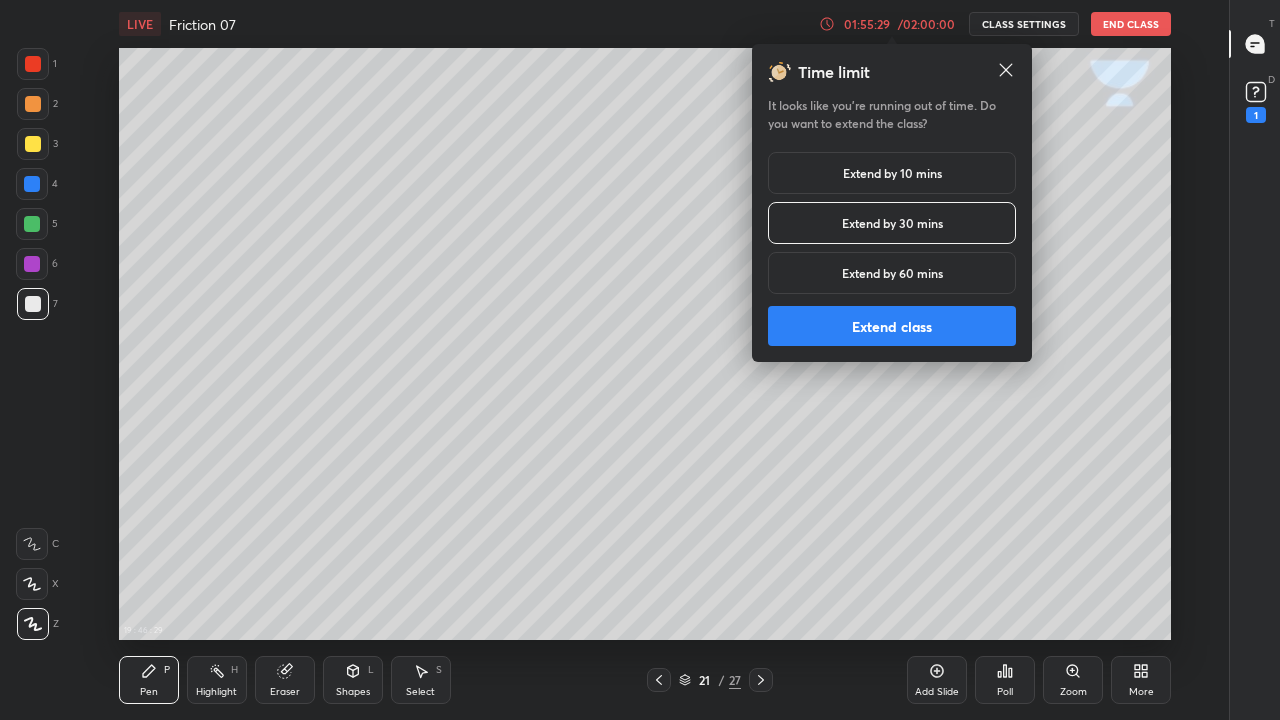 click on "Extend class" at bounding box center (892, 326) 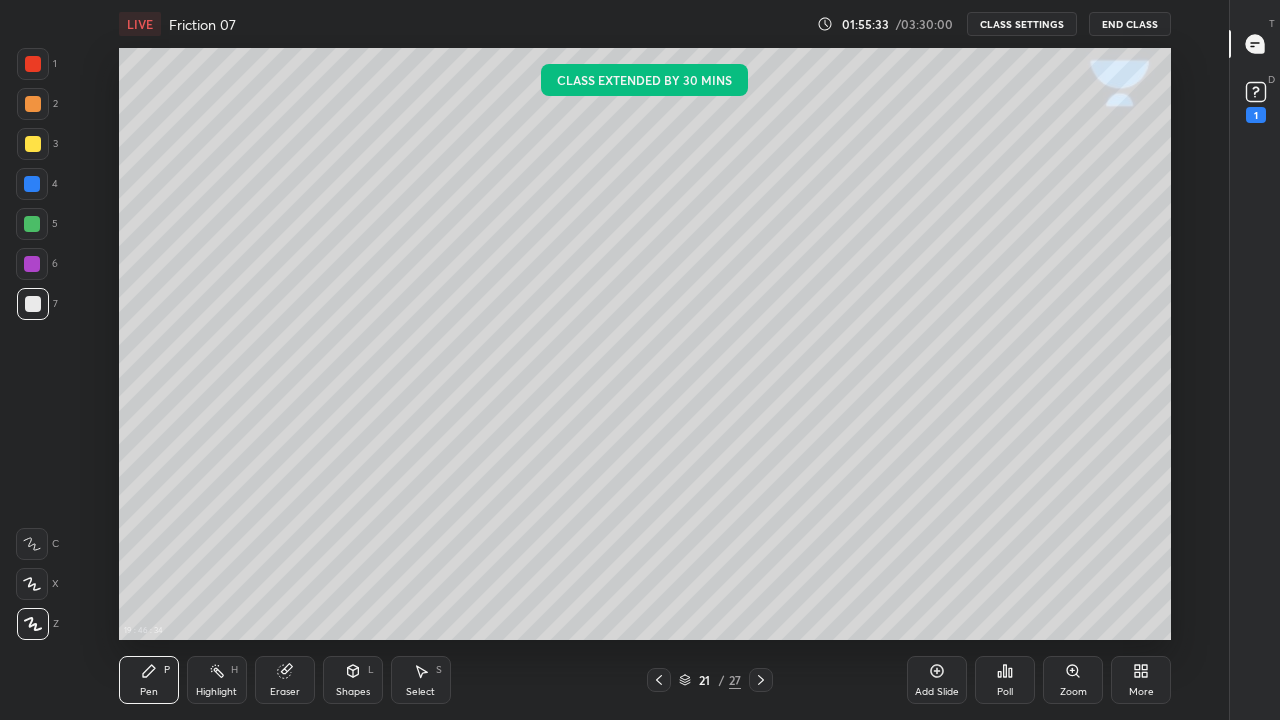 click 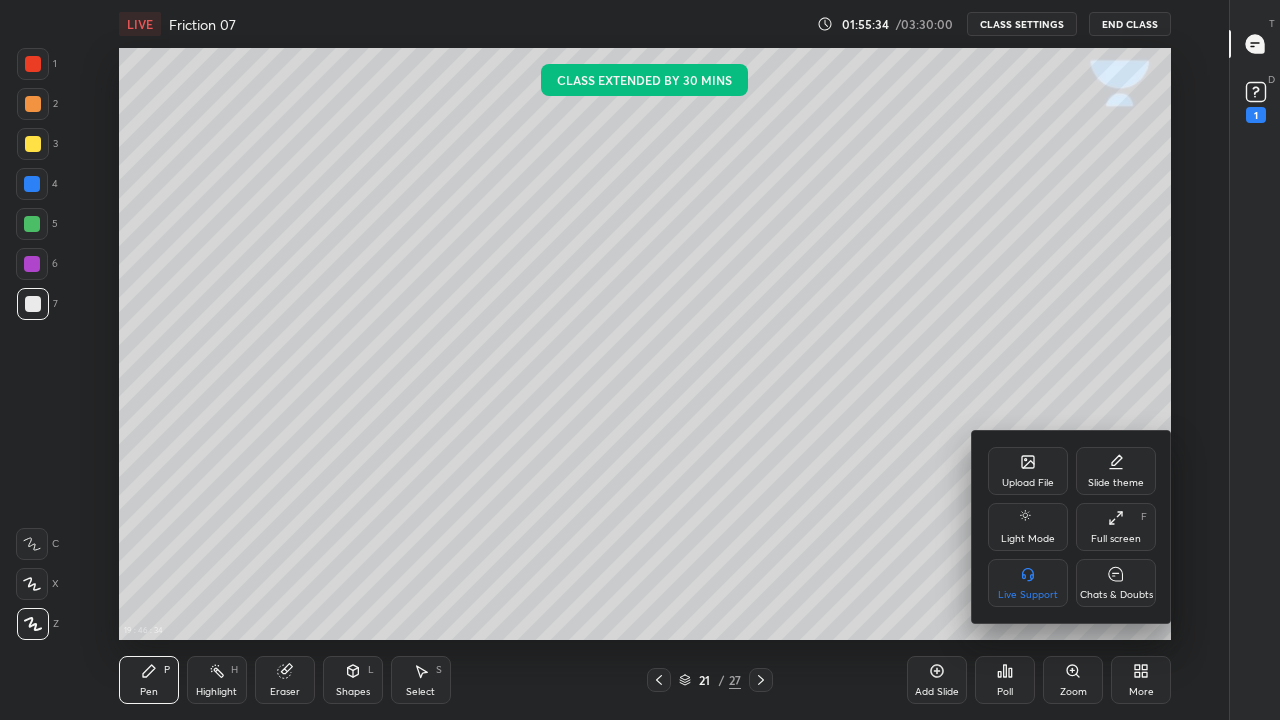 click 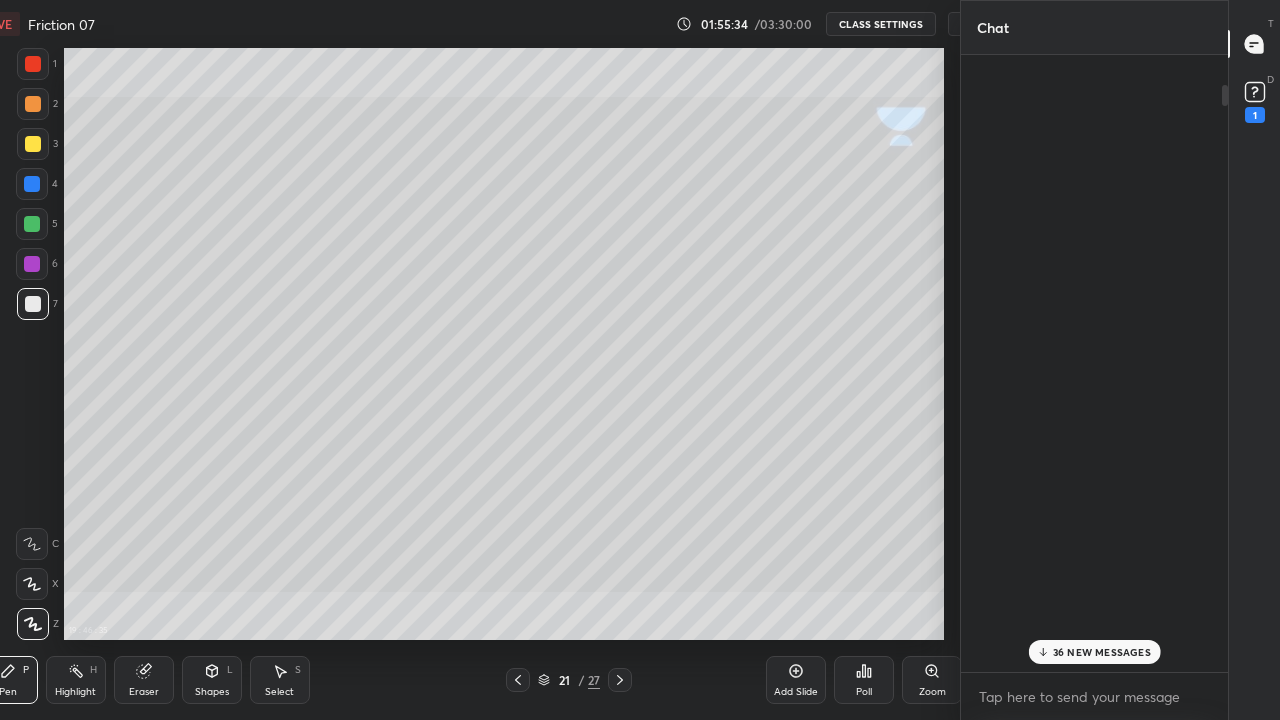 scroll, scrollTop: 592, scrollLeft: 896, axis: both 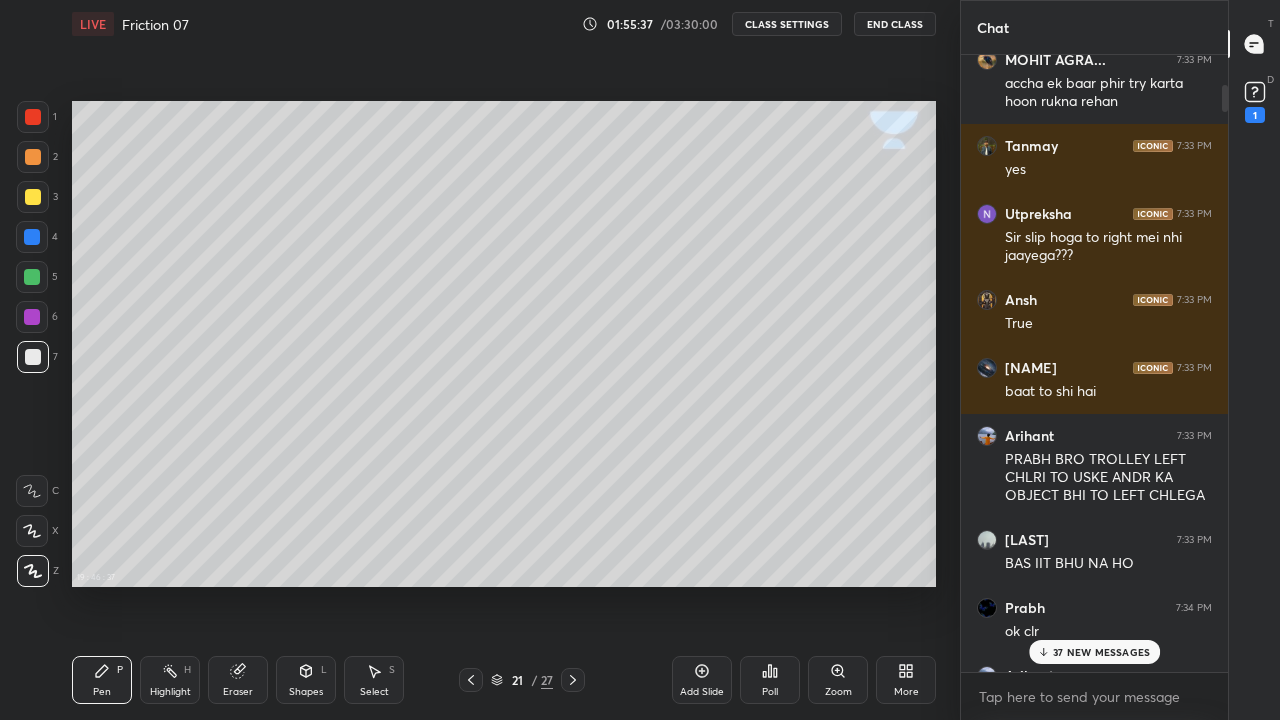 click at bounding box center (33, 357) 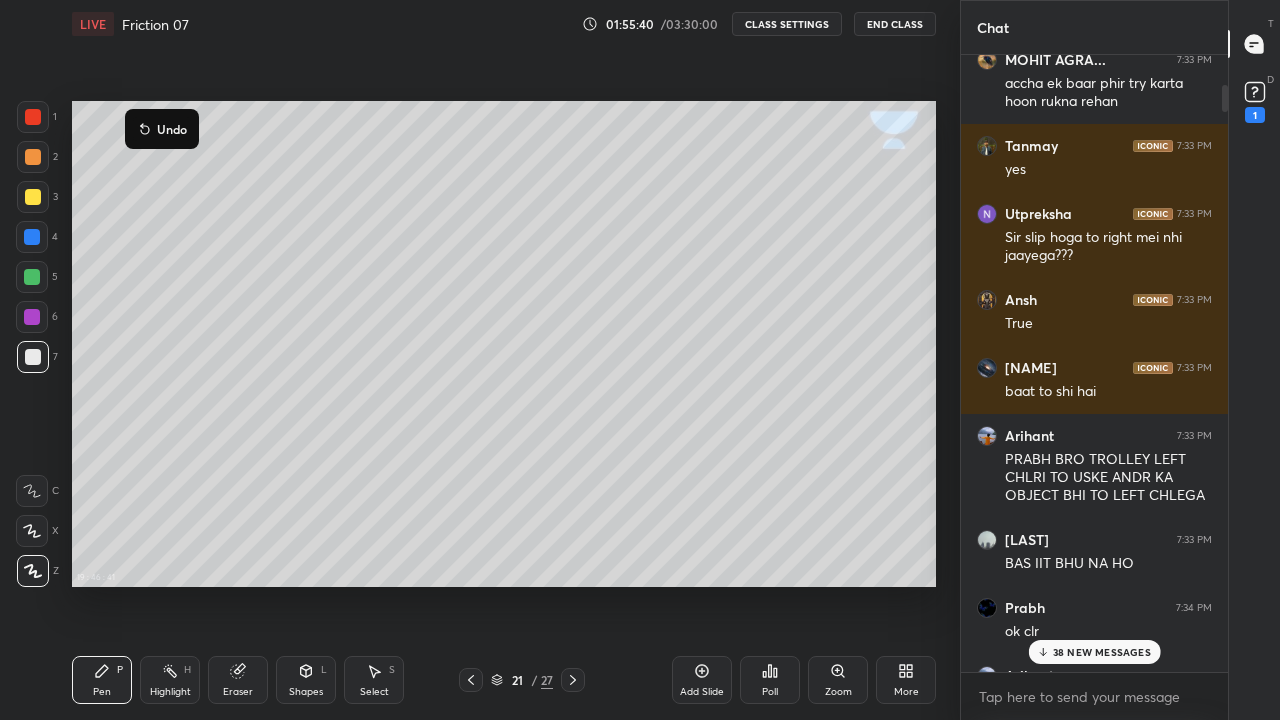 click on "Undo" at bounding box center [162, 129] 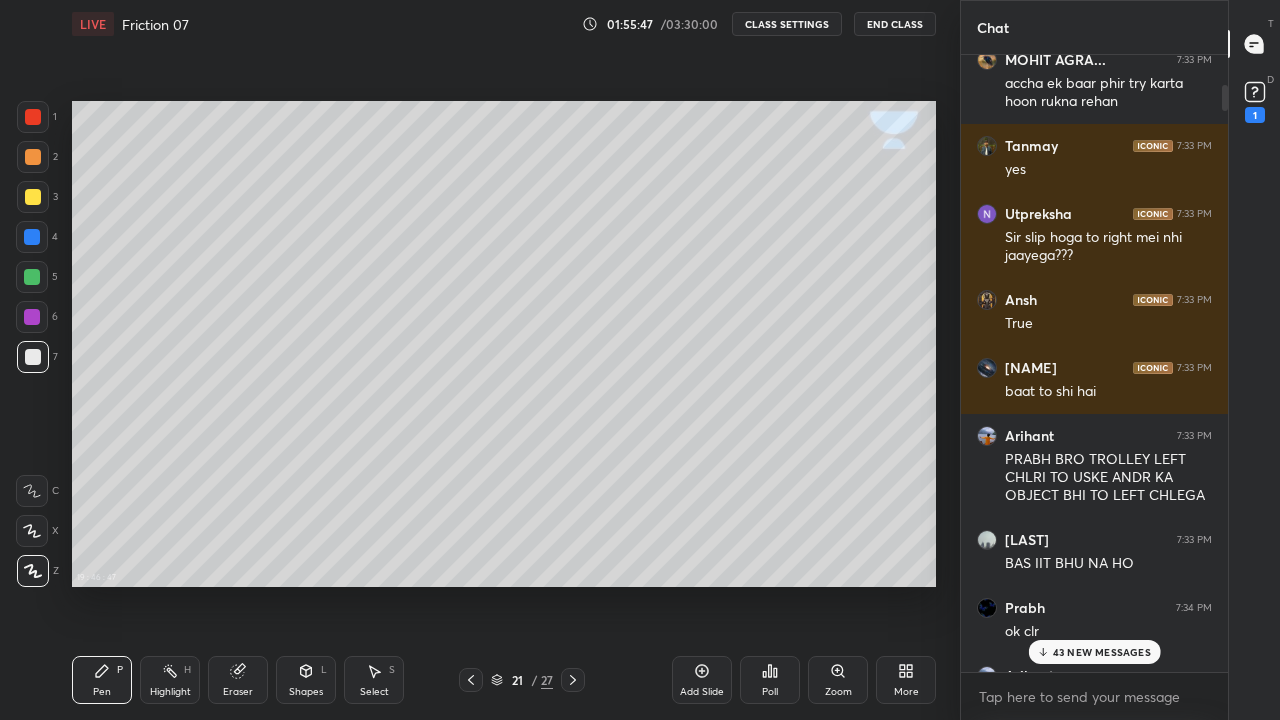click on "43 NEW MESSAGES" at bounding box center (1102, 652) 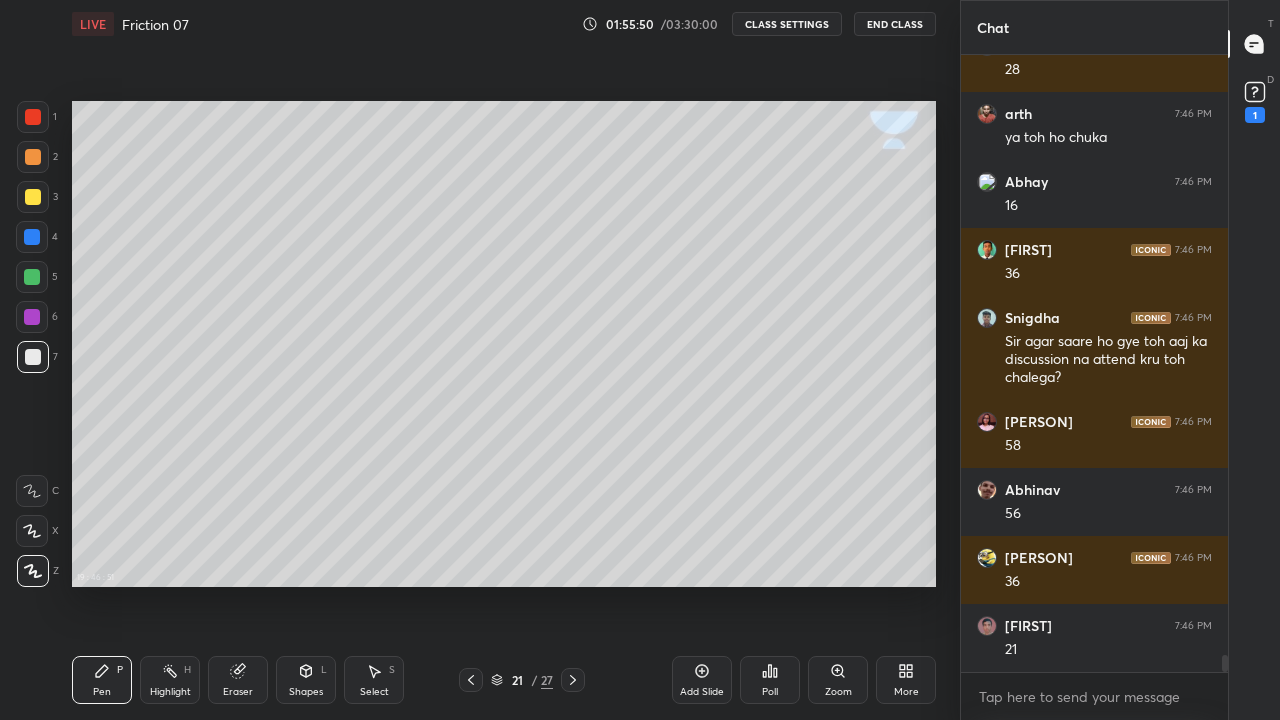 scroll, scrollTop: 22359, scrollLeft: 0, axis: vertical 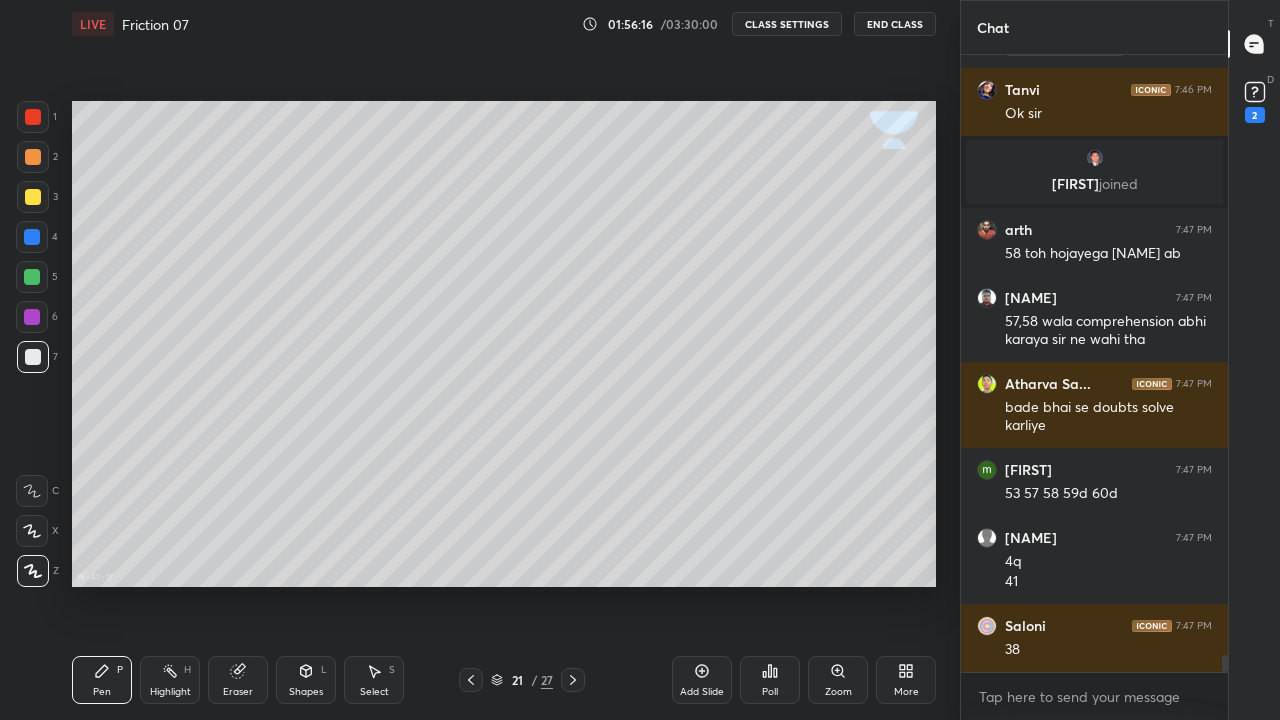 click at bounding box center [33, 197] 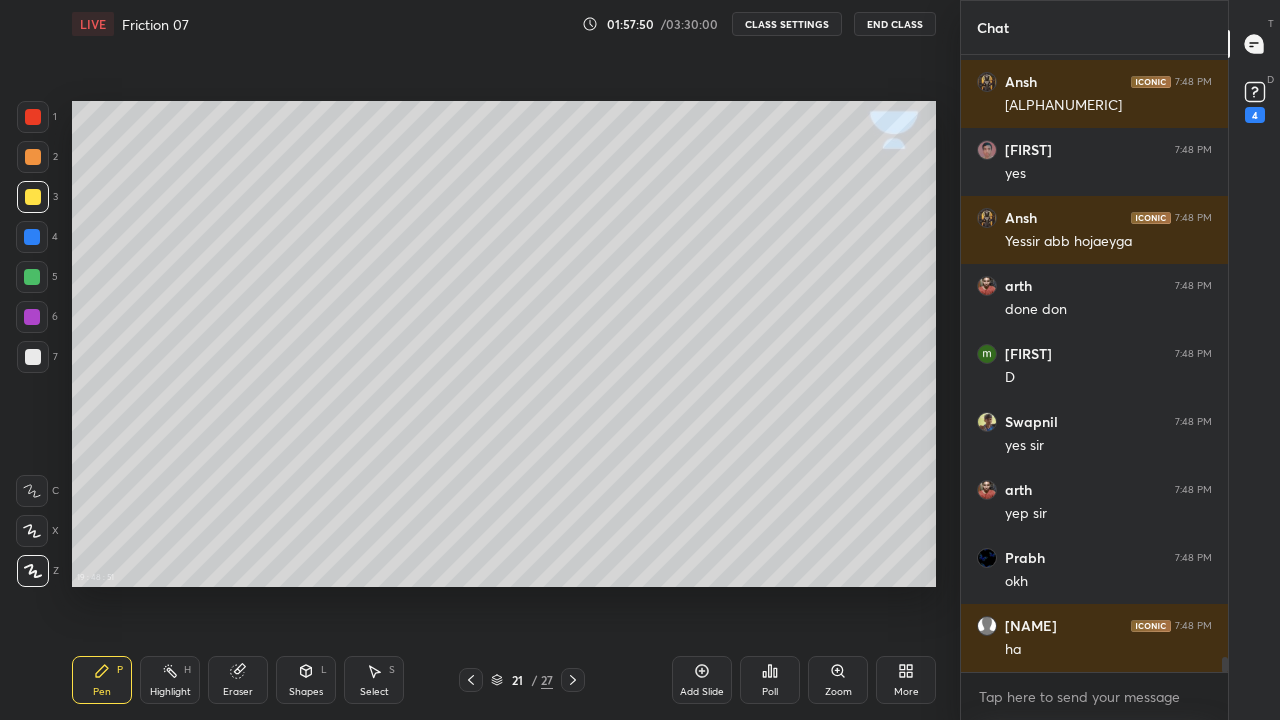 scroll, scrollTop: 24059, scrollLeft: 0, axis: vertical 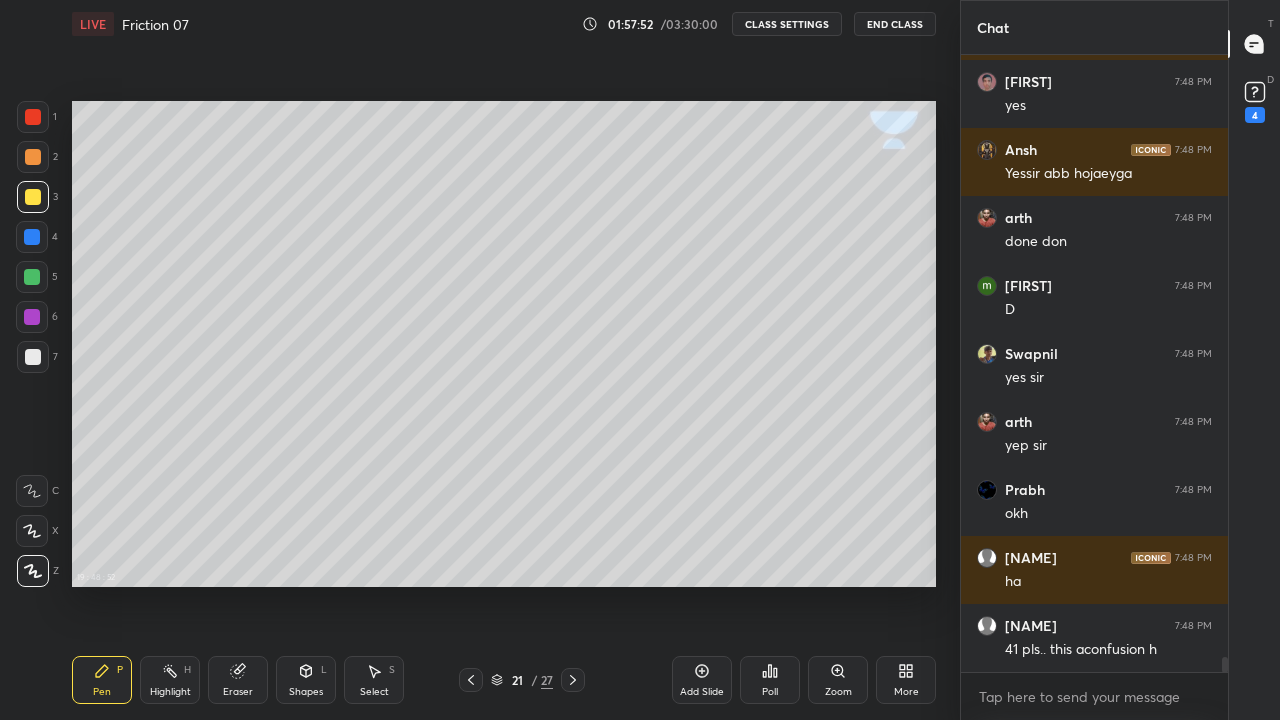 click 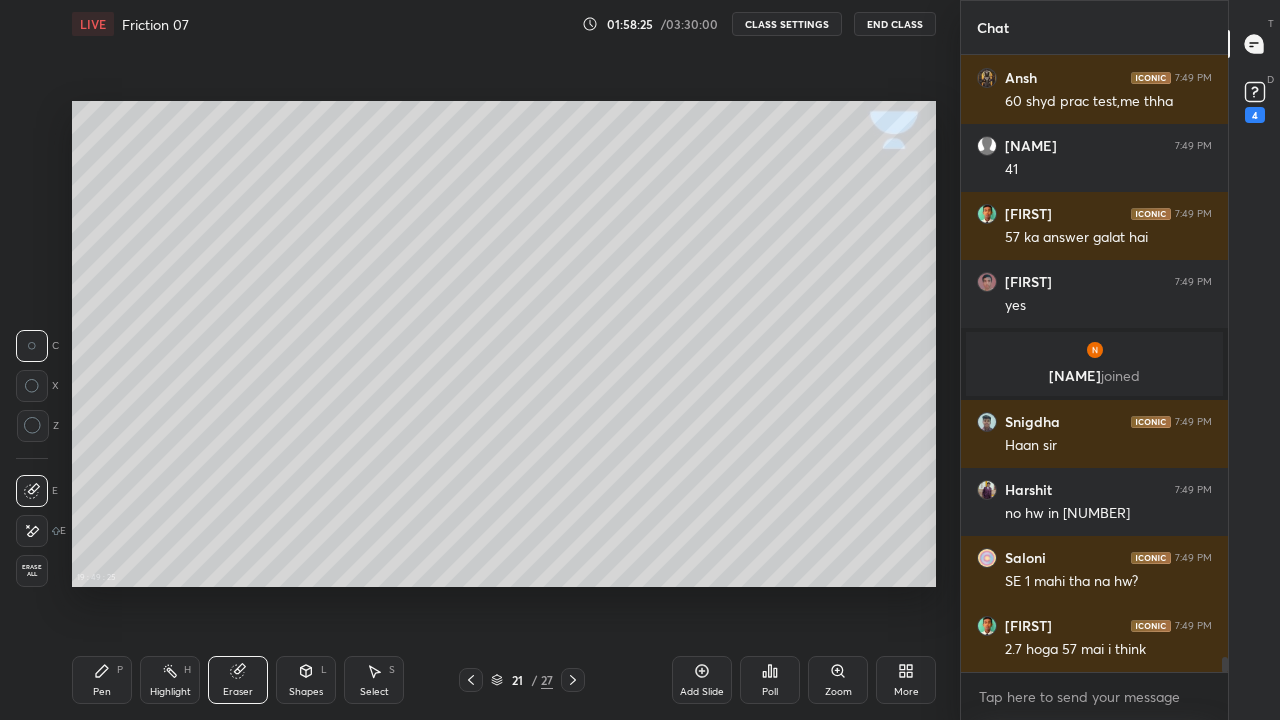 scroll, scrollTop: 24405, scrollLeft: 0, axis: vertical 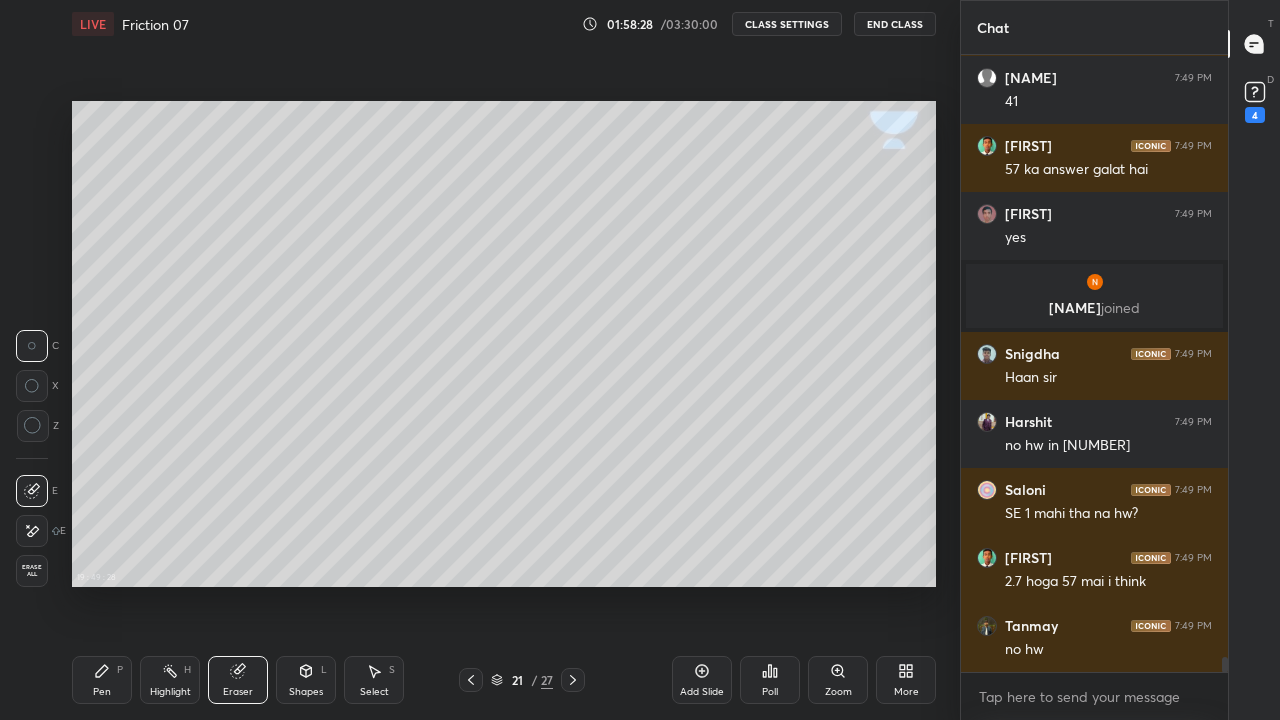 click 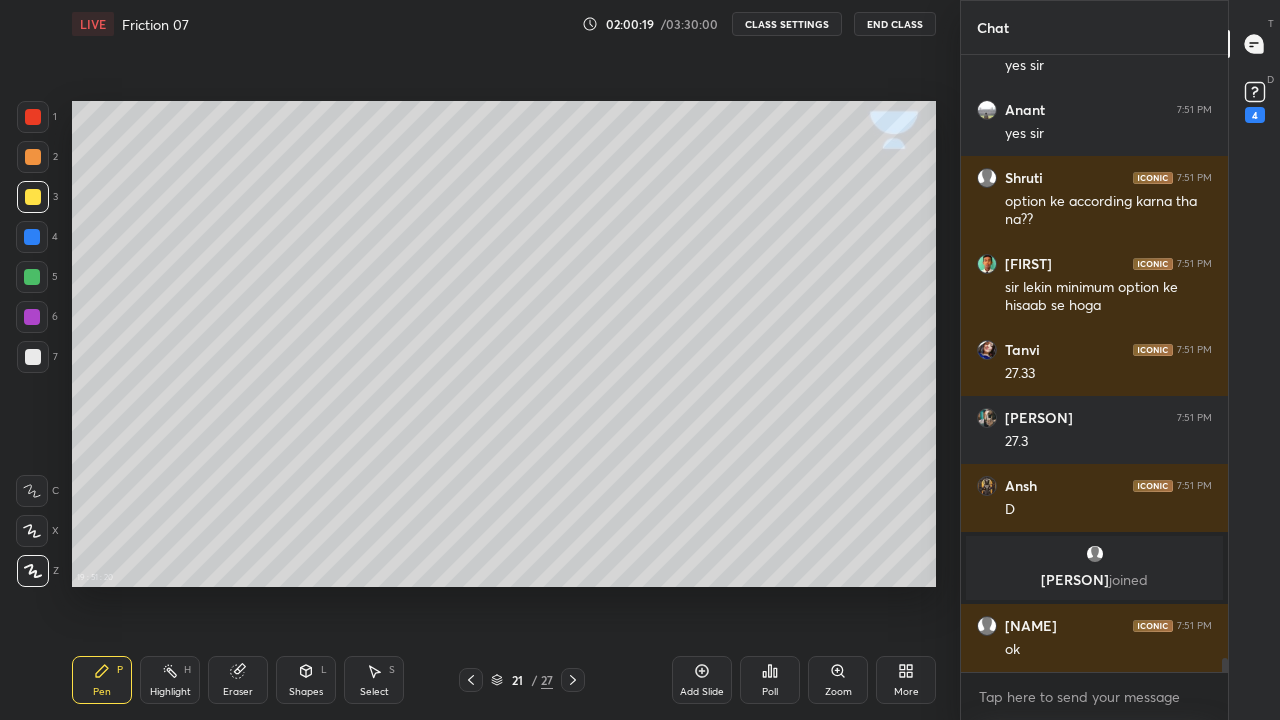 scroll, scrollTop: 26851, scrollLeft: 0, axis: vertical 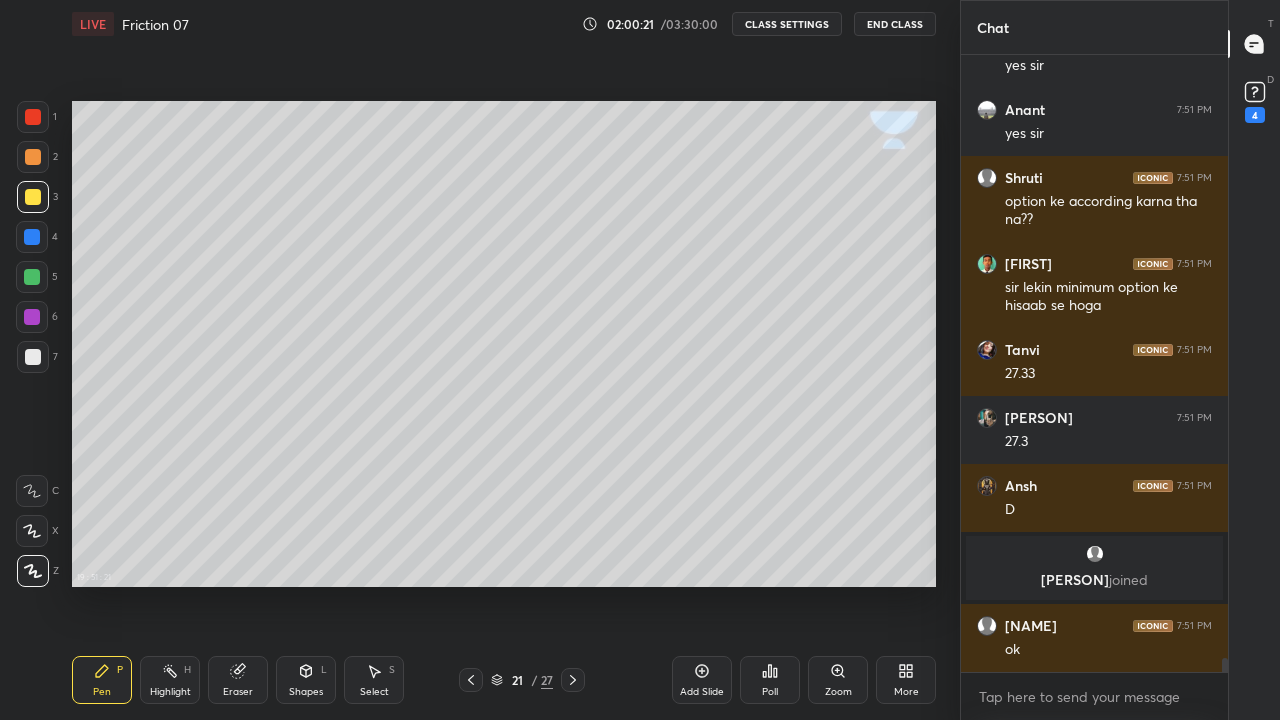 click at bounding box center [33, 357] 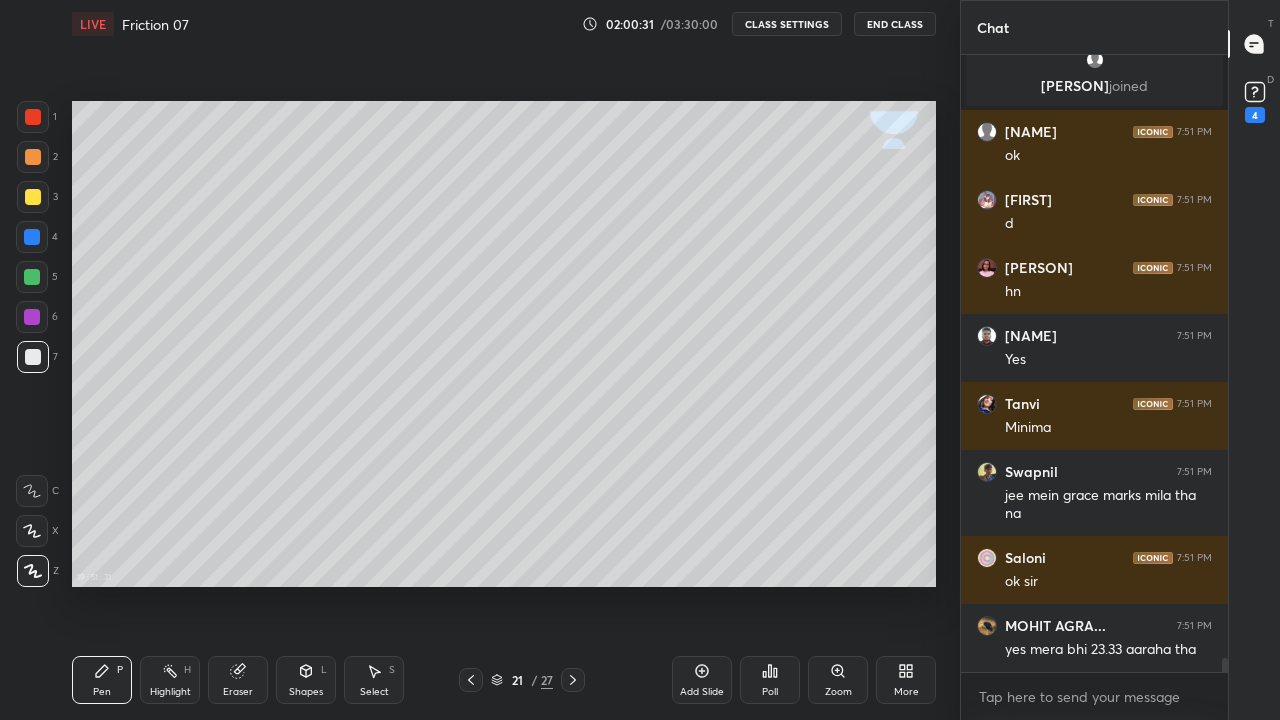 scroll, scrollTop: 27413, scrollLeft: 0, axis: vertical 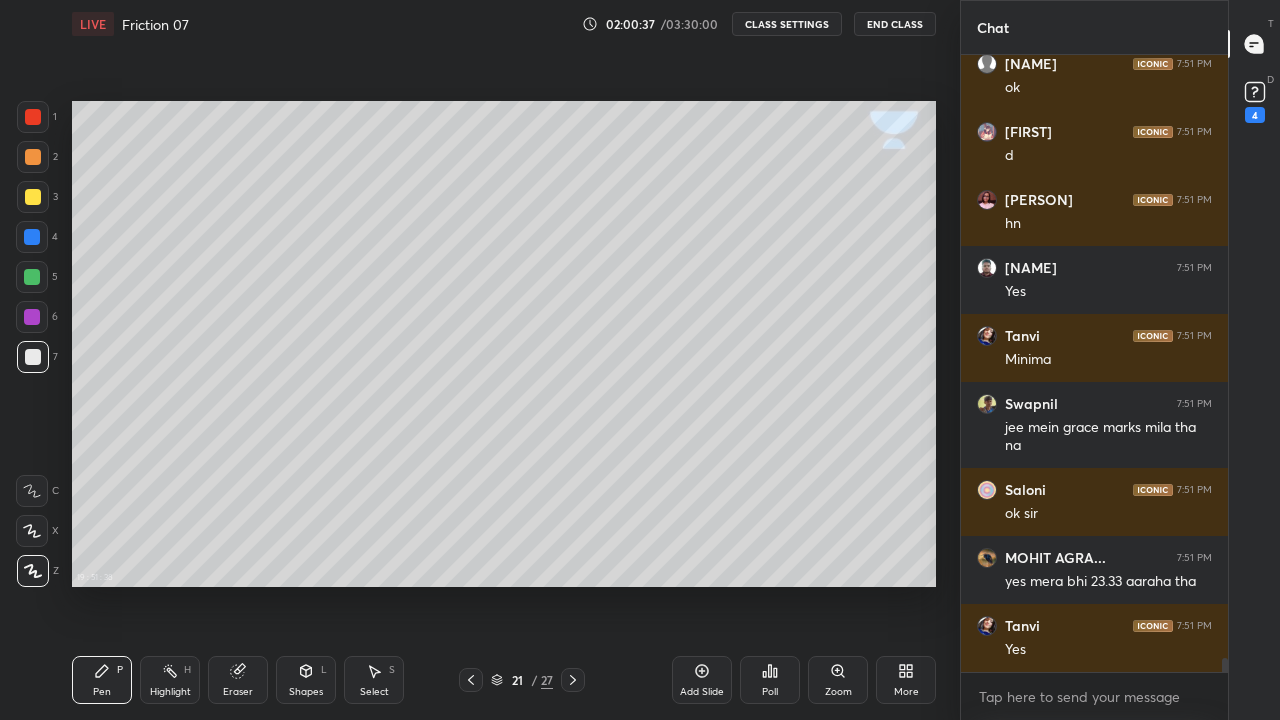 click on "Shapes L" at bounding box center (306, 680) 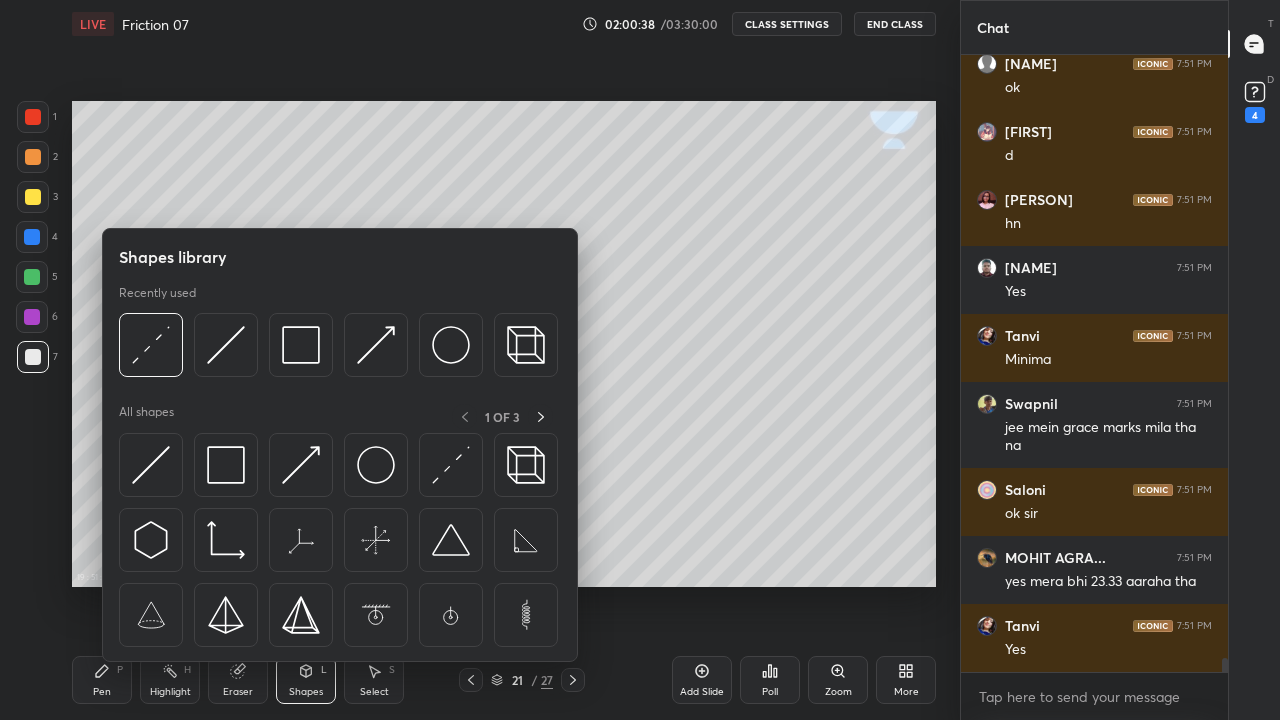 click at bounding box center [226, 345] 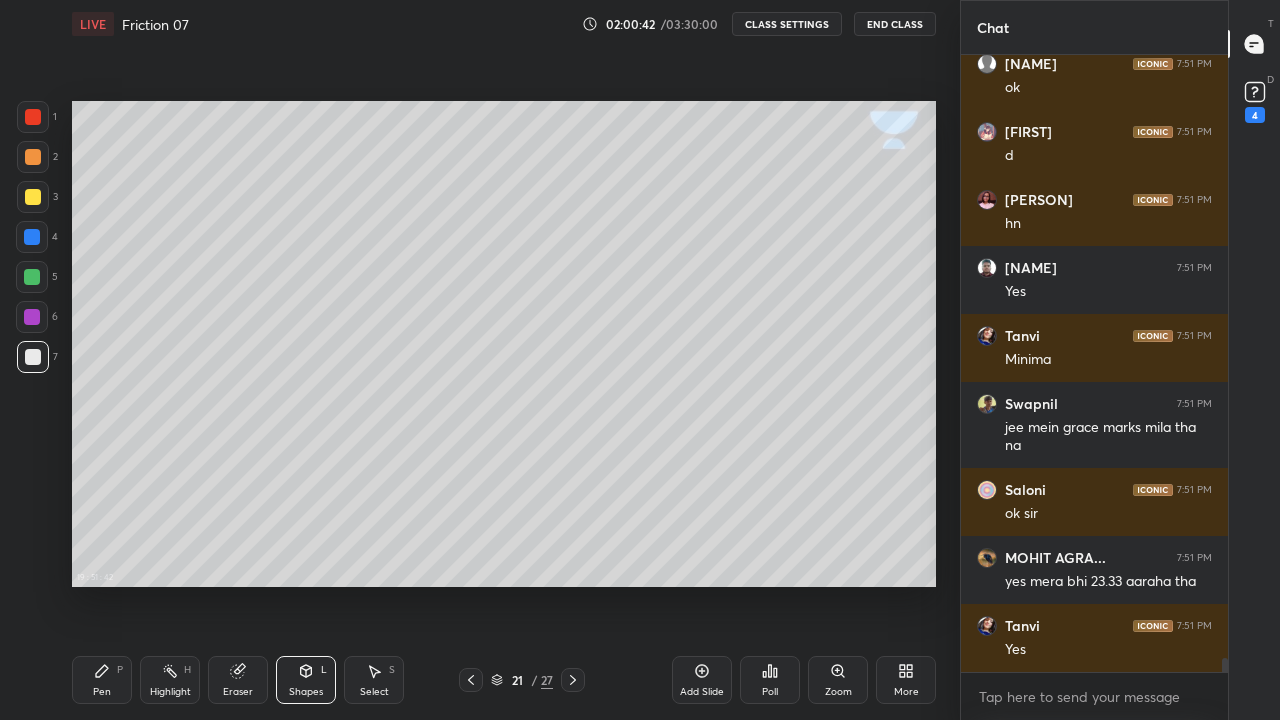 scroll, scrollTop: 27499, scrollLeft: 0, axis: vertical 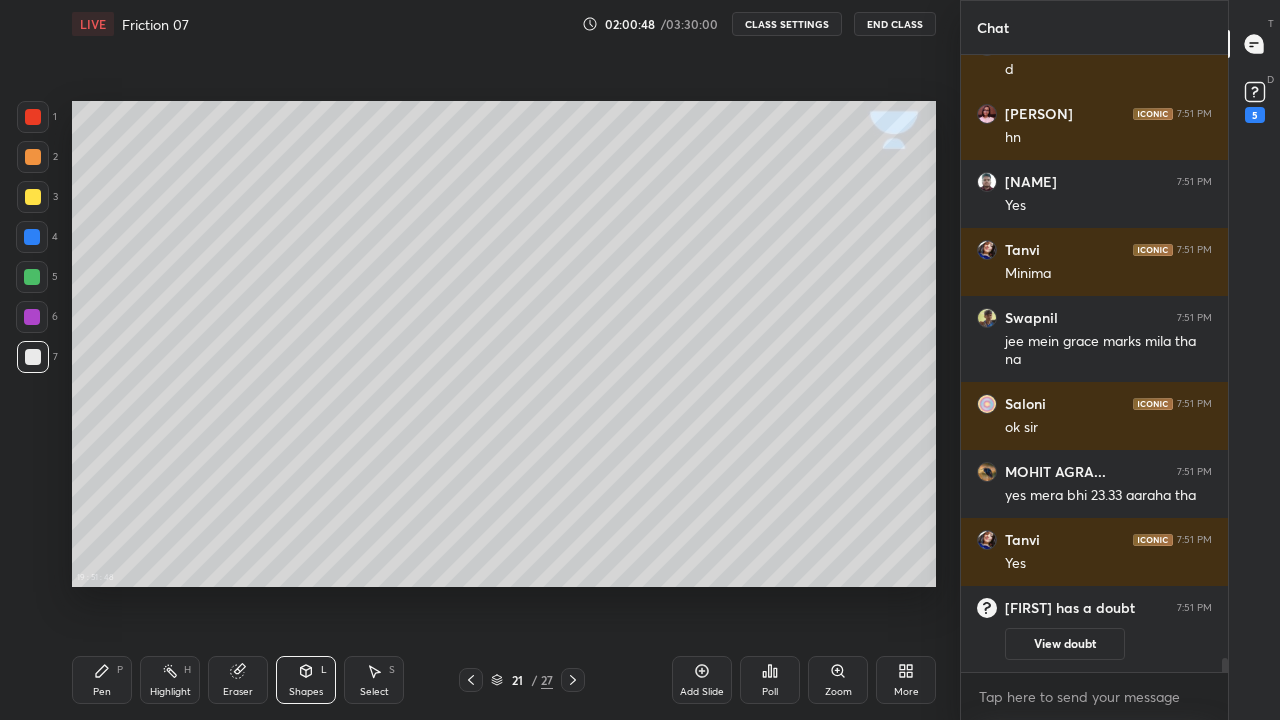 click 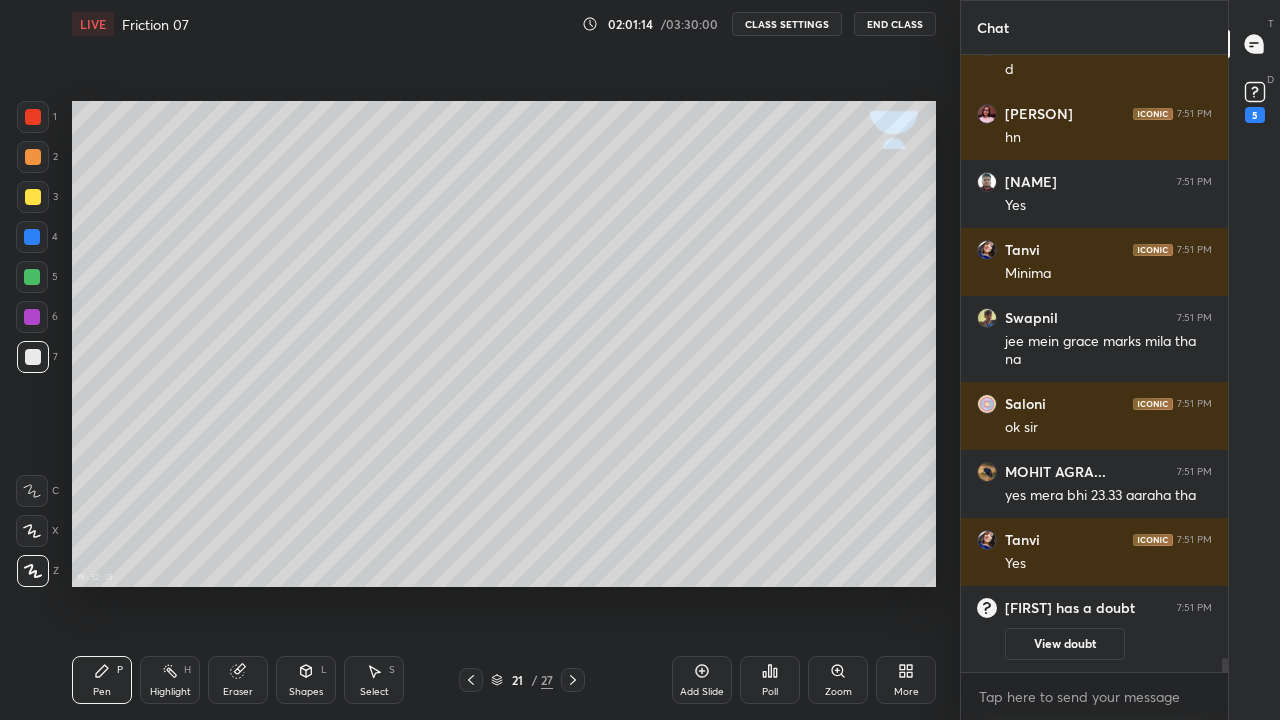 click at bounding box center (33, 197) 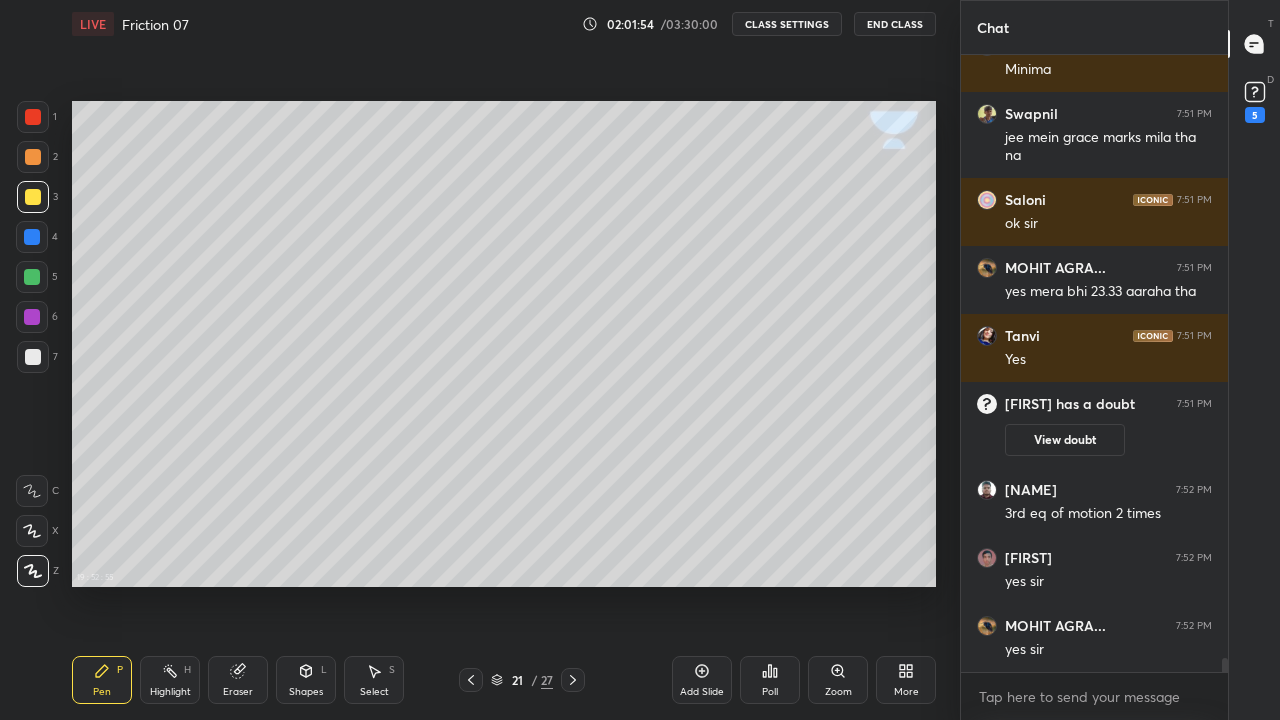 scroll, scrollTop: 27609, scrollLeft: 0, axis: vertical 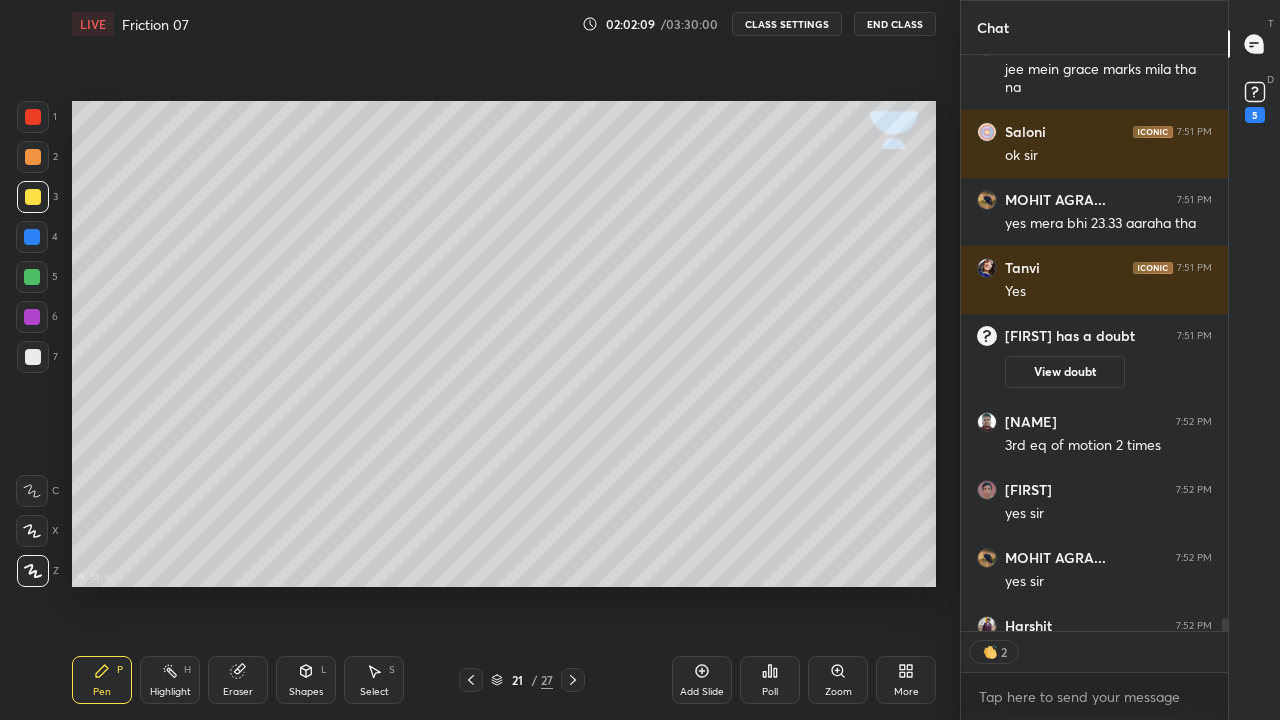 click on "Eraser" at bounding box center (238, 692) 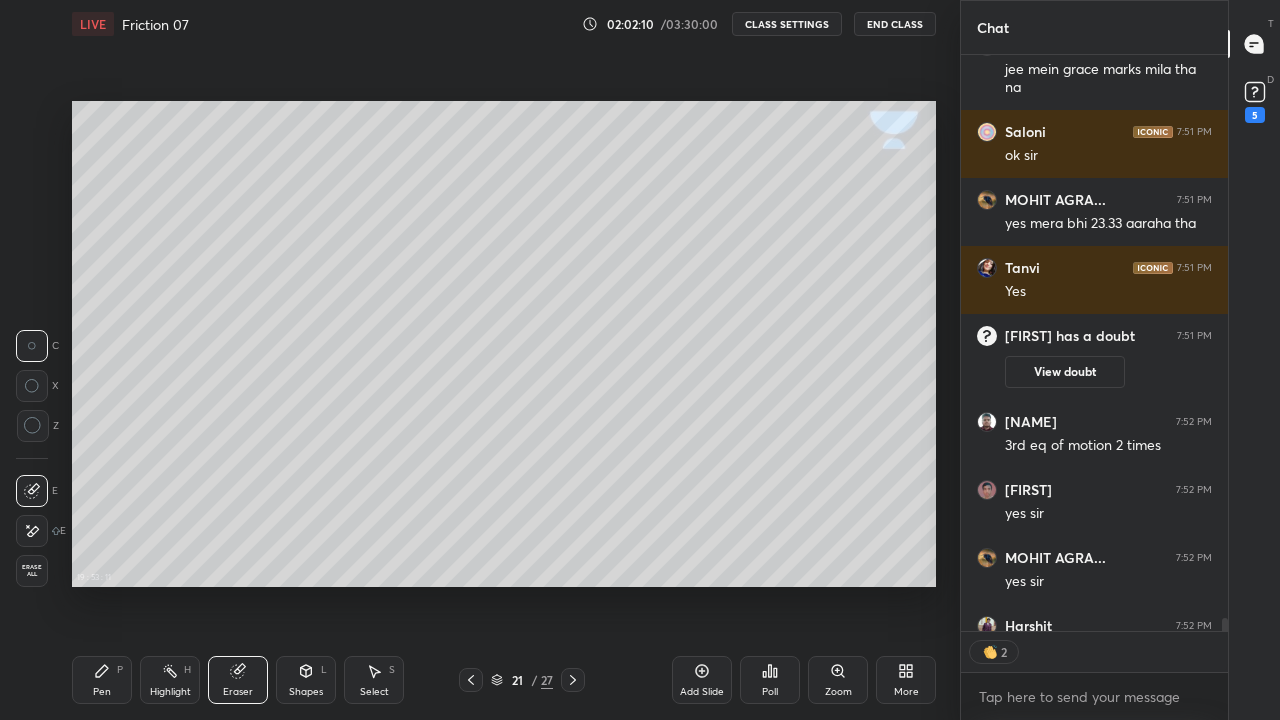 click on "Pen" at bounding box center [102, 692] 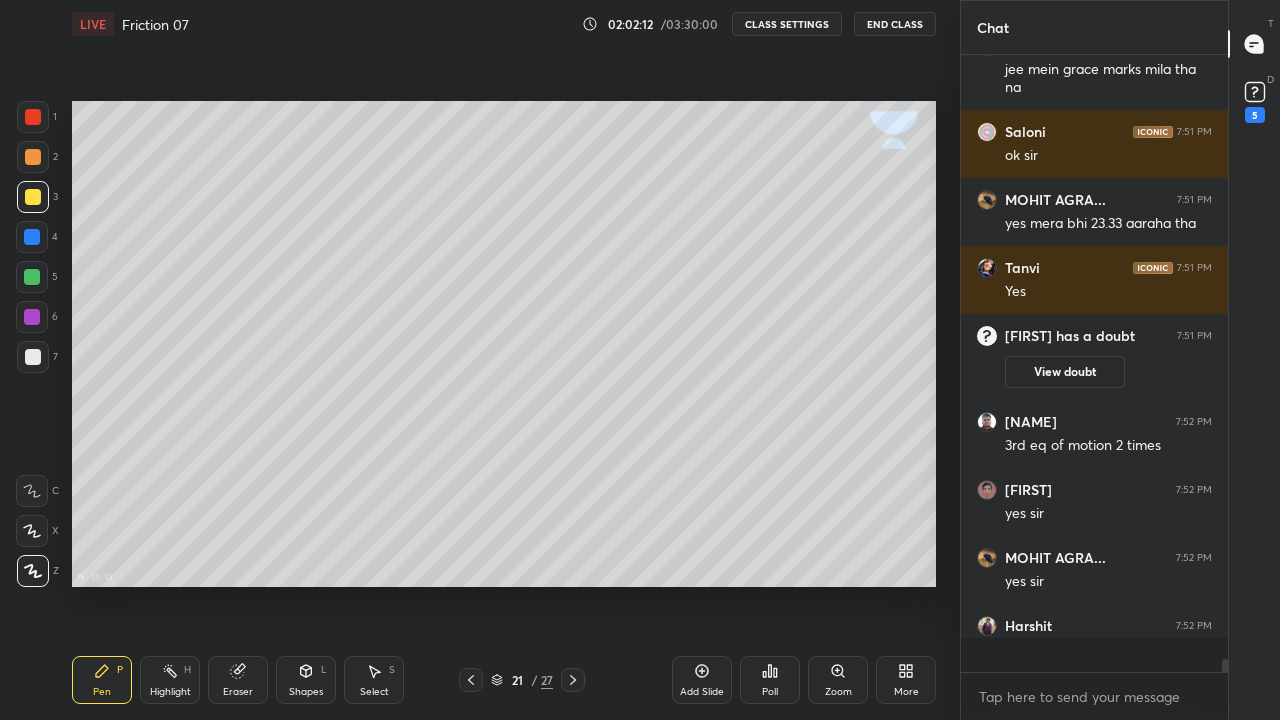 scroll, scrollTop: 7, scrollLeft: 7, axis: both 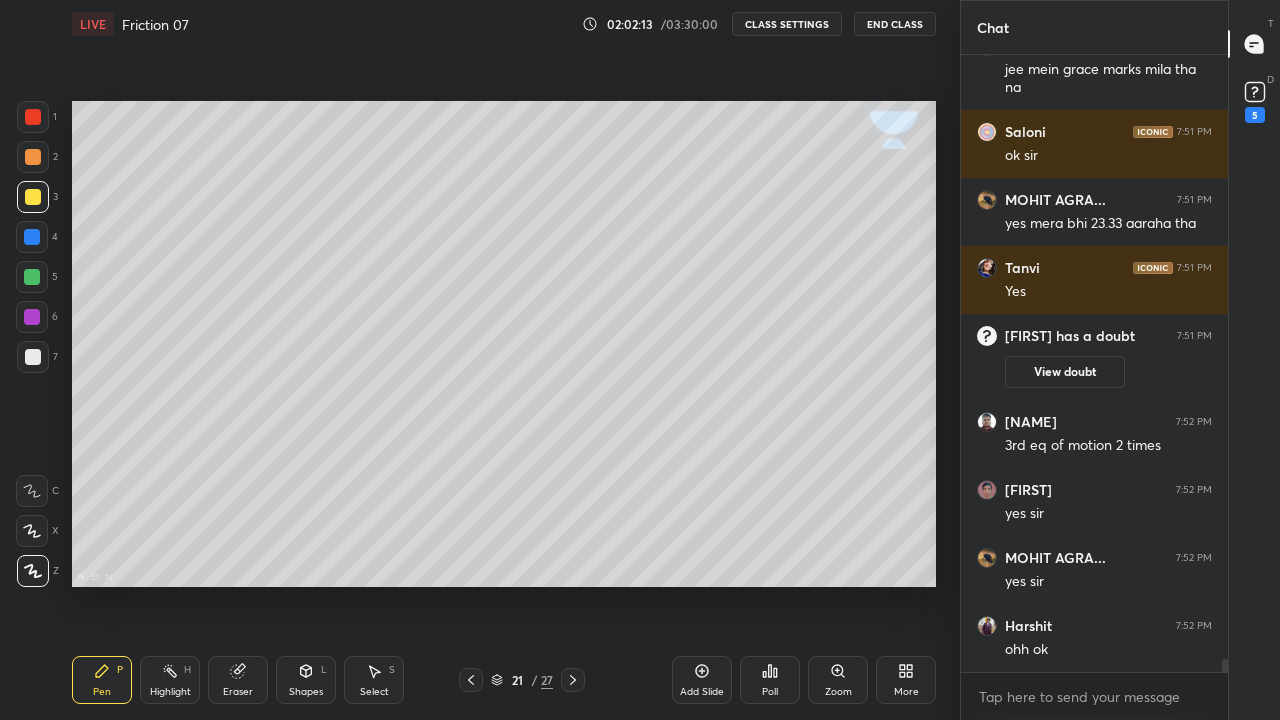 click on "Eraser" at bounding box center (238, 680) 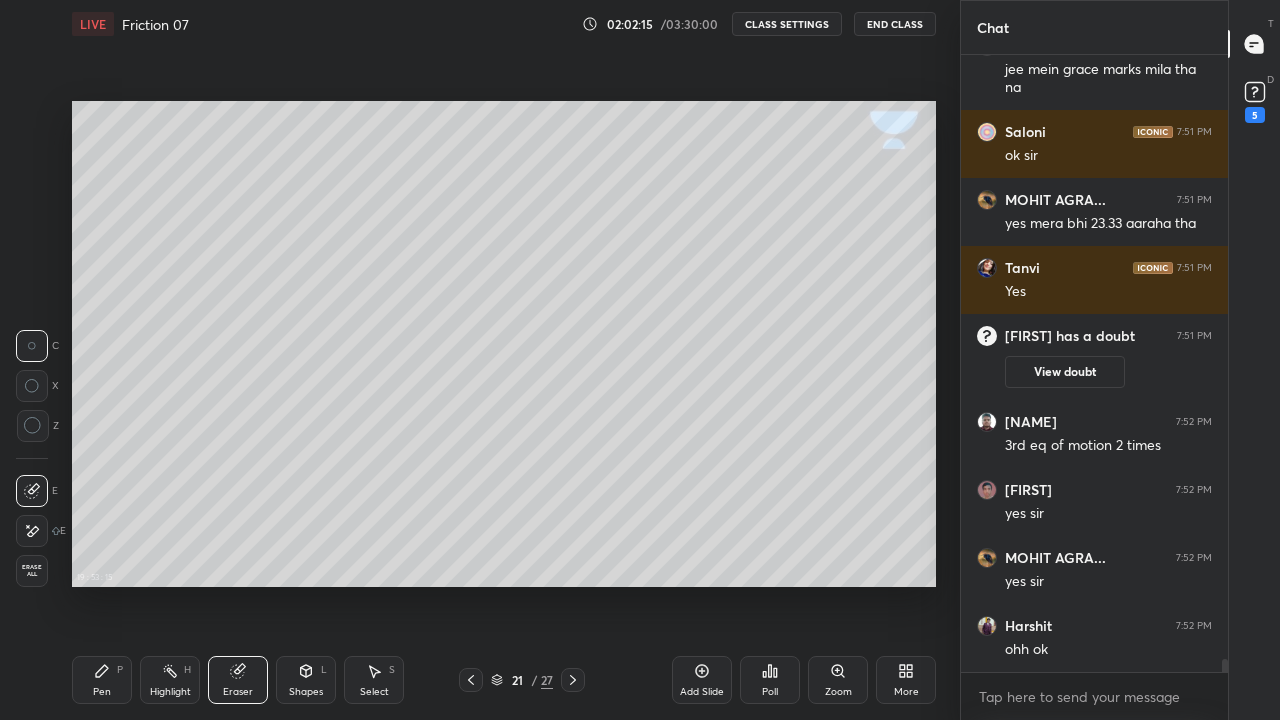 click 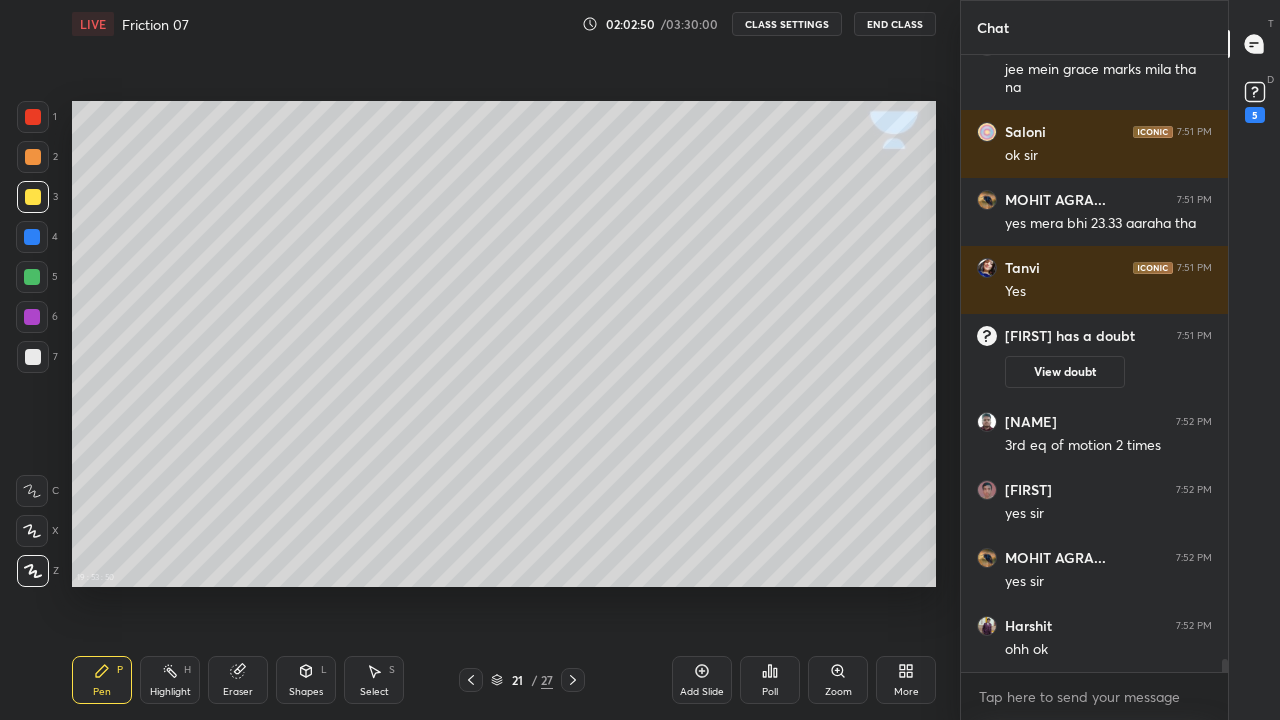 click on "Eraser" at bounding box center [238, 680] 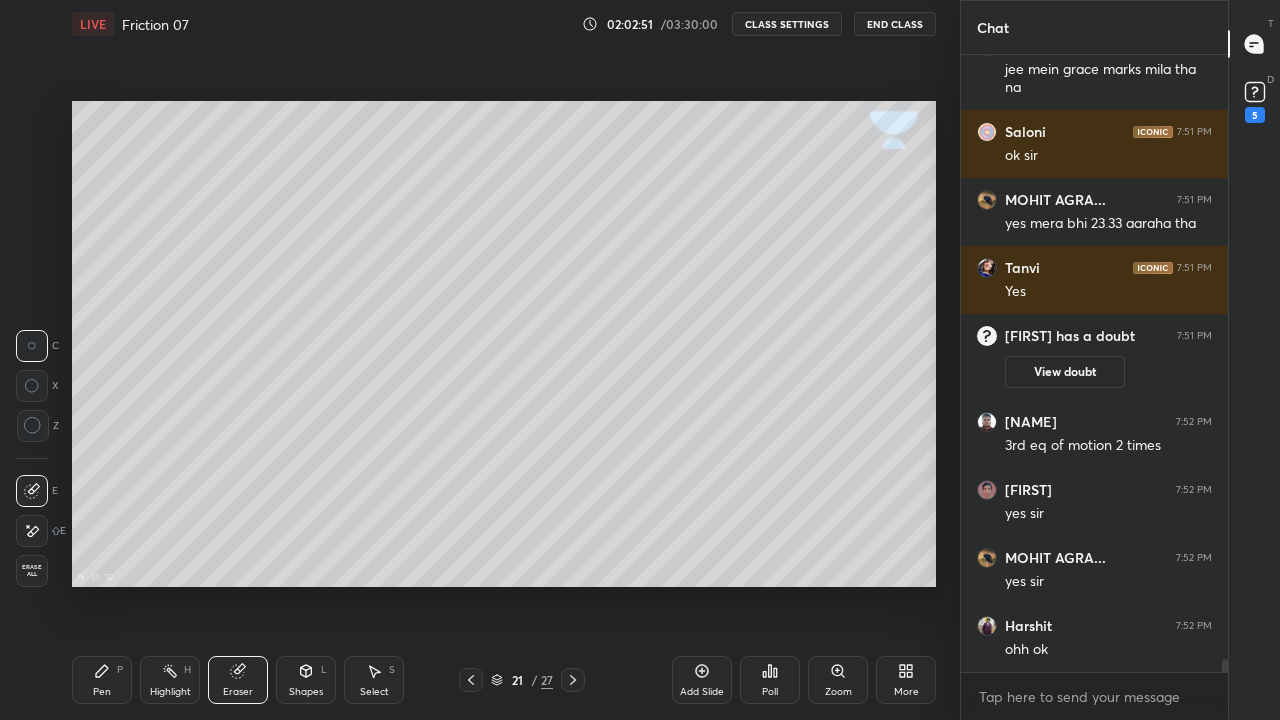 click on "Pen P" at bounding box center (102, 680) 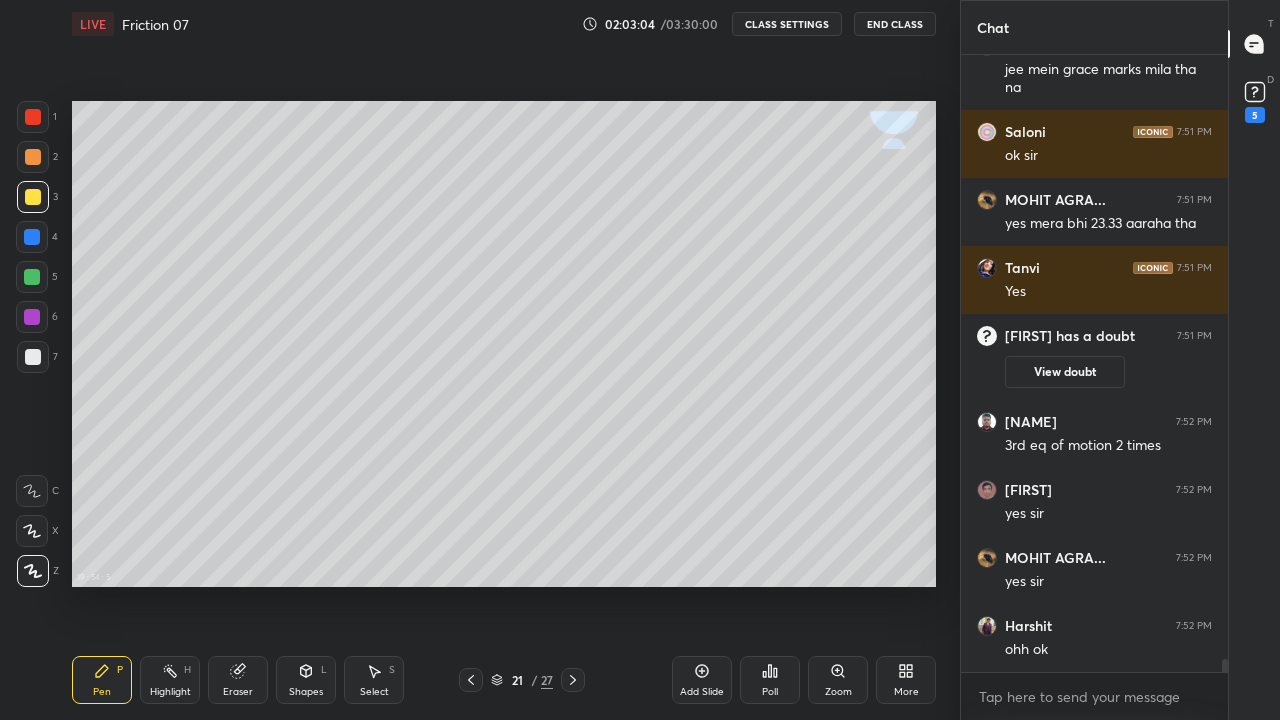 scroll, scrollTop: 27677, scrollLeft: 0, axis: vertical 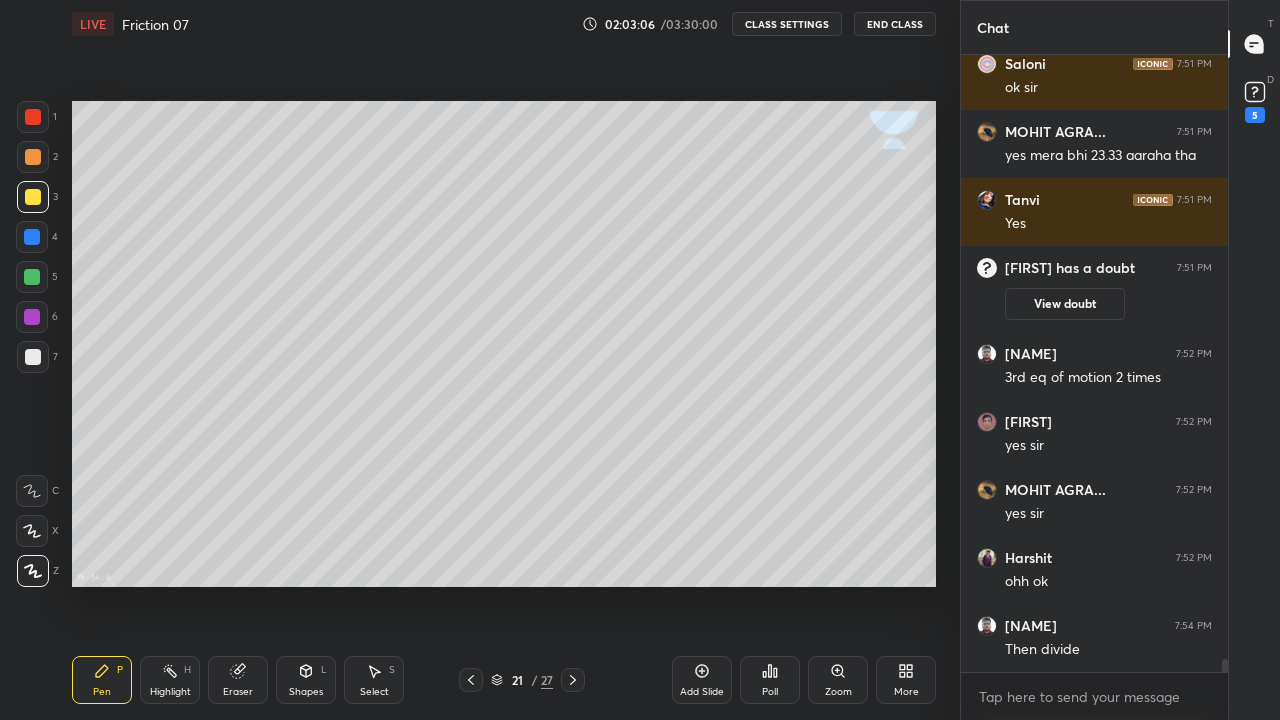 click at bounding box center [33, 357] 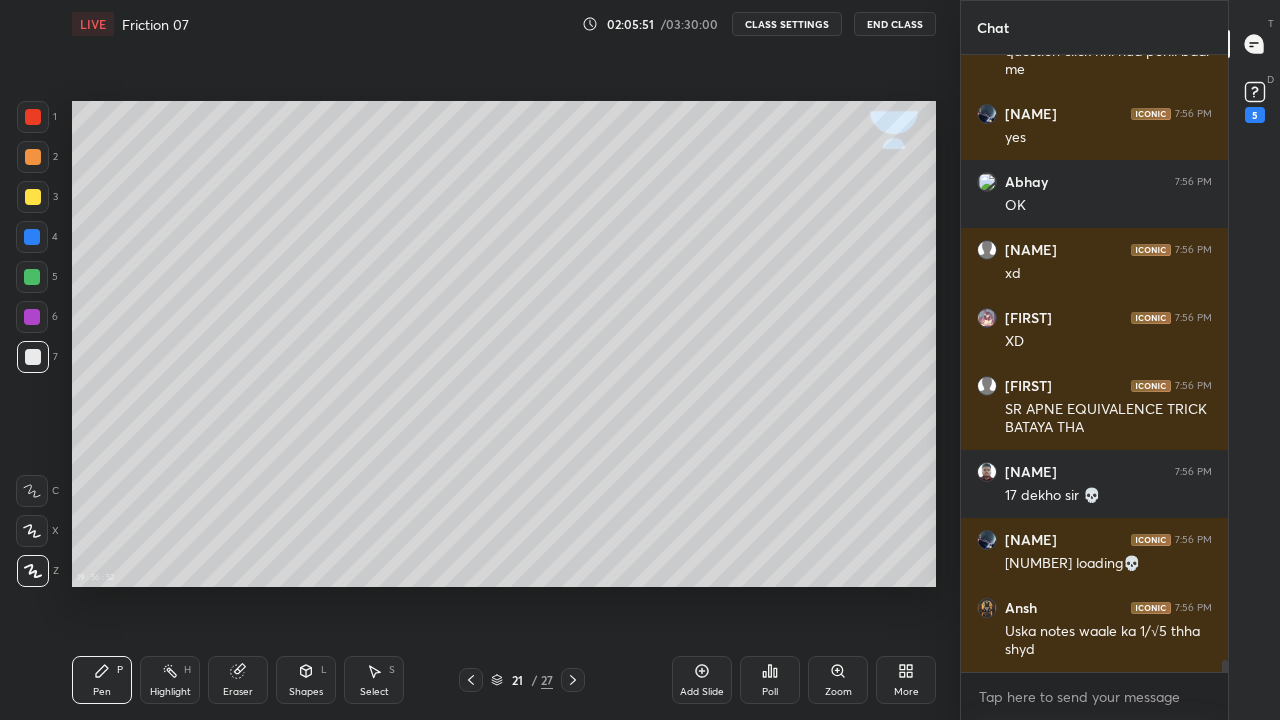 scroll, scrollTop: 30427, scrollLeft: 0, axis: vertical 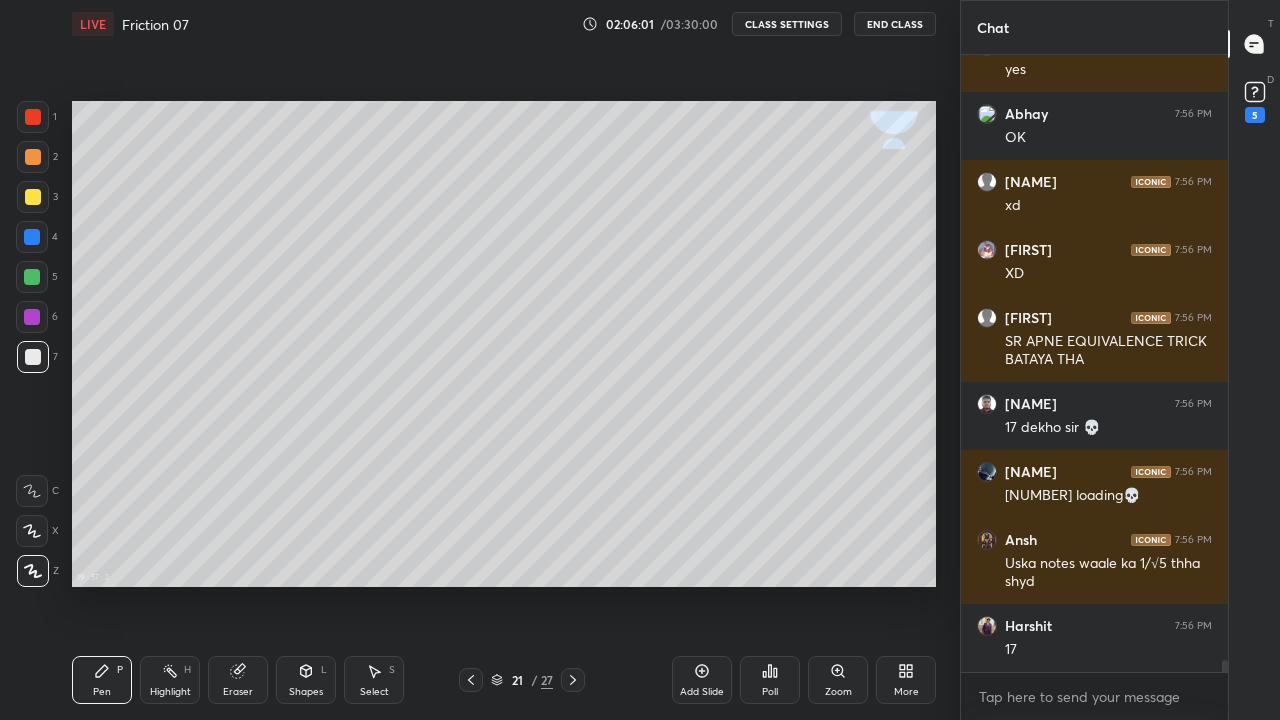 click 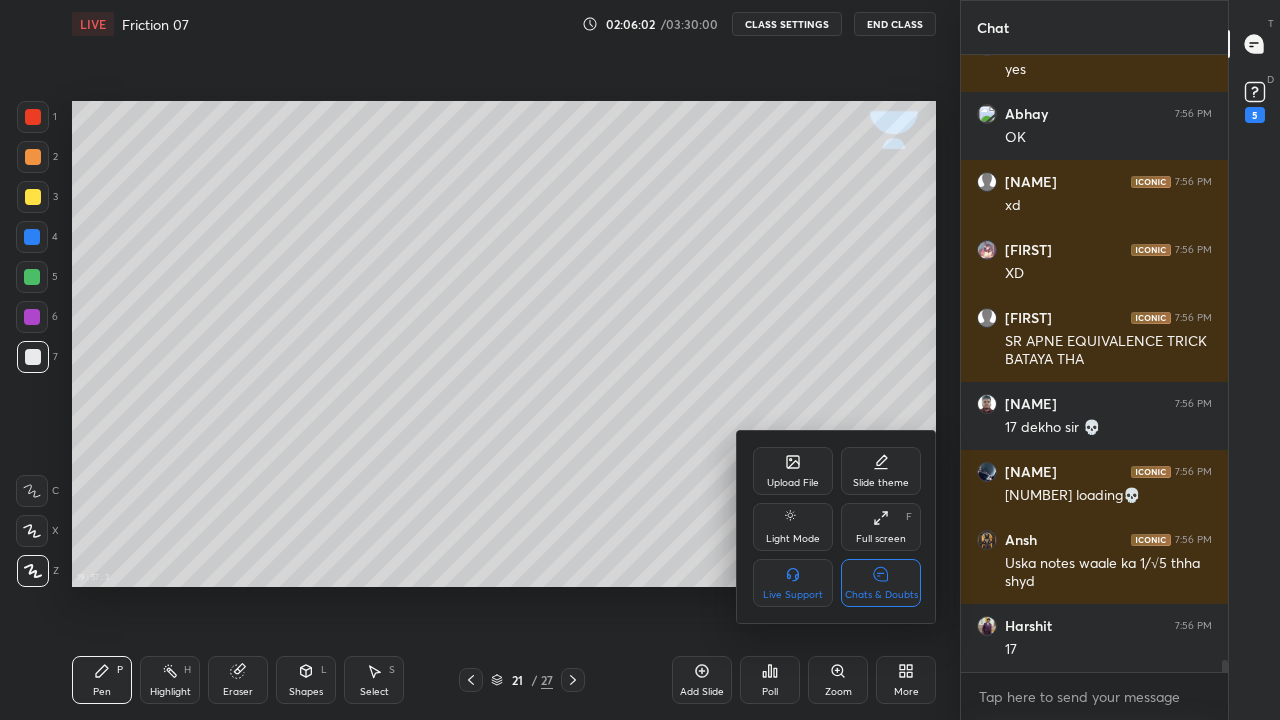 click 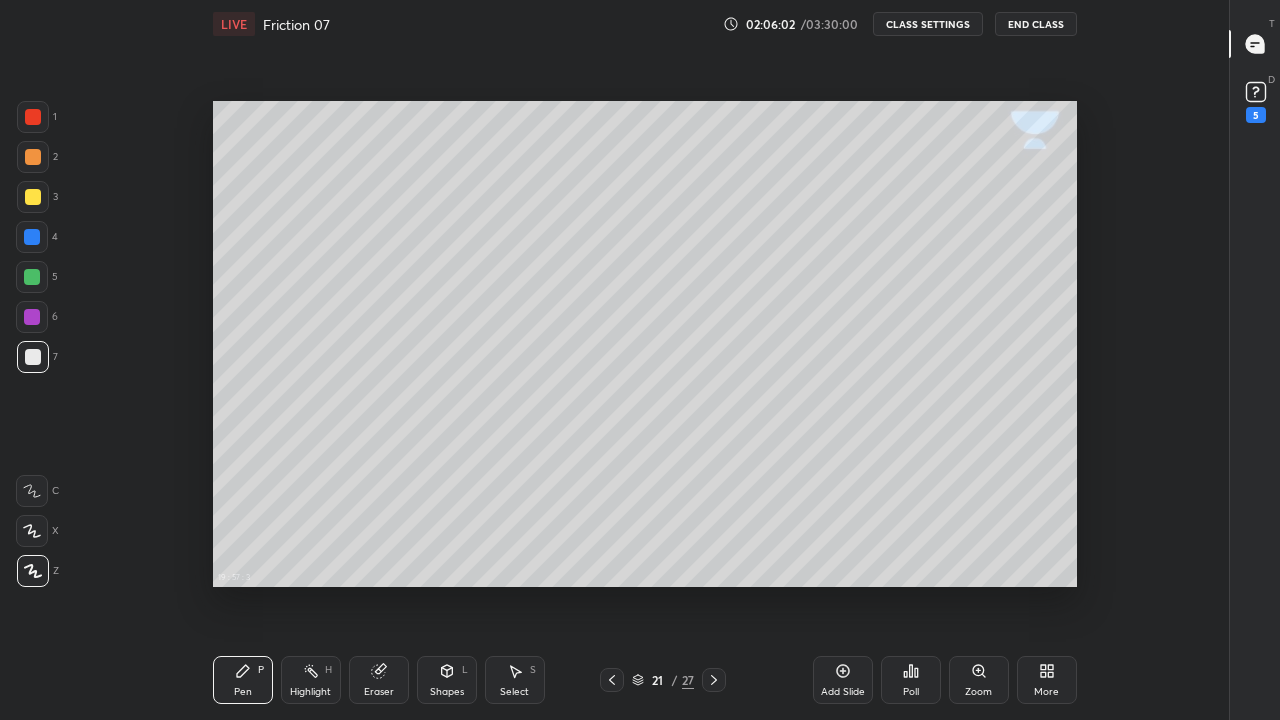 scroll, scrollTop: 7, scrollLeft: 1, axis: both 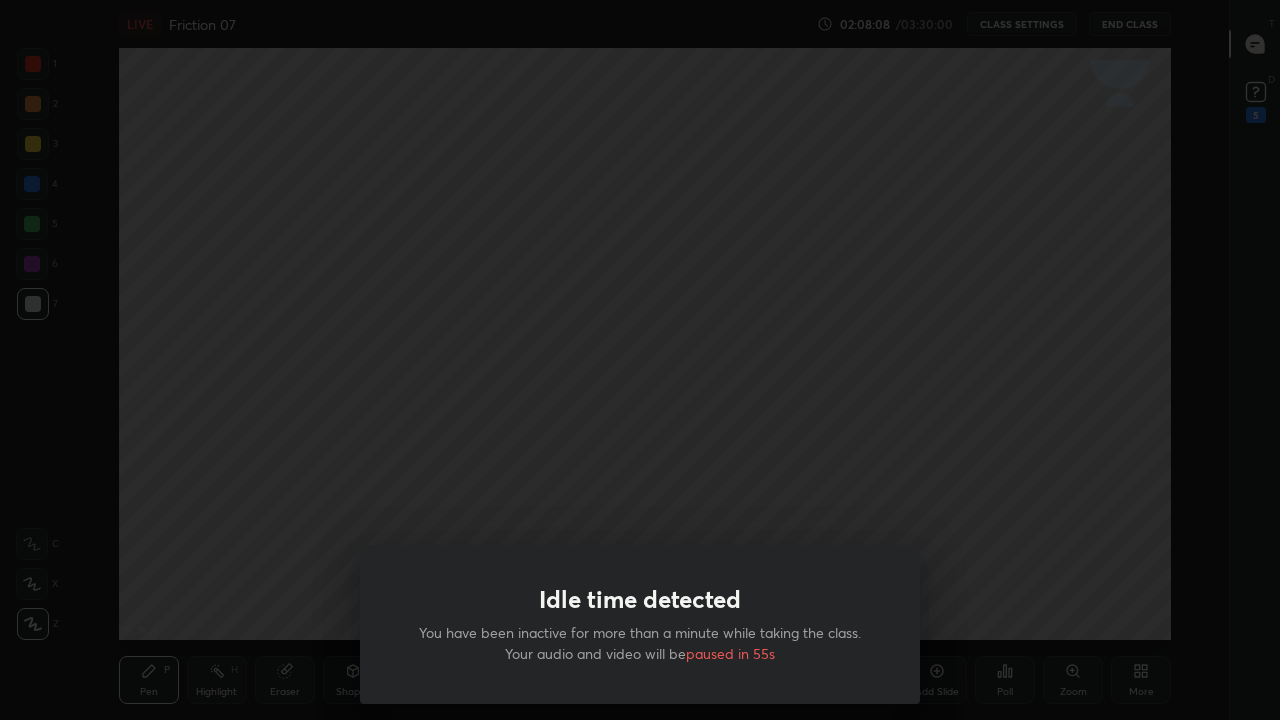 click on "Idle time detected You have been inactive for more than a minute while taking the class. Your audio and video will be  paused in 55s" at bounding box center (640, 360) 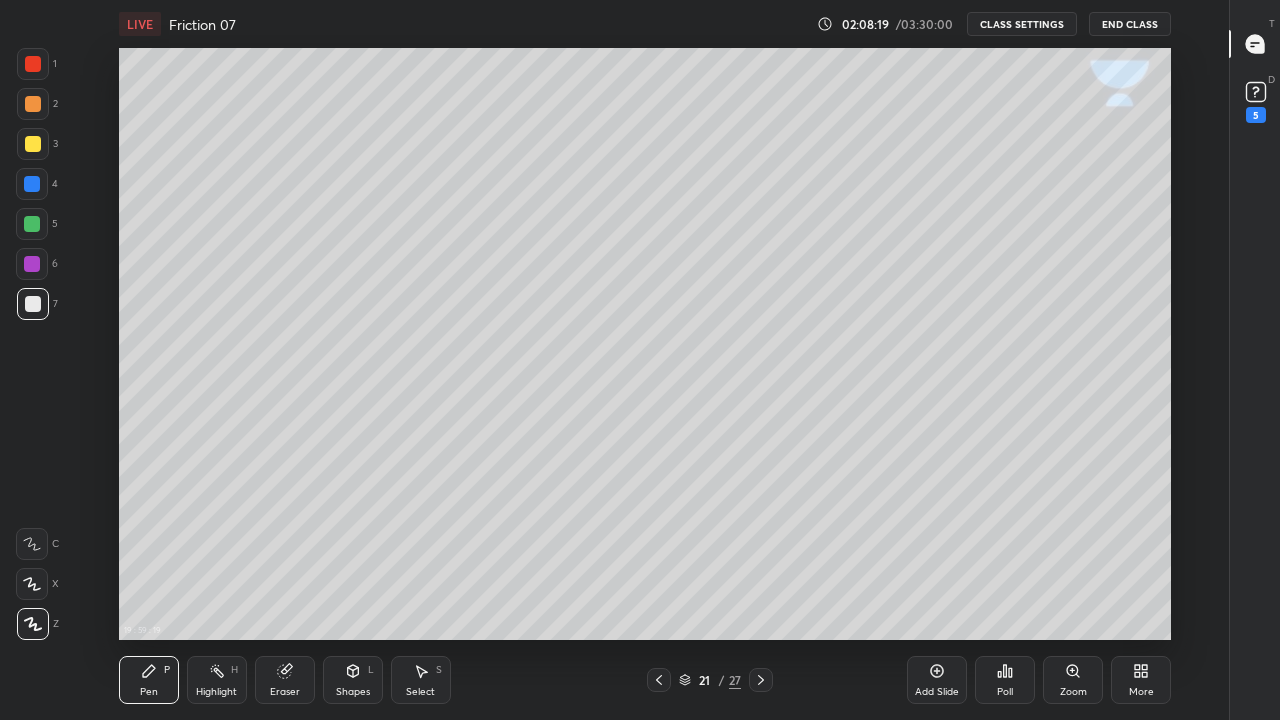 click 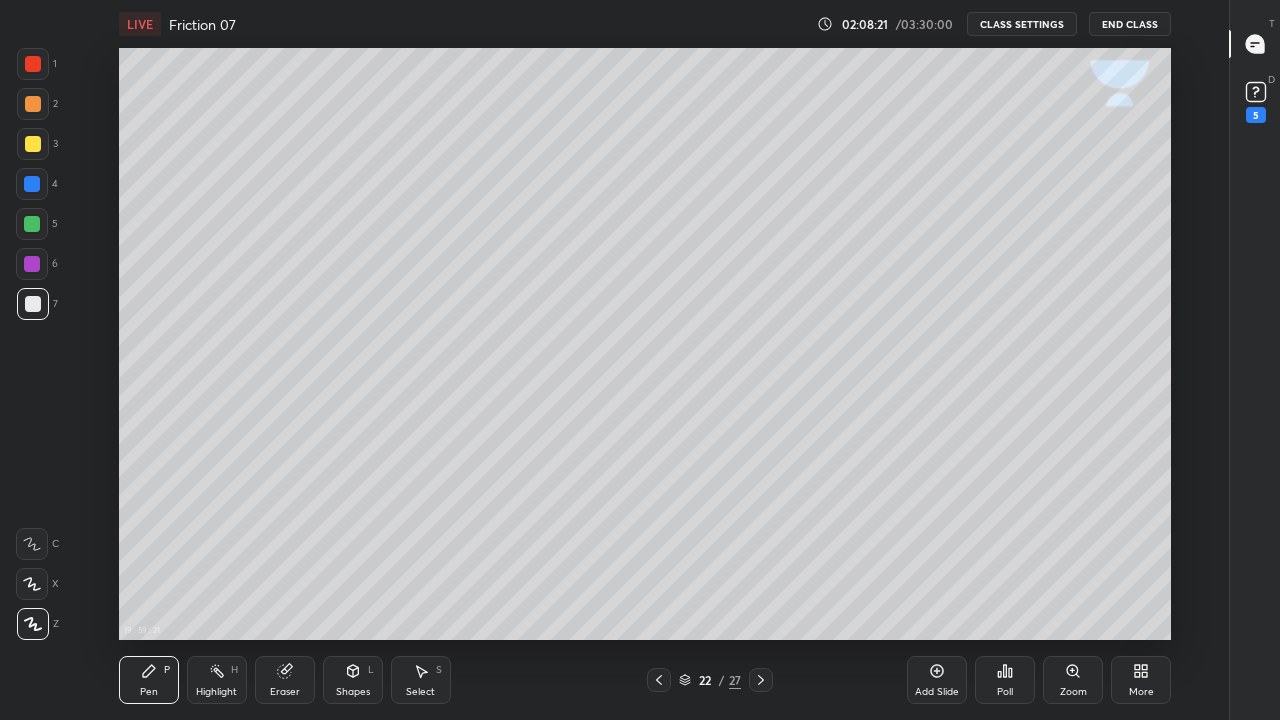 click at bounding box center [33, 304] 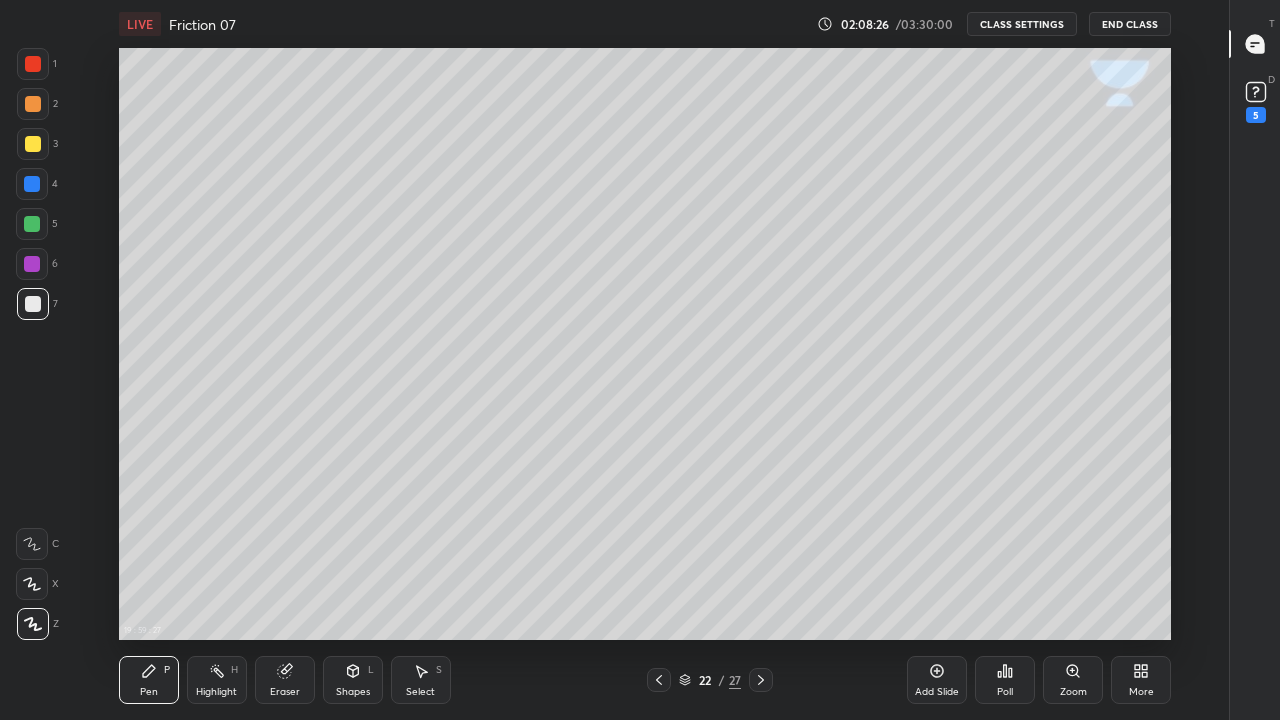 click at bounding box center (33, 144) 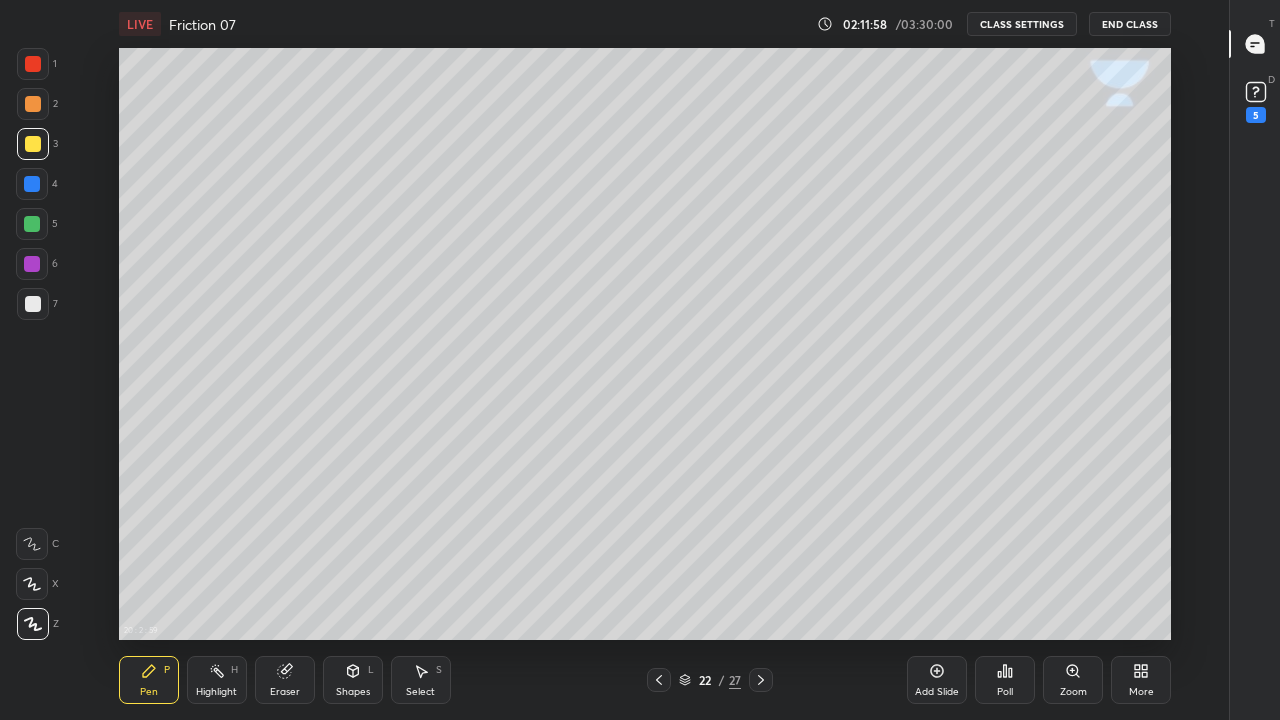 click at bounding box center (33, 304) 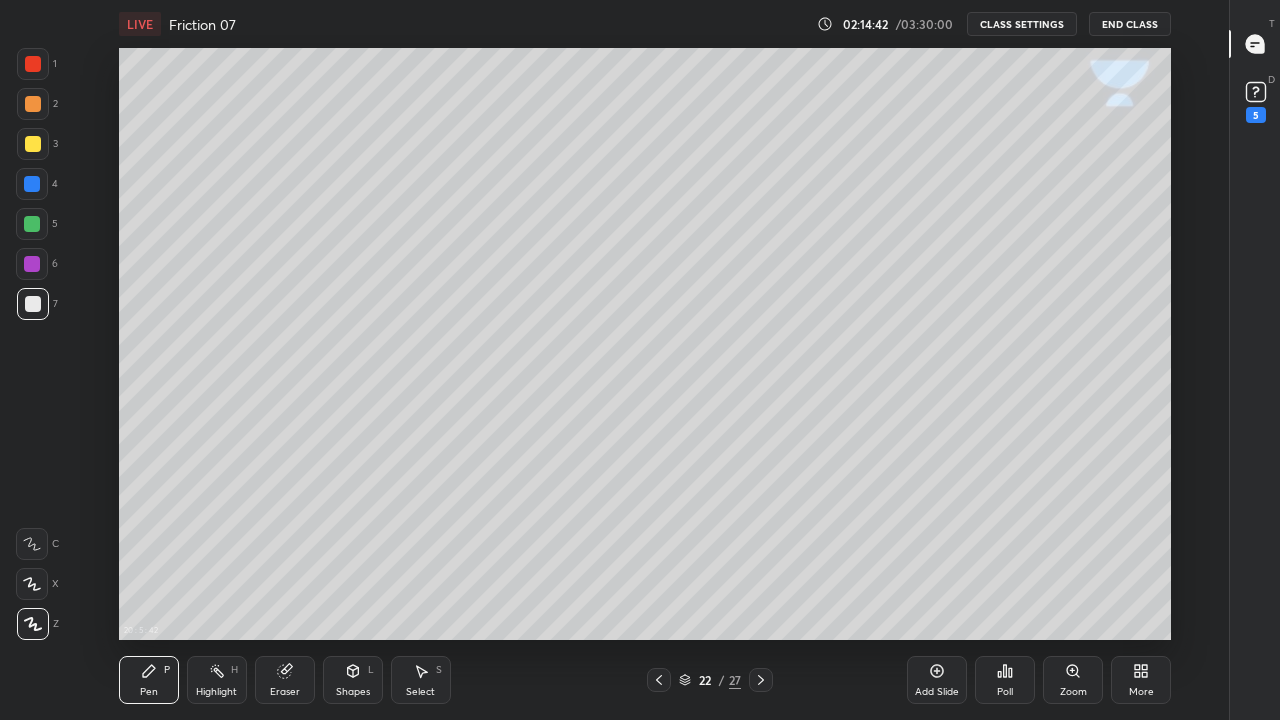 click at bounding box center (33, 144) 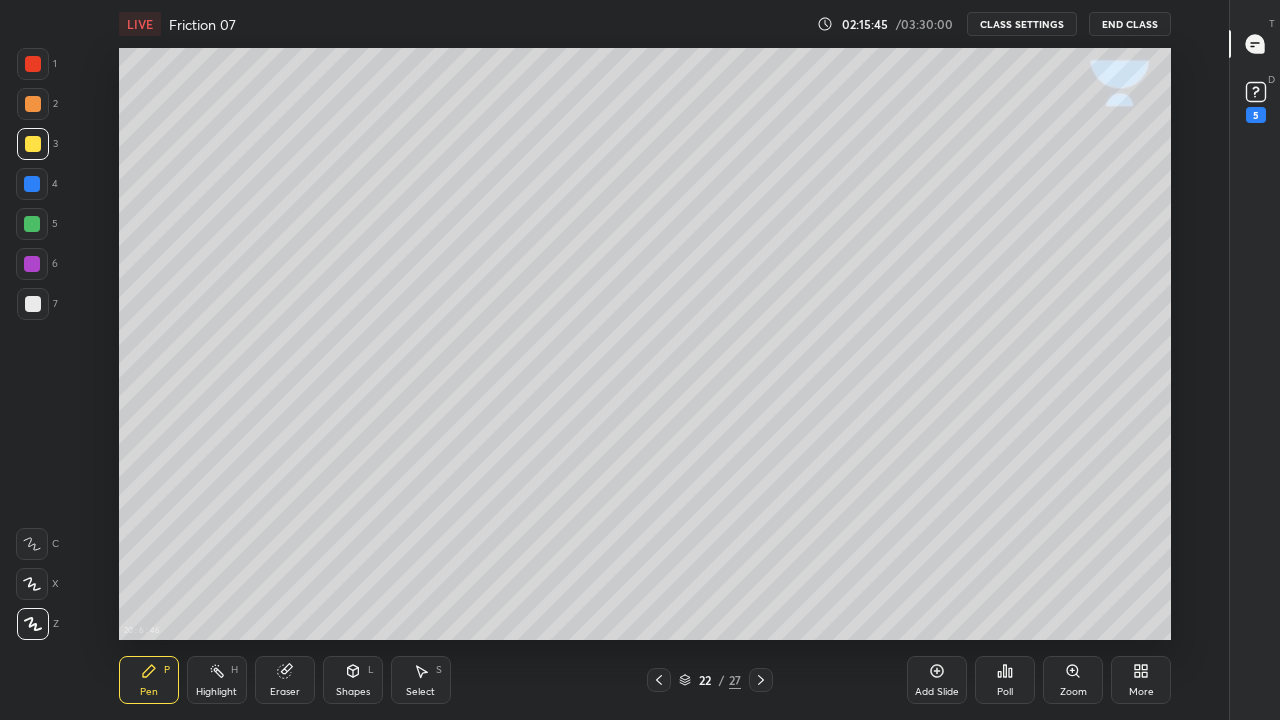 click at bounding box center (32, 264) 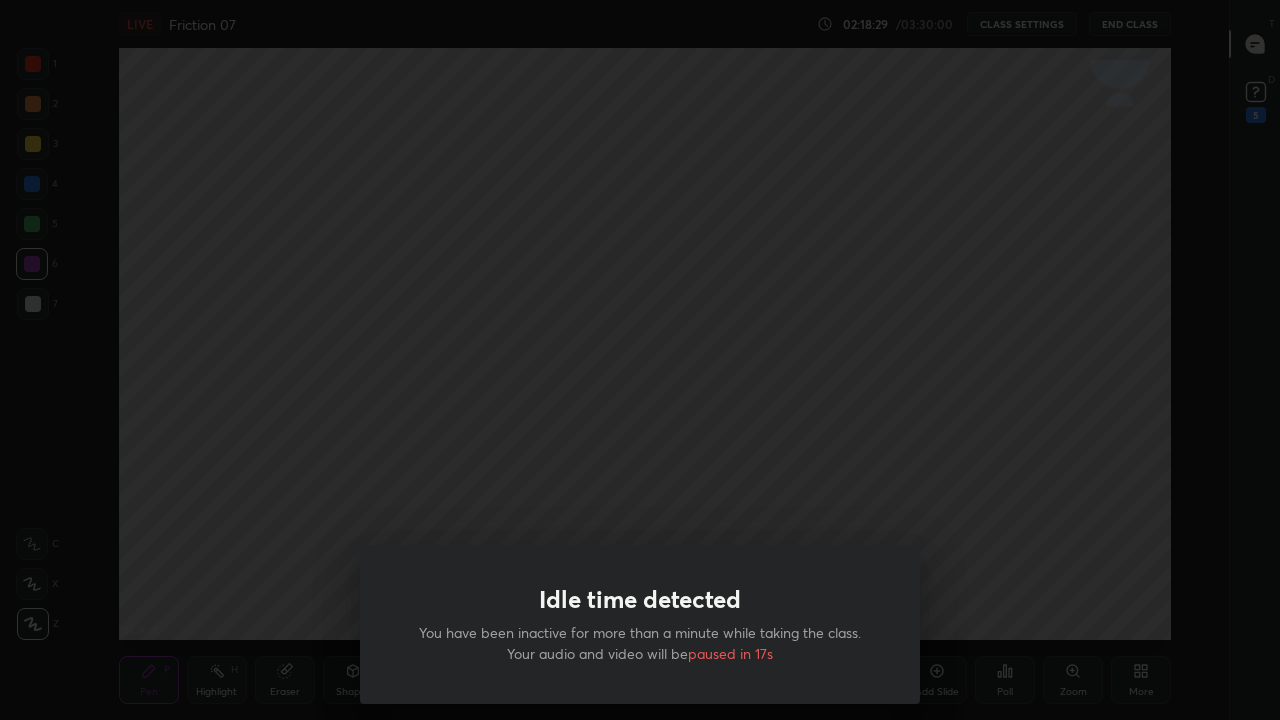 type on "x" 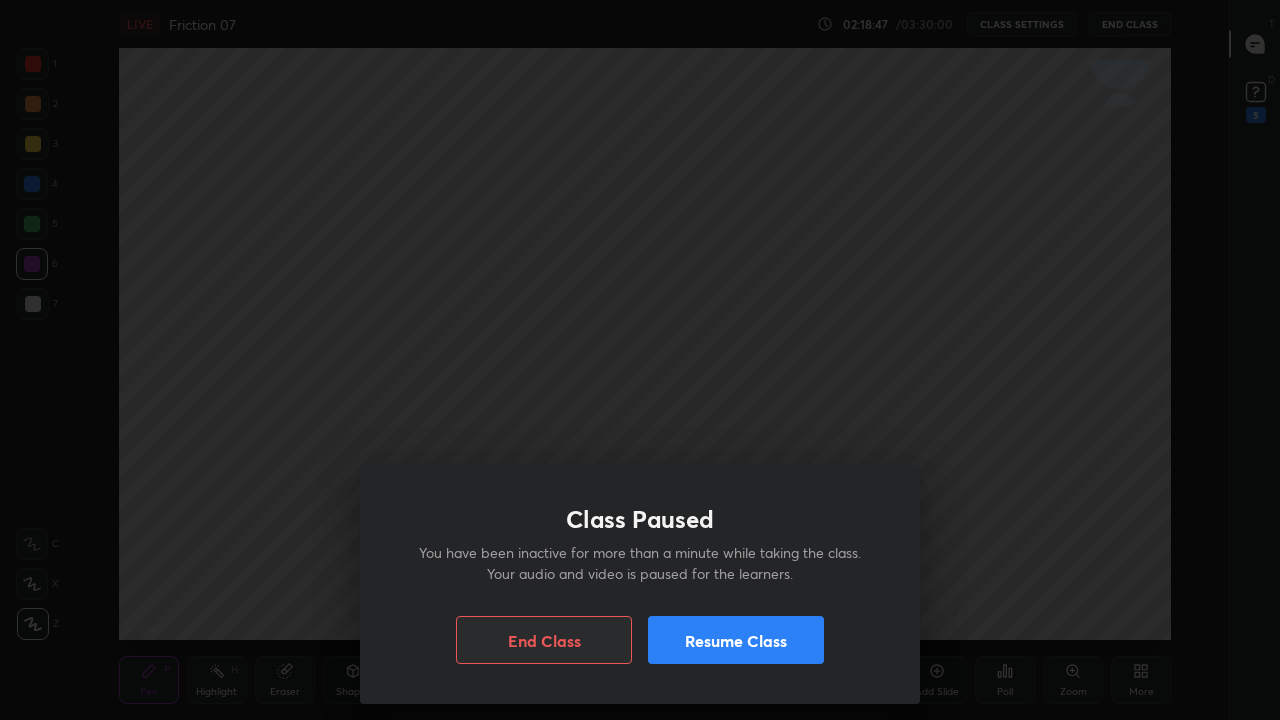 click on "Resume Class" at bounding box center [736, 640] 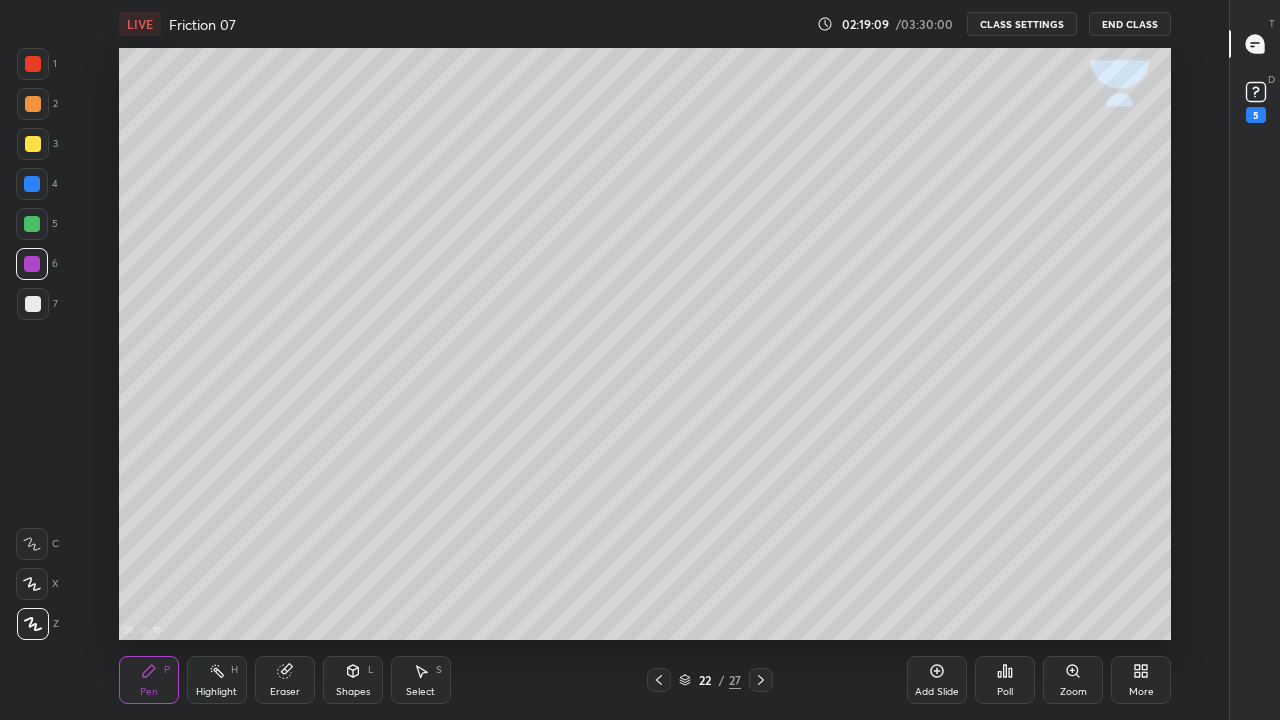 click at bounding box center (33, 304) 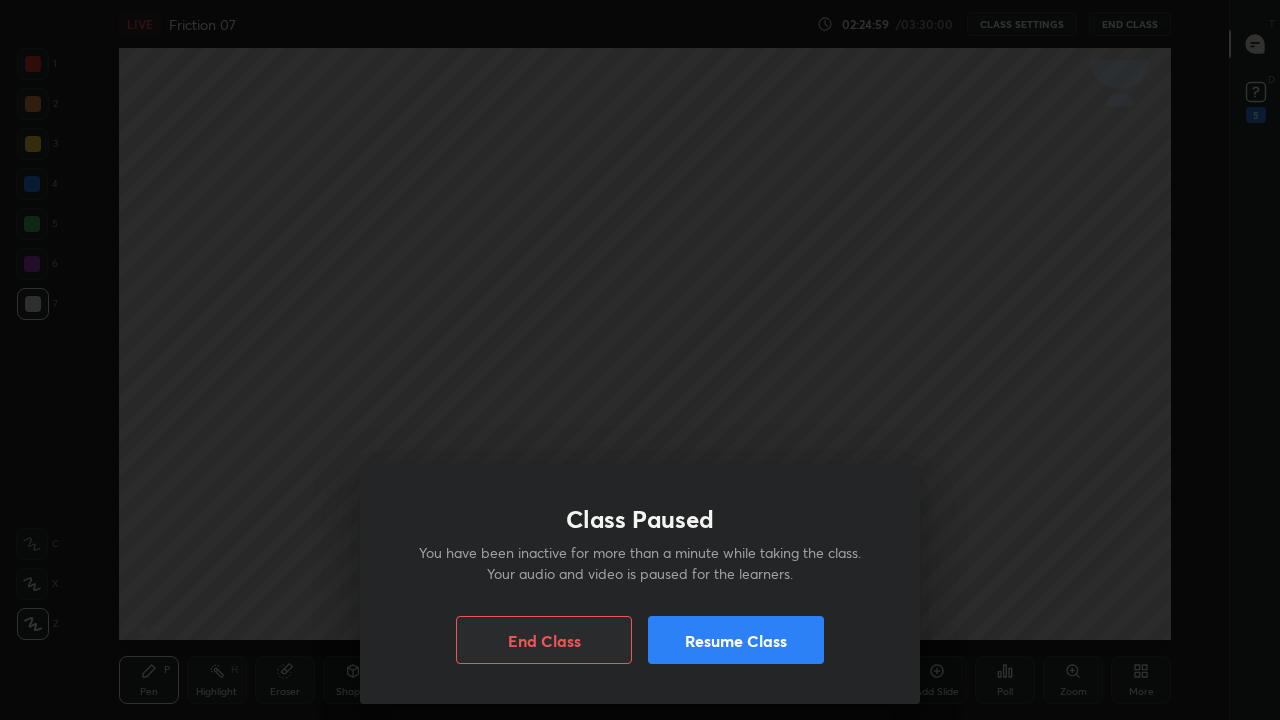 click on "Class Paused You have been inactive for more than a minute while taking the class. Your audio and video is paused for the learners. End Class Resume Class" at bounding box center [640, 360] 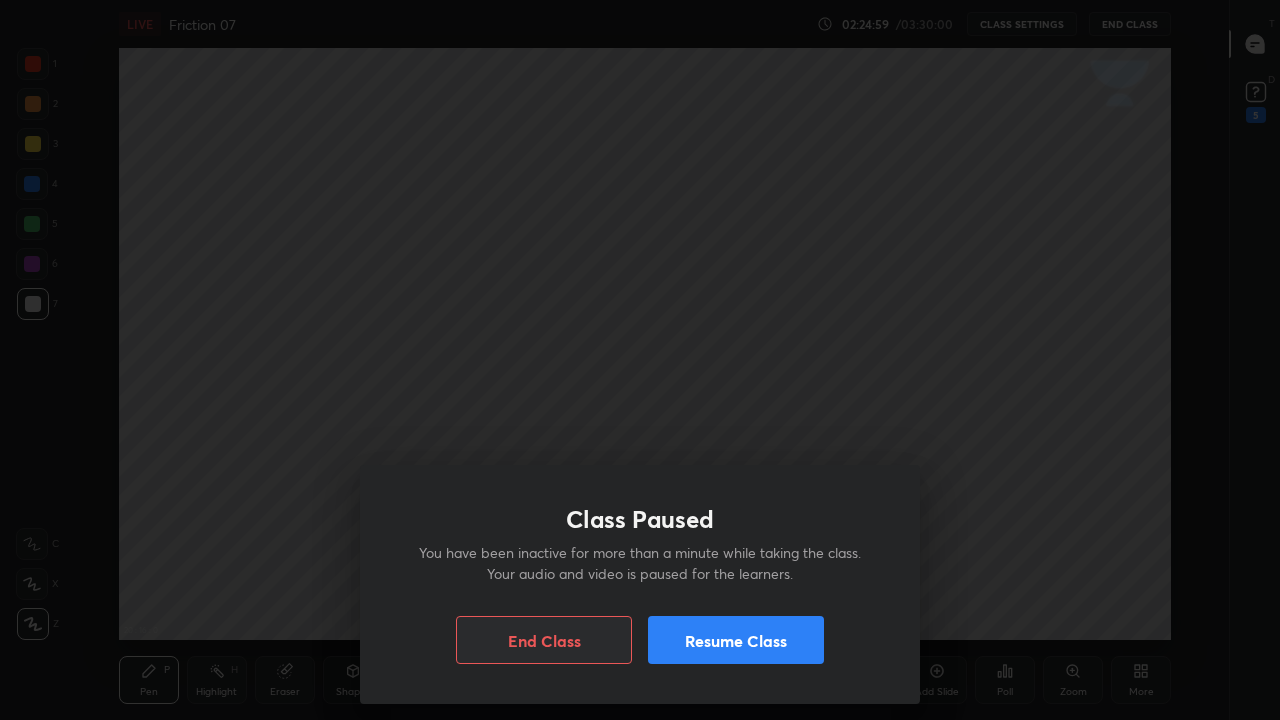 click on "Class Paused You have been inactive for more than a minute while taking the class. Your audio and video is paused for the learners. End Class Resume Class" at bounding box center [640, 360] 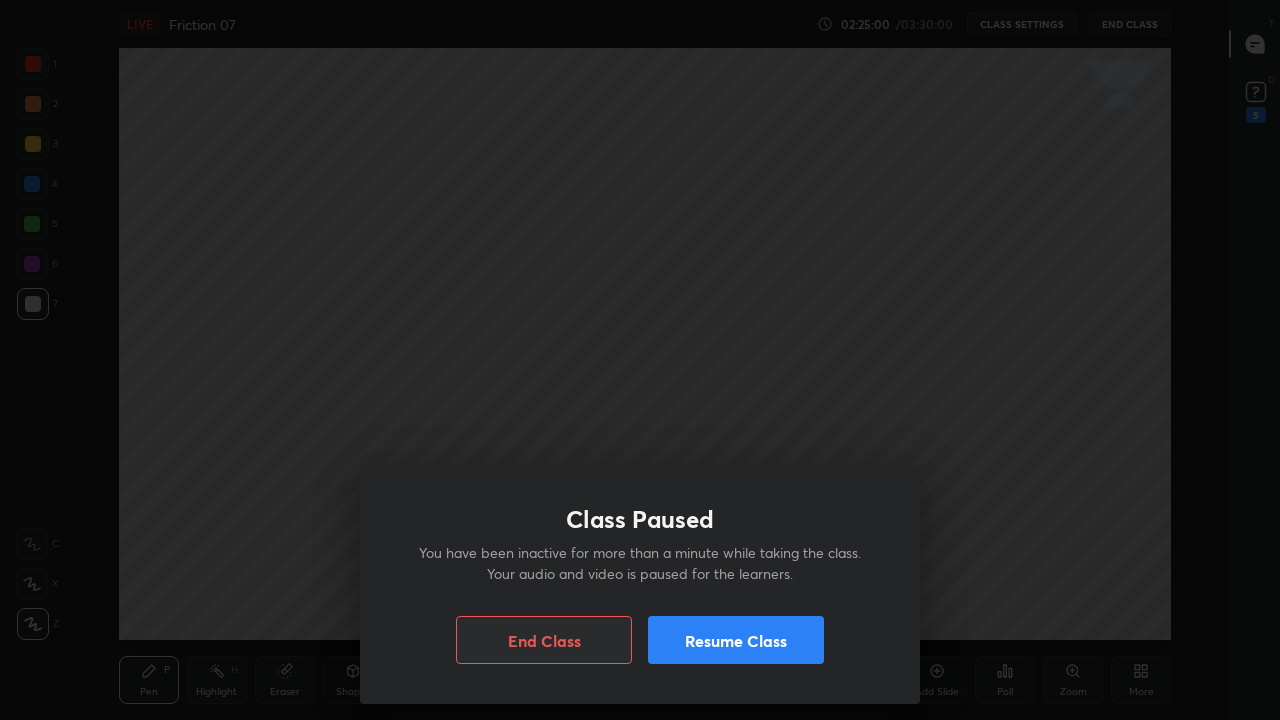 click on "Resume Class" at bounding box center [736, 640] 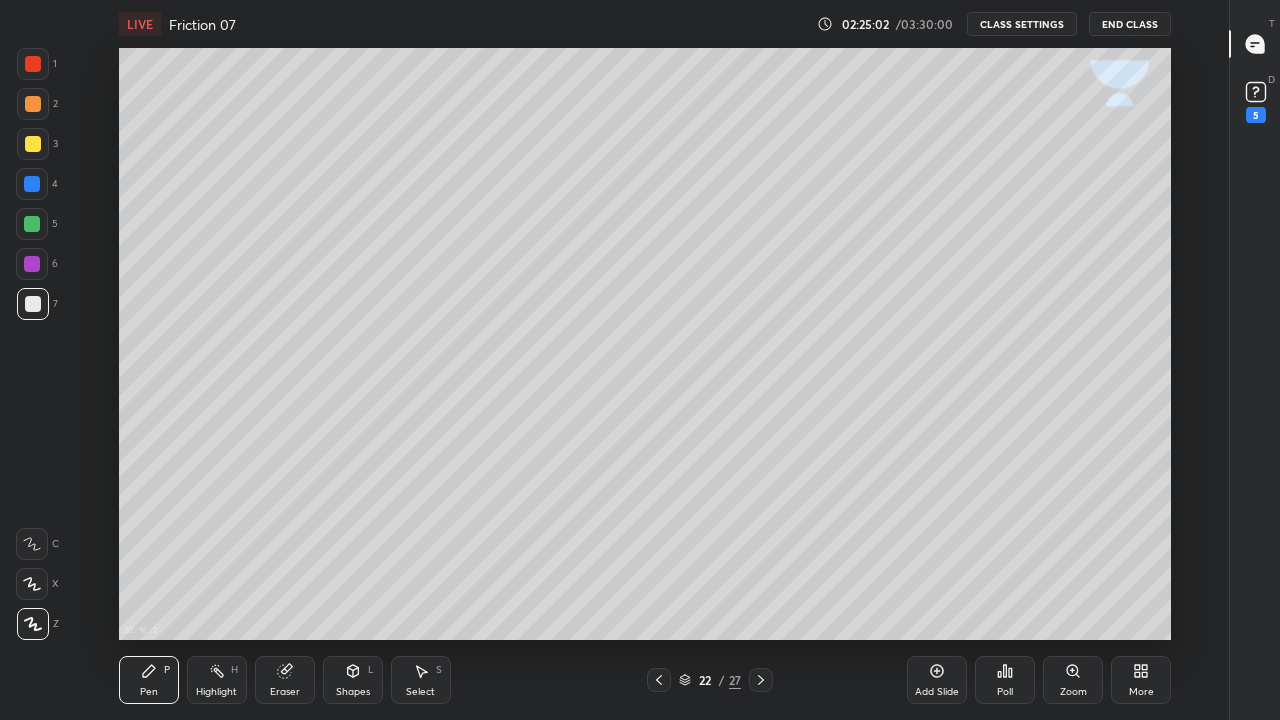 click 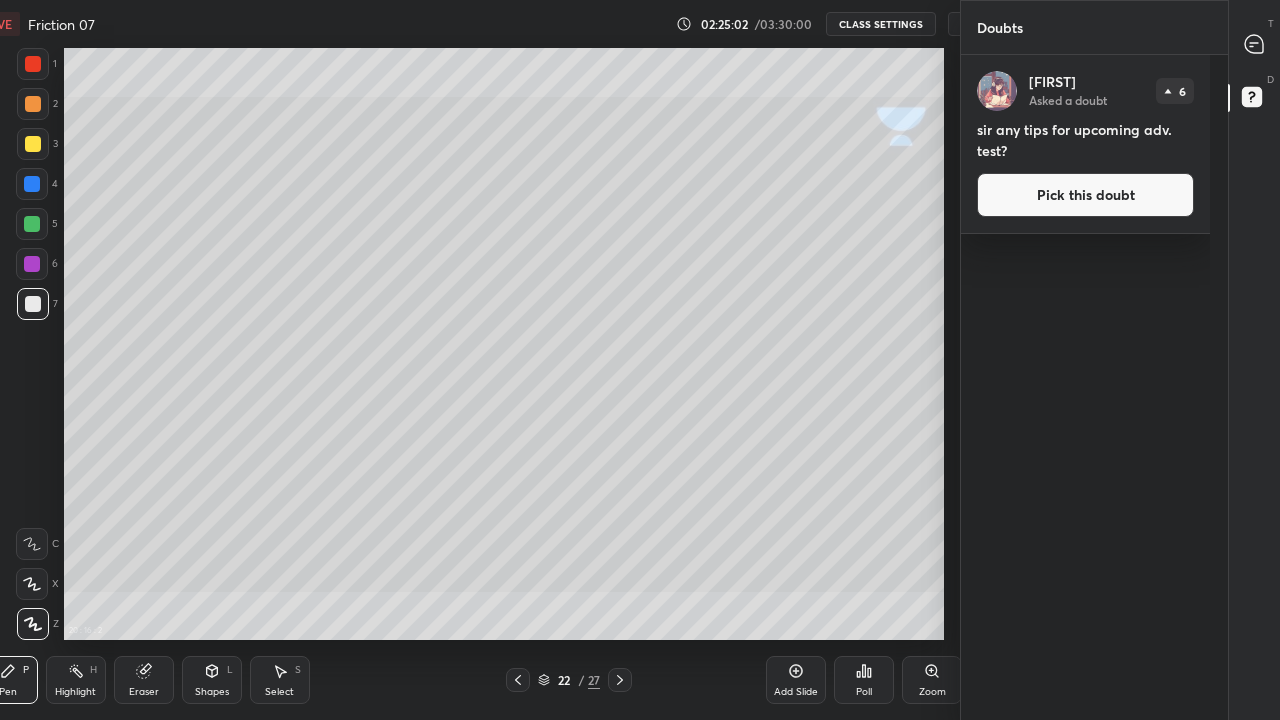 scroll, scrollTop: 592, scrollLeft: 1130, axis: both 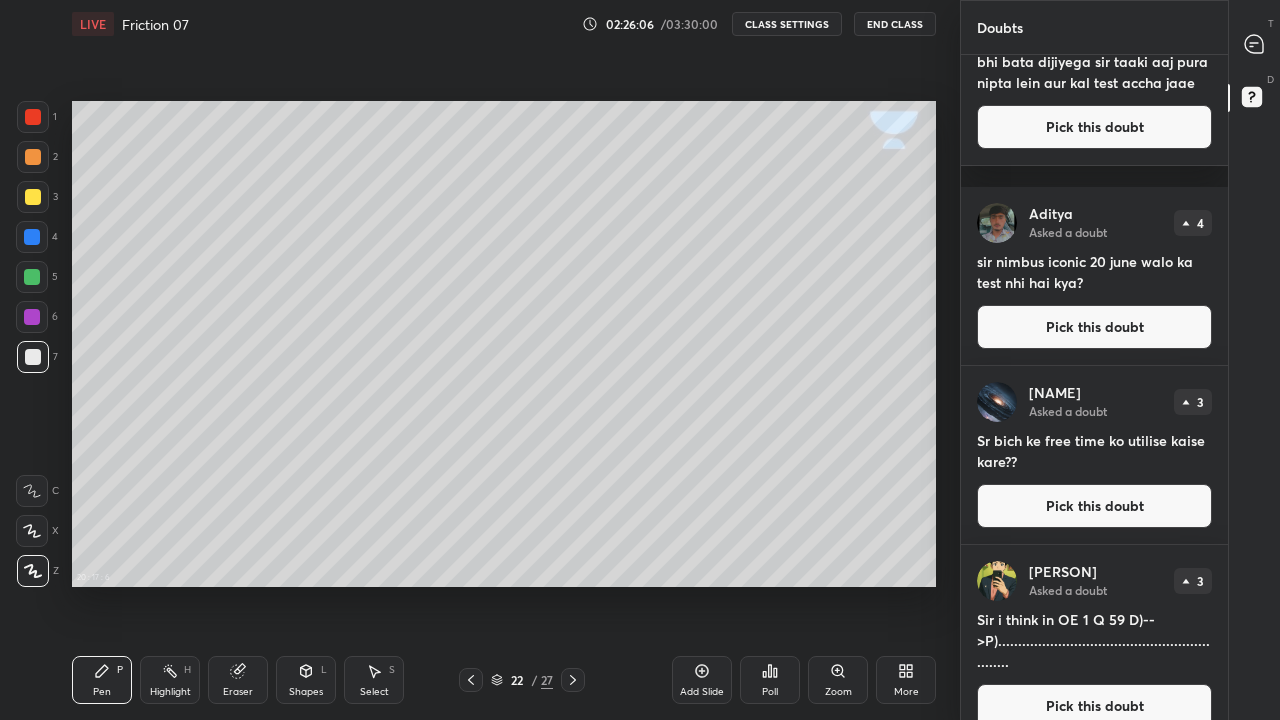 click on "End Class" at bounding box center [895, 24] 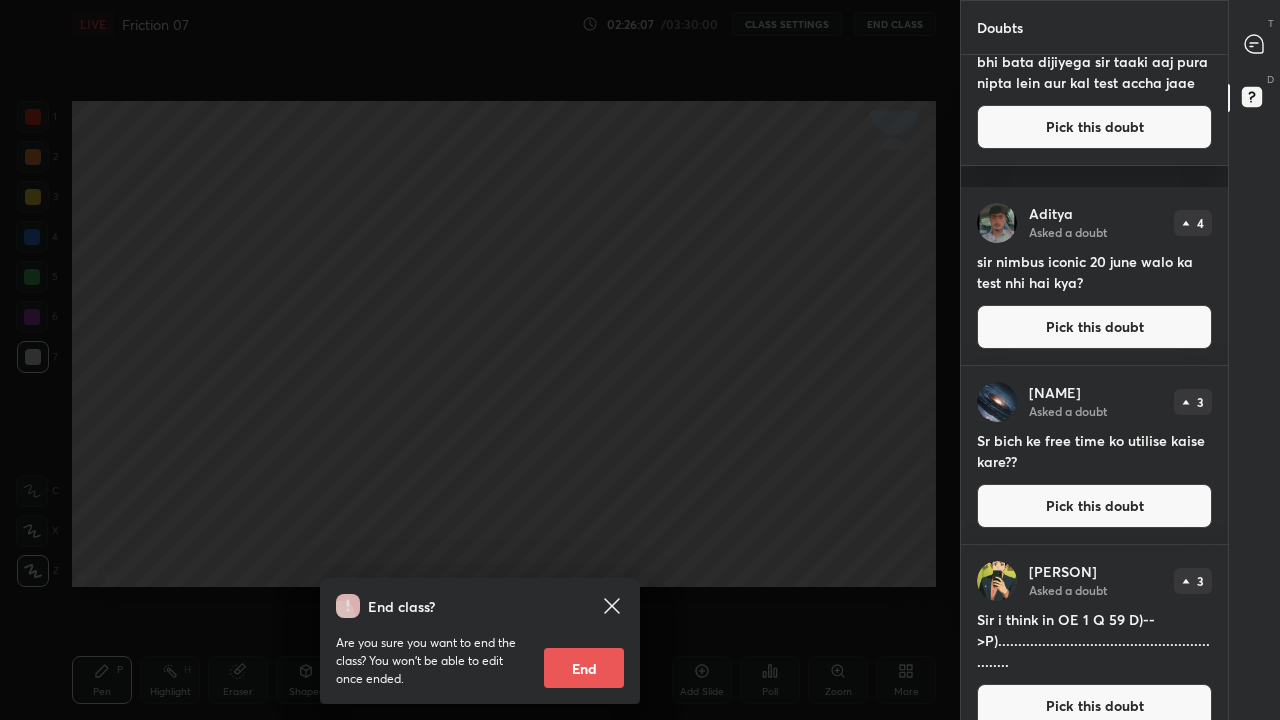 click on "End" at bounding box center [584, 668] 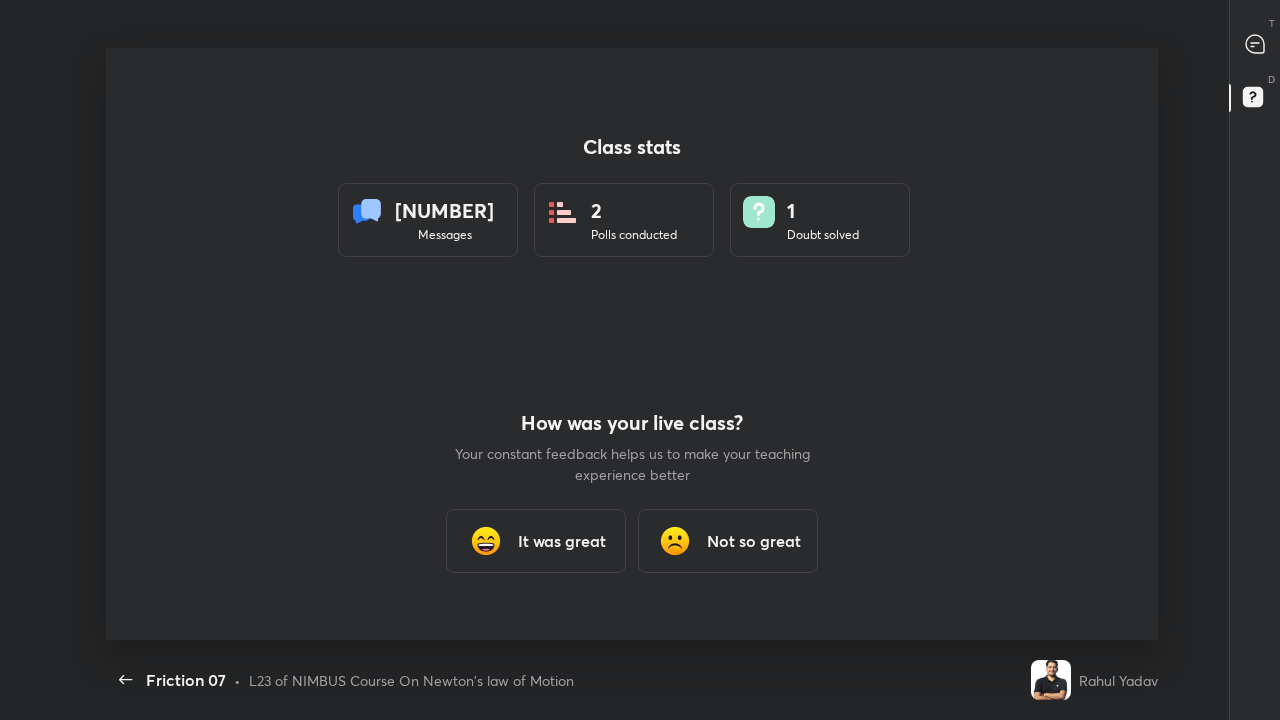 scroll, scrollTop: 99408, scrollLeft: 98742, axis: both 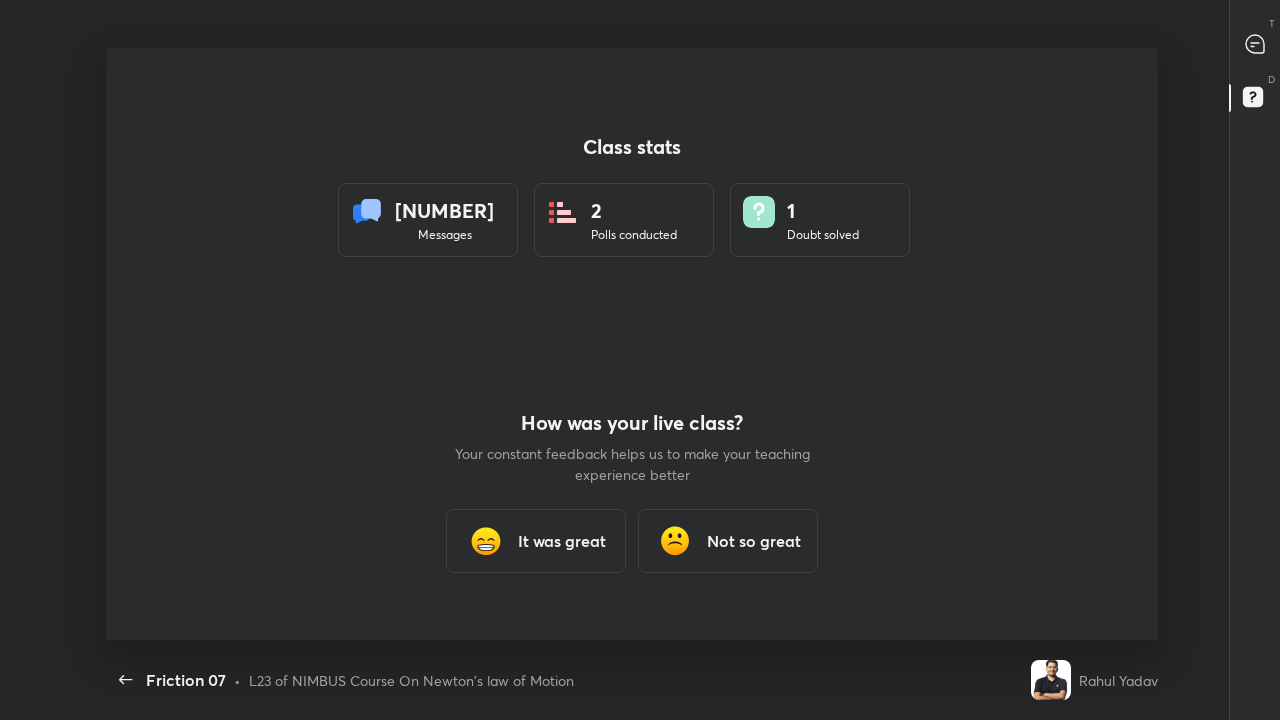 click at bounding box center (486, 541) 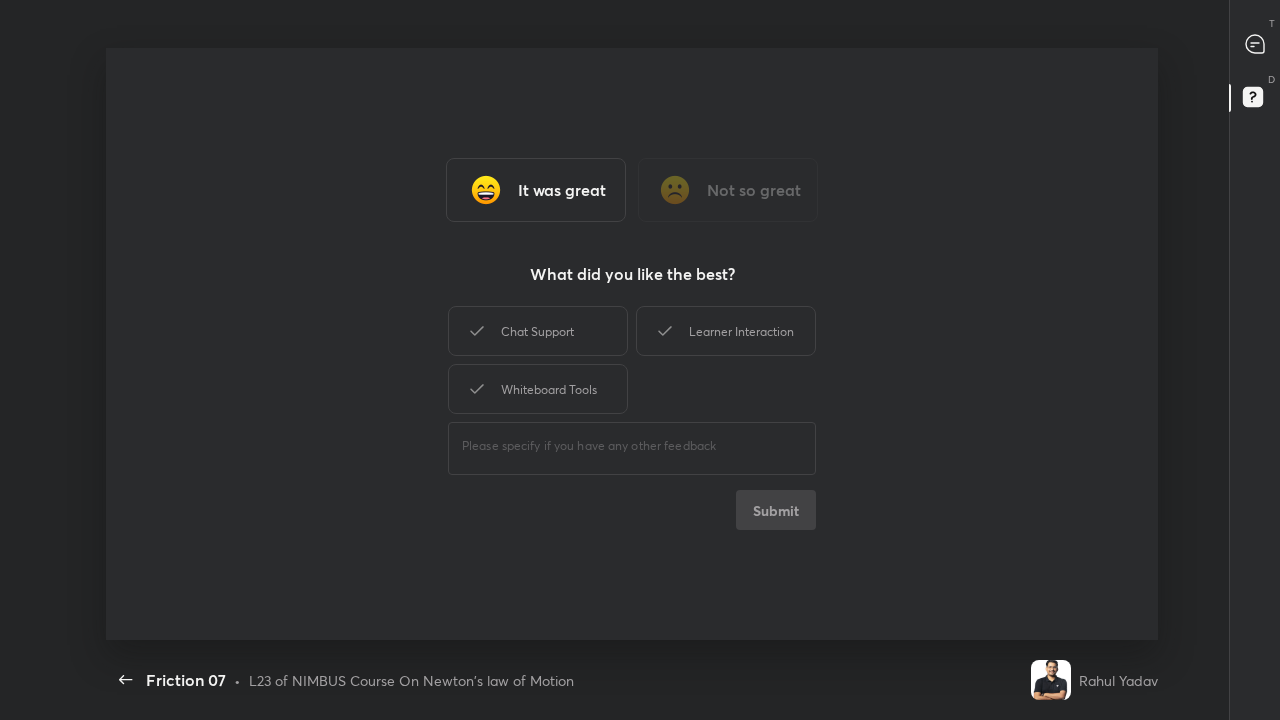 click on "Chat Support" at bounding box center (538, 331) 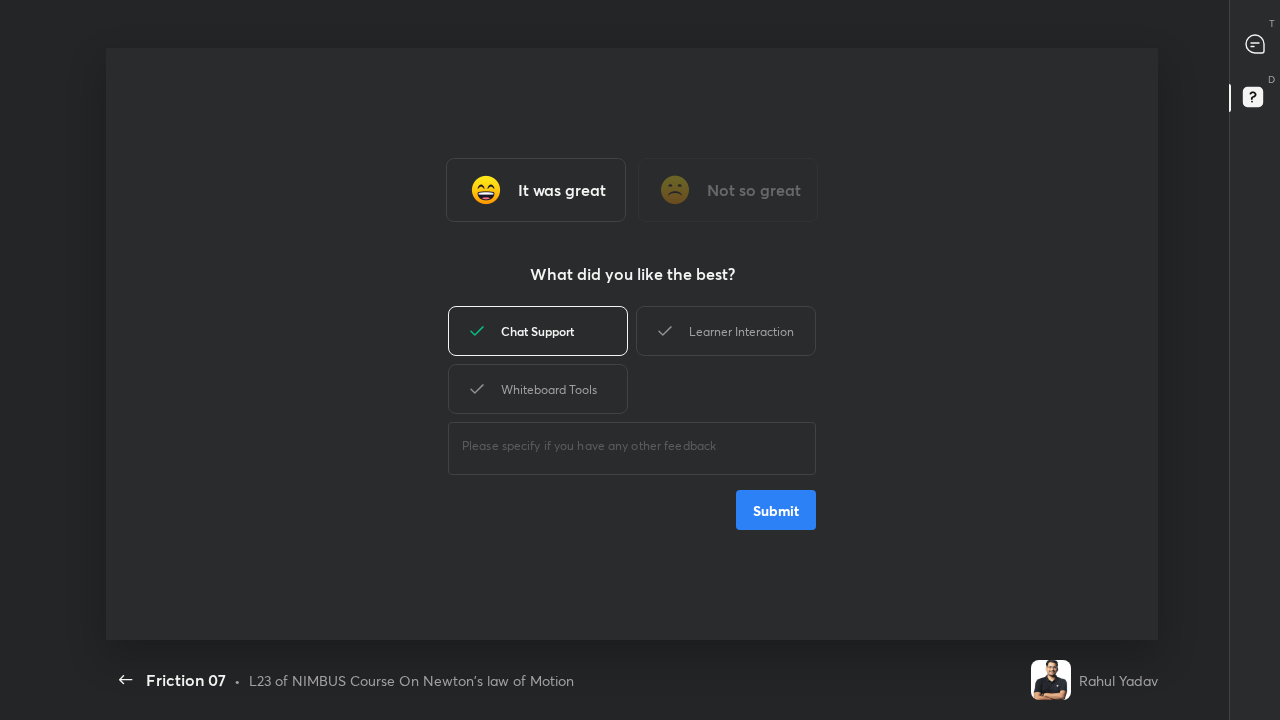 click on "Learner Interaction" at bounding box center [726, 331] 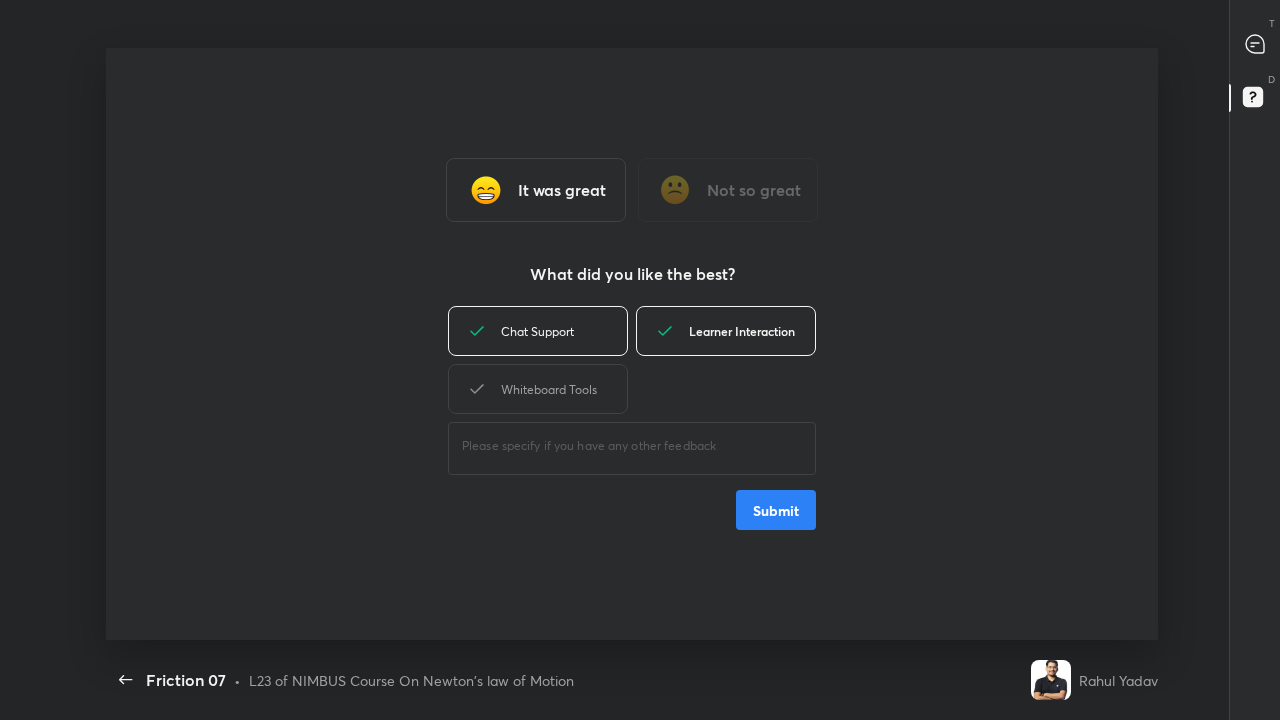 click on "Whiteboard Tools" at bounding box center (538, 389) 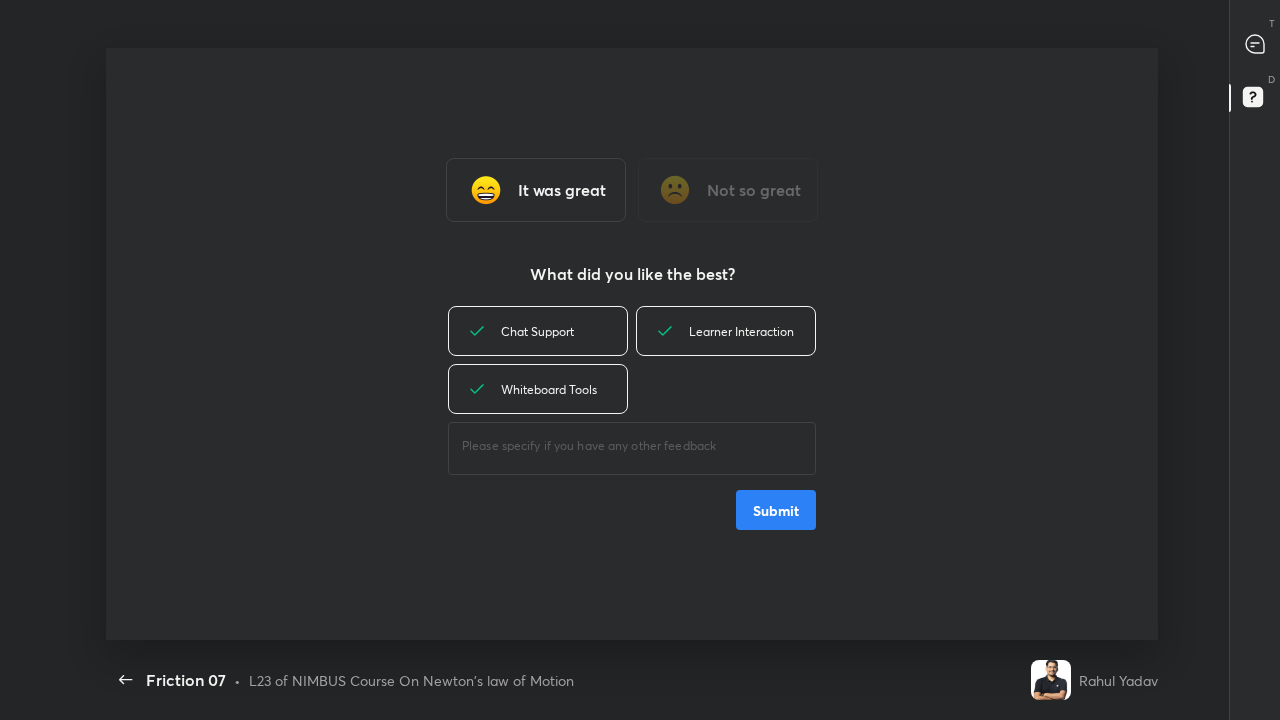 click on "Submit" at bounding box center (776, 510) 